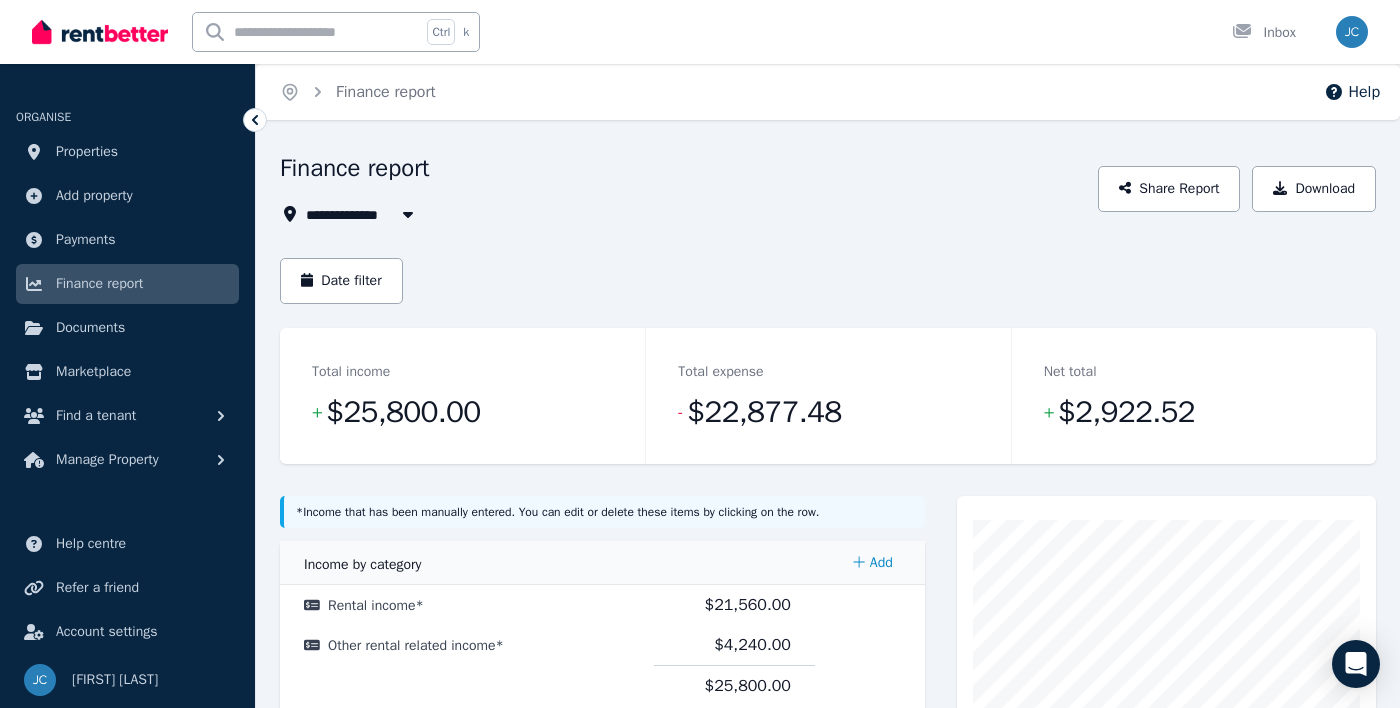 scroll, scrollTop: 0, scrollLeft: 0, axis: both 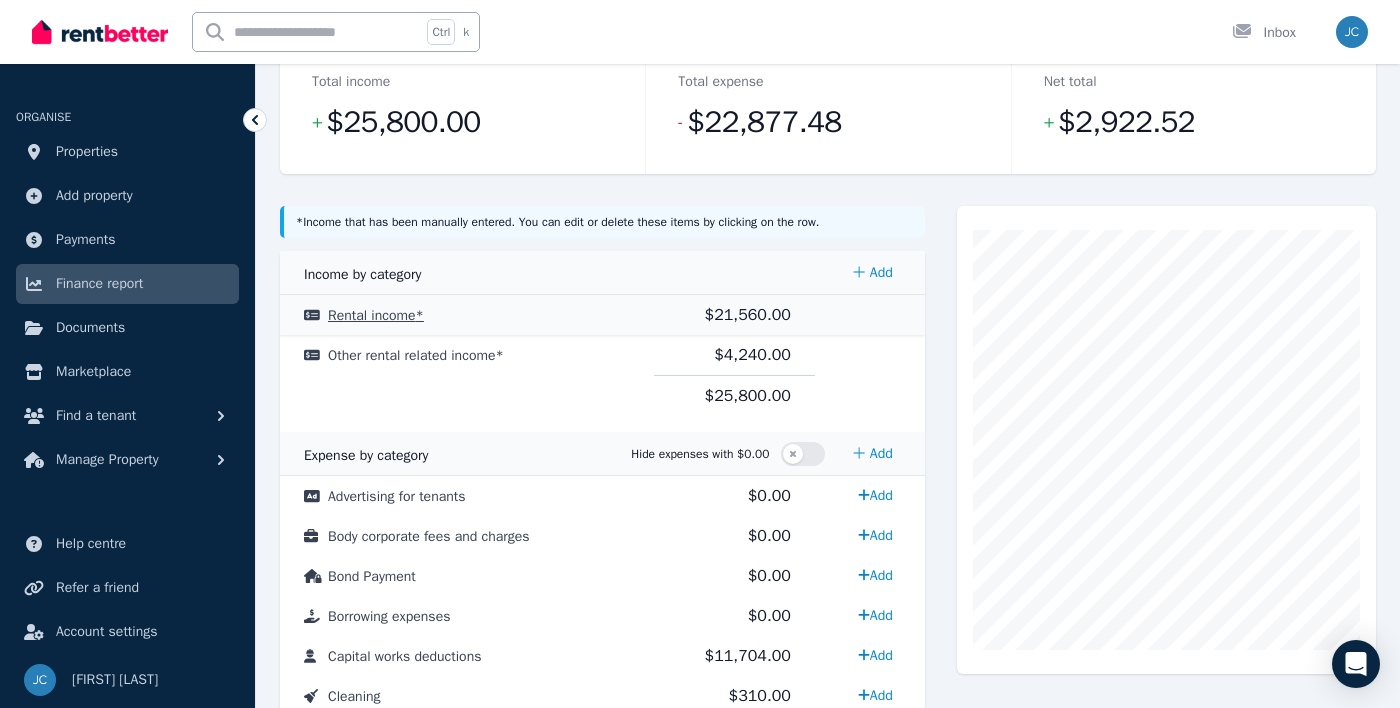 click on "$21,560.00" at bounding box center [748, 315] 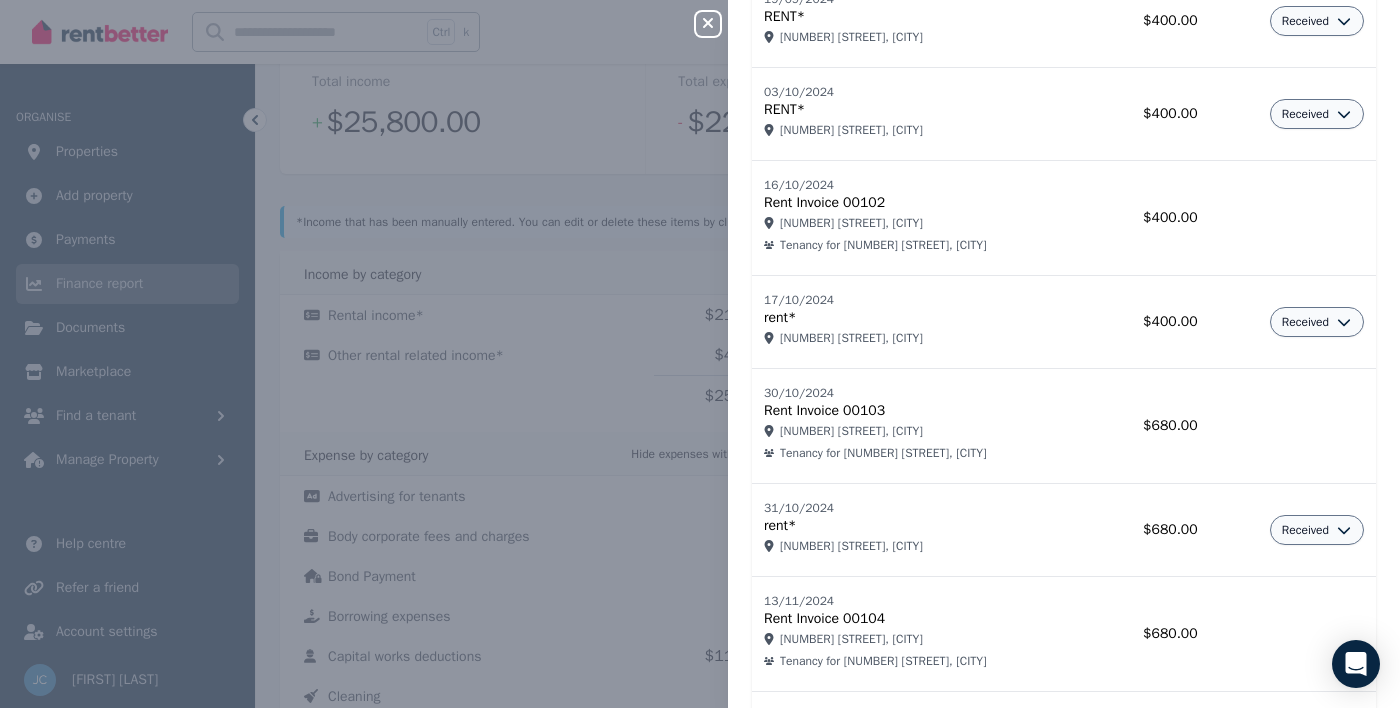 scroll, scrollTop: 638, scrollLeft: 0, axis: vertical 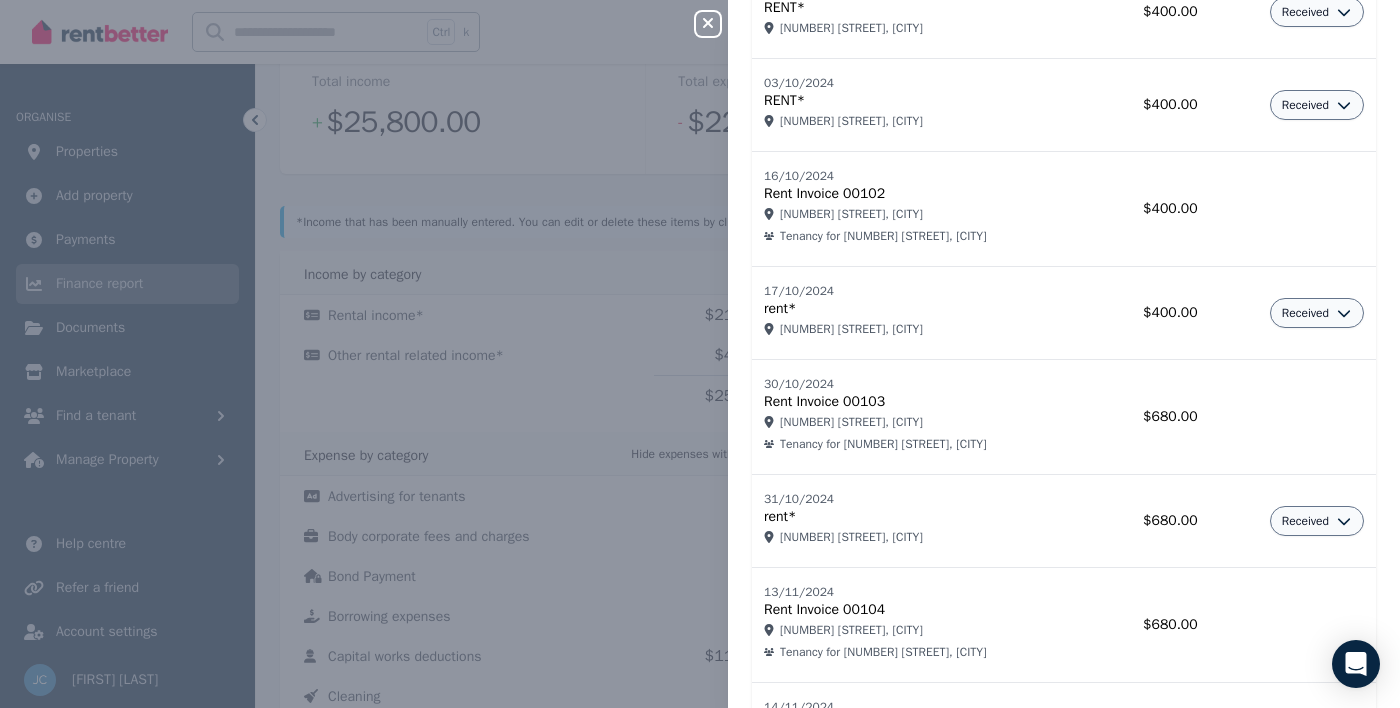 click on "Rent Invoice 00104" at bounding box center [925, 610] 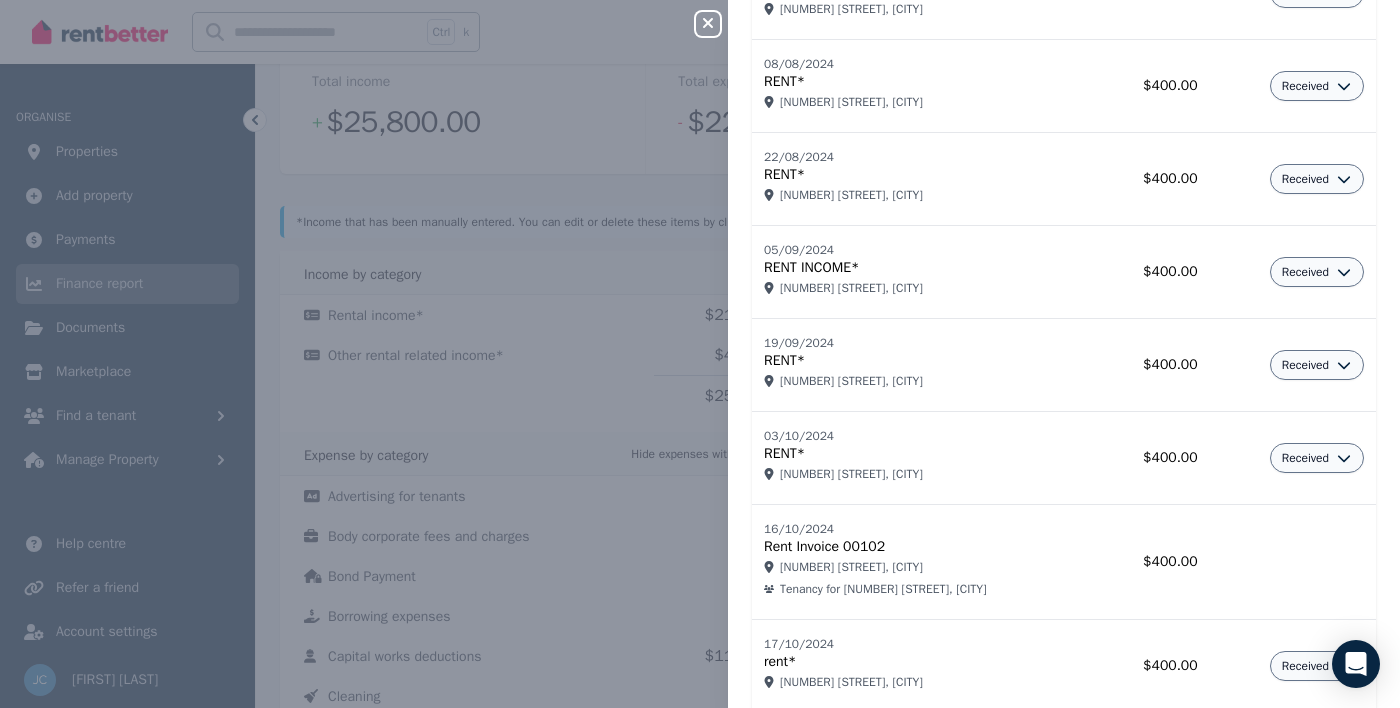scroll, scrollTop: 0, scrollLeft: 0, axis: both 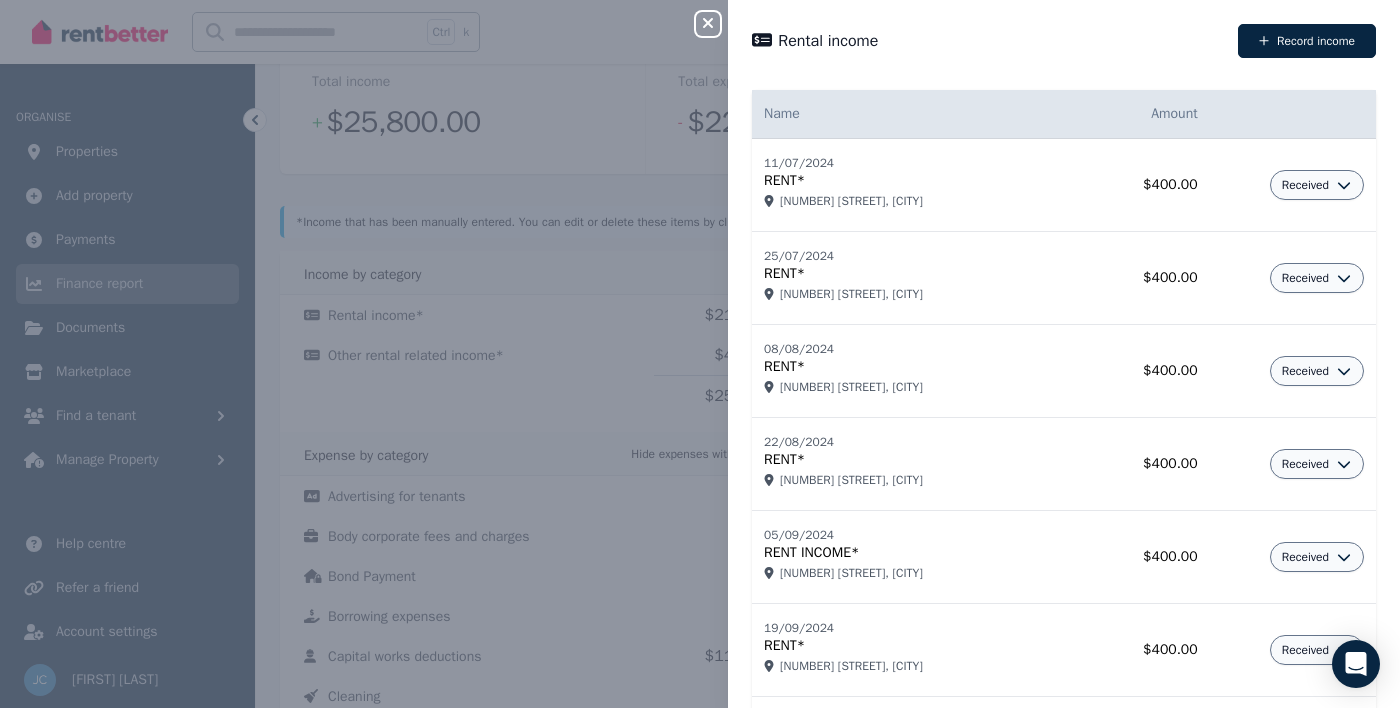 click 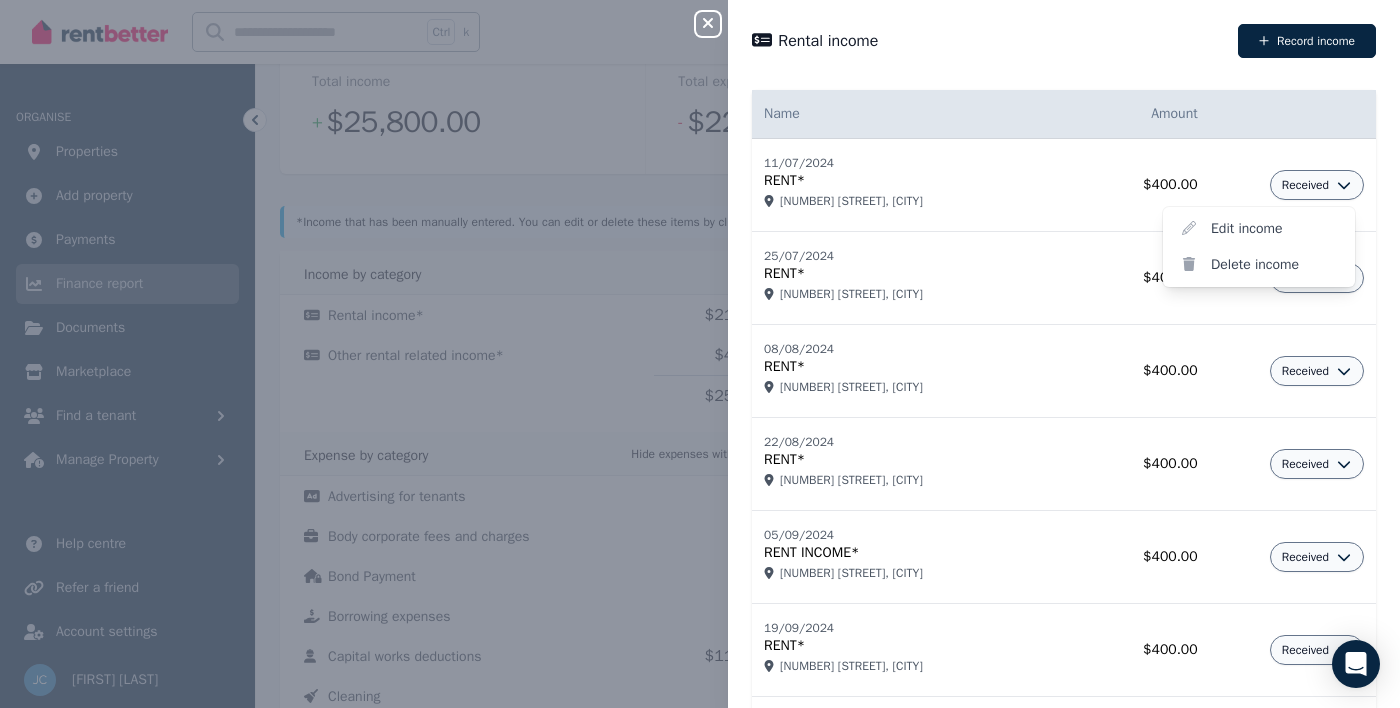 click 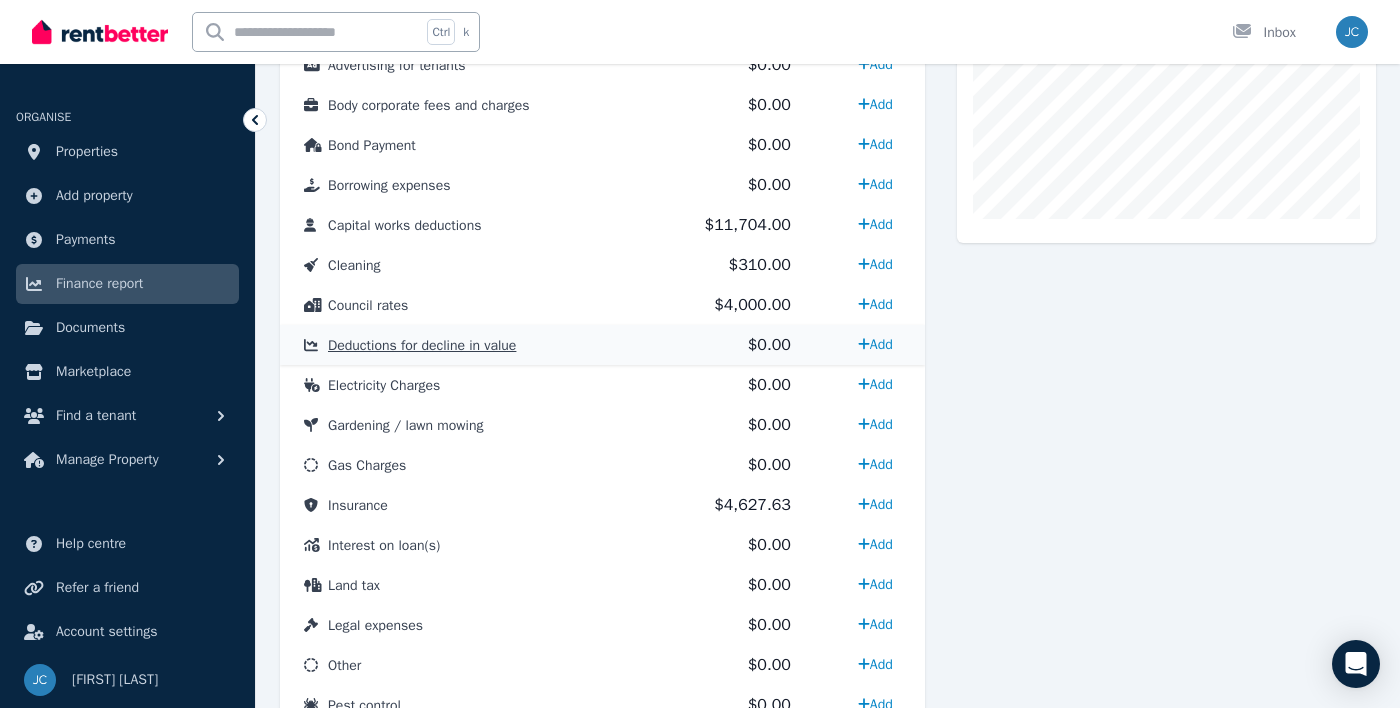 scroll, scrollTop: 0, scrollLeft: 0, axis: both 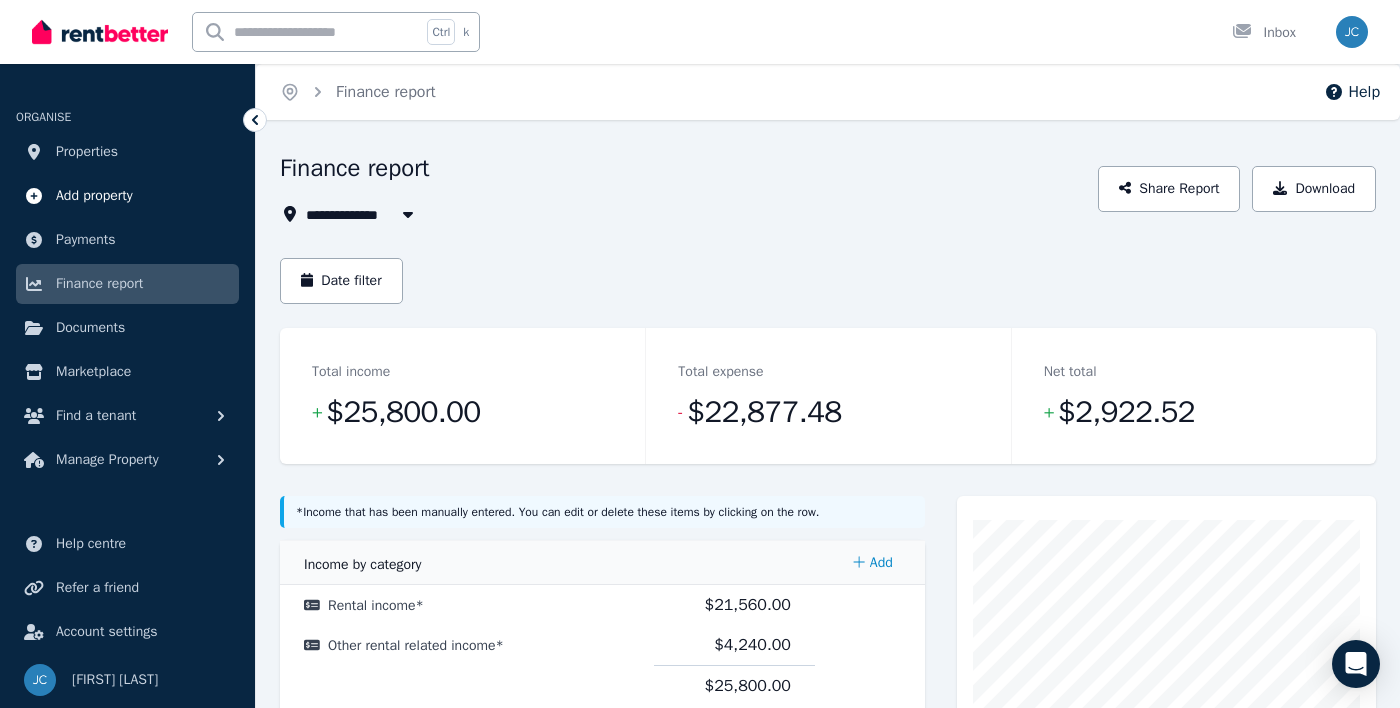click on "Add property" at bounding box center (94, 196) 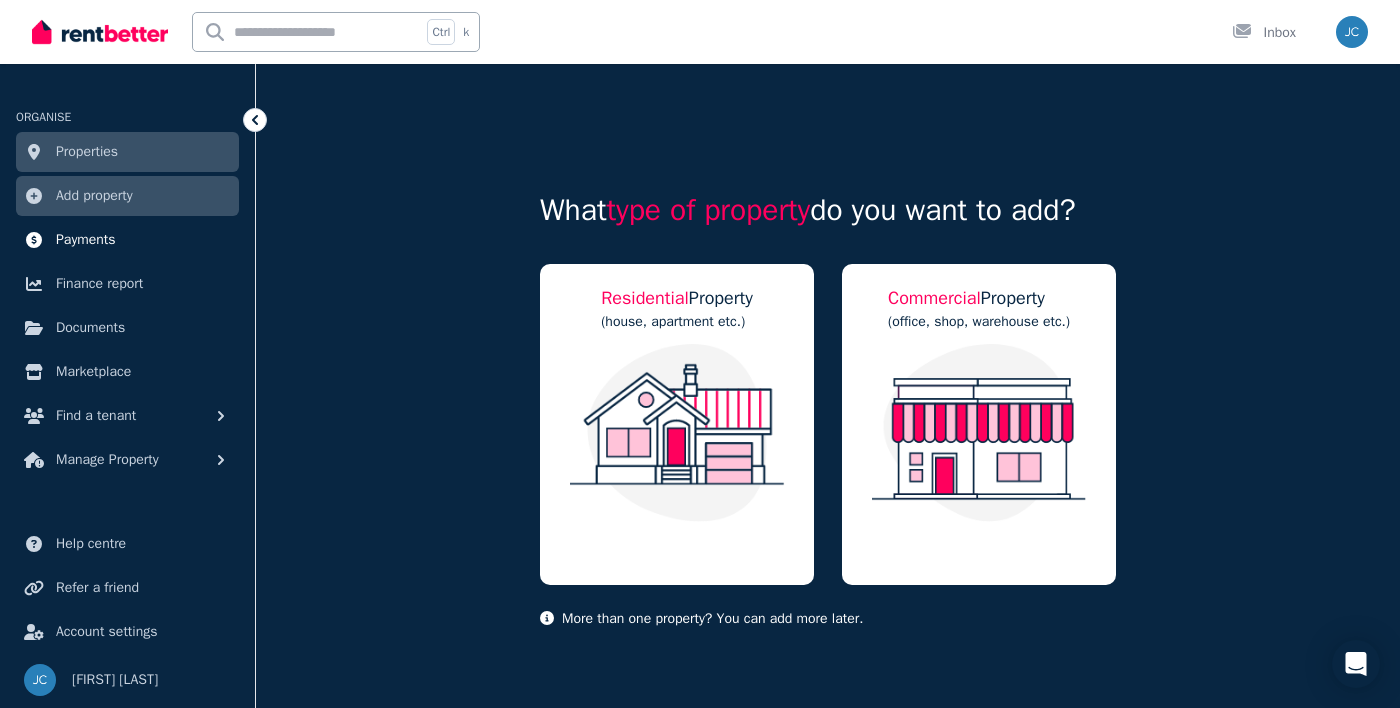 click on "Payments" at bounding box center (86, 240) 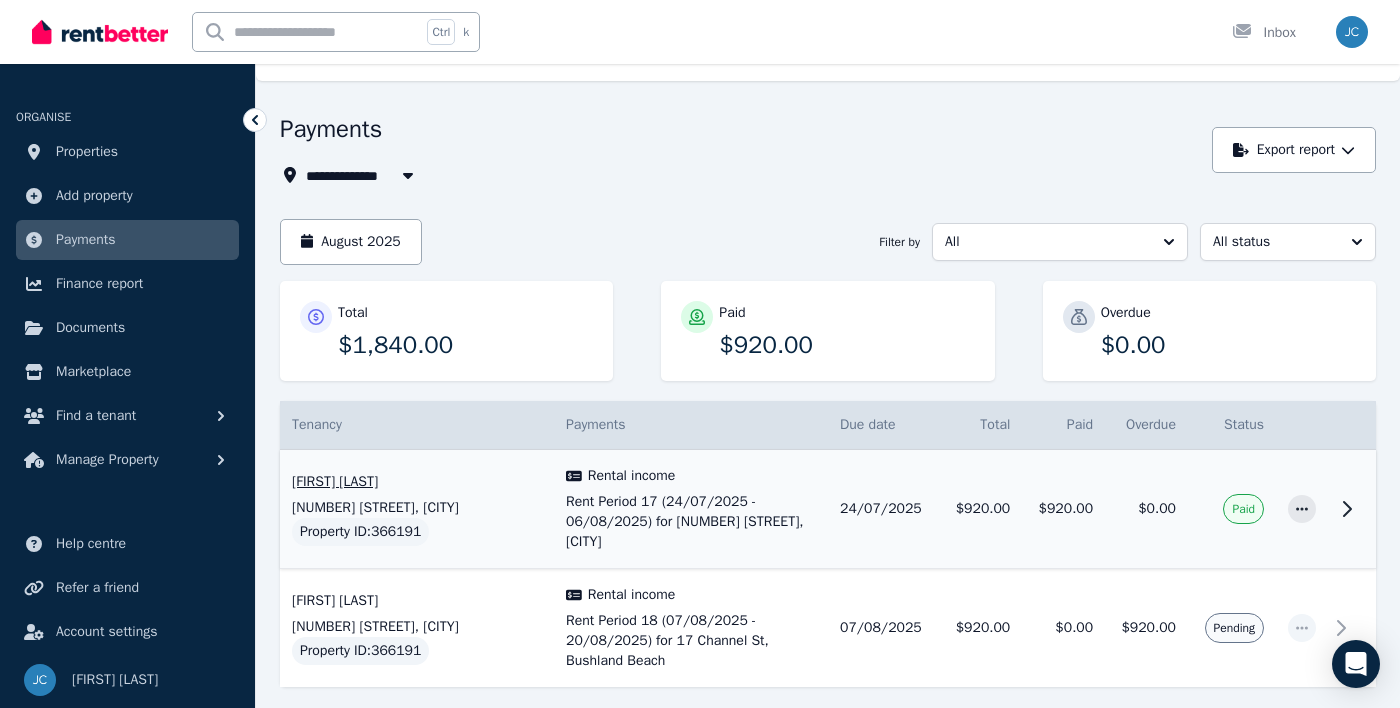 scroll, scrollTop: 0, scrollLeft: 0, axis: both 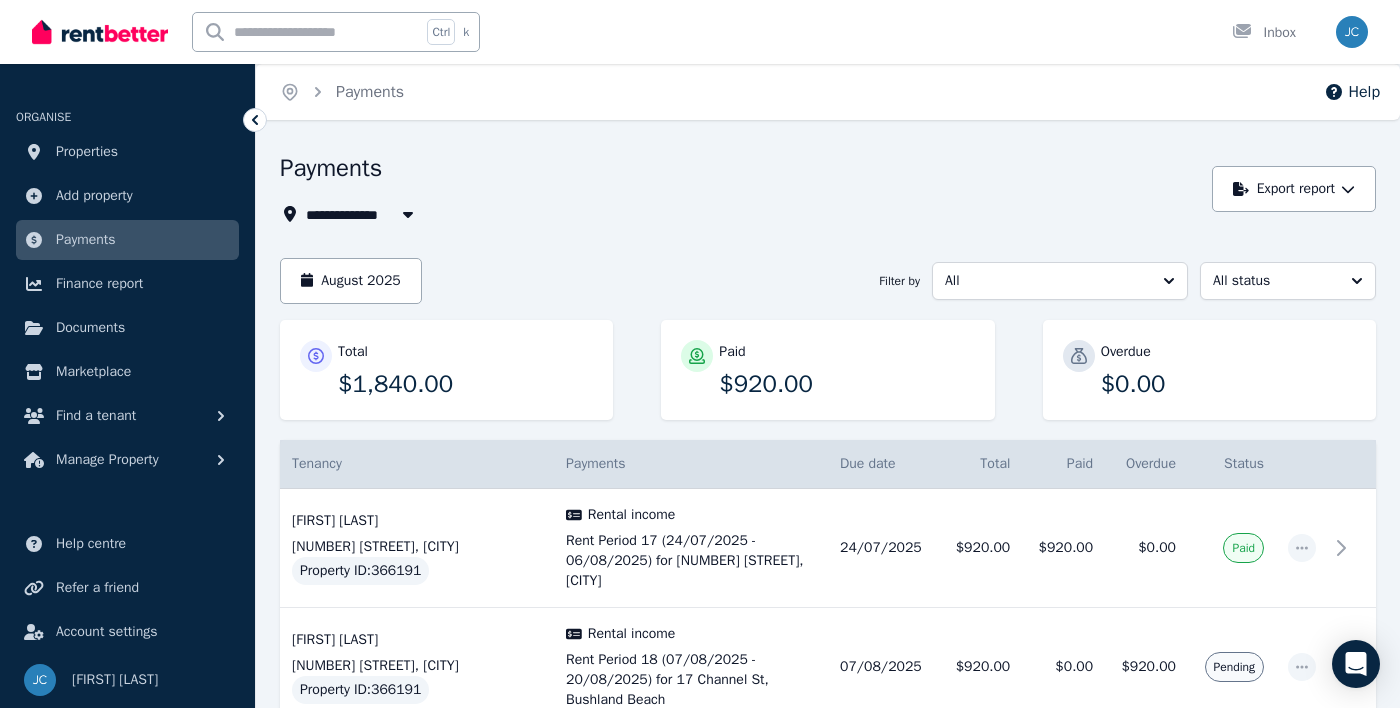 click 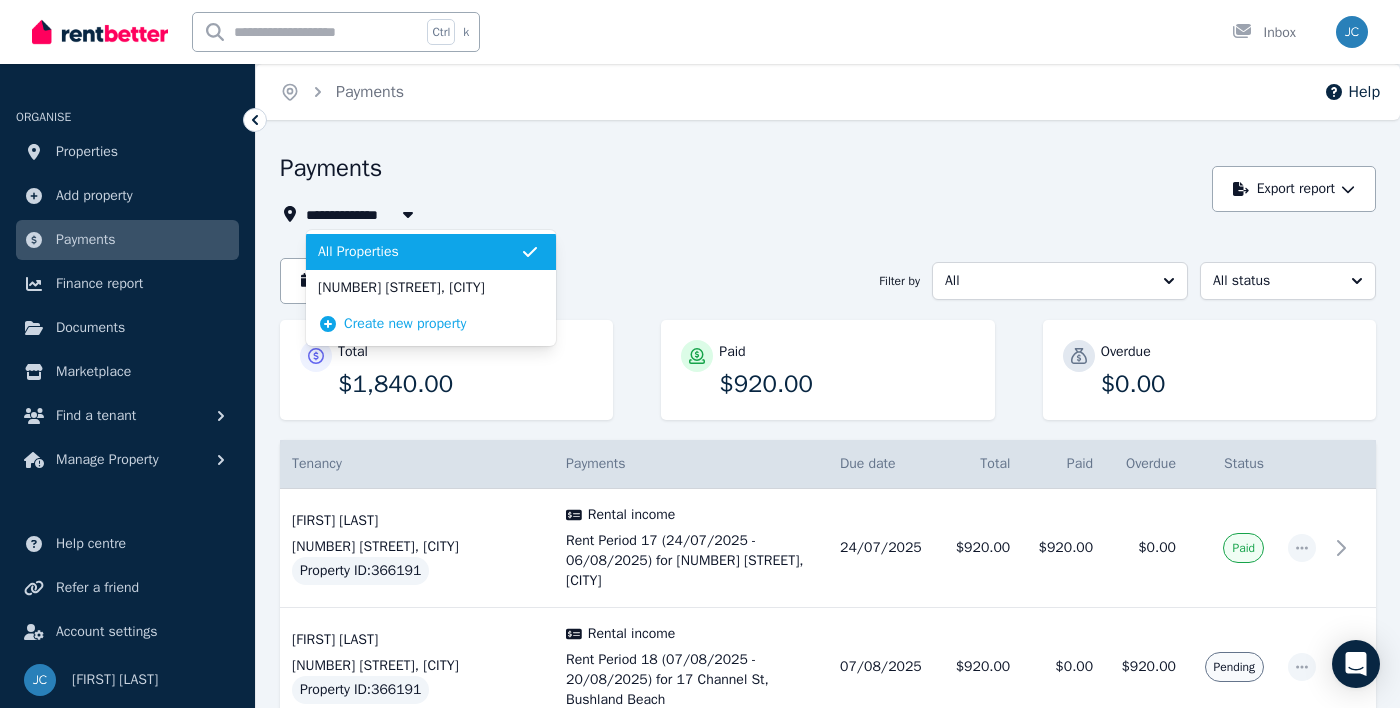 click on "Payments" at bounding box center [740, 171] 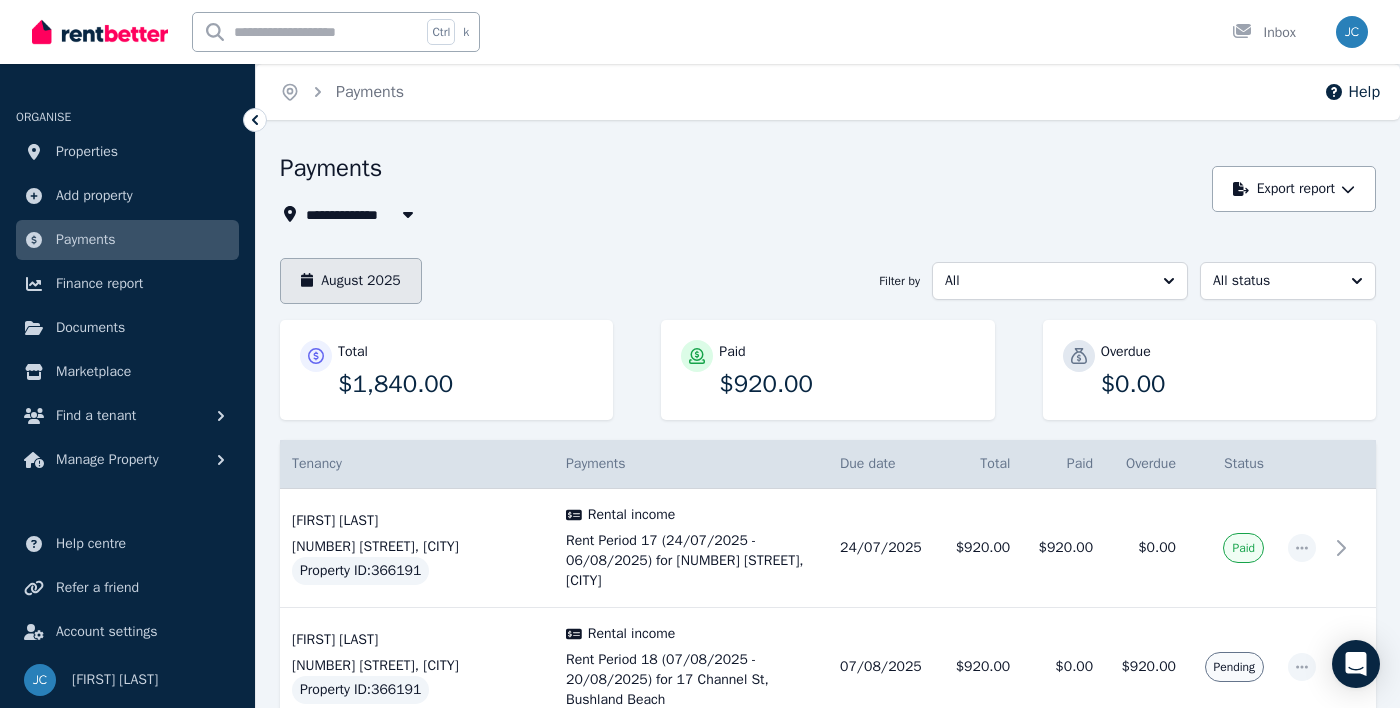 click on "August 2025" at bounding box center (351, 281) 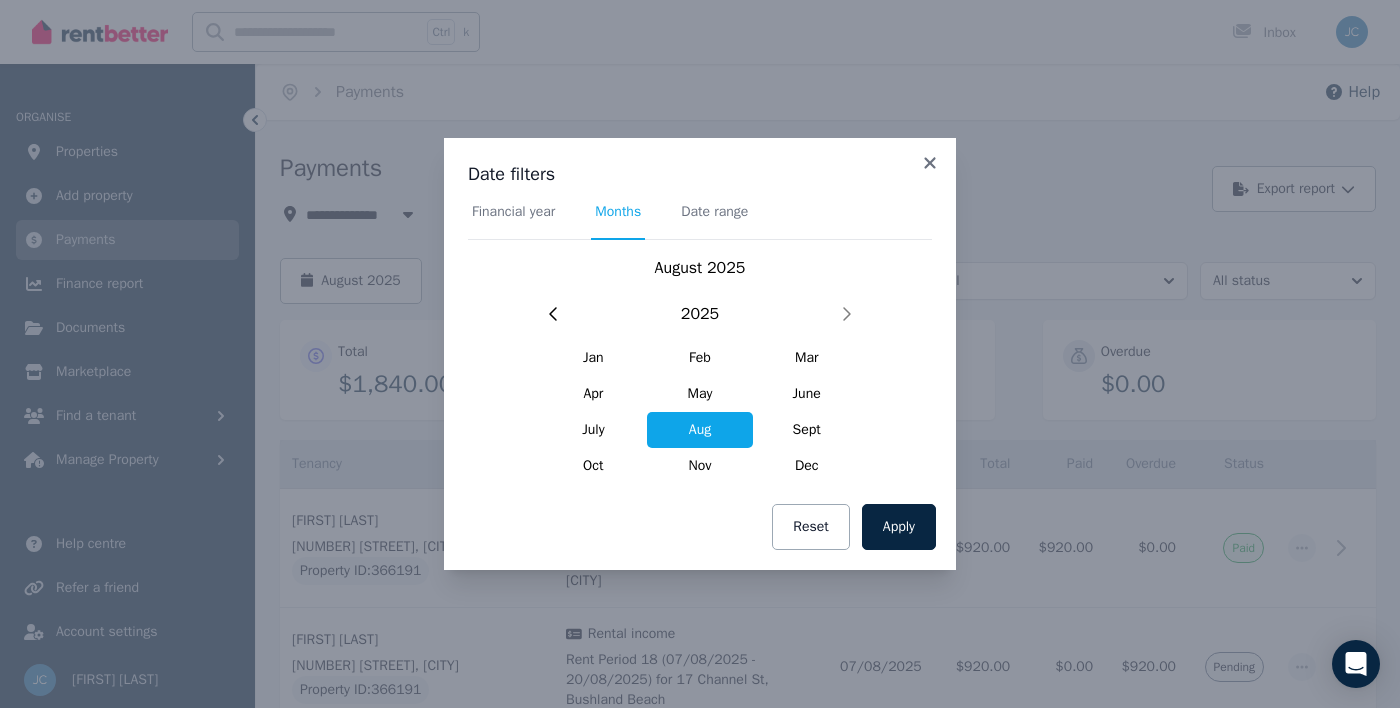 click on "Financial year" at bounding box center (513, 221) 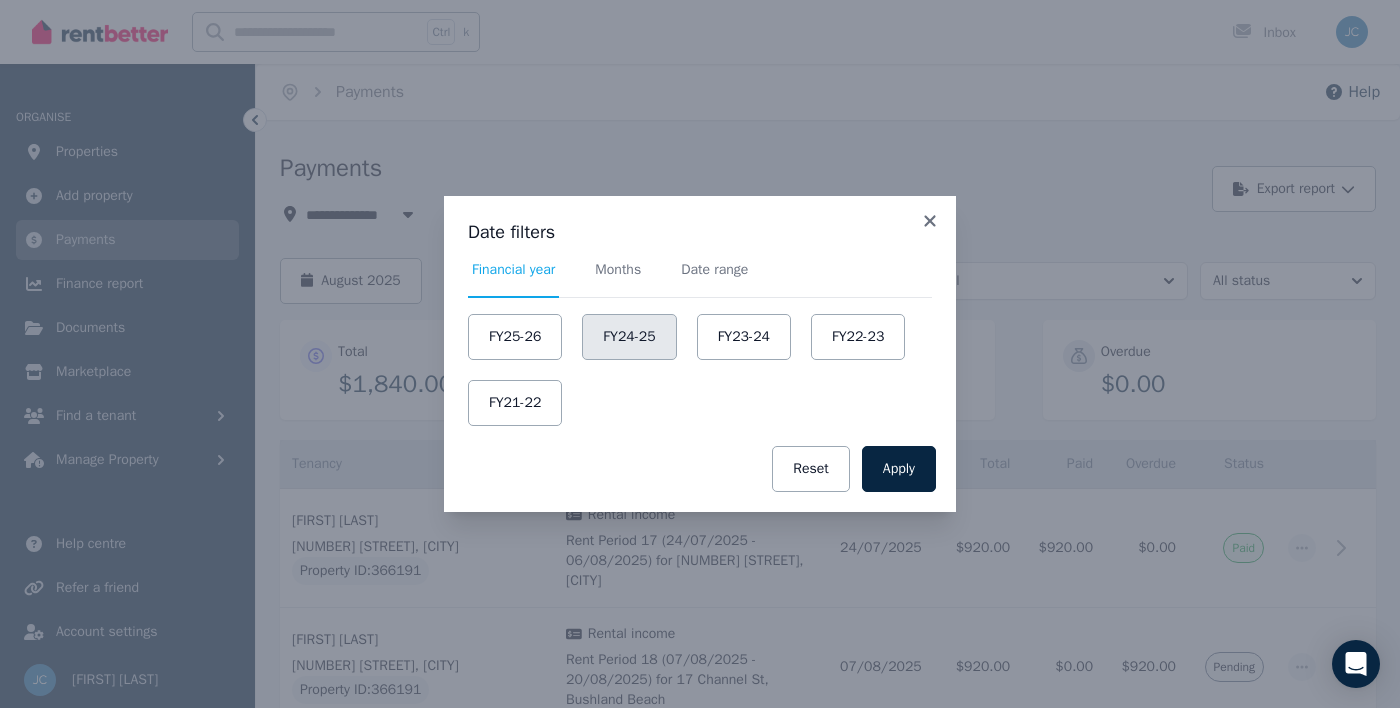 click on "FY24-25" at bounding box center [629, 337] 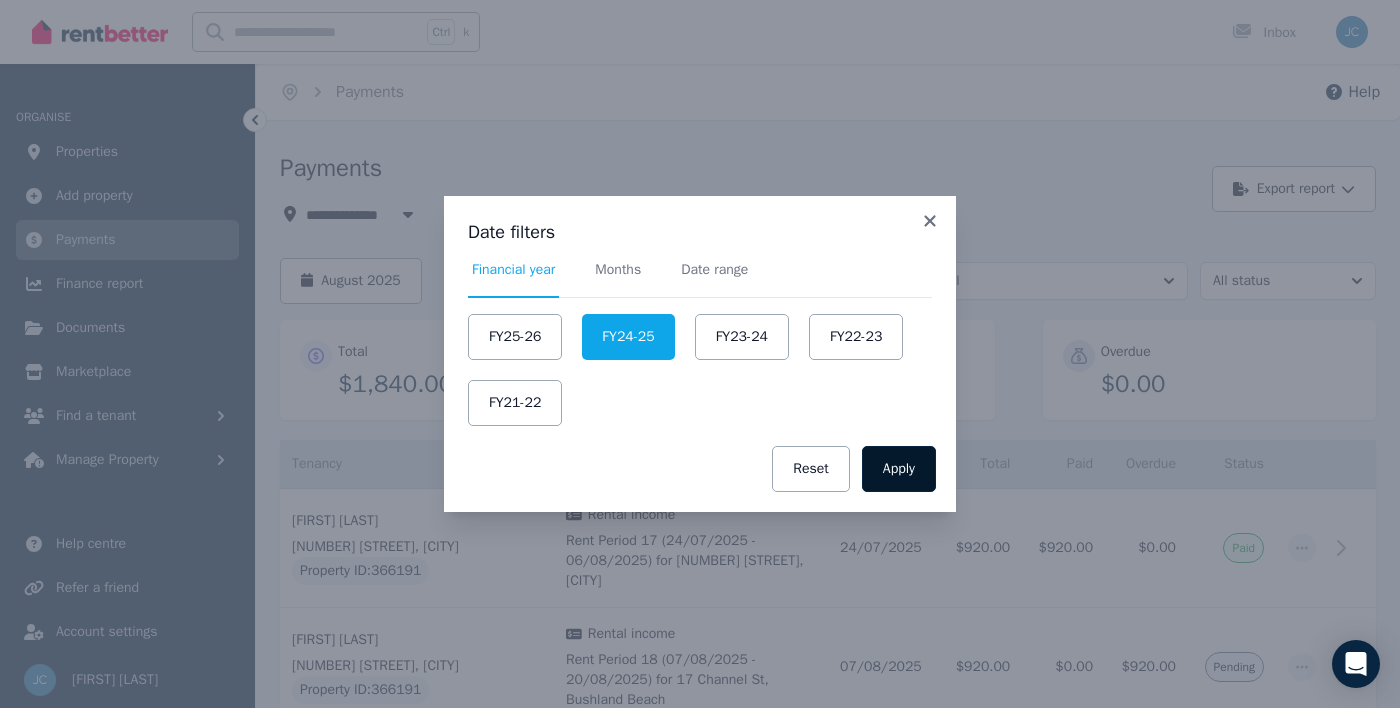 click on "Apply" at bounding box center [899, 469] 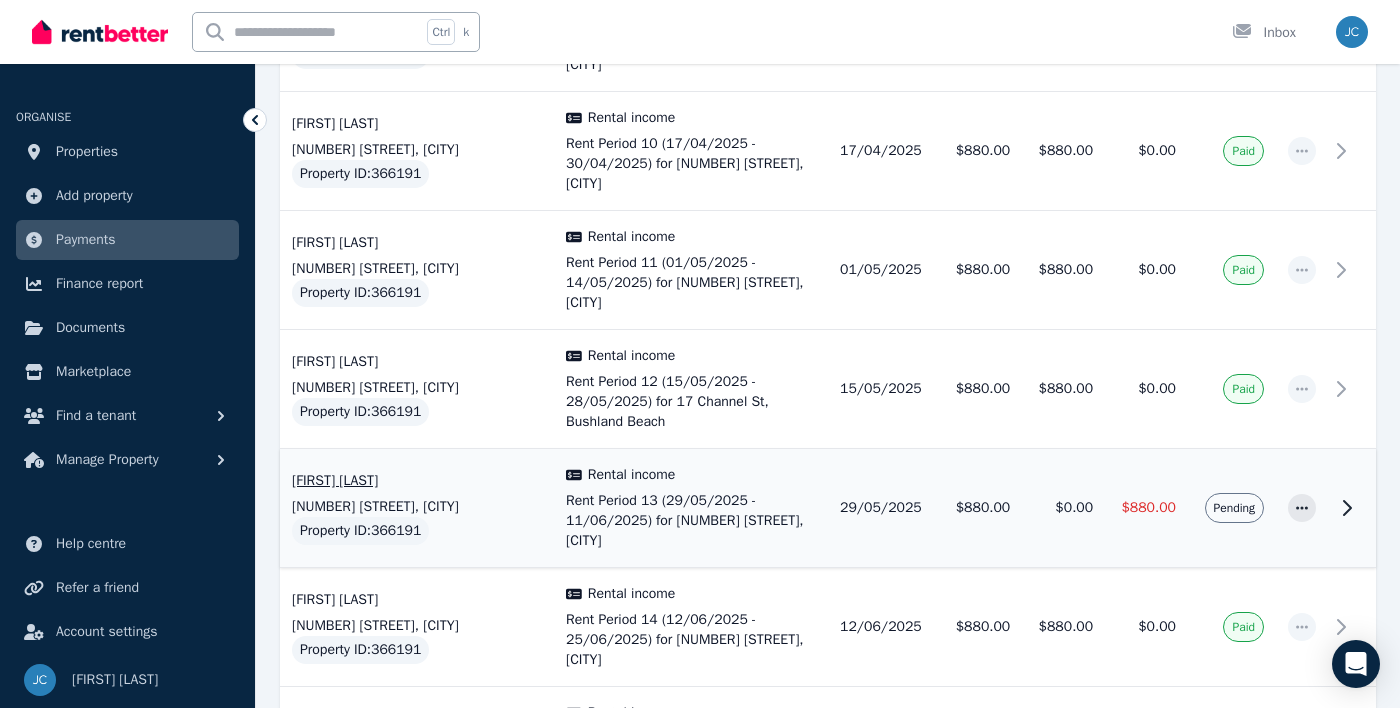 scroll, scrollTop: 1934, scrollLeft: 0, axis: vertical 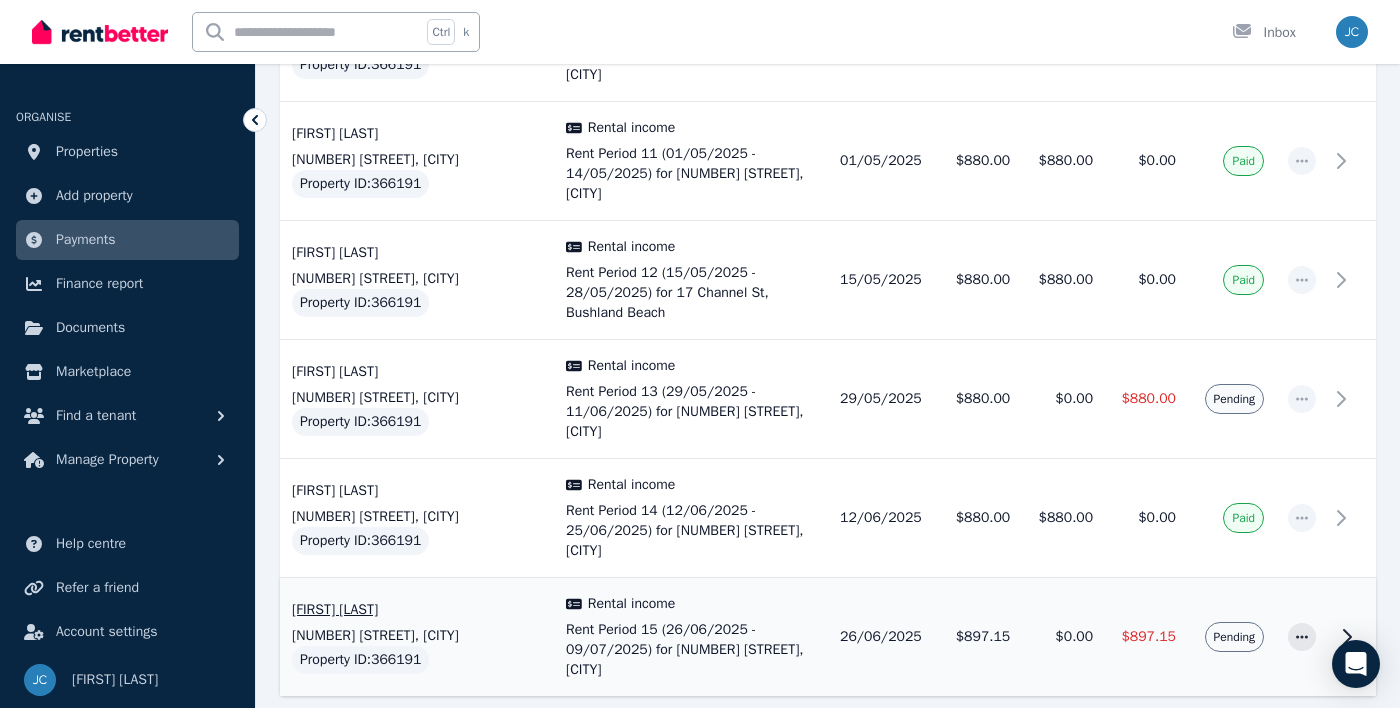 click on "Pending" at bounding box center [1234, 637] 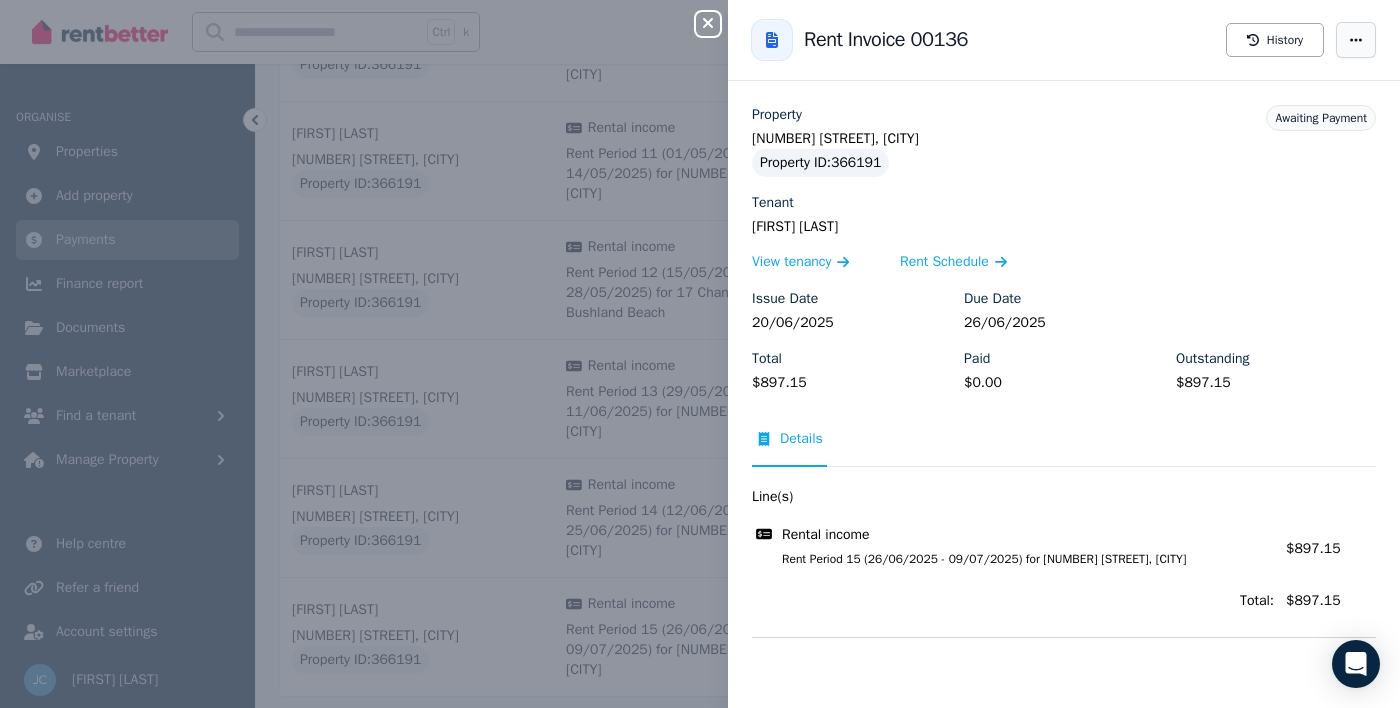 click 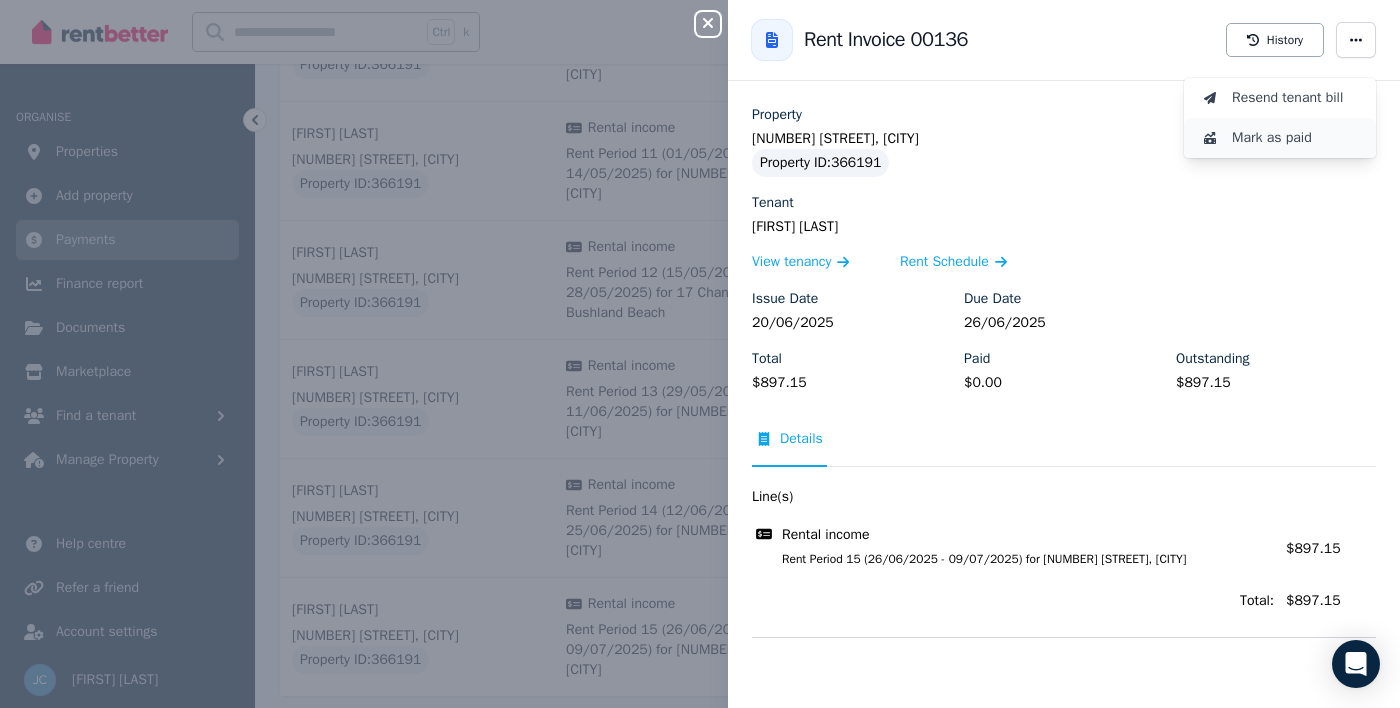 click on "Mark as paid" at bounding box center [1296, 138] 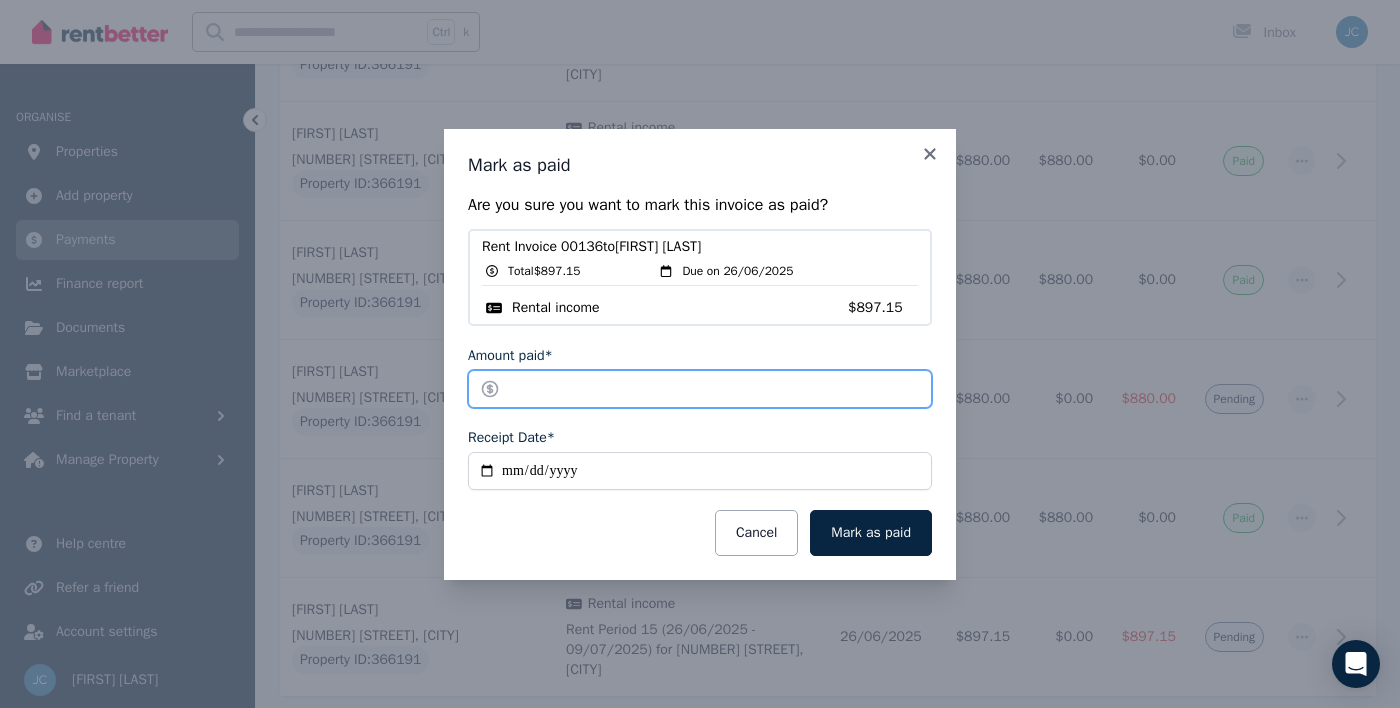 click on "******" at bounding box center [700, 389] 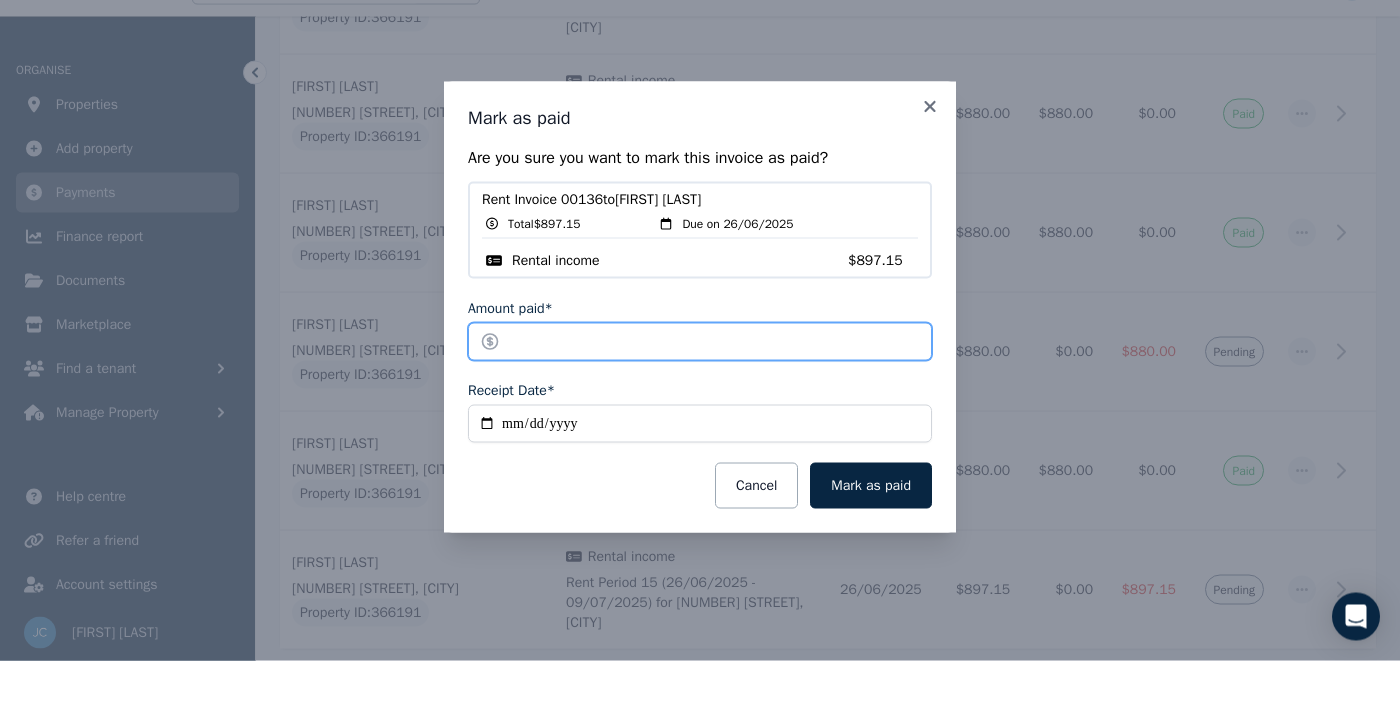 type on "*" 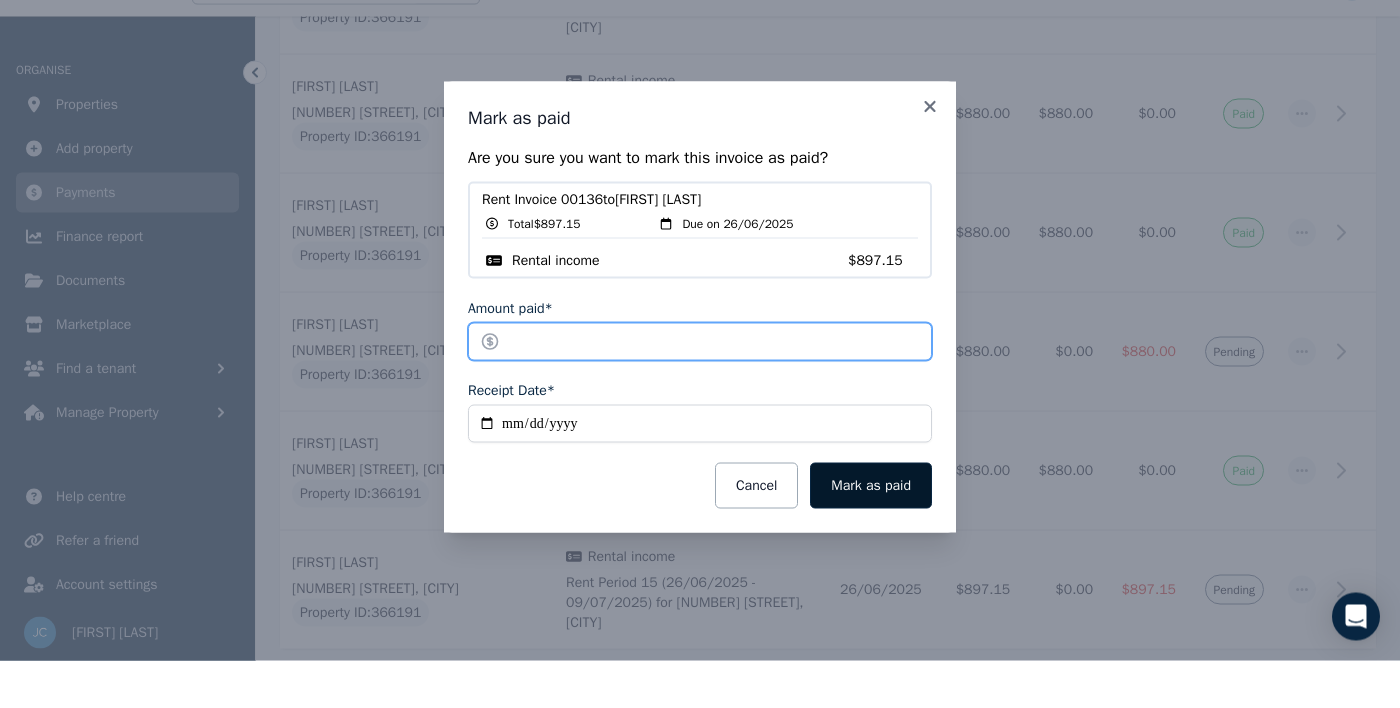 type on "***" 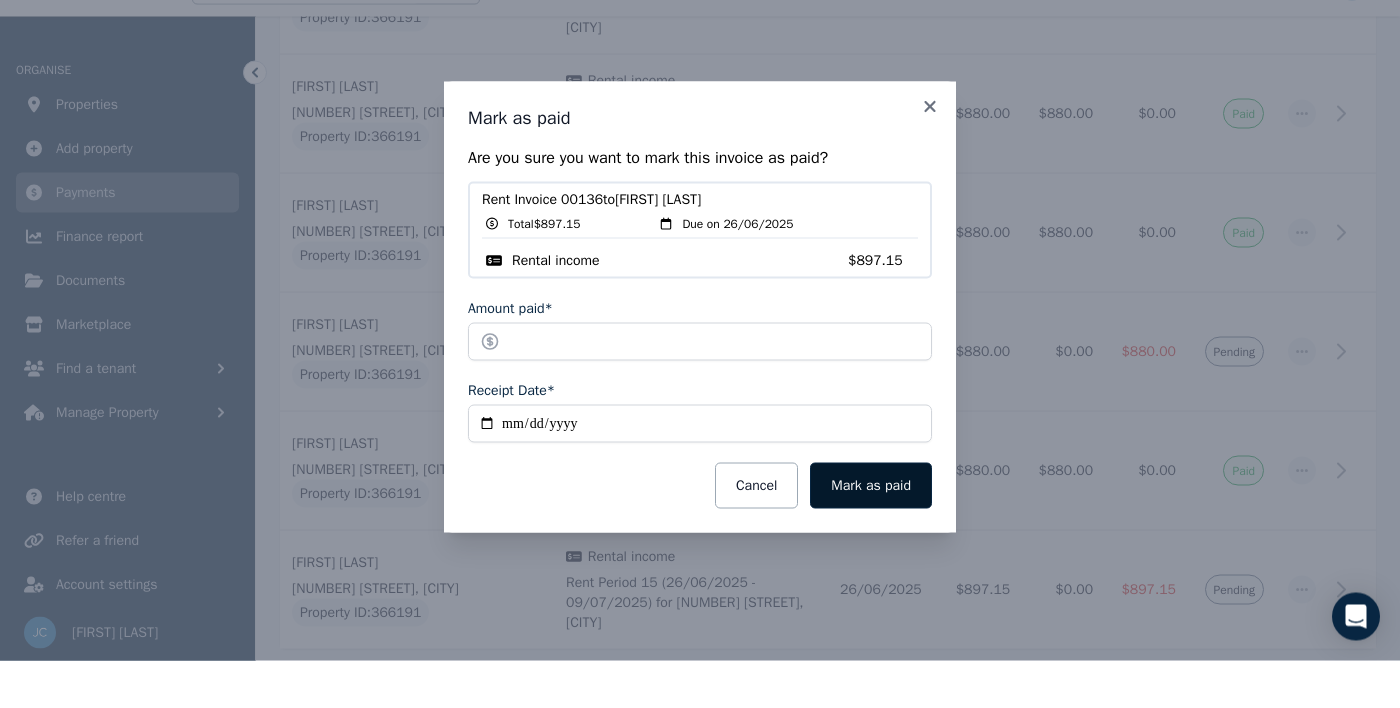 click on "Mark as paid" at bounding box center [871, 533] 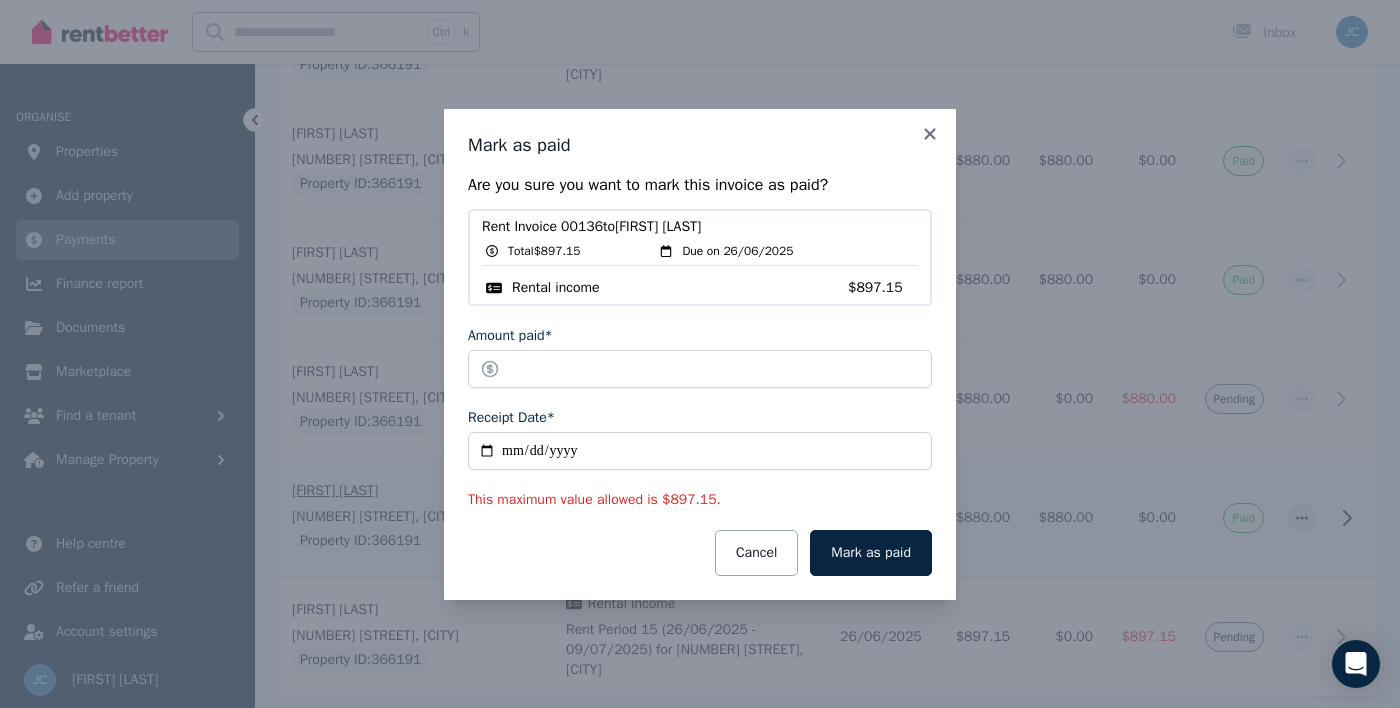 click on "Cancel" at bounding box center [756, 553] 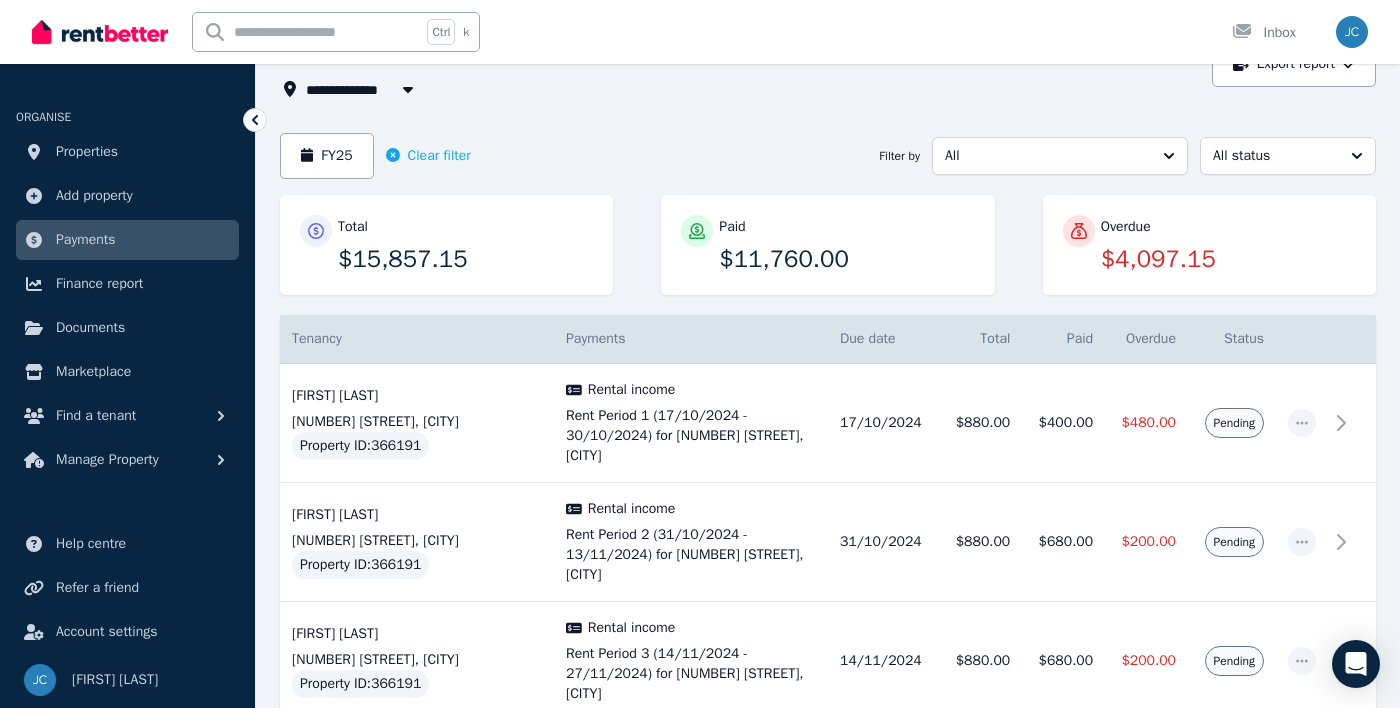 scroll, scrollTop: 0, scrollLeft: 0, axis: both 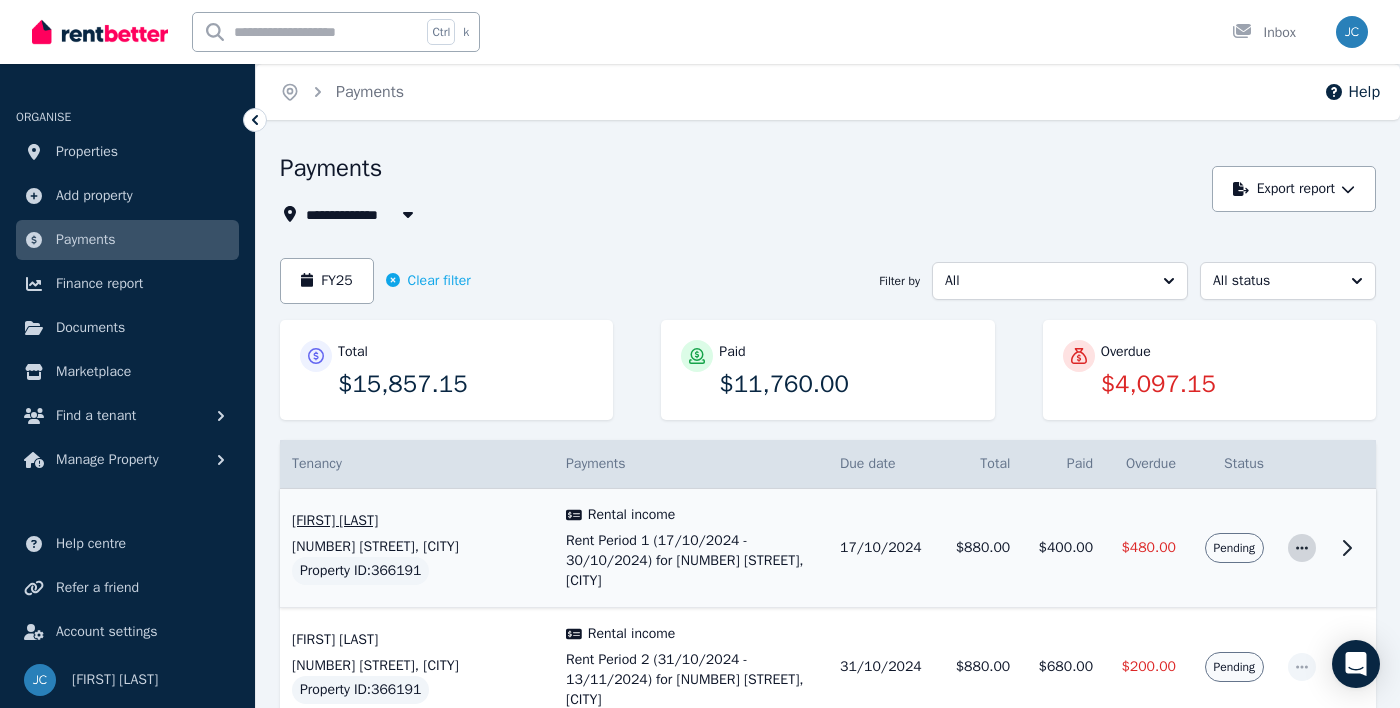 click at bounding box center [1302, 548] 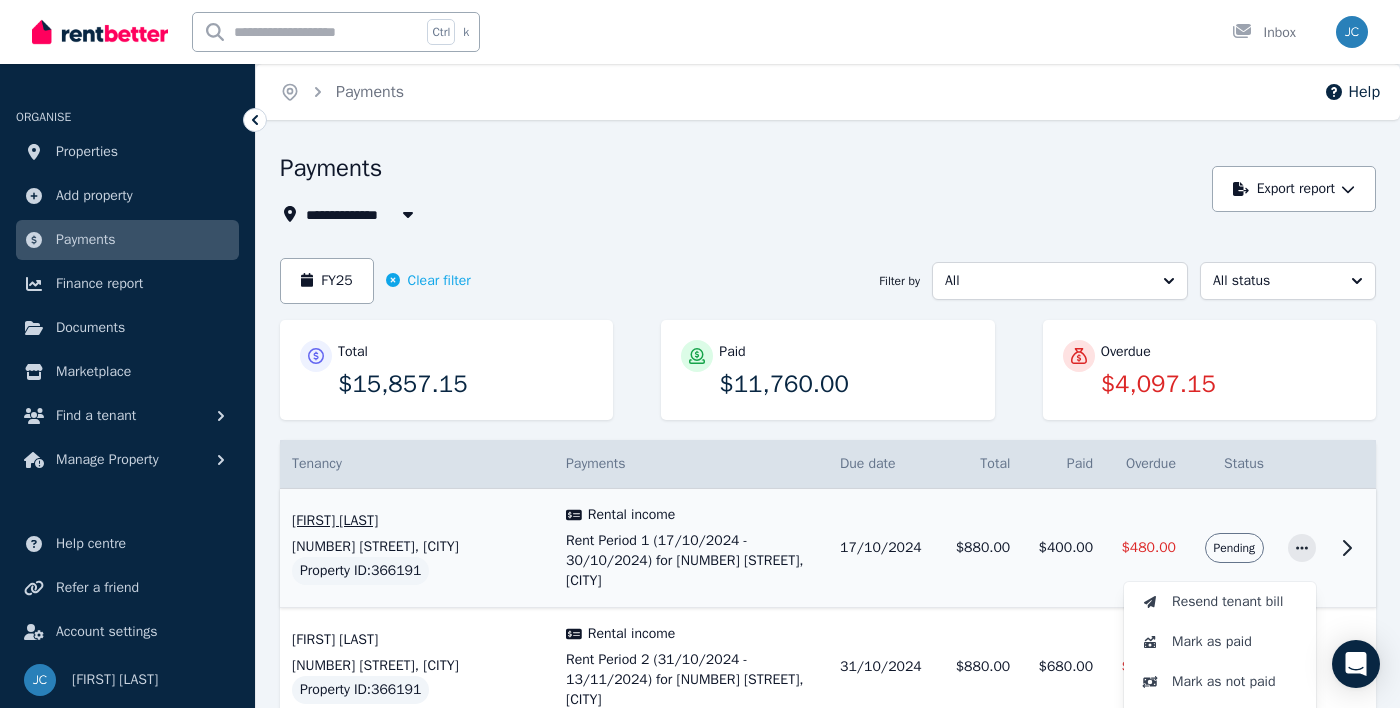 click 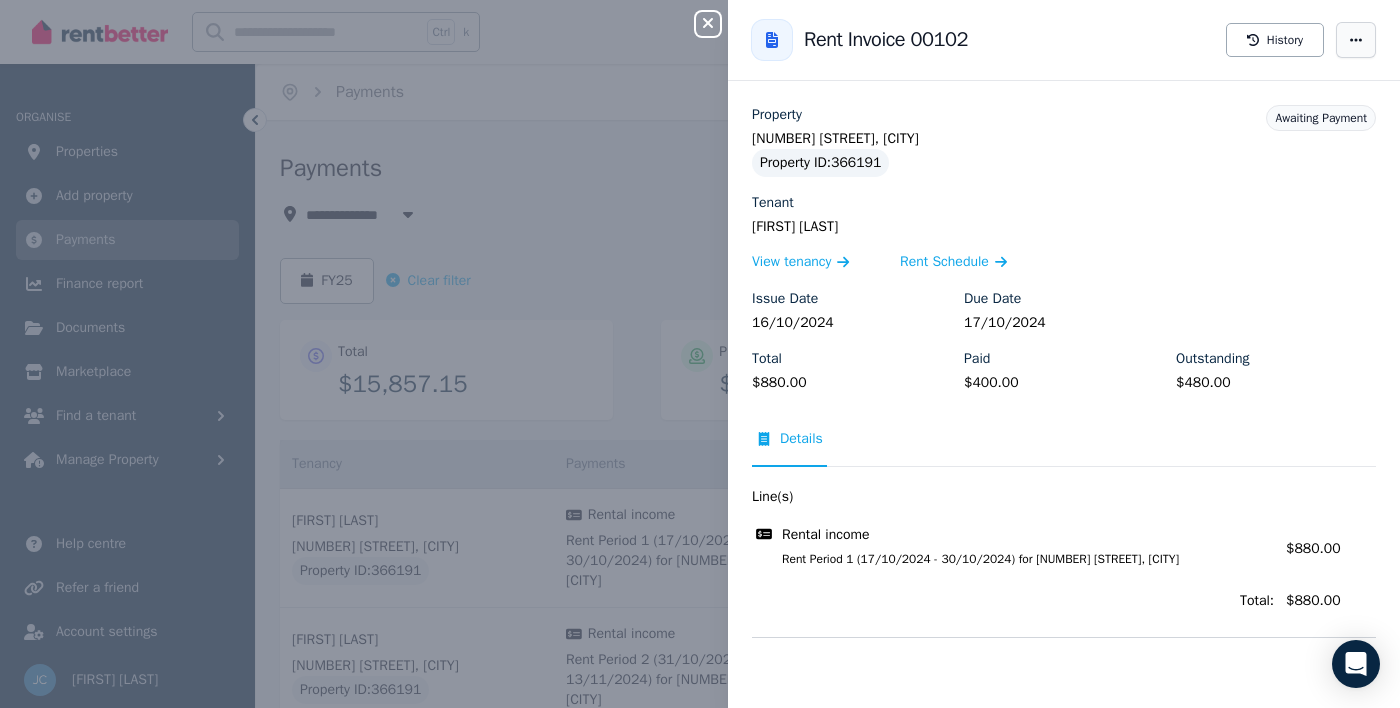 click 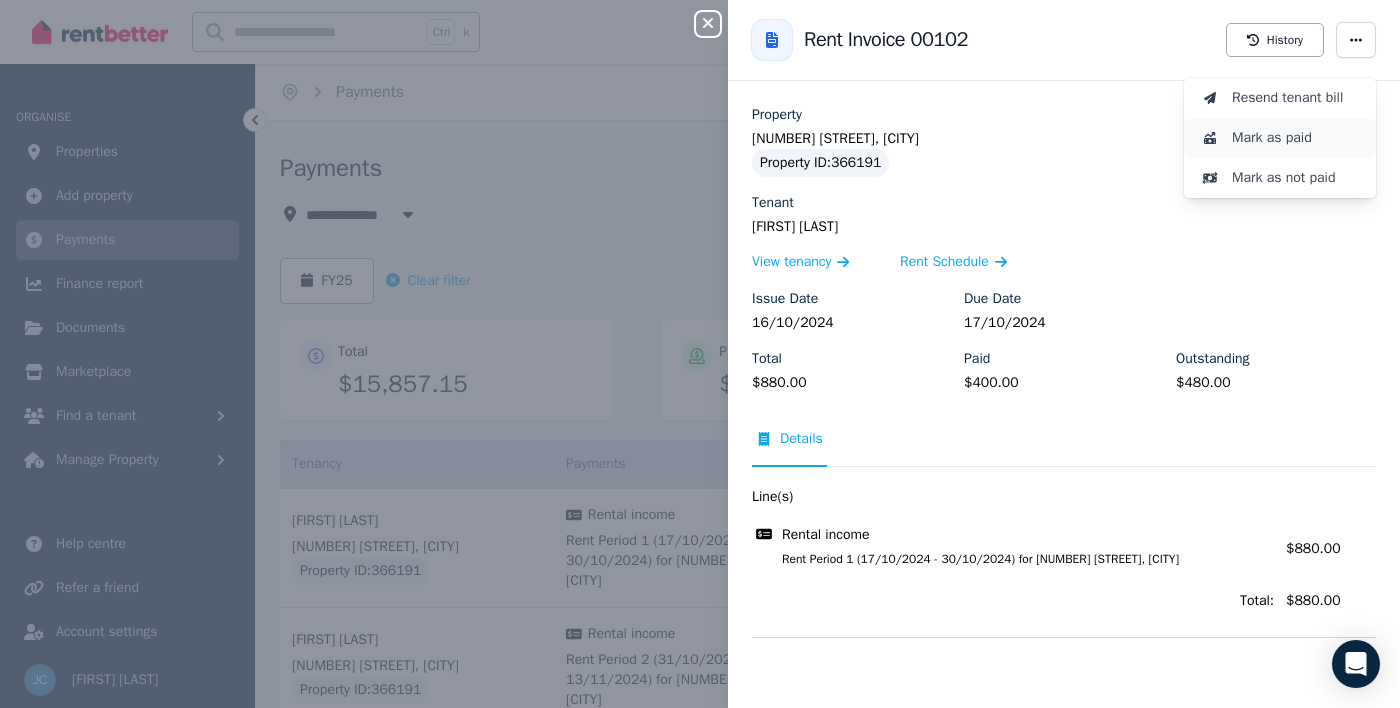 click on "Mark as paid" at bounding box center [1296, 138] 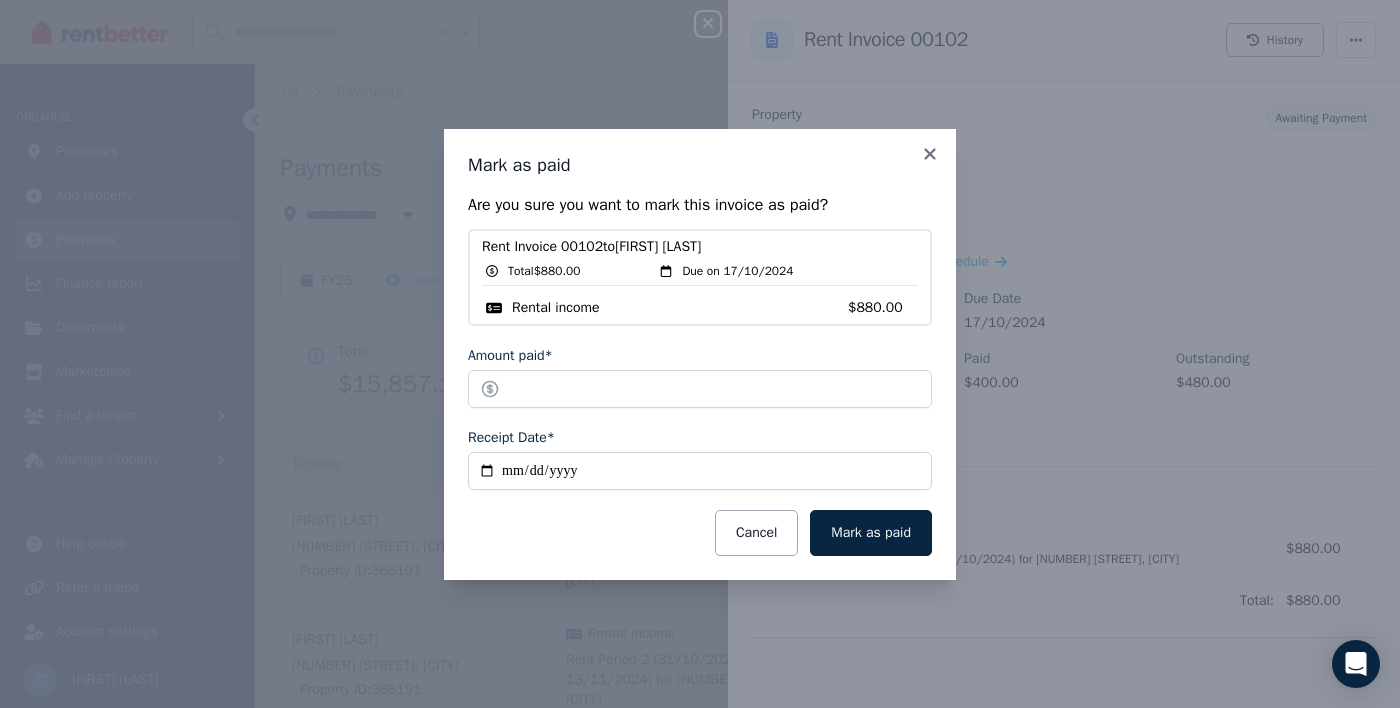 click 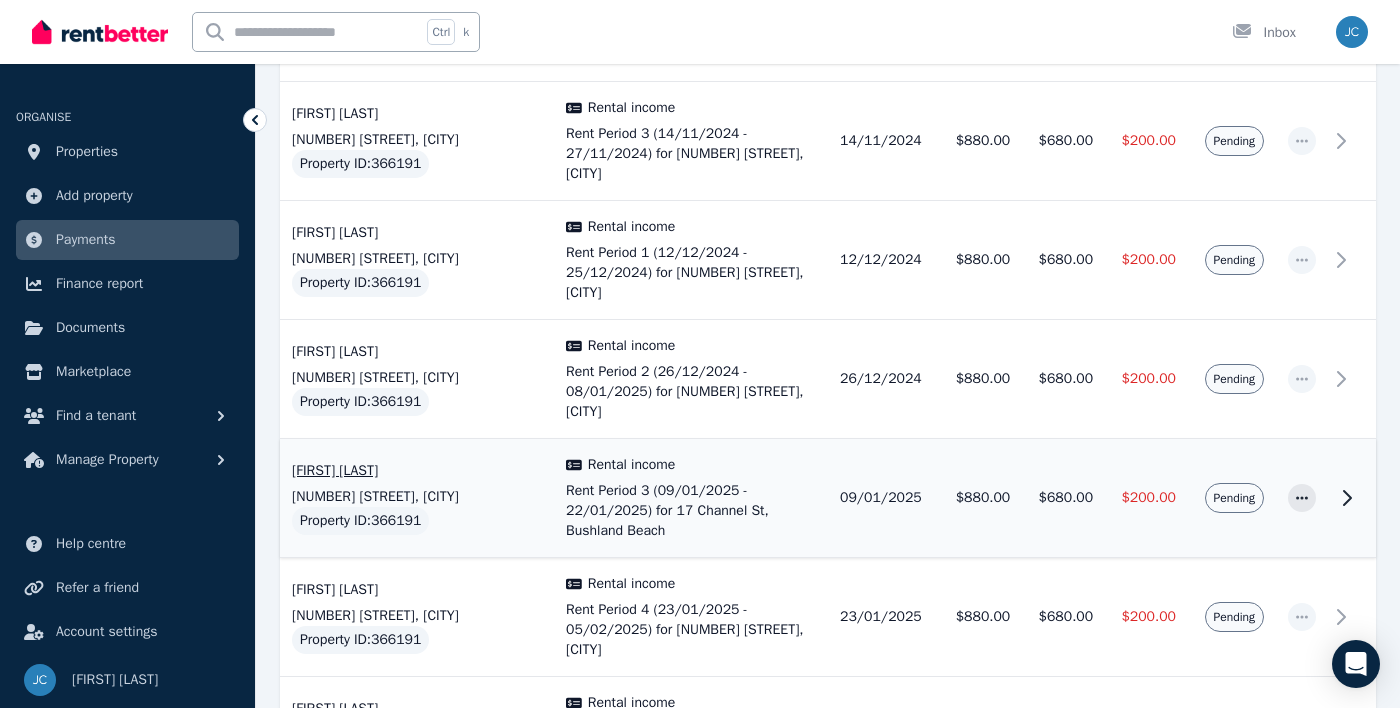 scroll, scrollTop: 0, scrollLeft: 0, axis: both 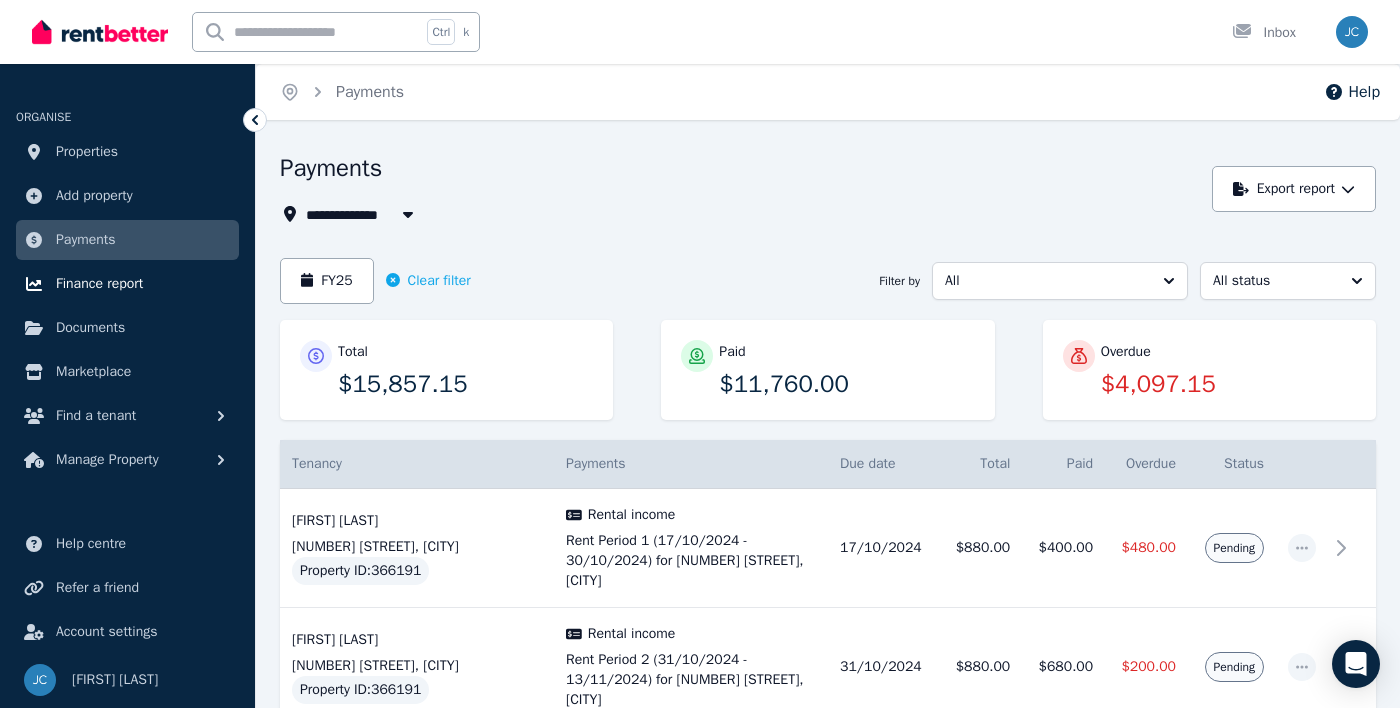 click on "Finance report" at bounding box center (127, 284) 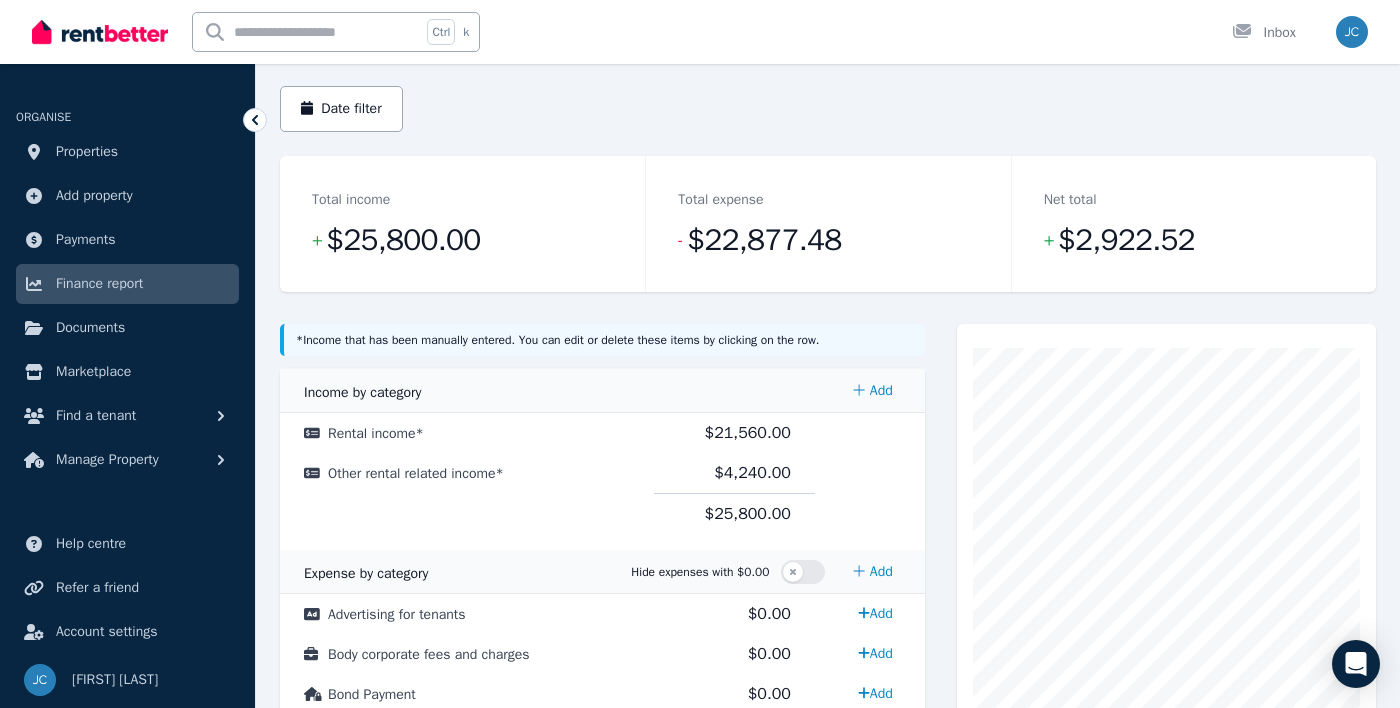 scroll, scrollTop: 164, scrollLeft: 0, axis: vertical 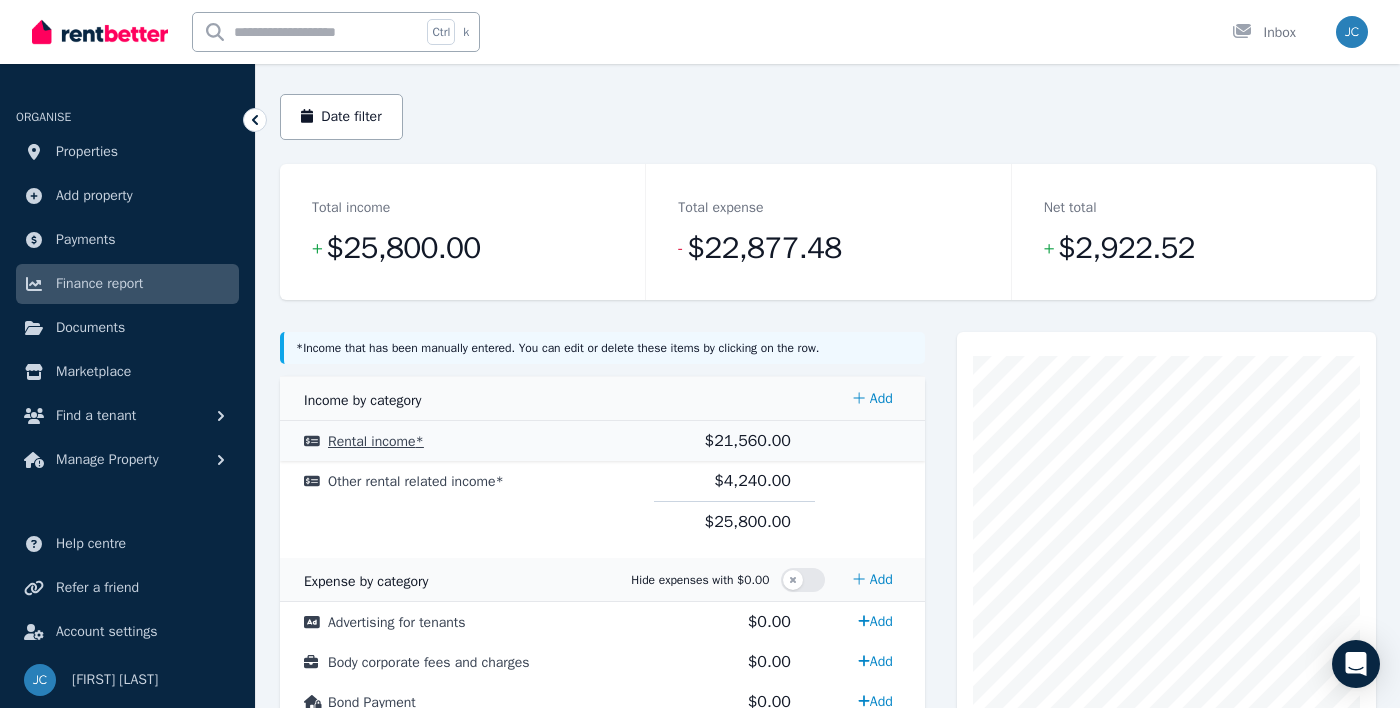 click on "$21,560.00" at bounding box center [748, 441] 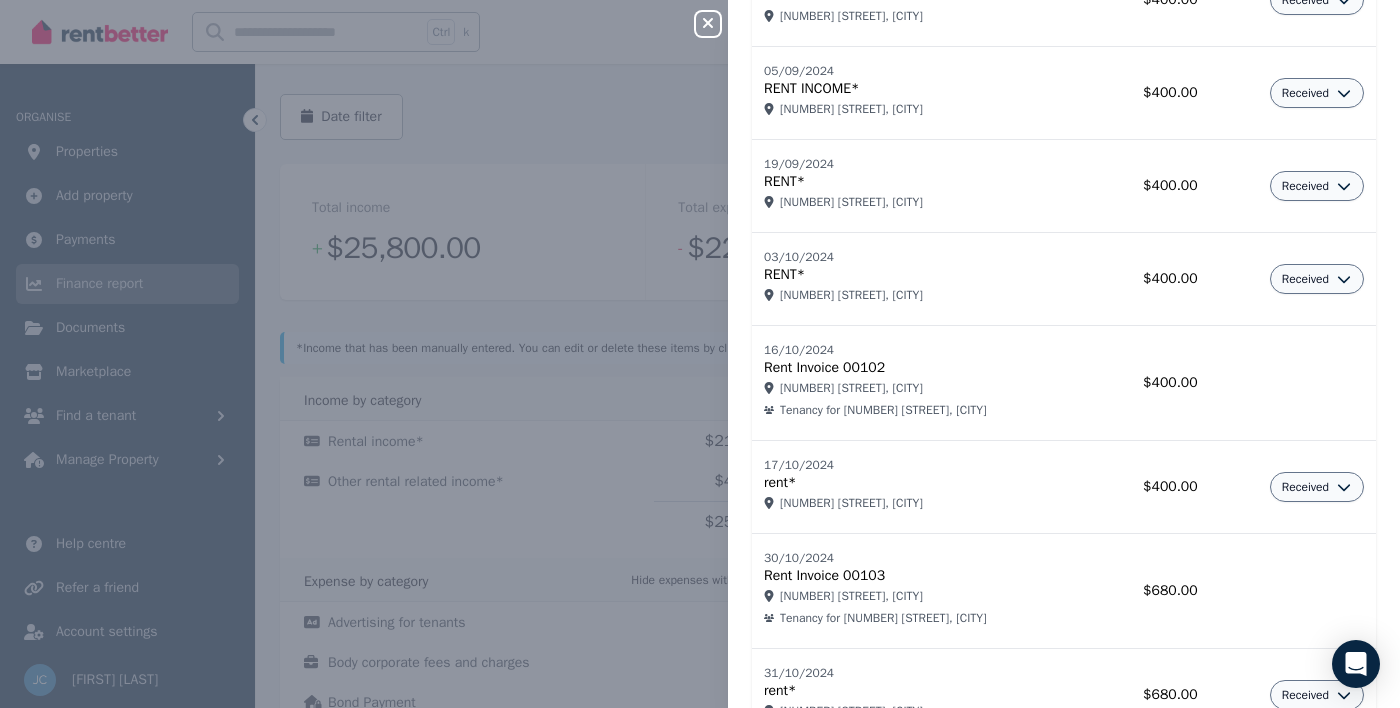 scroll, scrollTop: 468, scrollLeft: 0, axis: vertical 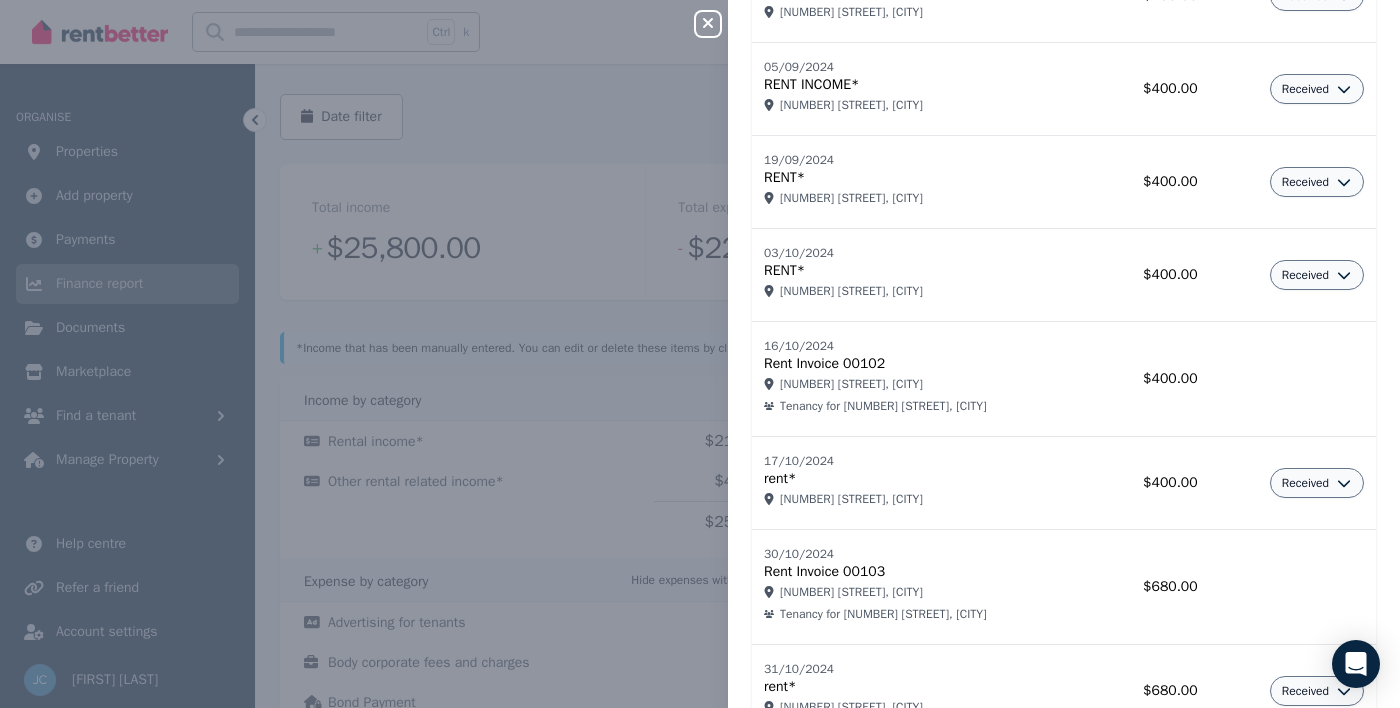 click at bounding box center (1293, 379) 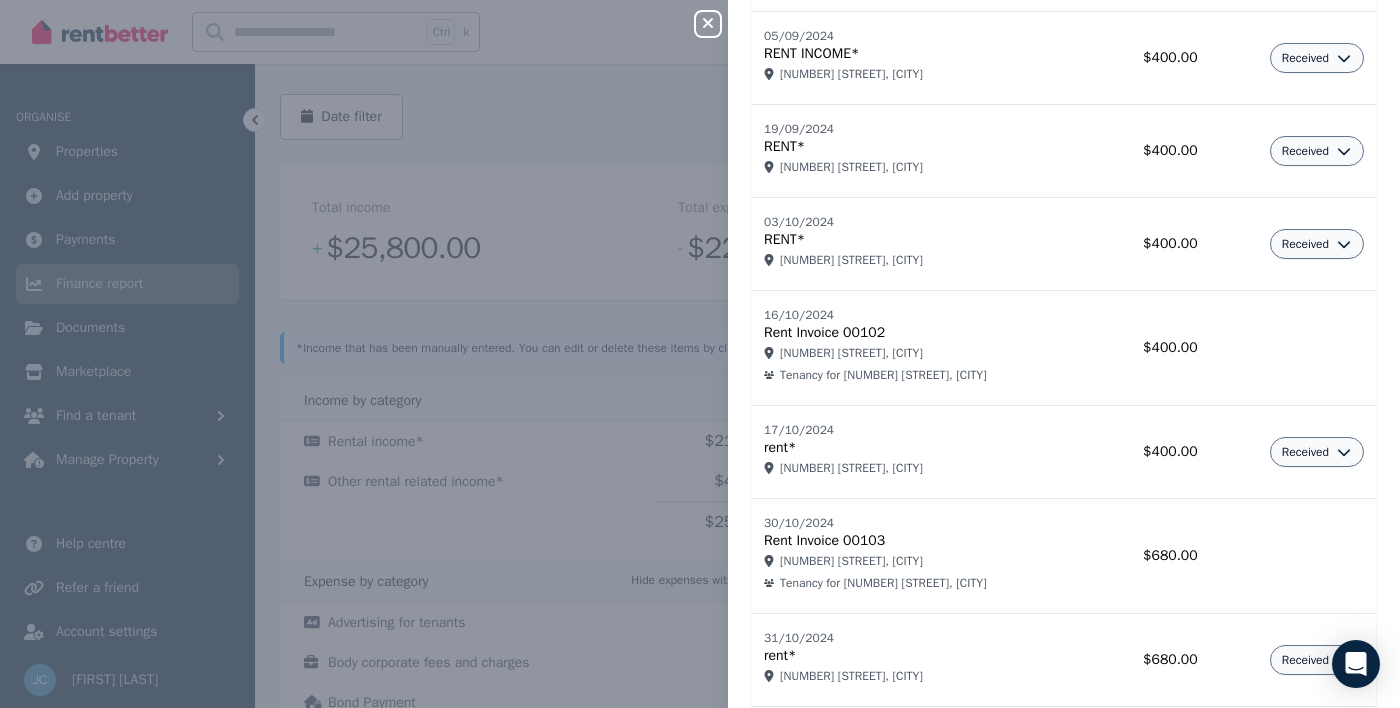 scroll, scrollTop: 501, scrollLeft: 0, axis: vertical 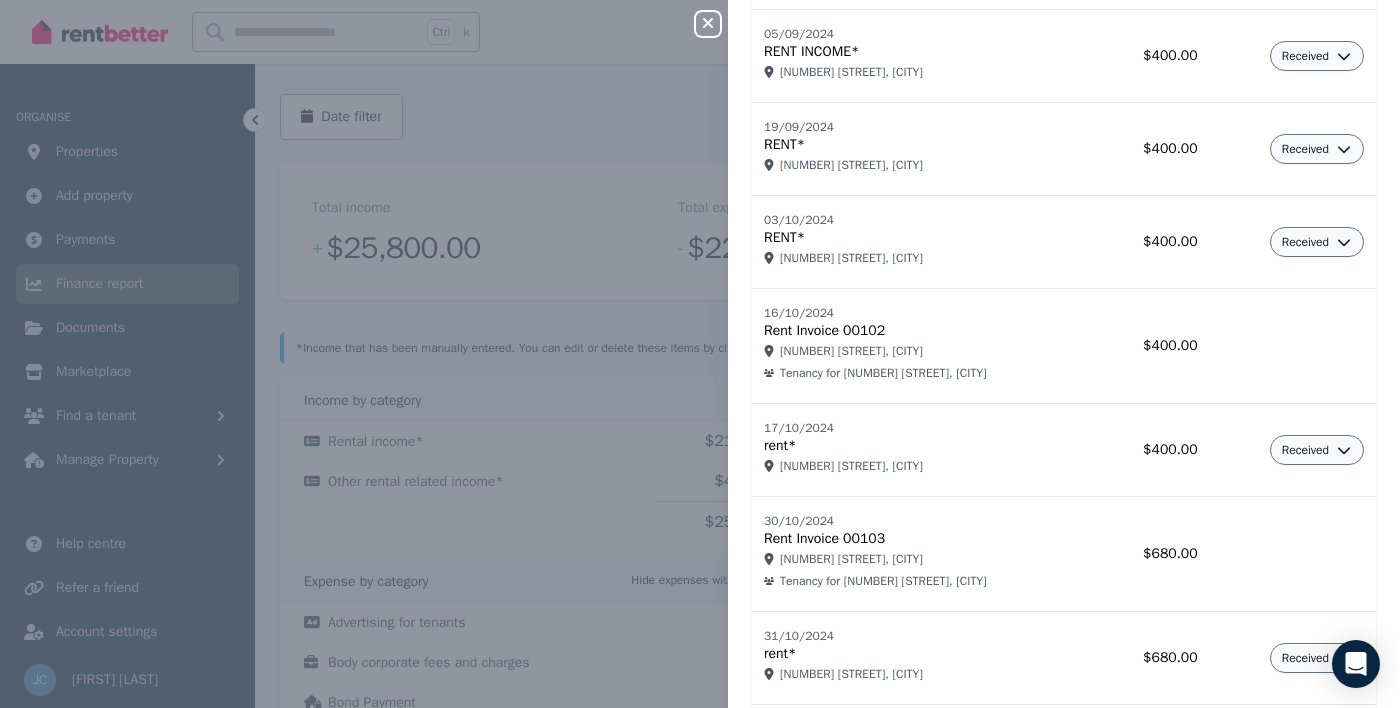 click on "[NUMBER] [STREET], [CITY]" at bounding box center [925, 351] 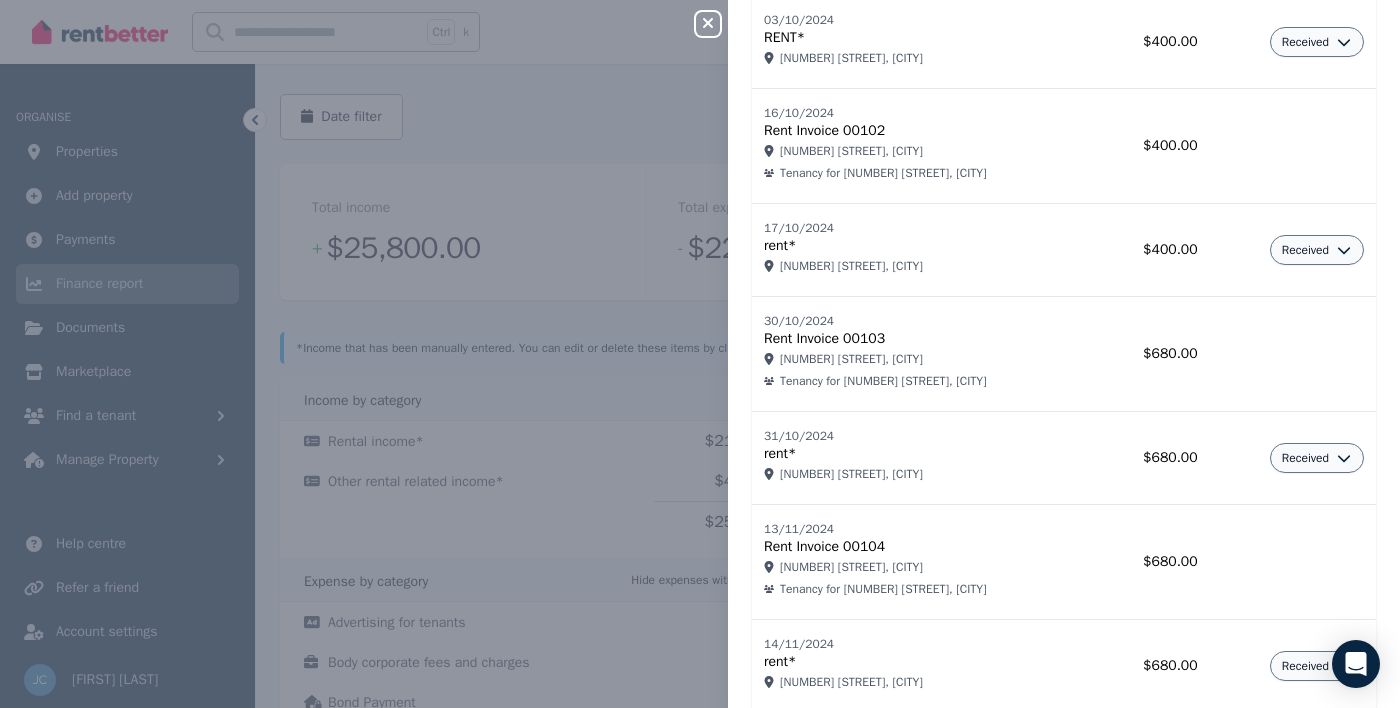 scroll, scrollTop: 0, scrollLeft: 0, axis: both 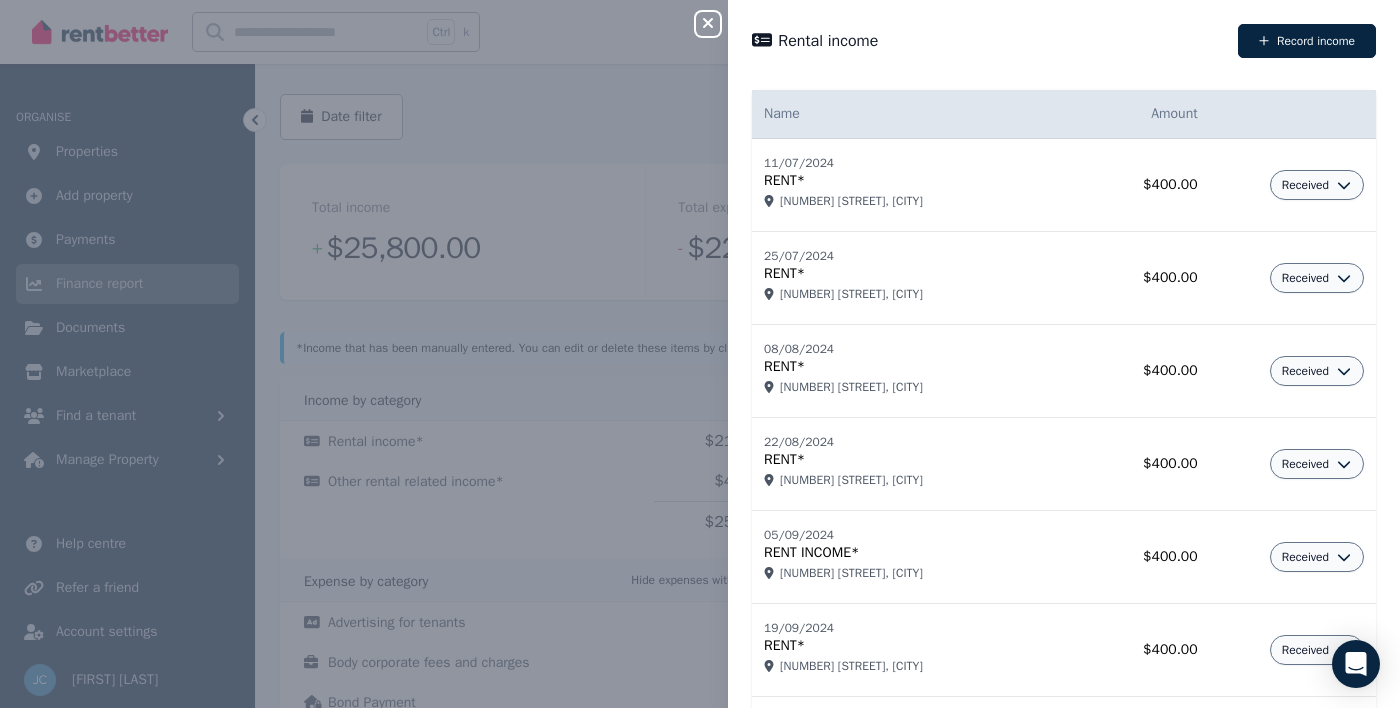 click on "Rental income" at bounding box center [828, 41] 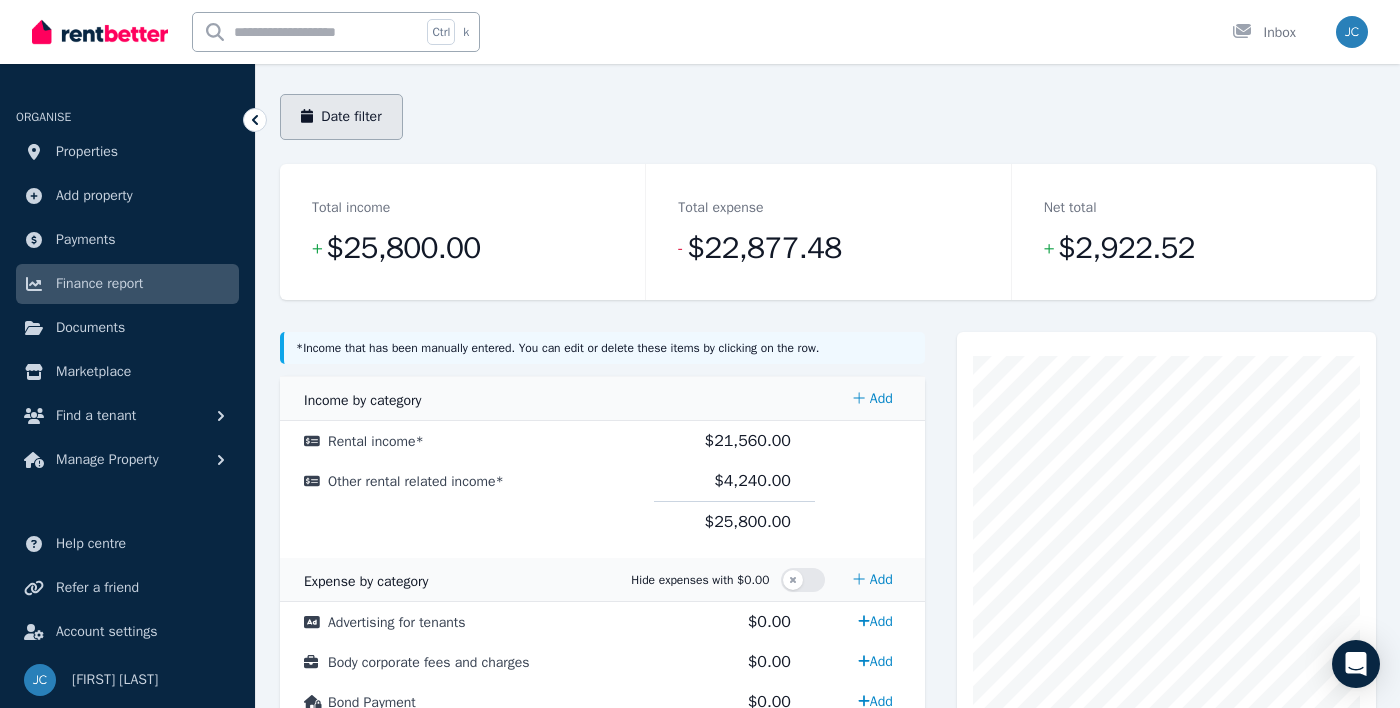 click on "Date filter" at bounding box center [341, 117] 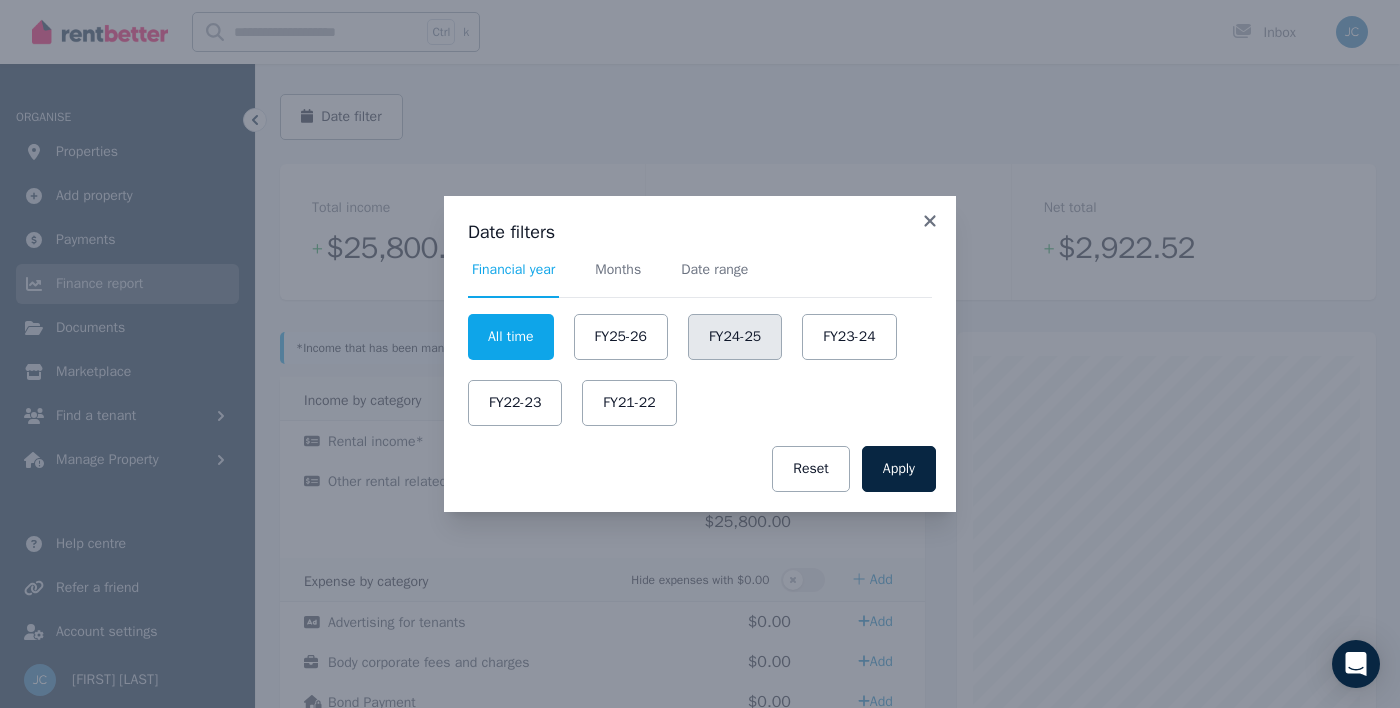 click on "FY24-25" at bounding box center (735, 337) 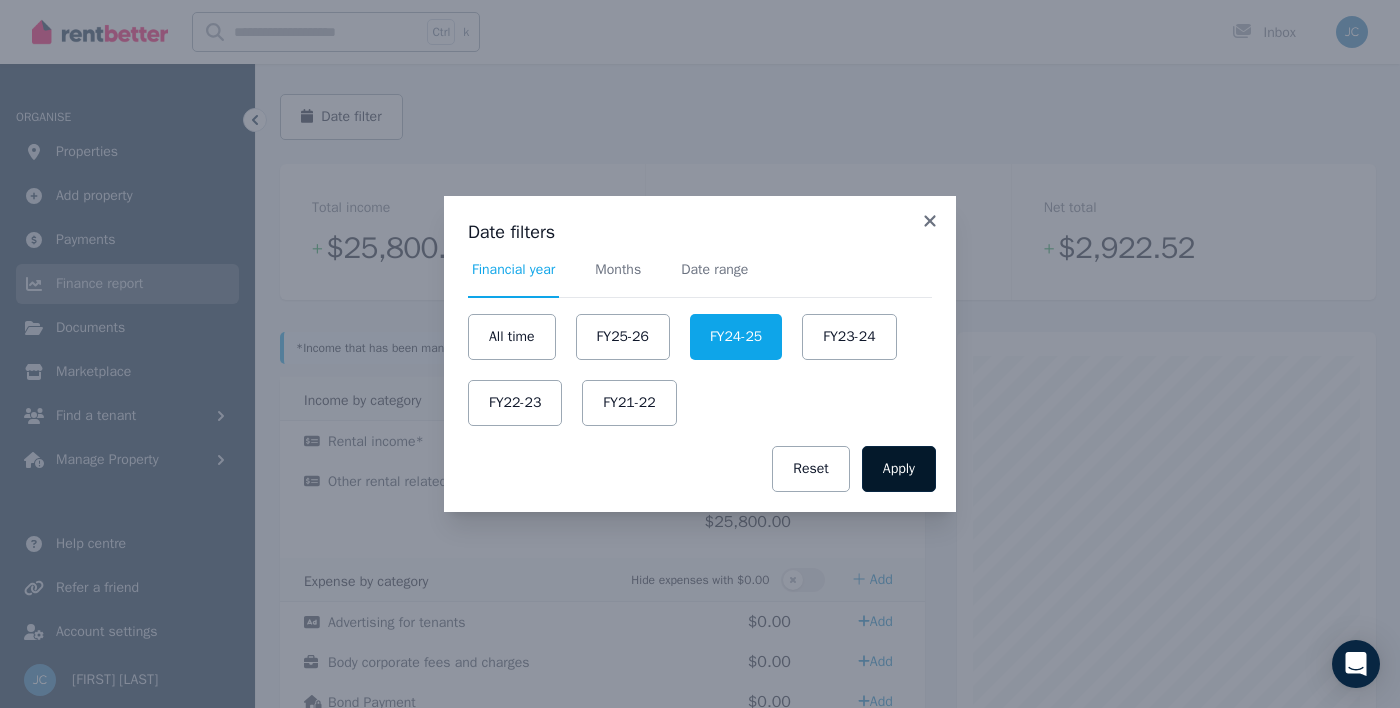 click on "Apply" at bounding box center (899, 469) 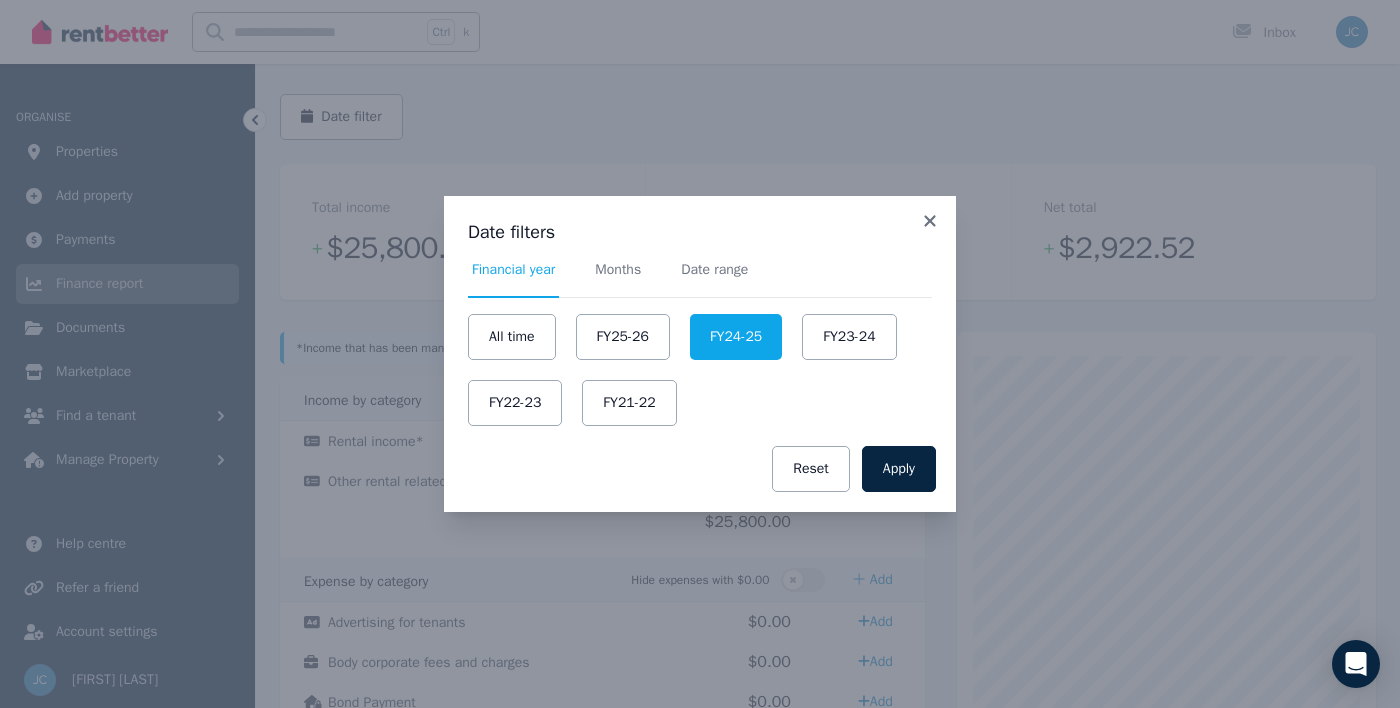 scroll, scrollTop: 0, scrollLeft: 0, axis: both 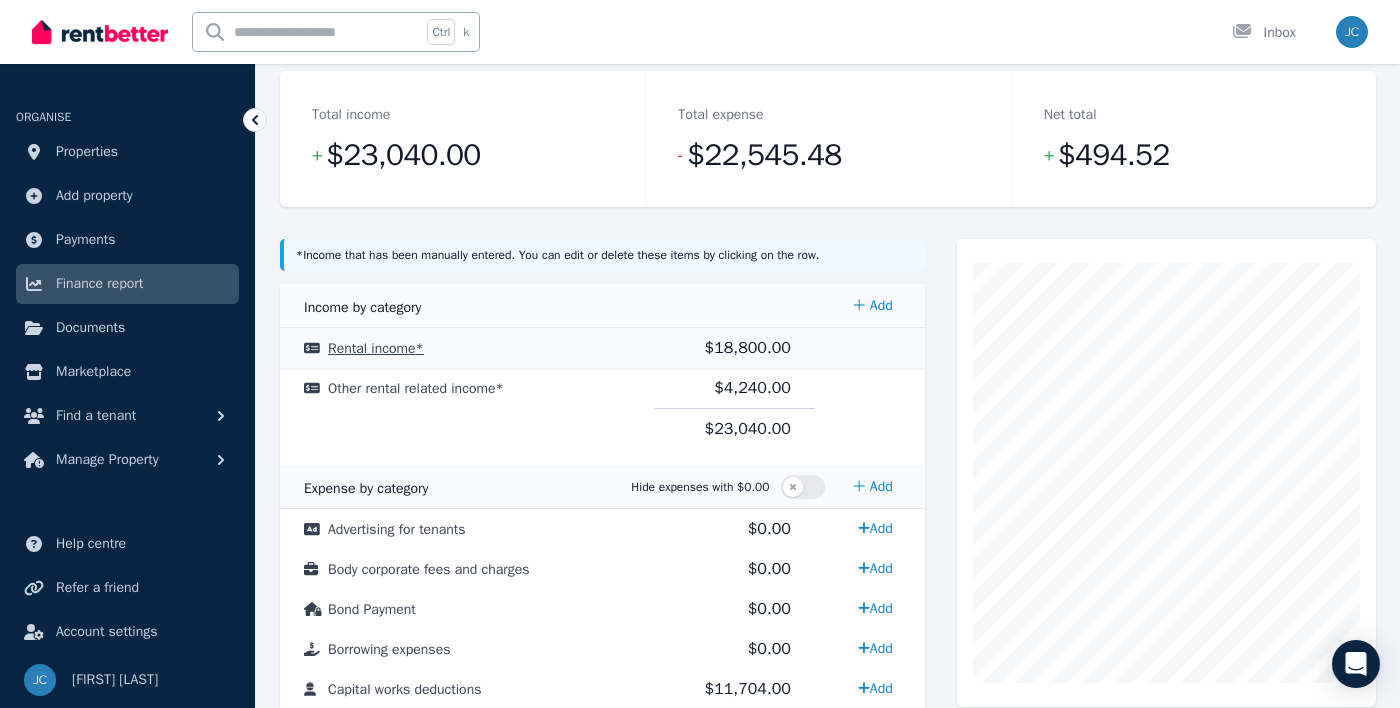 click on "$18,800.00" at bounding box center [748, 348] 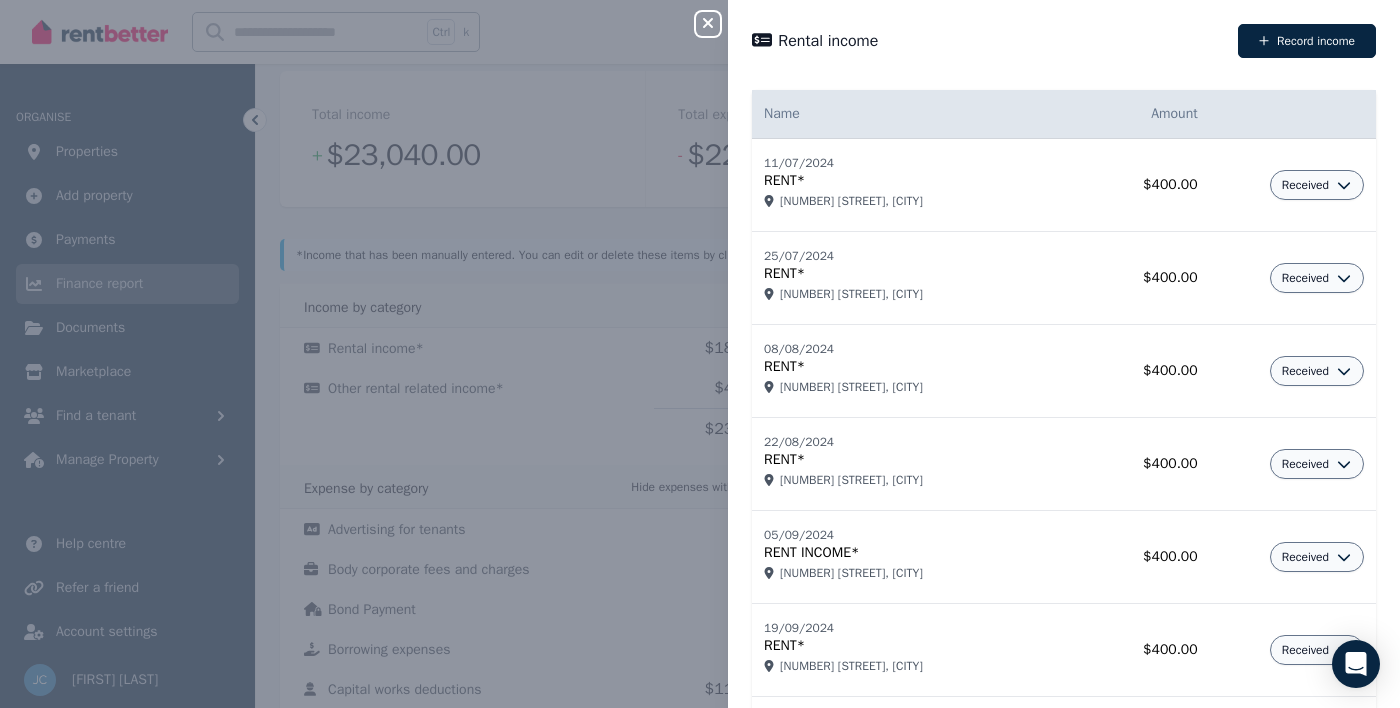 click 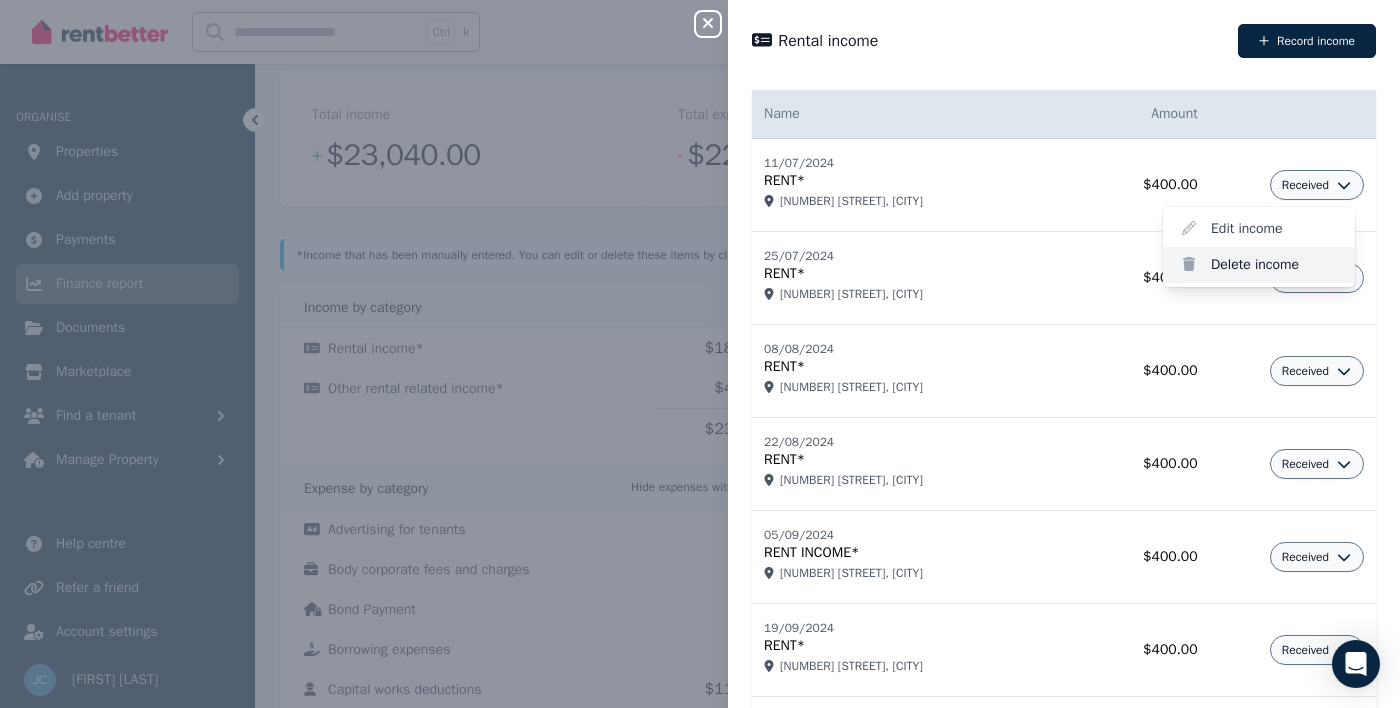 click on "Delete income" at bounding box center [1259, 265] 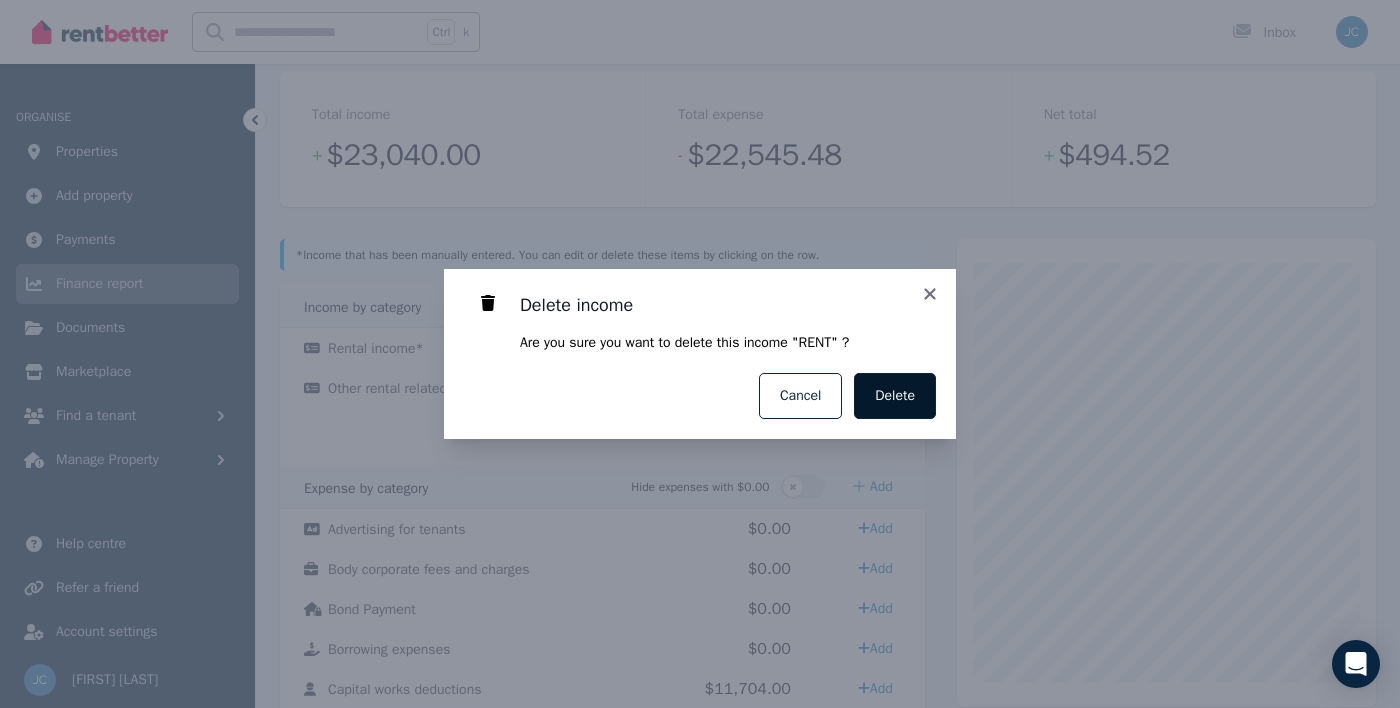 click on "Delete" at bounding box center [895, 396] 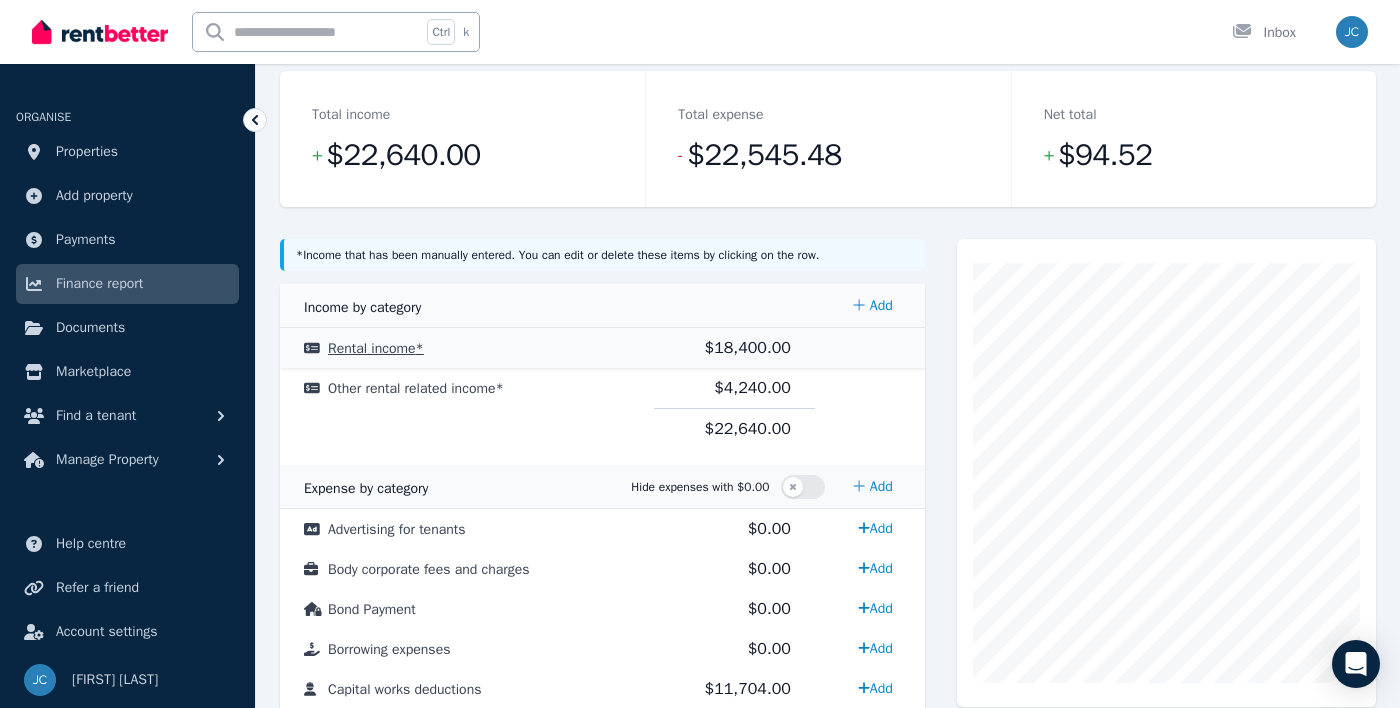 click on "$18,400.00" at bounding box center [748, 348] 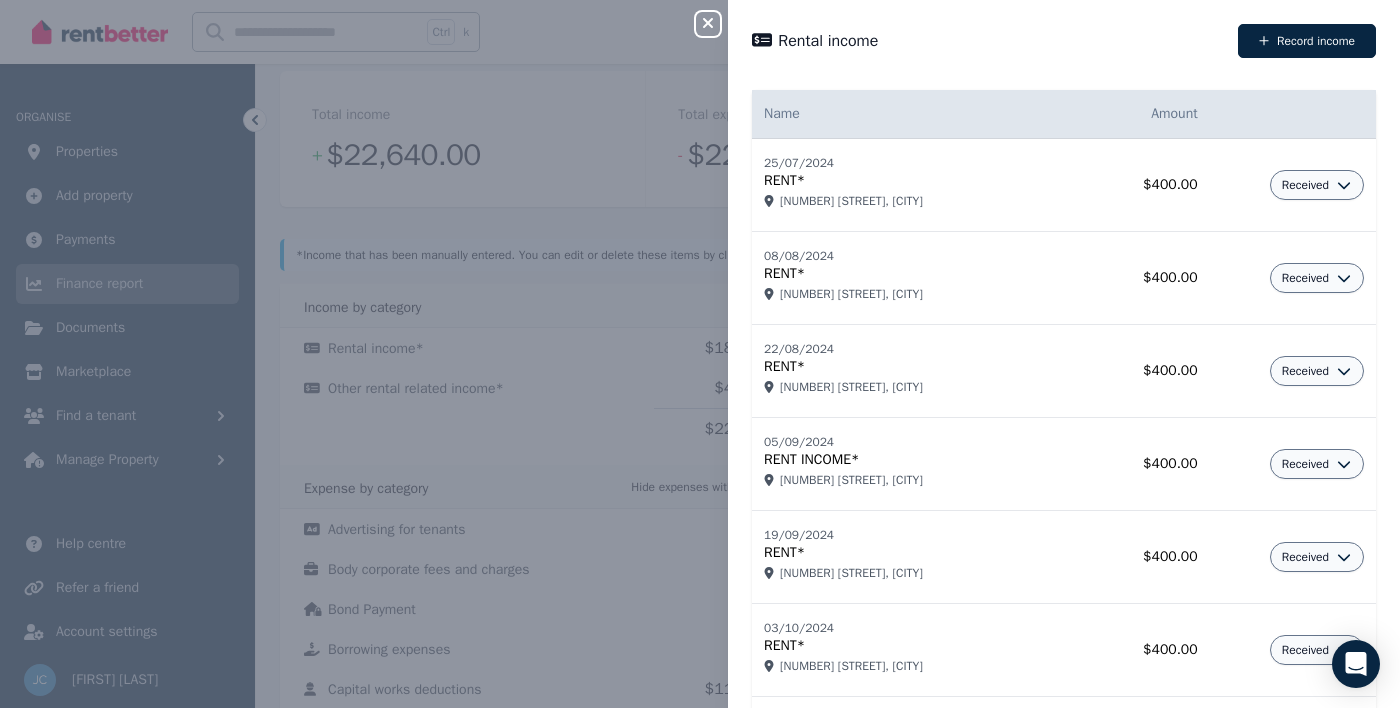 click 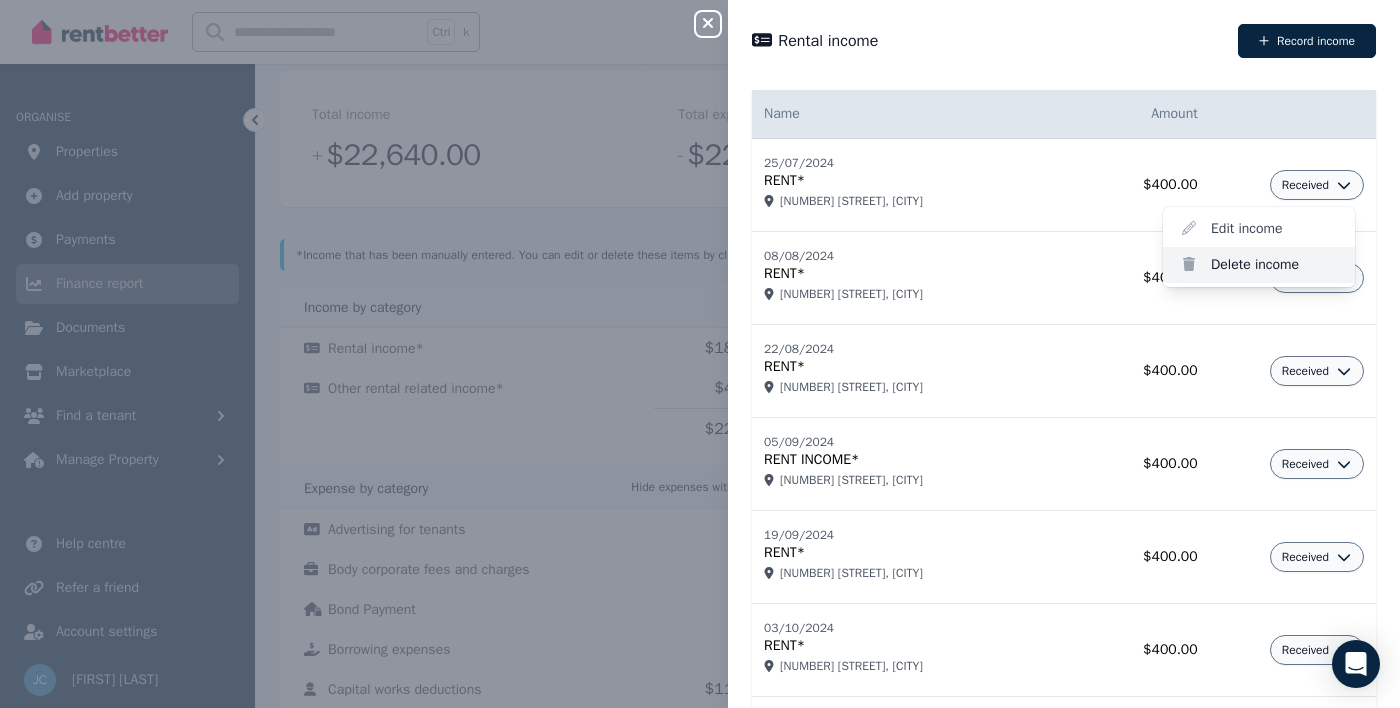 click on "Delete income" at bounding box center [1259, 265] 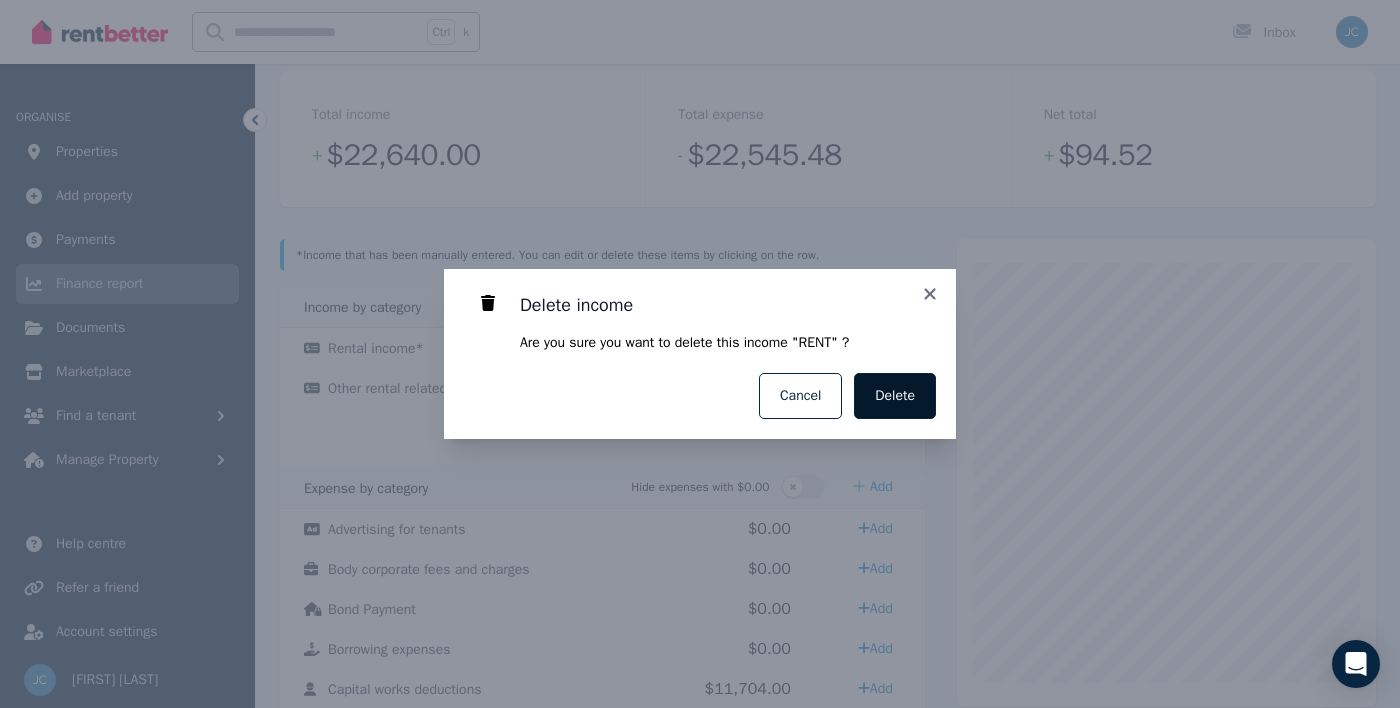 click on "Delete" at bounding box center (895, 396) 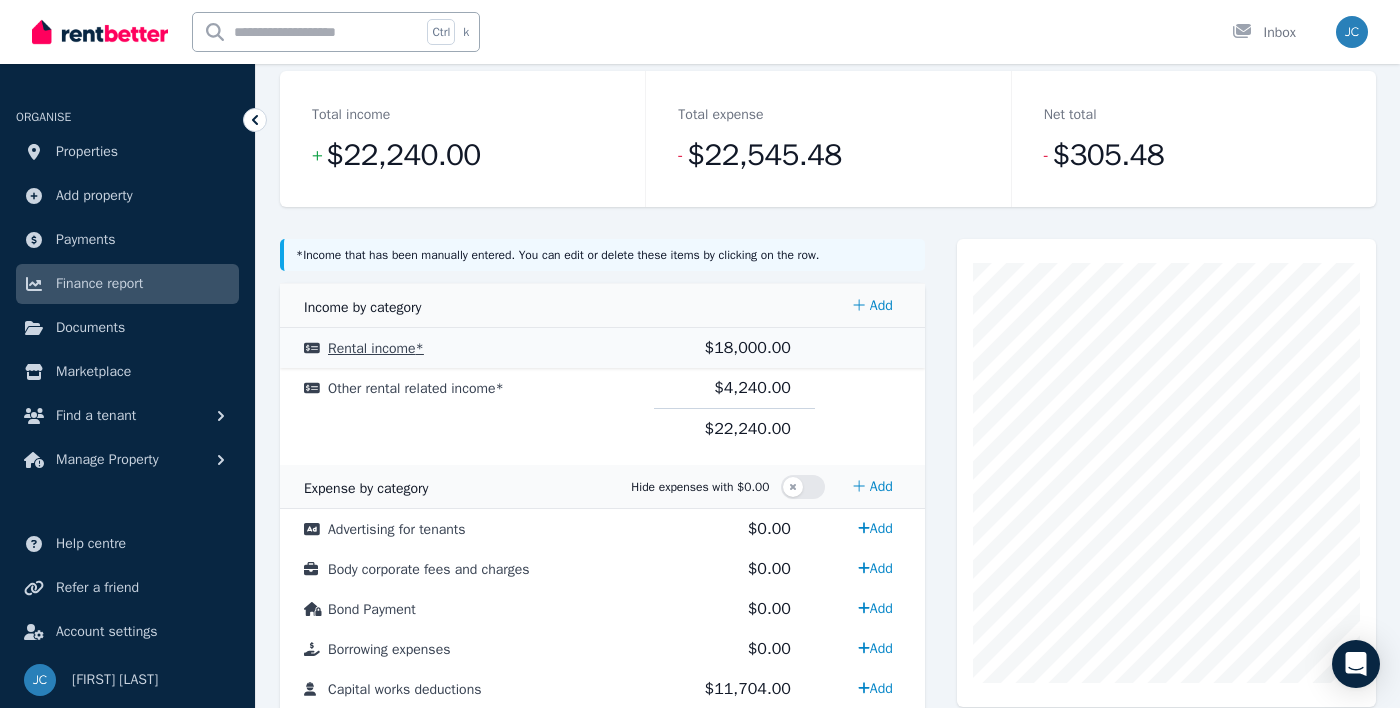click on "$18,000.00" at bounding box center [748, 348] 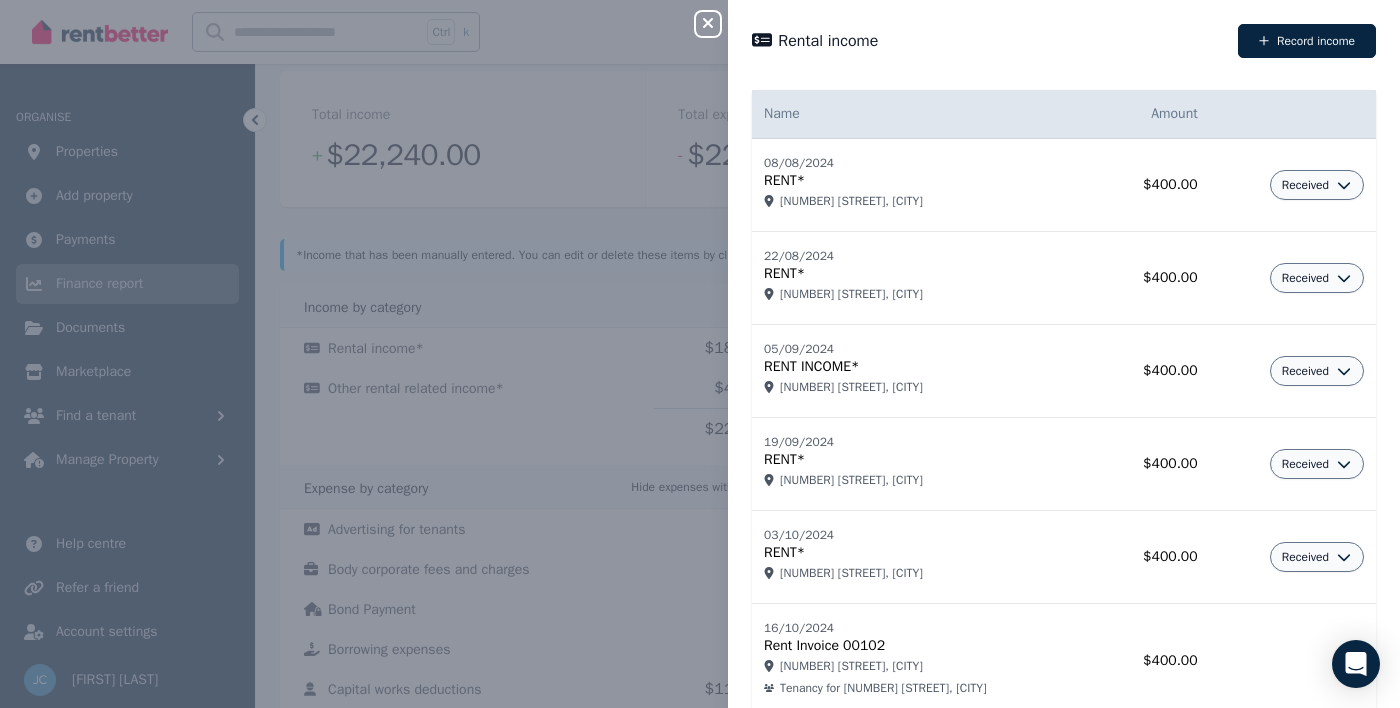 click on "Received" at bounding box center (1305, 185) 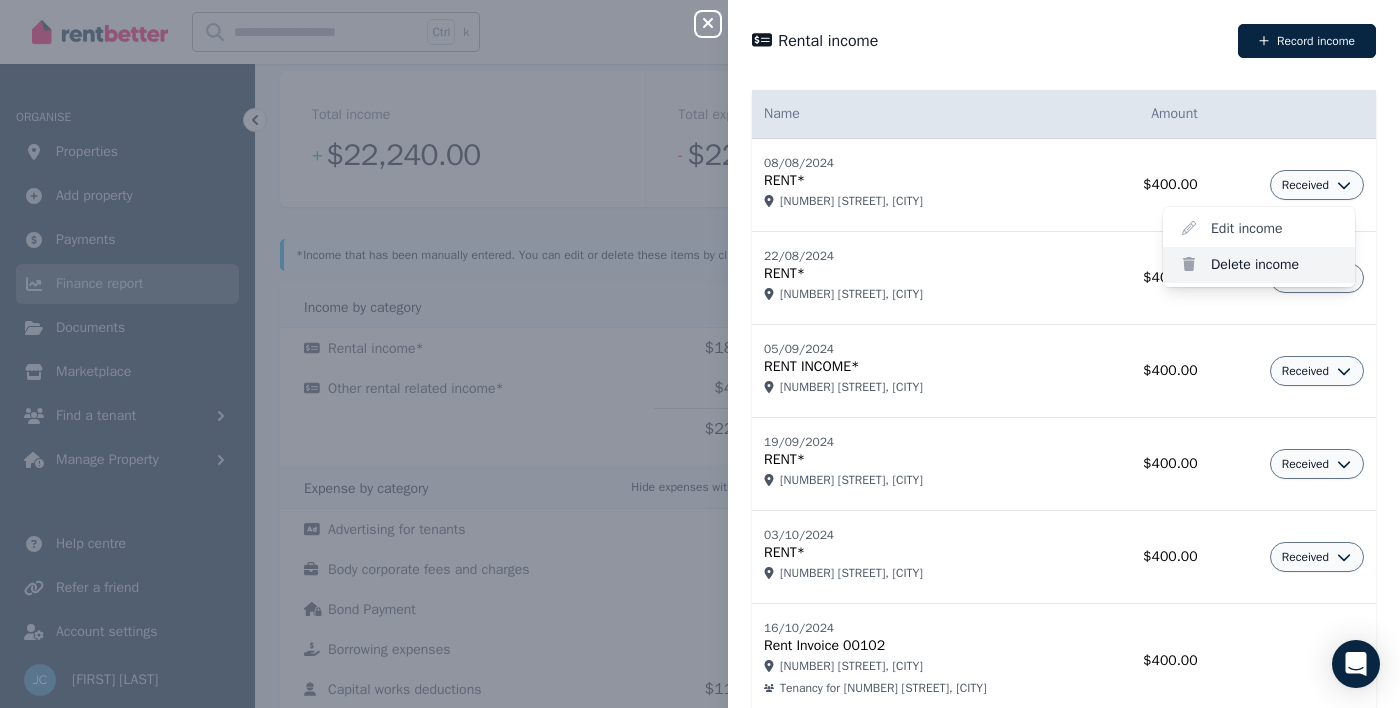 click on "Delete income" at bounding box center [1259, 265] 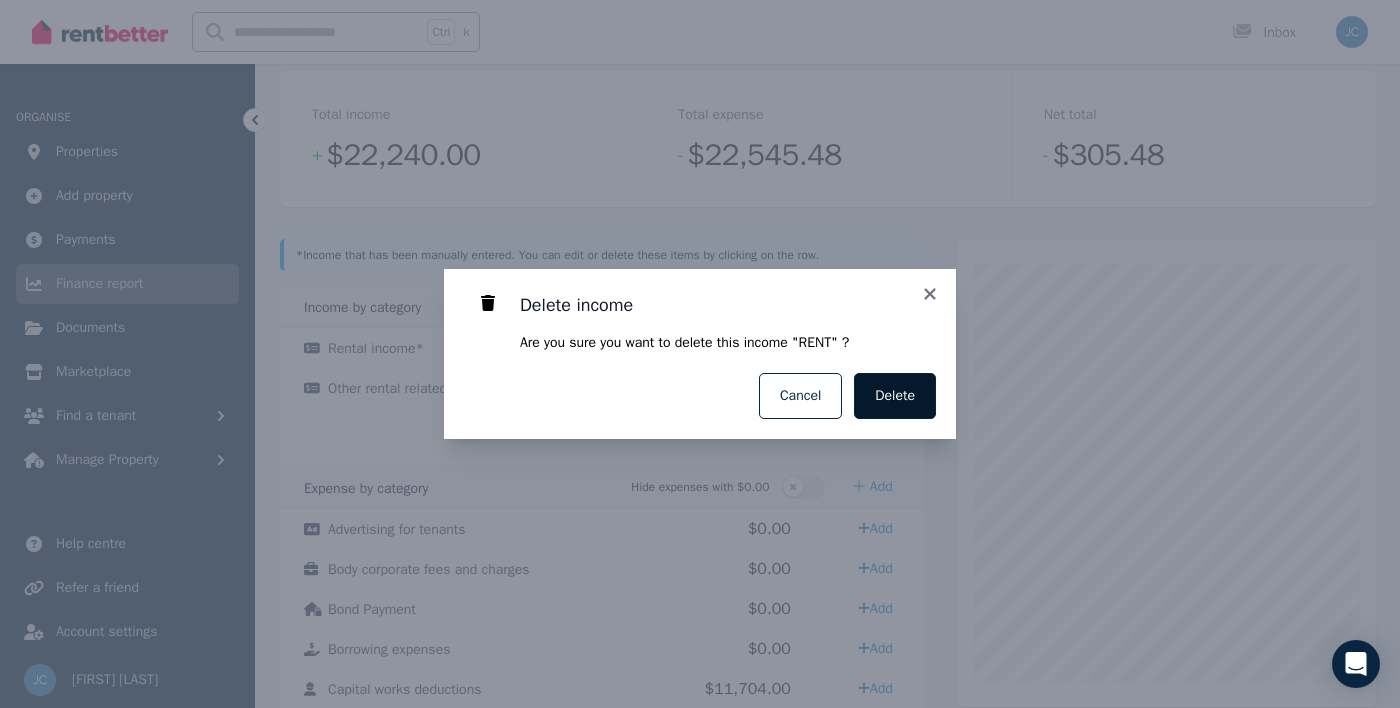 click on "Delete" at bounding box center (895, 396) 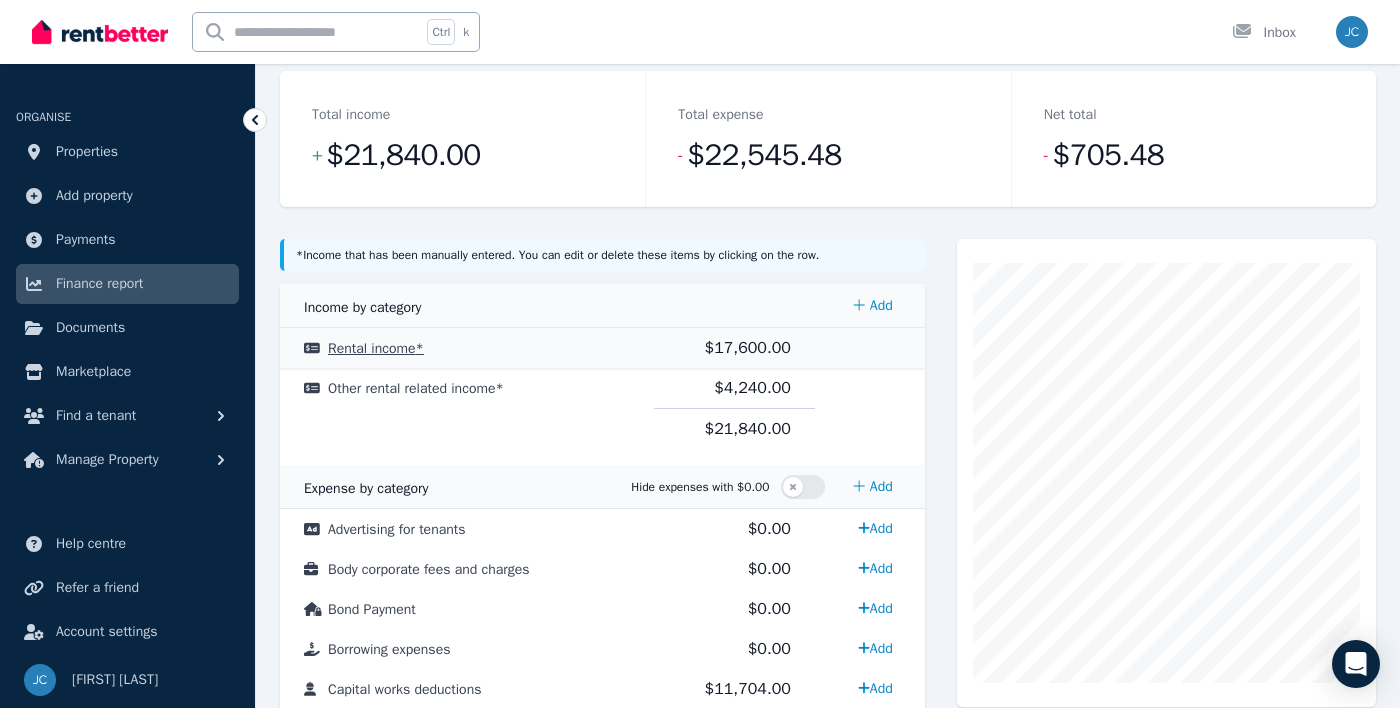 click on "$17,600.00" at bounding box center [748, 348] 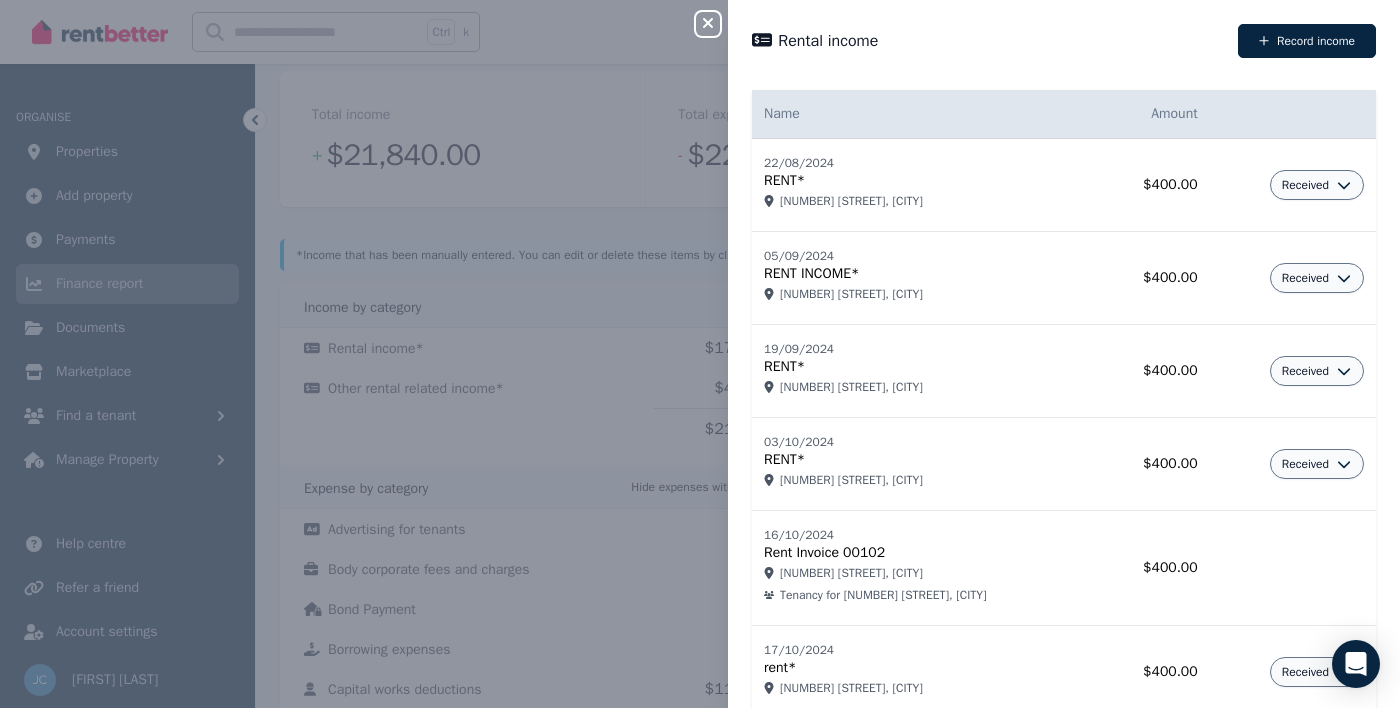 click 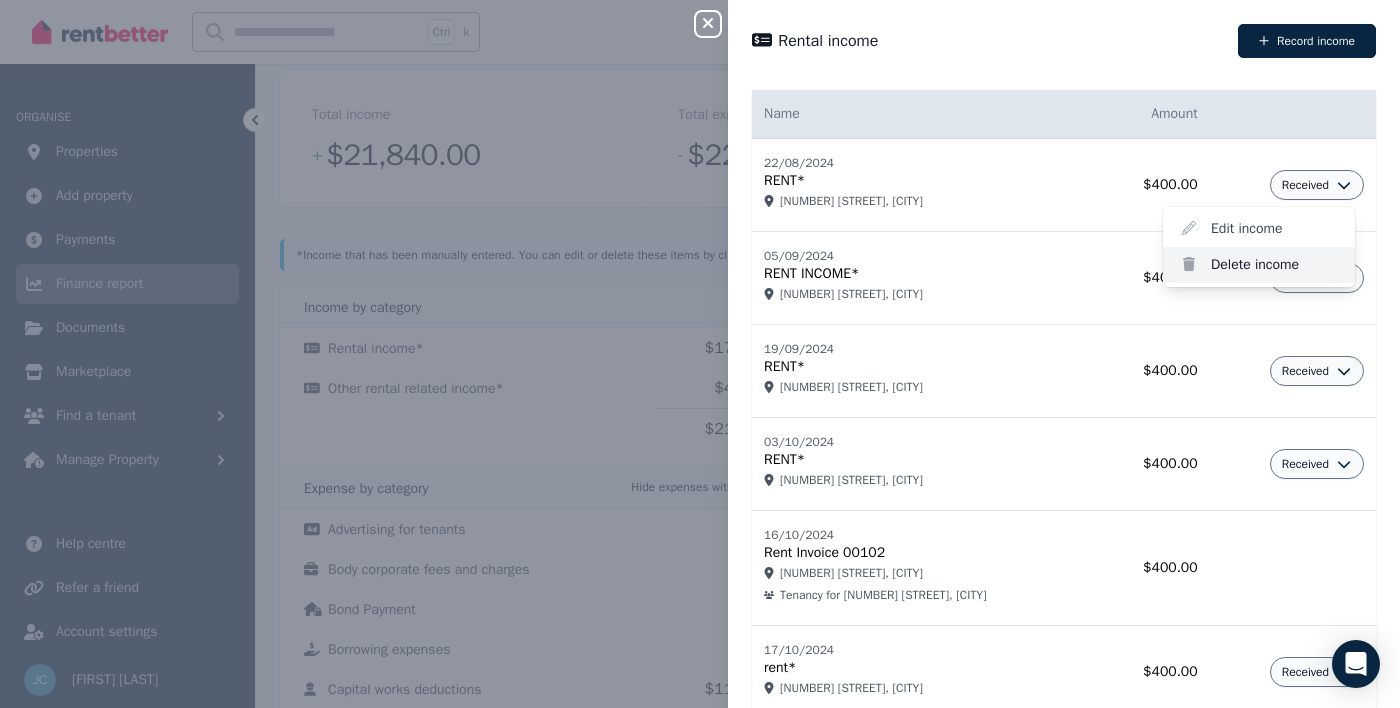 click on "Delete income" at bounding box center [1259, 265] 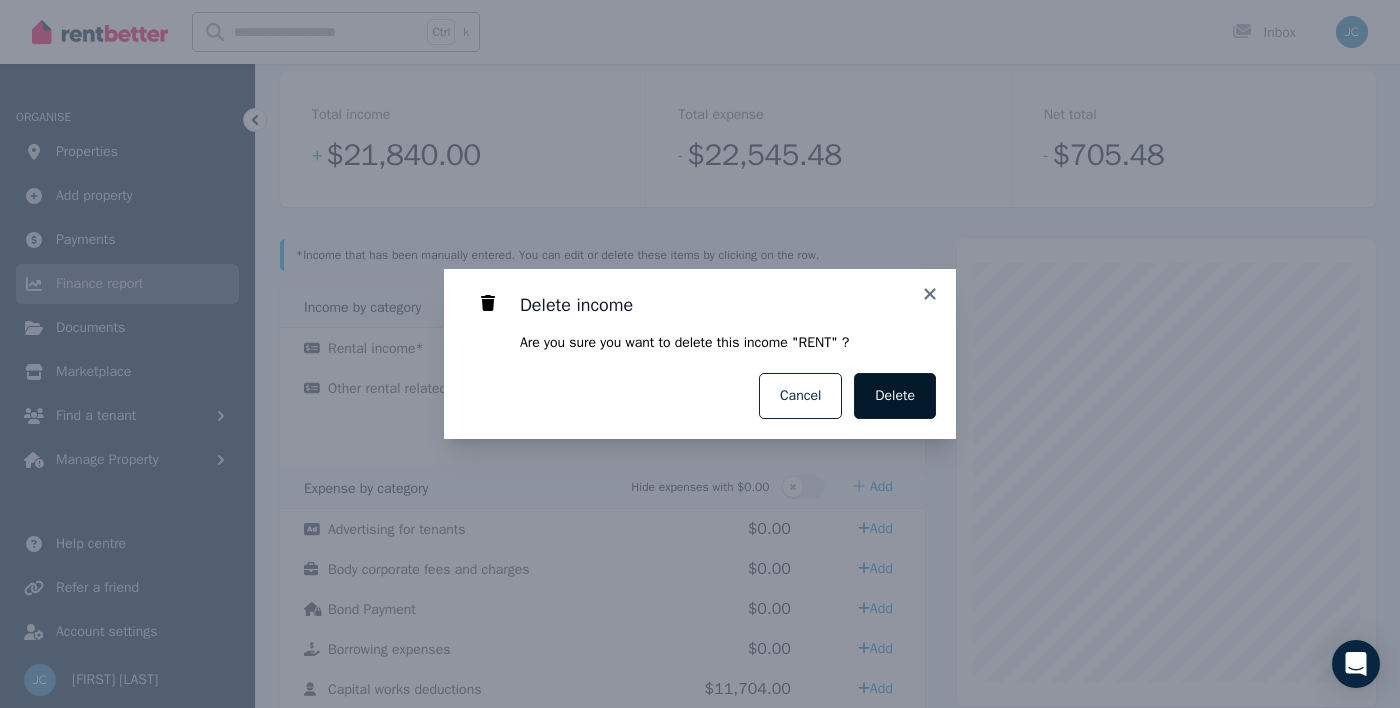 click on "Delete" at bounding box center (895, 396) 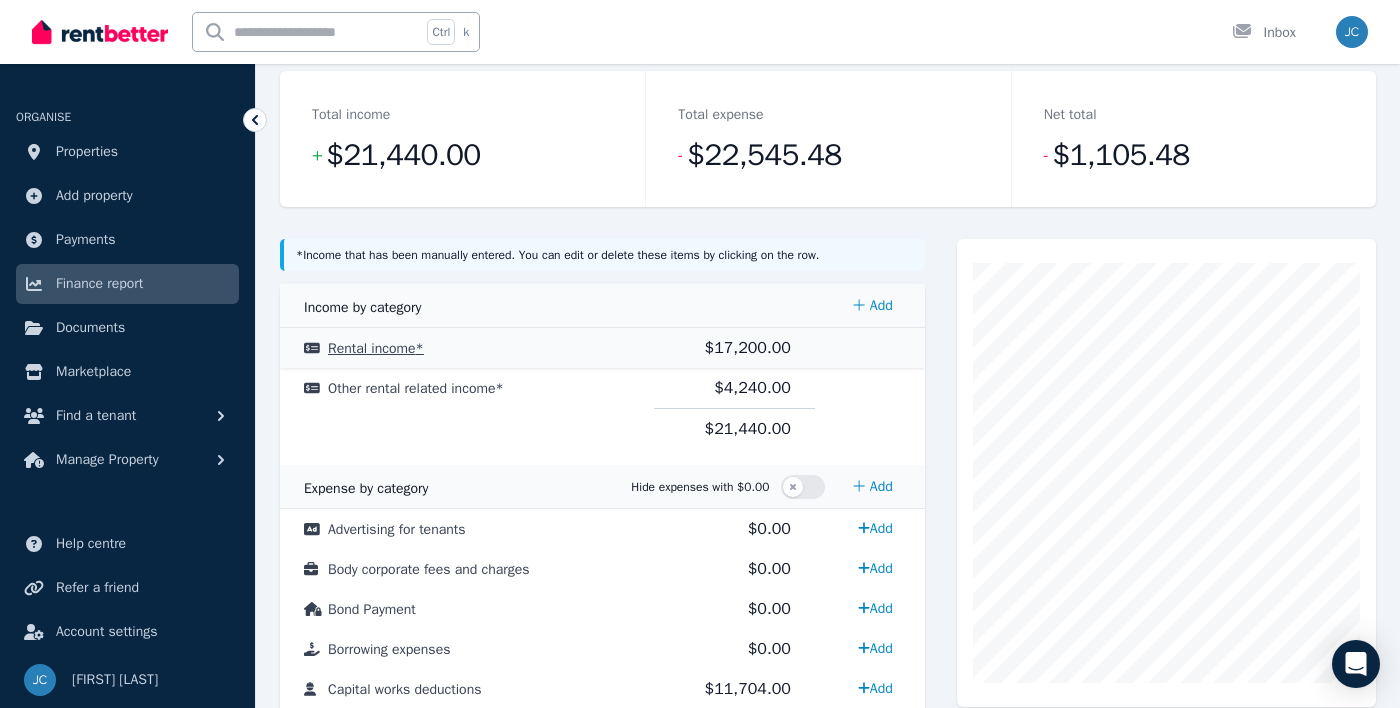 click on "$17,200.00" at bounding box center (748, 348) 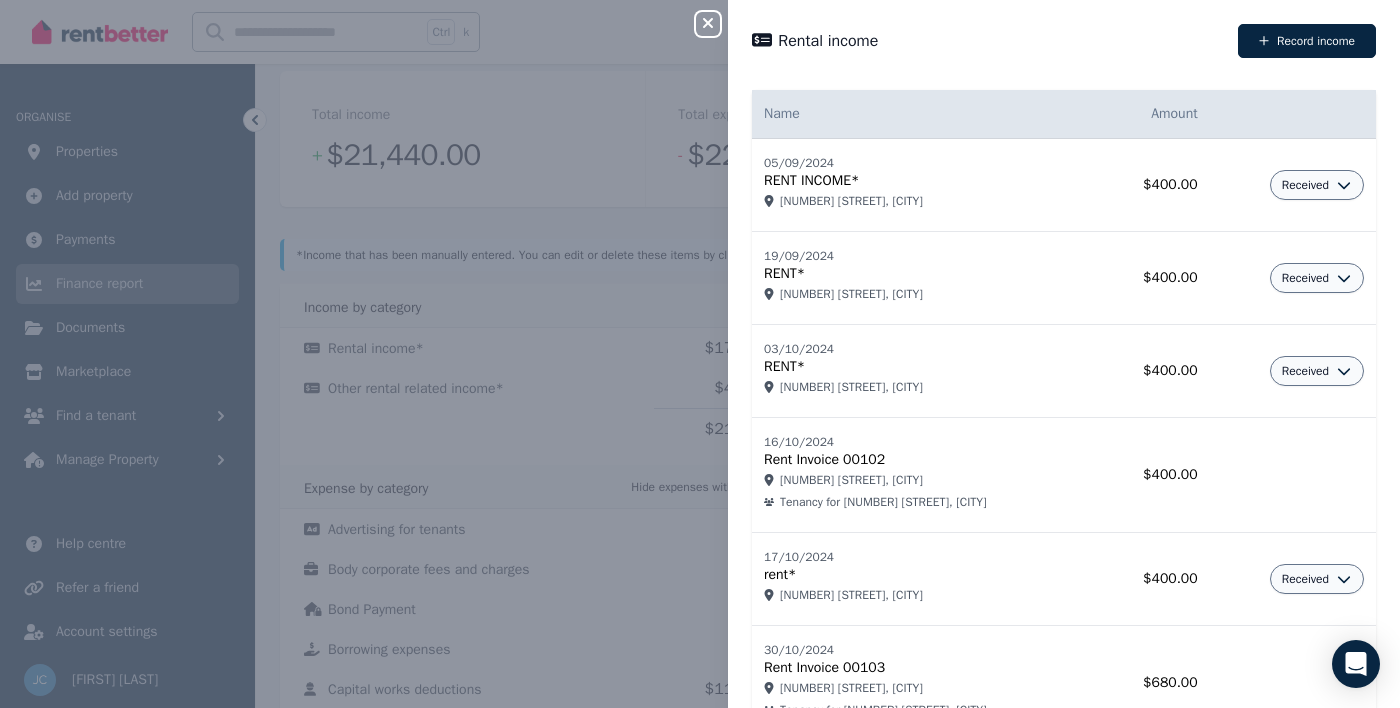 click 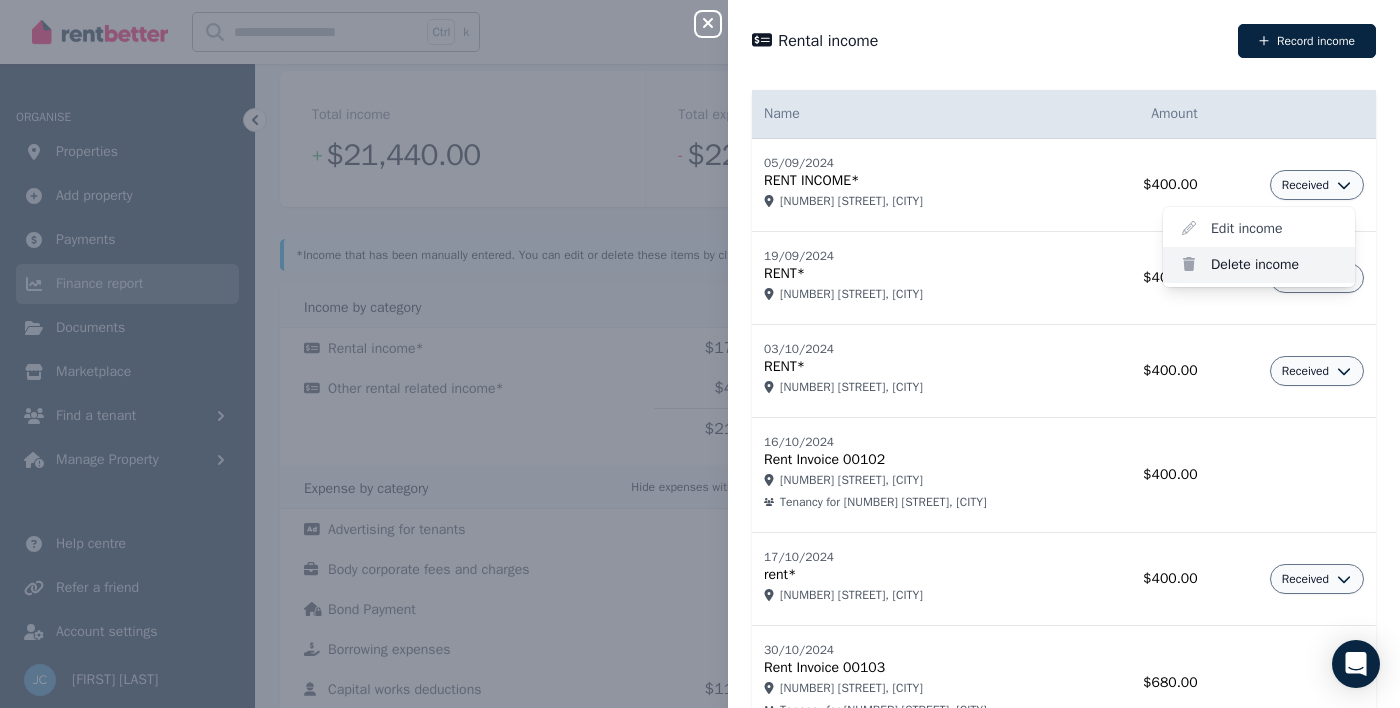 click on "Delete income" at bounding box center (1259, 265) 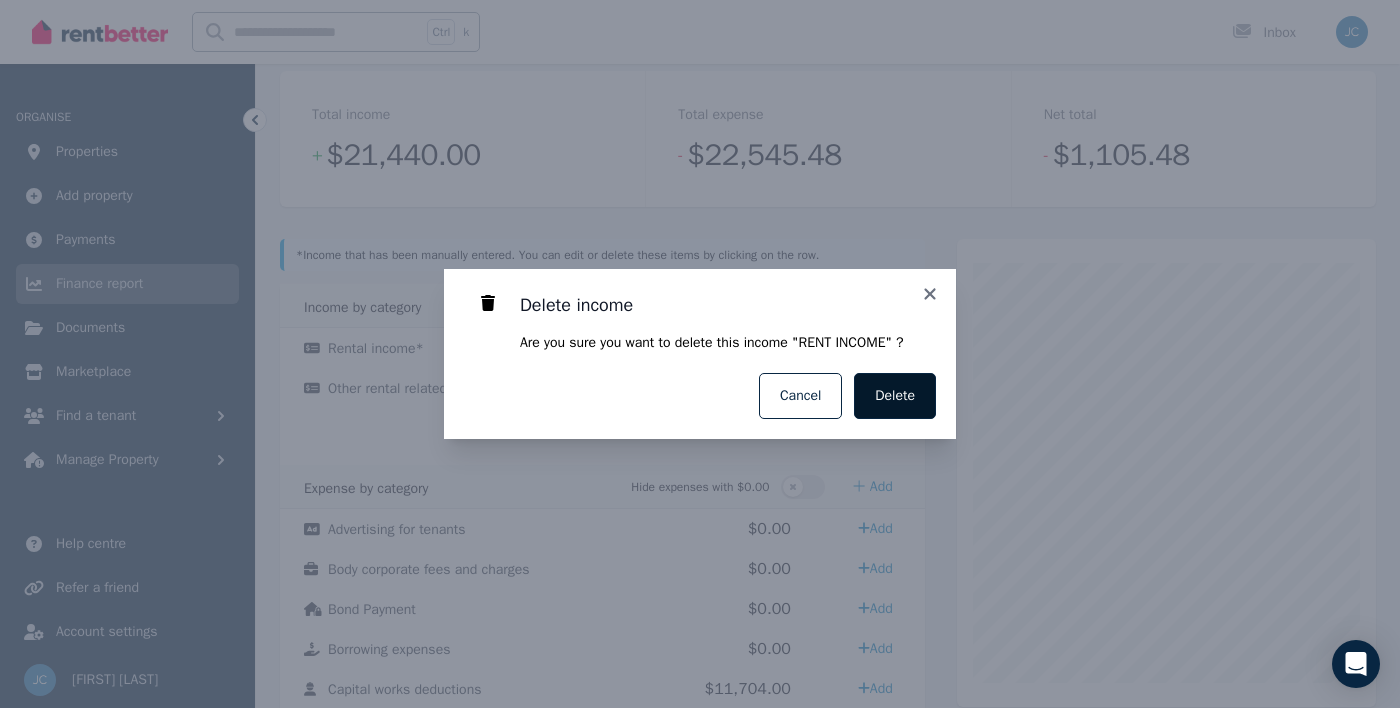 click on "Delete" at bounding box center [895, 396] 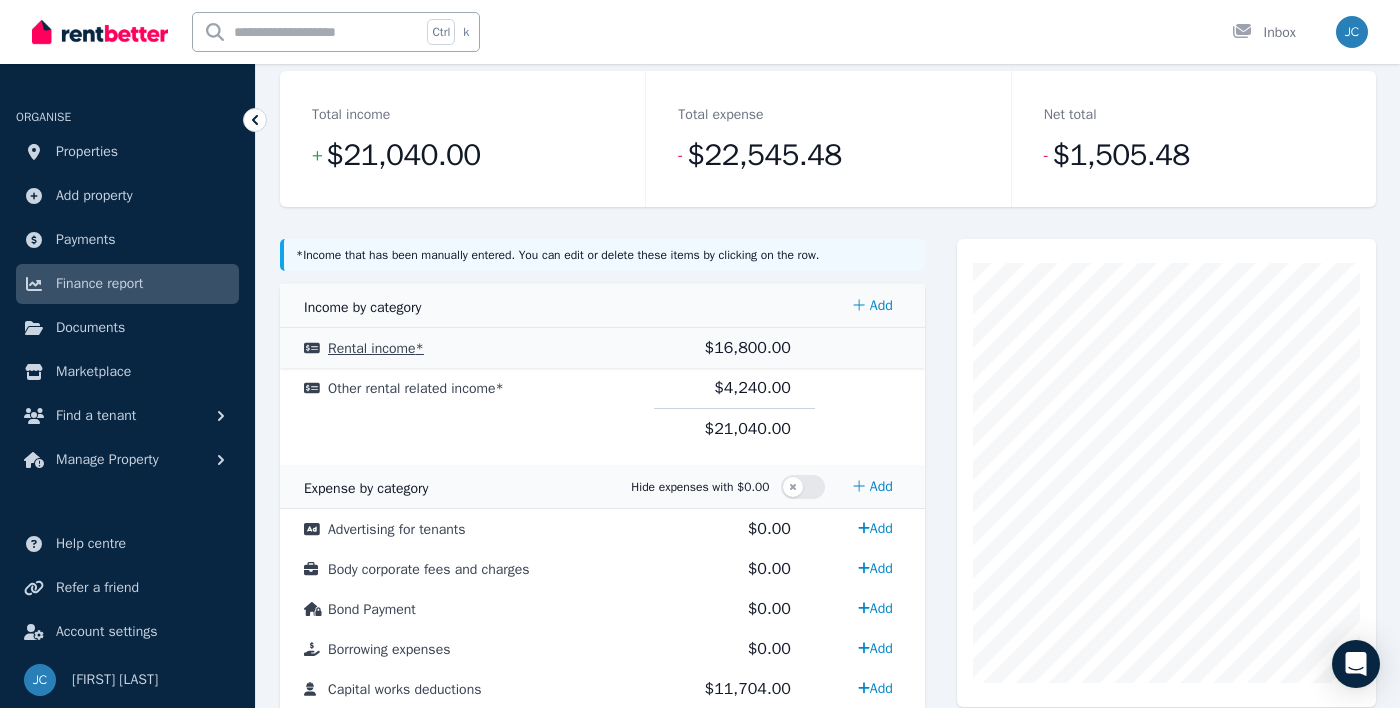 click on "$16,800.00" at bounding box center [748, 348] 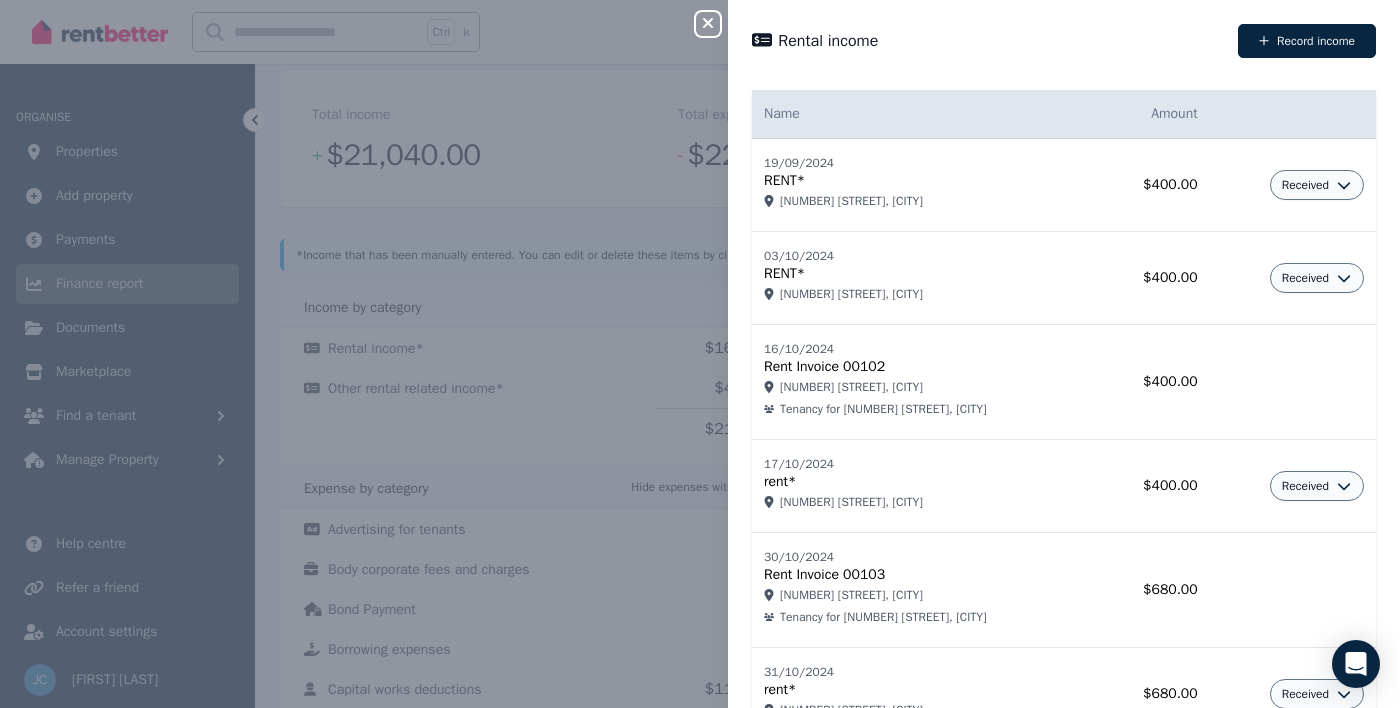 click on "Received" at bounding box center (1316, 185) 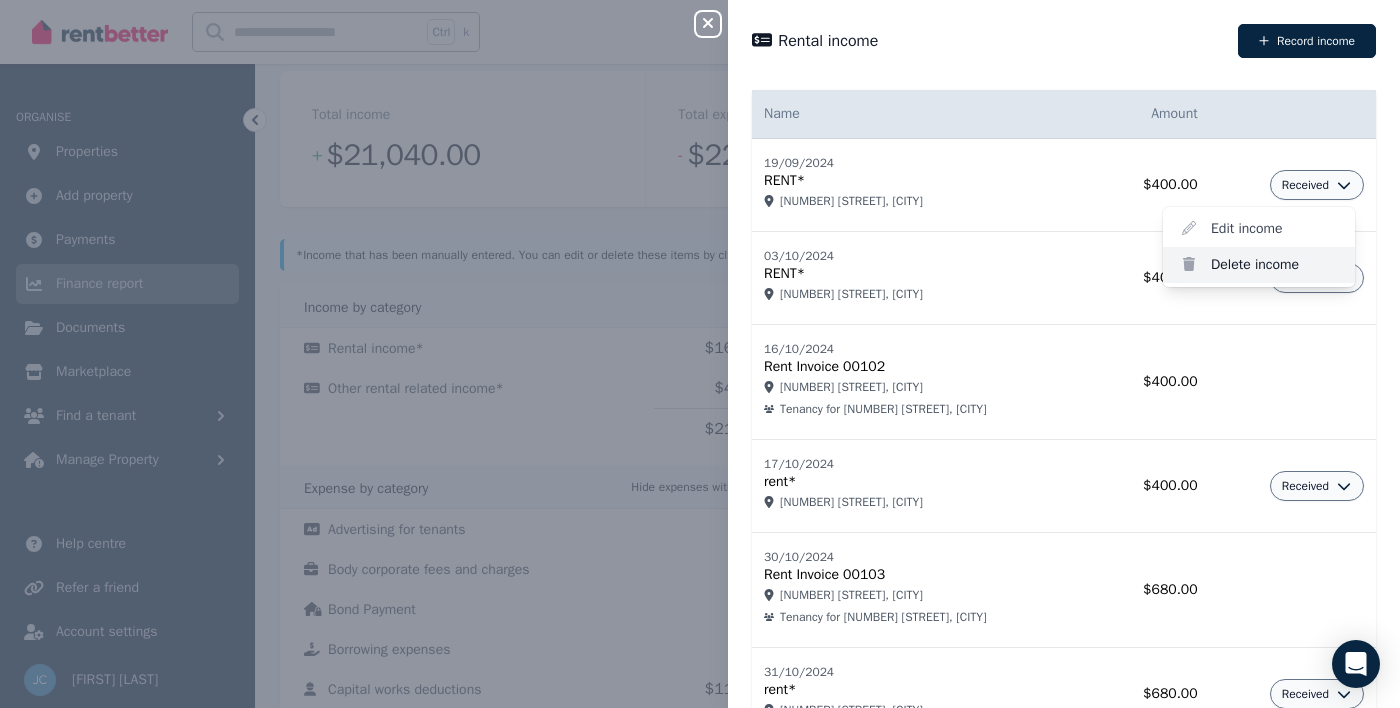 click on "Delete income" at bounding box center [1259, 265] 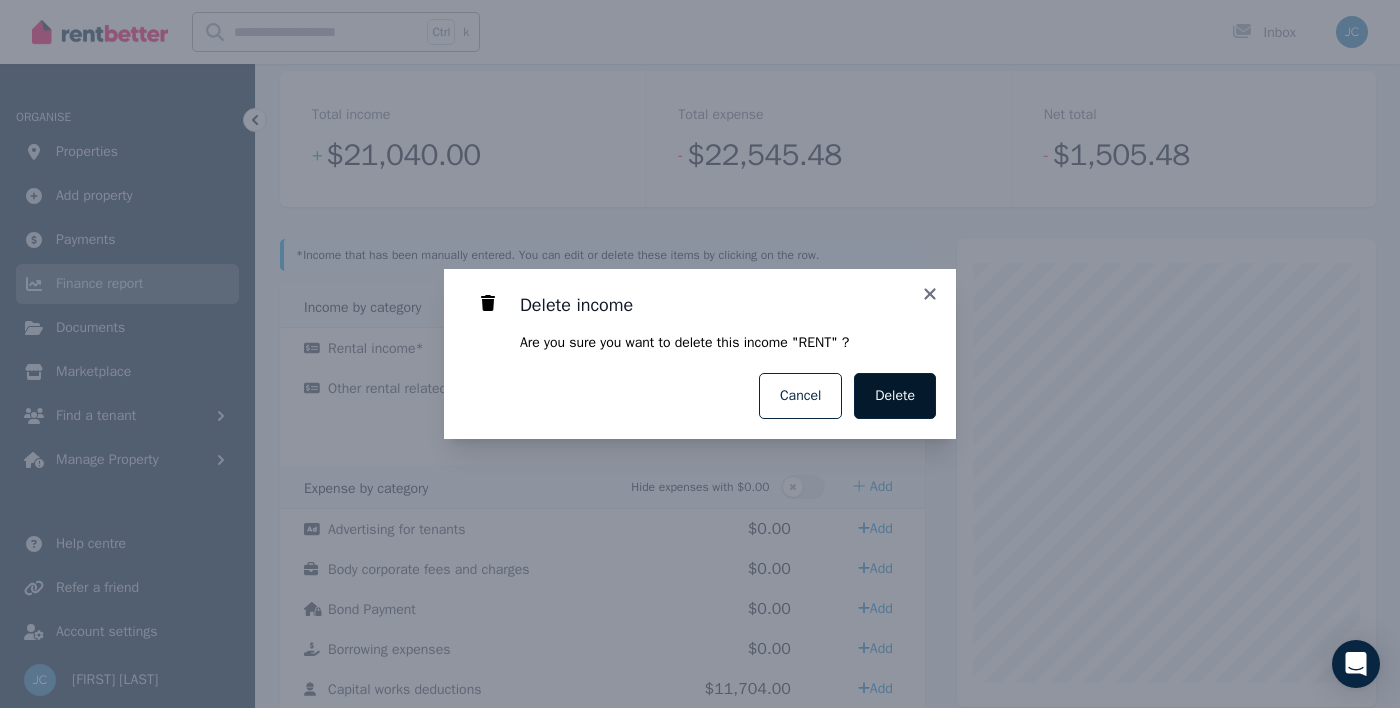 click on "Delete" at bounding box center [895, 396] 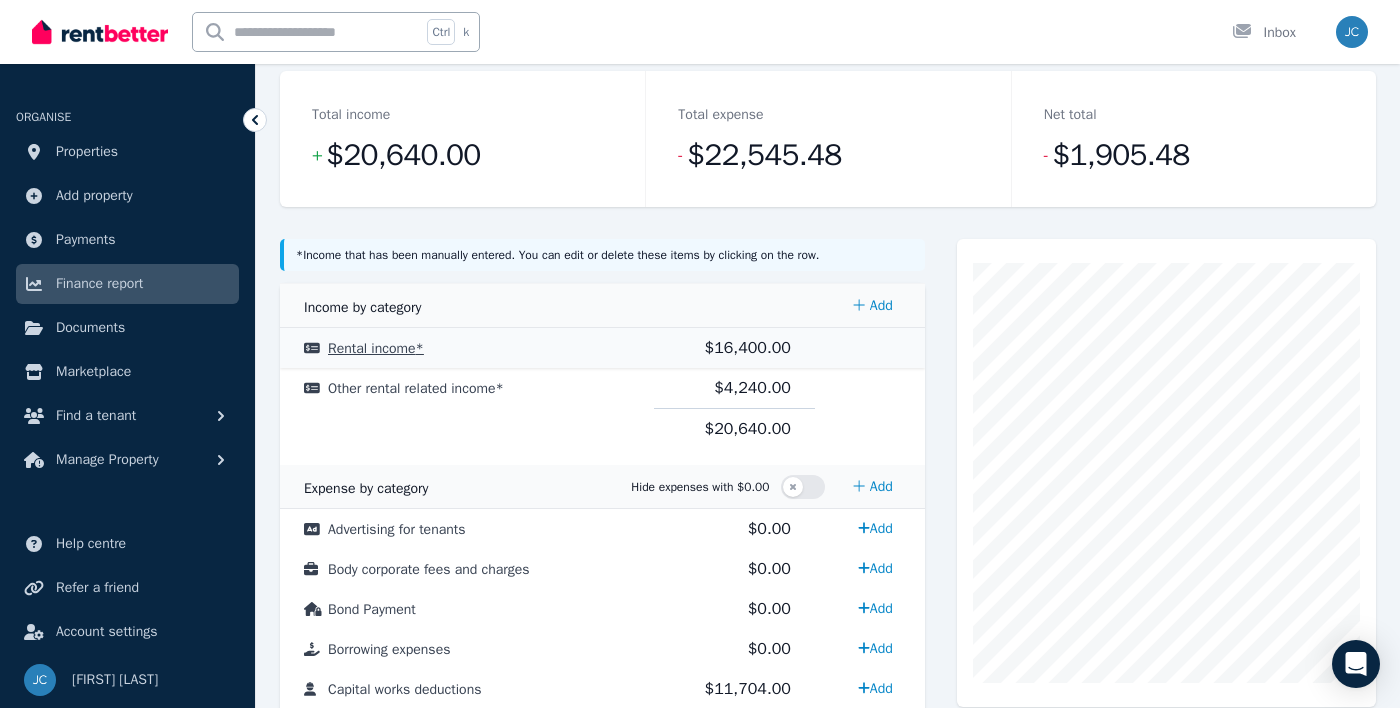 click on "$16,400.00" at bounding box center (748, 348) 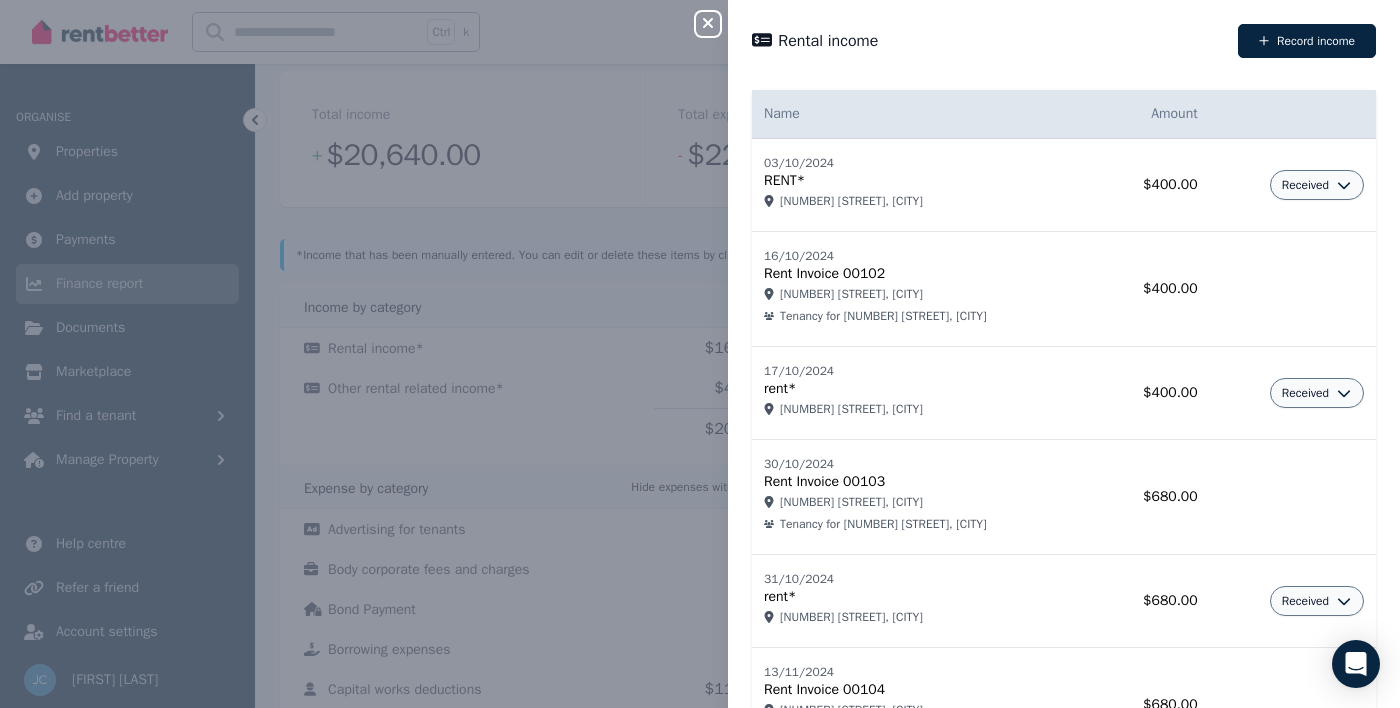 click on "Received" at bounding box center [1316, 185] 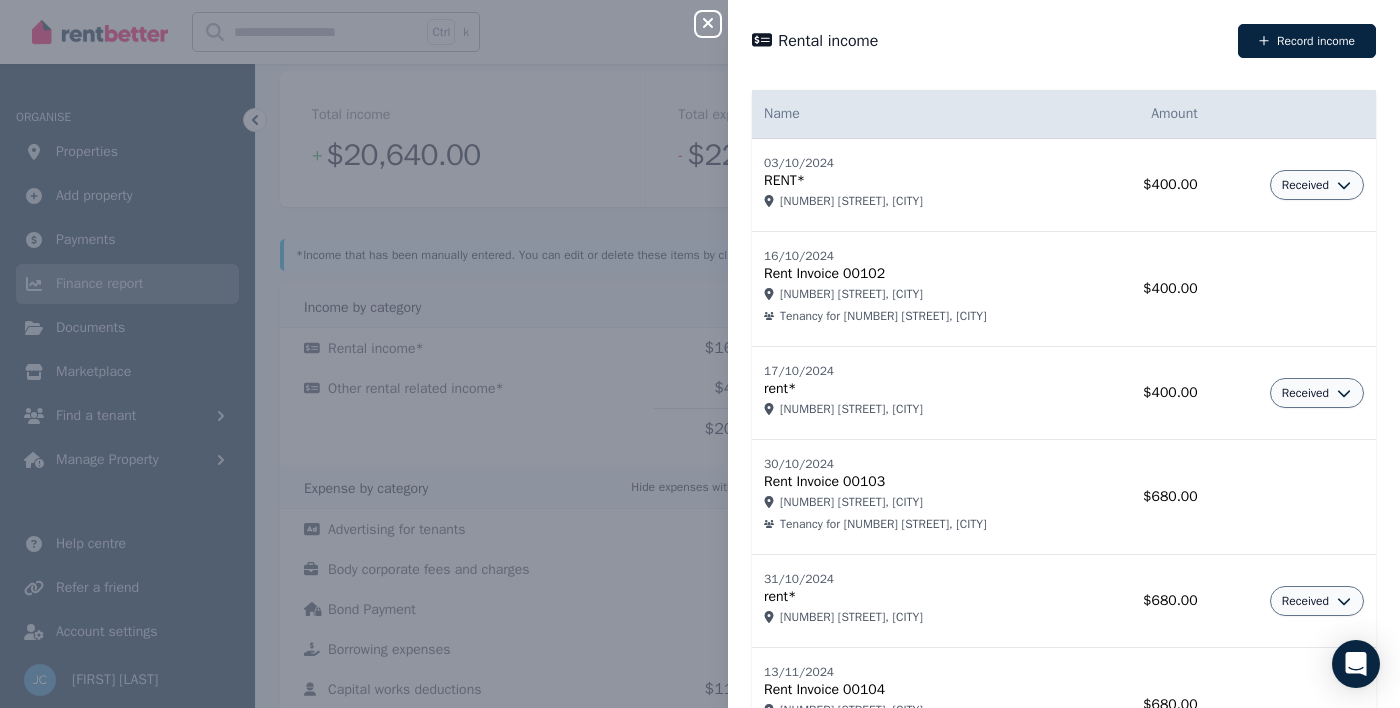 click on "Received" at bounding box center (1316, 185) 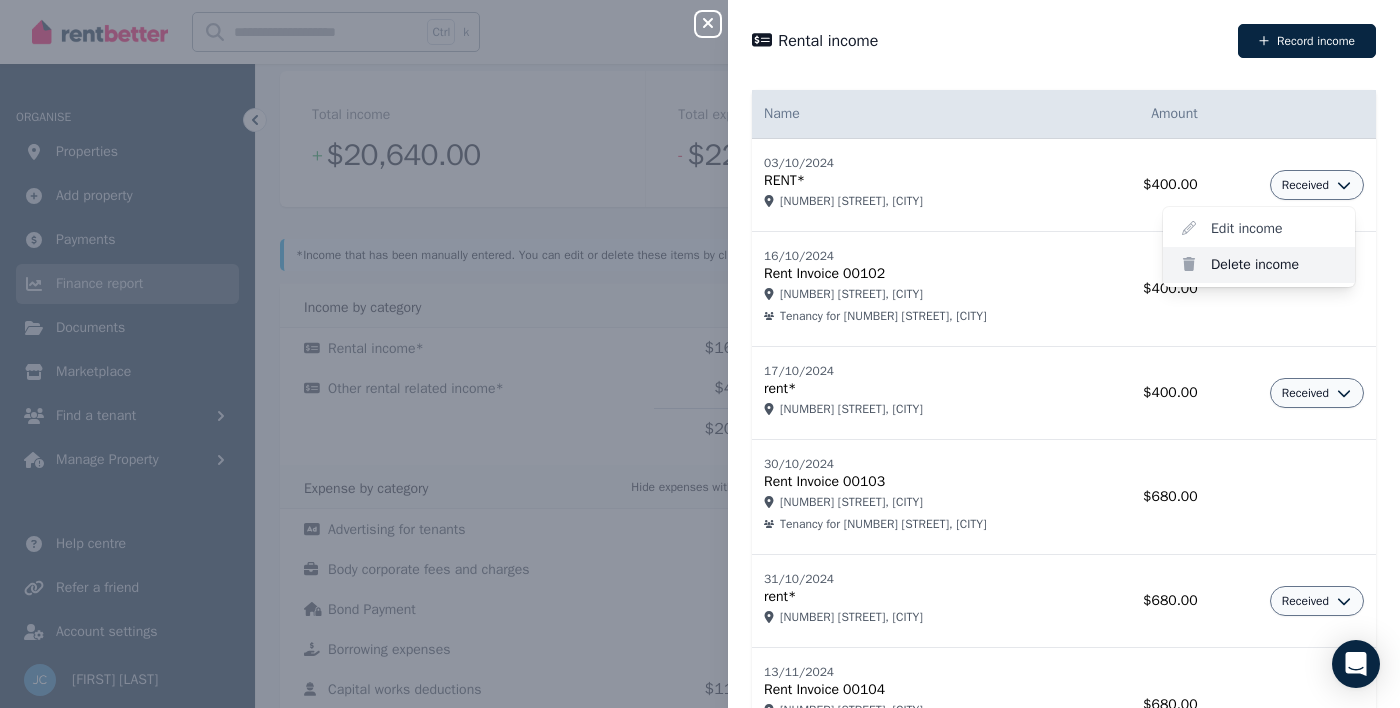 click on "Delete income" at bounding box center (1259, 265) 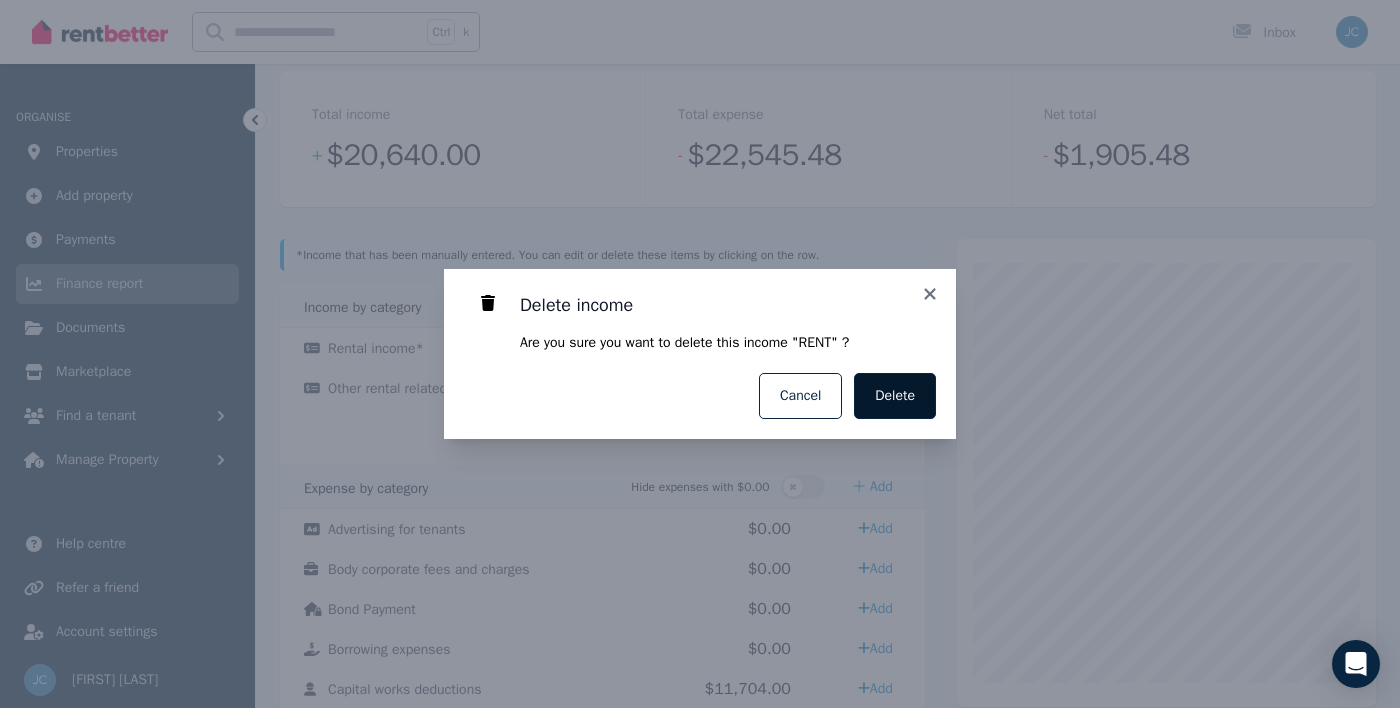 click on "Delete" at bounding box center [895, 396] 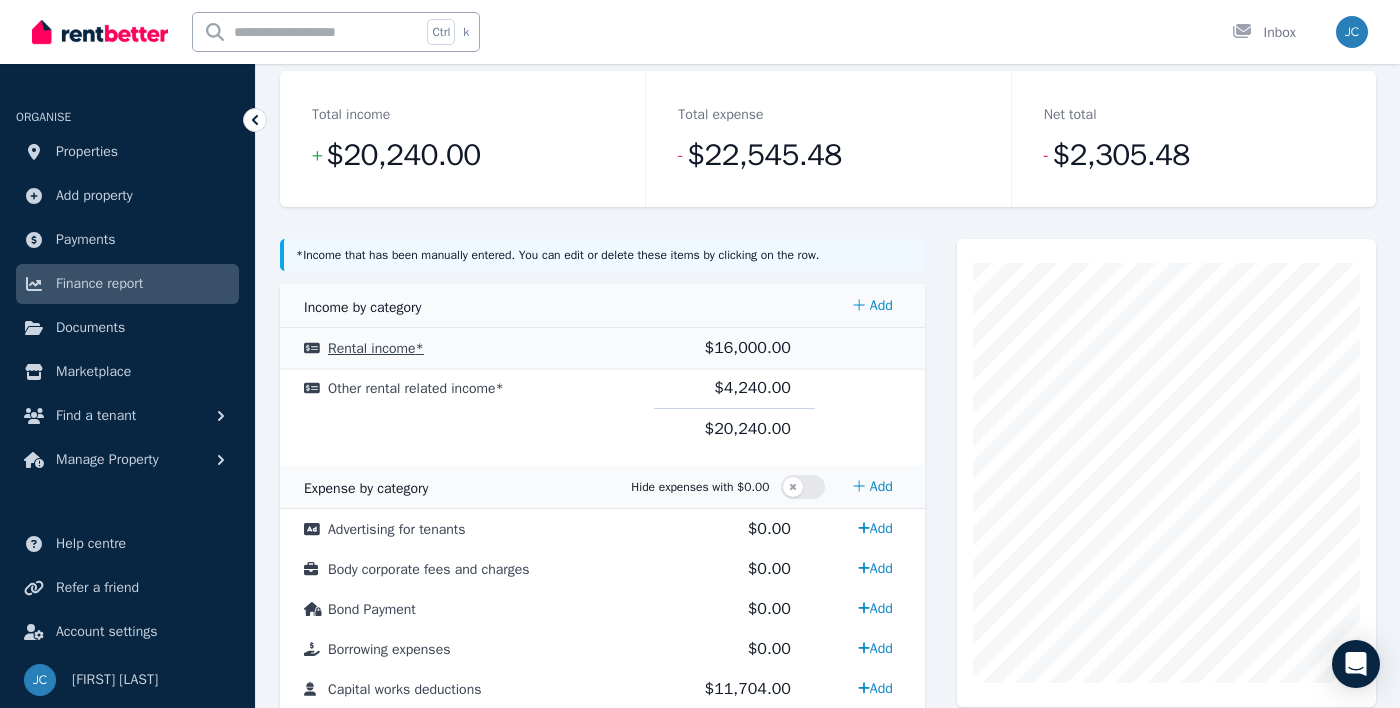 click on "$16,000.00" at bounding box center [748, 348] 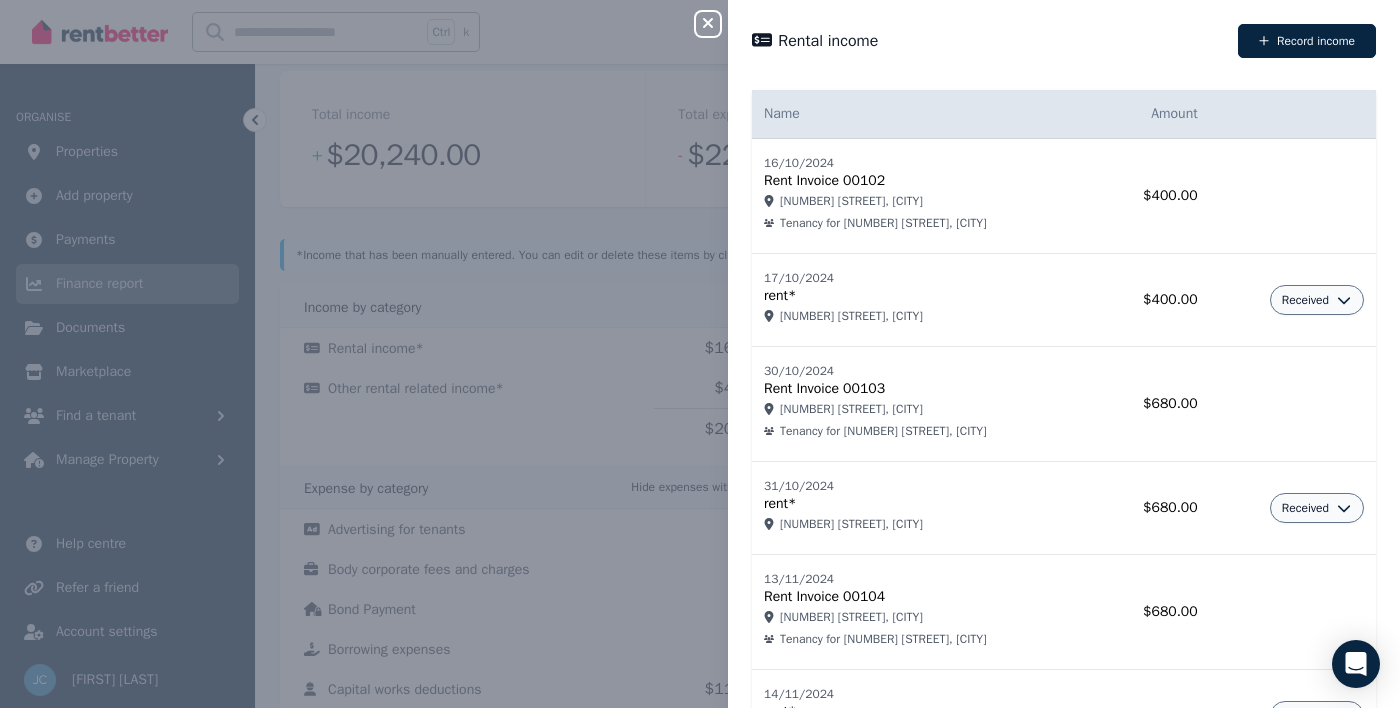 click on "Received" at bounding box center (1316, 300) 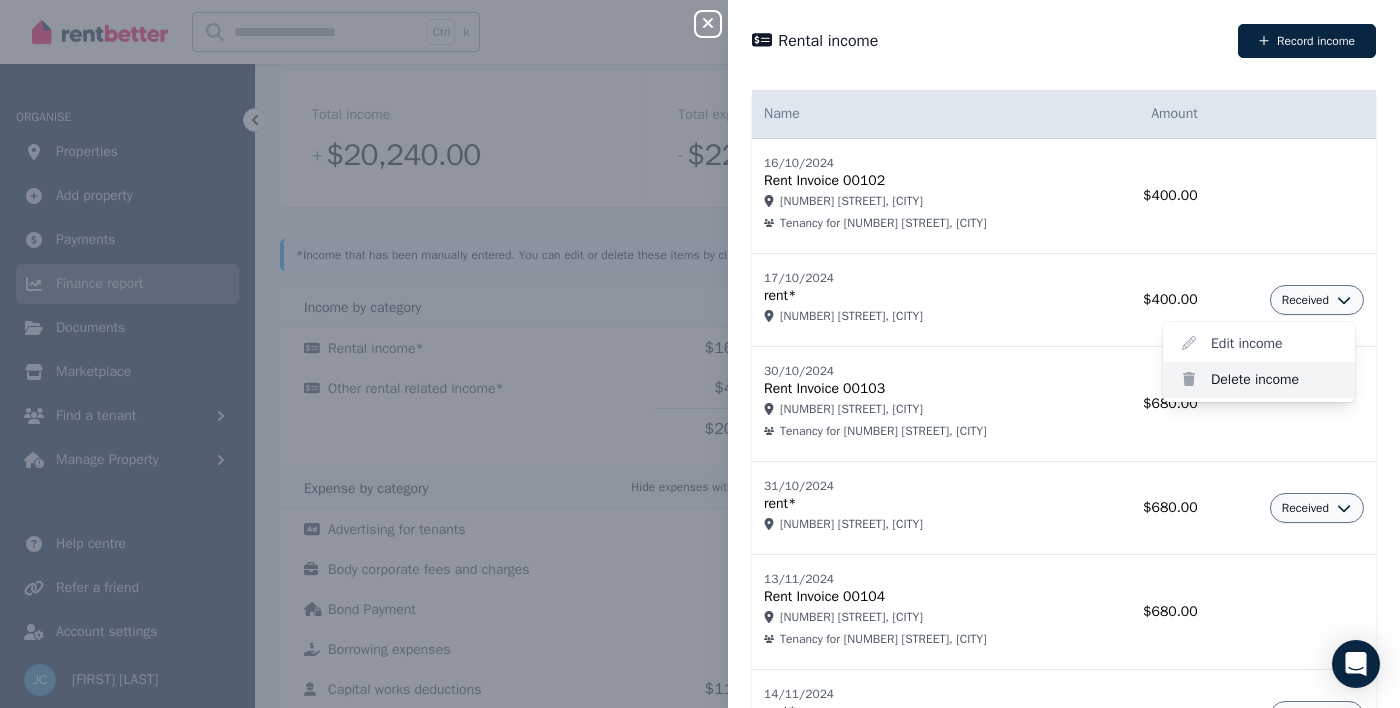 click on "Delete income" at bounding box center (1259, 380) 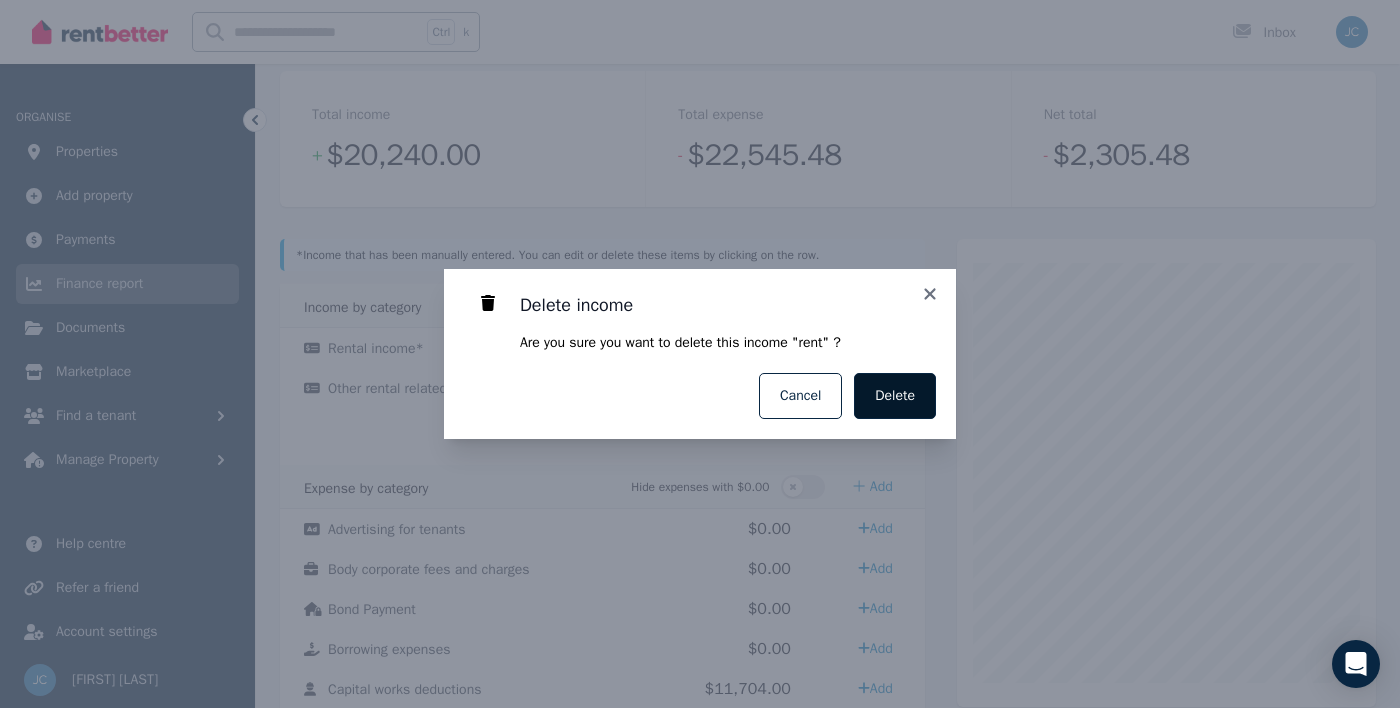 click on "Delete" at bounding box center (895, 396) 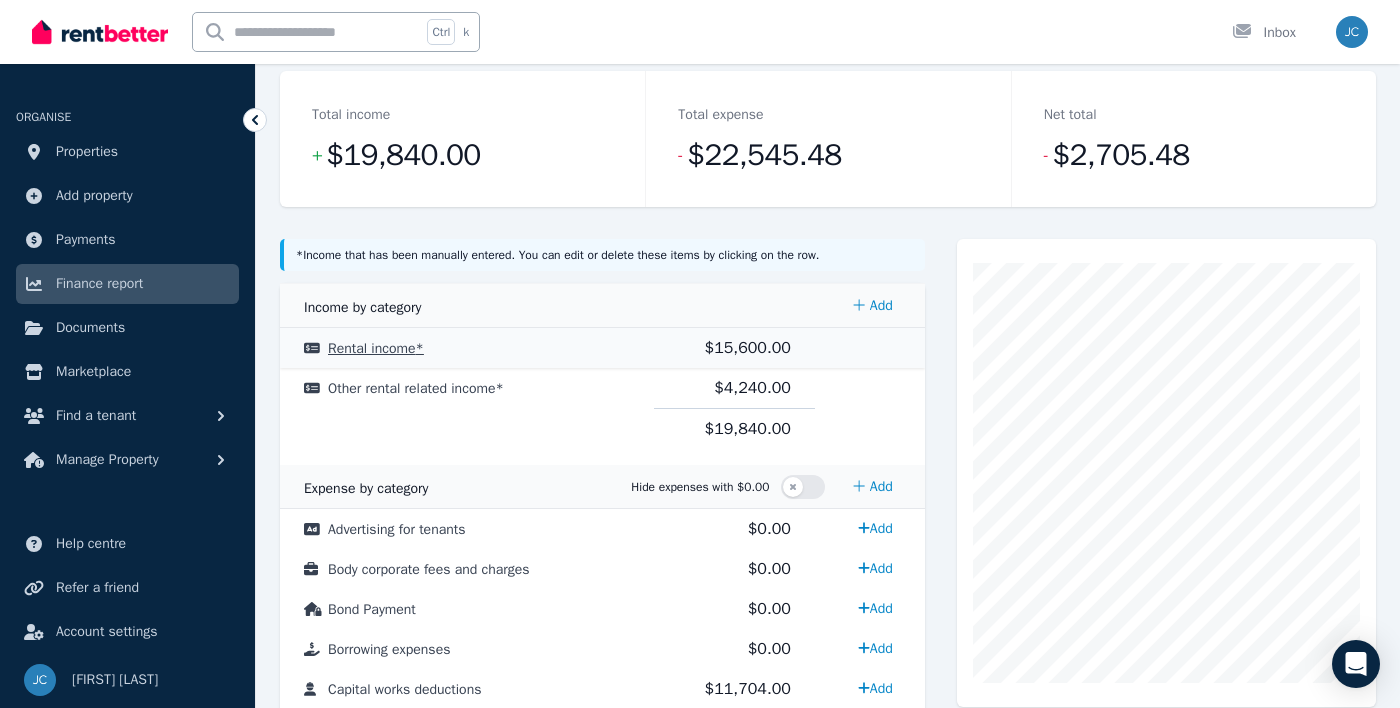 click on "$15,600.00" at bounding box center [748, 348] 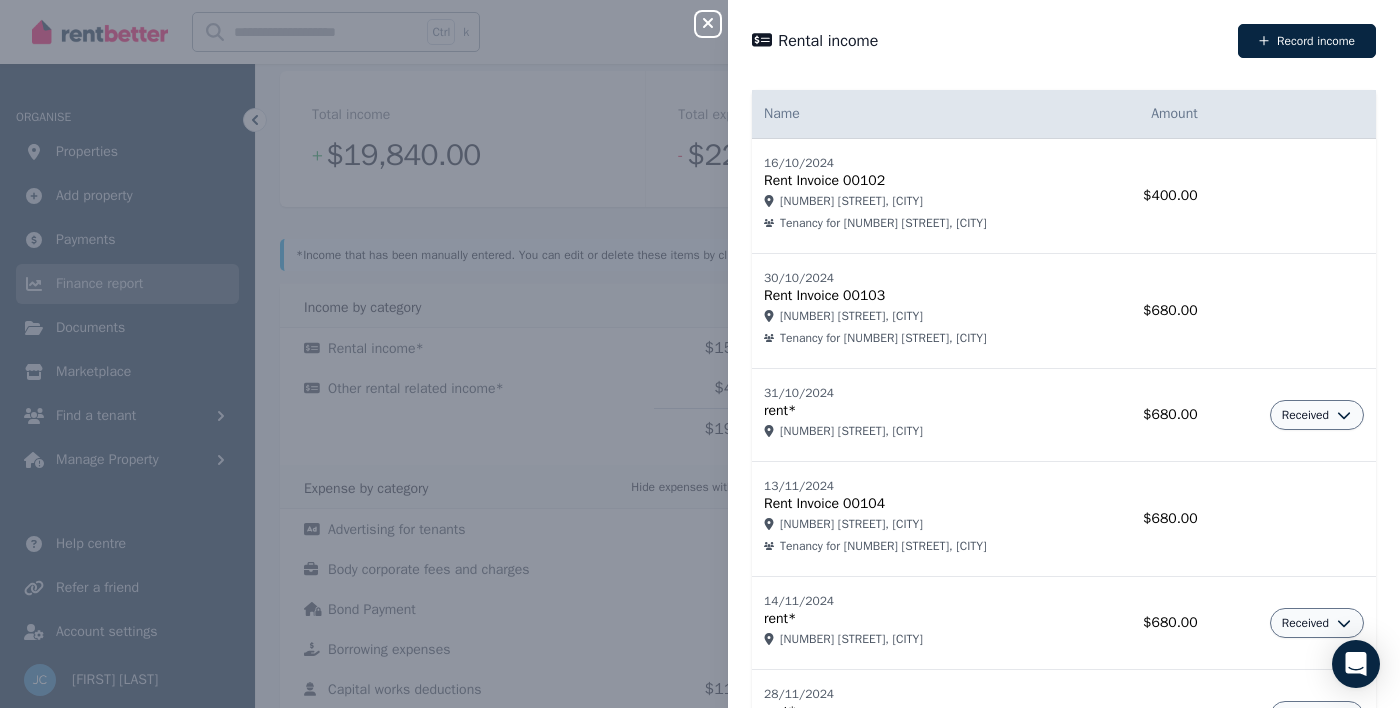 click on "Received" at bounding box center (1305, 415) 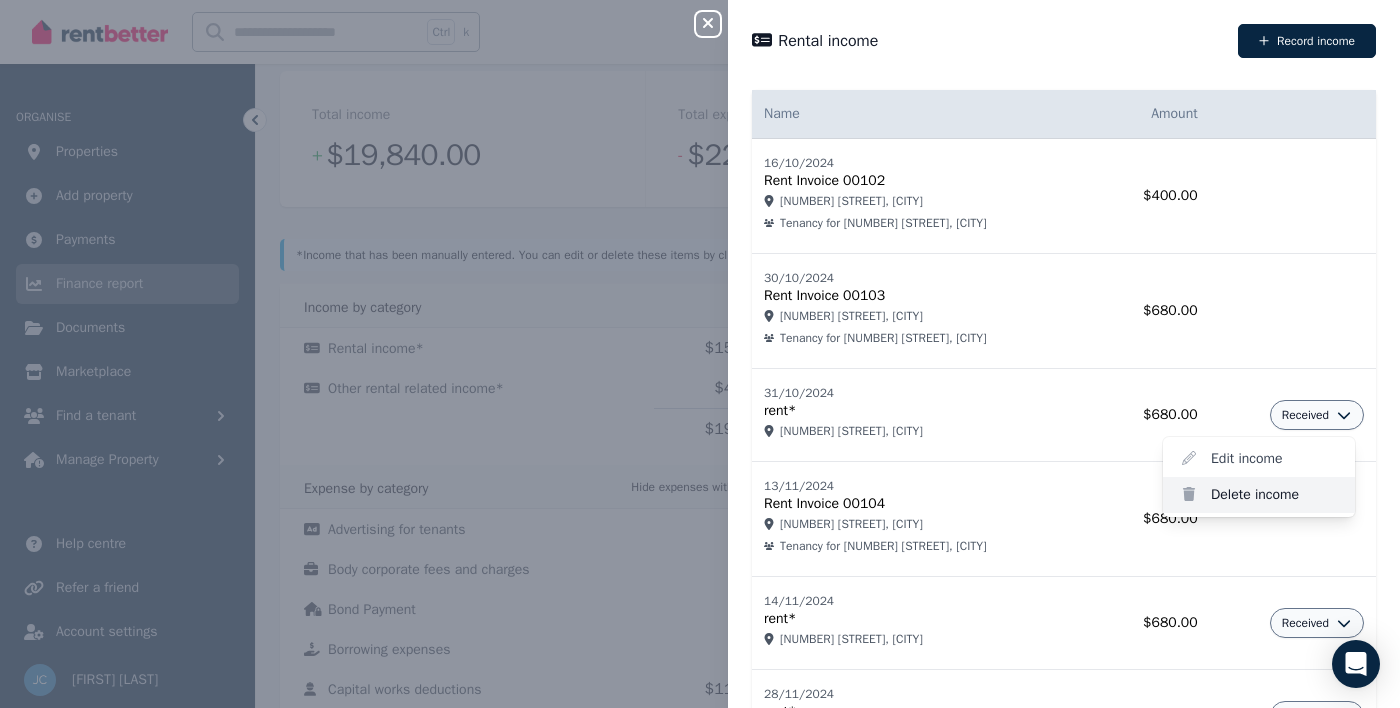 click on "Delete income" at bounding box center (1259, 495) 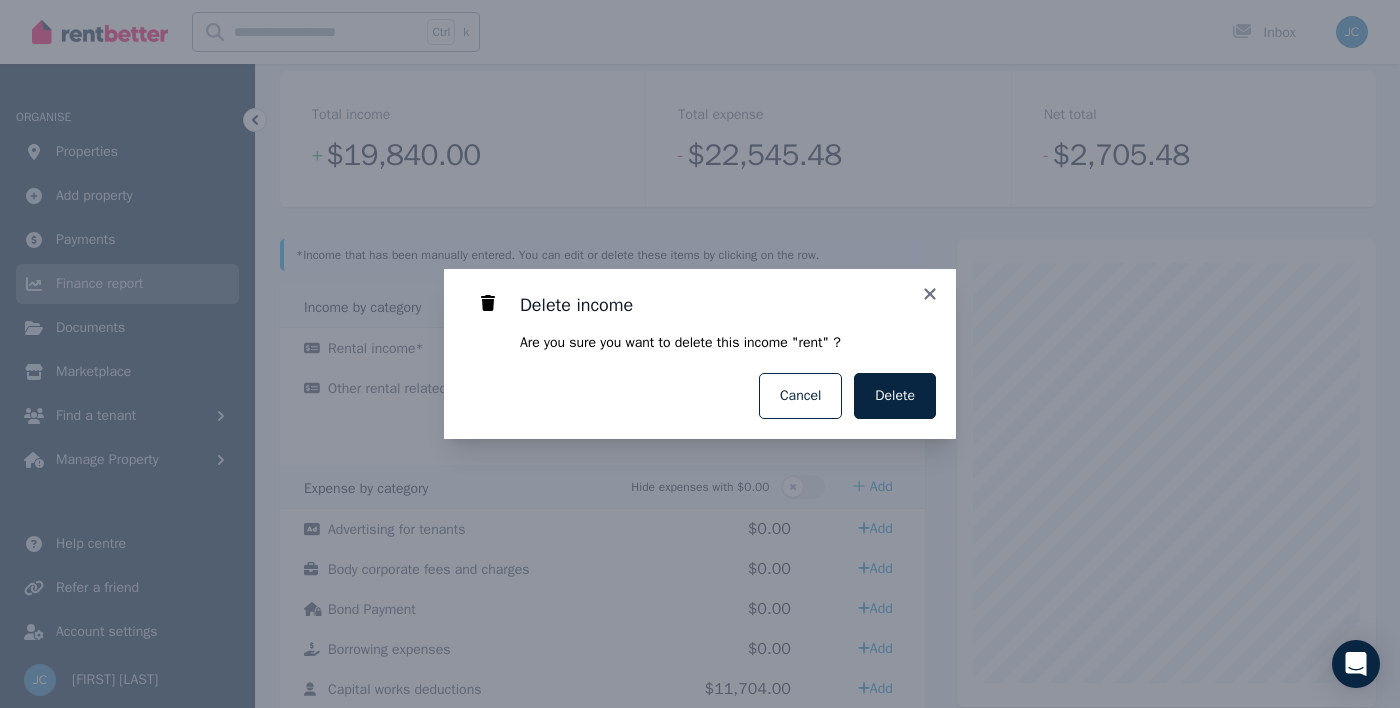 click on "Delete" at bounding box center (895, 396) 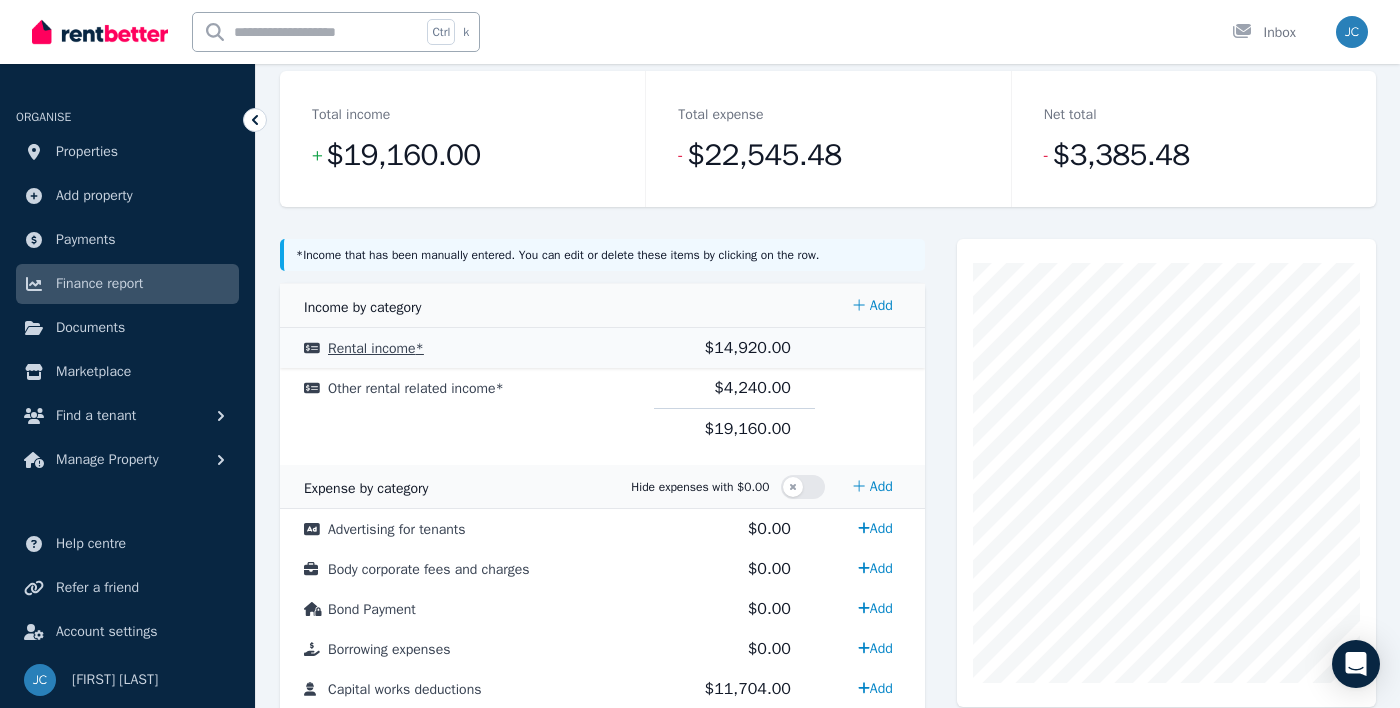 click on "$14,920.00" at bounding box center (748, 348) 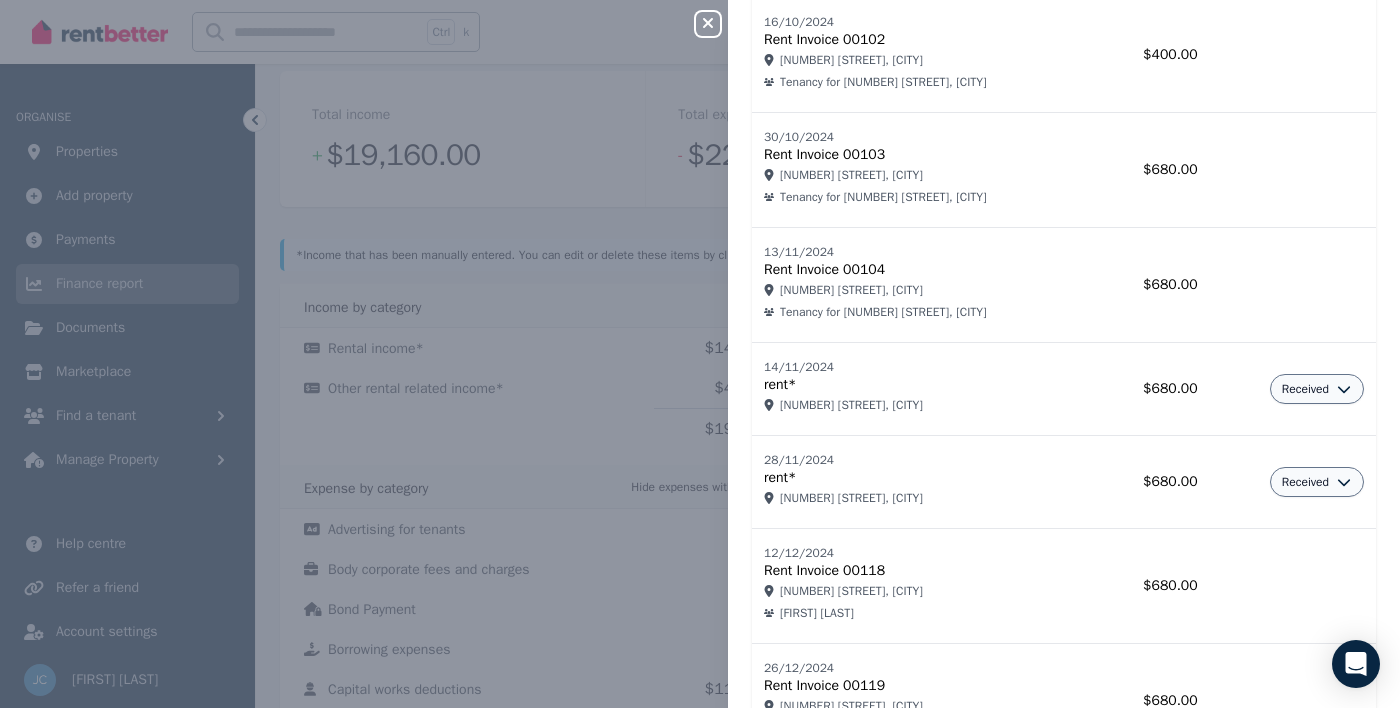 scroll, scrollTop: 142, scrollLeft: 0, axis: vertical 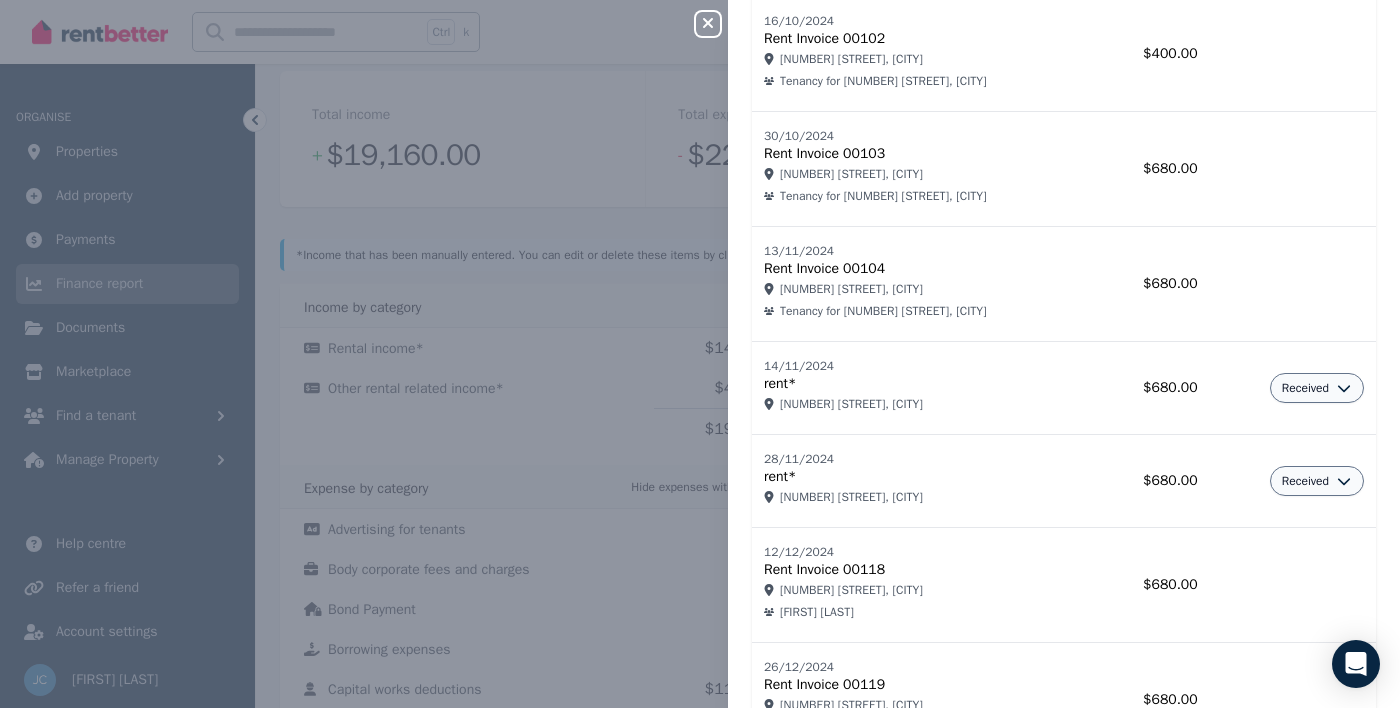 click on "Received" at bounding box center [1316, 388] 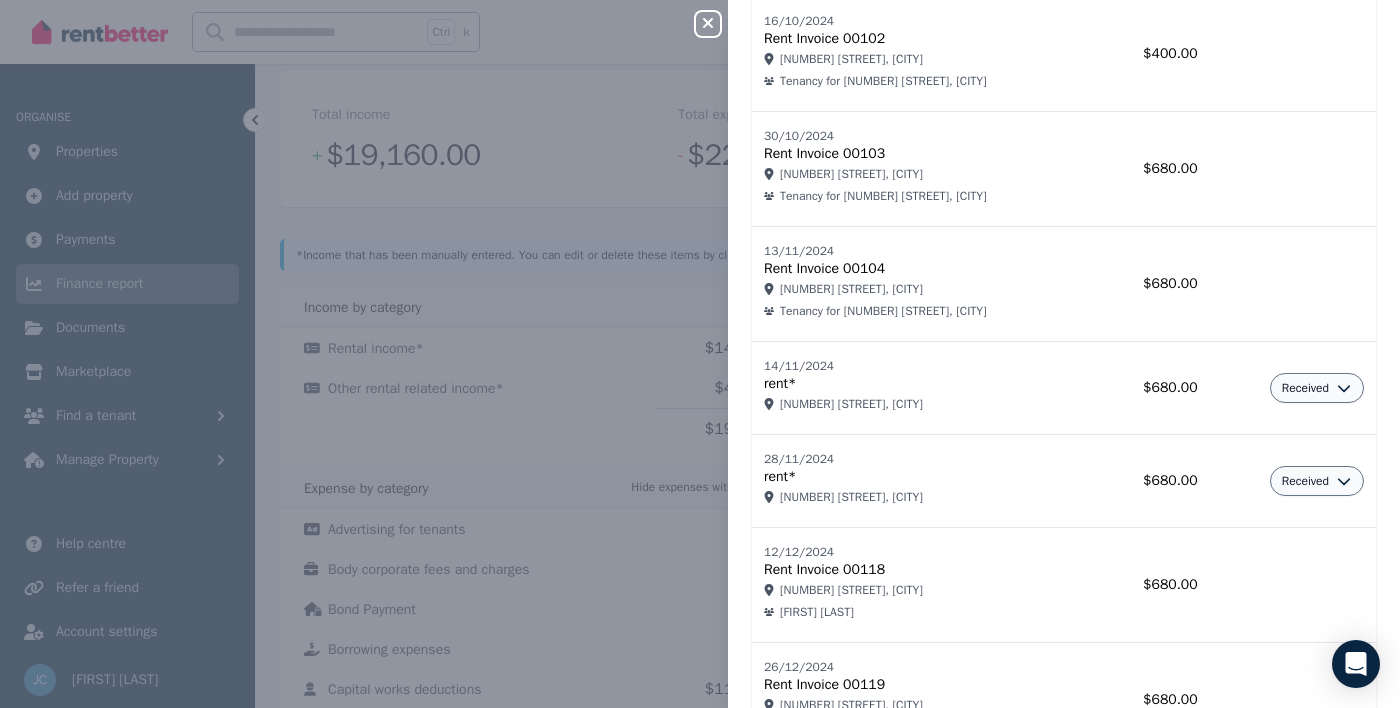click on "Received" at bounding box center [1316, 388] 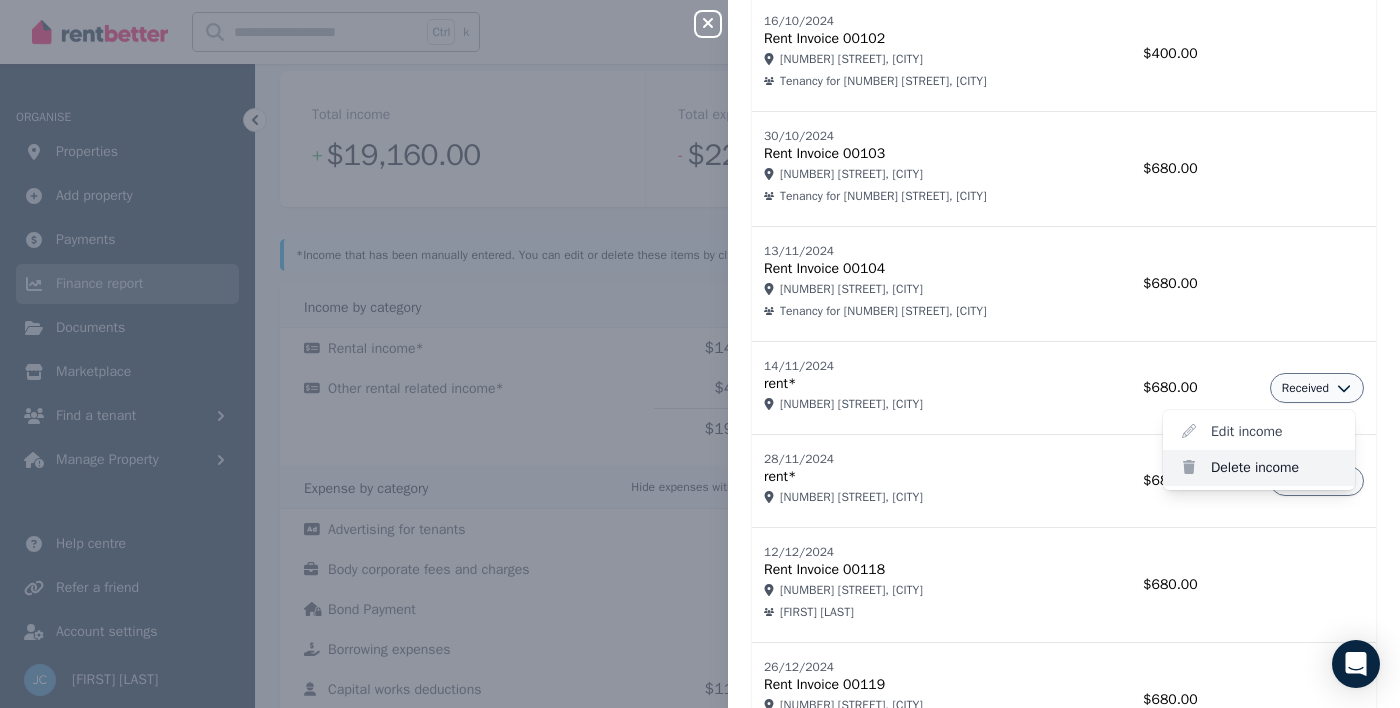 click on "Delete income" at bounding box center [1259, 468] 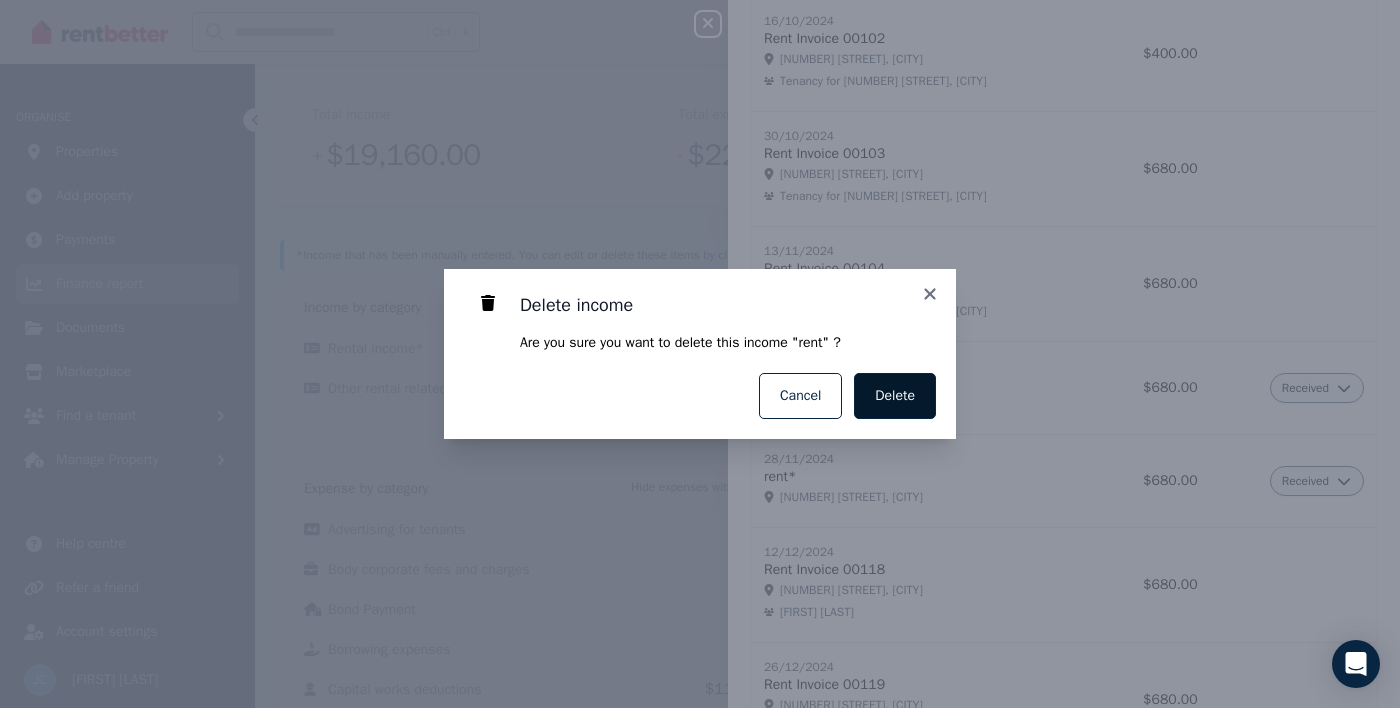 scroll, scrollTop: 0, scrollLeft: 0, axis: both 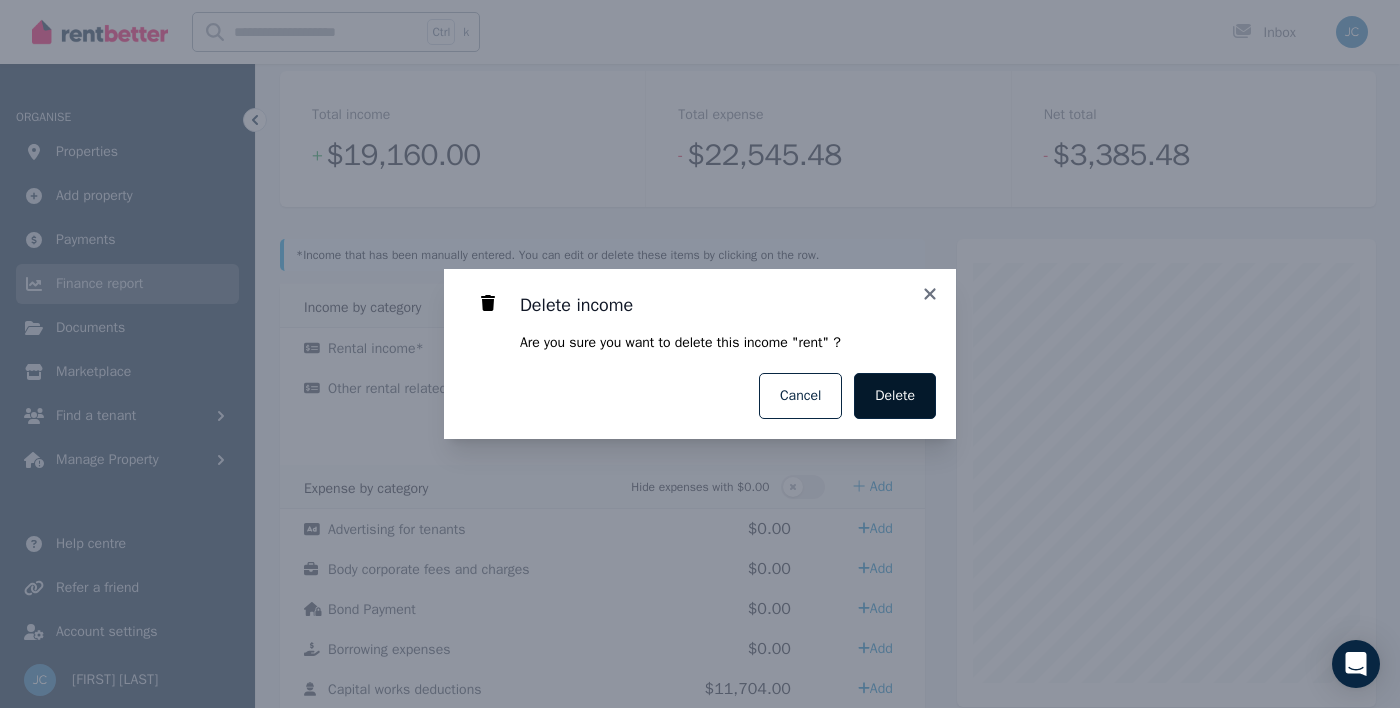 click on "Delete" at bounding box center (895, 396) 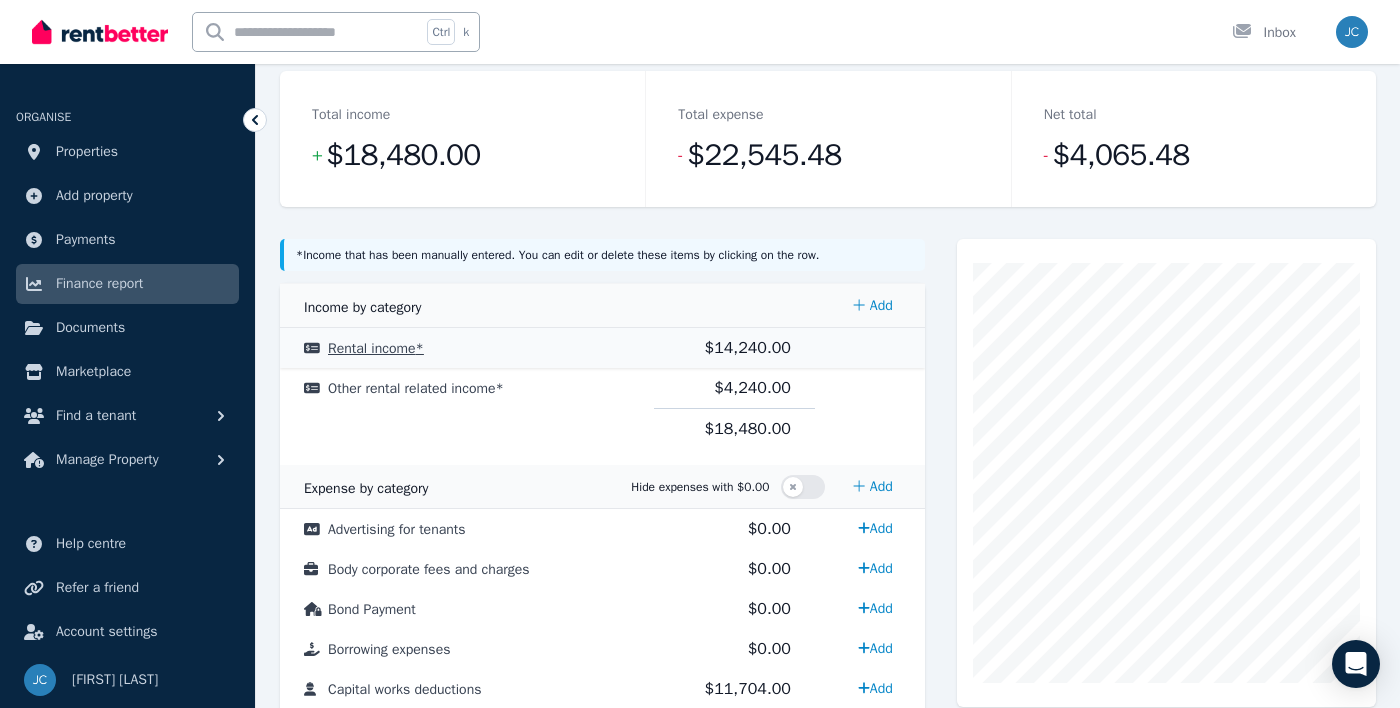 click on "$14,240.00" at bounding box center [748, 348] 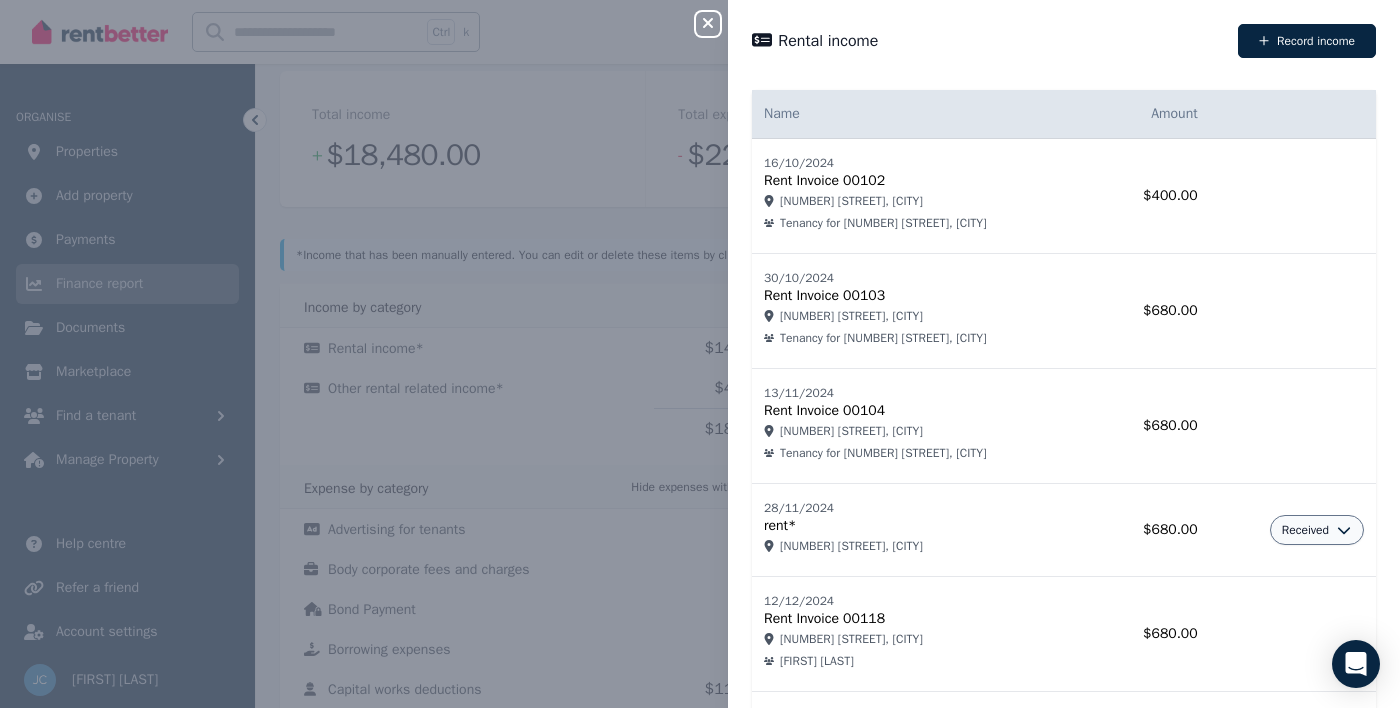 click on "Received" at bounding box center (1305, 530) 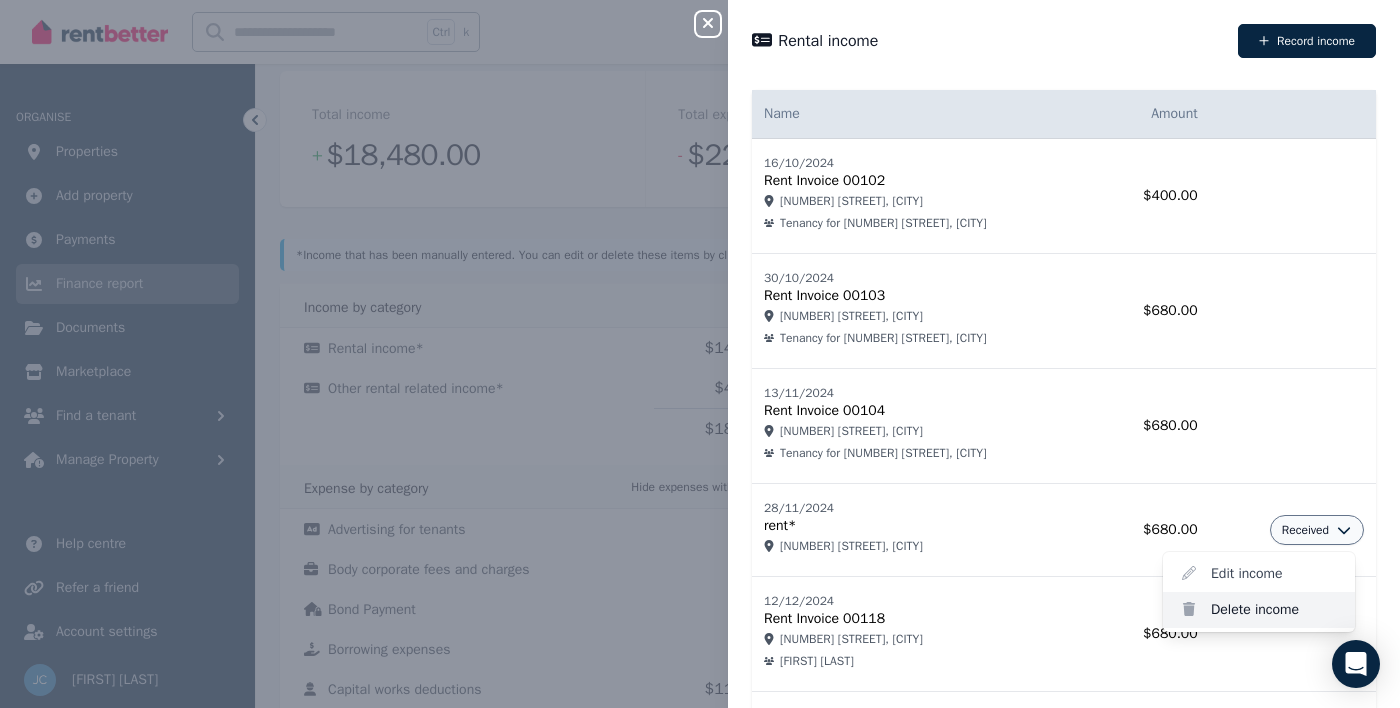 click on "Delete income" at bounding box center [1259, 610] 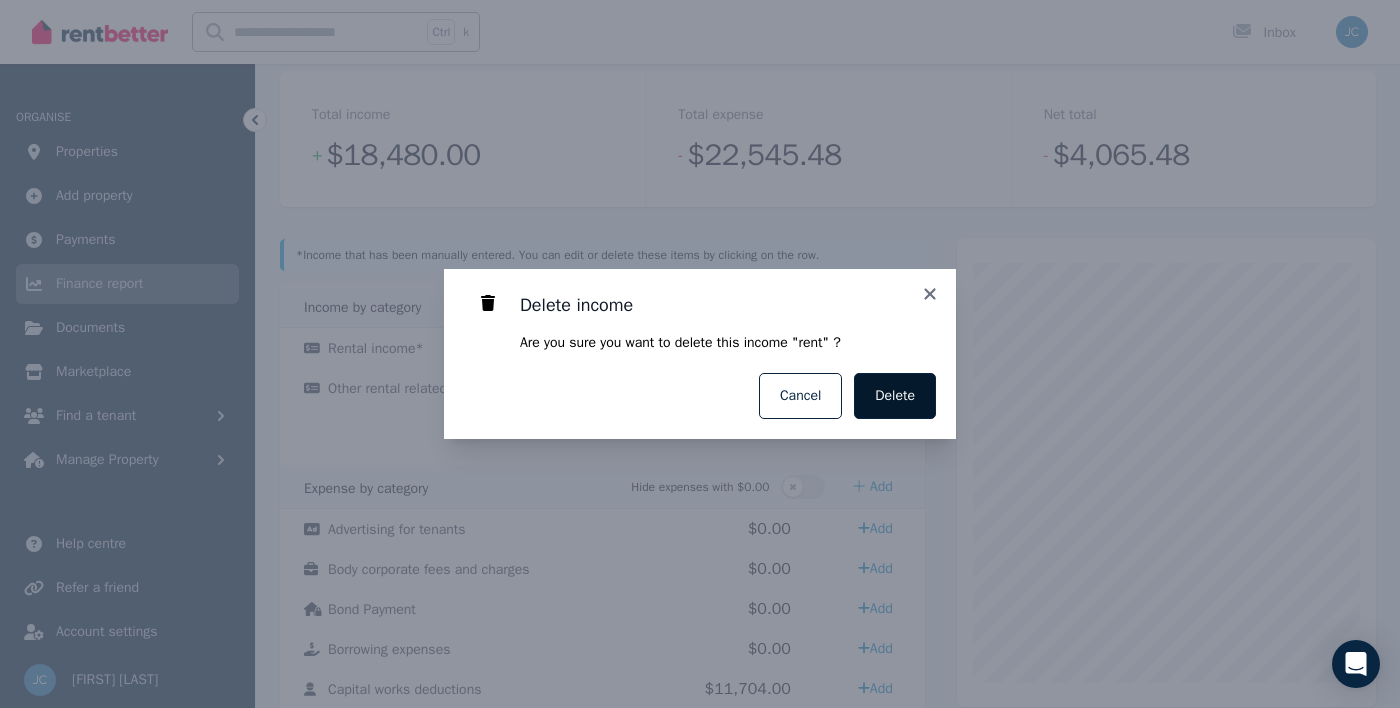 click on "Delete" at bounding box center [895, 396] 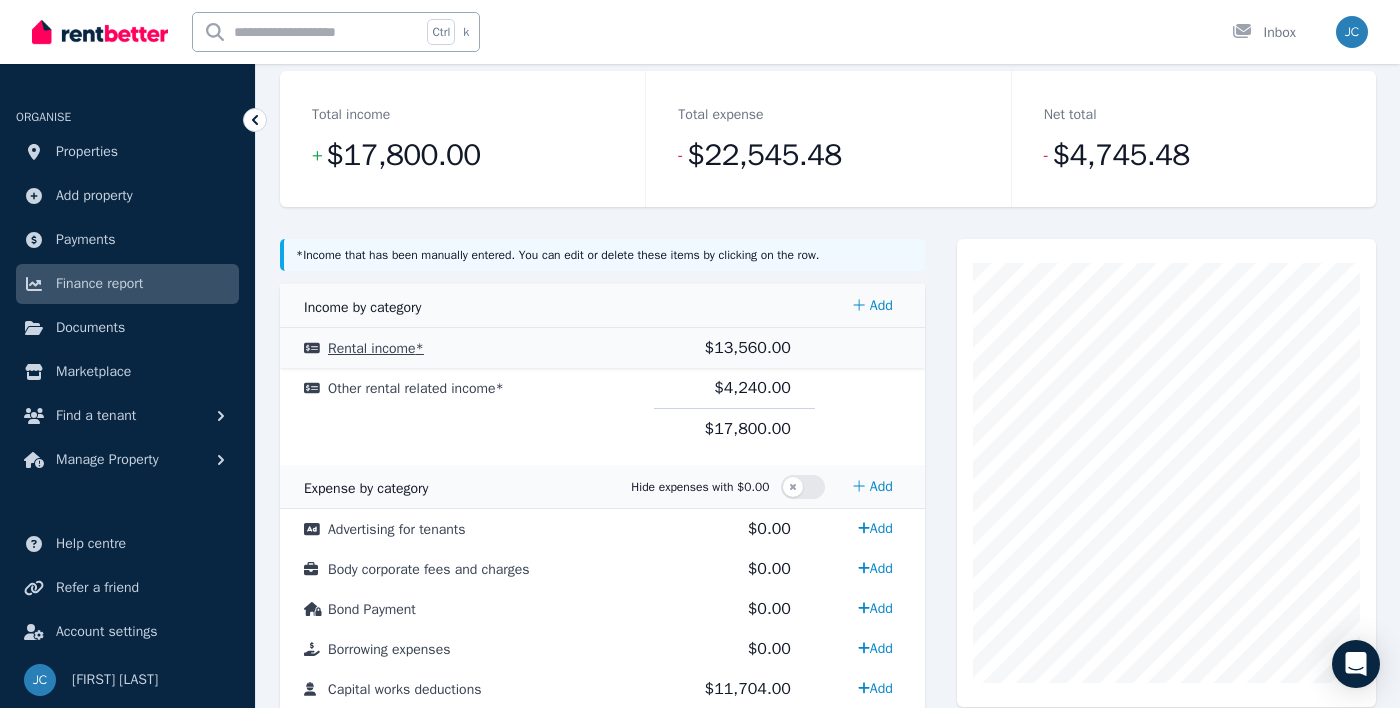 click on "$13,560.00" at bounding box center (748, 348) 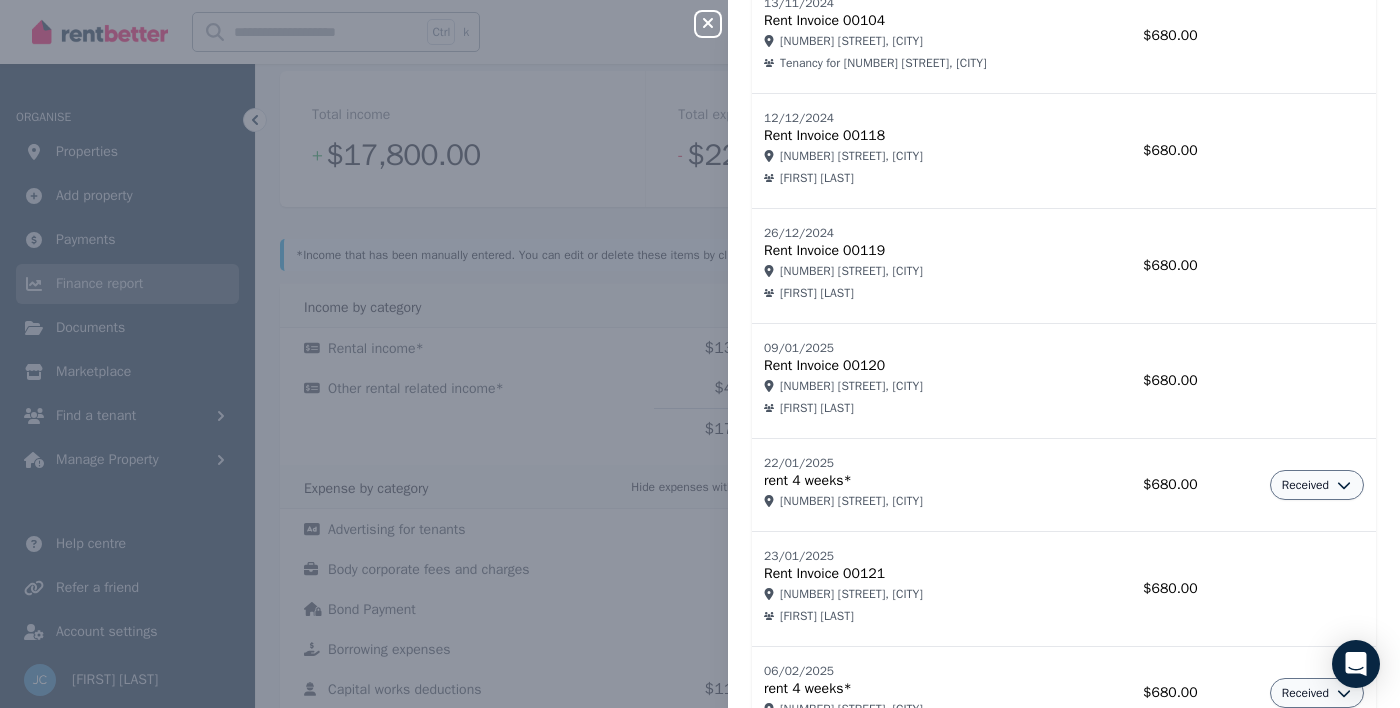scroll, scrollTop: 393, scrollLeft: 0, axis: vertical 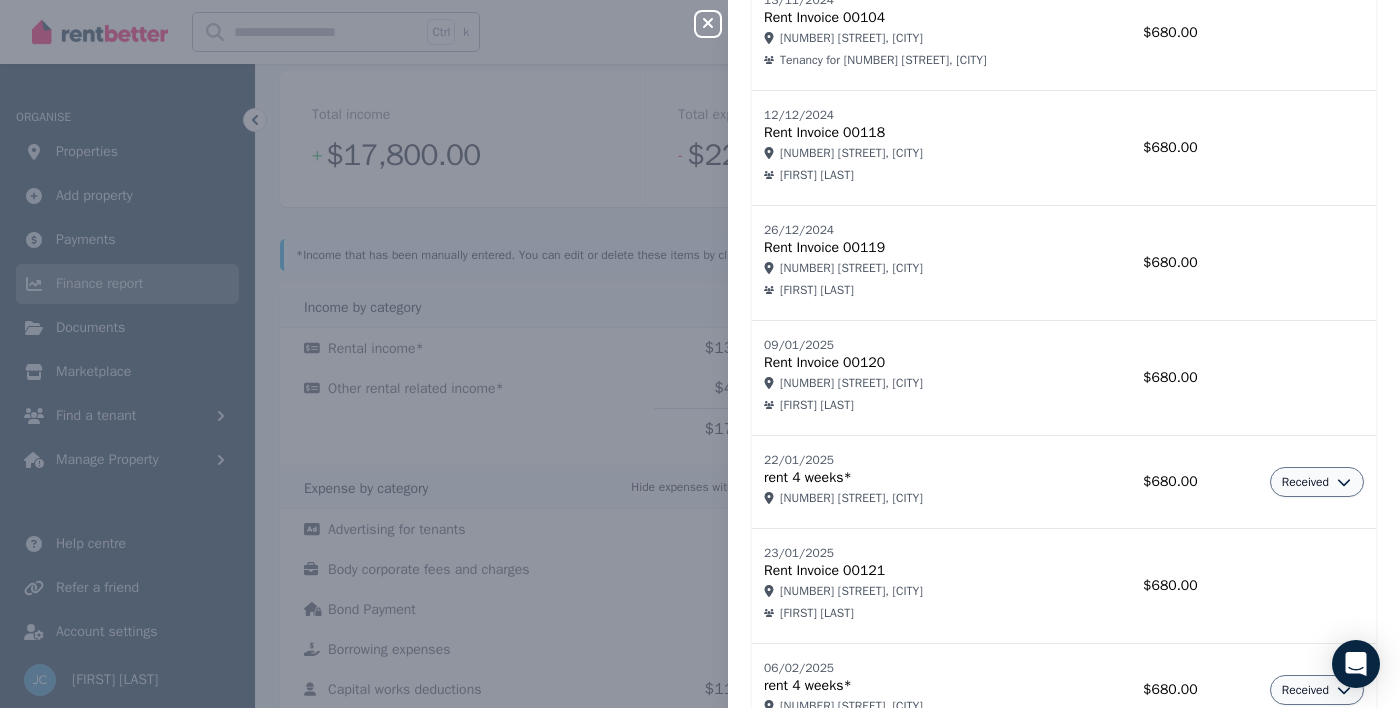 click on "Received" at bounding box center (1317, 482) 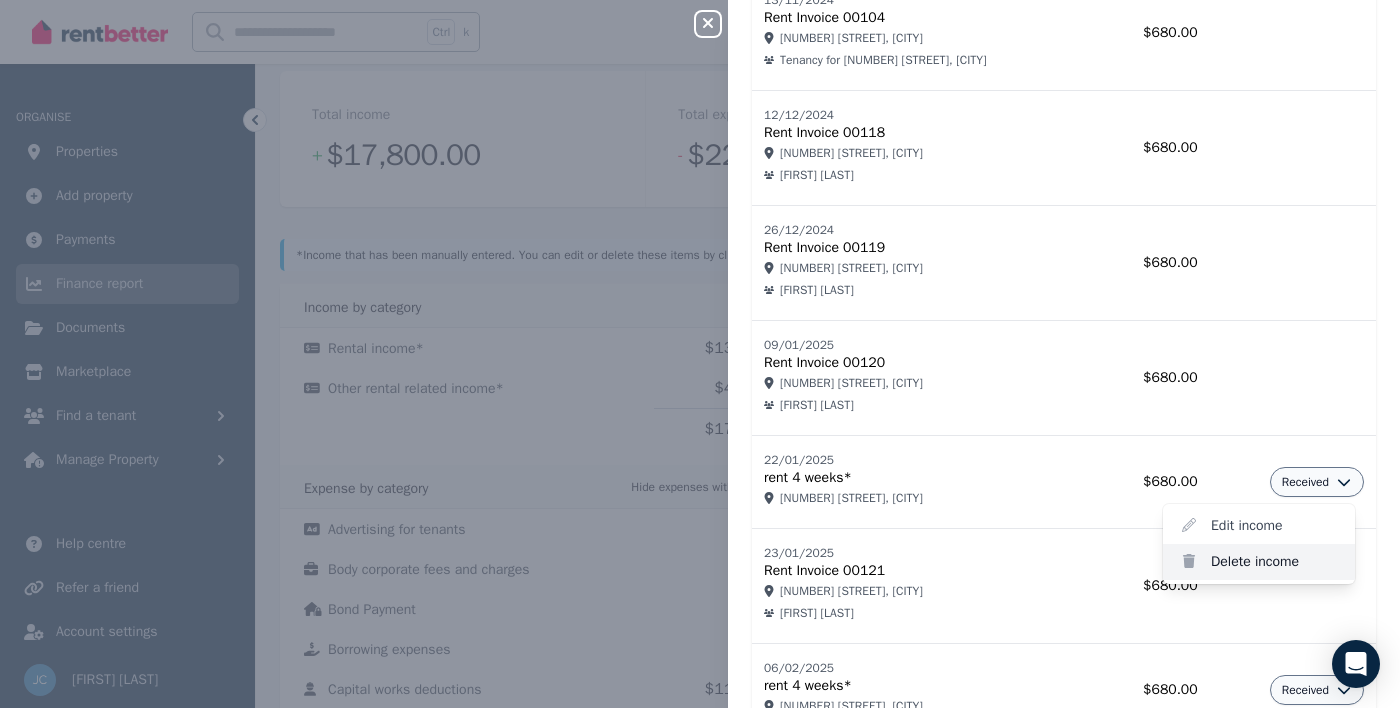 click on "Delete income" at bounding box center [1259, 562] 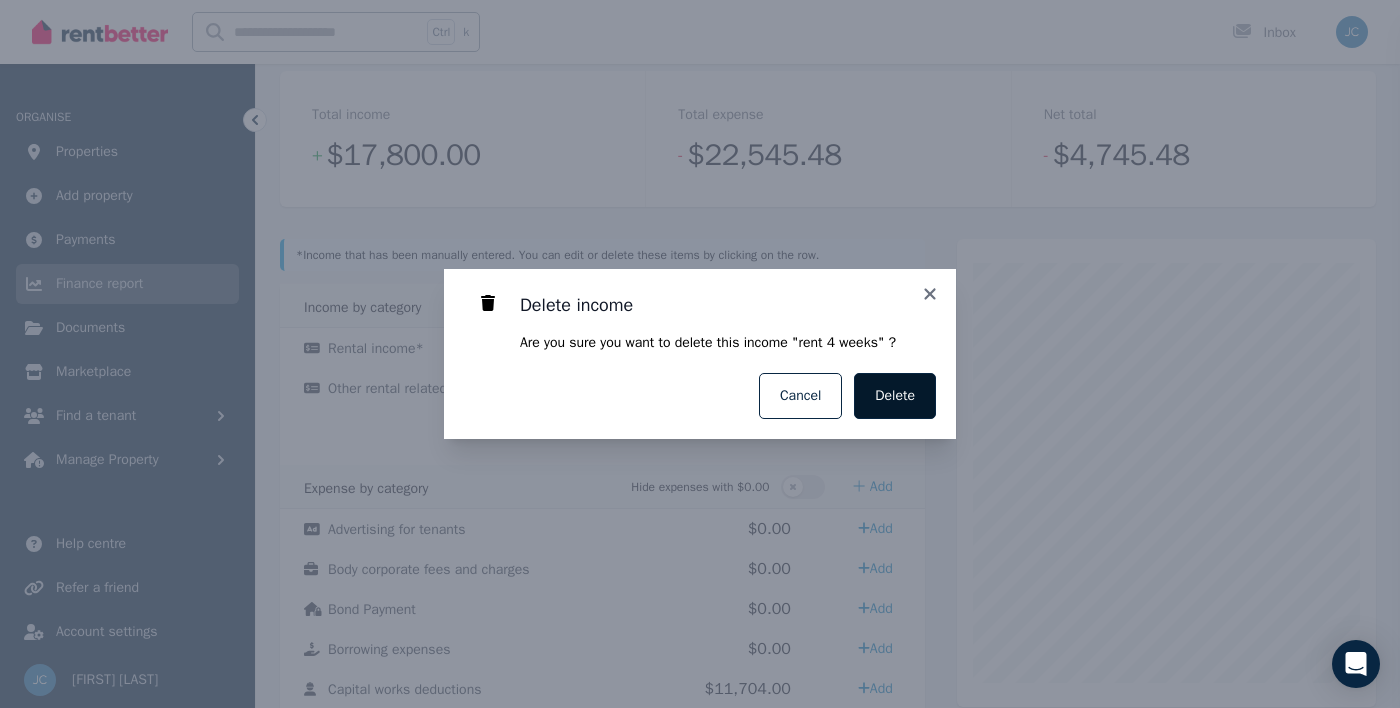 scroll, scrollTop: 0, scrollLeft: 0, axis: both 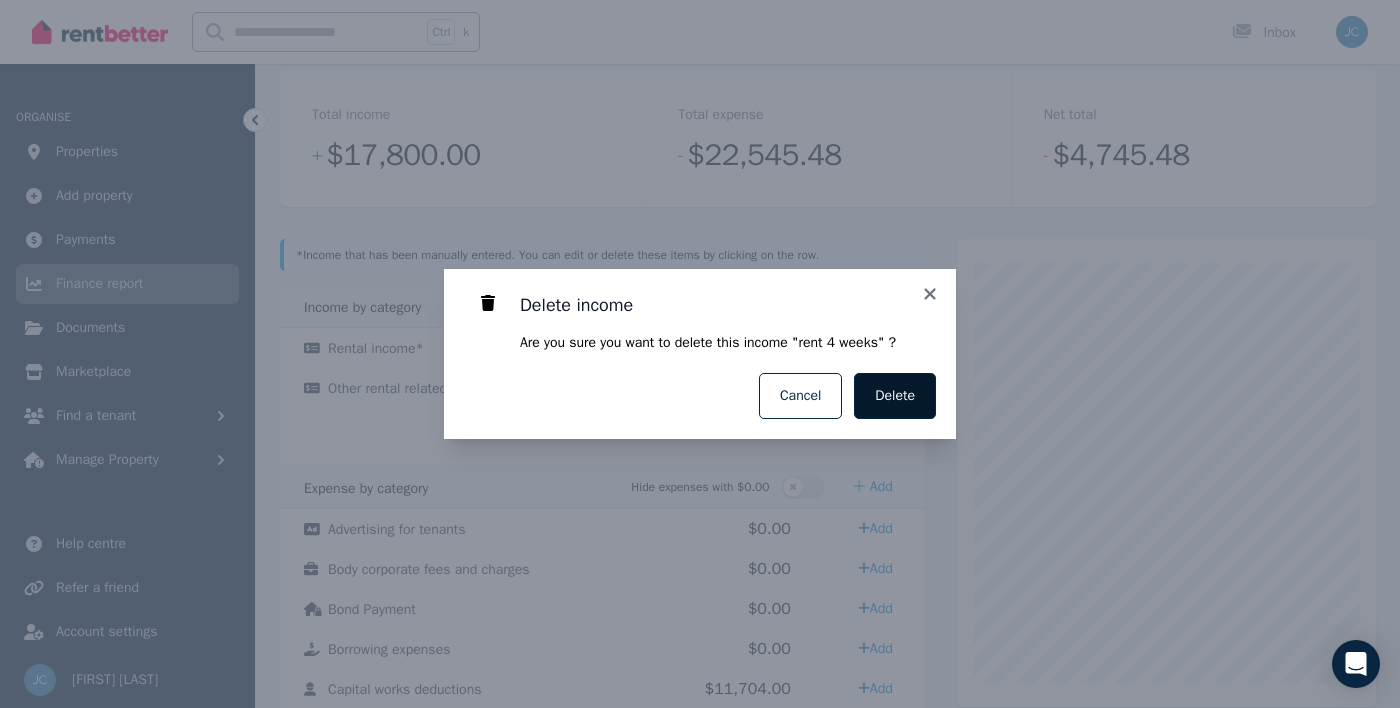 click on "Delete" at bounding box center [895, 396] 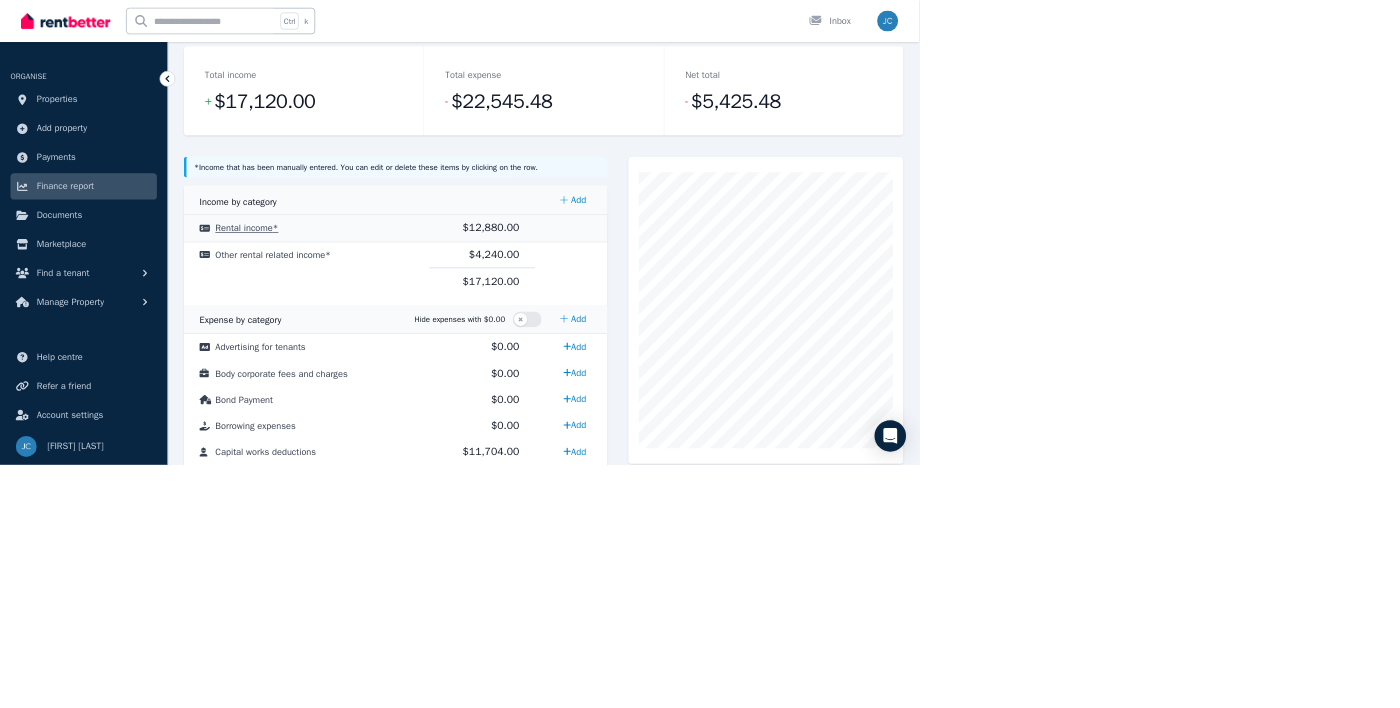 click on "$12,880.00" at bounding box center [734, 348] 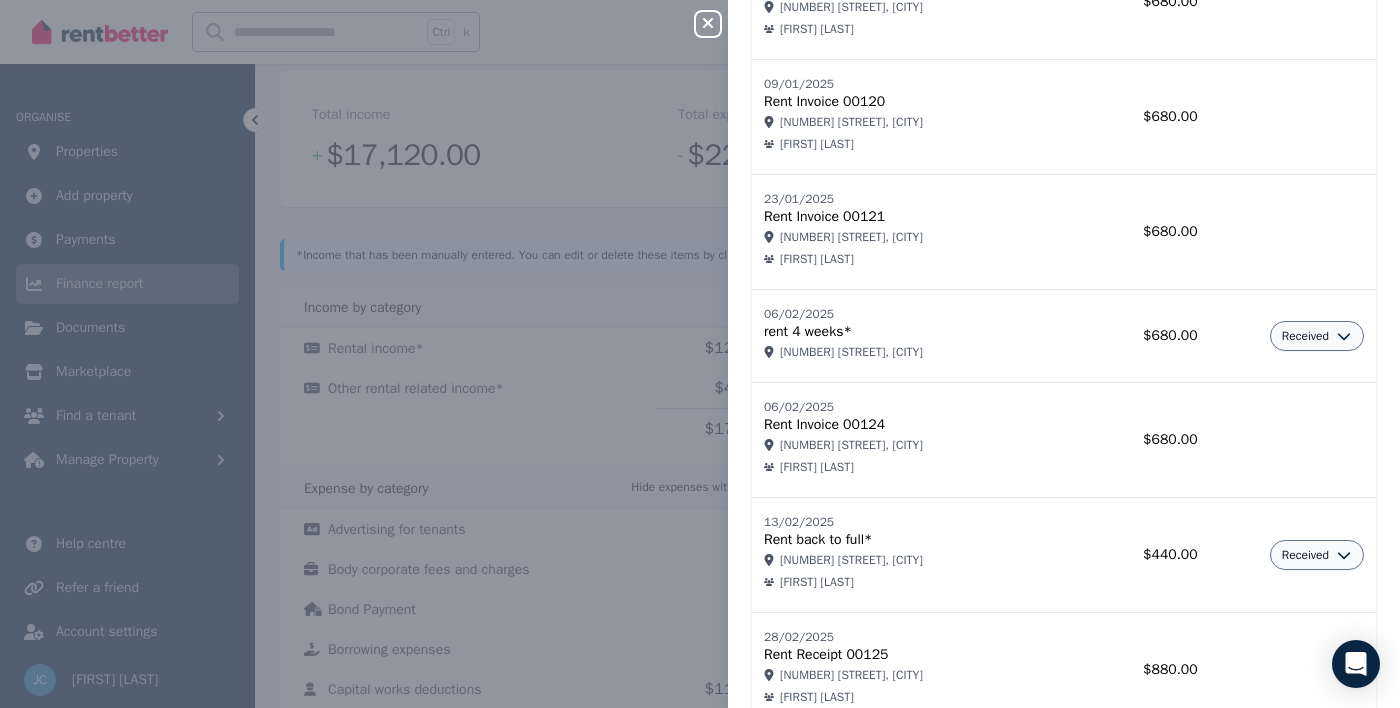 scroll, scrollTop: 657, scrollLeft: 0, axis: vertical 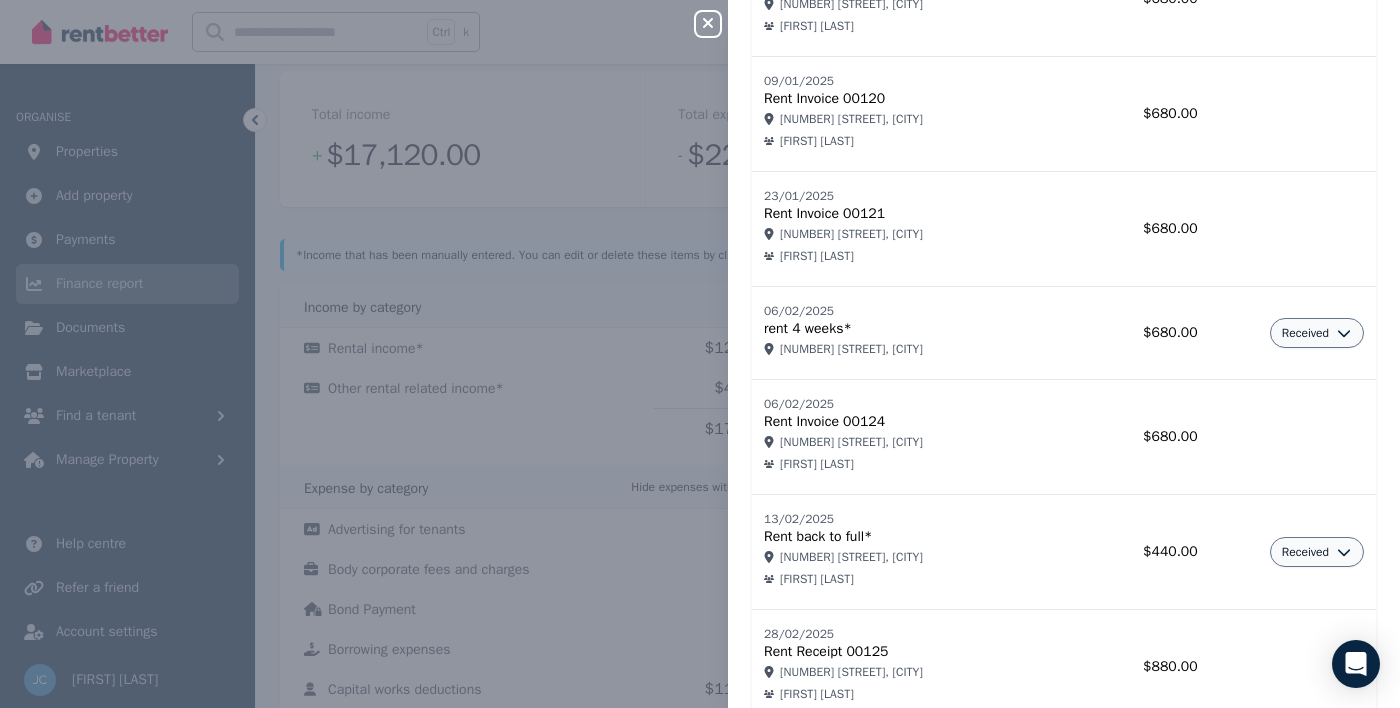 click on "Received" at bounding box center [1316, 333] 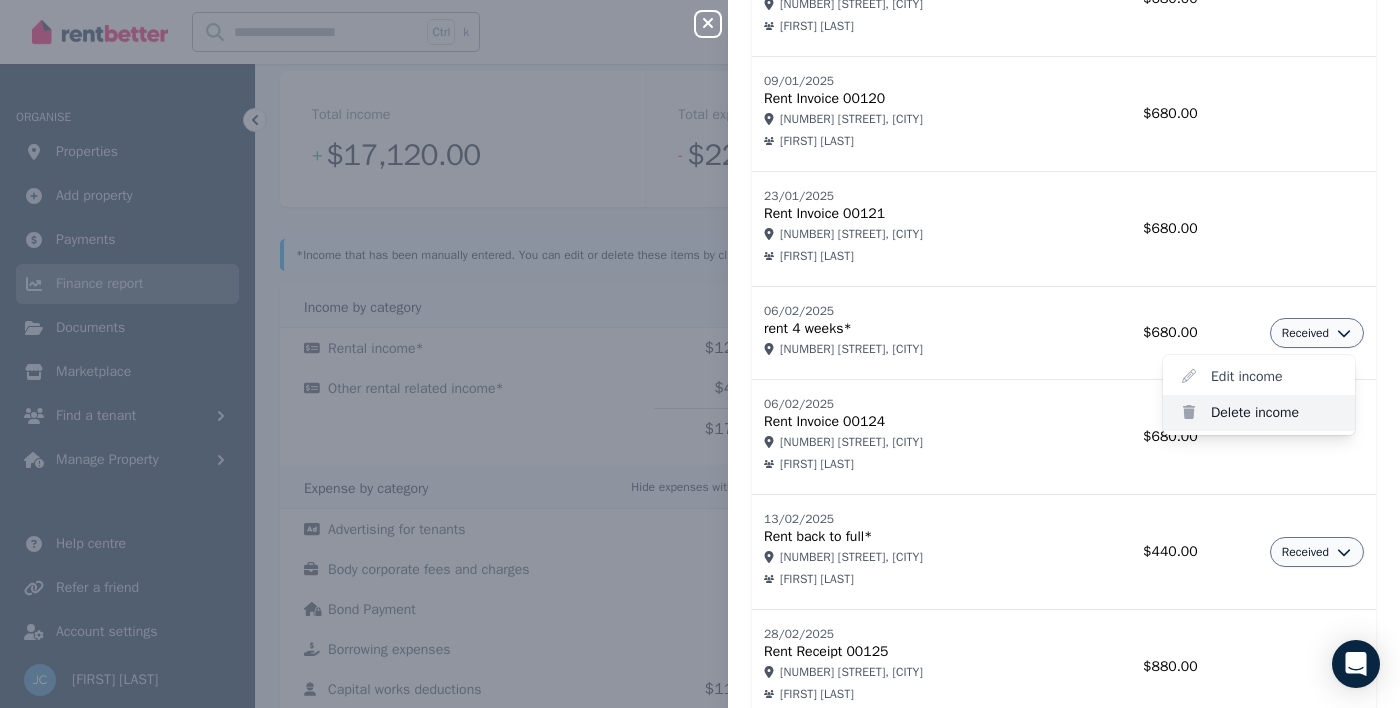 click on "Delete income" at bounding box center [1259, 413] 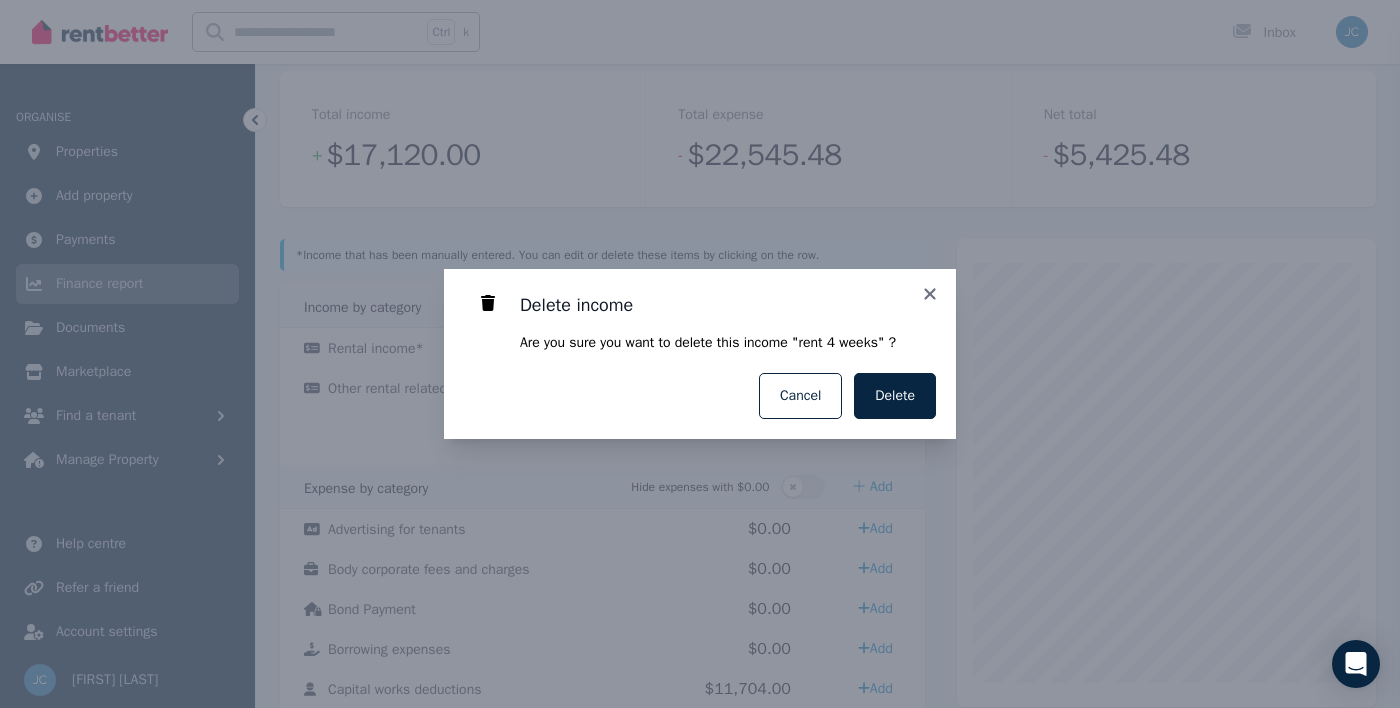 scroll, scrollTop: 0, scrollLeft: 0, axis: both 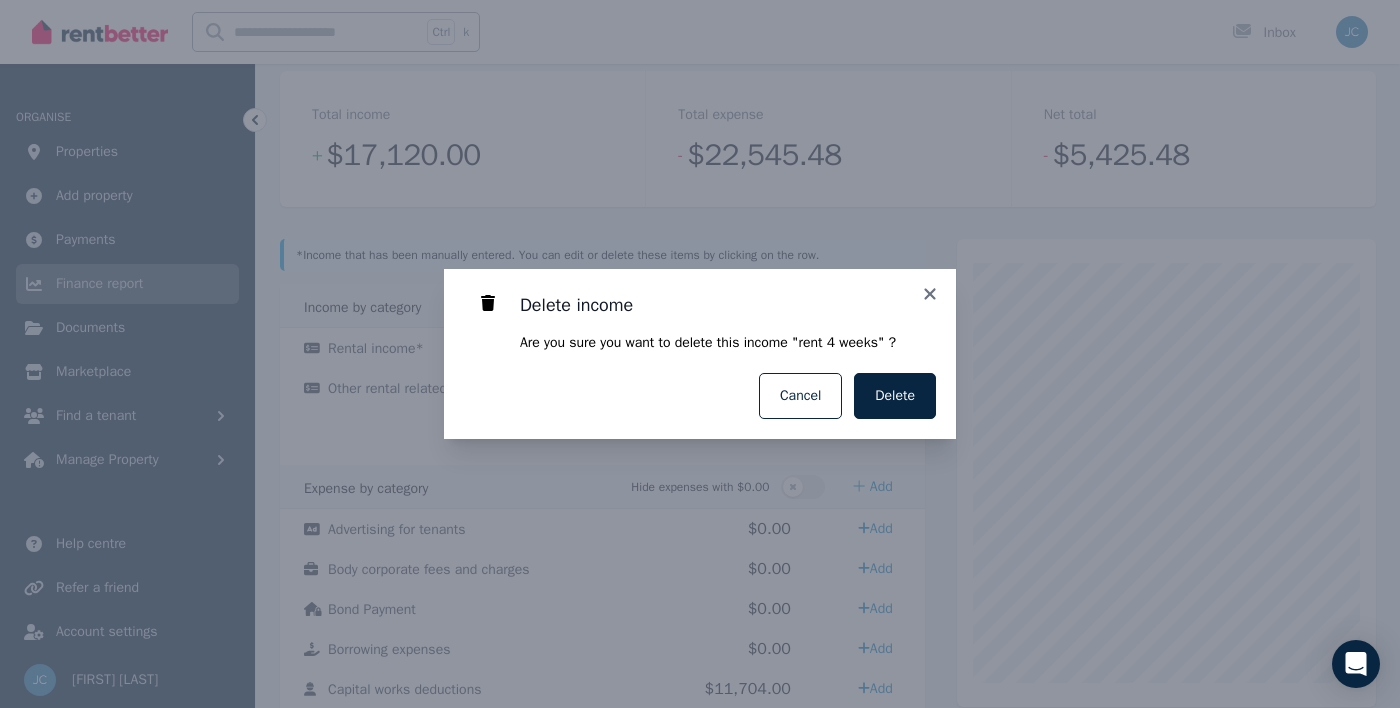 click on "Delete" at bounding box center [895, 396] 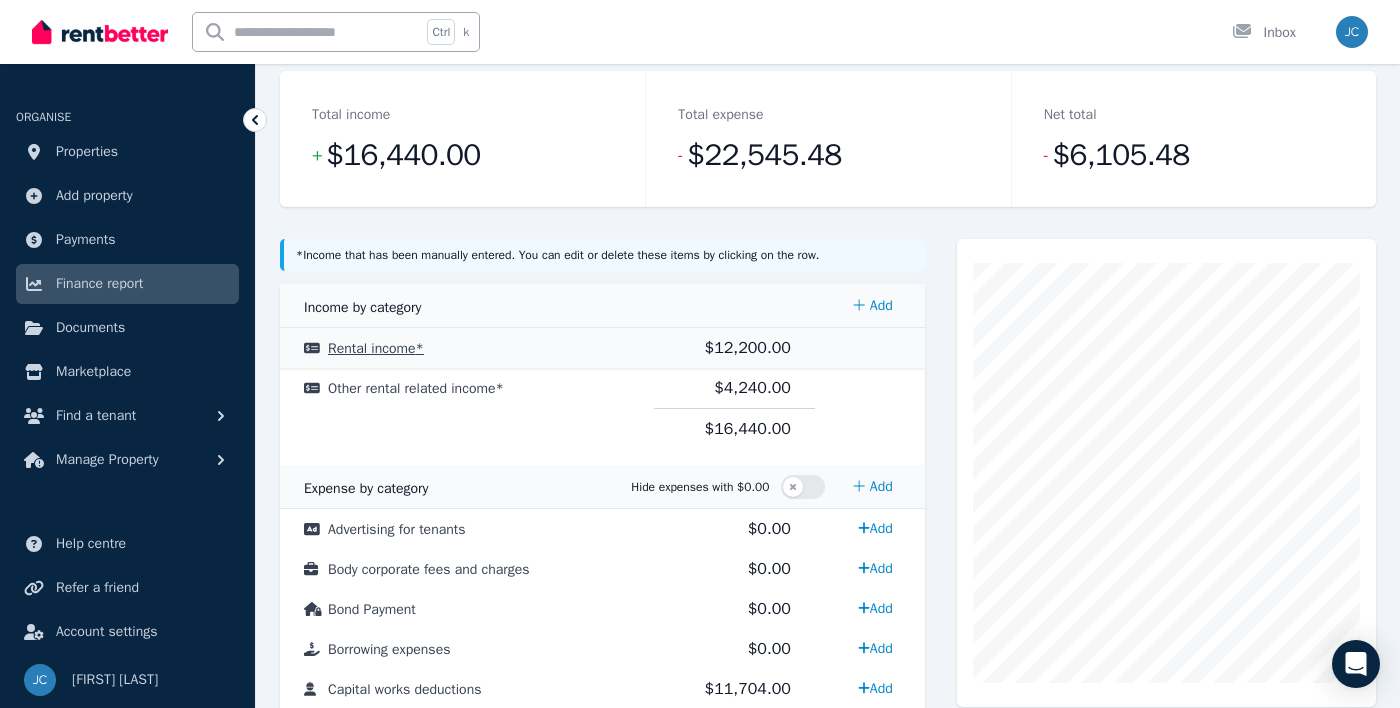 click on "$12,200.00" at bounding box center [734, 348] 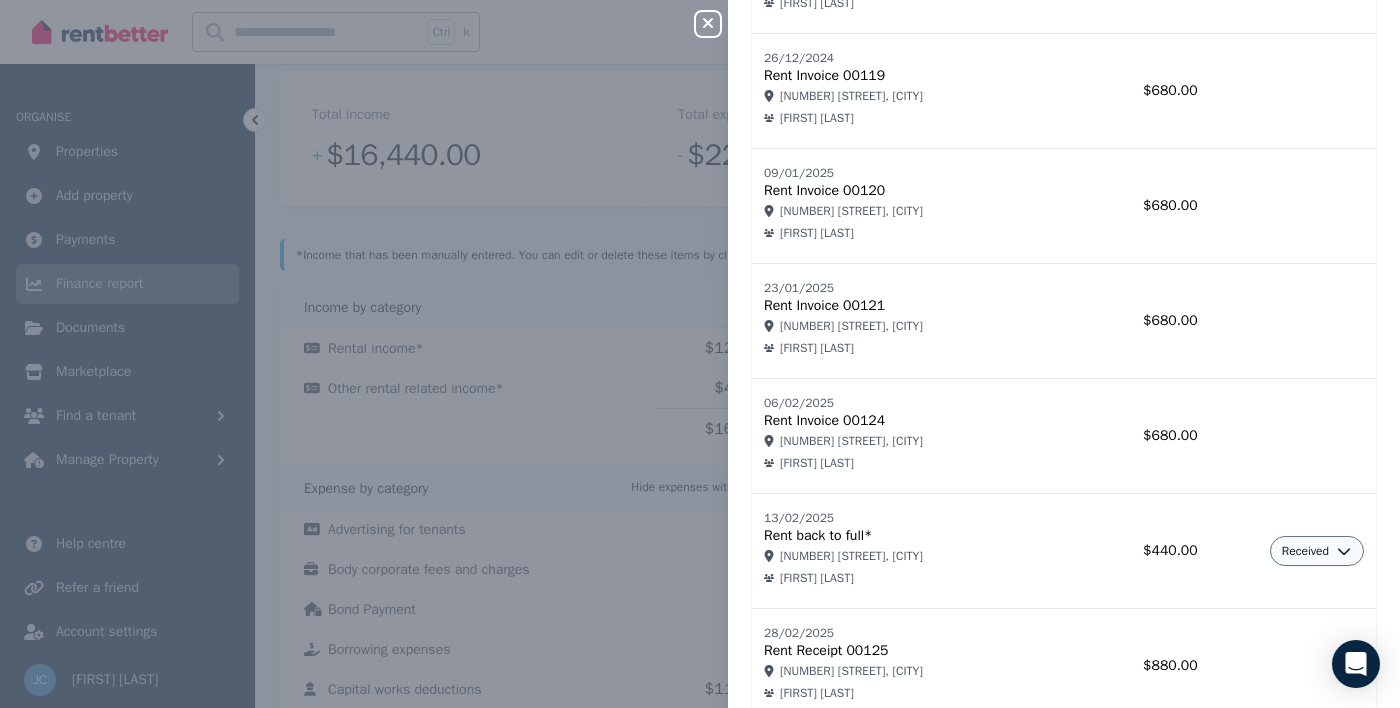 scroll, scrollTop: 567, scrollLeft: 0, axis: vertical 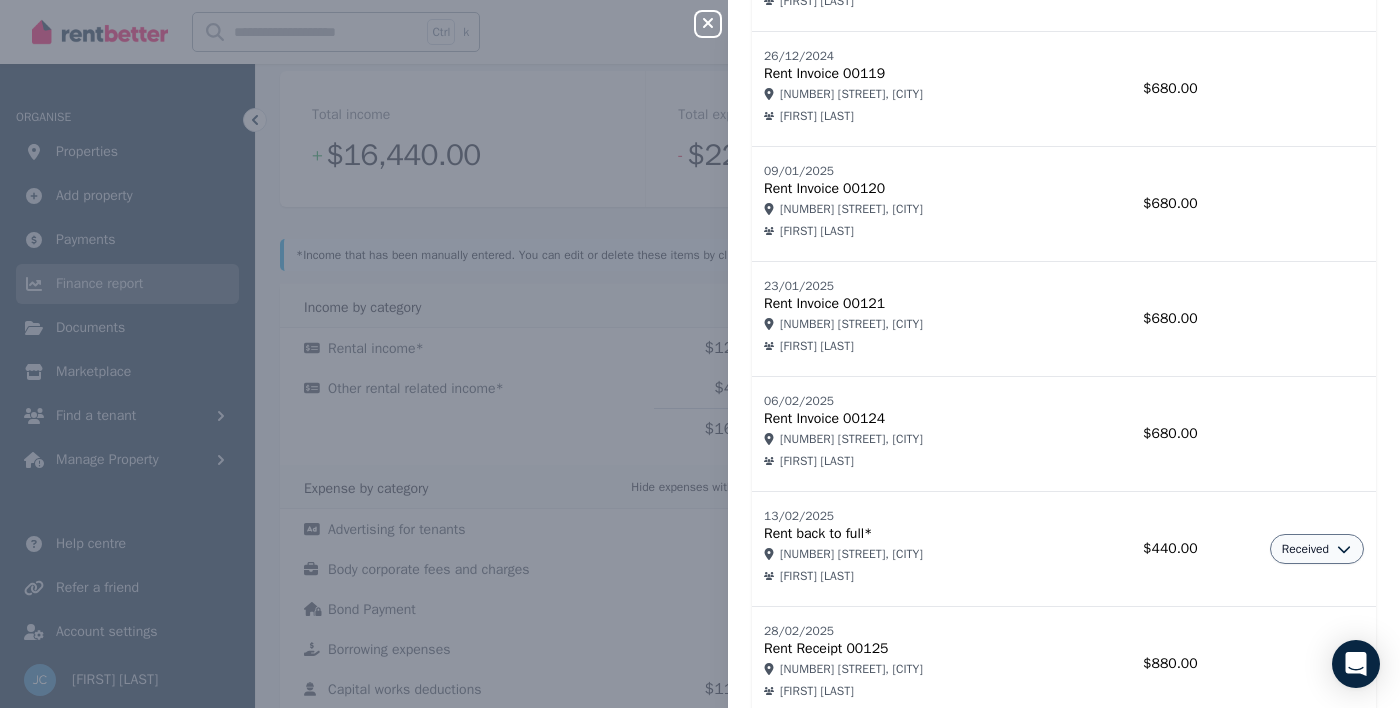 click on "Received" at bounding box center (1317, 549) 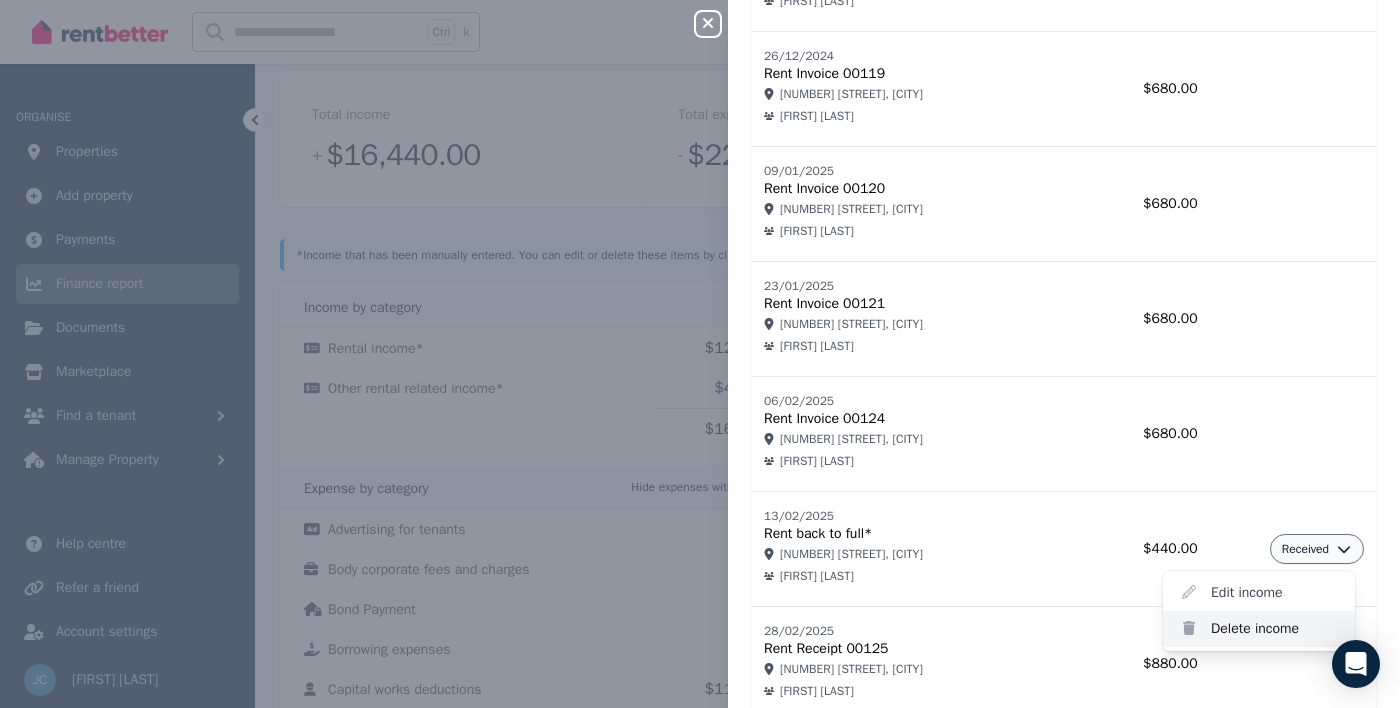 click on "Delete income" at bounding box center (1259, 629) 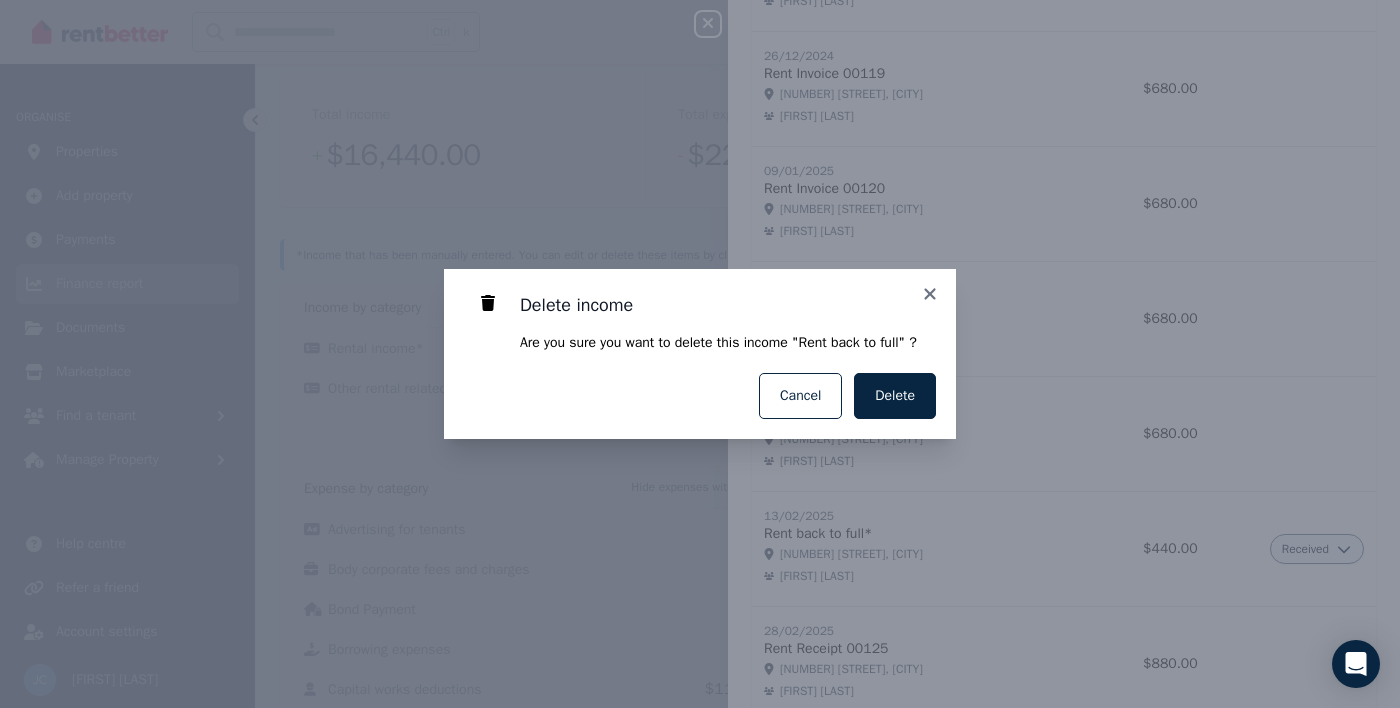 scroll, scrollTop: 0, scrollLeft: 0, axis: both 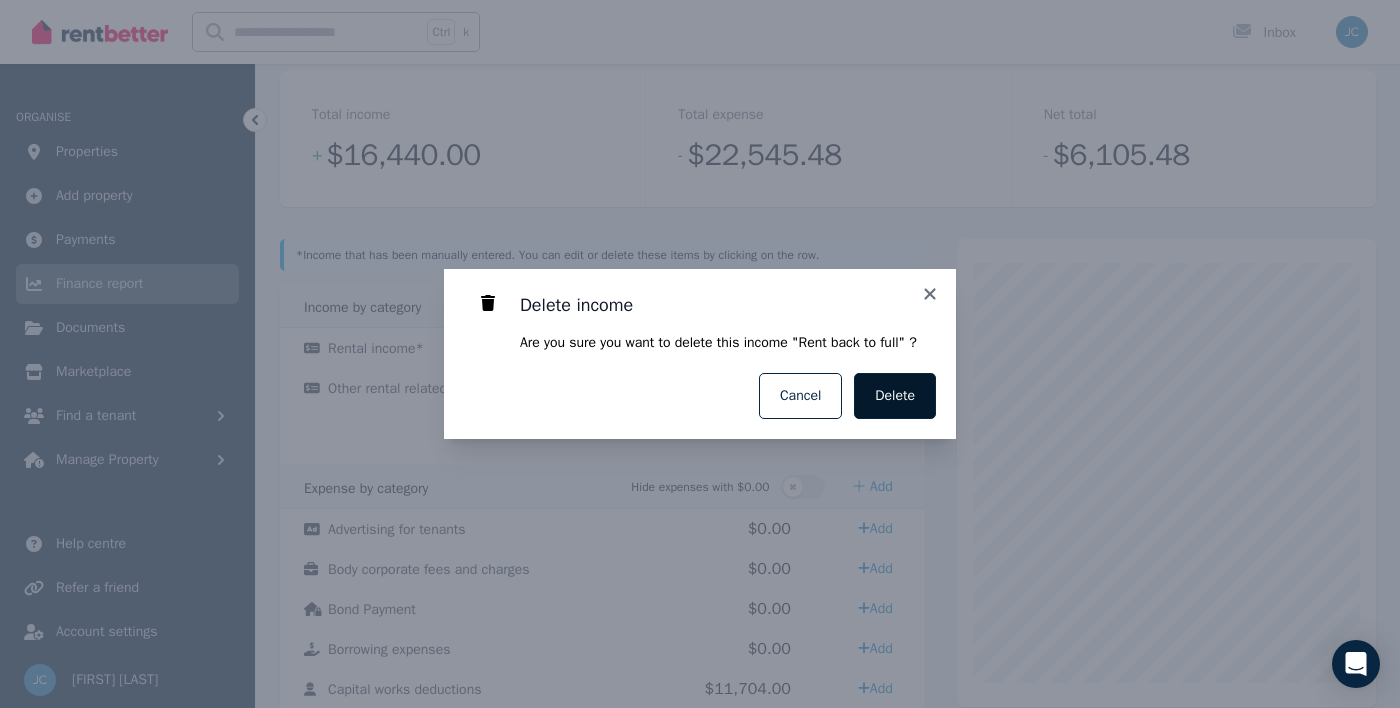 click on "Delete" at bounding box center [895, 396] 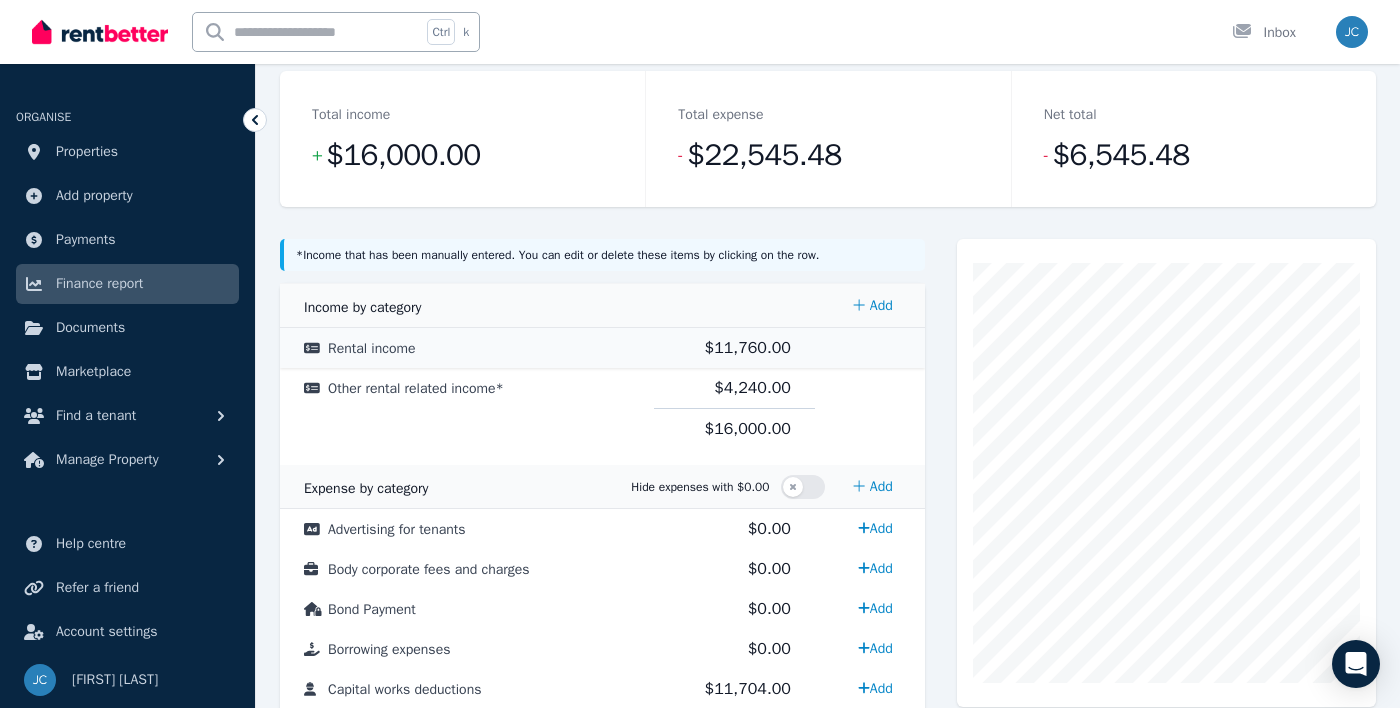 click at bounding box center [870, 348] 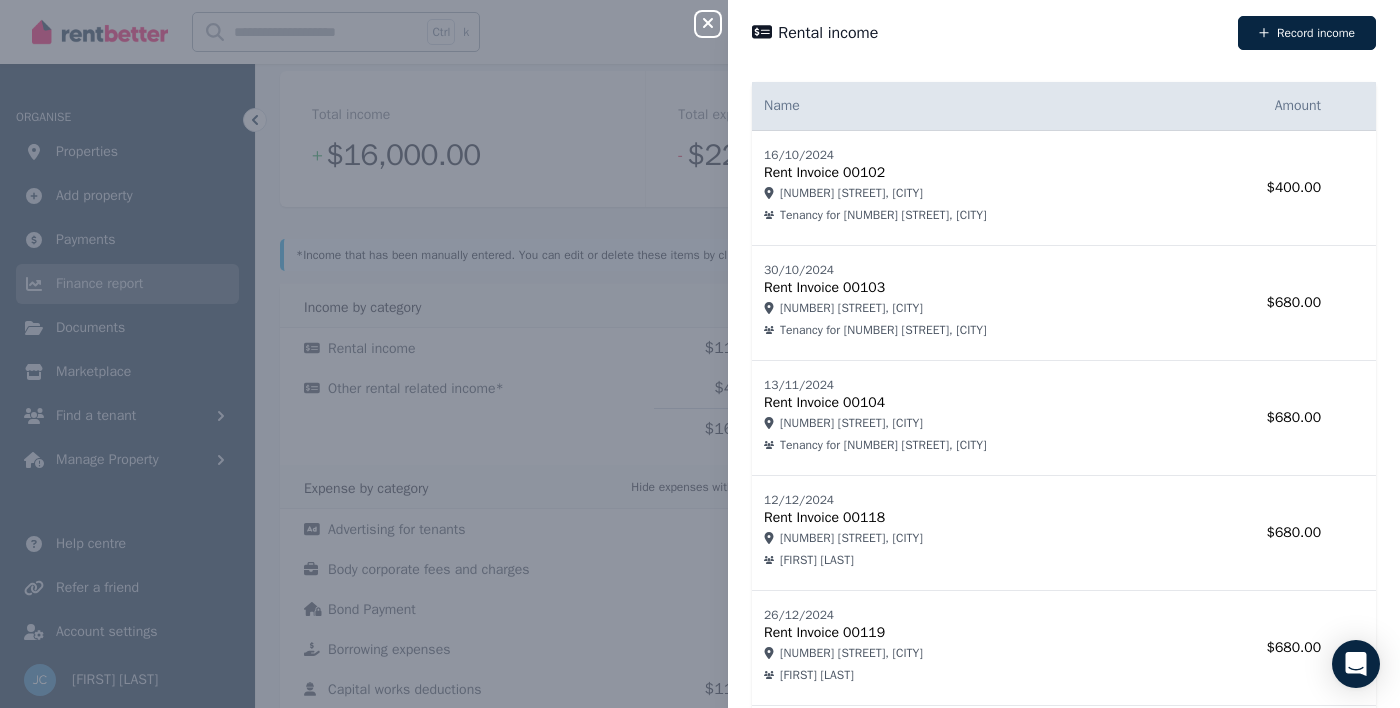 scroll, scrollTop: 0, scrollLeft: 0, axis: both 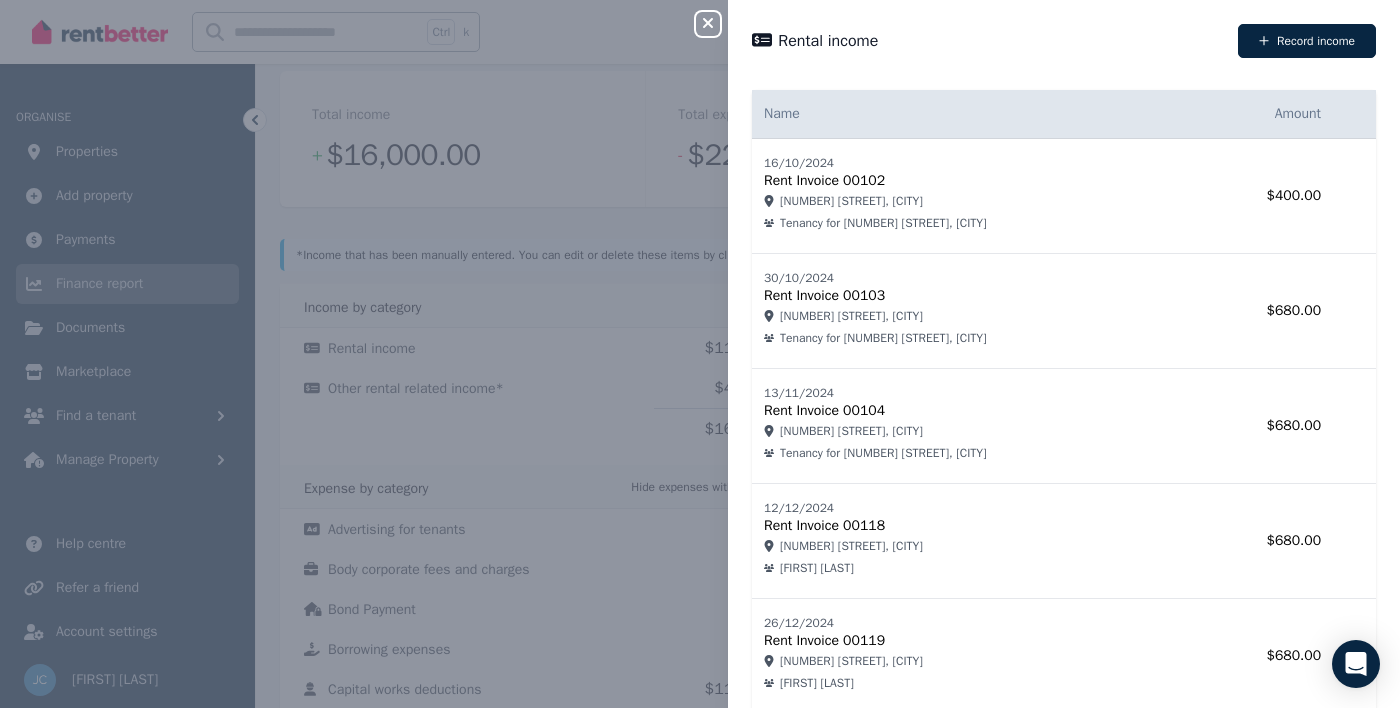 click on "$400.00" at bounding box center (1263, 196) 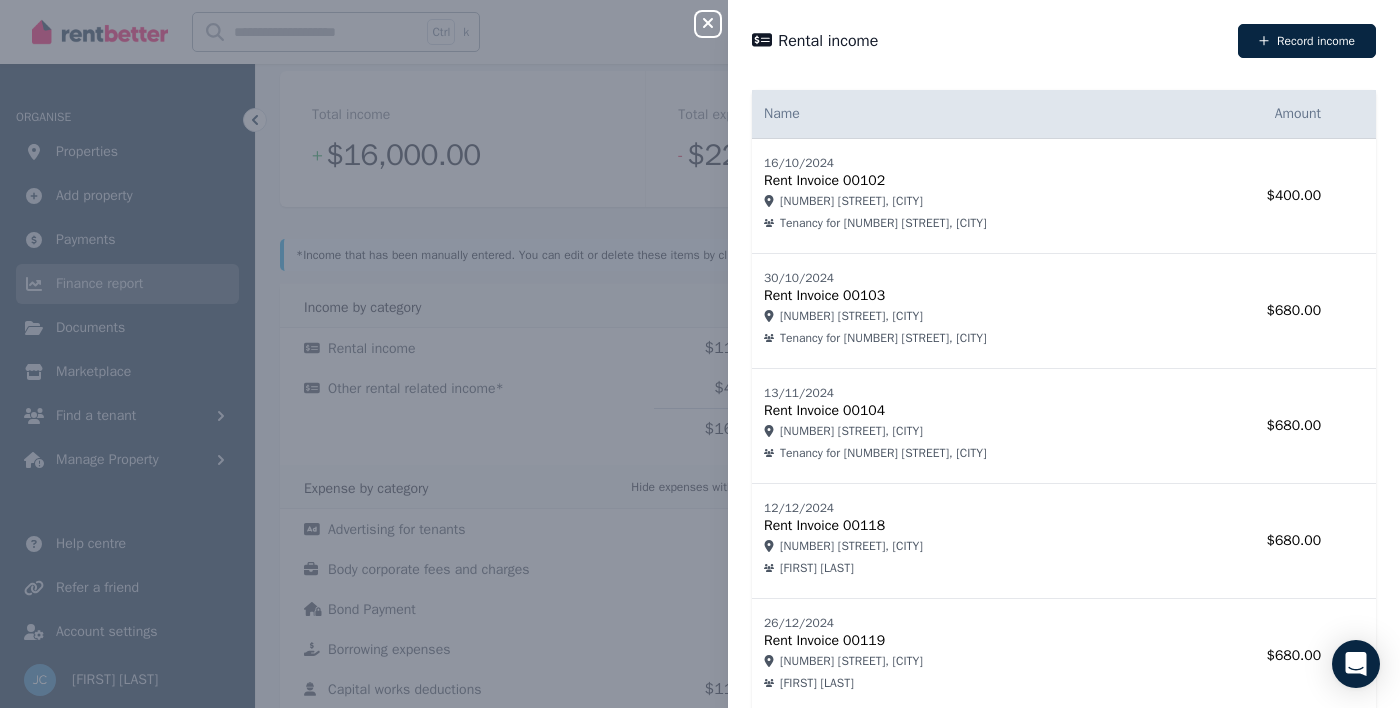 click on "$400.00" at bounding box center (1263, 196) 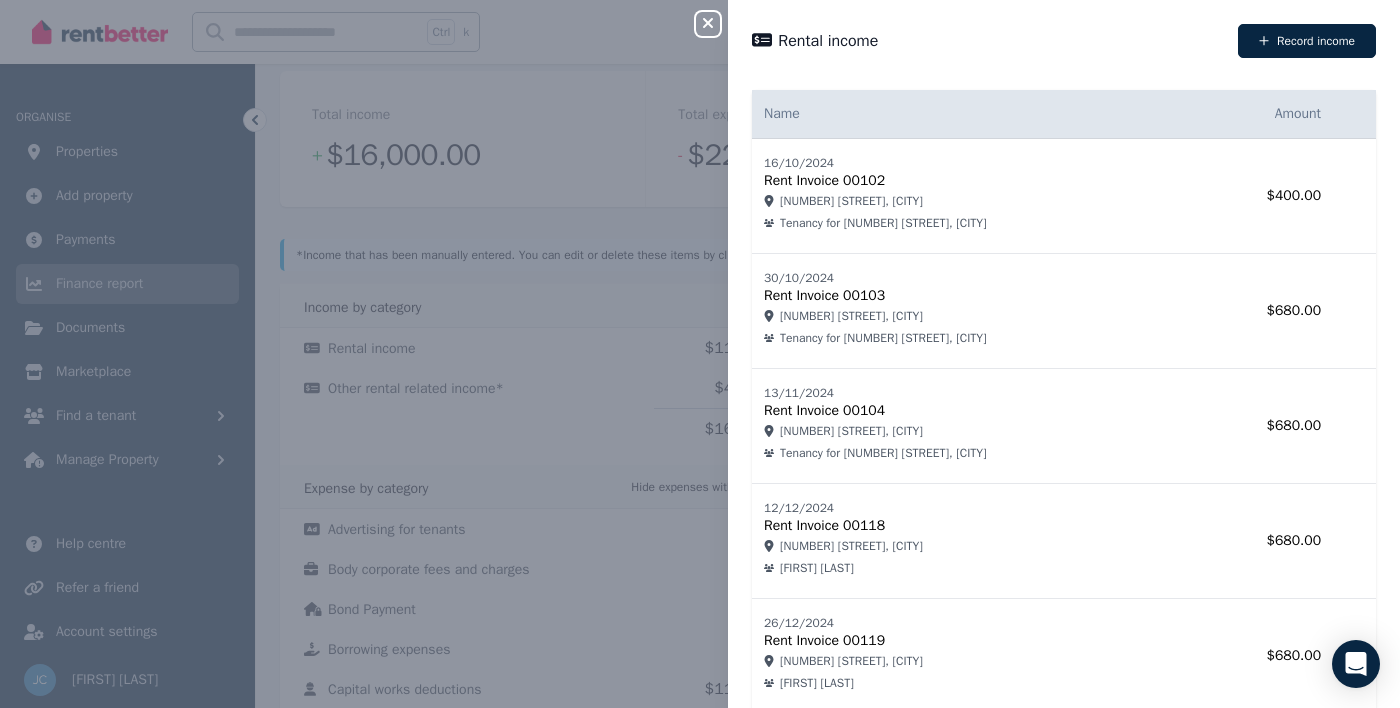 click on "Close panel" at bounding box center [716, 18] 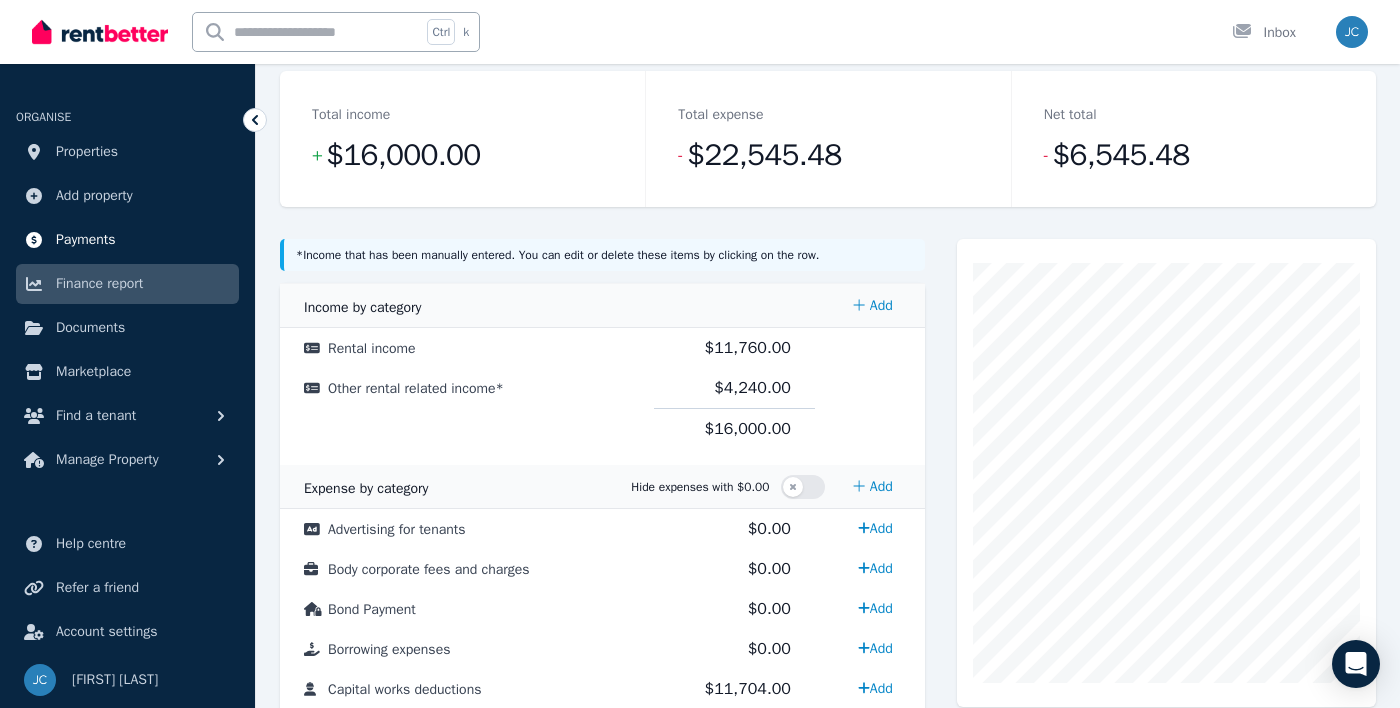click on "Payments" at bounding box center (86, 240) 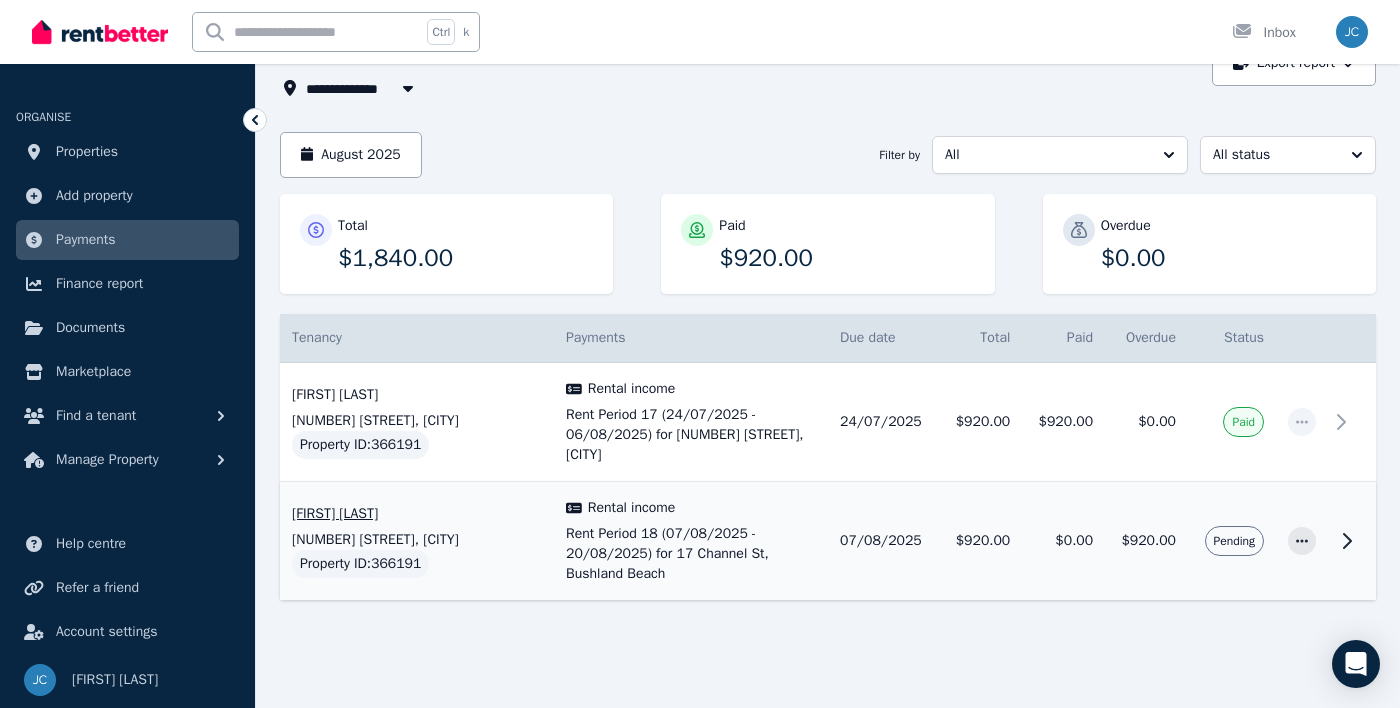 scroll, scrollTop: 0, scrollLeft: 0, axis: both 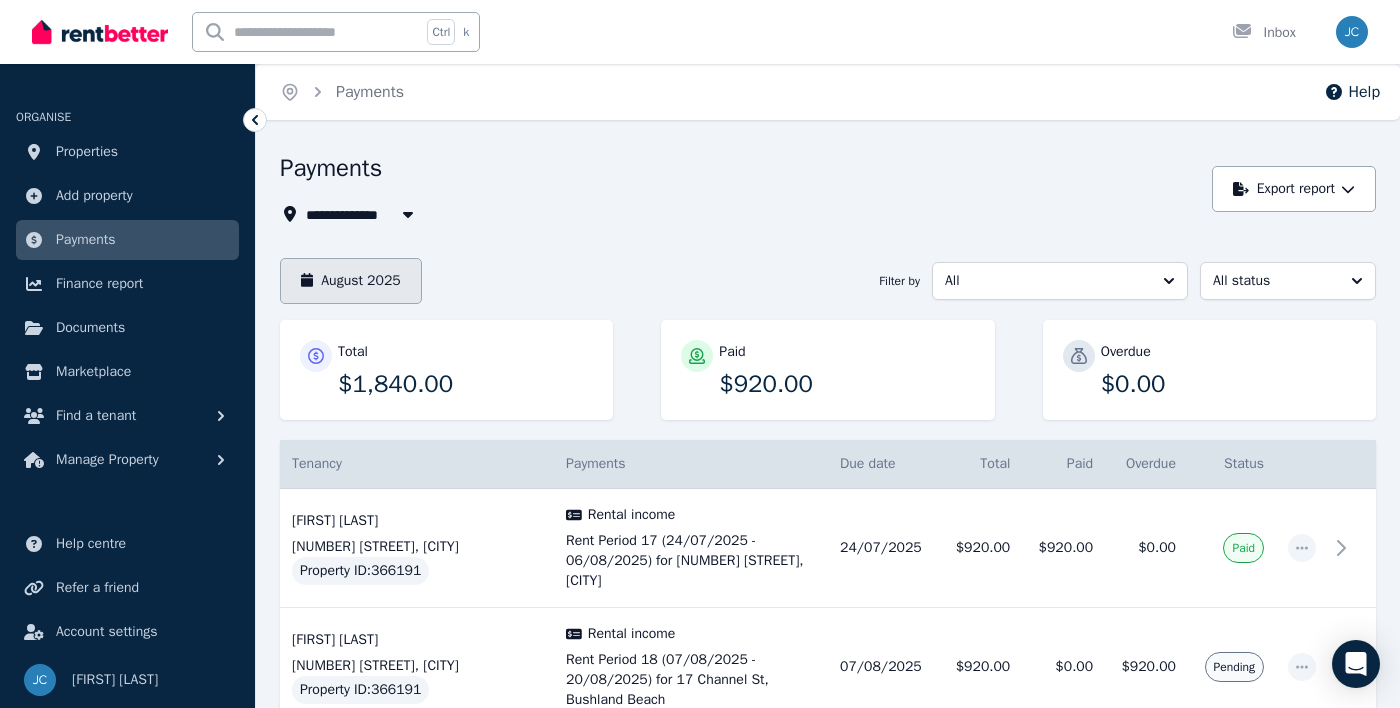 click on "August 2025" at bounding box center [351, 281] 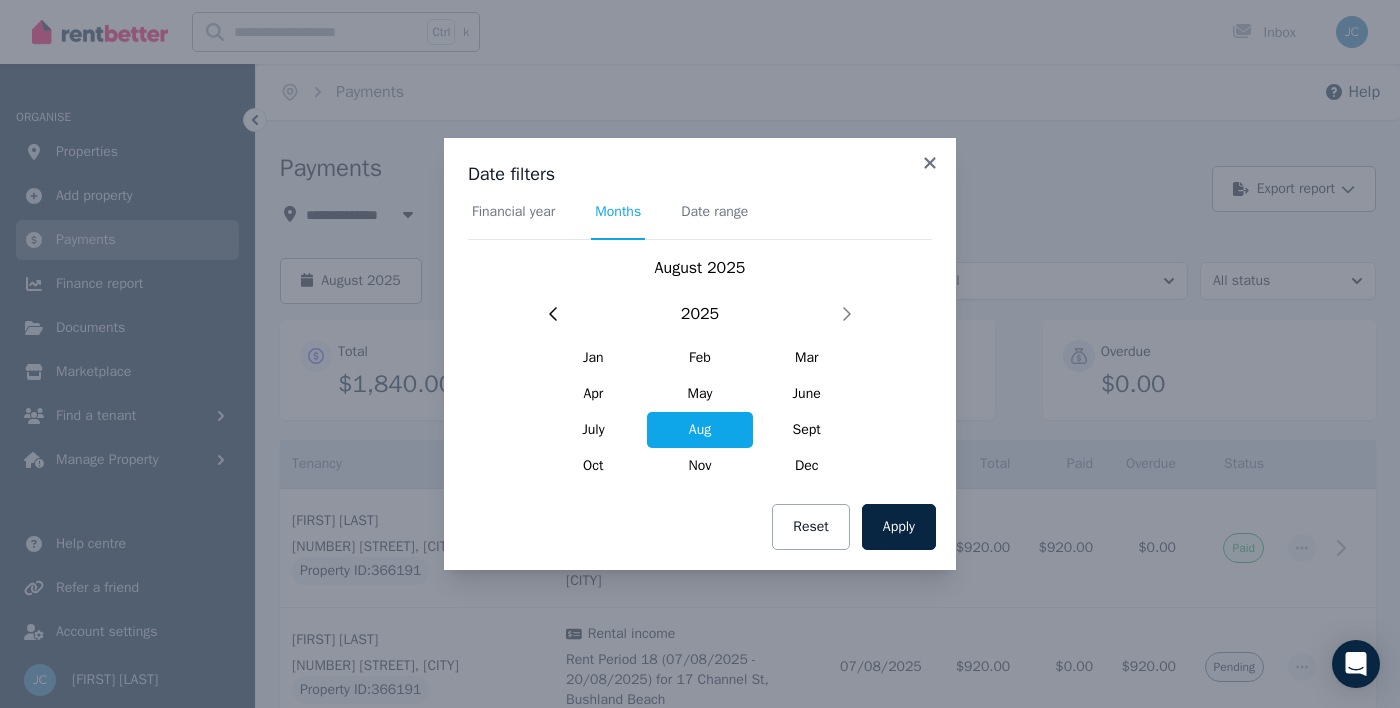 click on "Financial year" at bounding box center [513, 212] 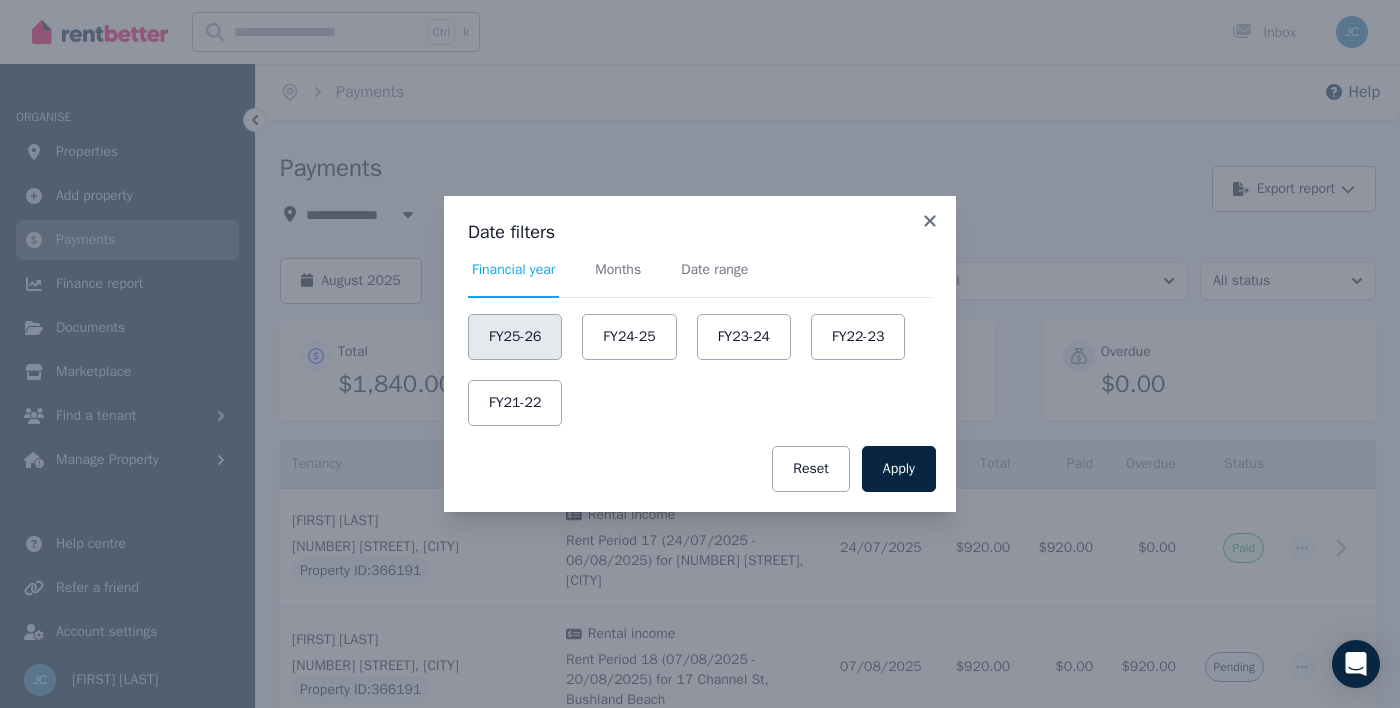 click on "FY25-26" at bounding box center [515, 337] 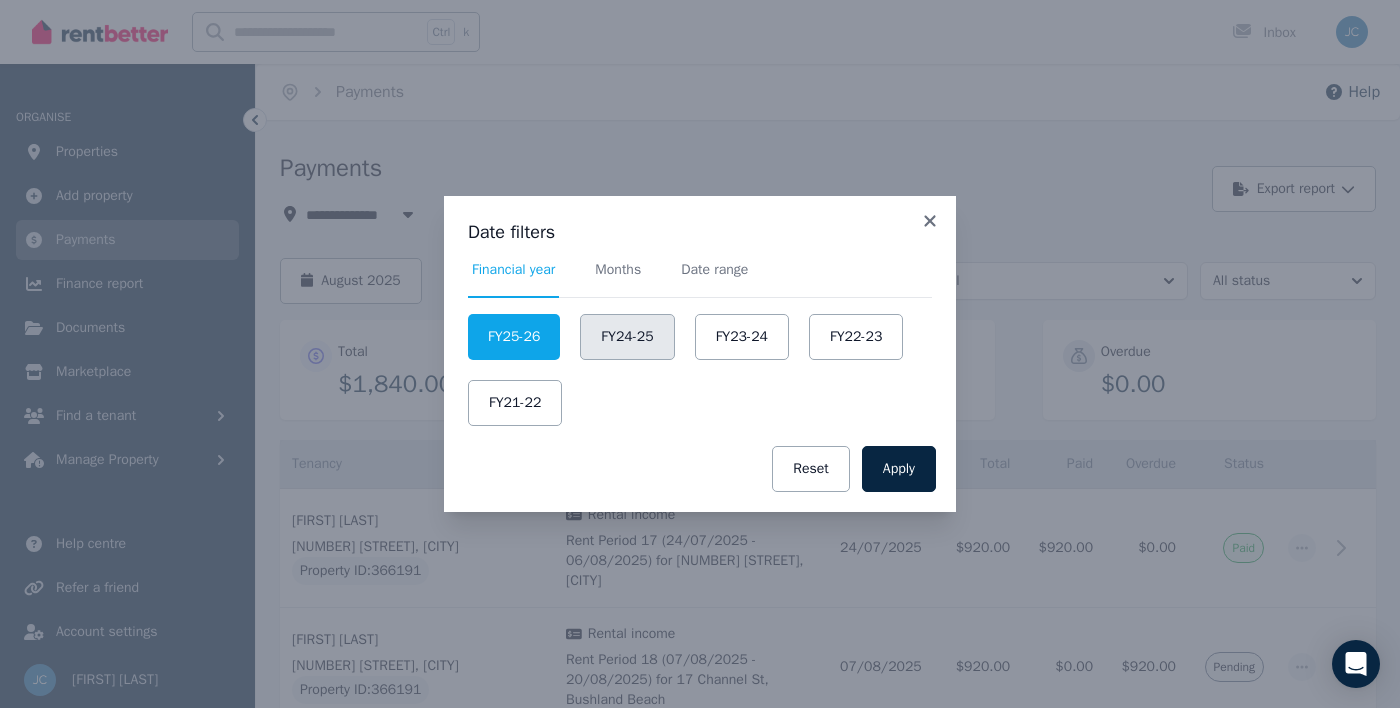 click on "FY24-25" at bounding box center (627, 337) 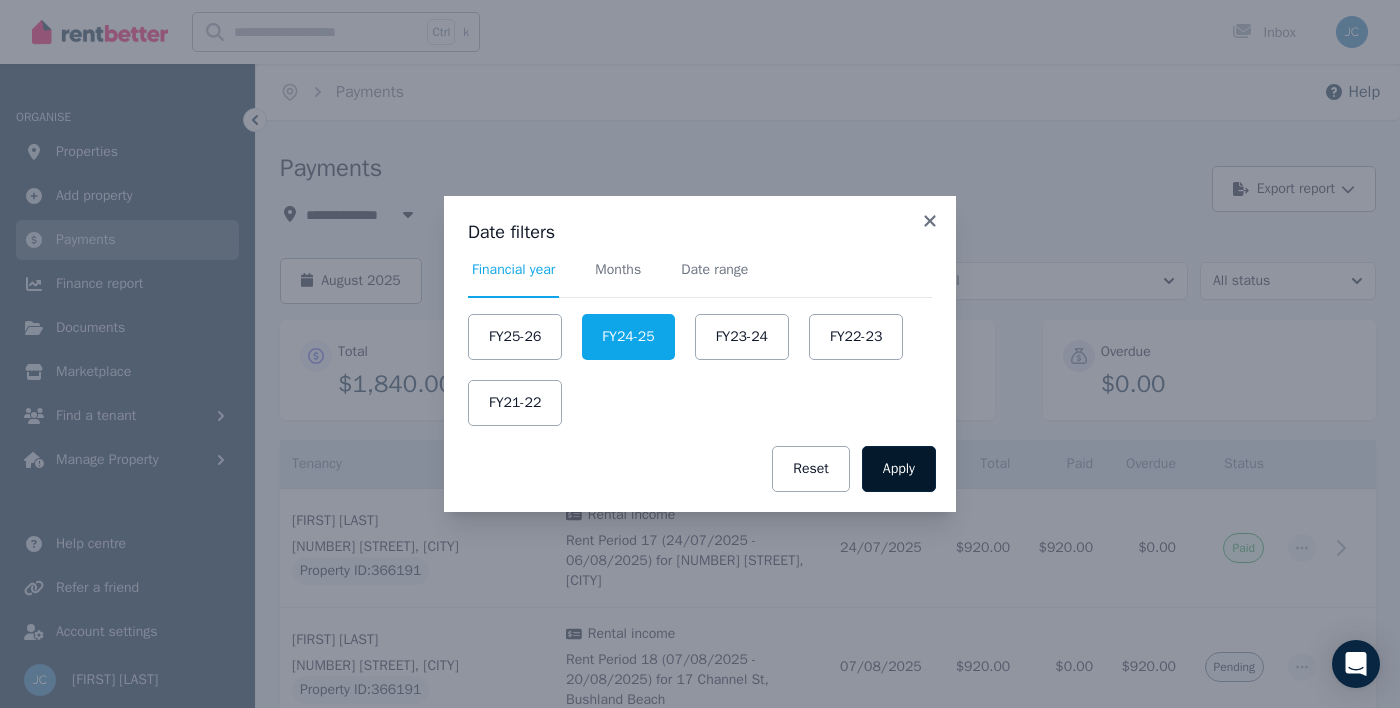 click on "Apply" at bounding box center (899, 469) 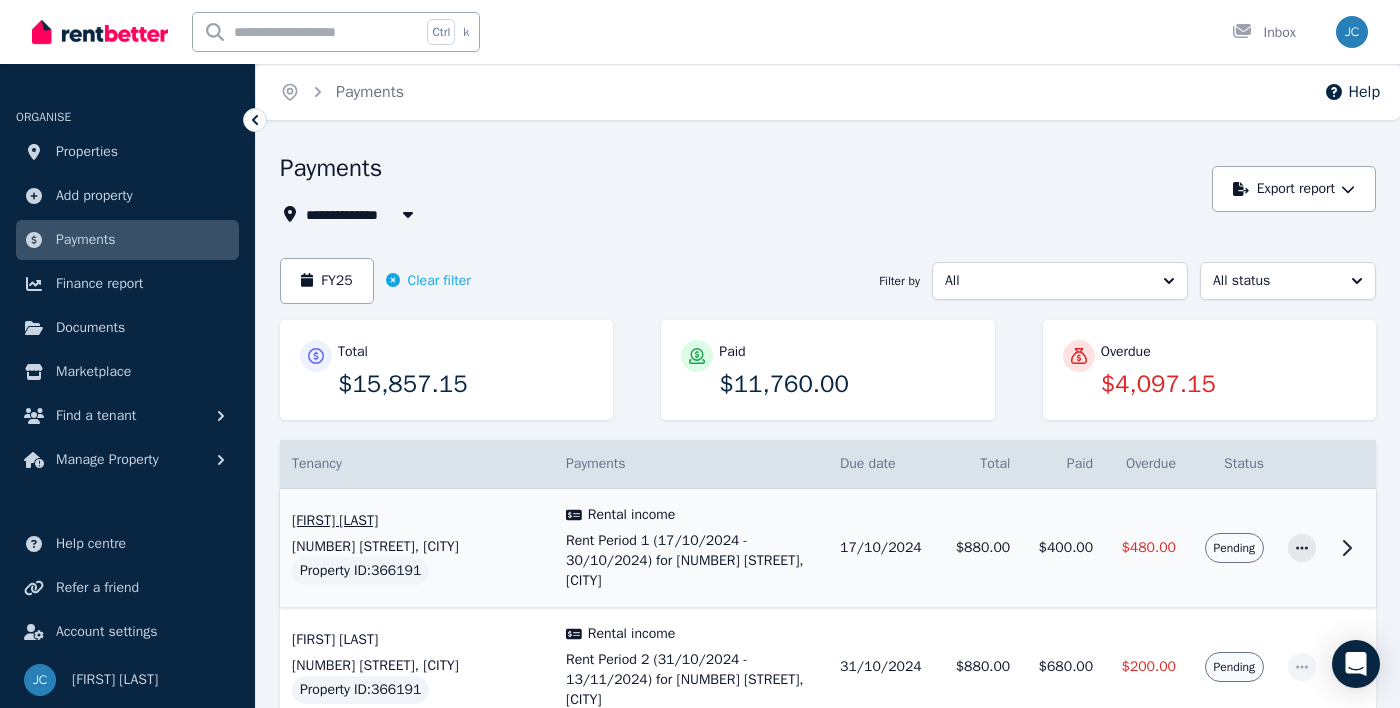 click 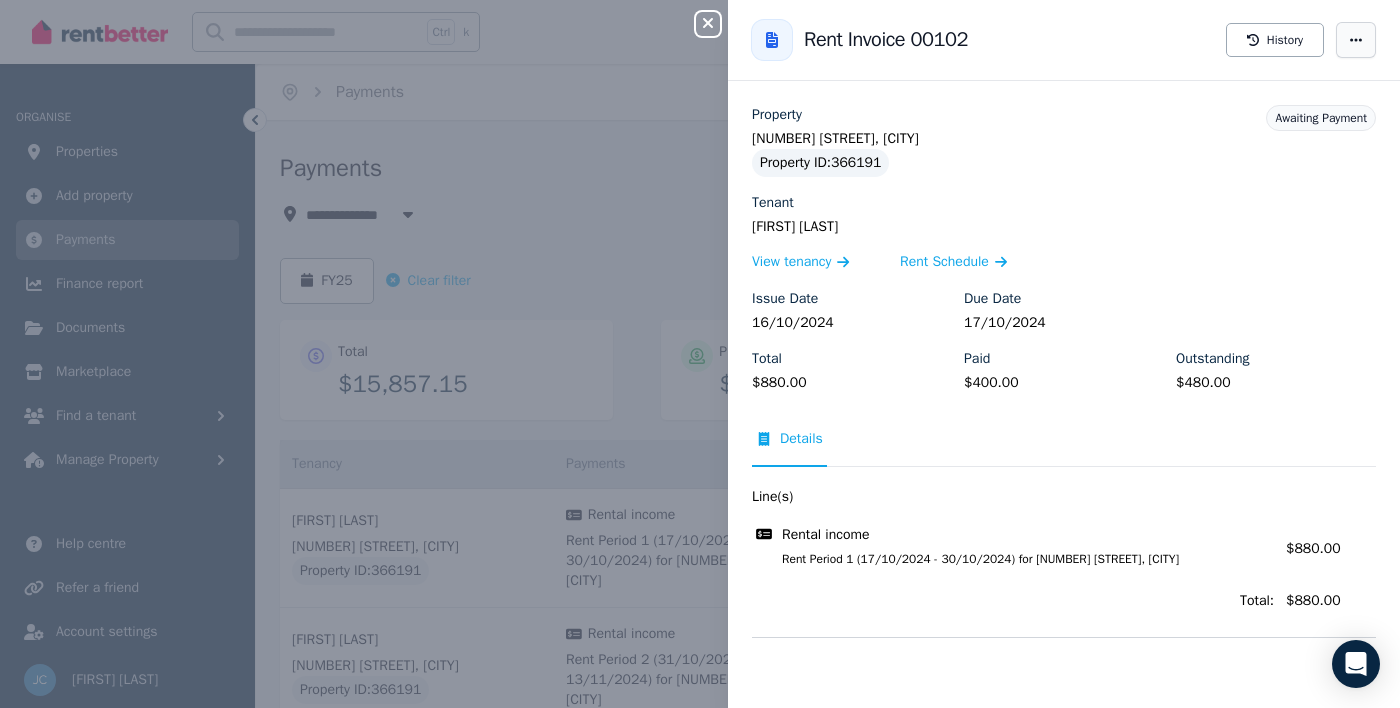 click 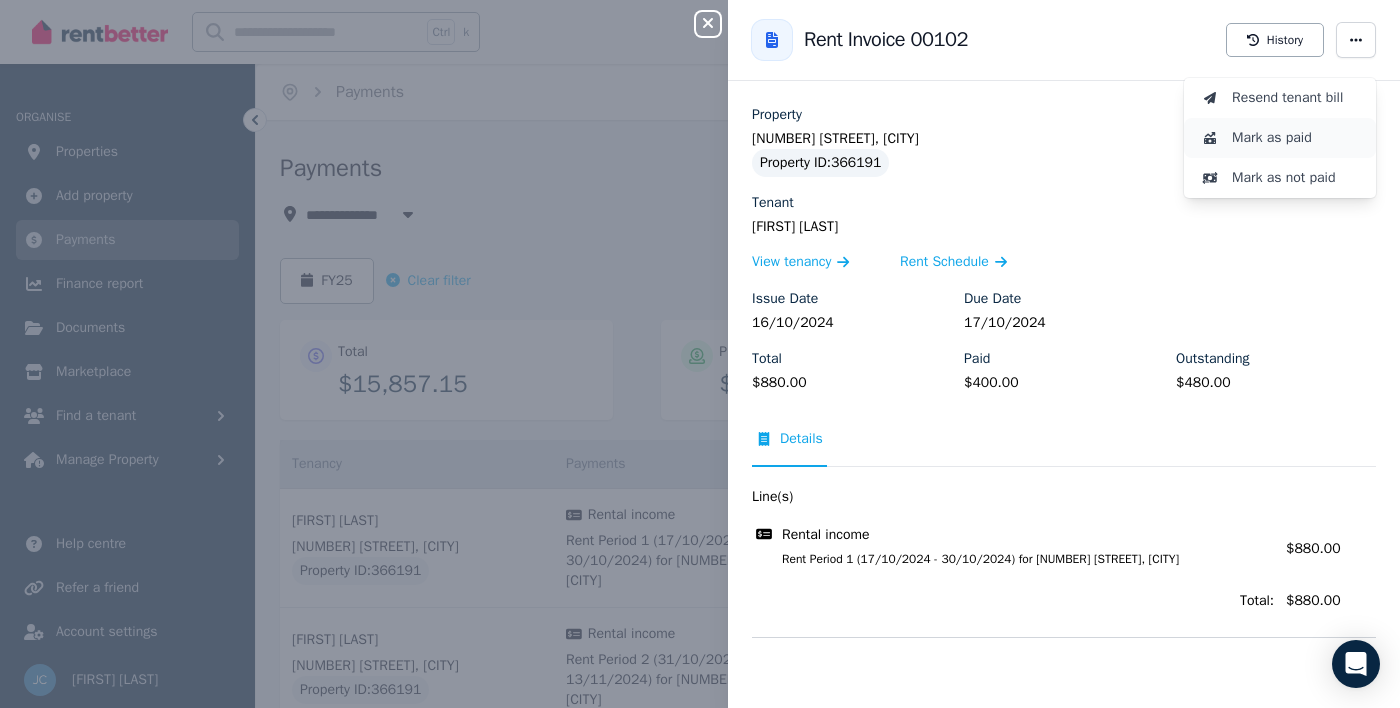 click on "Mark as paid" at bounding box center (1296, 138) 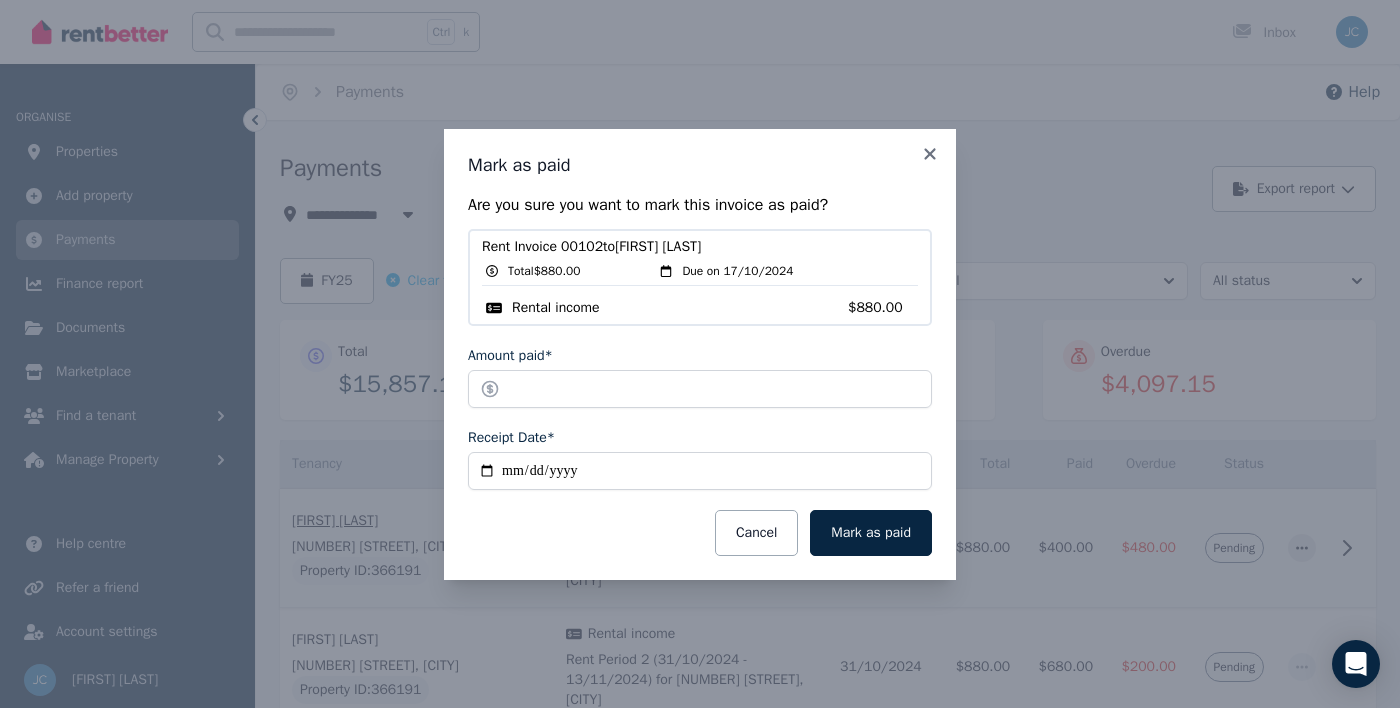 click on "Cancel" at bounding box center (756, 533) 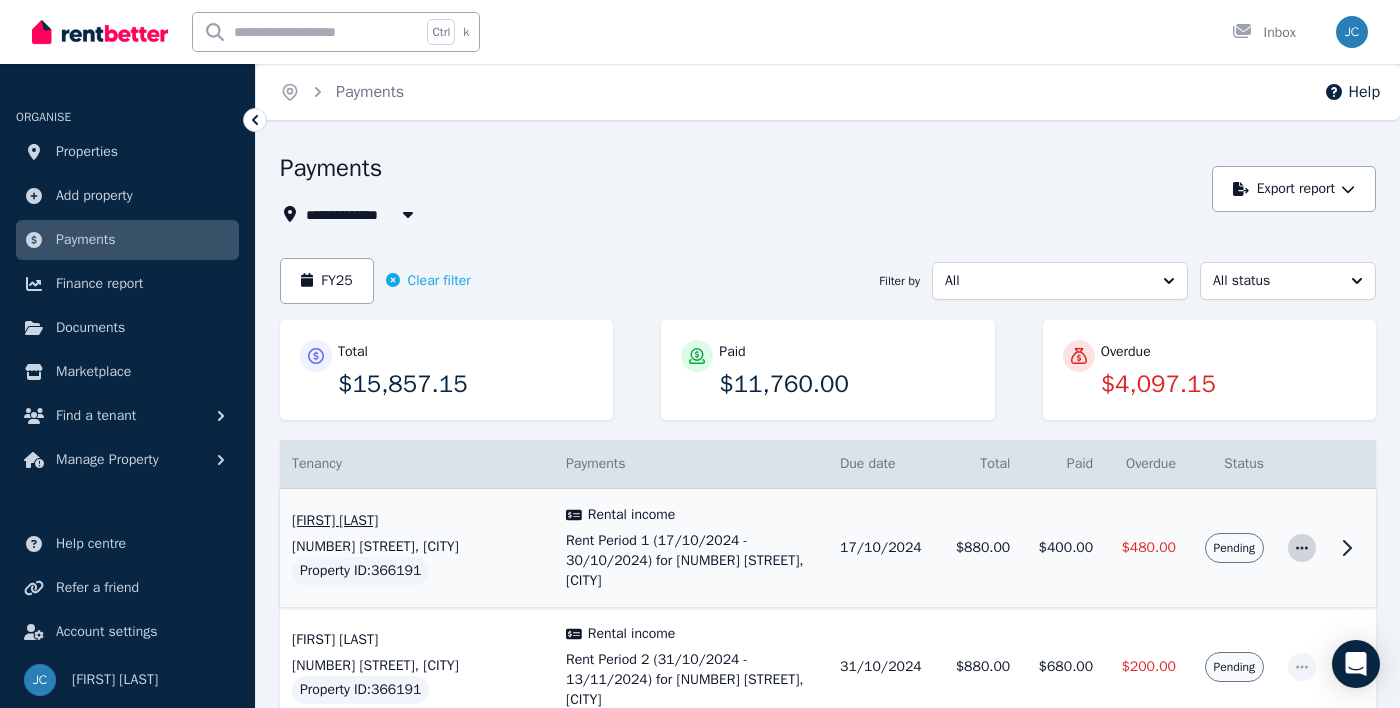 click 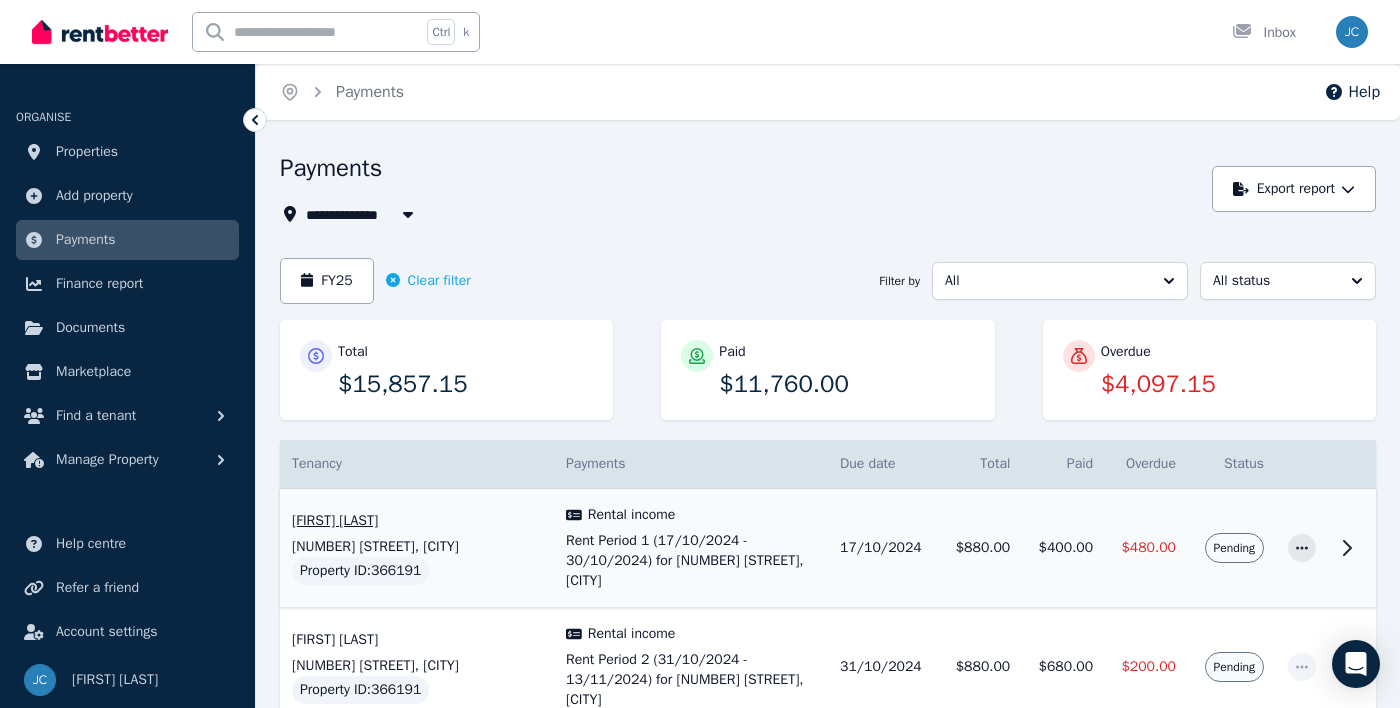 click on "Pending" at bounding box center [1234, 548] 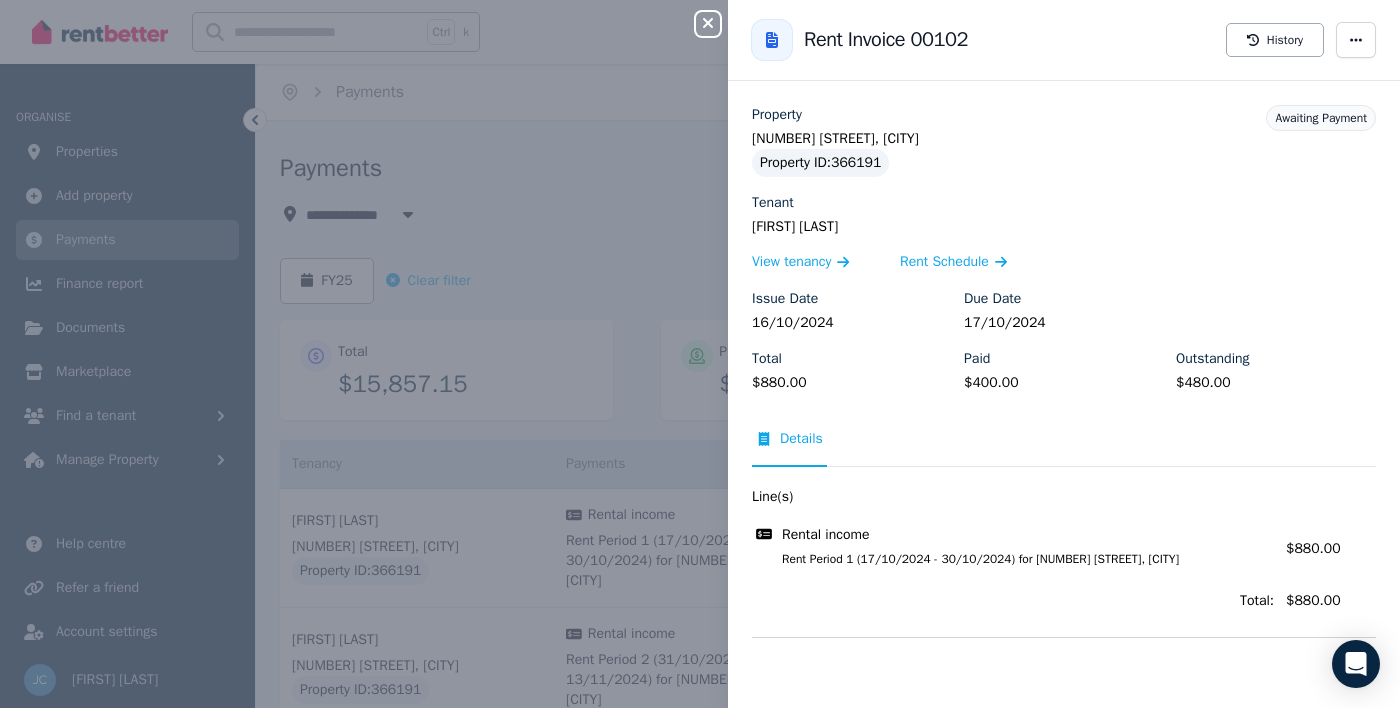 click on "History" at bounding box center (1275, 40) 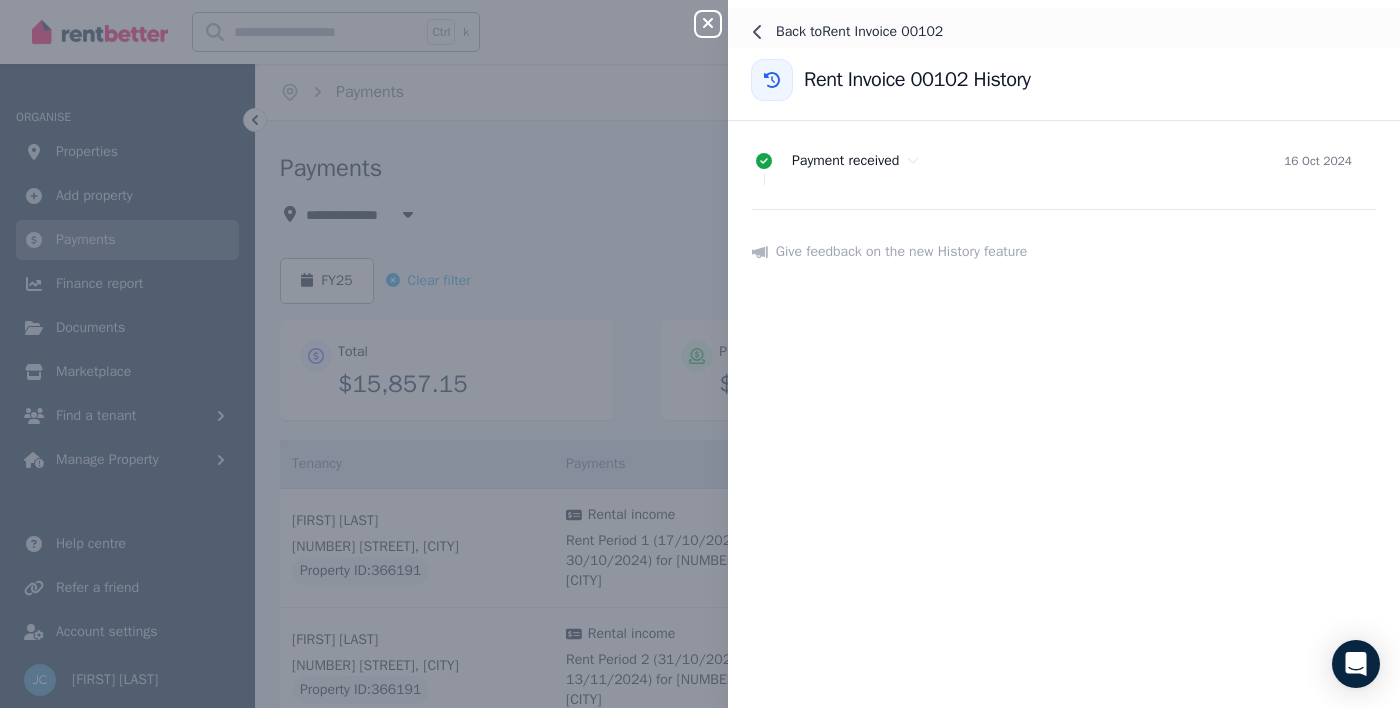 click 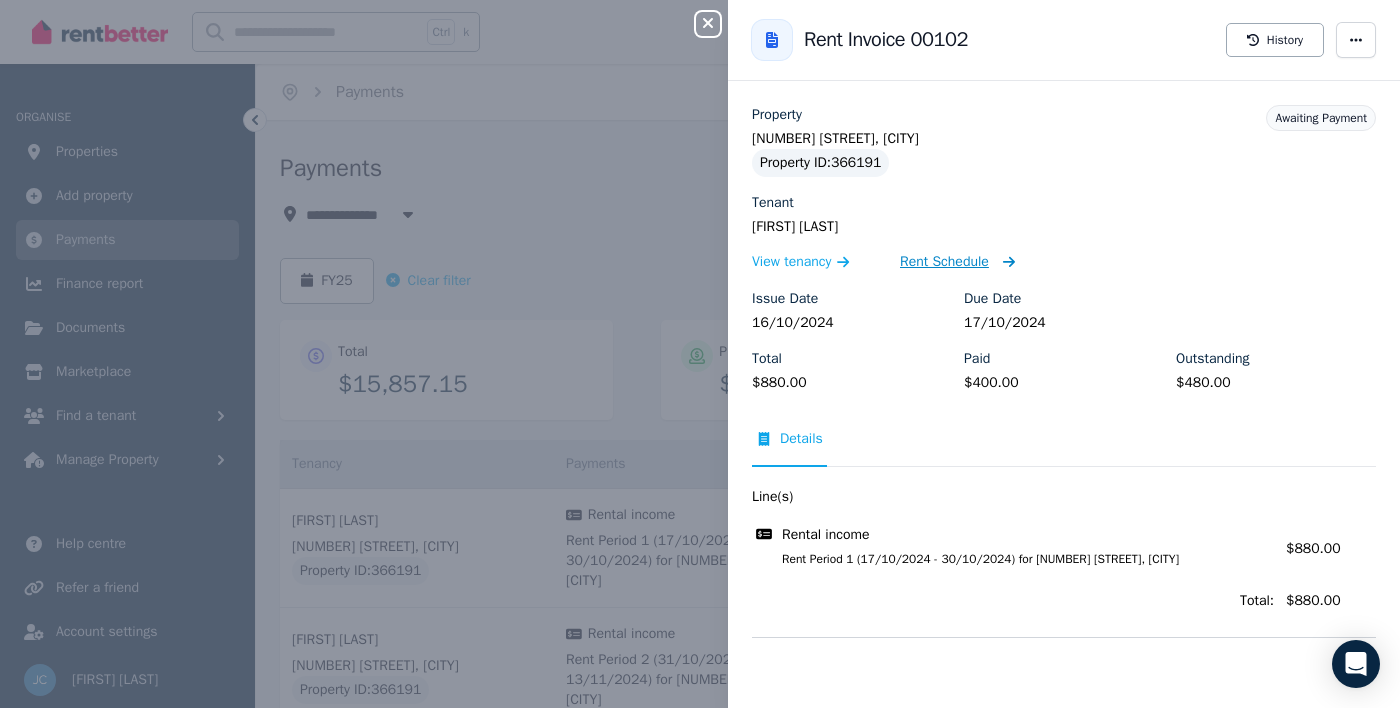 click on "Rent Schedule" at bounding box center [944, 262] 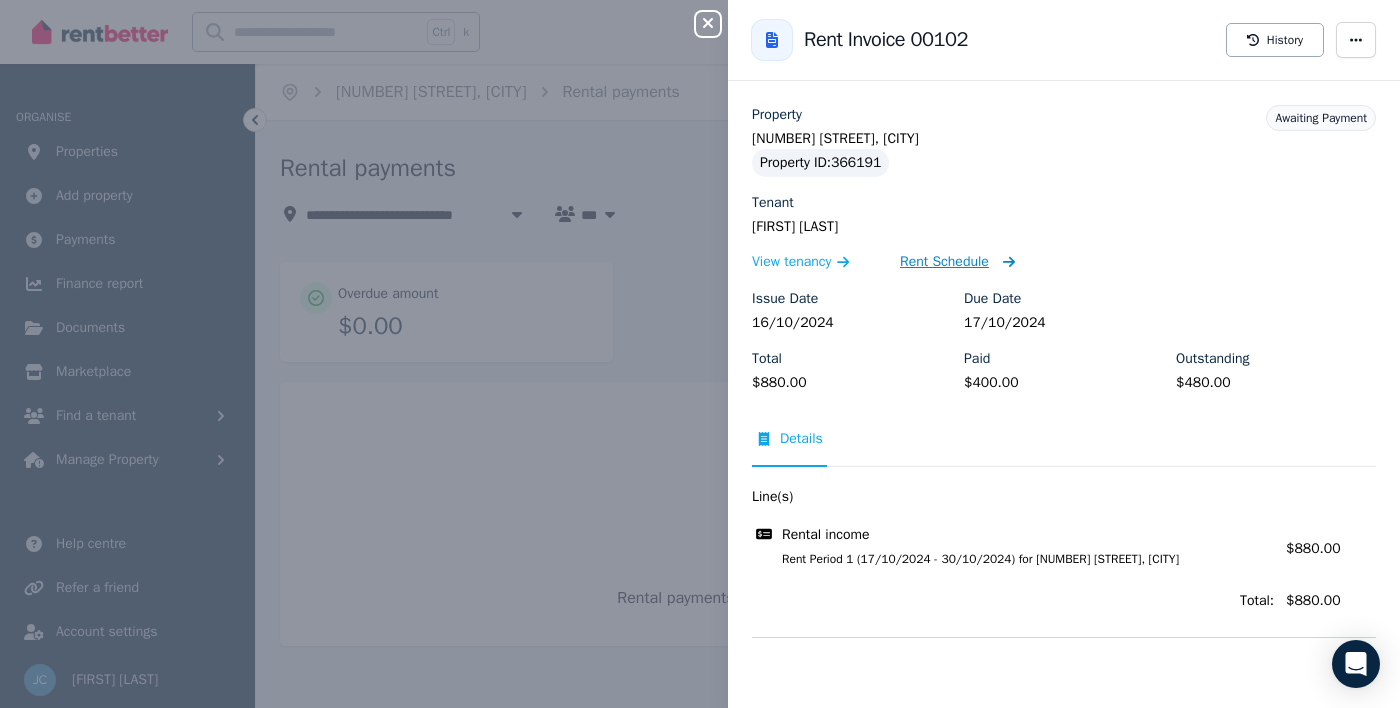 click on "Rent Schedule" at bounding box center [944, 262] 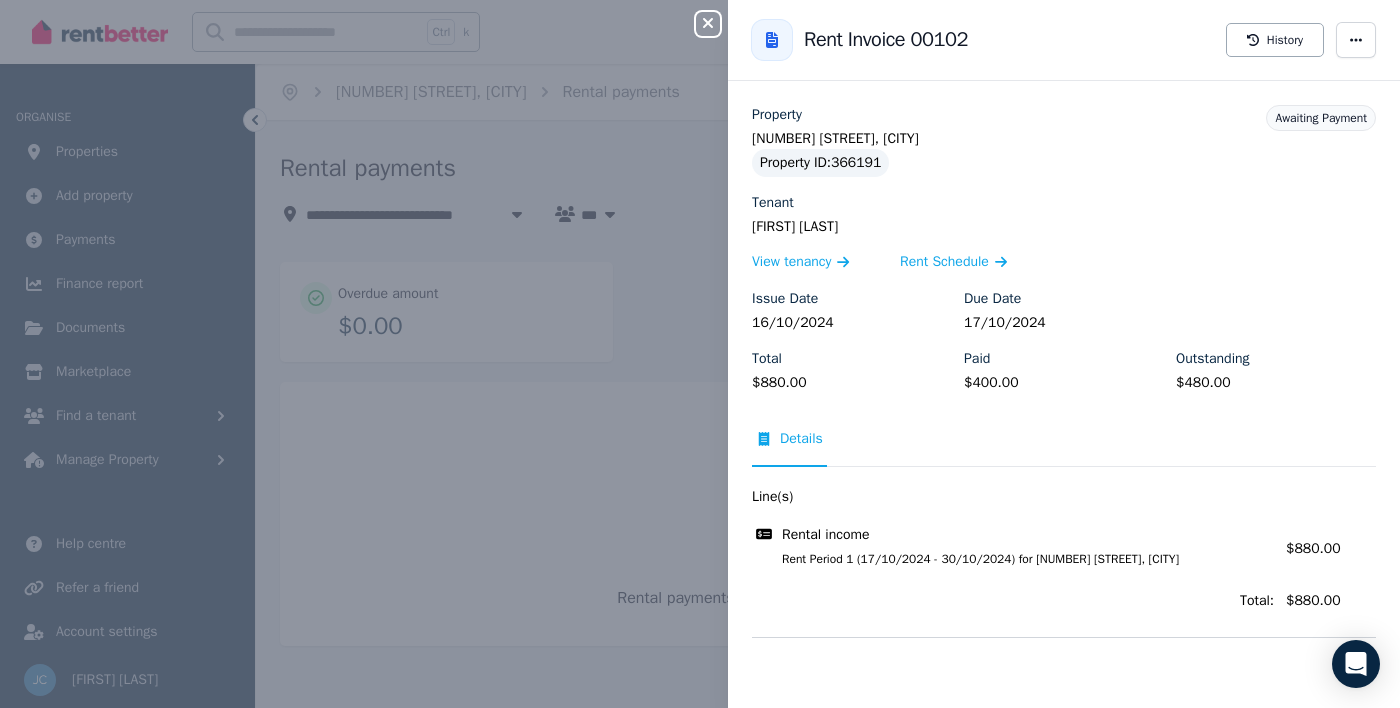 click 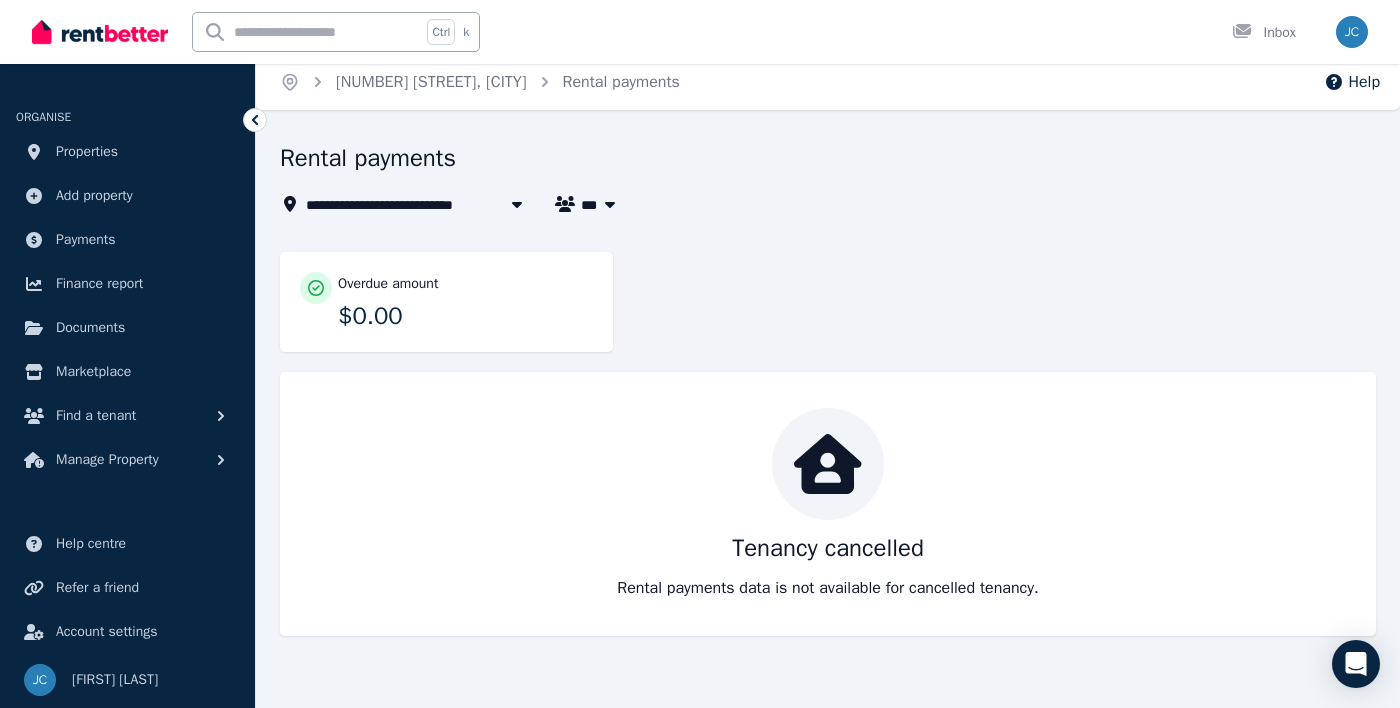 scroll, scrollTop: 0, scrollLeft: 0, axis: both 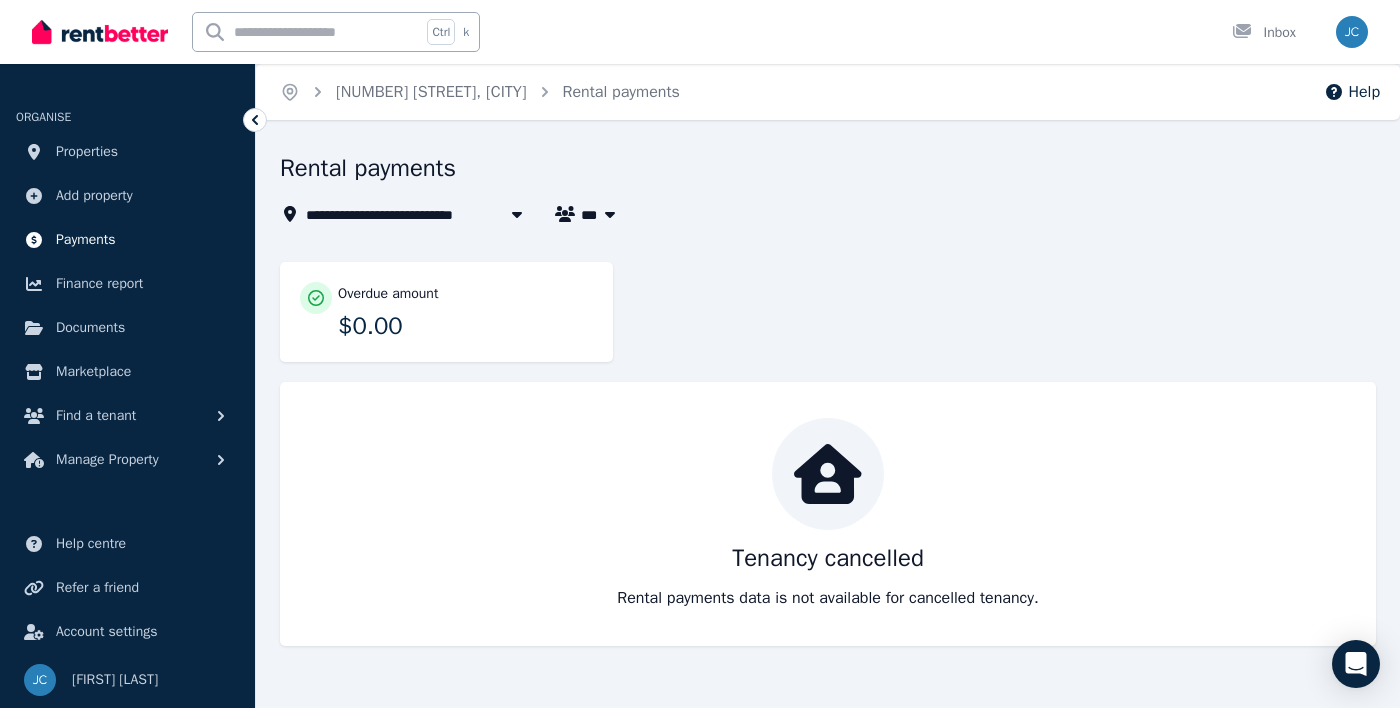 click on "Payments" at bounding box center (86, 240) 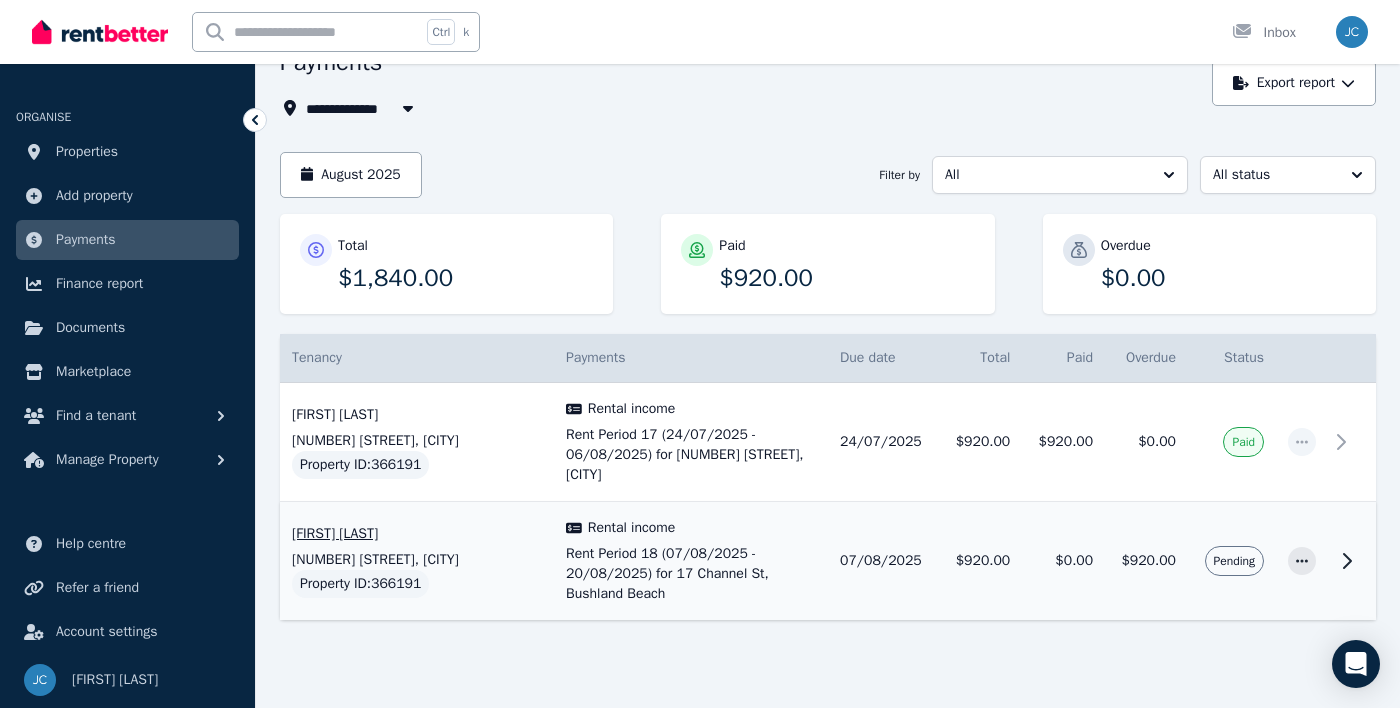 scroll, scrollTop: 0, scrollLeft: 0, axis: both 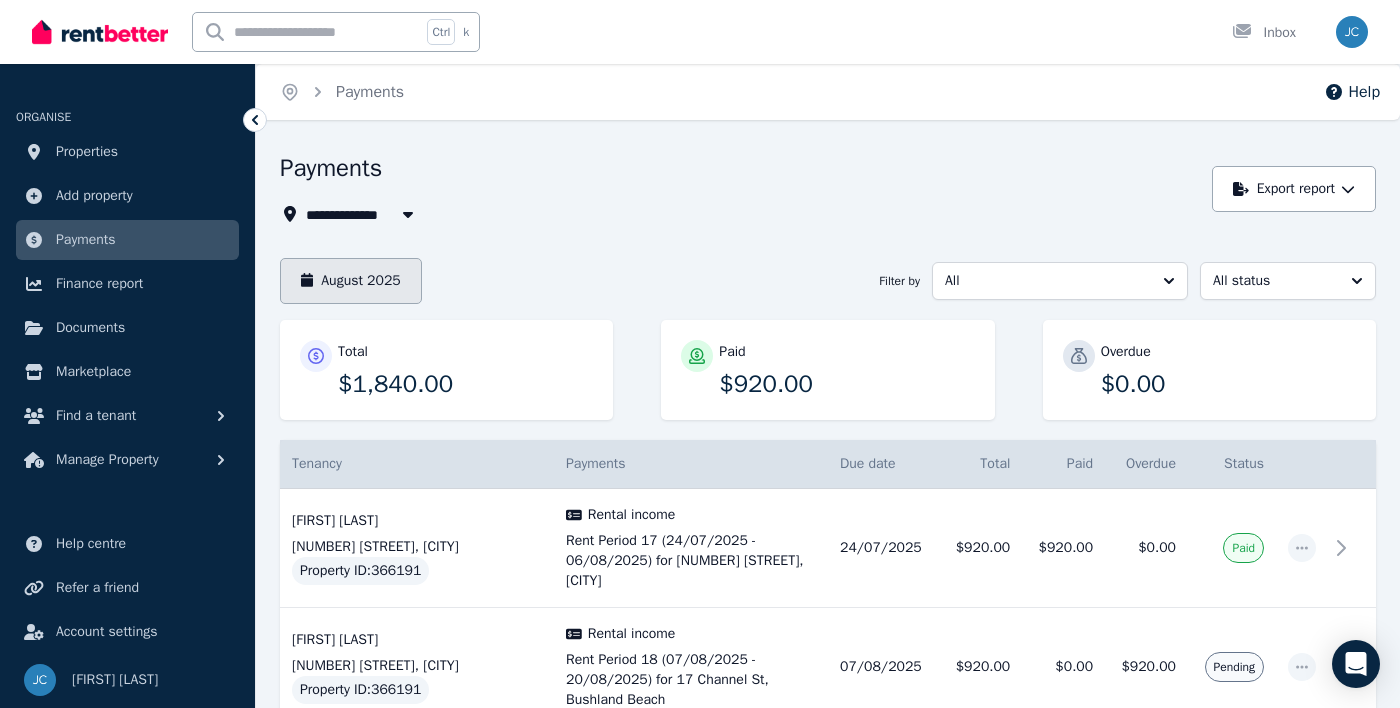 click on "August 2025" at bounding box center (351, 281) 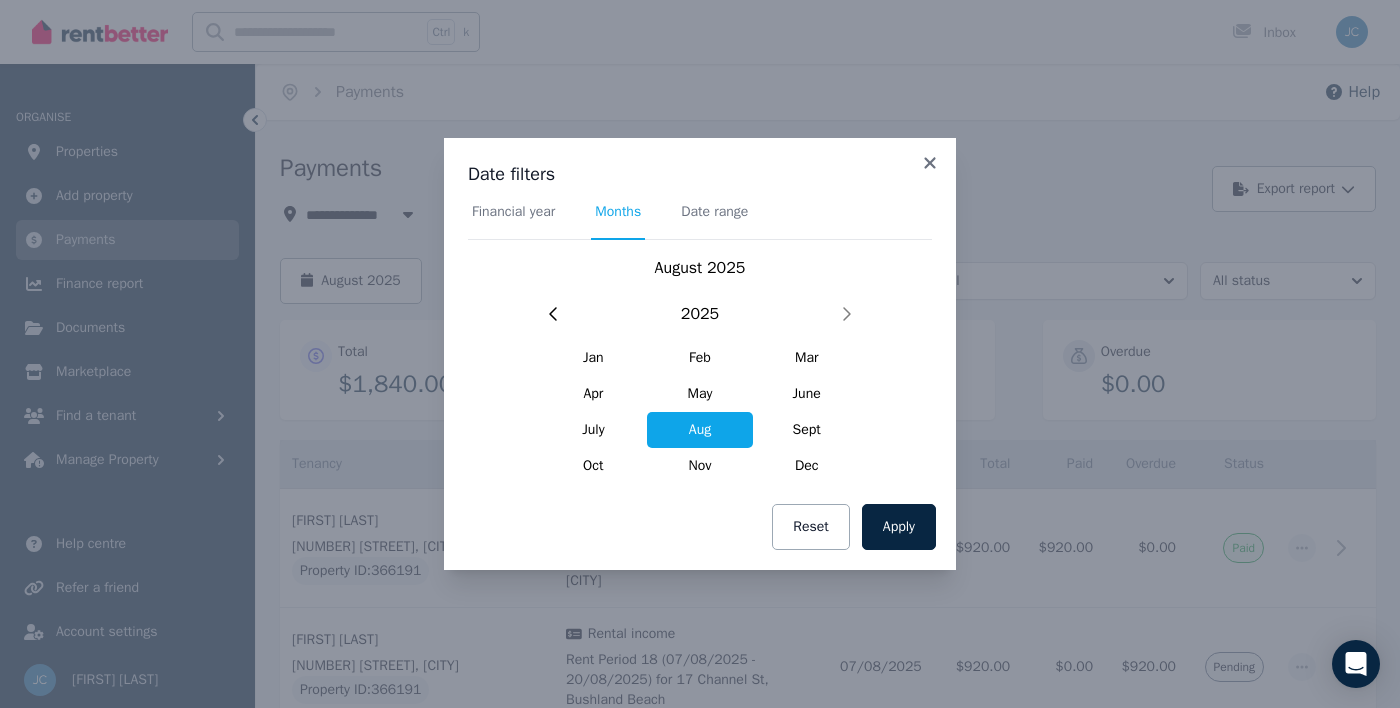 click on "Financial year" at bounding box center [513, 212] 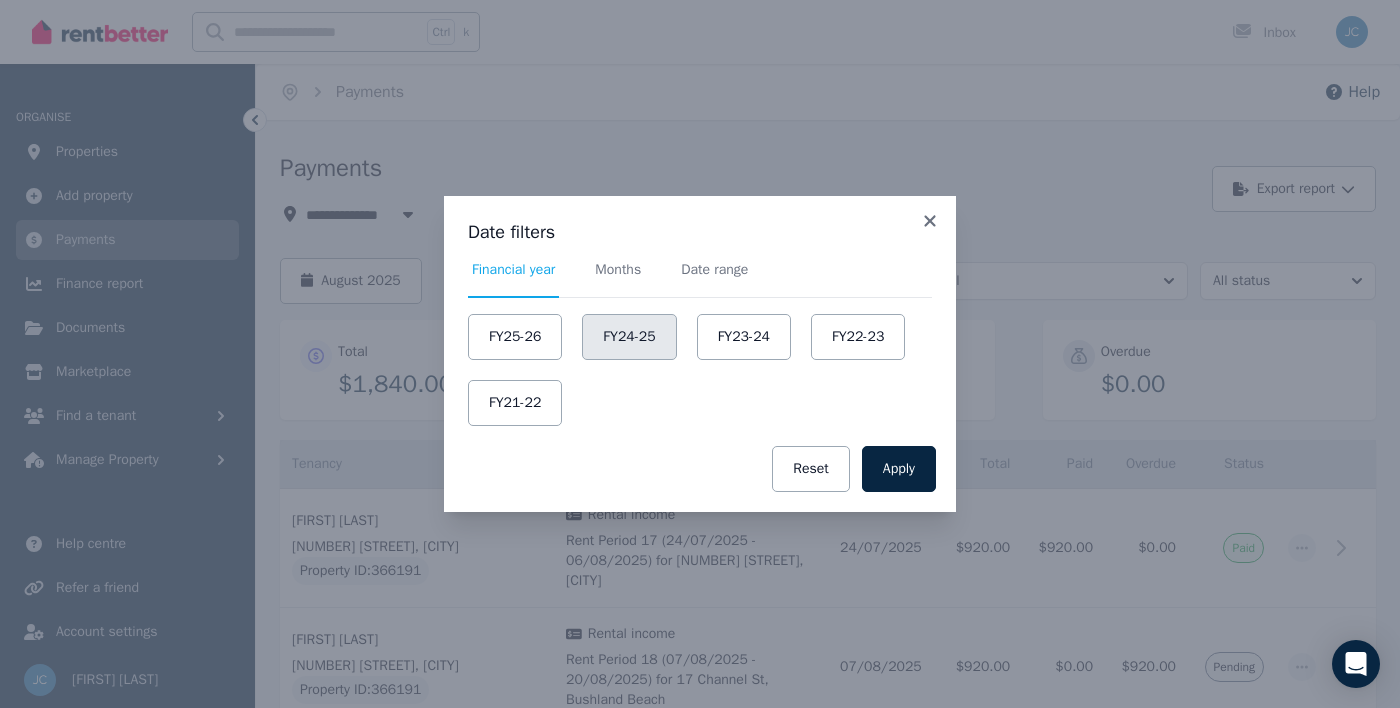 click on "FY24-25" at bounding box center (629, 337) 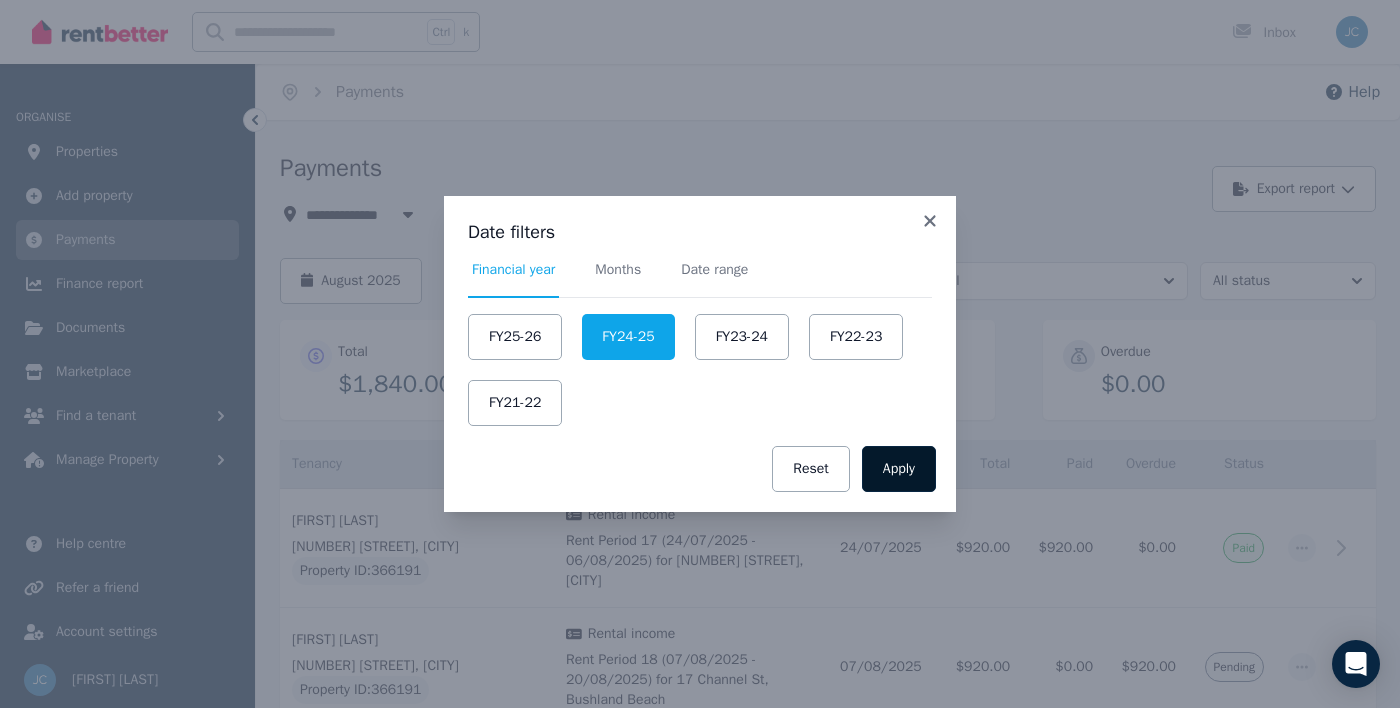 click on "Apply" at bounding box center [899, 469] 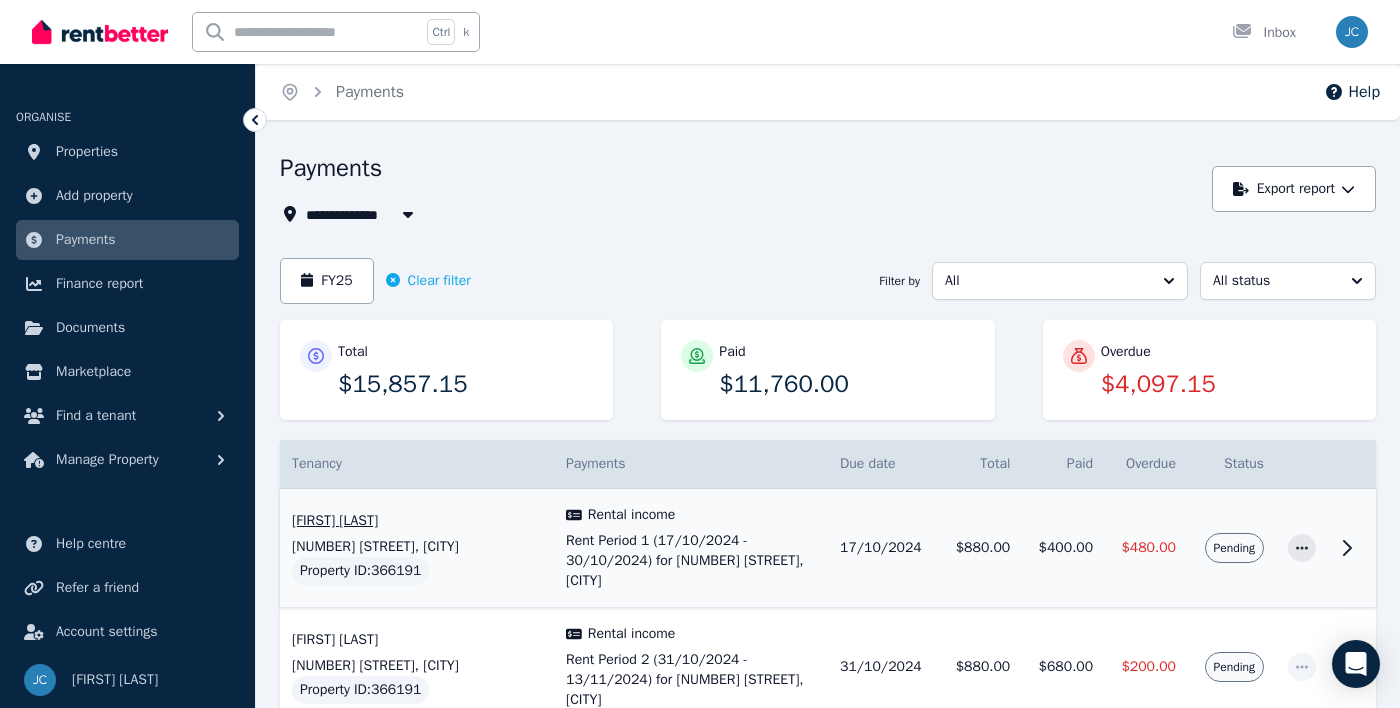 click 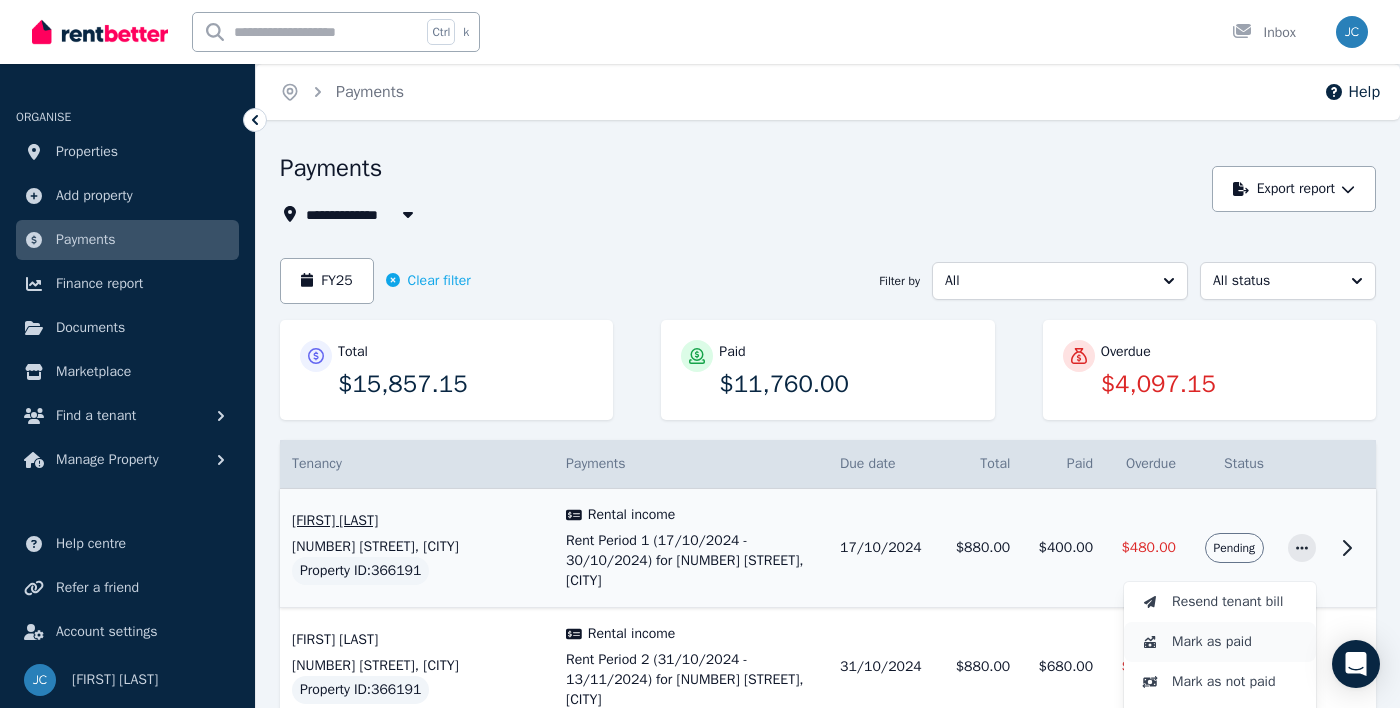 click on "Mark as paid" at bounding box center (1236, 642) 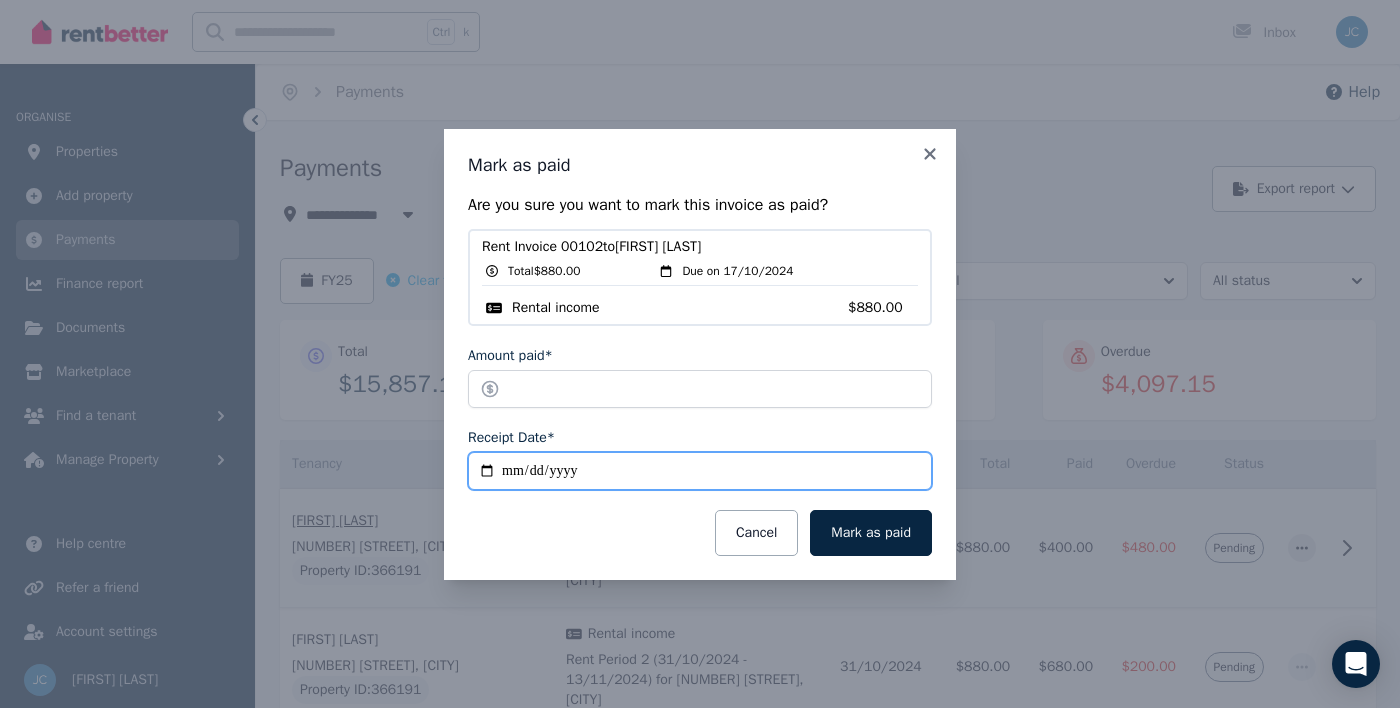 click on "**********" at bounding box center [700, 471] 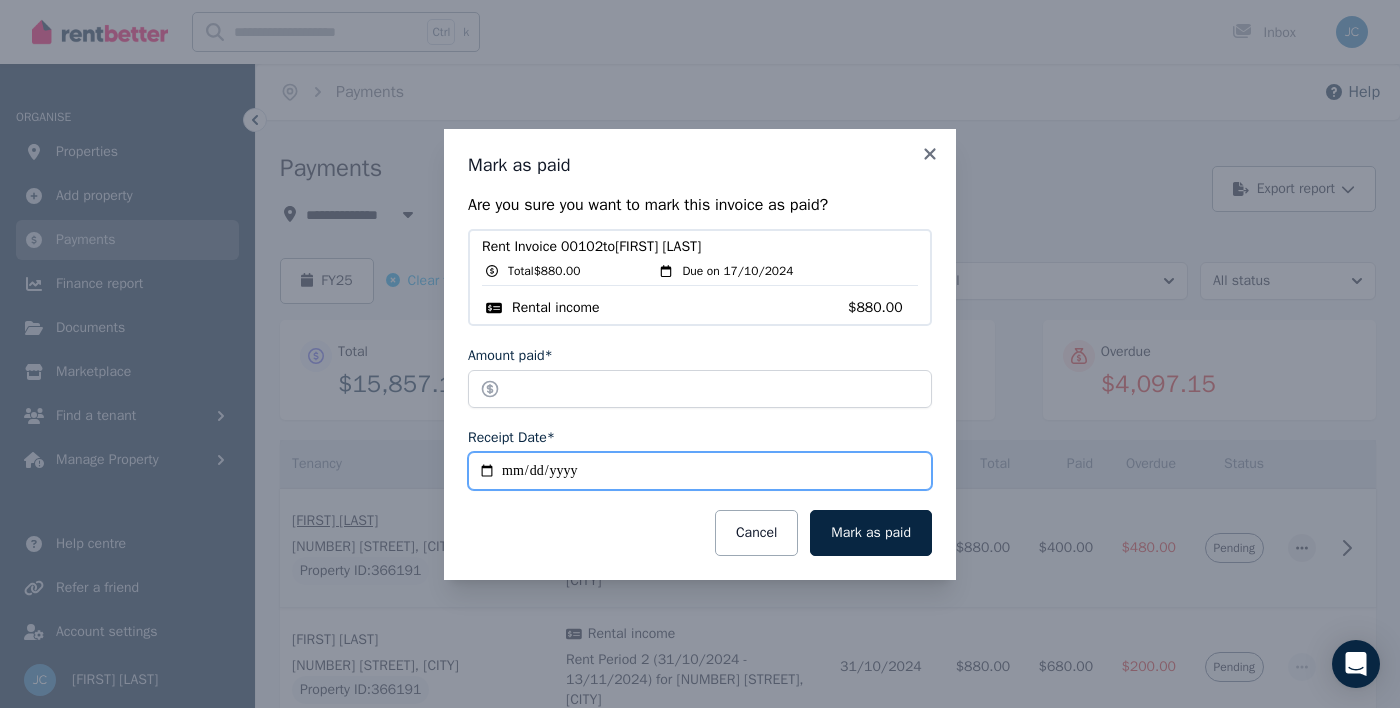 type on "**********" 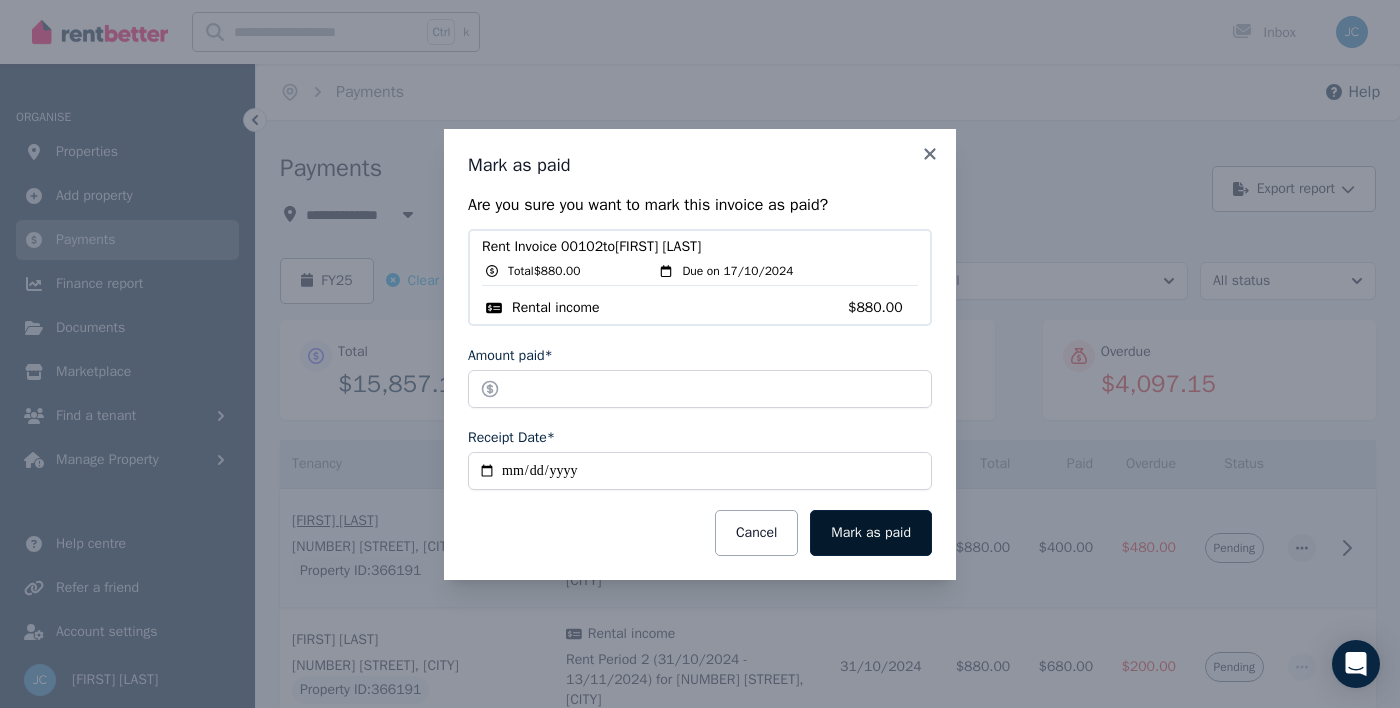 click on "Mark as paid" at bounding box center [871, 533] 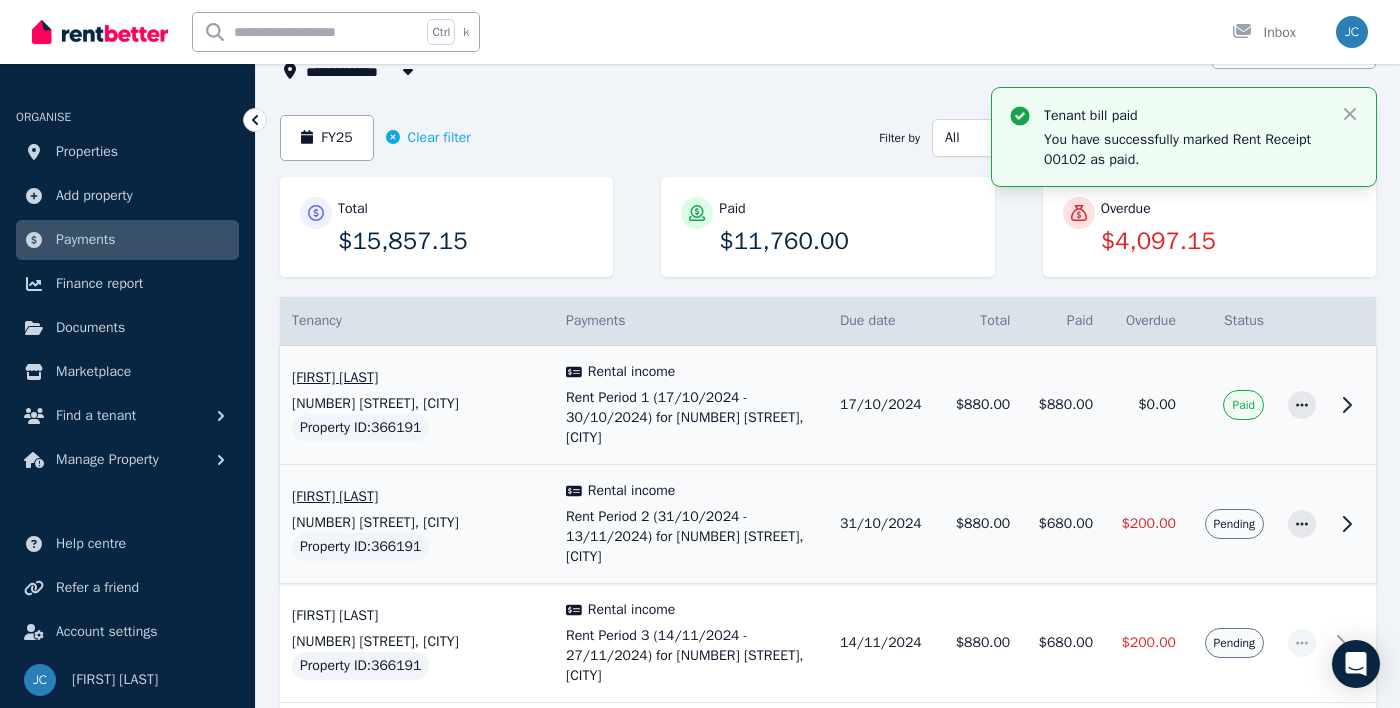 scroll, scrollTop: 172, scrollLeft: 0, axis: vertical 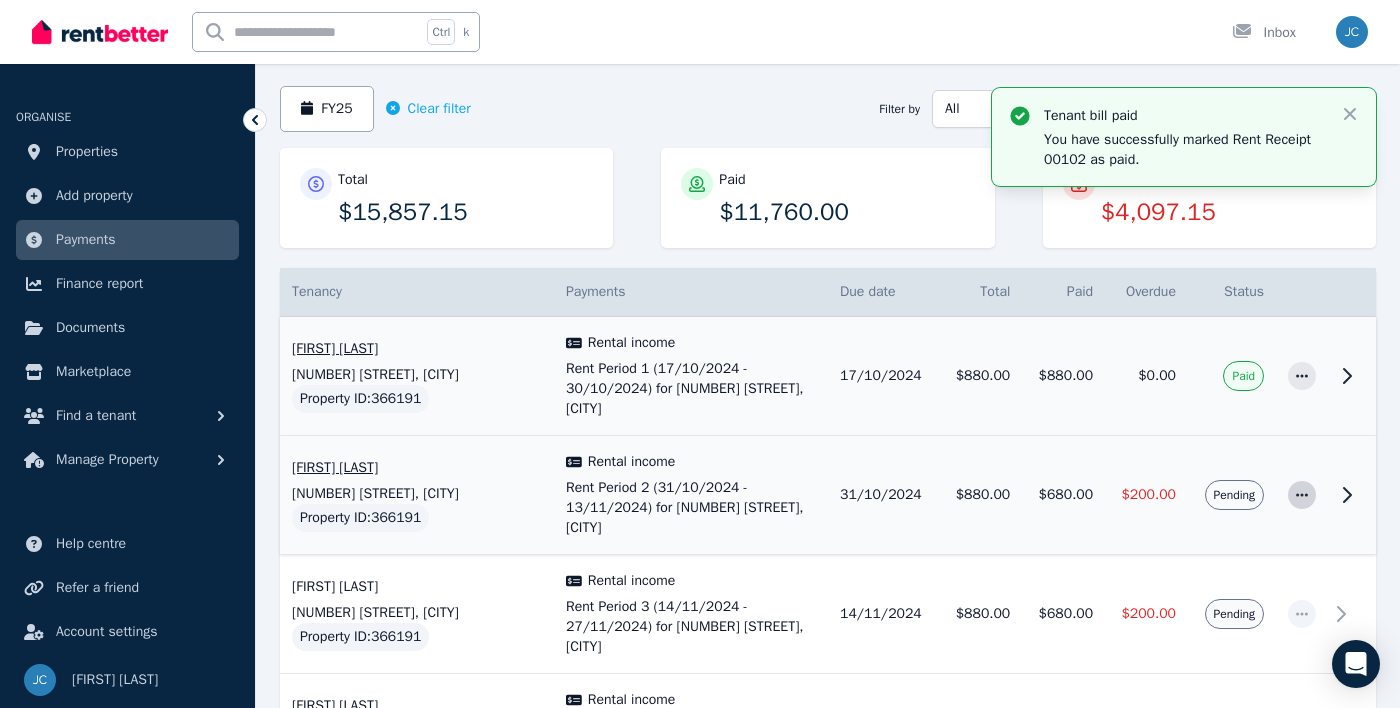 click 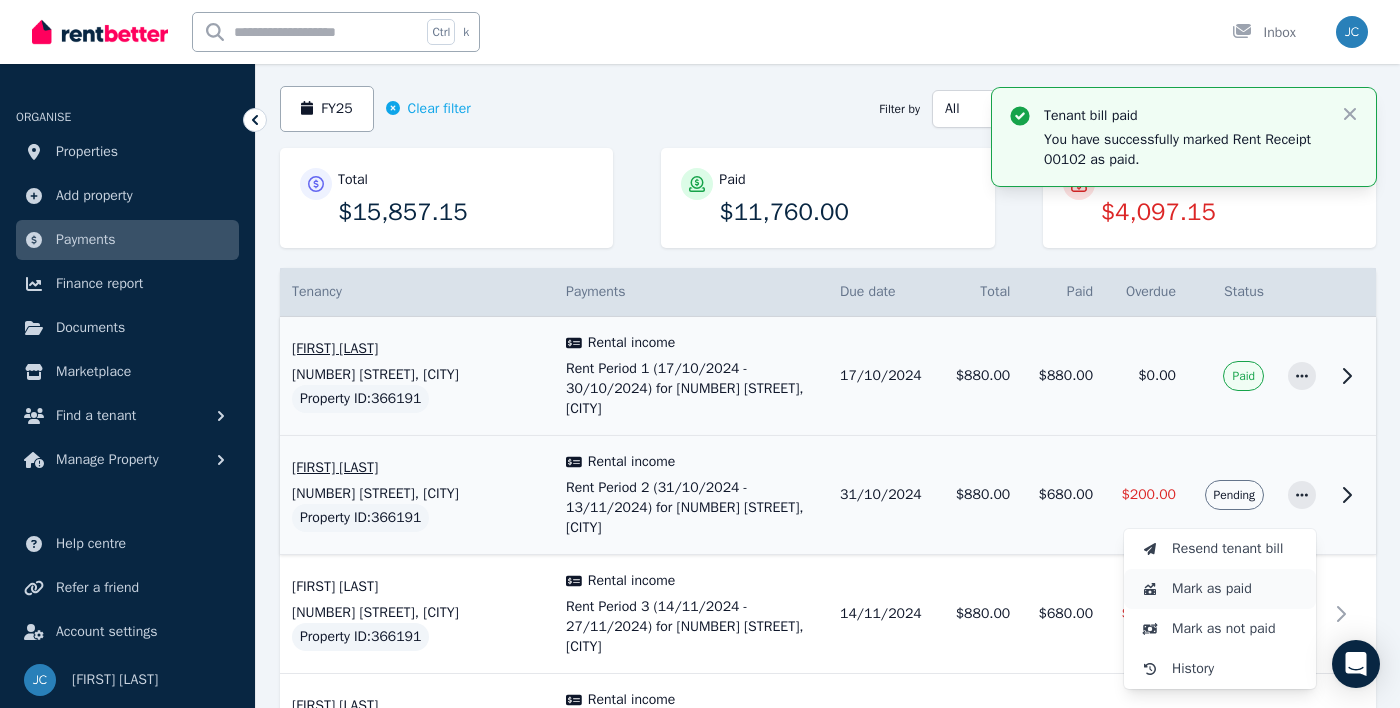 click on "Mark as paid" at bounding box center [1236, 589] 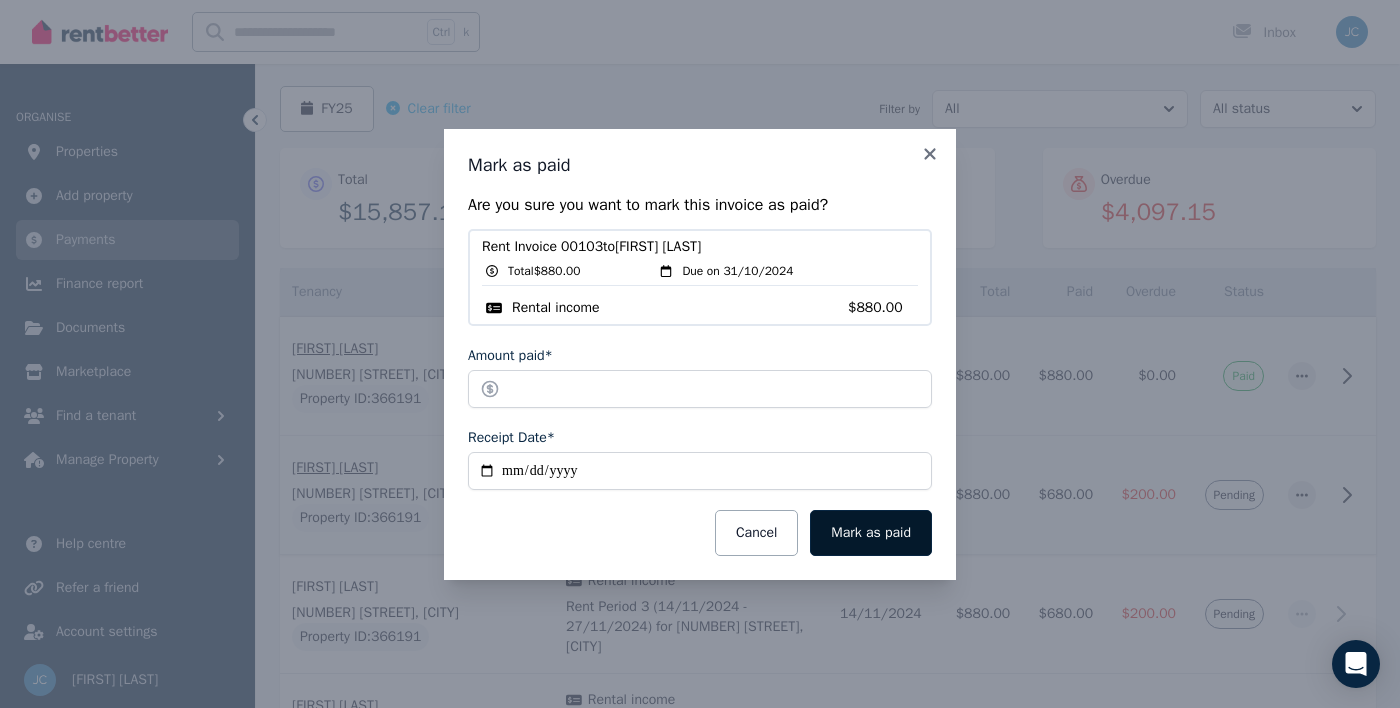 click on "Mark as paid" at bounding box center (871, 533) 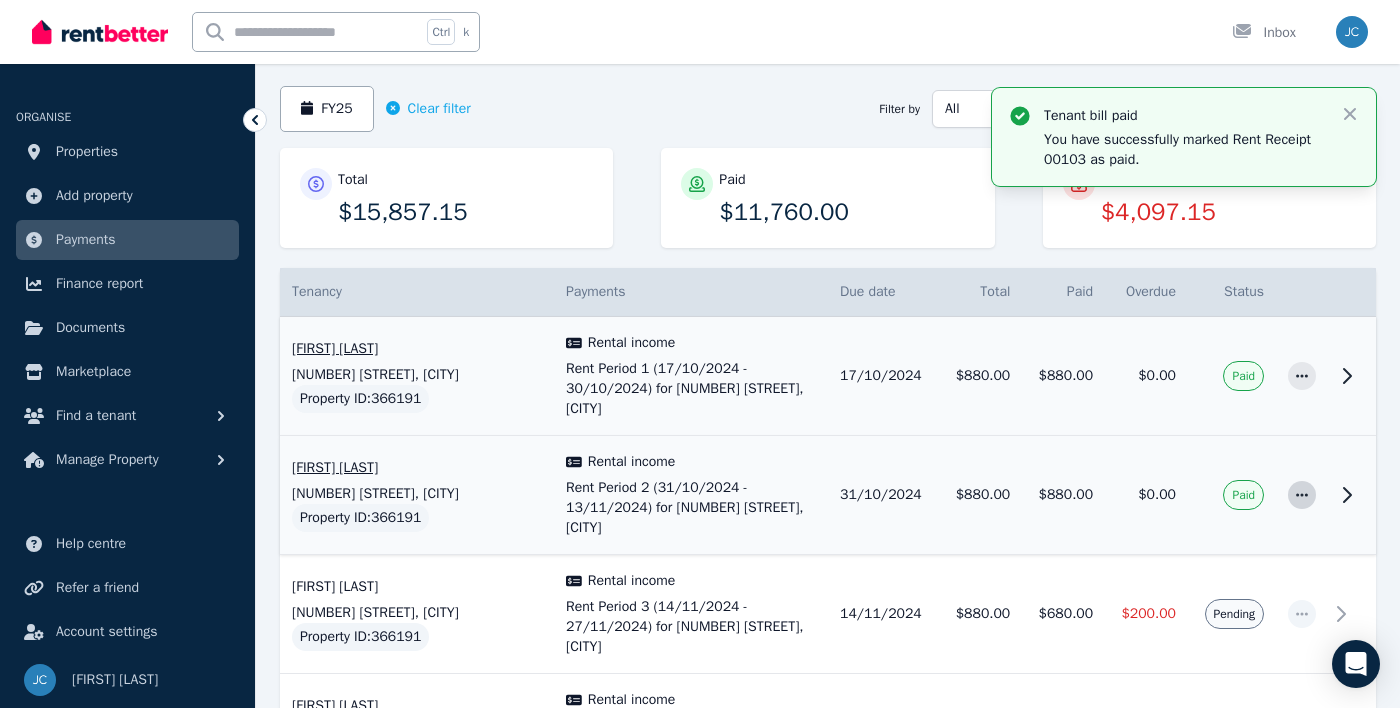 click 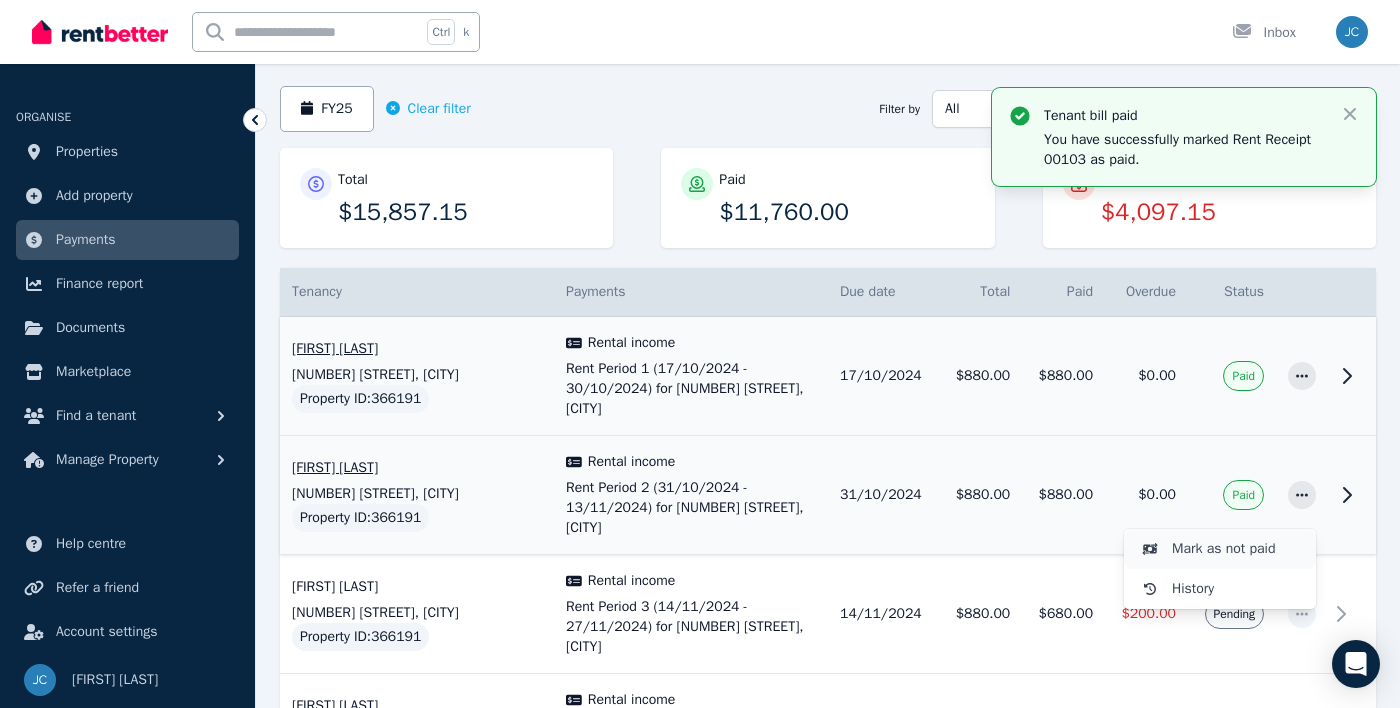 click on "Mark as not paid" at bounding box center (1236, 549) 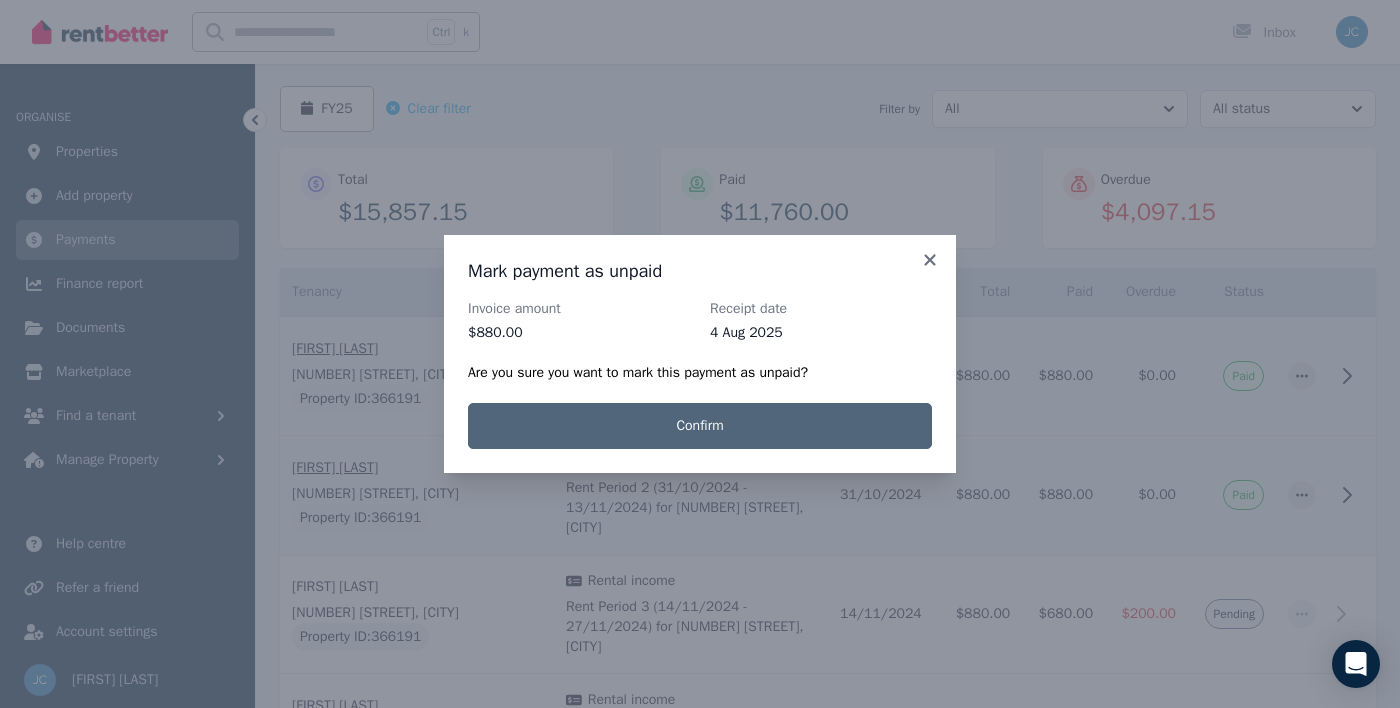 click on "Confirm" at bounding box center (700, 426) 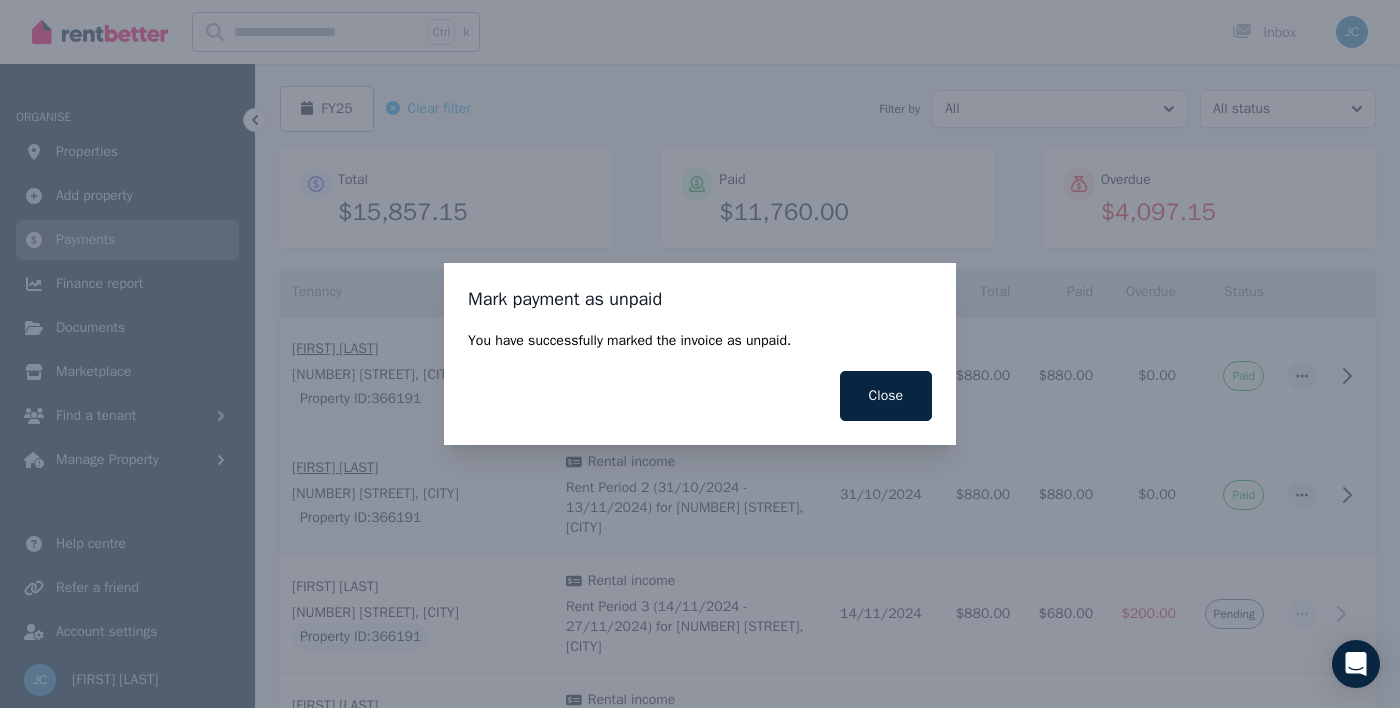 click on "Close" at bounding box center [886, 396] 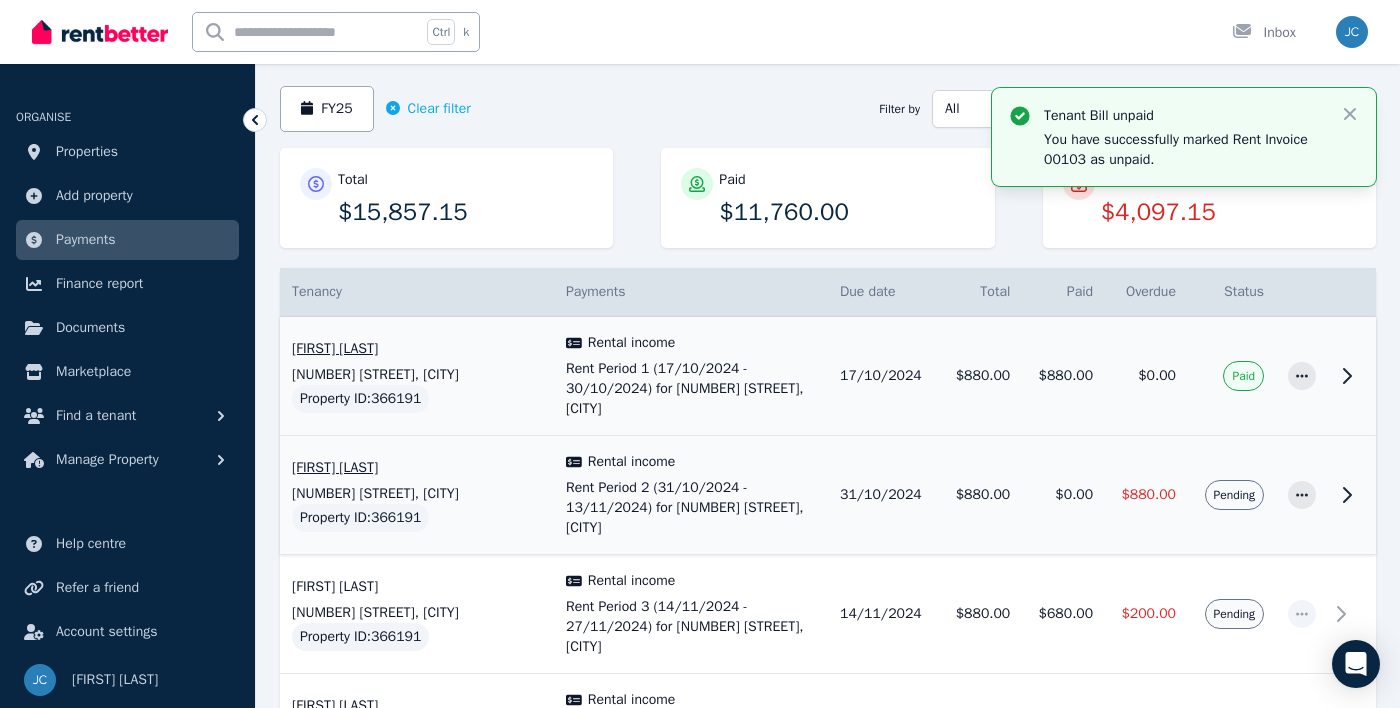 click 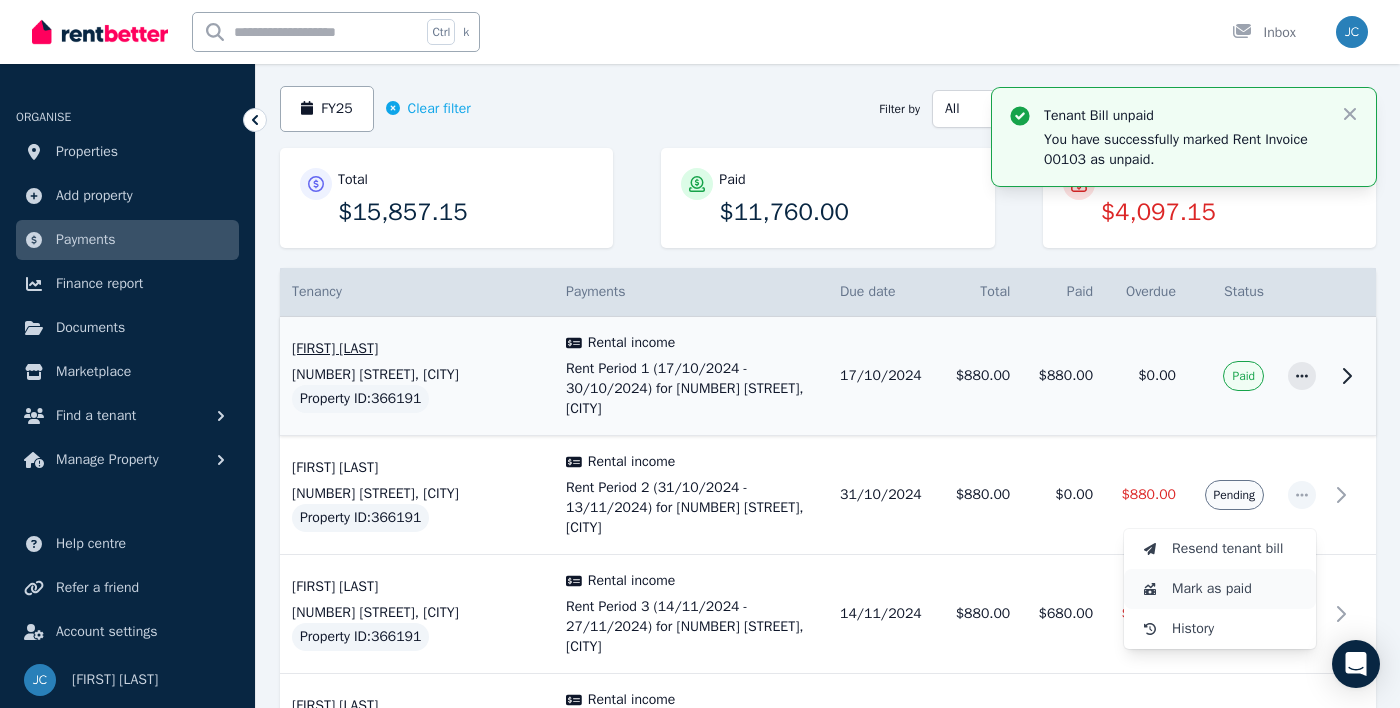click on "Mark as paid" at bounding box center (1236, 589) 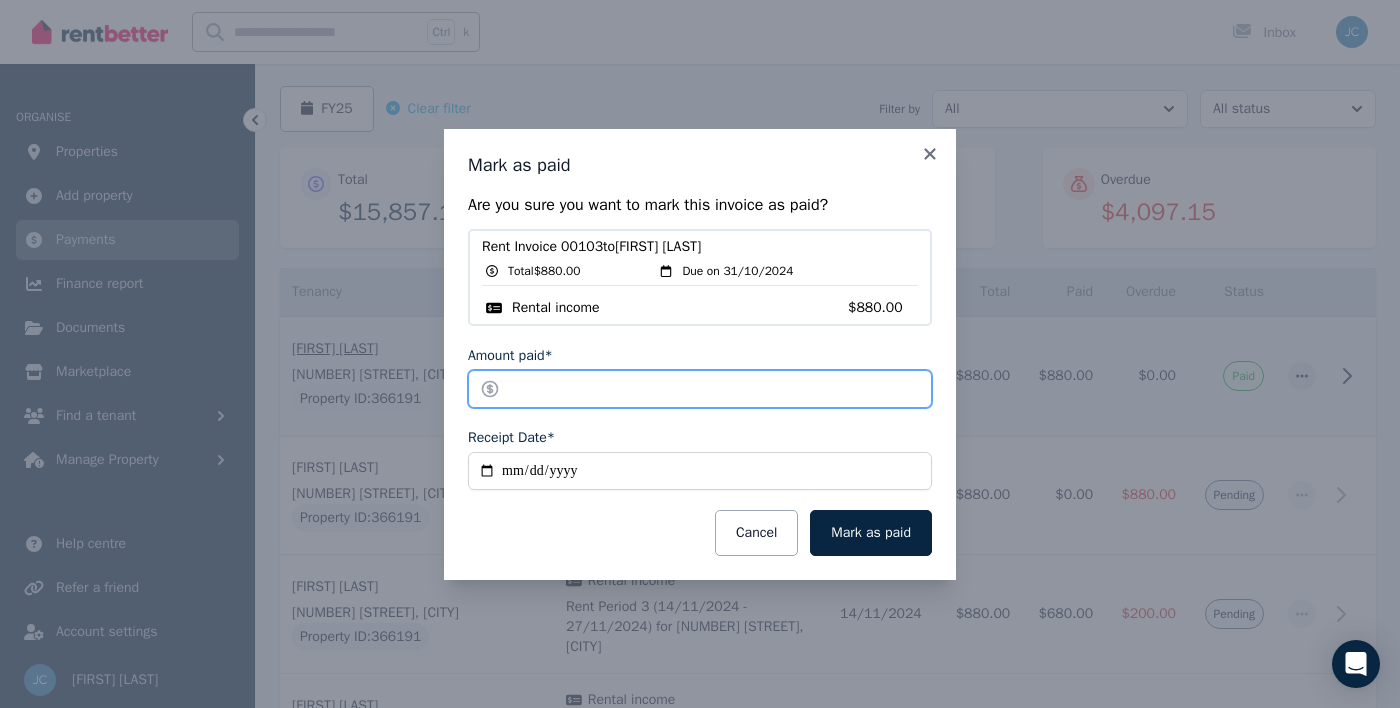 click on "******" at bounding box center (700, 389) 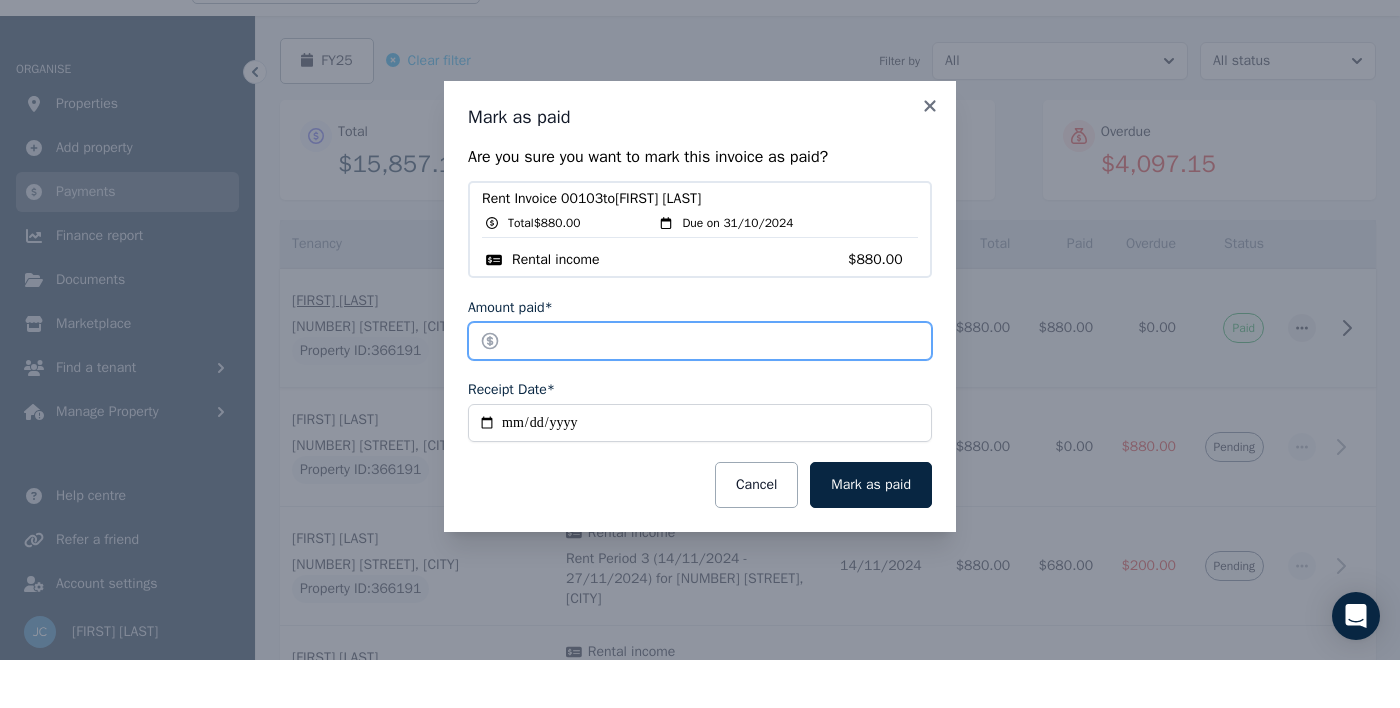 type on "*" 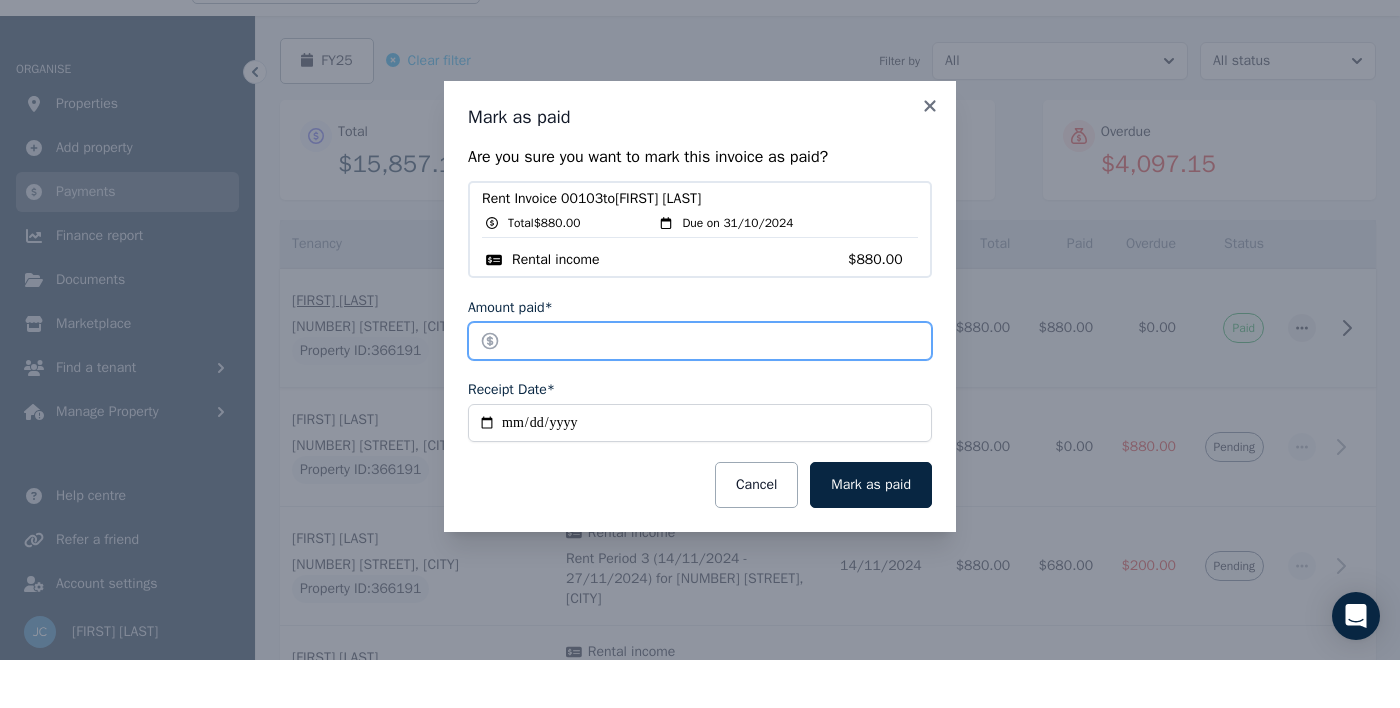 type on "***" 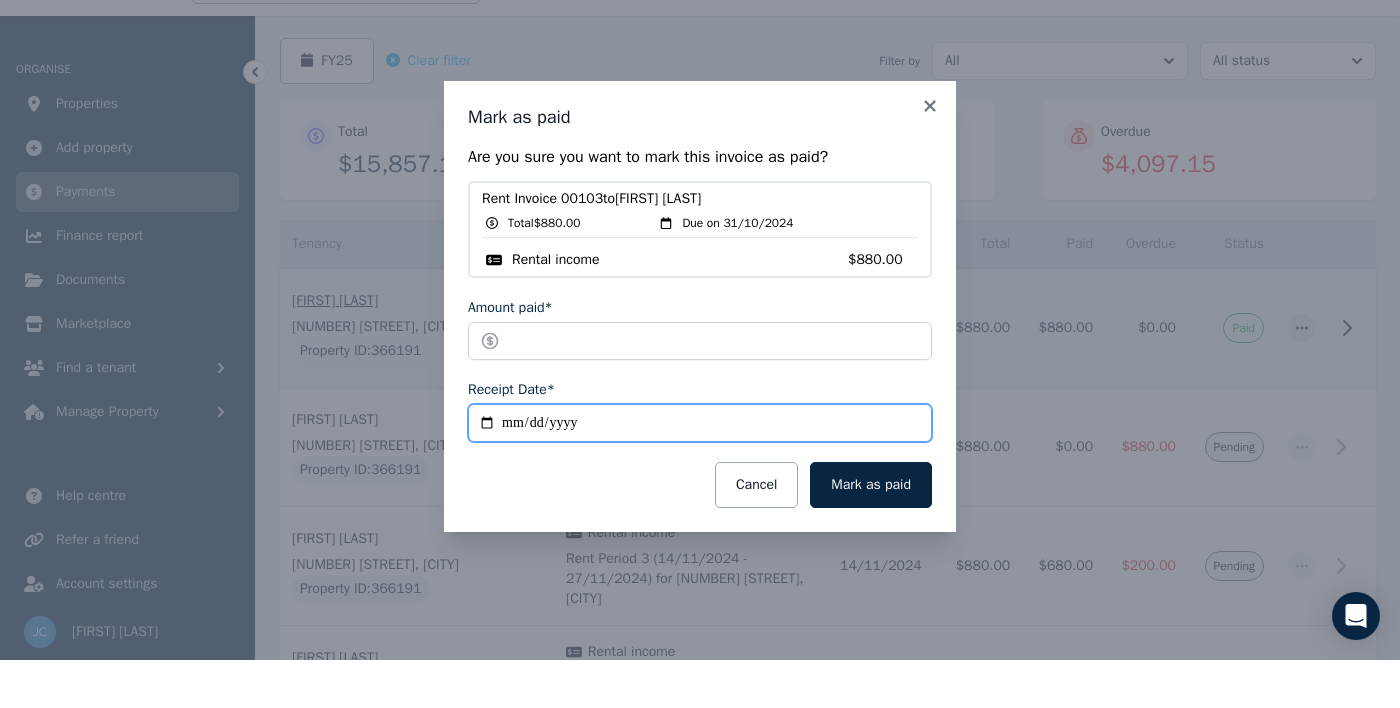 click on "**********" at bounding box center (700, 471) 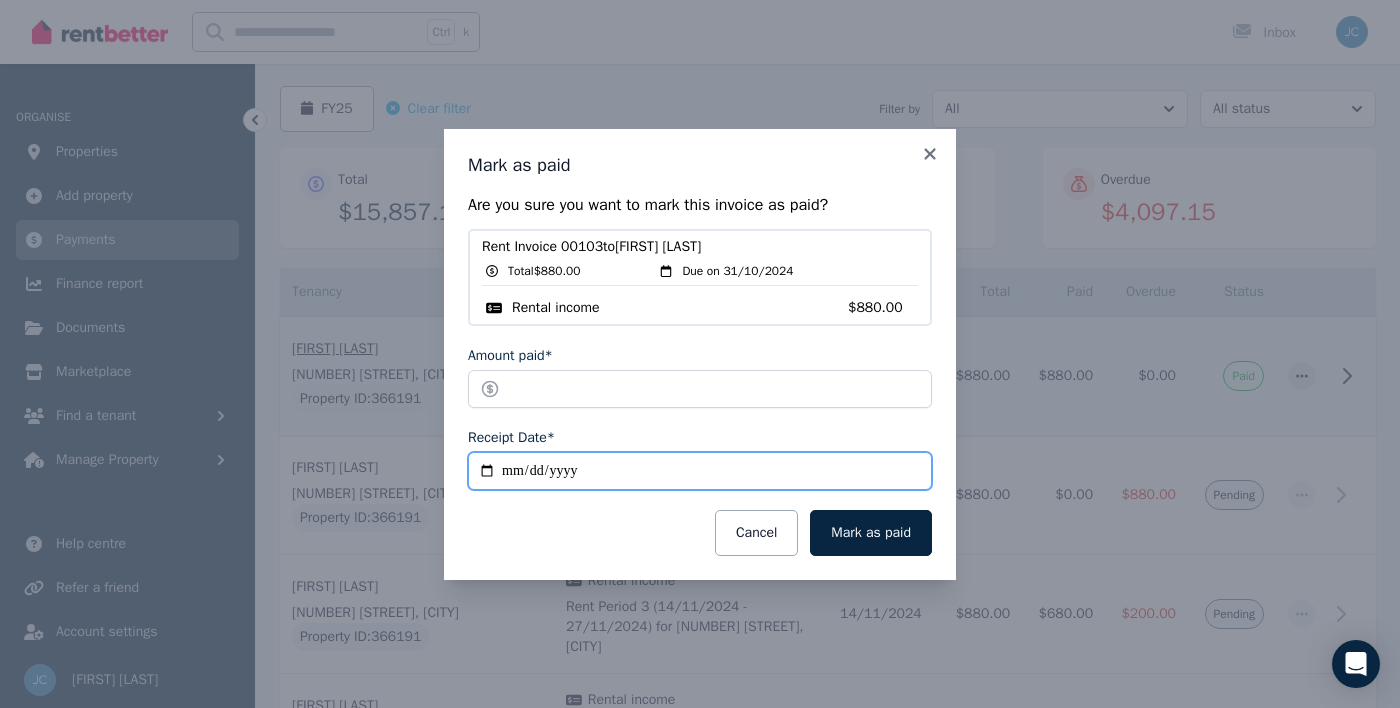 type on "**********" 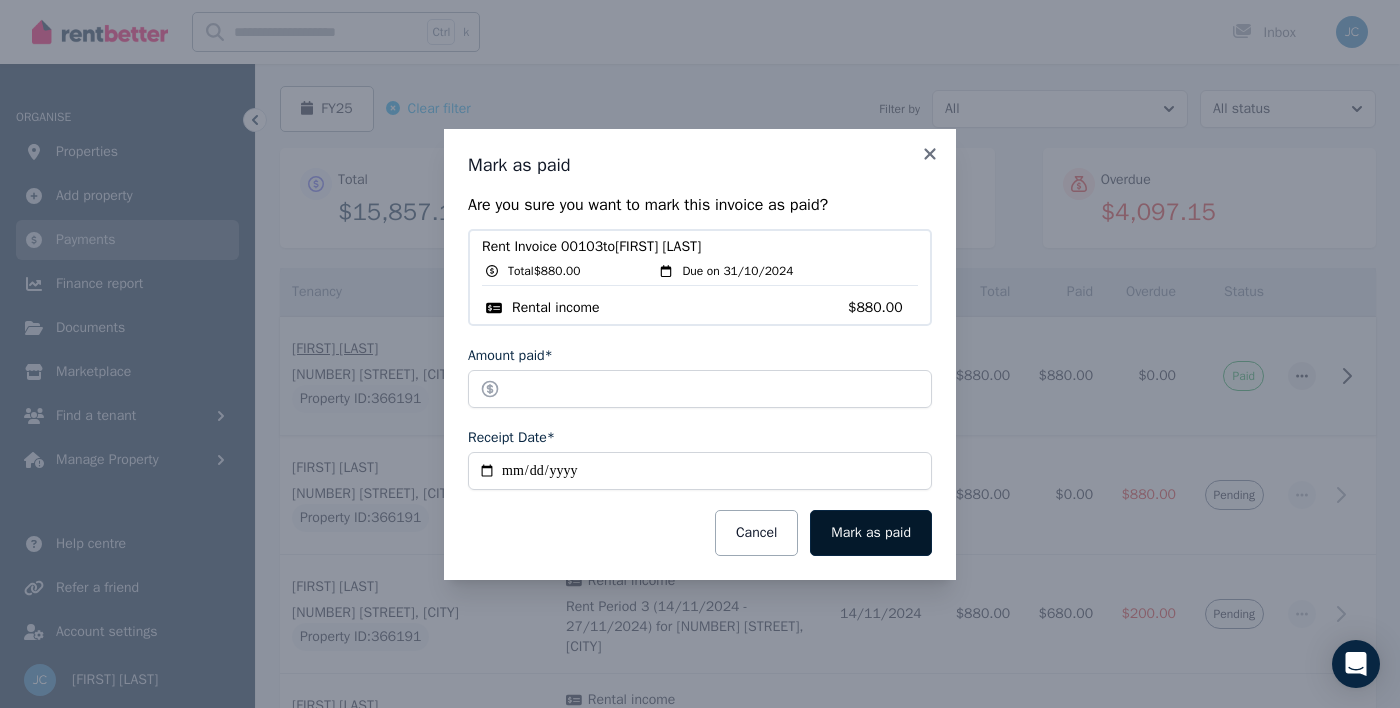 click on "Mark as paid" at bounding box center (871, 533) 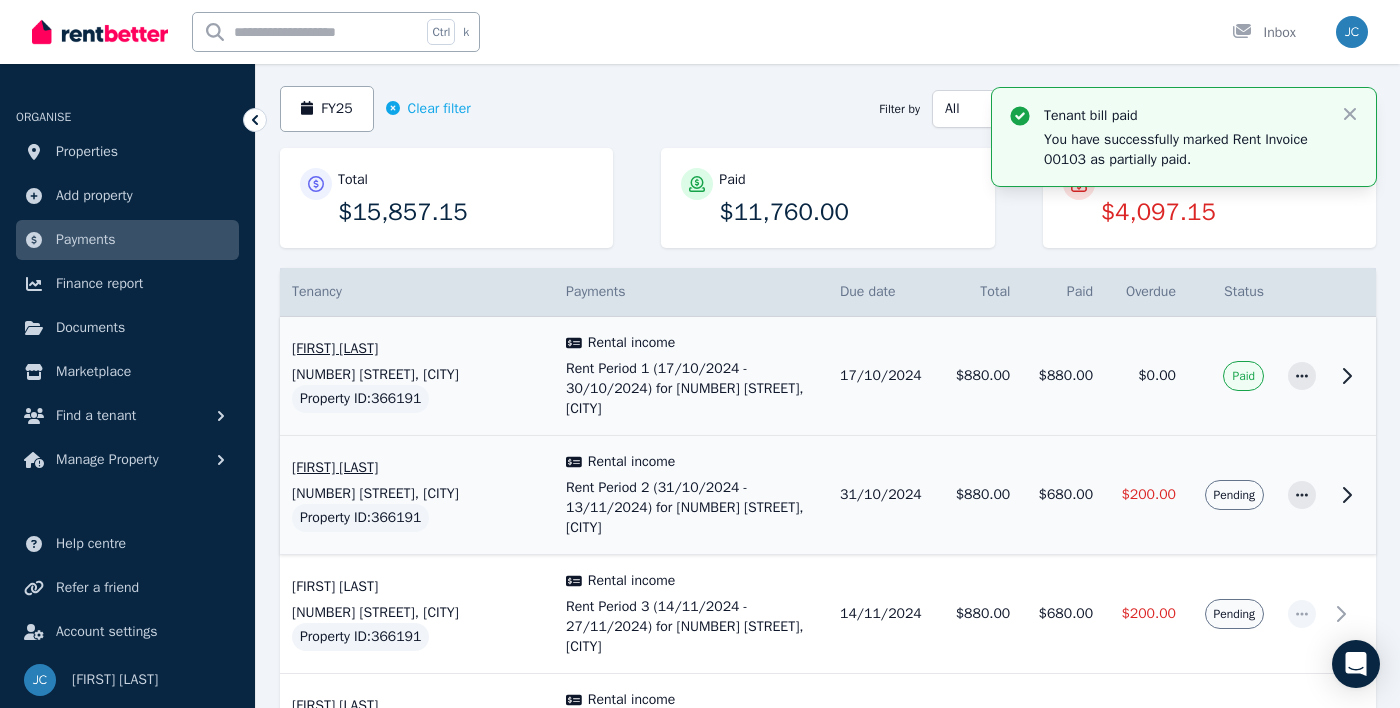 click on "Pending" at bounding box center [1234, 495] 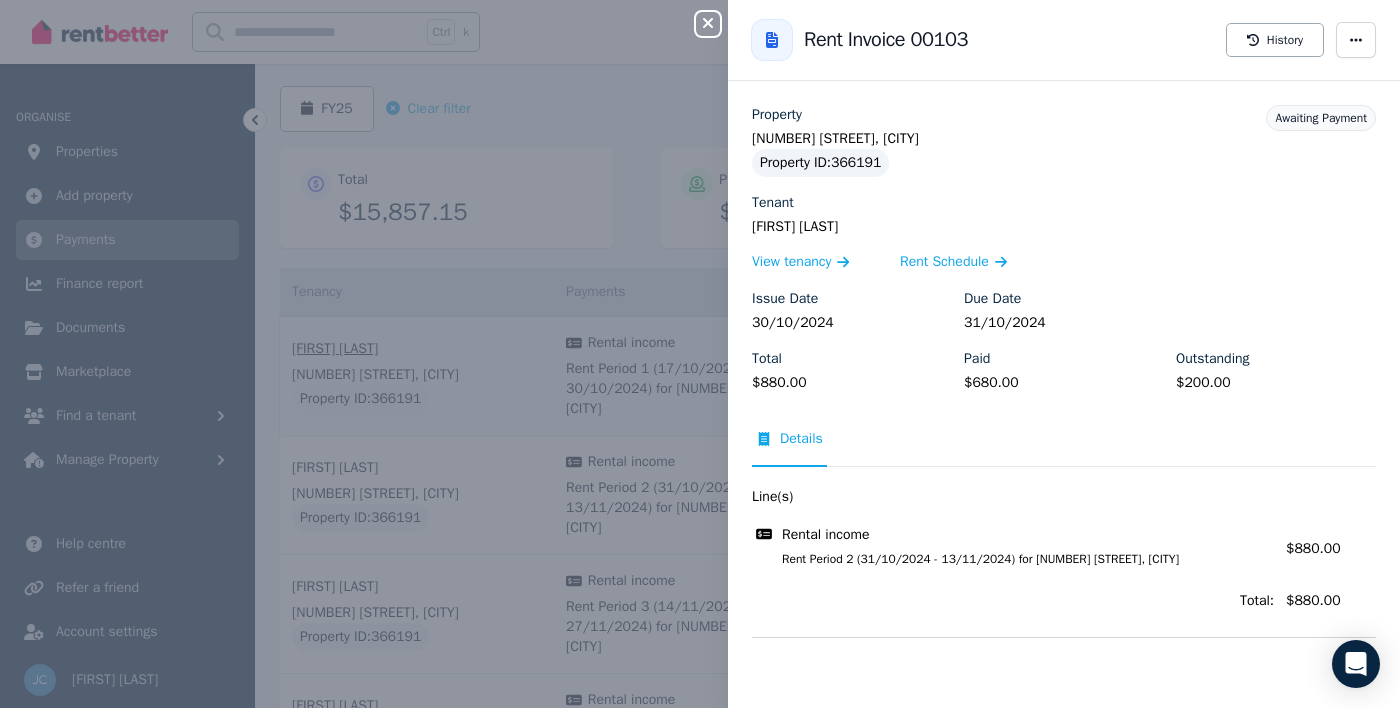 click on "Awaiting Payment" at bounding box center (1321, 118) 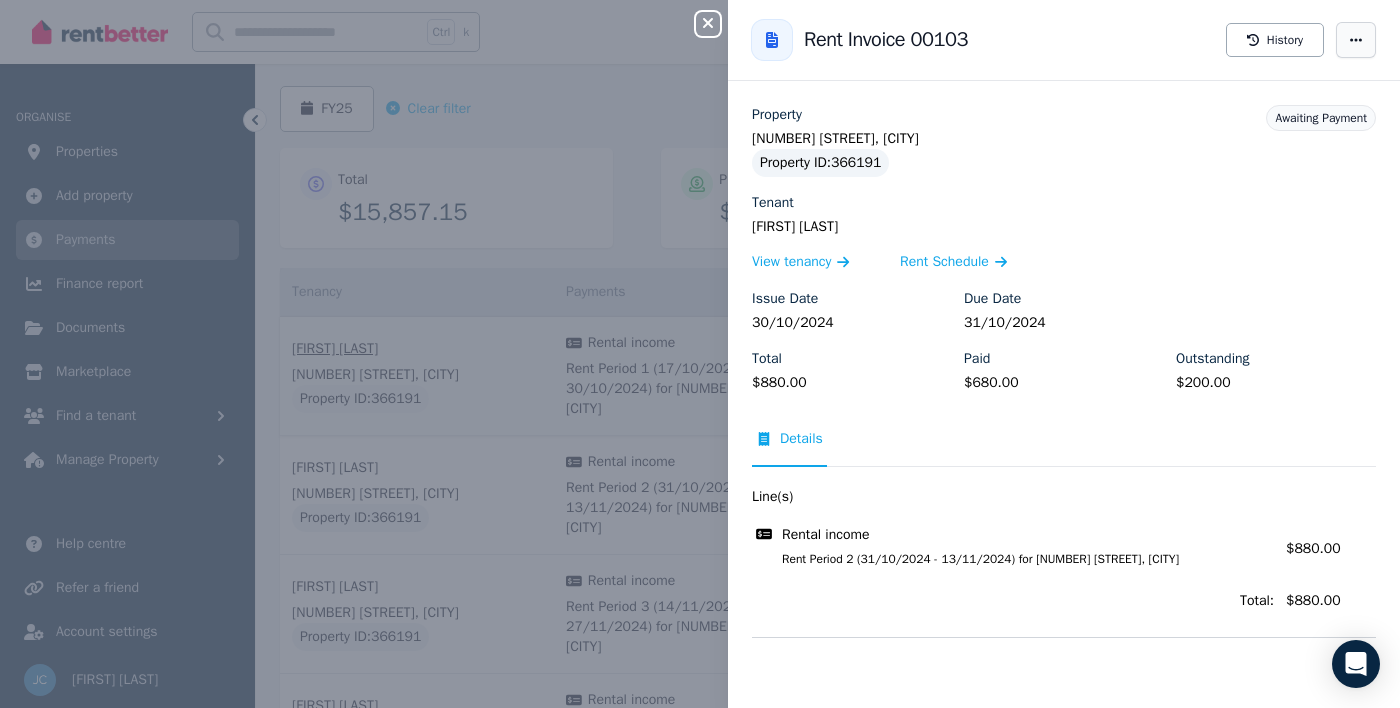 click 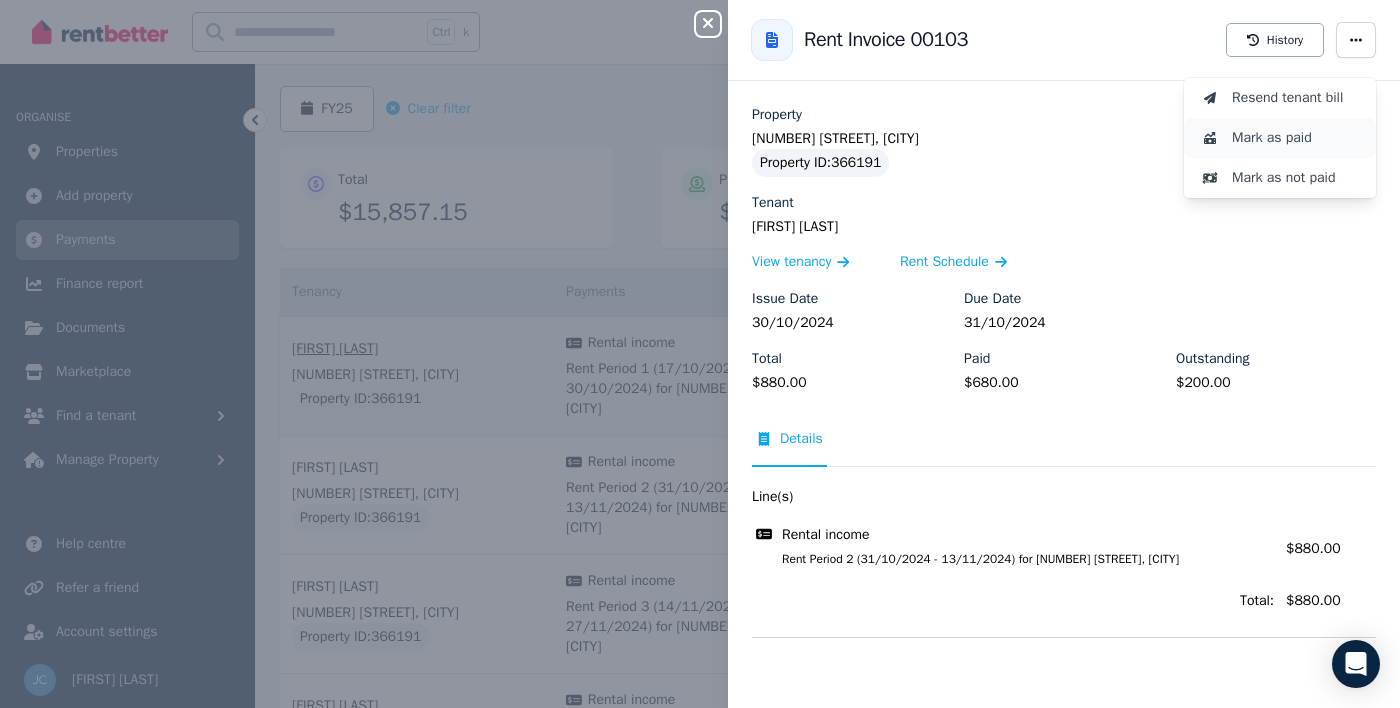 click on "Mark as paid" at bounding box center (1296, 138) 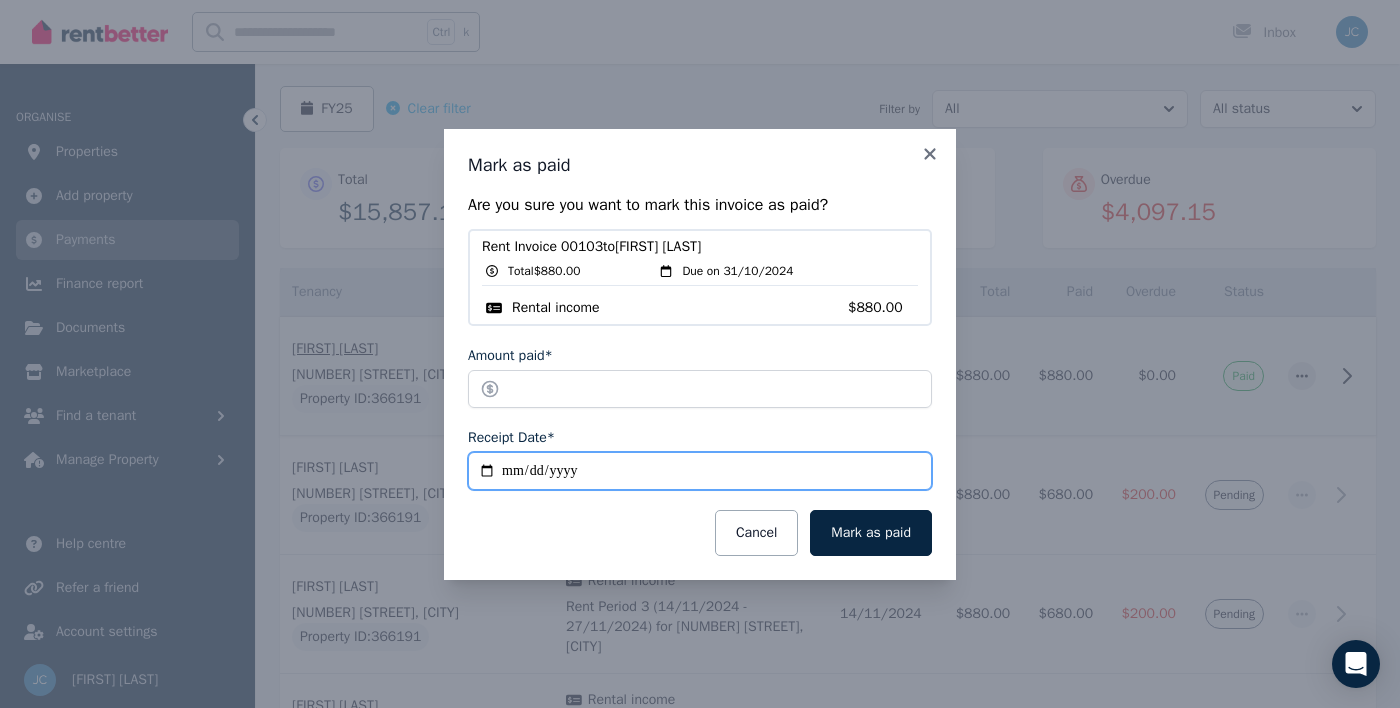 click on "**********" at bounding box center (700, 471) 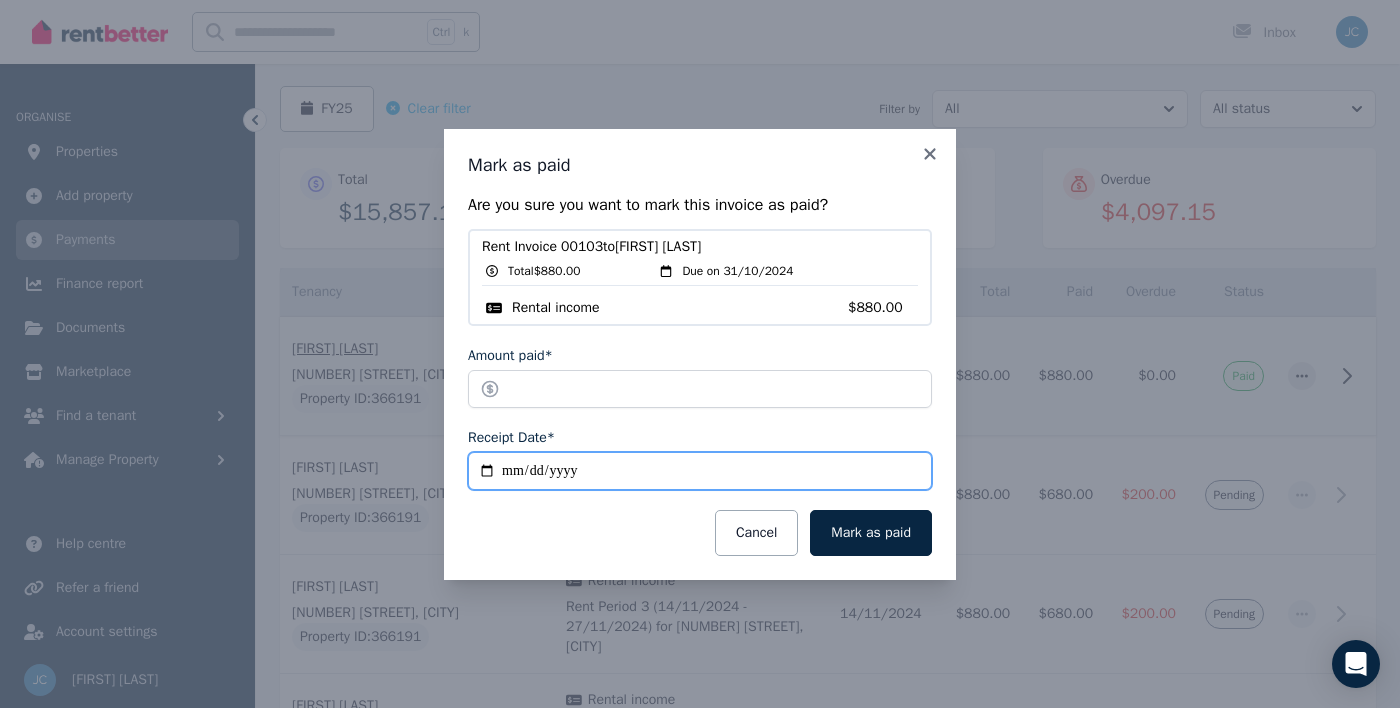 type on "**********" 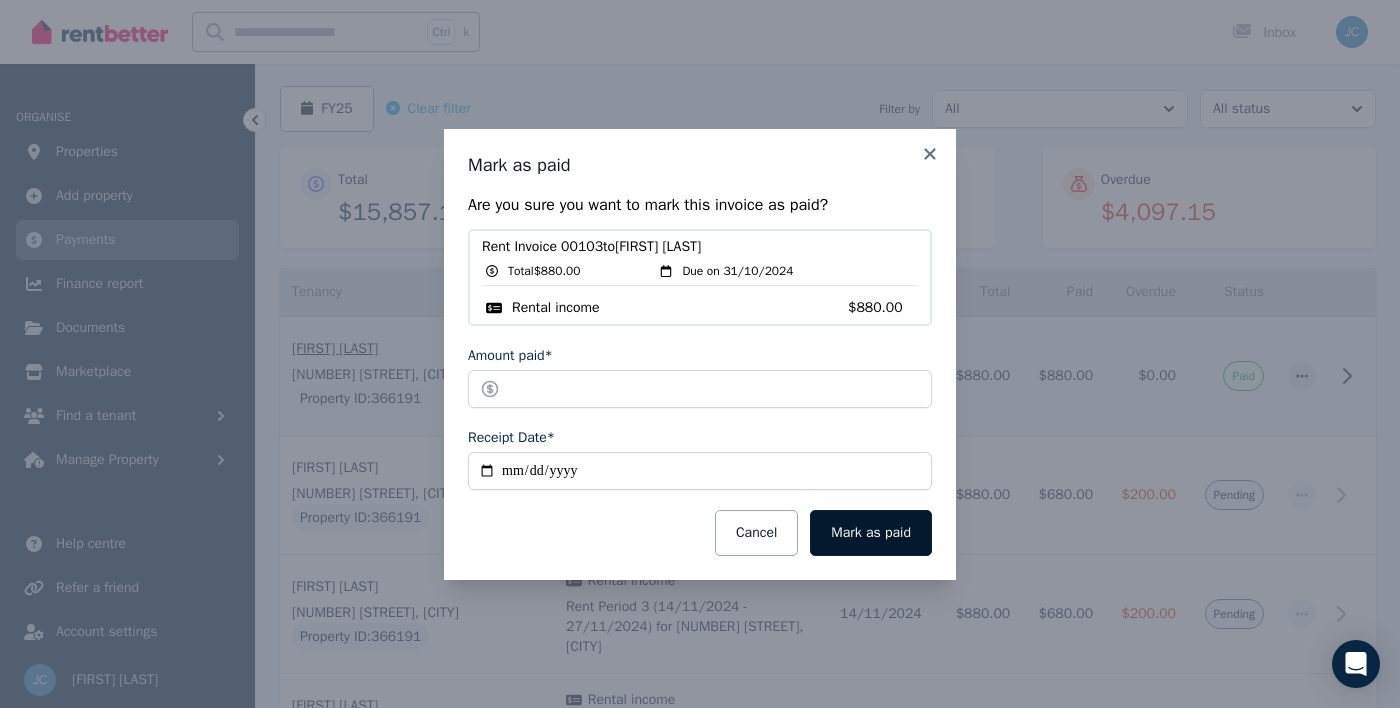 click on "Mark as paid" at bounding box center [871, 533] 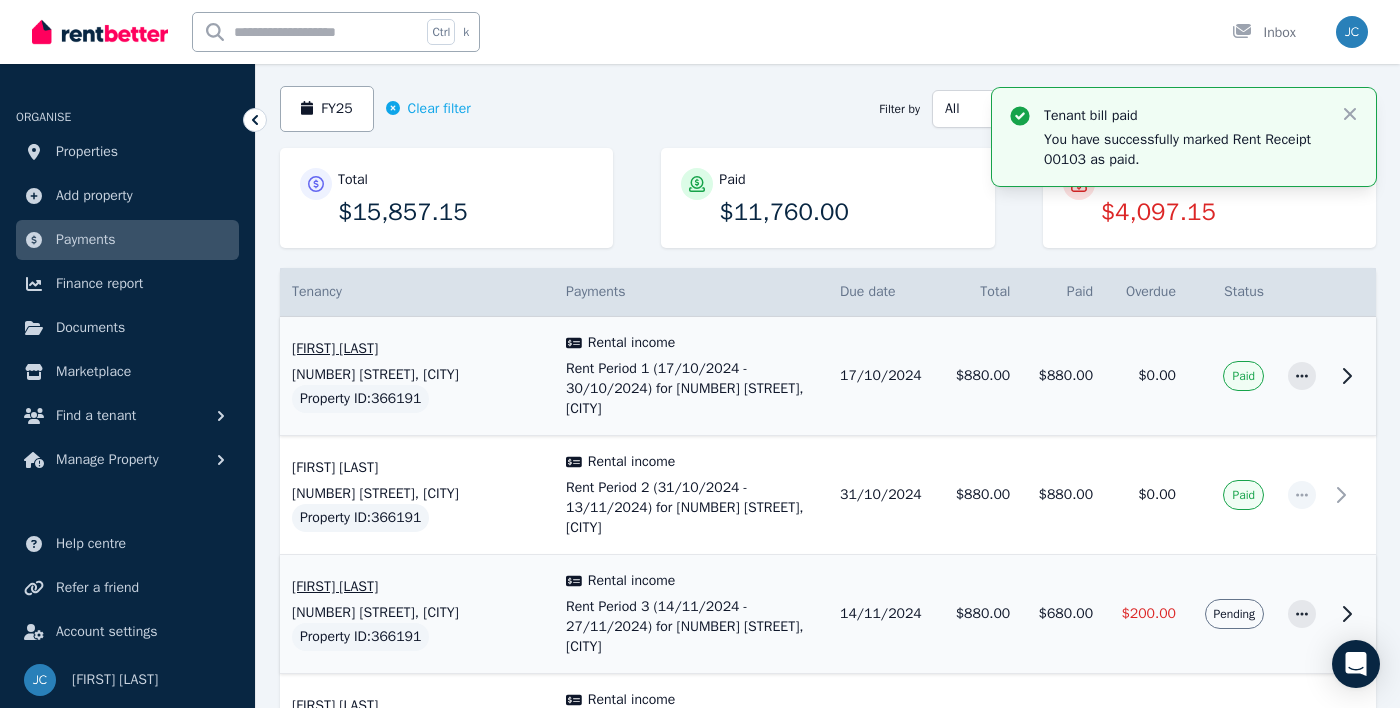 click on "Pending" at bounding box center [1234, 614] 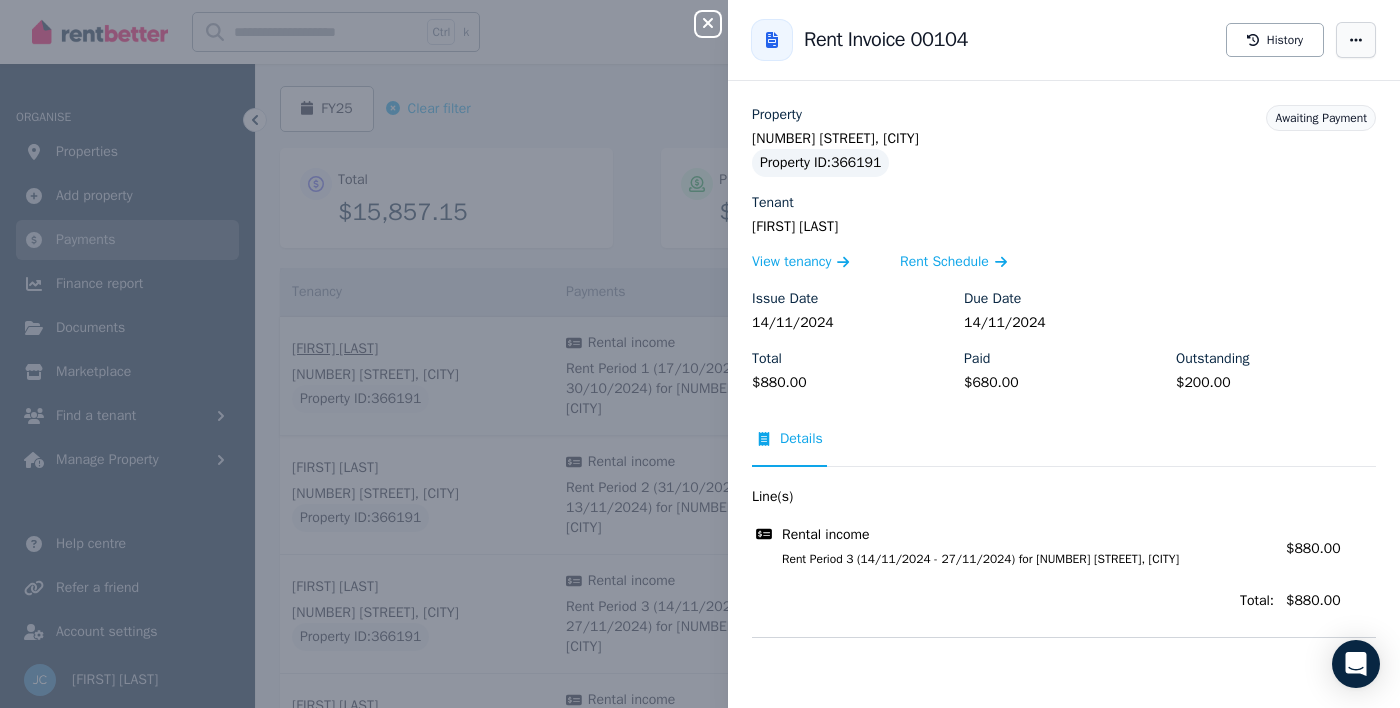 click 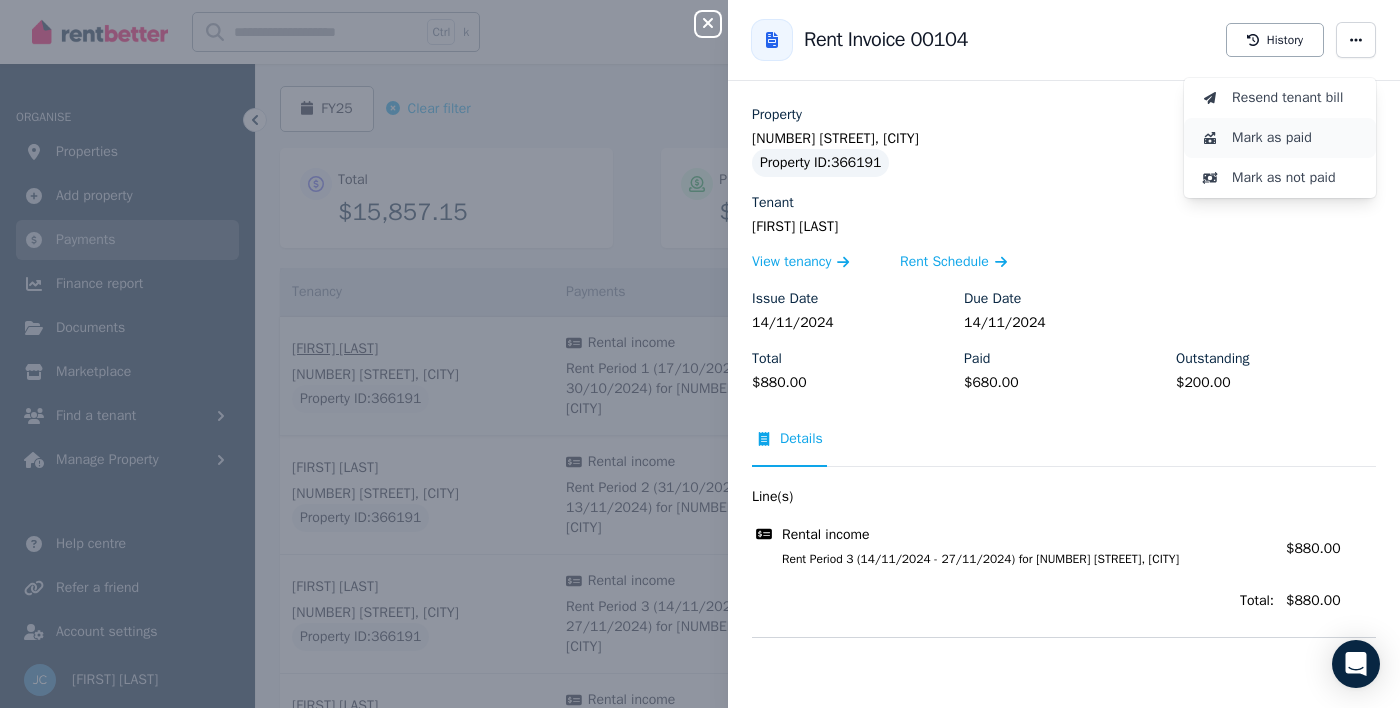 click on "Mark as paid" at bounding box center [1296, 138] 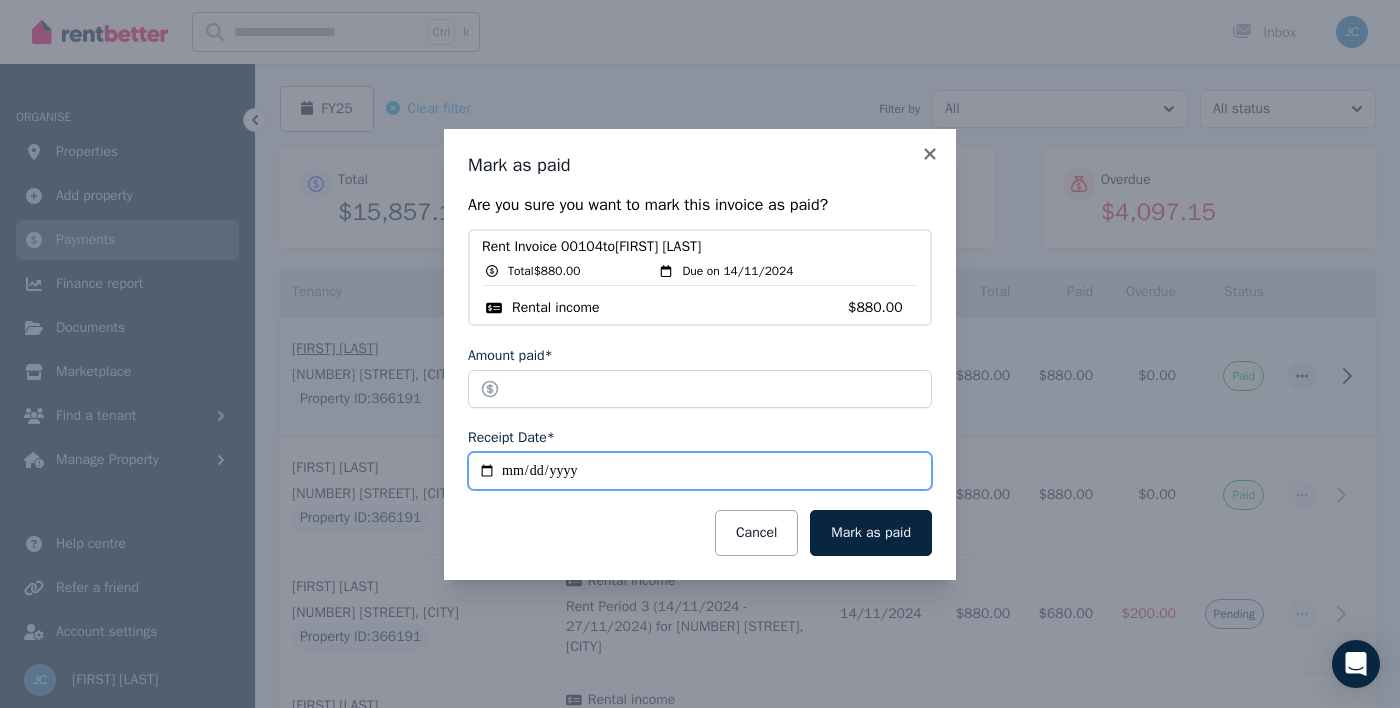 click on "**********" at bounding box center [700, 471] 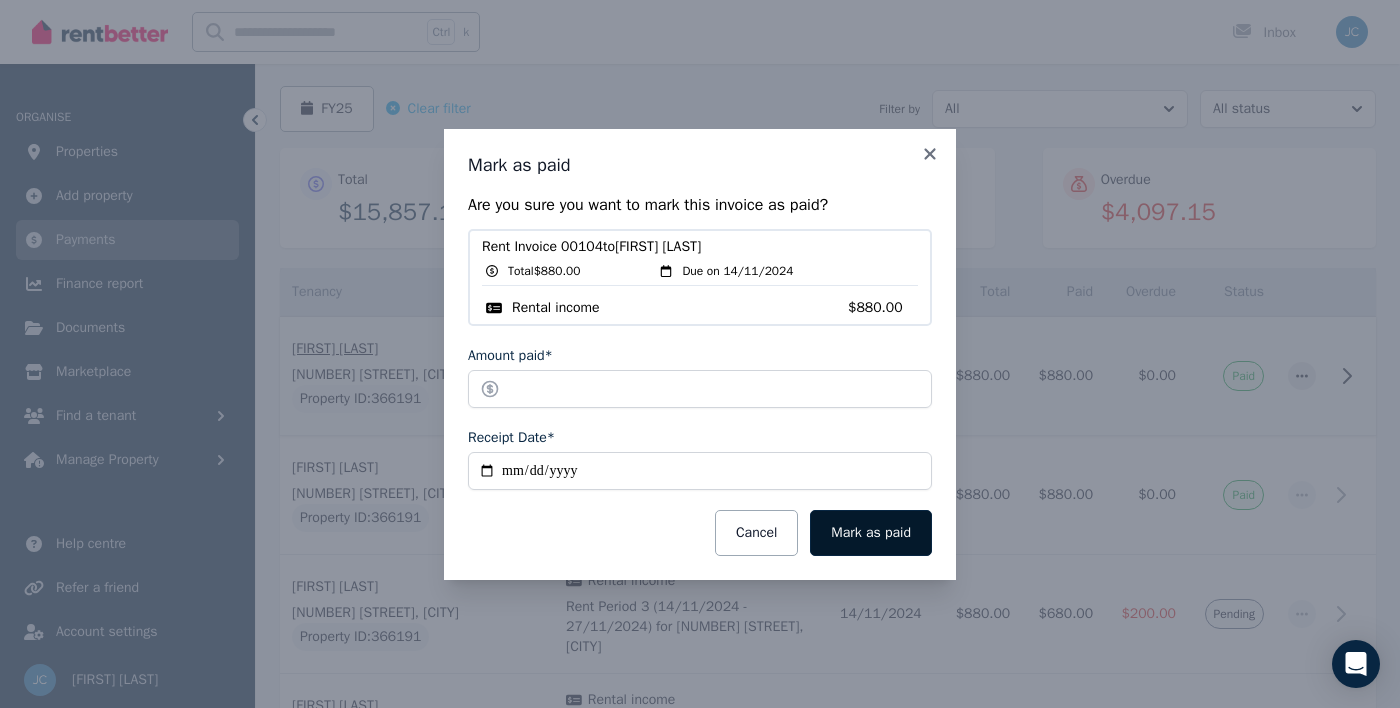 click on "Mark as paid" at bounding box center (871, 533) 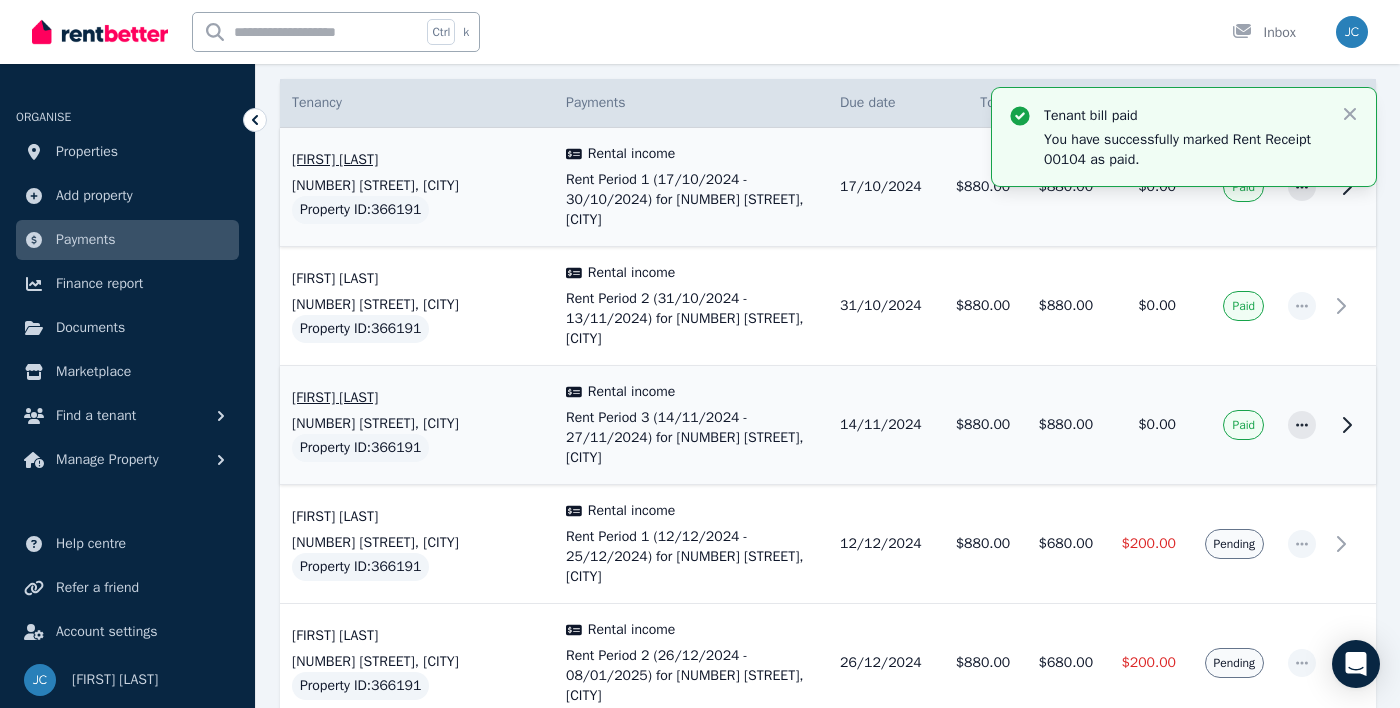 scroll, scrollTop: 370, scrollLeft: 0, axis: vertical 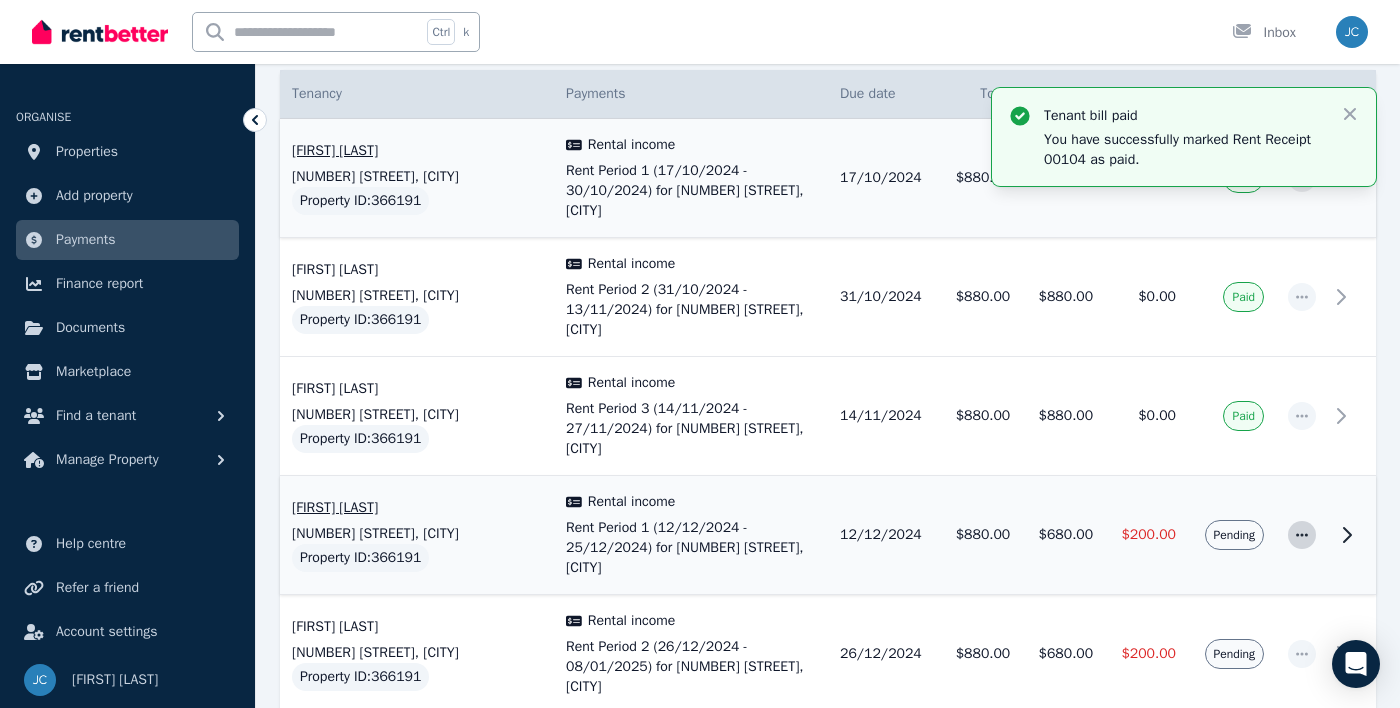 click at bounding box center [1302, 535] 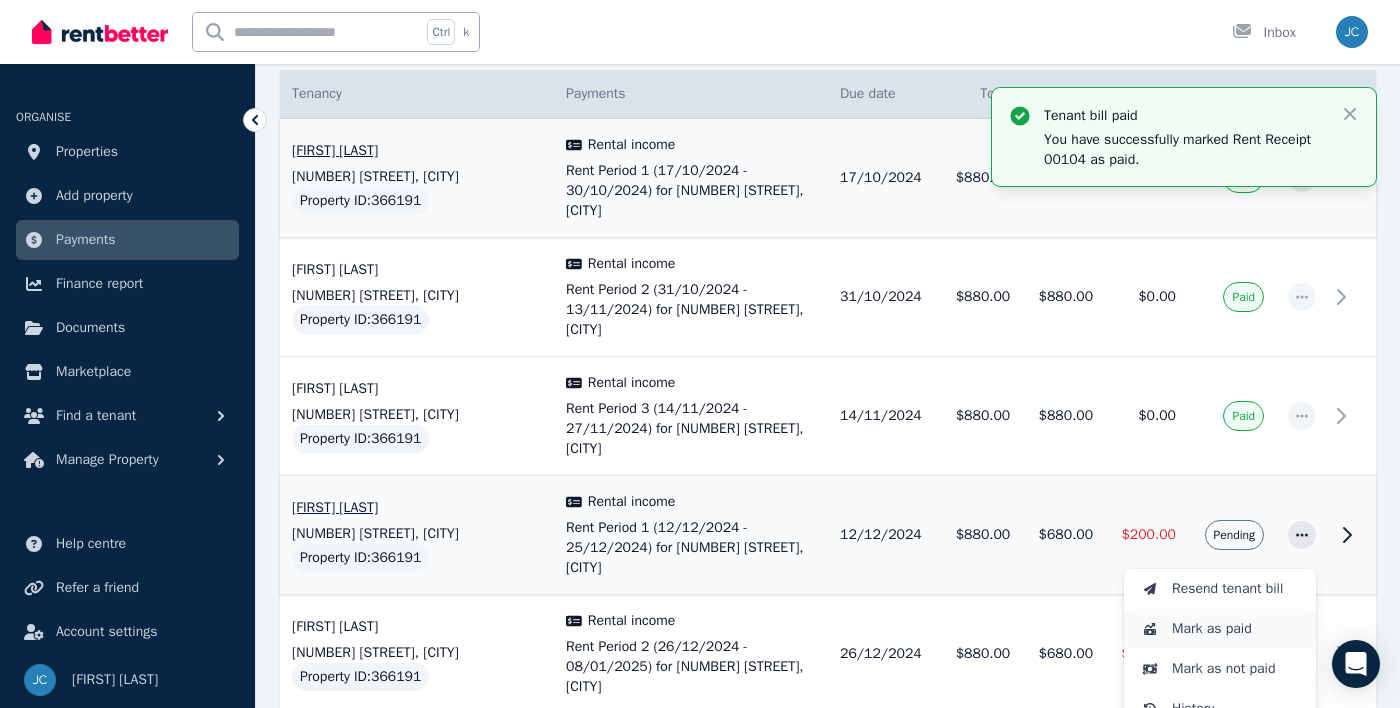 click on "Mark as paid" at bounding box center [1236, 629] 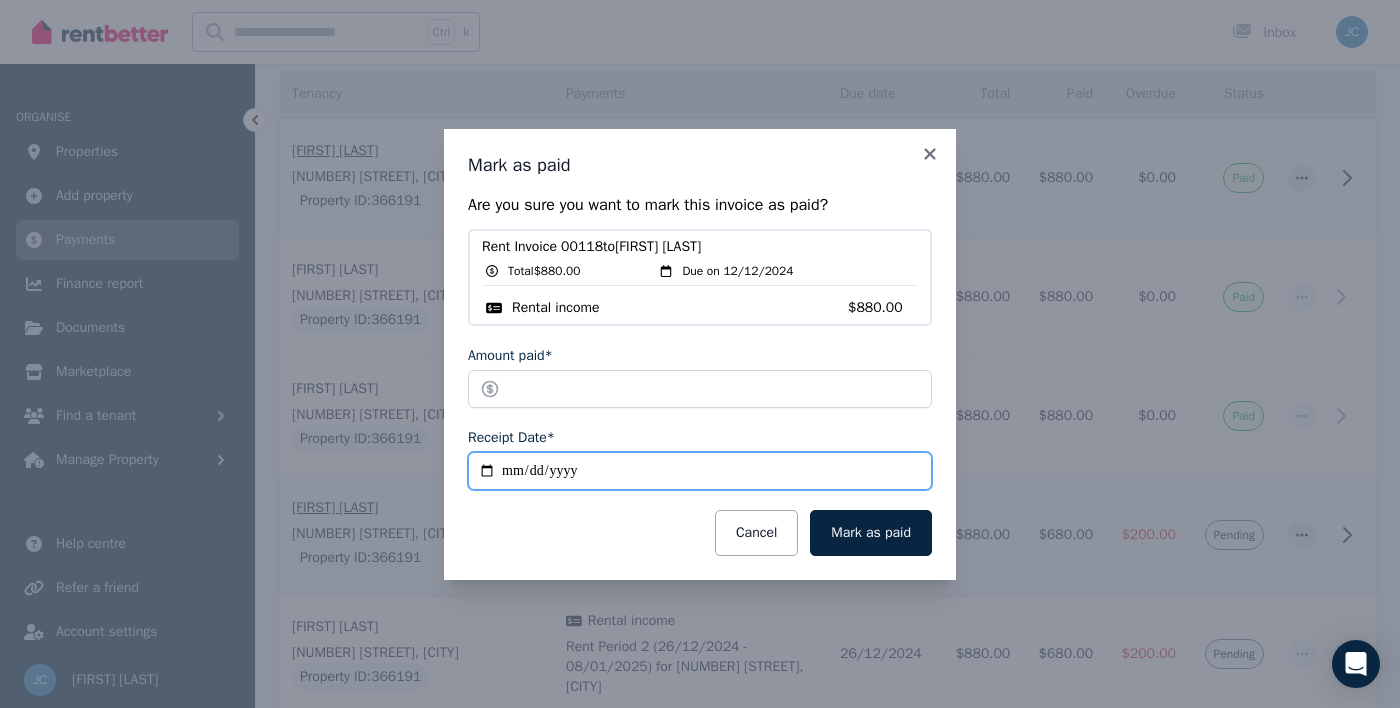 click on "**********" at bounding box center (700, 471) 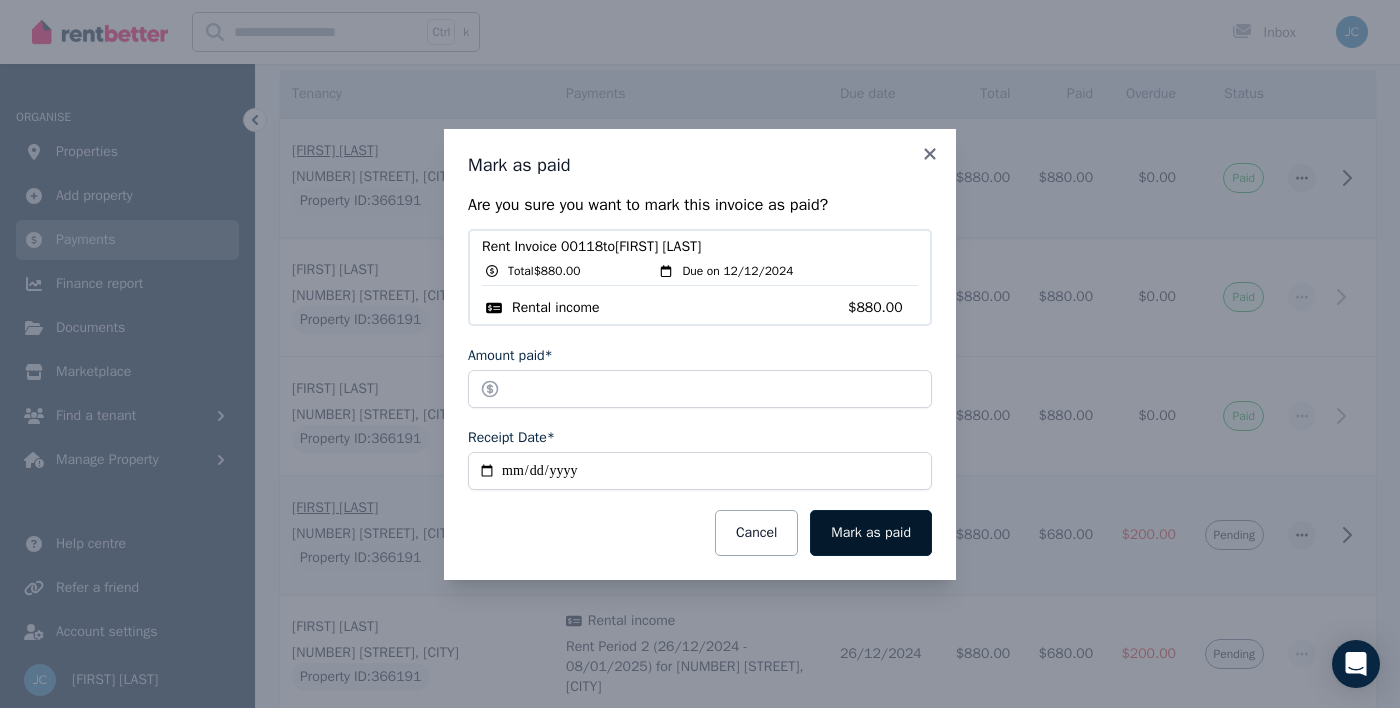 click on "Mark as paid" at bounding box center [871, 533] 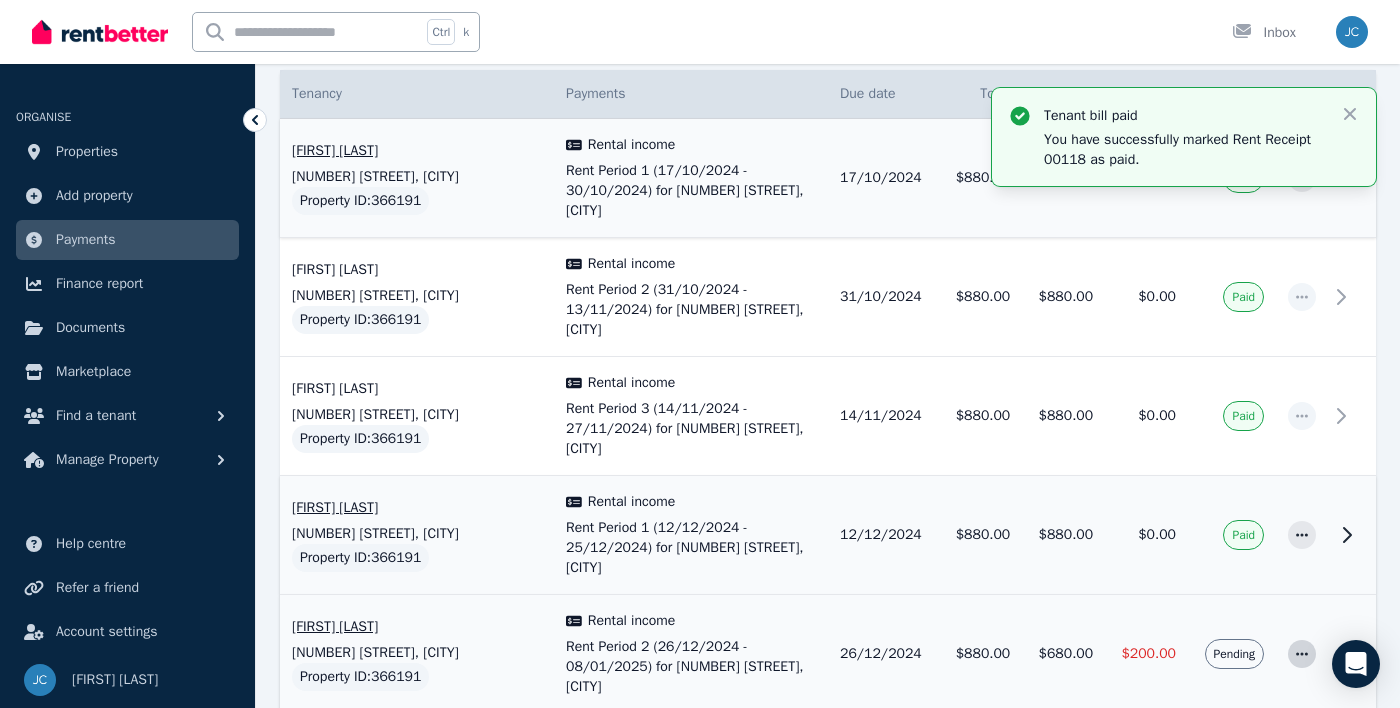 click at bounding box center (1302, 654) 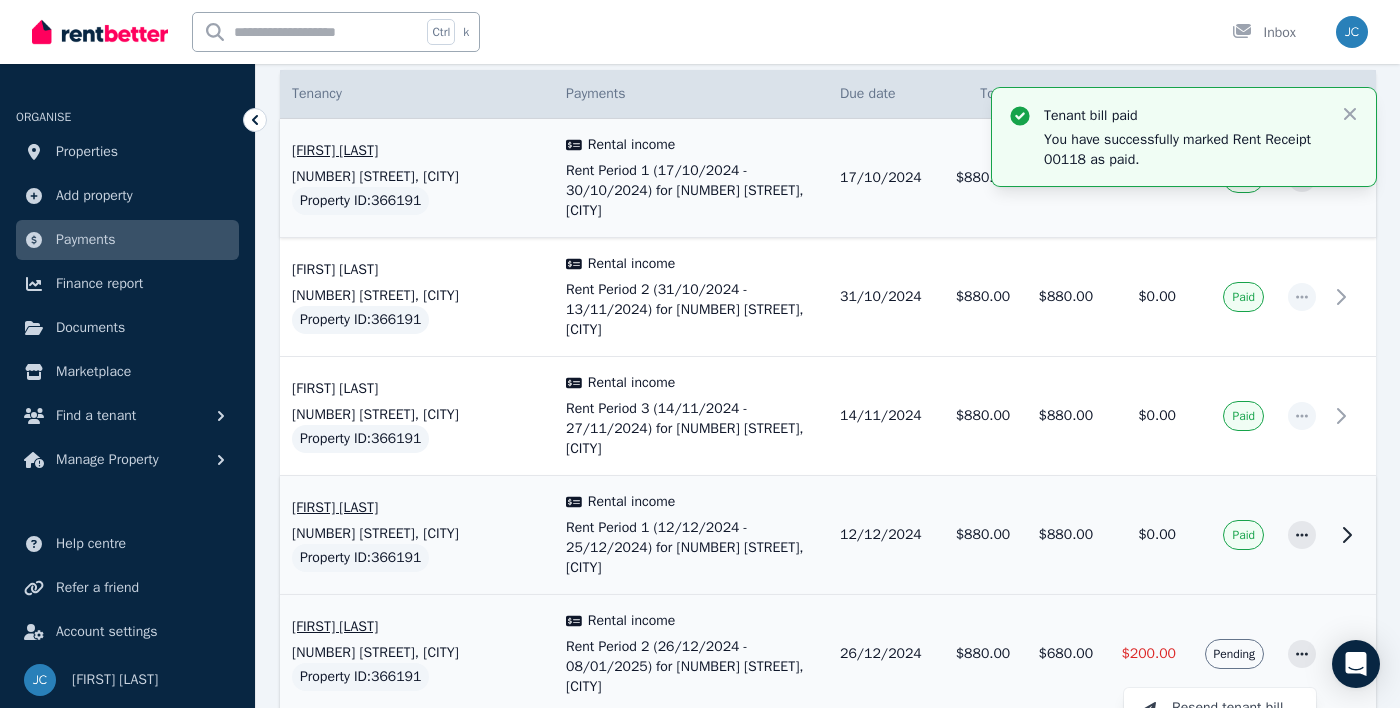 click on "Mark as paid" at bounding box center (1236, 748) 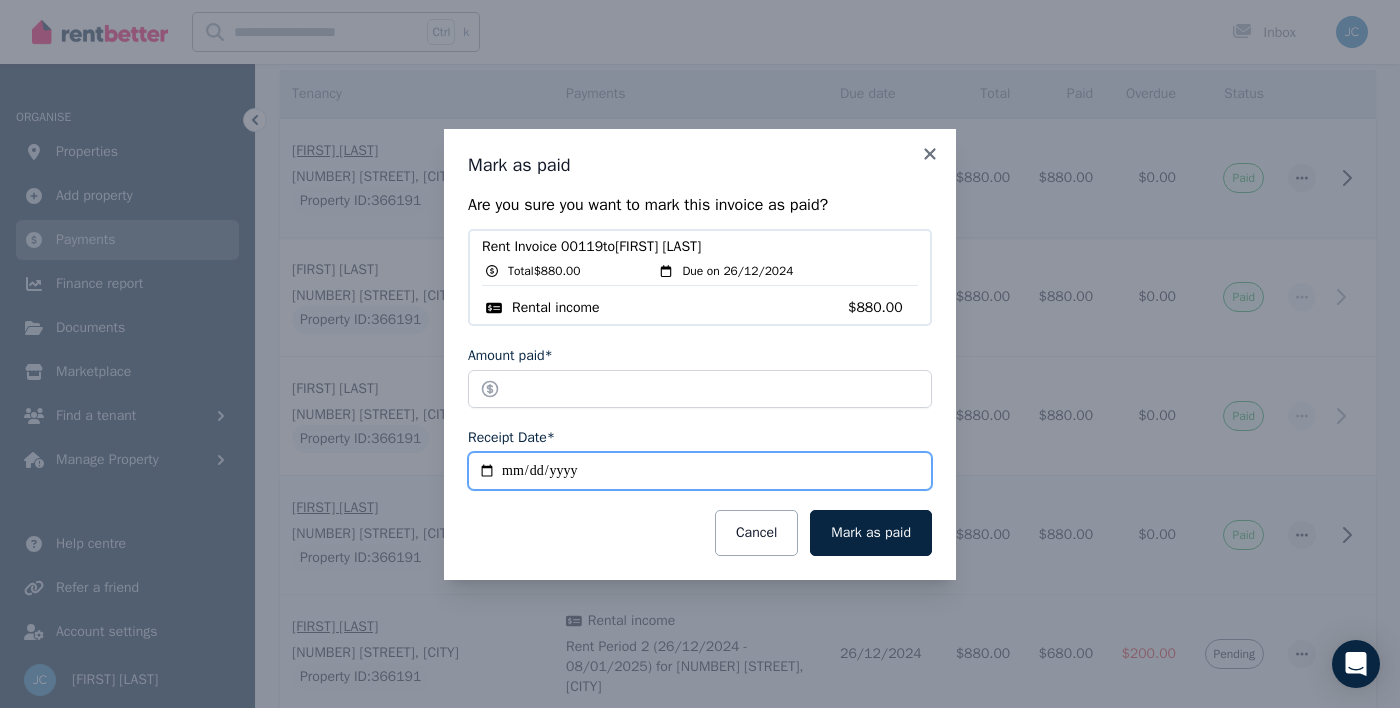 click on "**********" at bounding box center (700, 471) 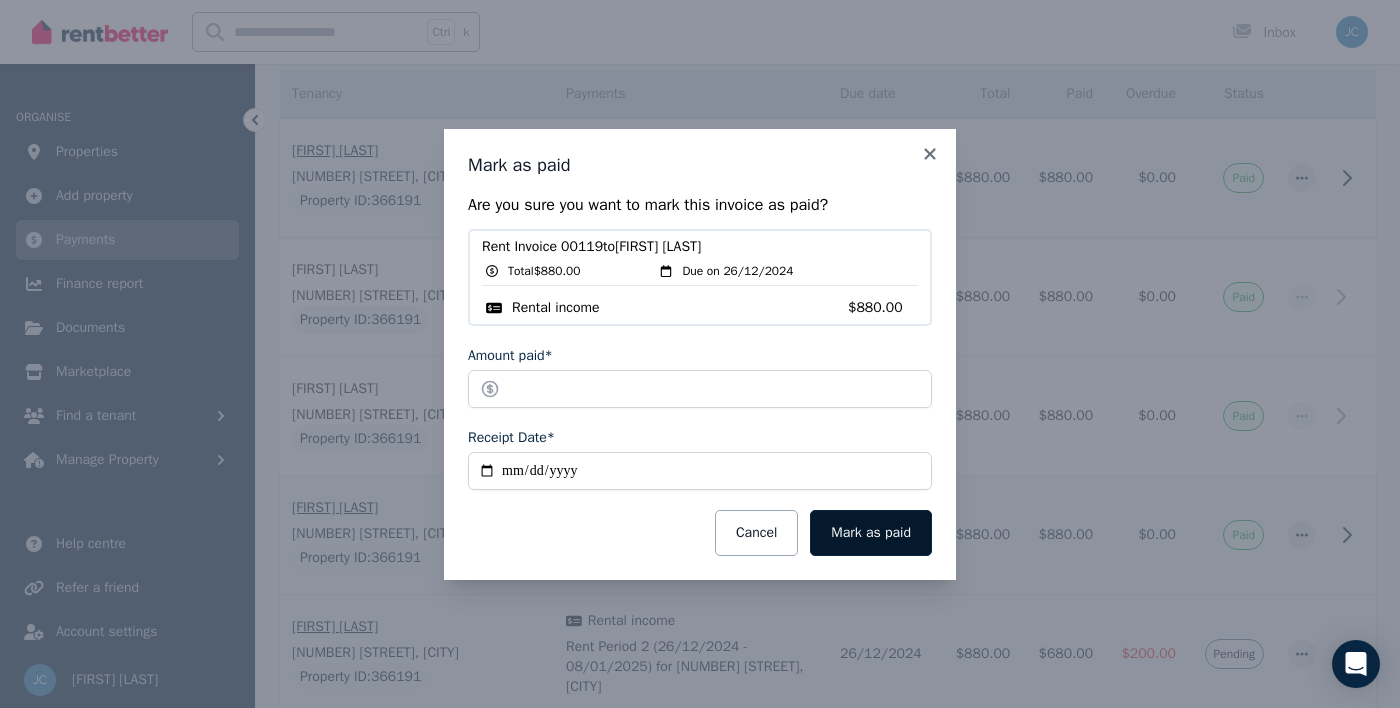 click on "Mark as paid" at bounding box center (871, 533) 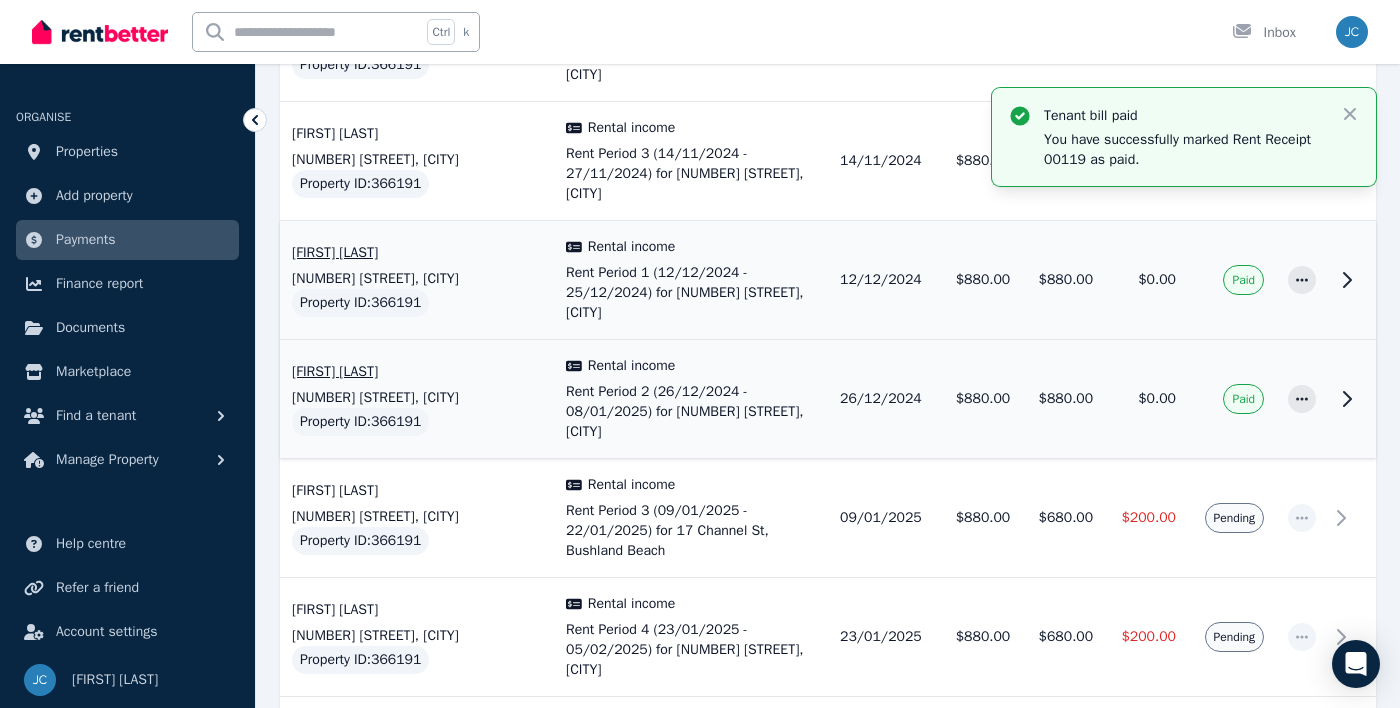 scroll, scrollTop: 626, scrollLeft: 0, axis: vertical 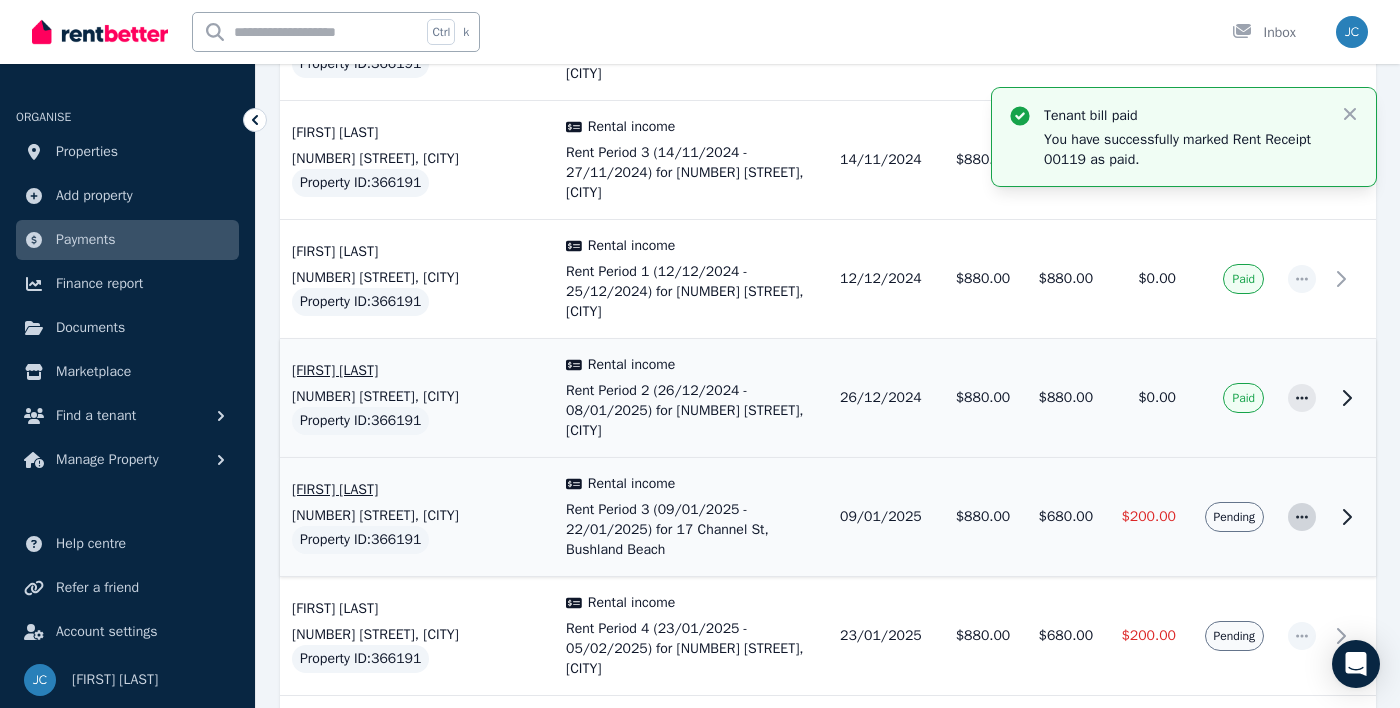 click 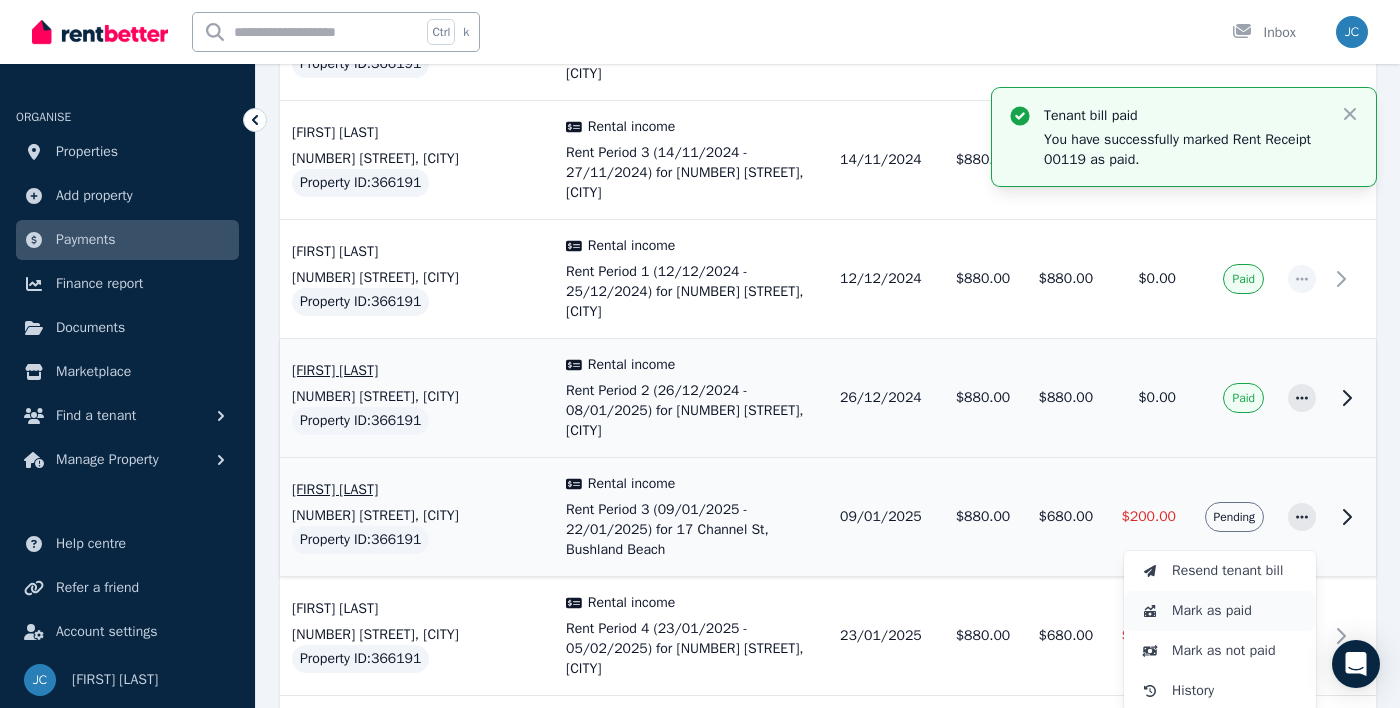 click on "Mark as paid" at bounding box center [1236, 611] 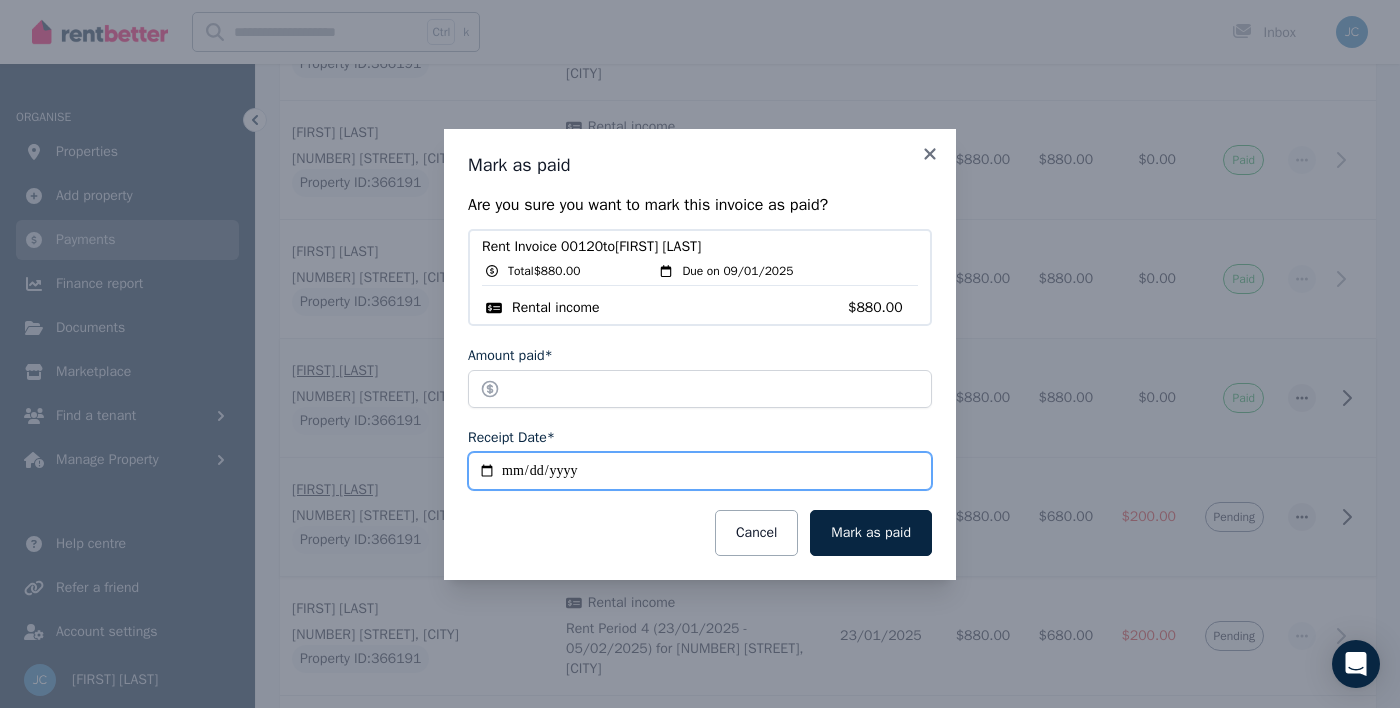click on "**********" at bounding box center [700, 471] 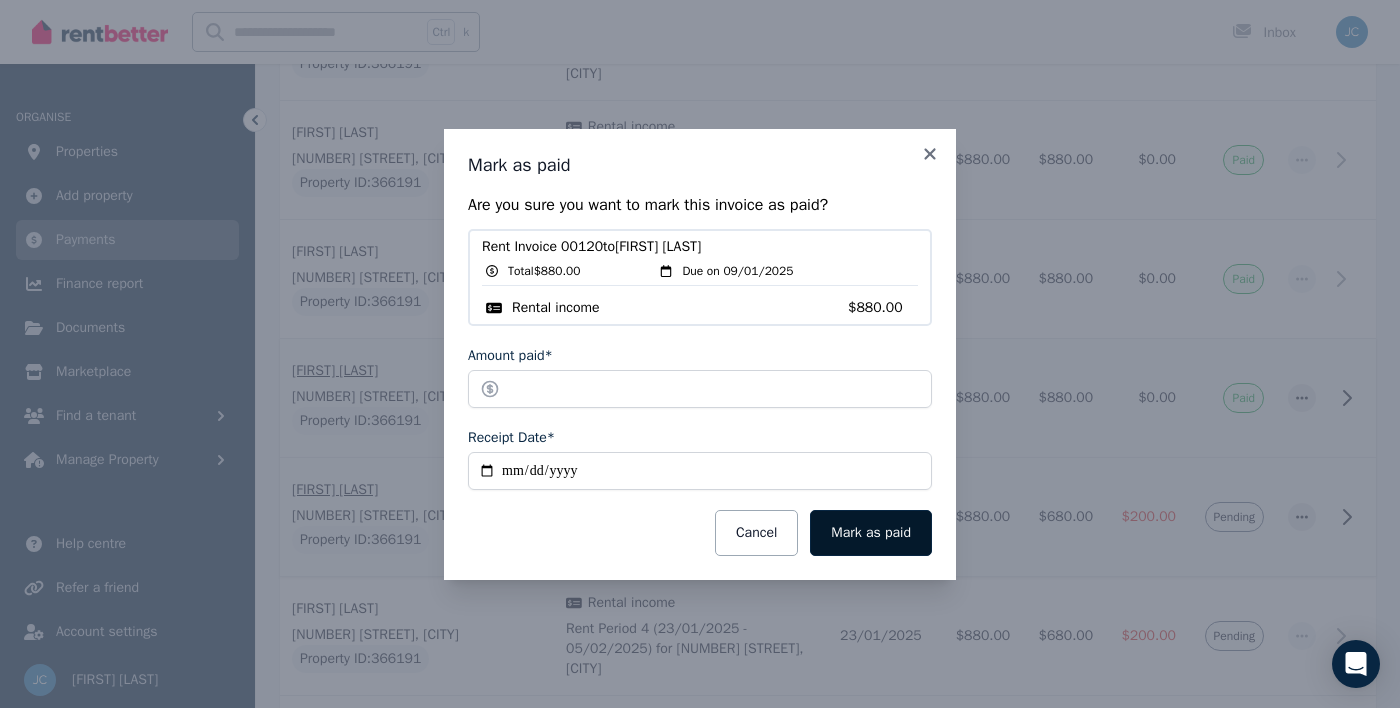 click on "Mark as paid" at bounding box center [871, 533] 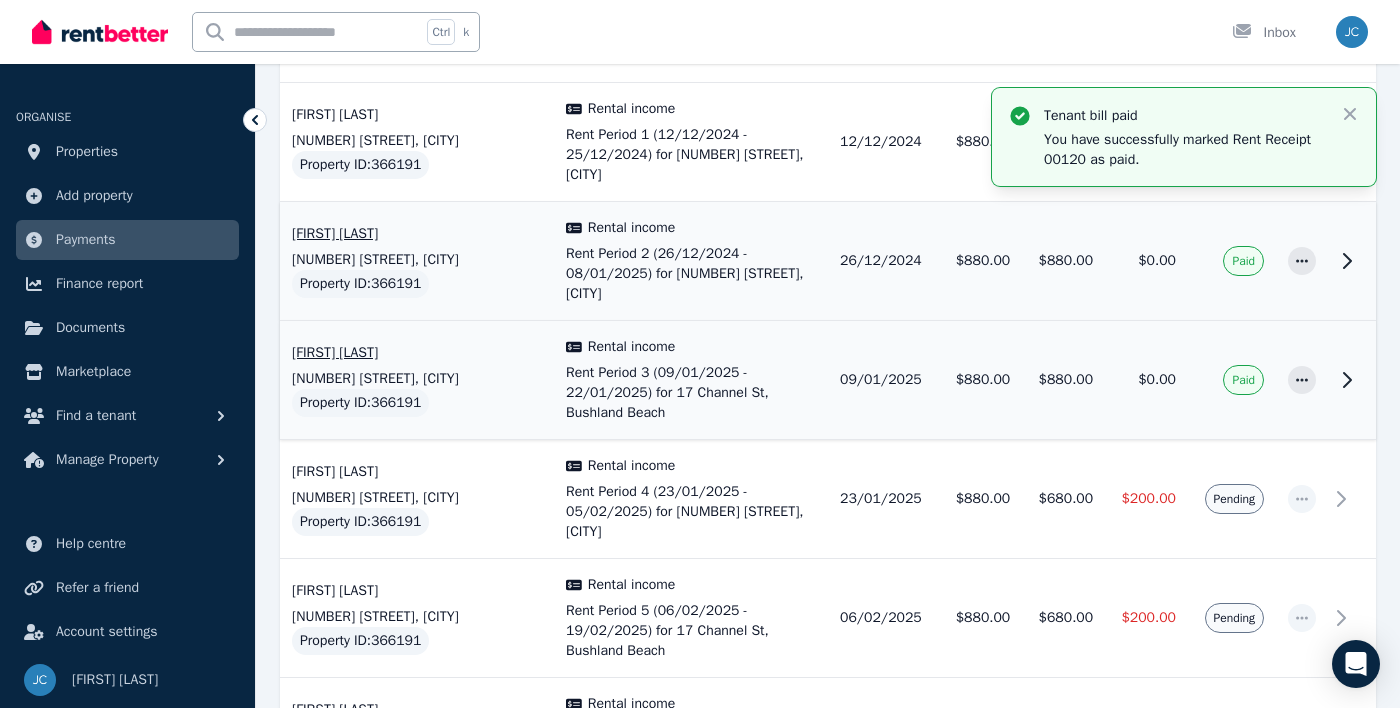 scroll, scrollTop: 763, scrollLeft: 0, axis: vertical 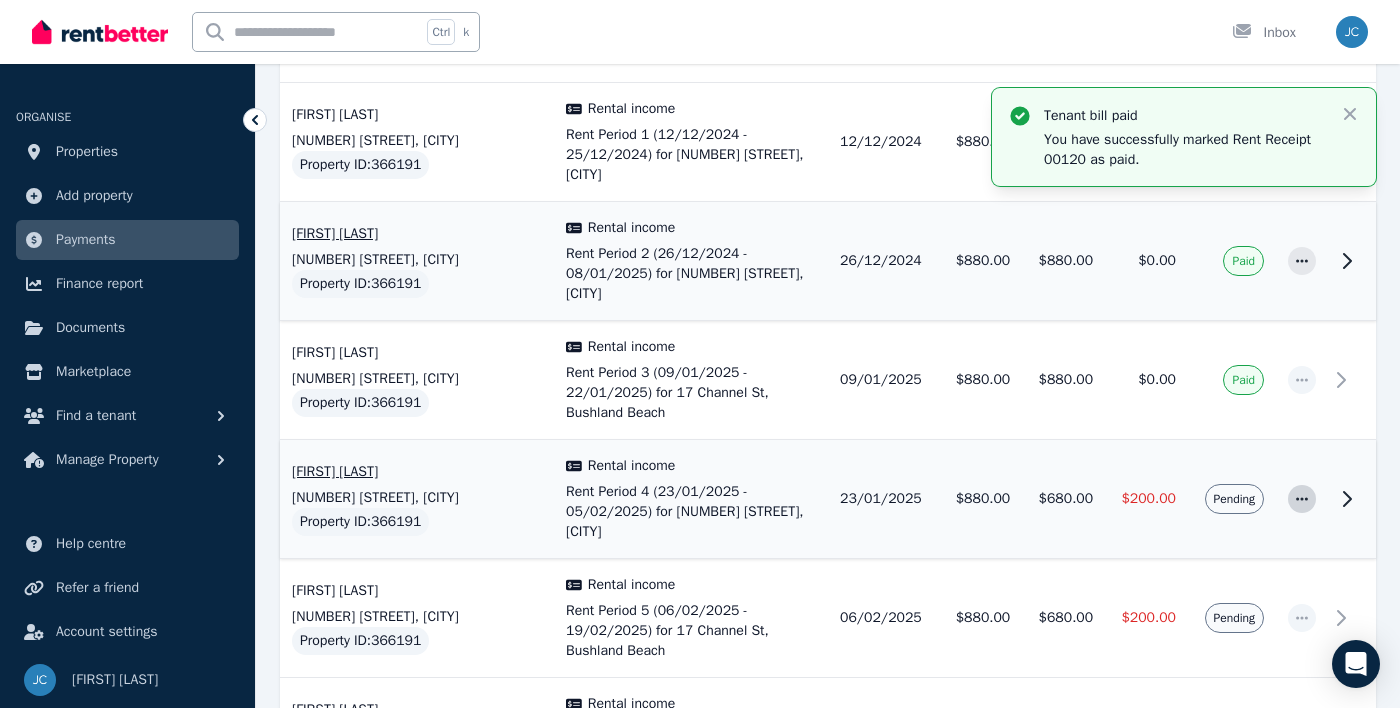 click 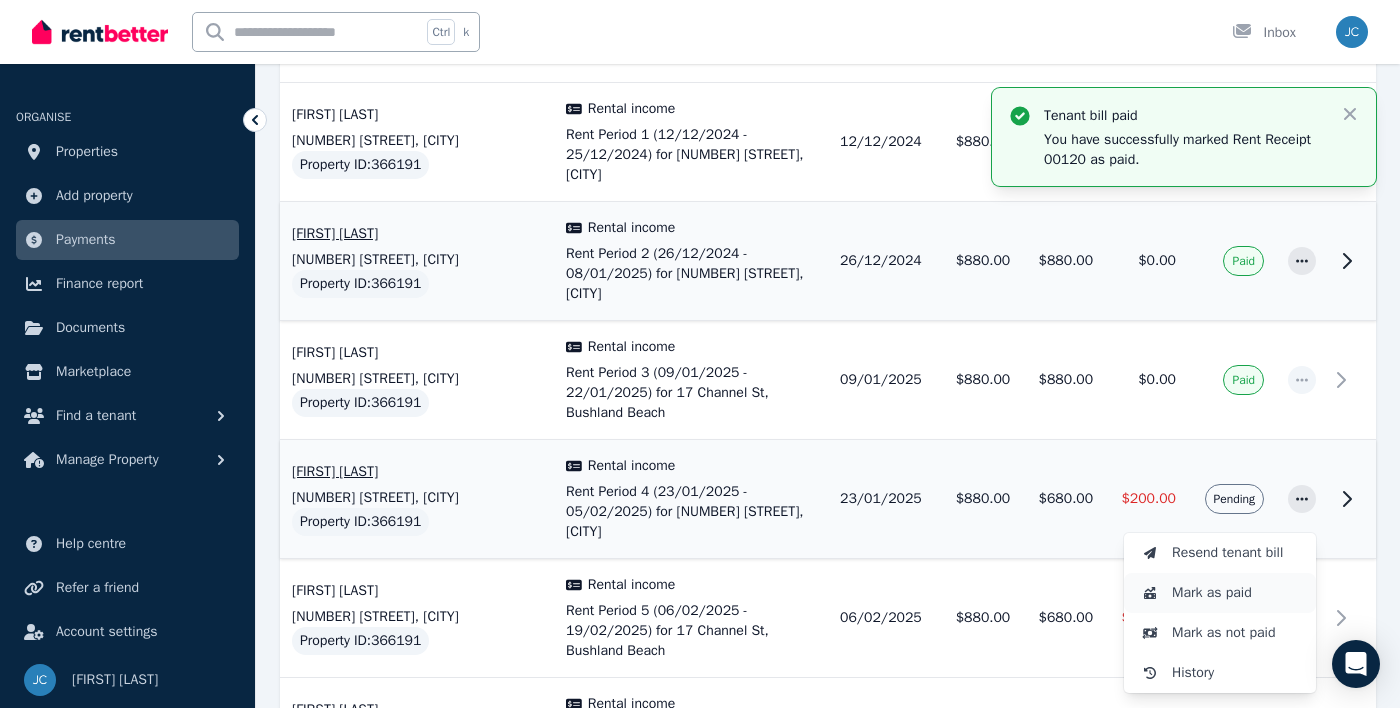 click on "Mark as paid" at bounding box center (1236, 593) 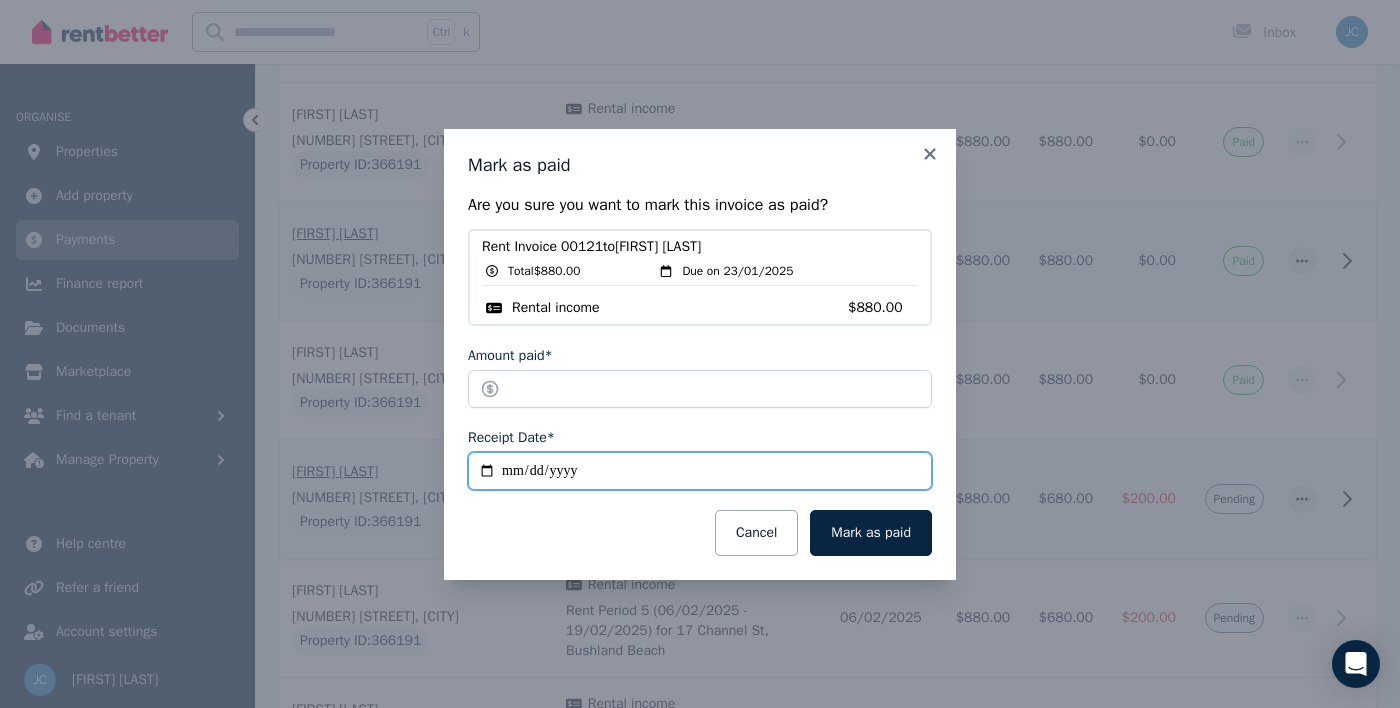 click on "**********" at bounding box center (700, 471) 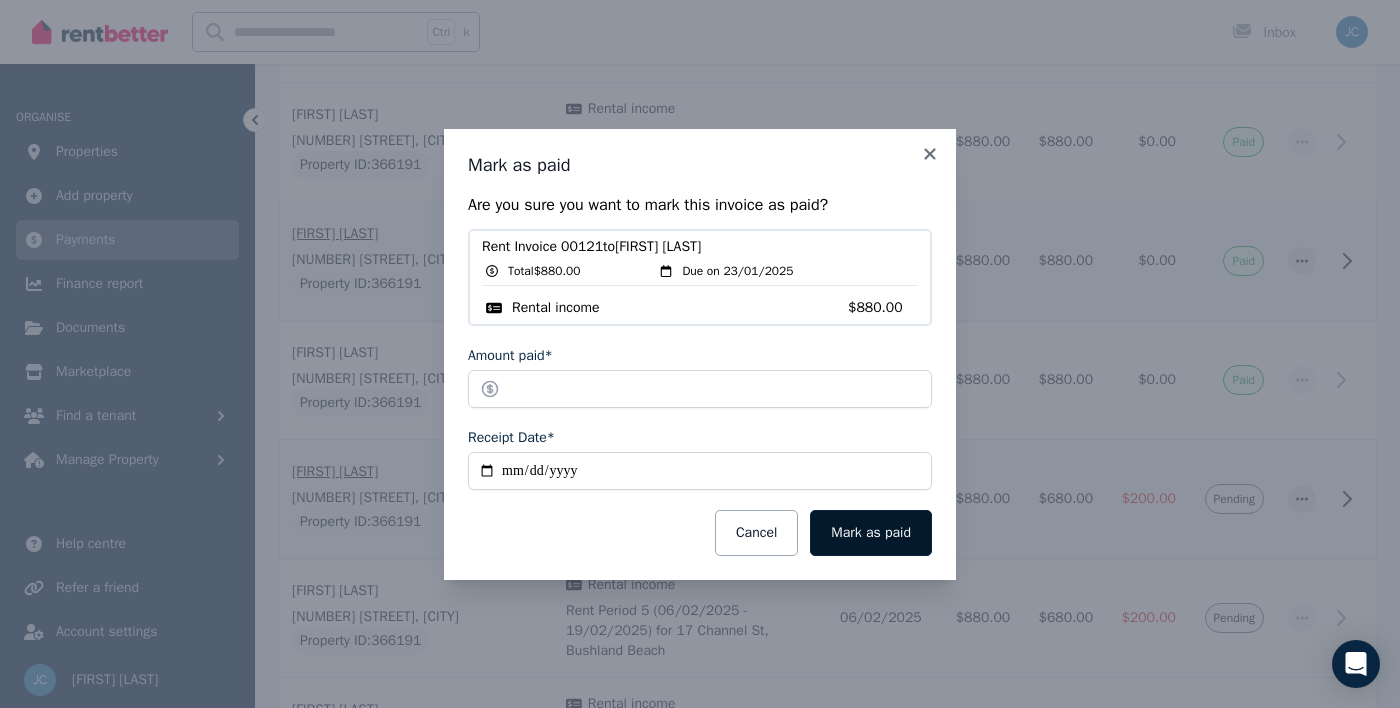click on "Mark as paid" at bounding box center [871, 533] 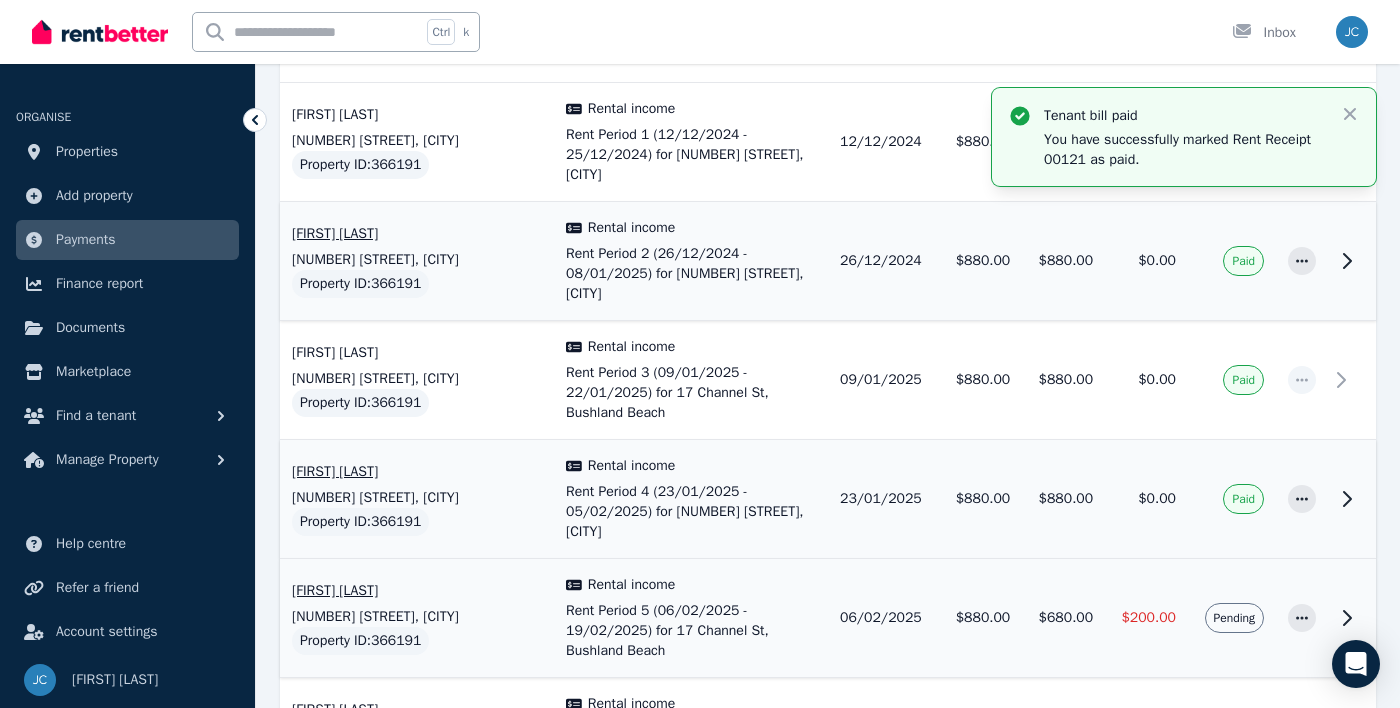 click on "Pending" at bounding box center [1234, 618] 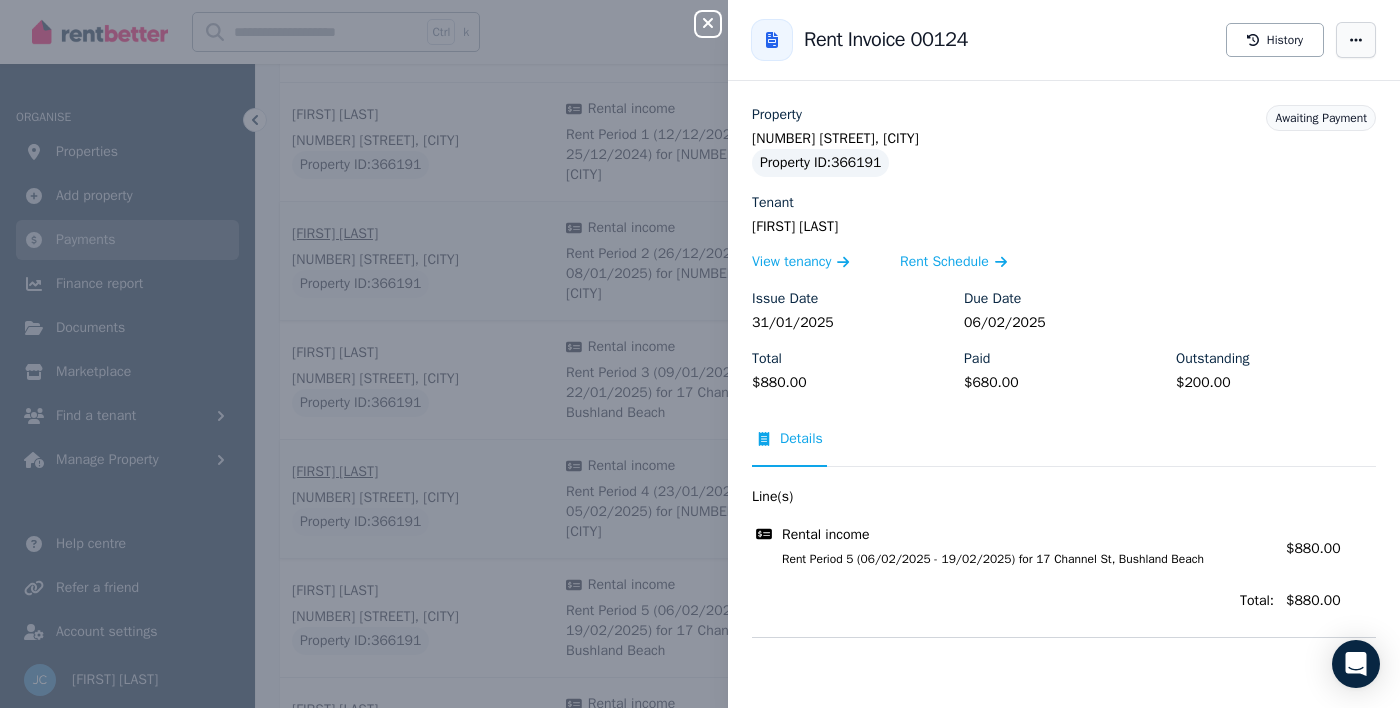 click 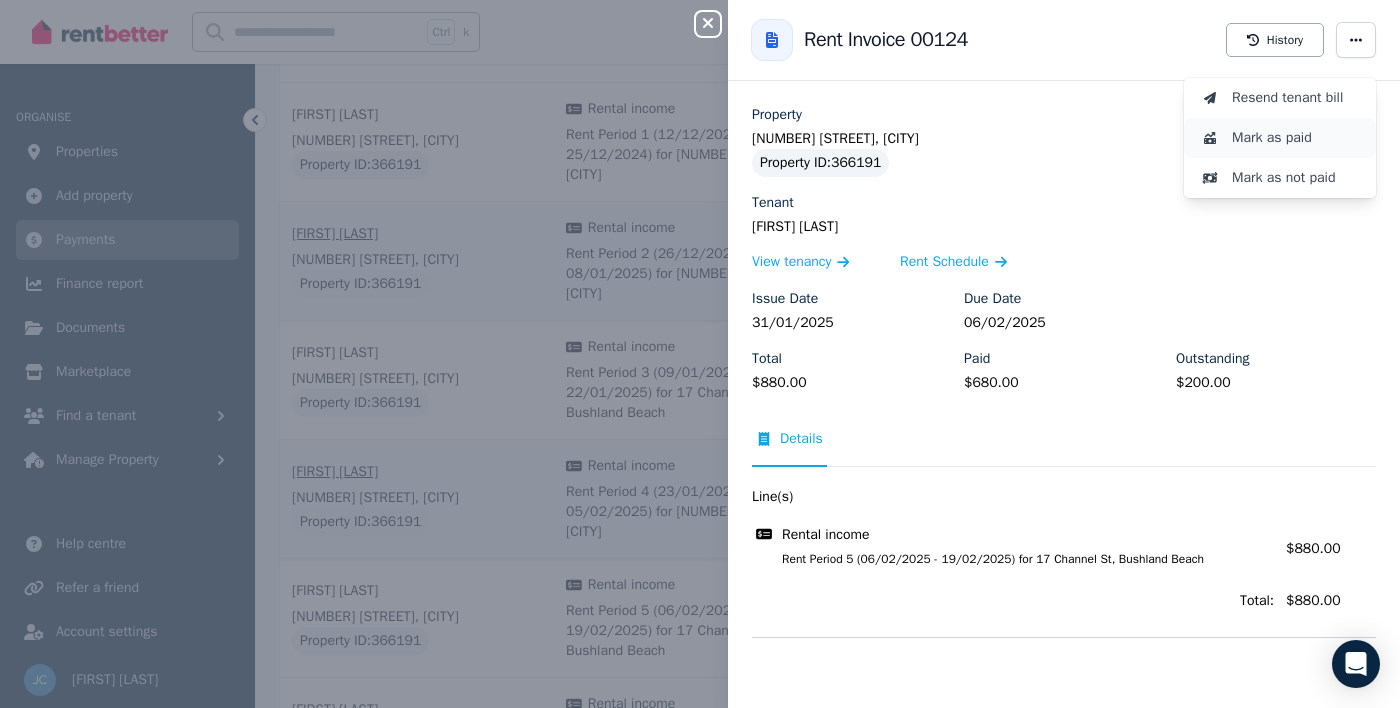click on "Mark as paid" at bounding box center [1296, 138] 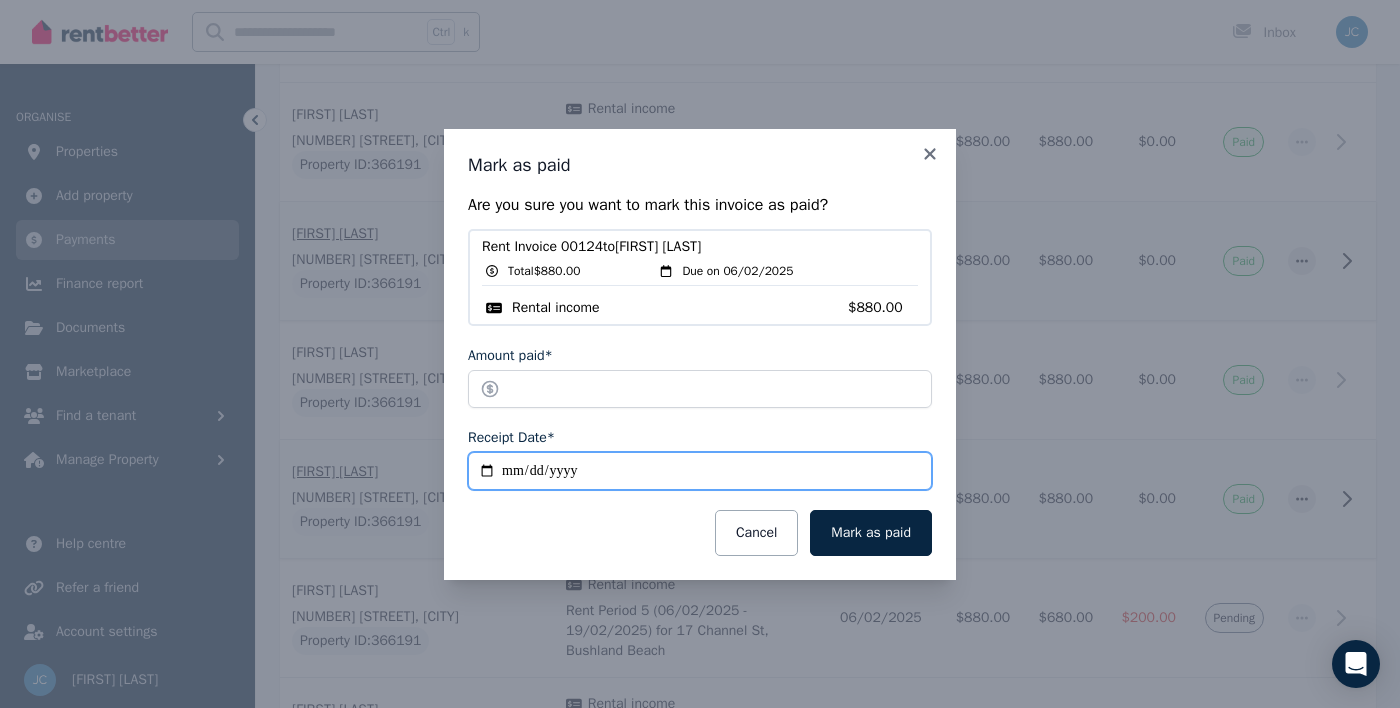click on "**********" at bounding box center (700, 471) 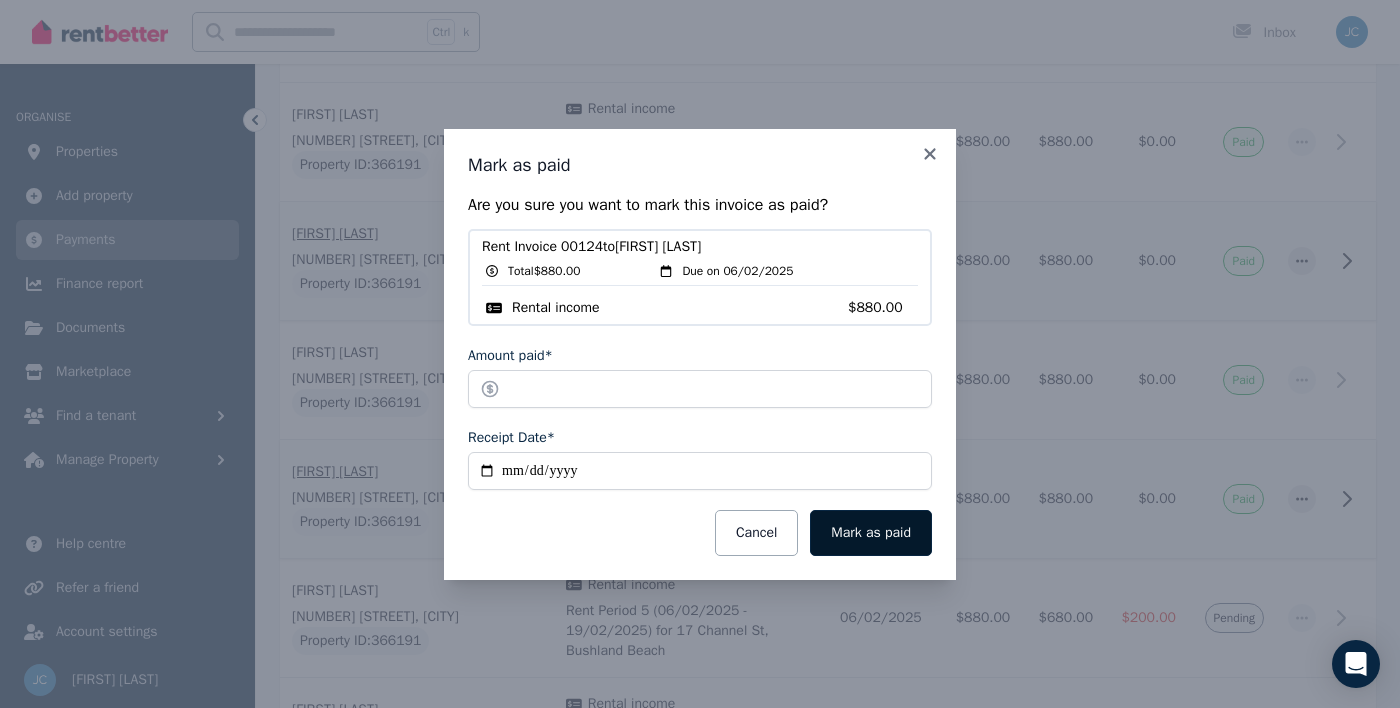 click on "Mark as paid" at bounding box center [871, 533] 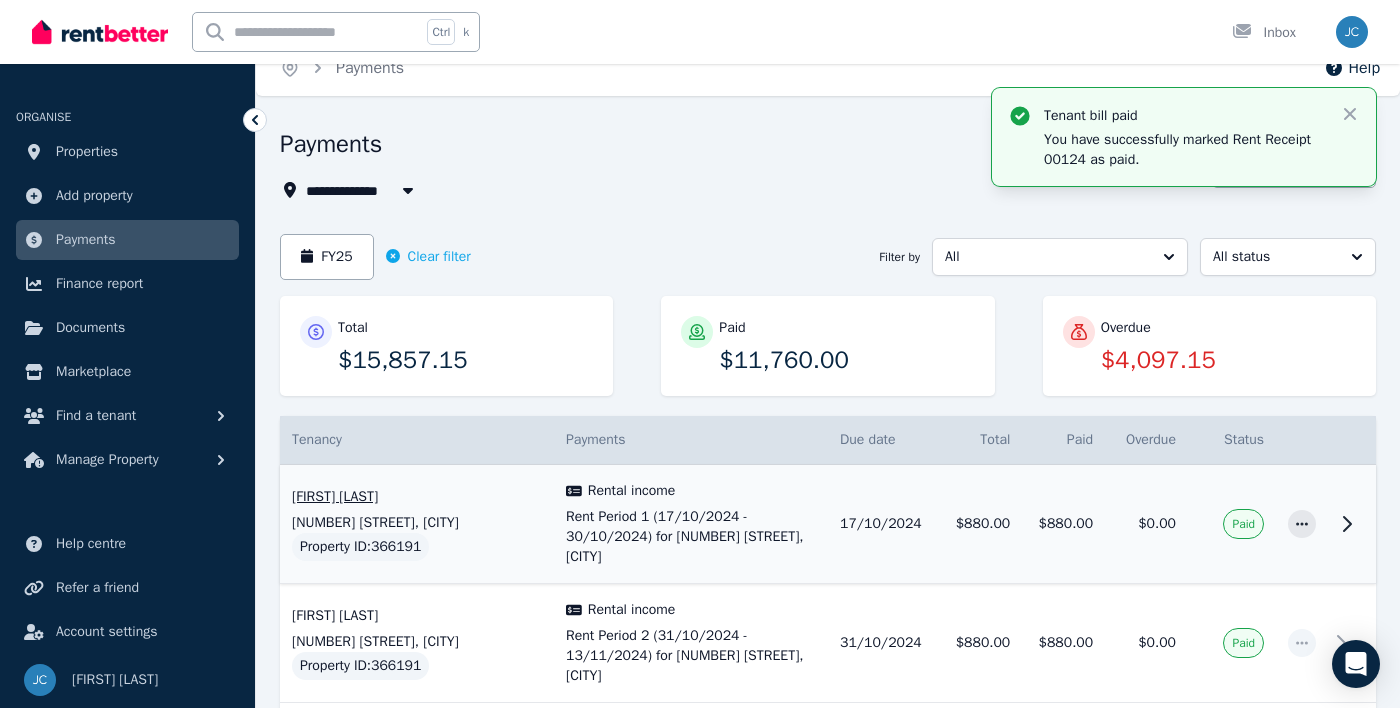 scroll, scrollTop: 0, scrollLeft: 0, axis: both 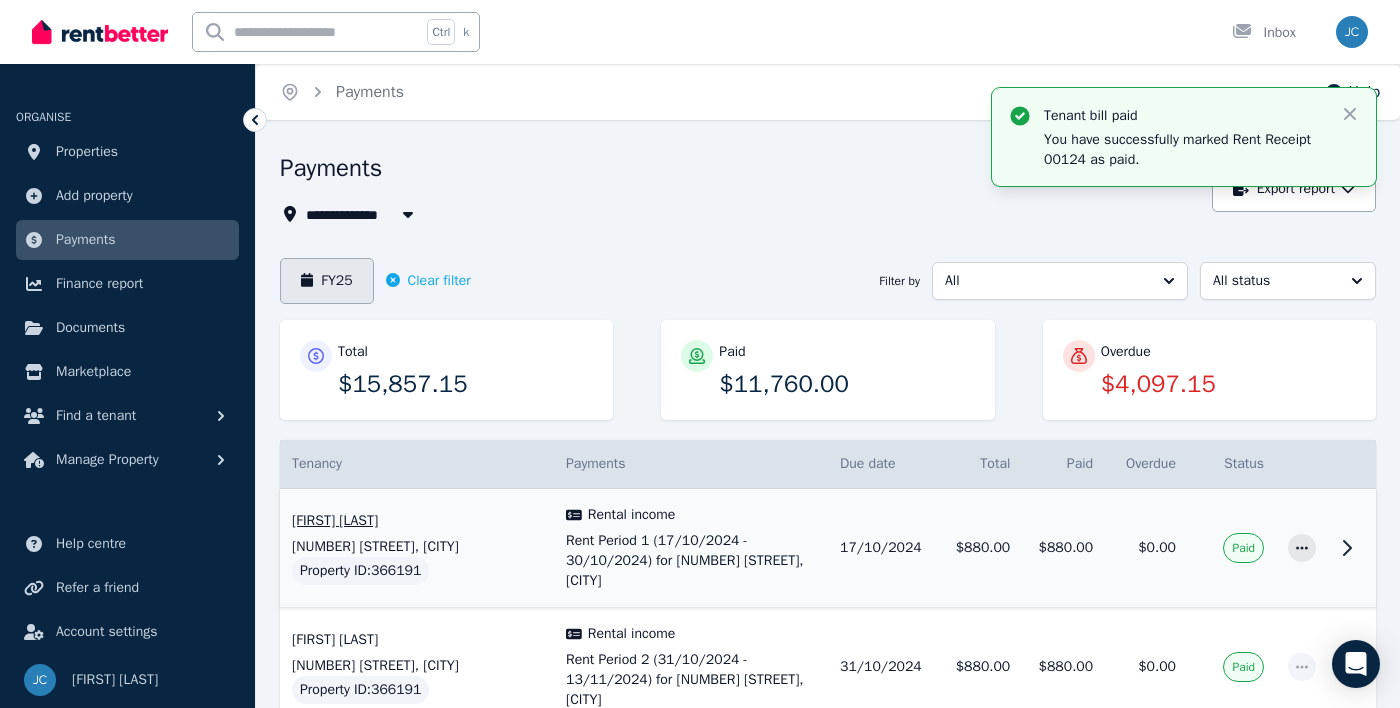 click on "FY25" at bounding box center [327, 281] 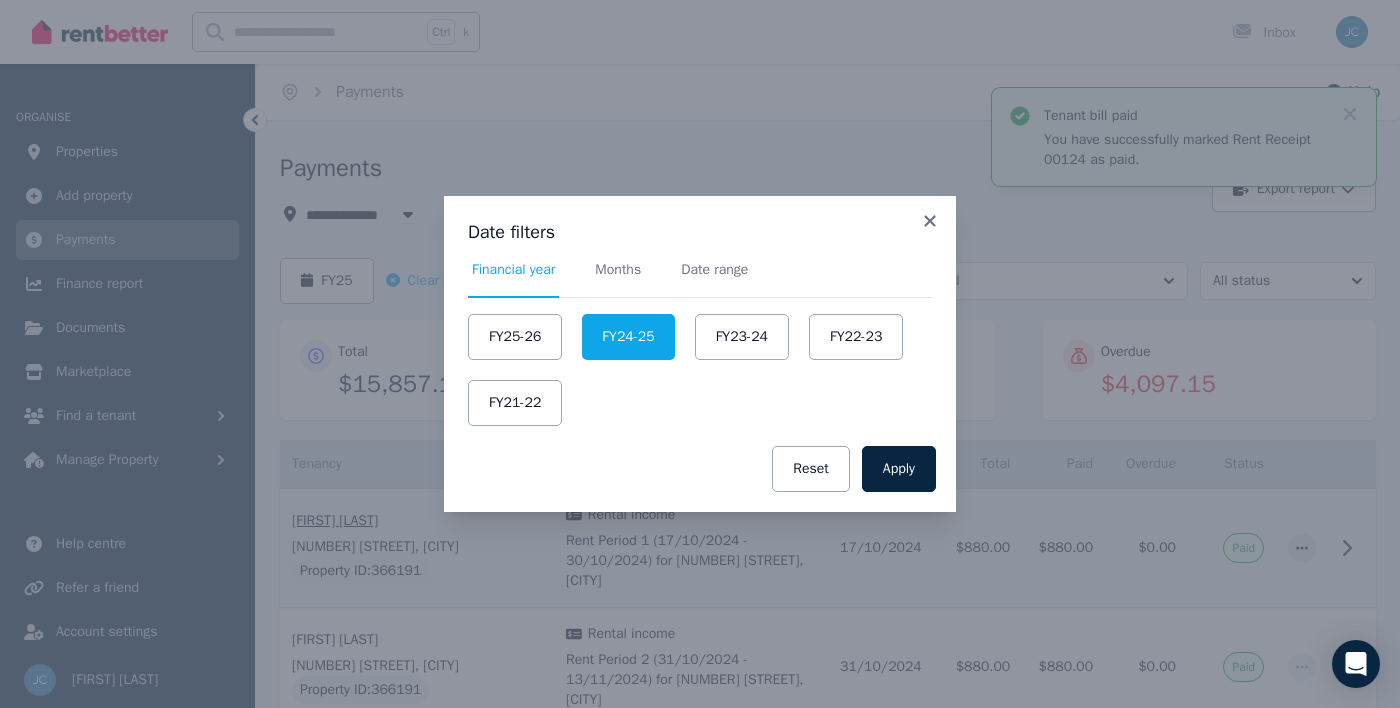 click on "Date range" at bounding box center [714, 279] 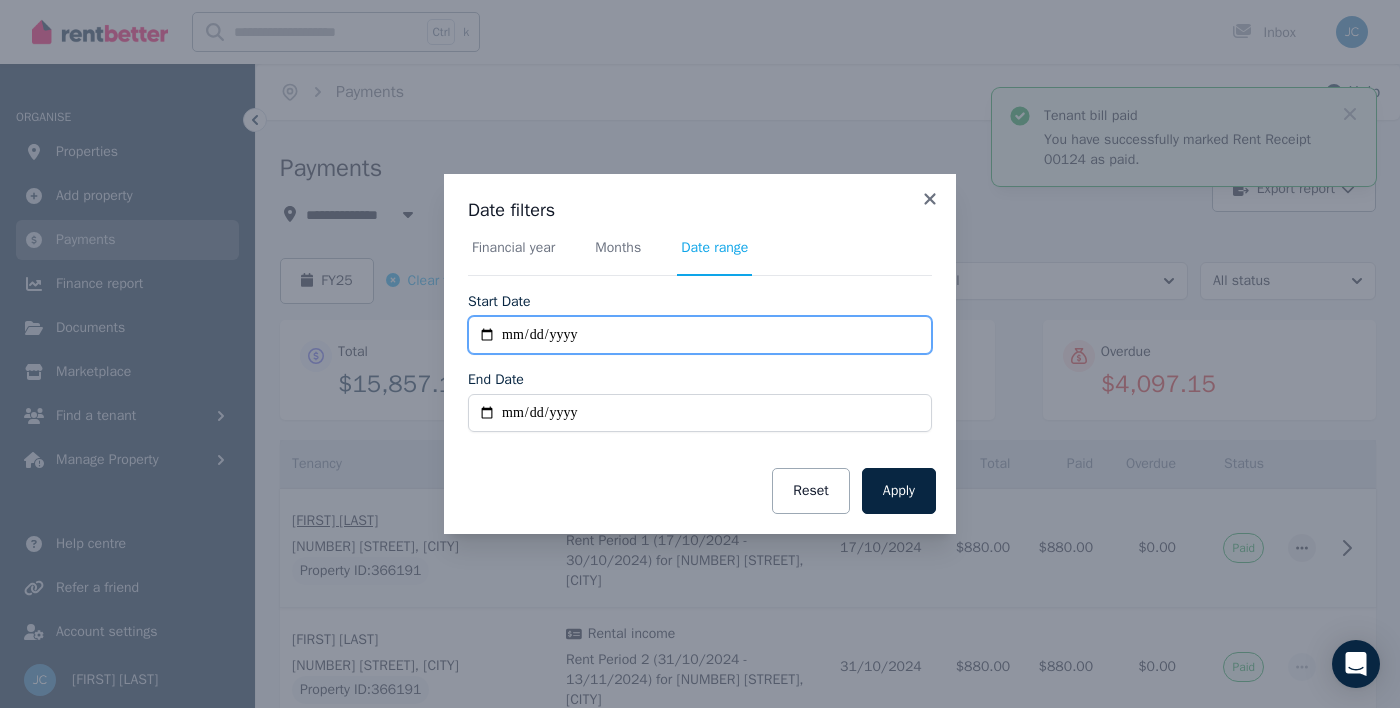 click on "**********" at bounding box center (700, 335) 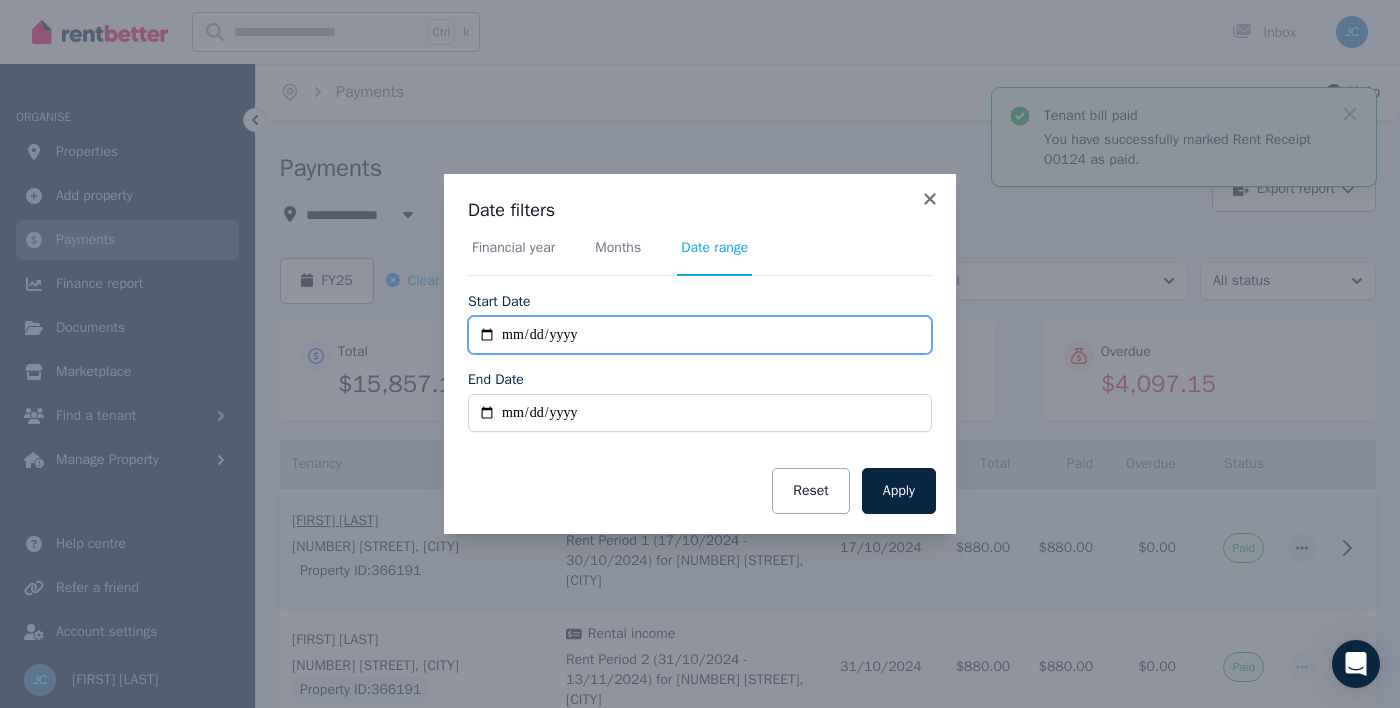 type on "**********" 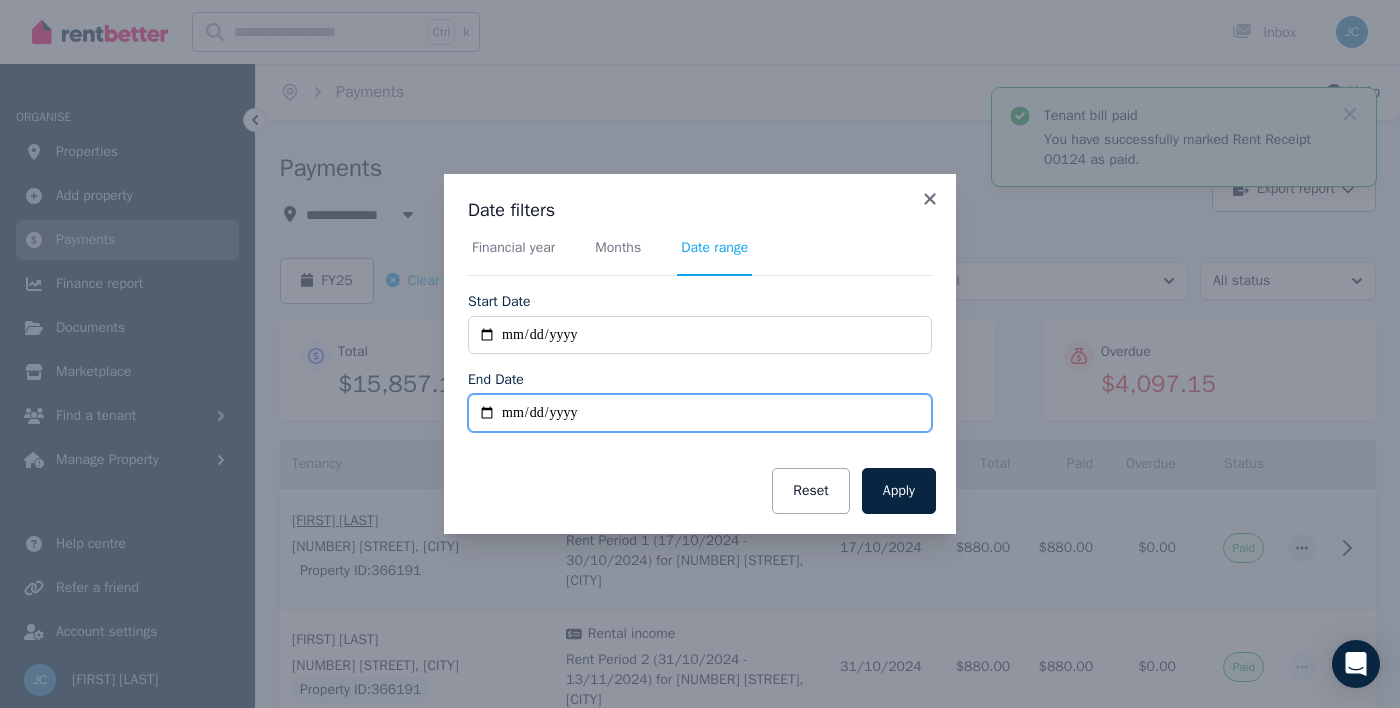 click on "End Date" at bounding box center (700, 413) 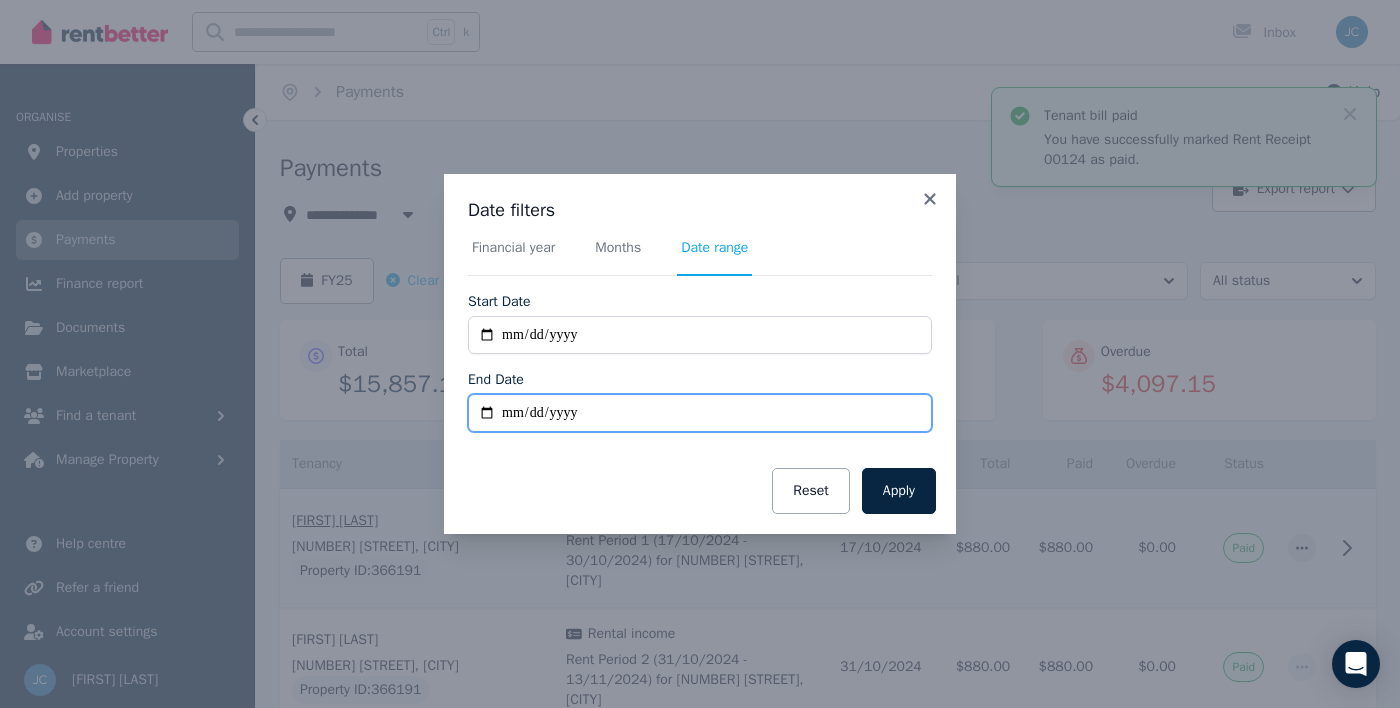 type on "**********" 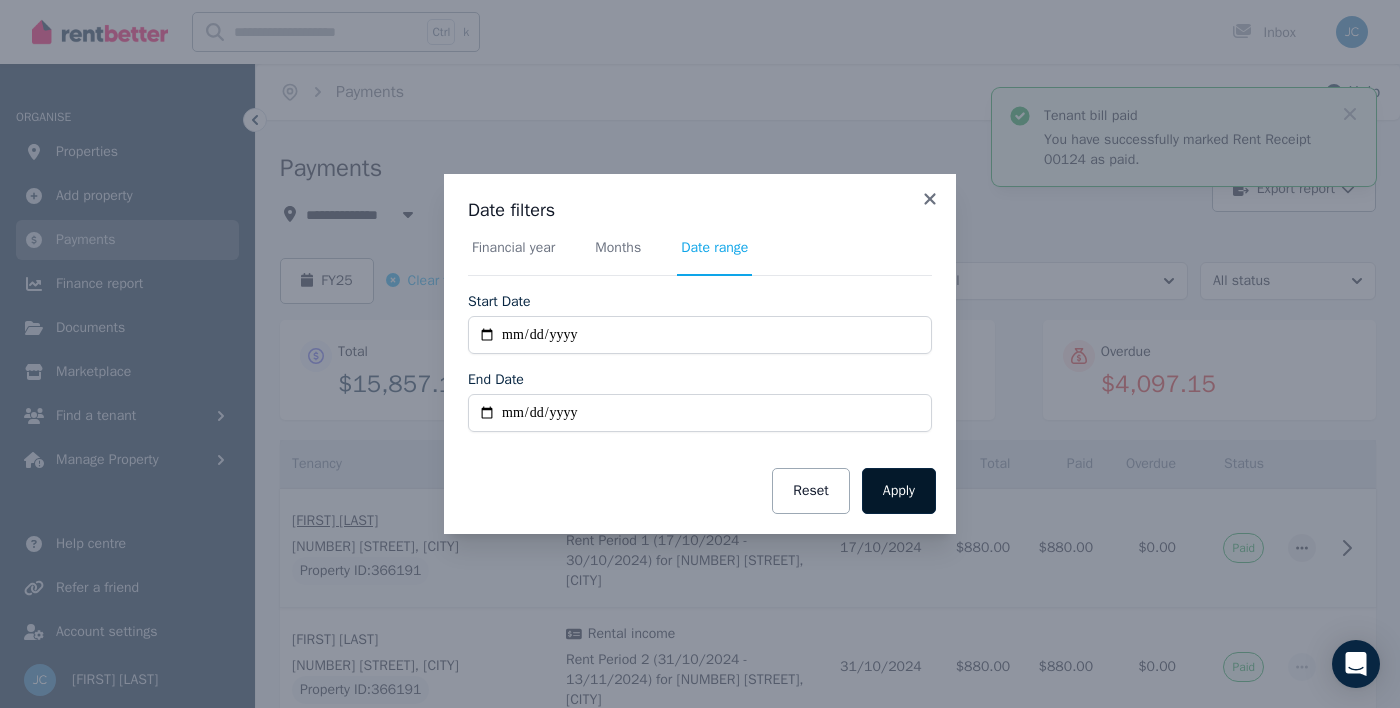 click on "Apply" at bounding box center (899, 491) 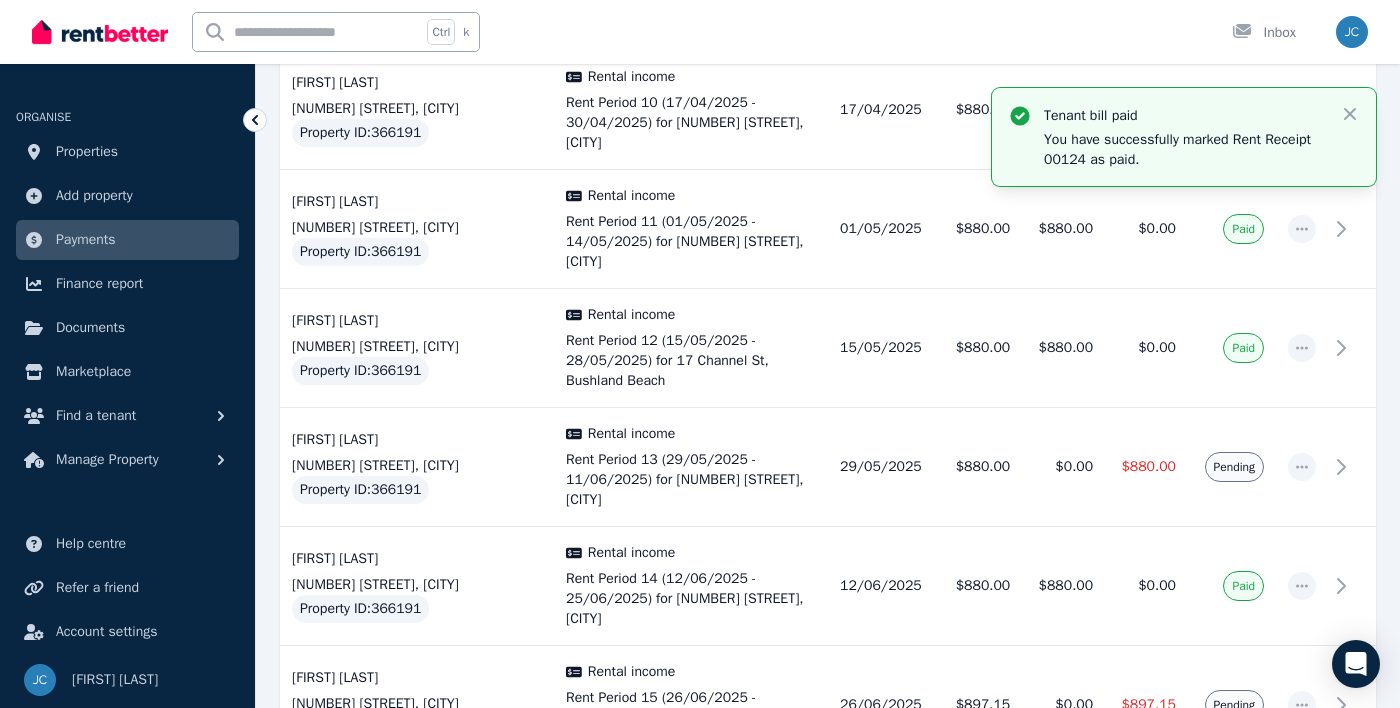 scroll, scrollTop: 2172, scrollLeft: 0, axis: vertical 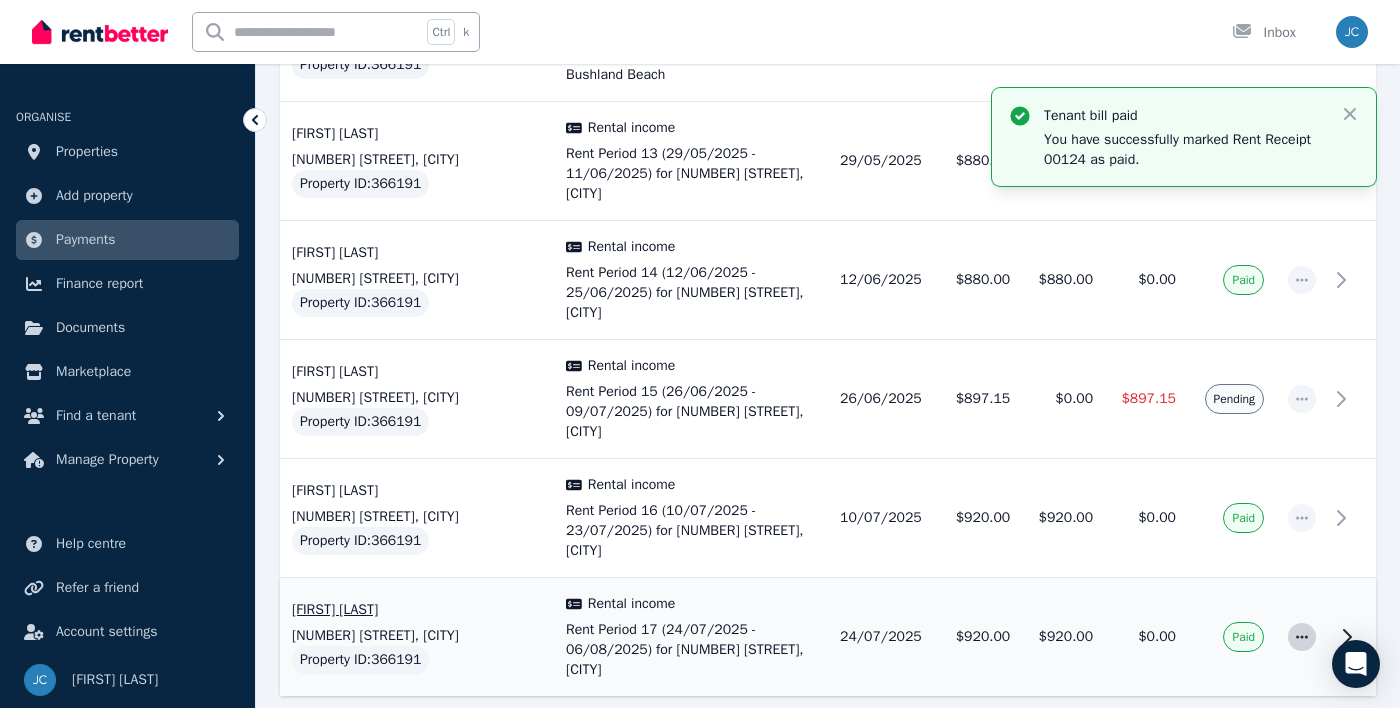 click 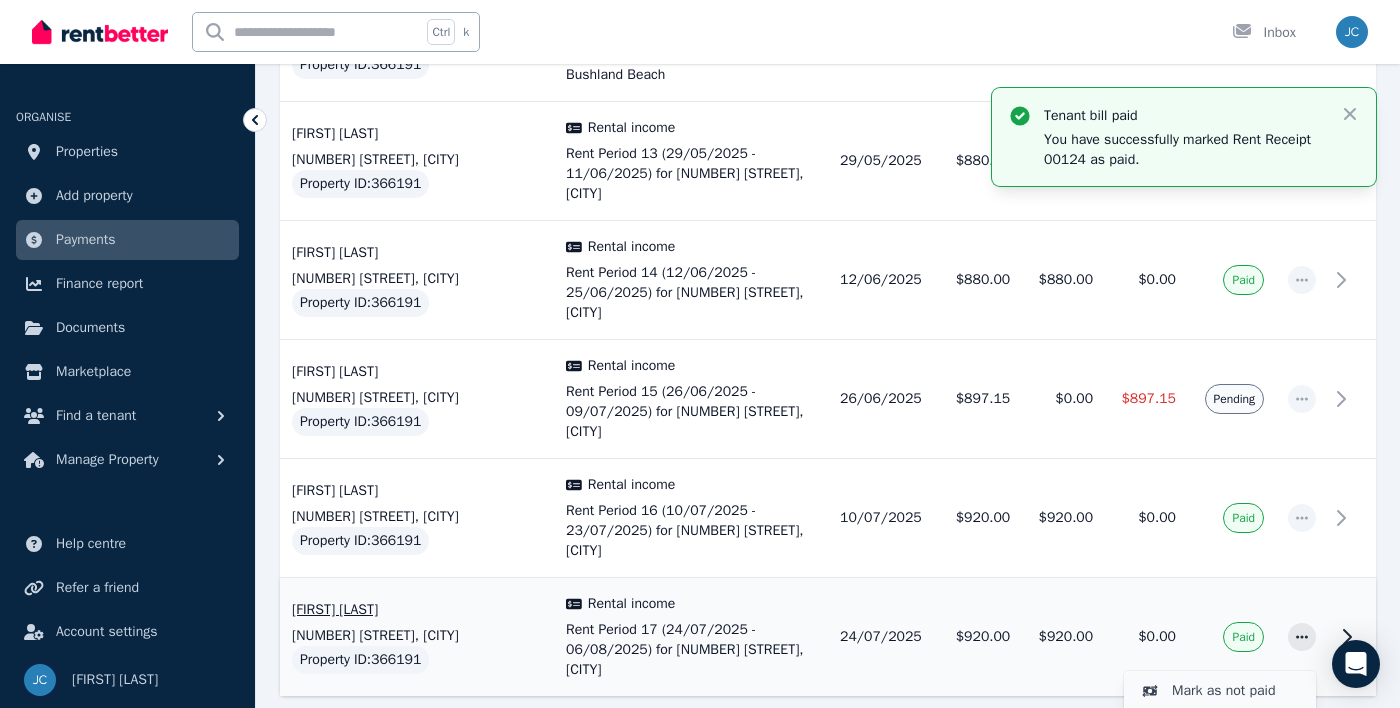 click on "Mark as not paid" at bounding box center (1236, 691) 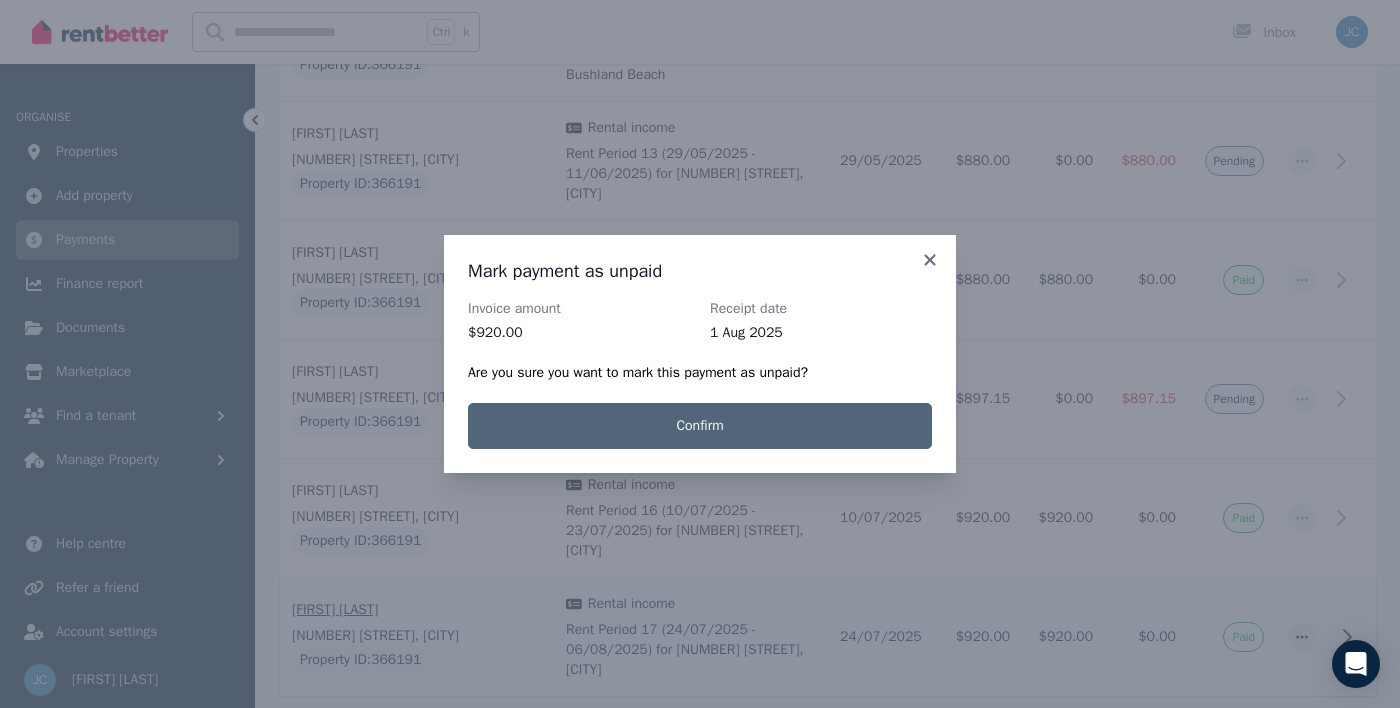 click on "Confirm" at bounding box center [700, 426] 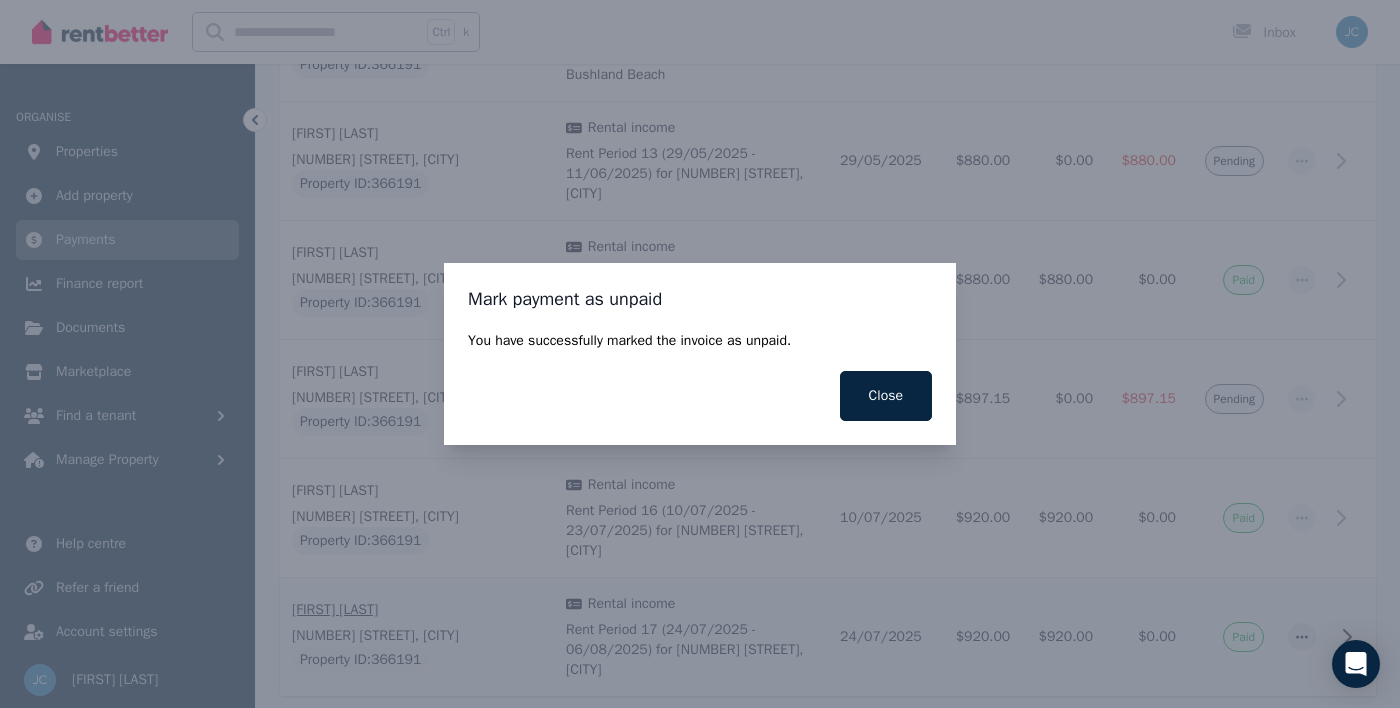 click on "Close" at bounding box center [886, 396] 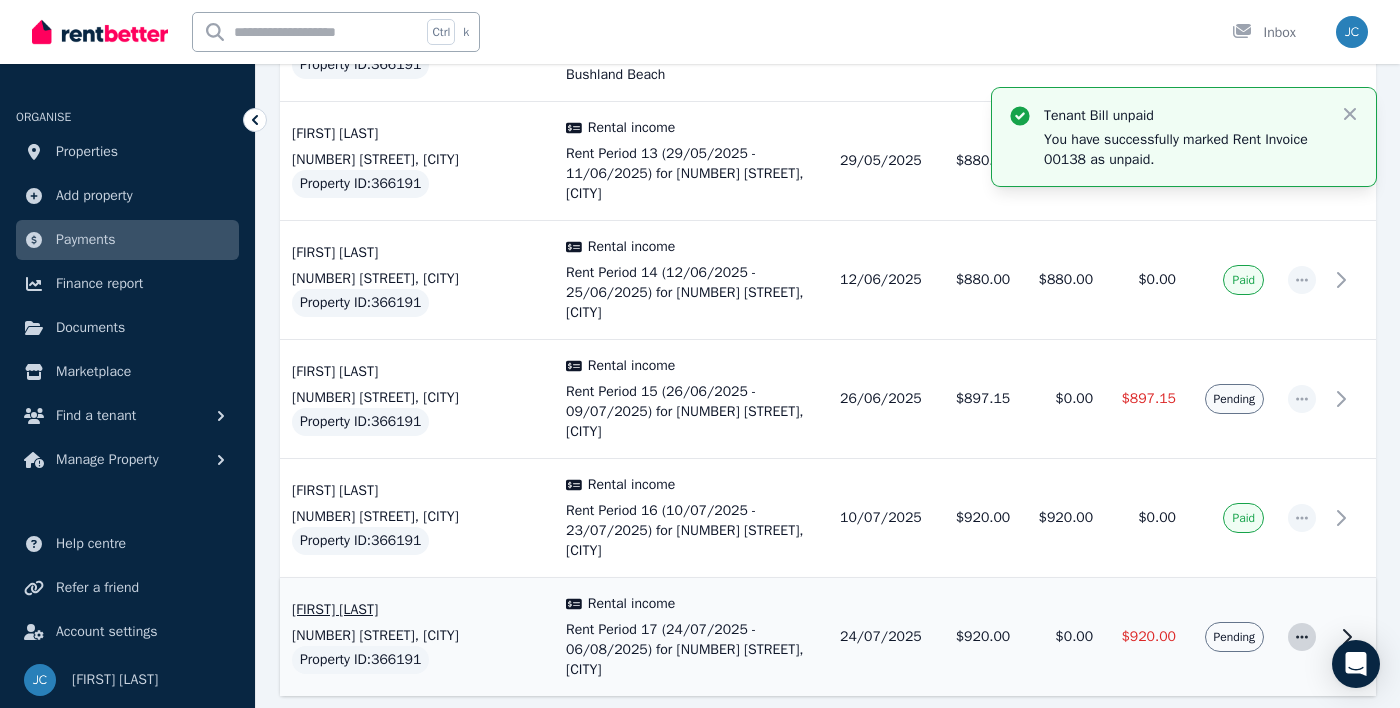 click 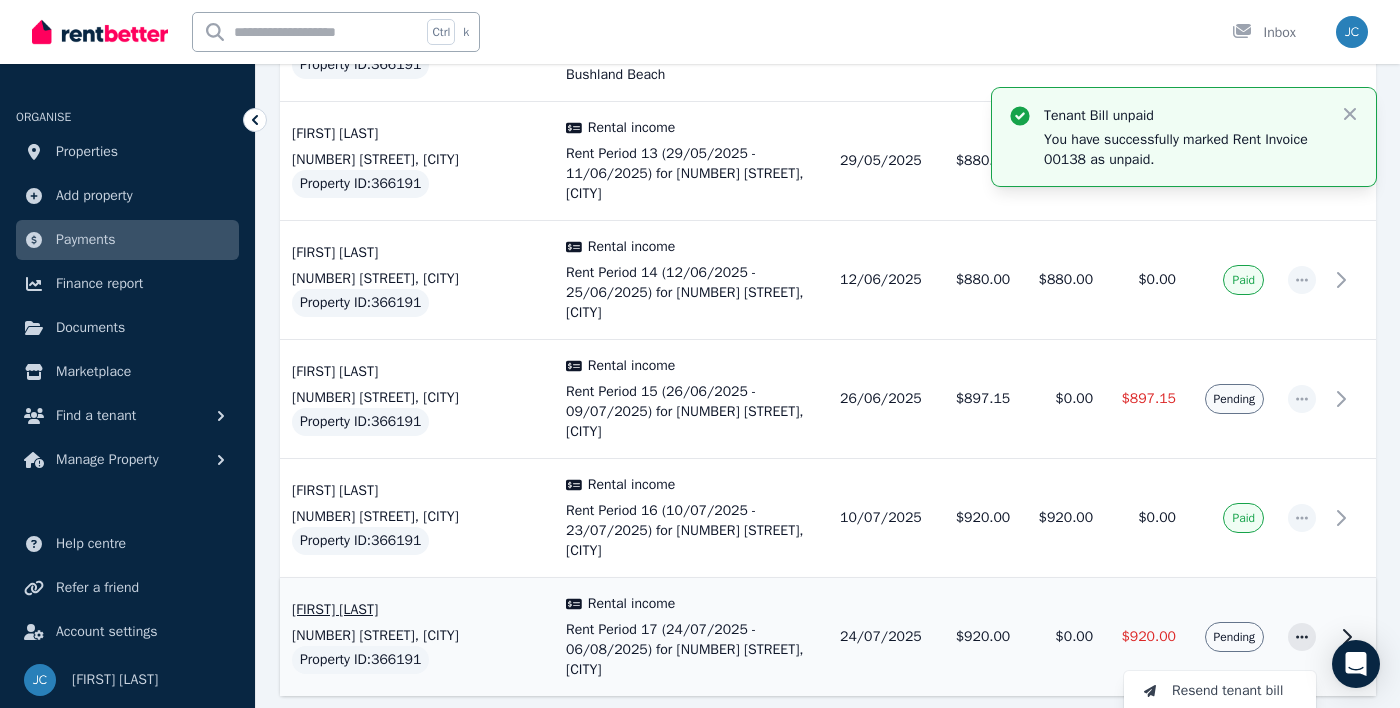 click on "Mark as paid" at bounding box center (1236, 731) 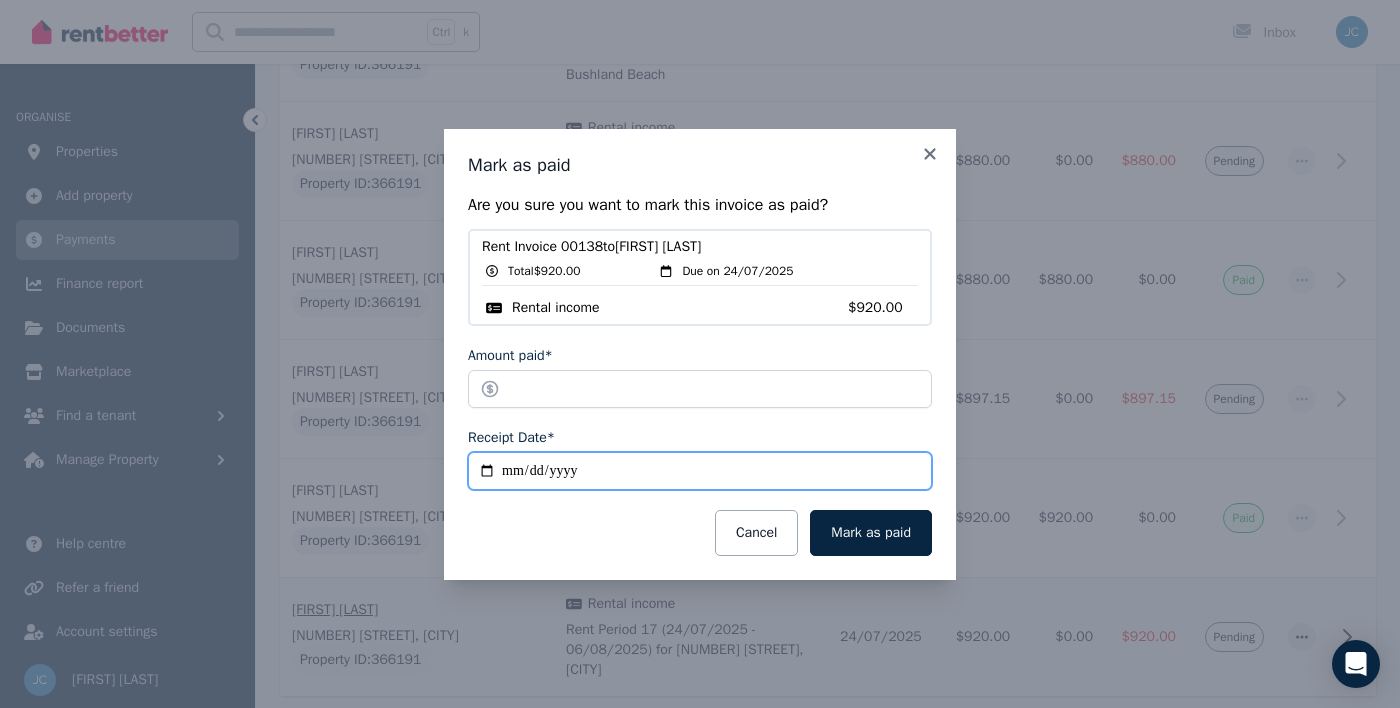 click on "**********" at bounding box center (700, 471) 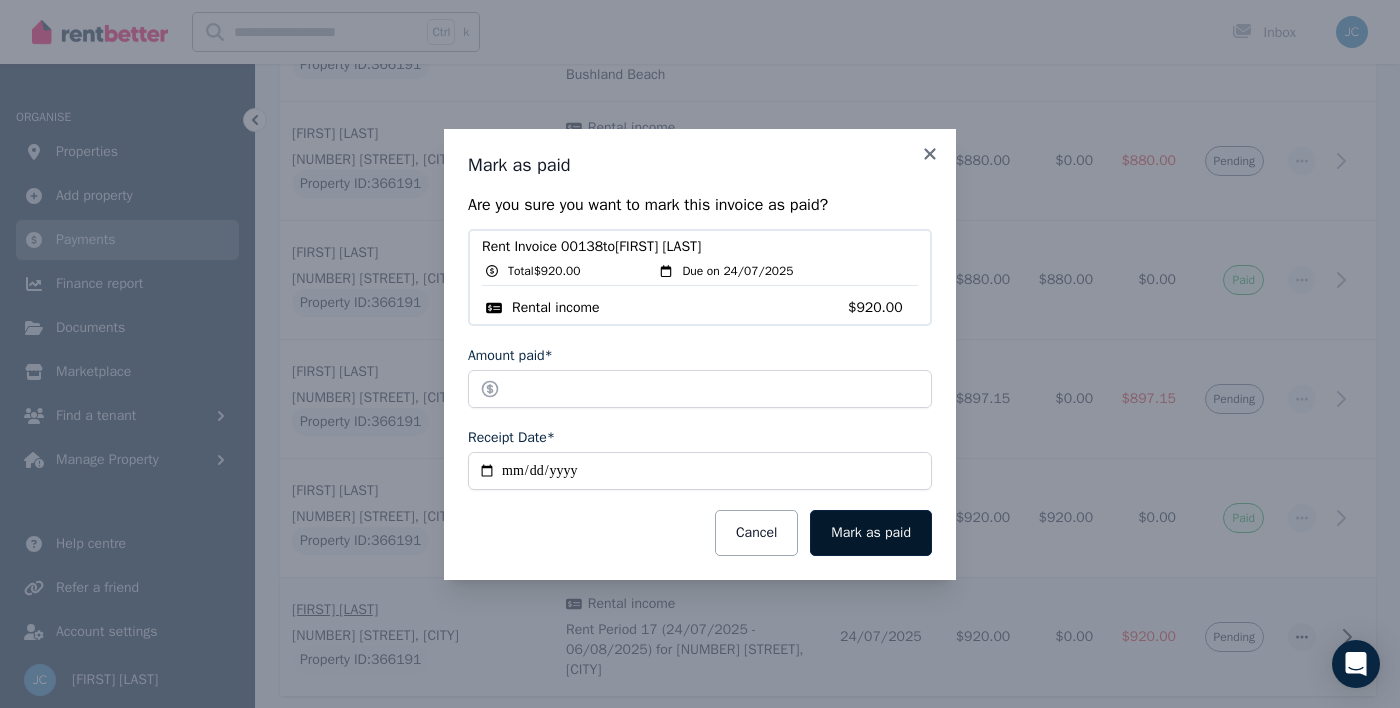 click on "Mark as paid" at bounding box center (871, 533) 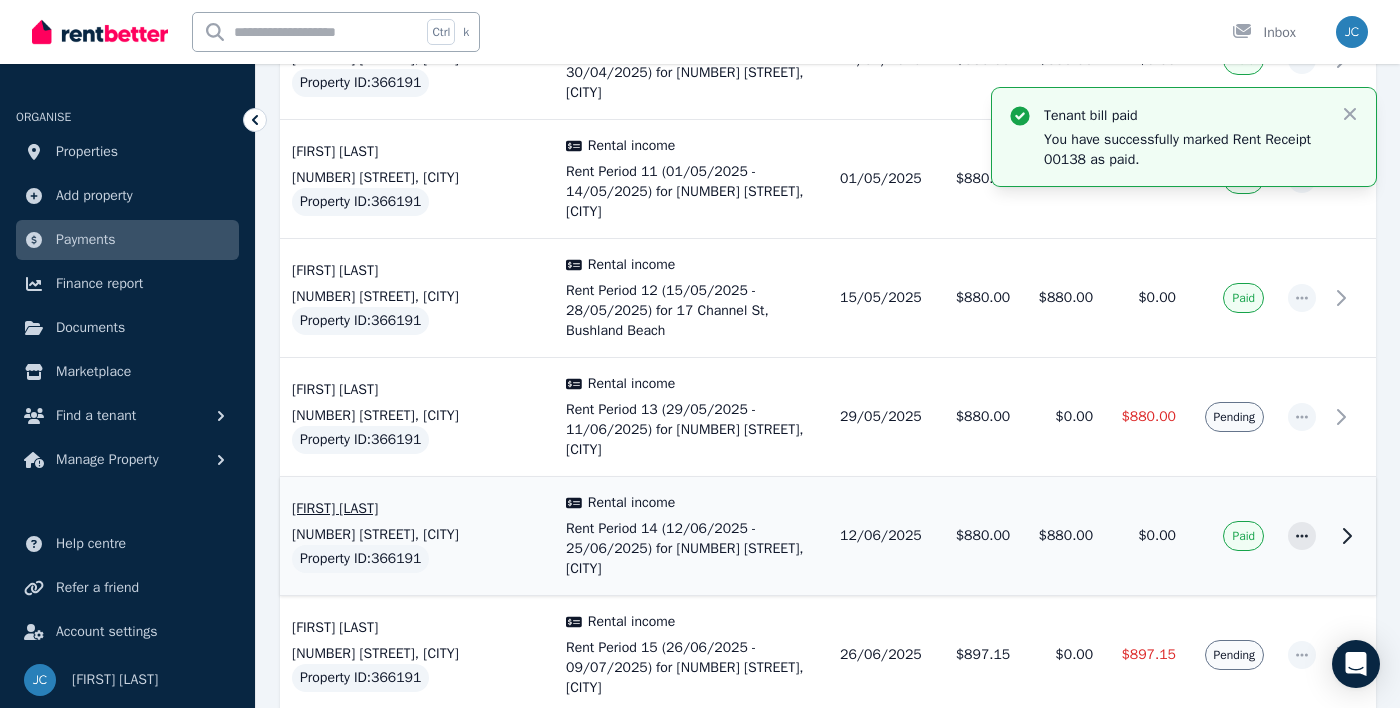 scroll, scrollTop: 1909, scrollLeft: 0, axis: vertical 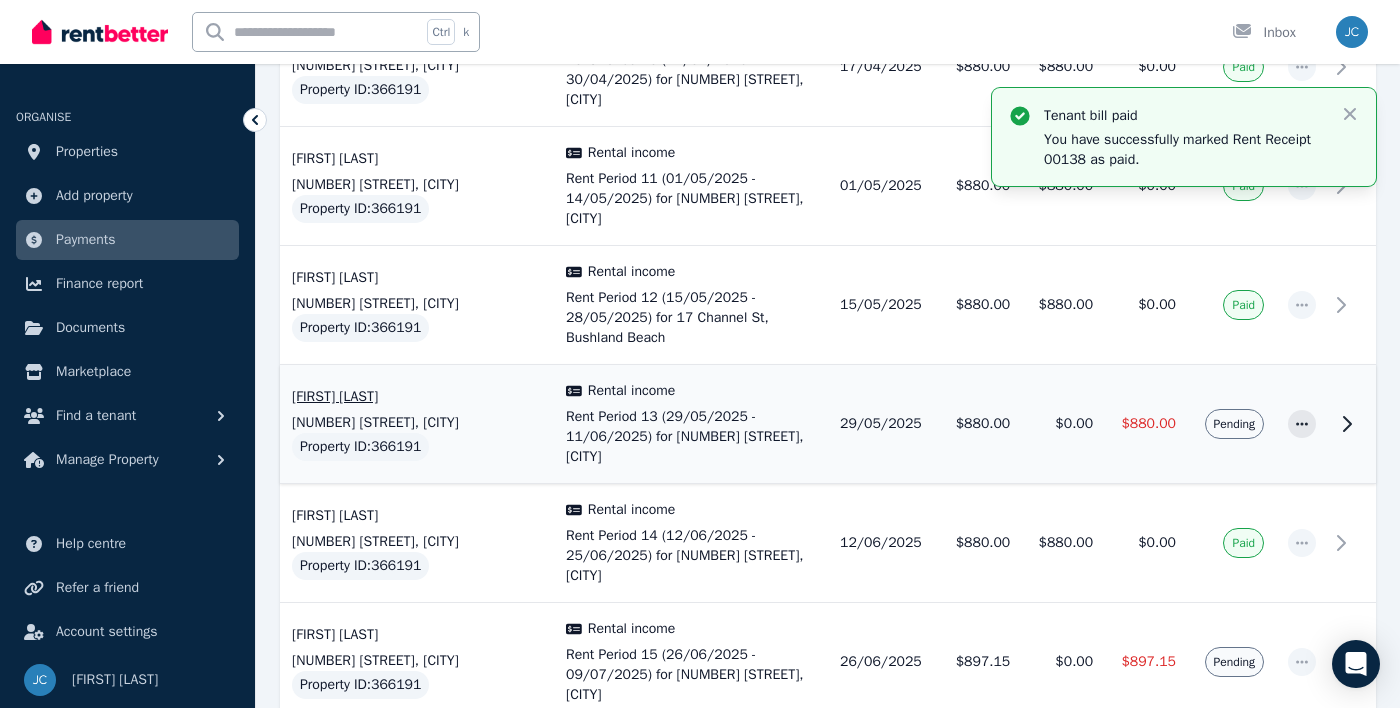 click on "Pending" at bounding box center [1234, 424] 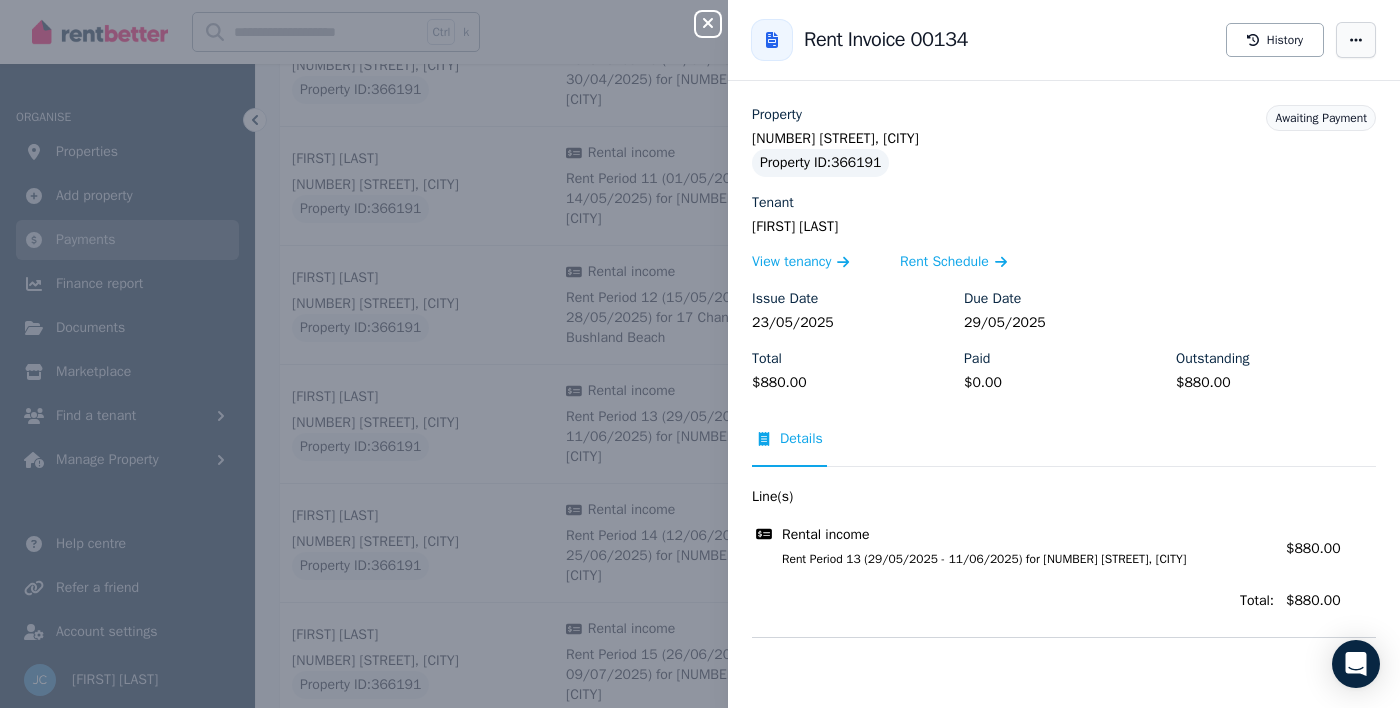 click at bounding box center [1356, 40] 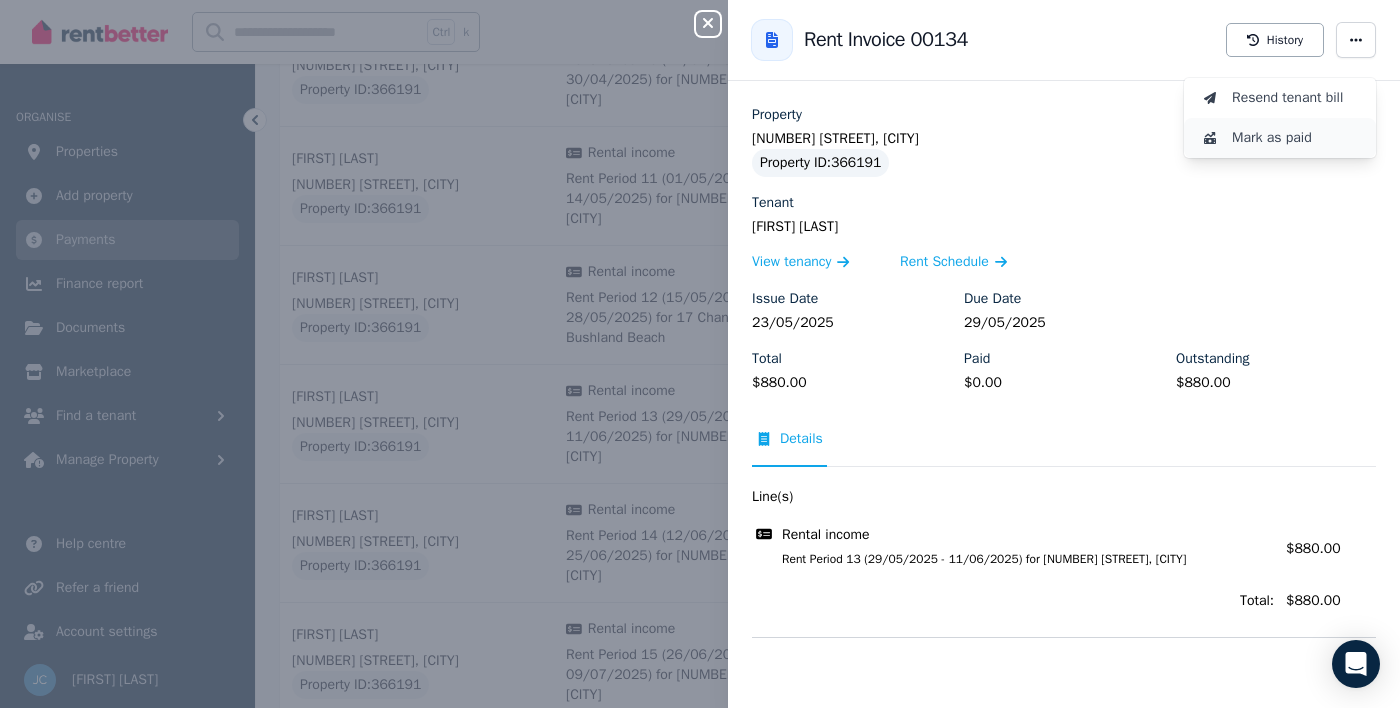 click on "Mark as paid" at bounding box center [1296, 138] 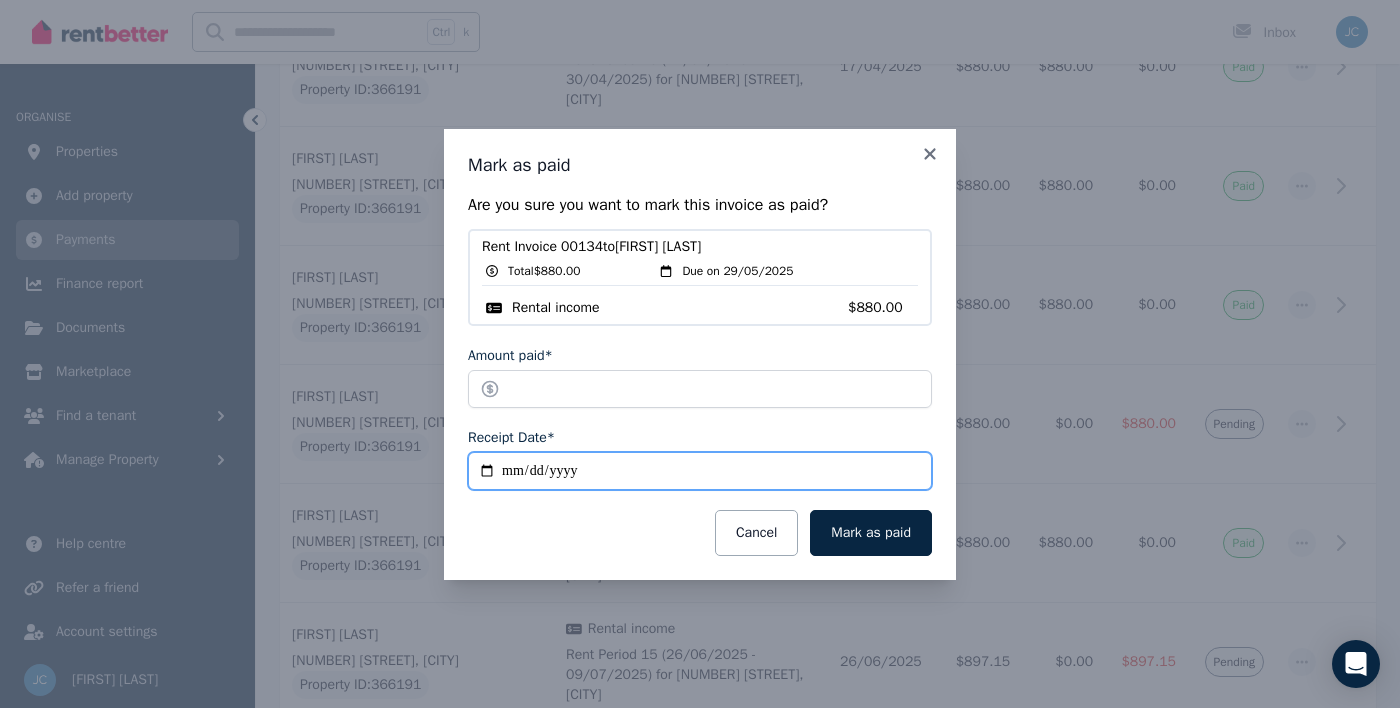 click on "**********" at bounding box center [700, 471] 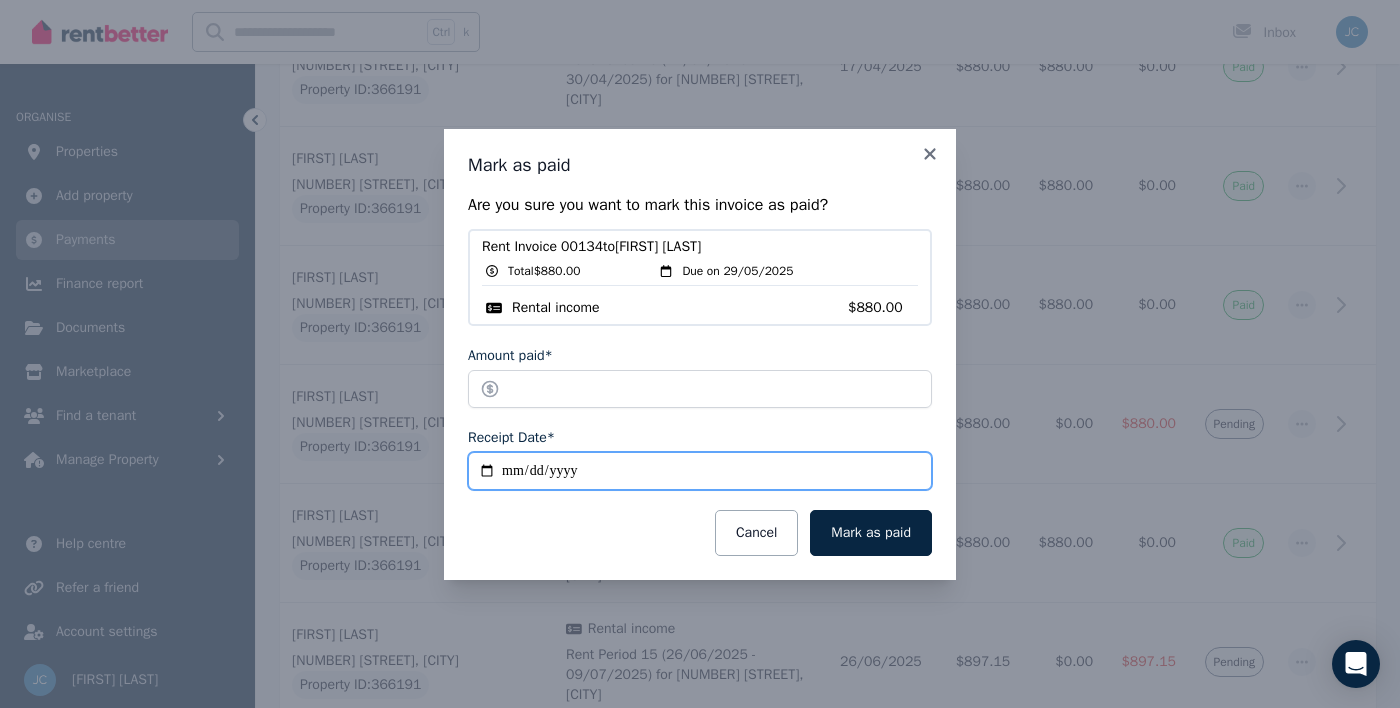 type on "**********" 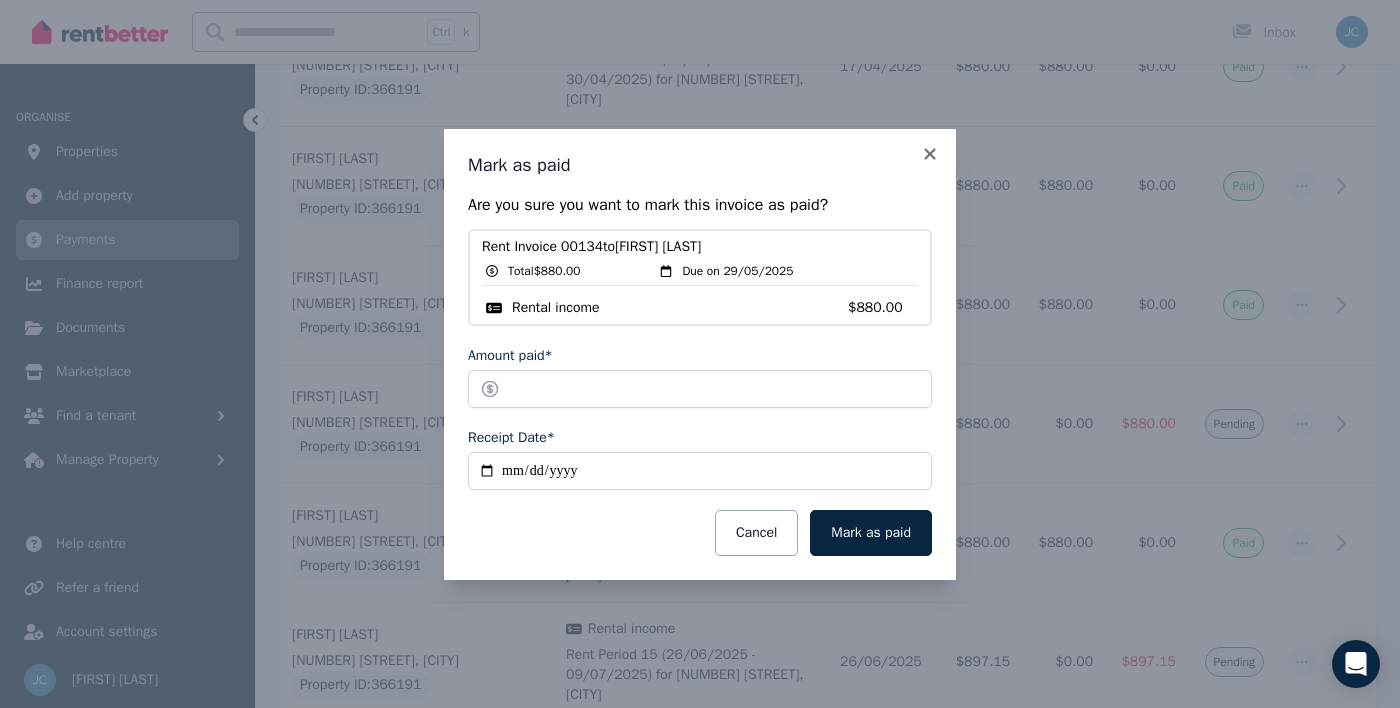 click on "Mark as paid" at bounding box center [871, 533] 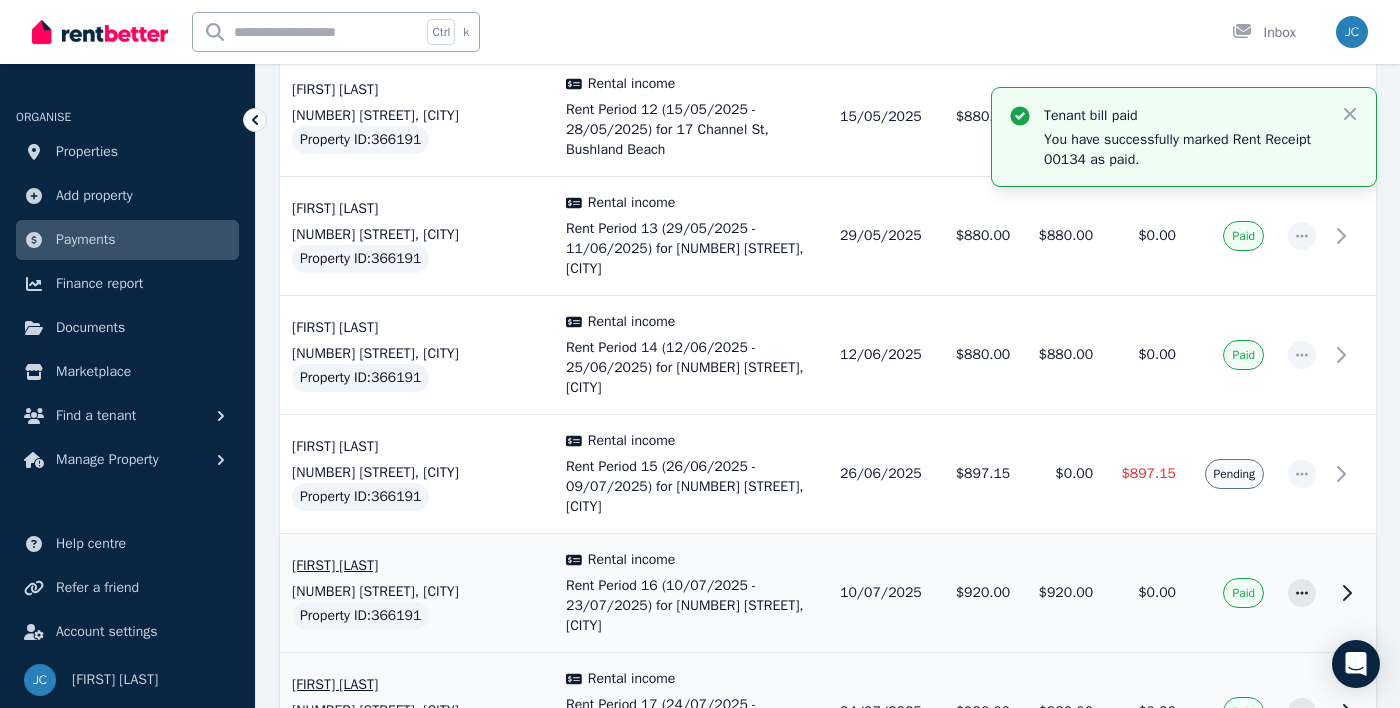 scroll, scrollTop: 2093, scrollLeft: 0, axis: vertical 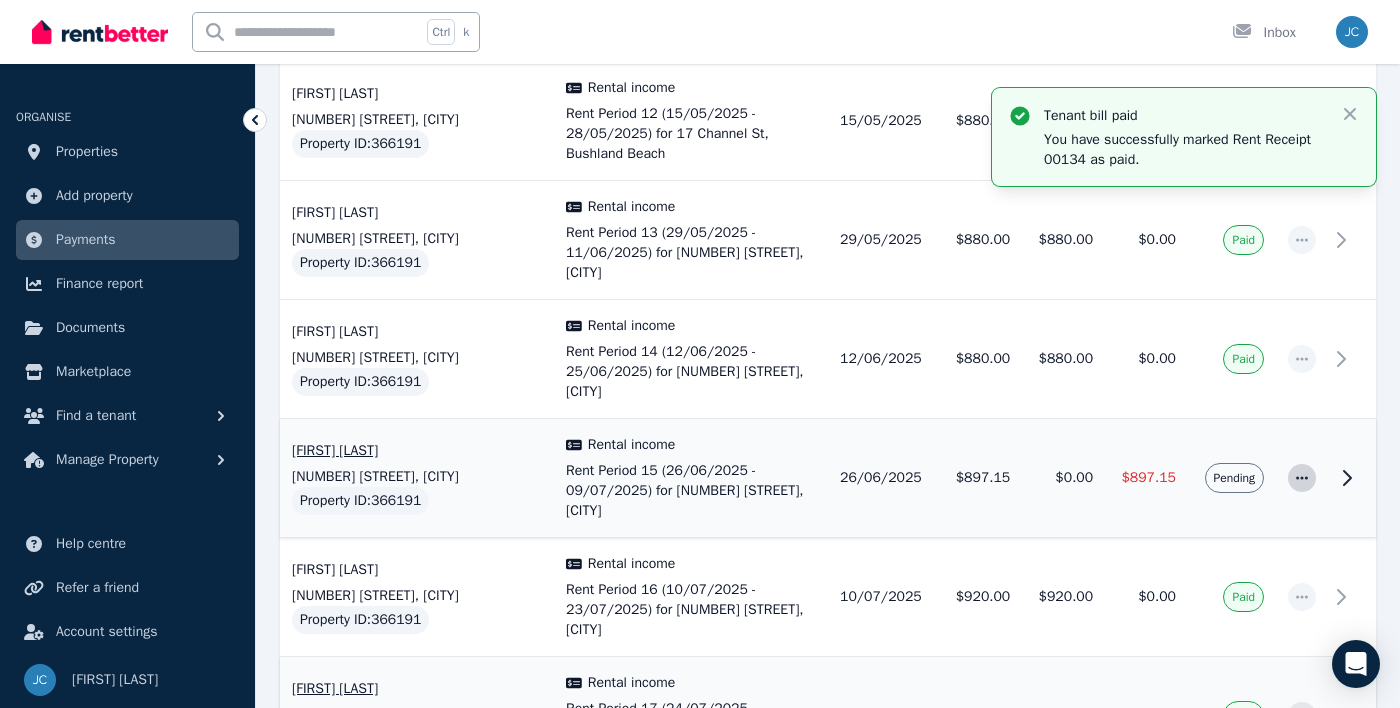 click 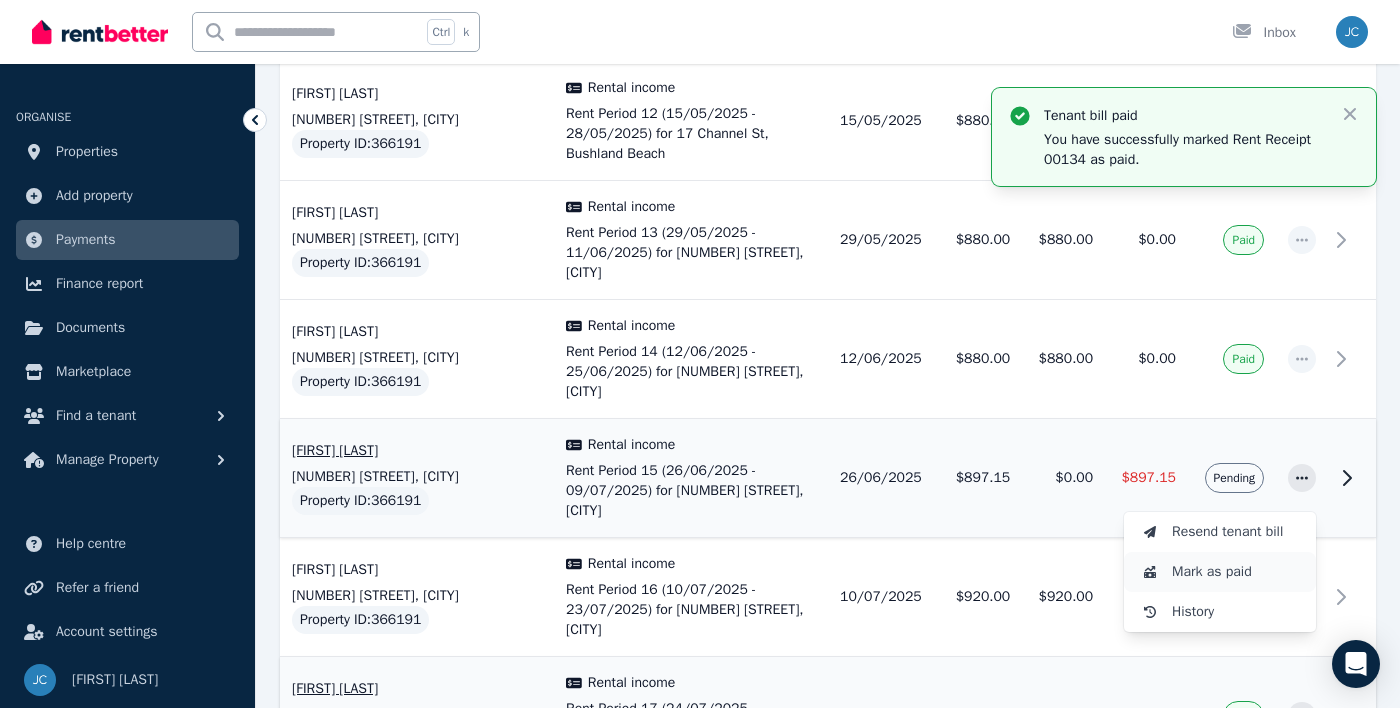 click on "Mark as paid" at bounding box center (1236, 572) 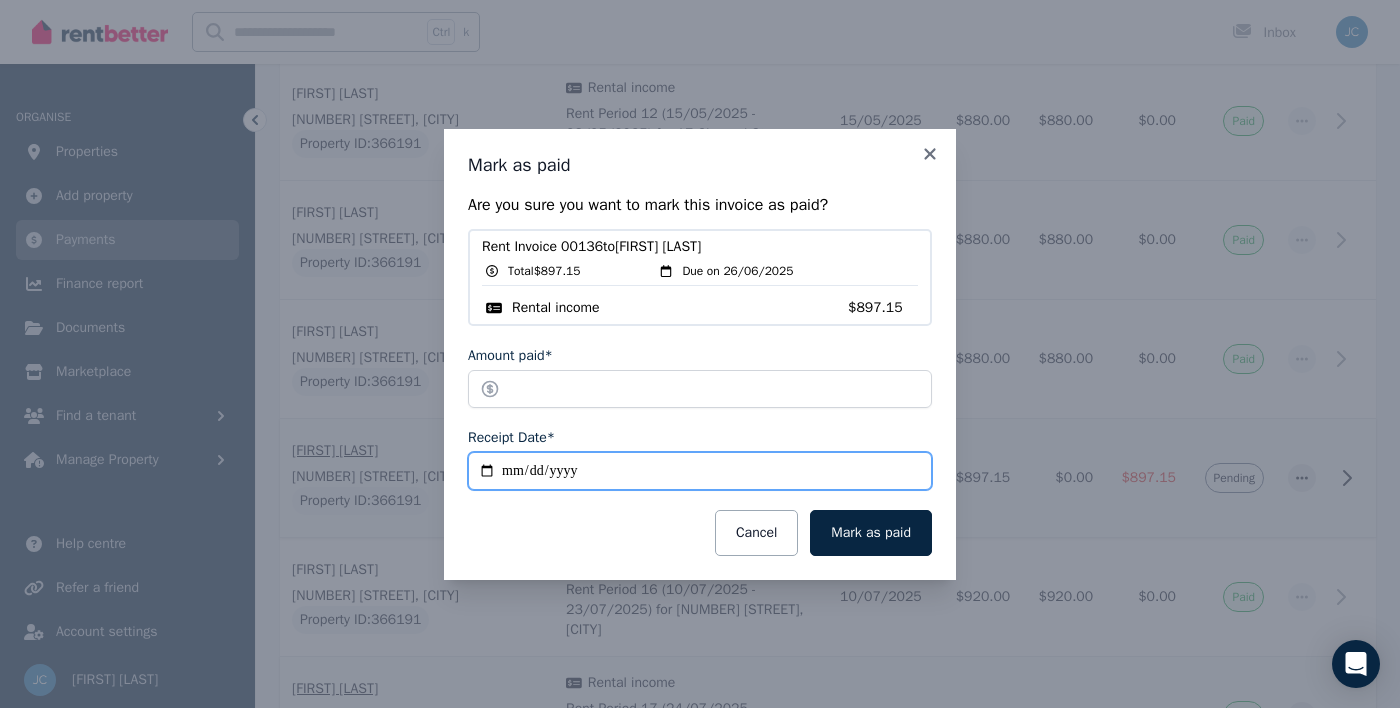 click on "**********" at bounding box center [700, 471] 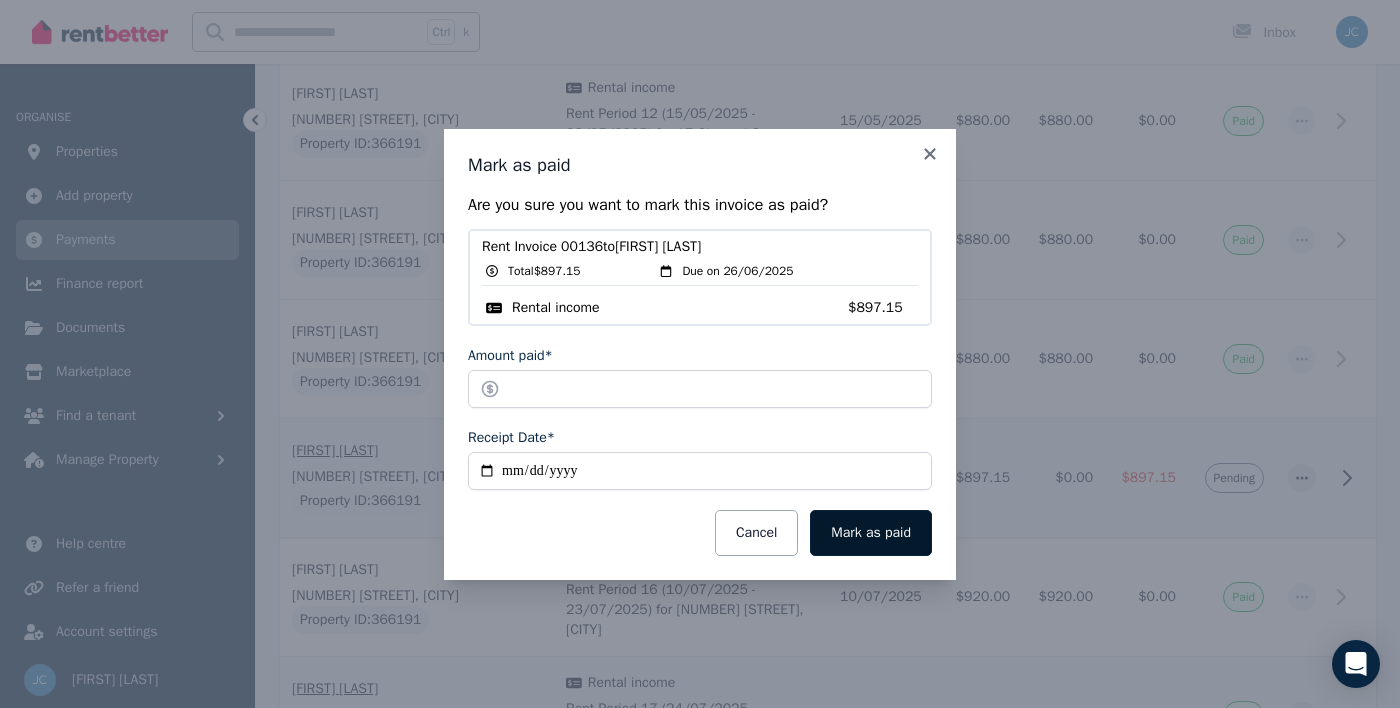 click on "Mark as paid" at bounding box center [871, 533] 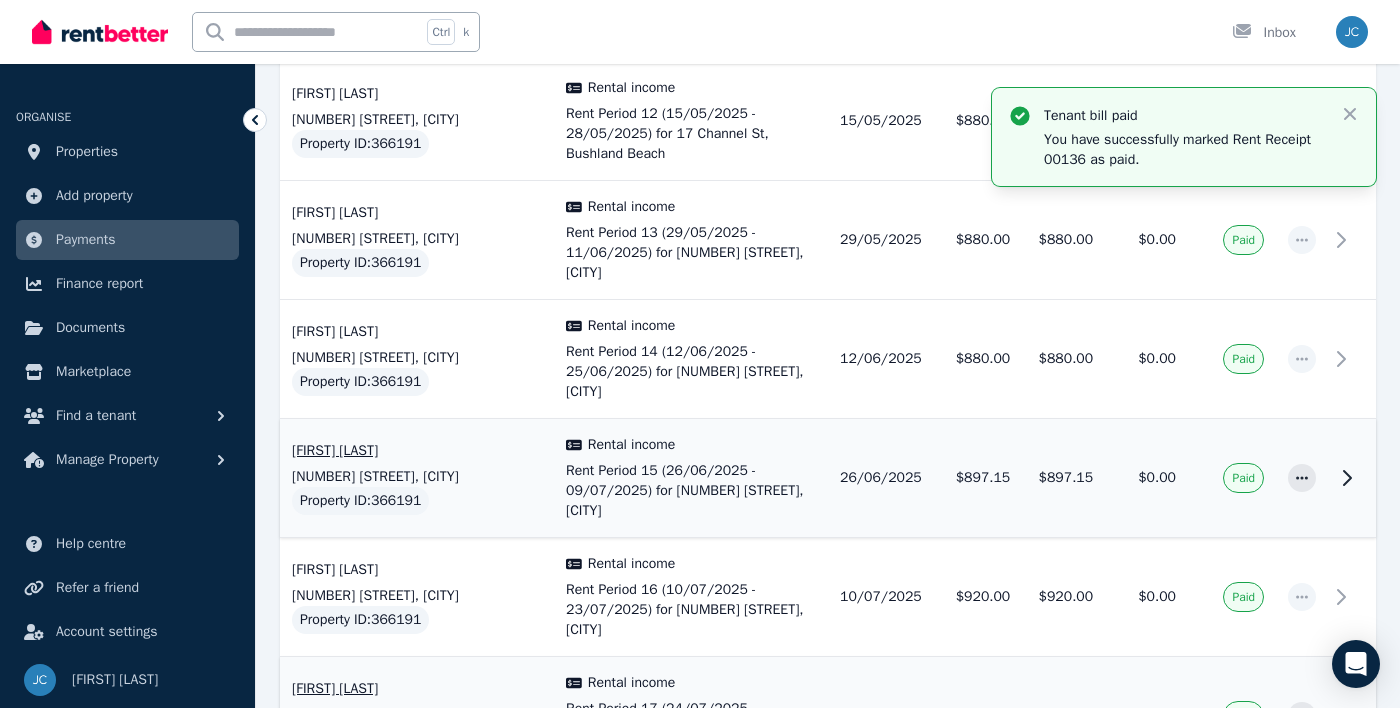 click on "$0.00" at bounding box center (1146, 478) 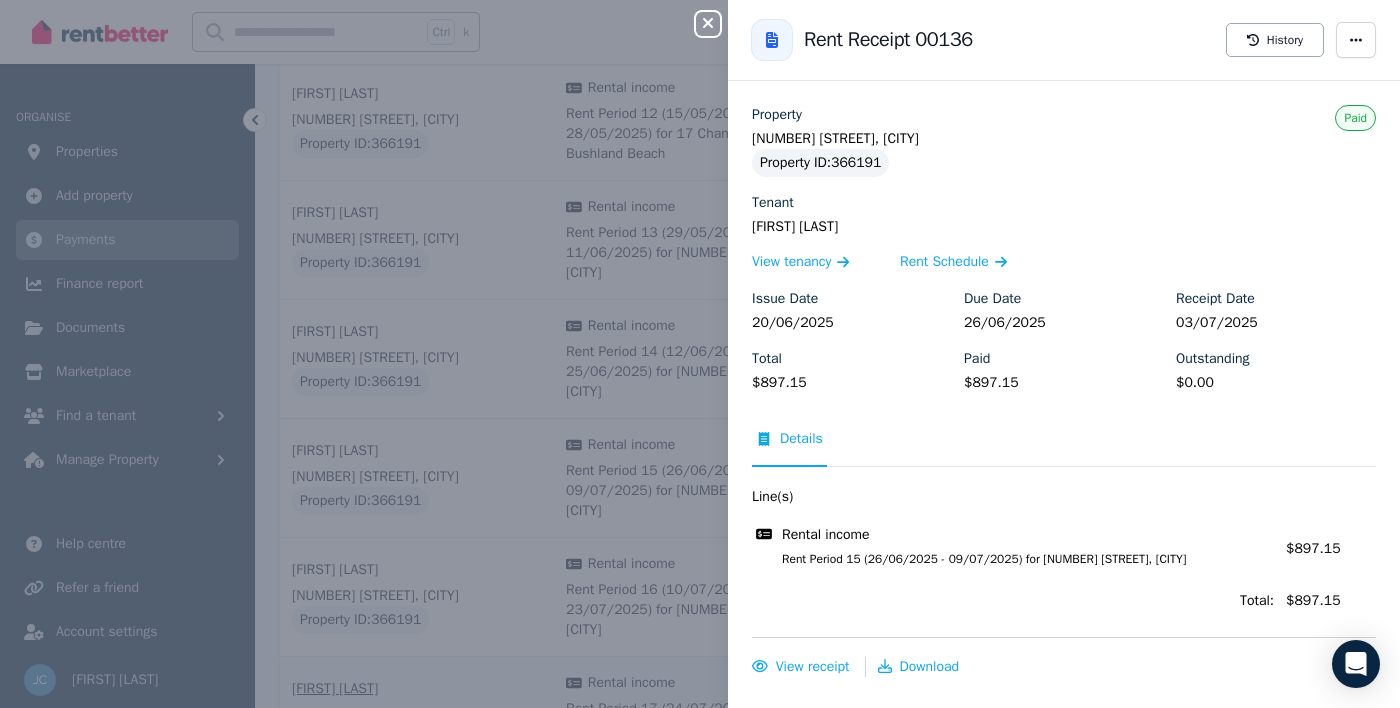 click 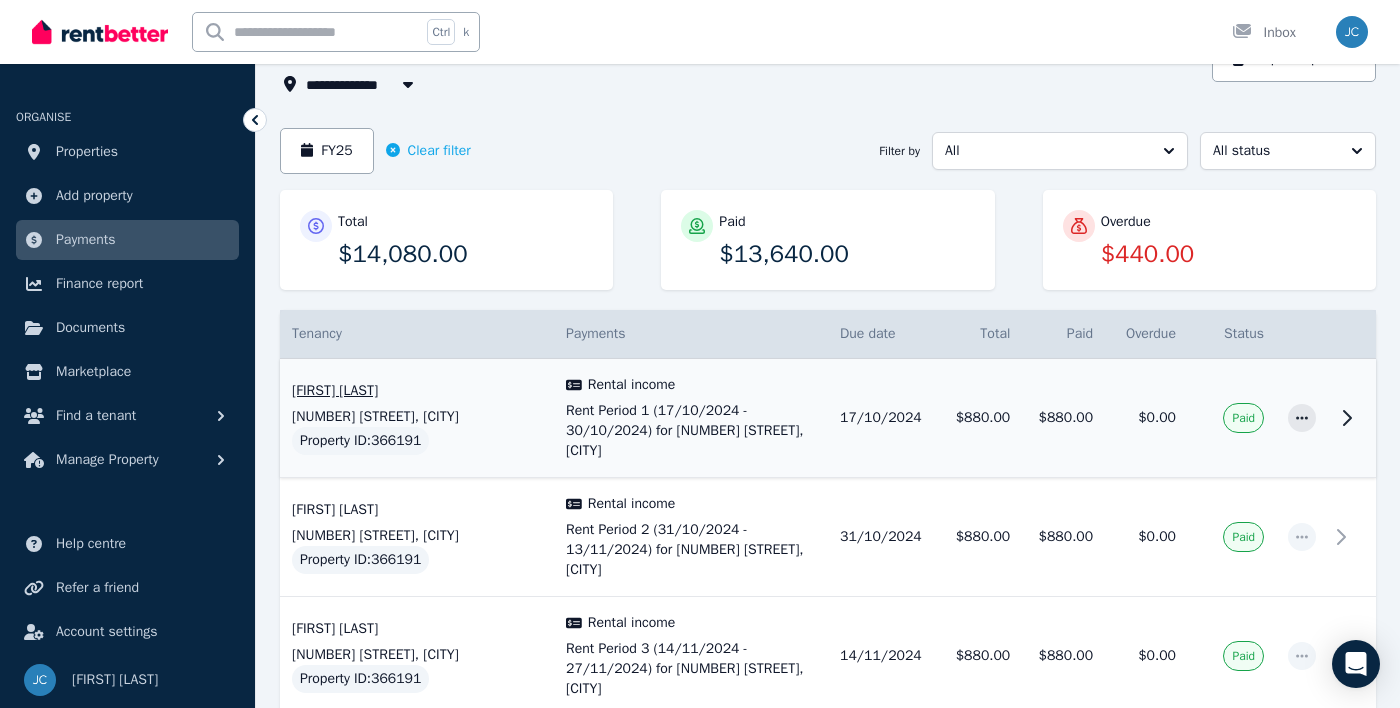 scroll, scrollTop: 0, scrollLeft: 0, axis: both 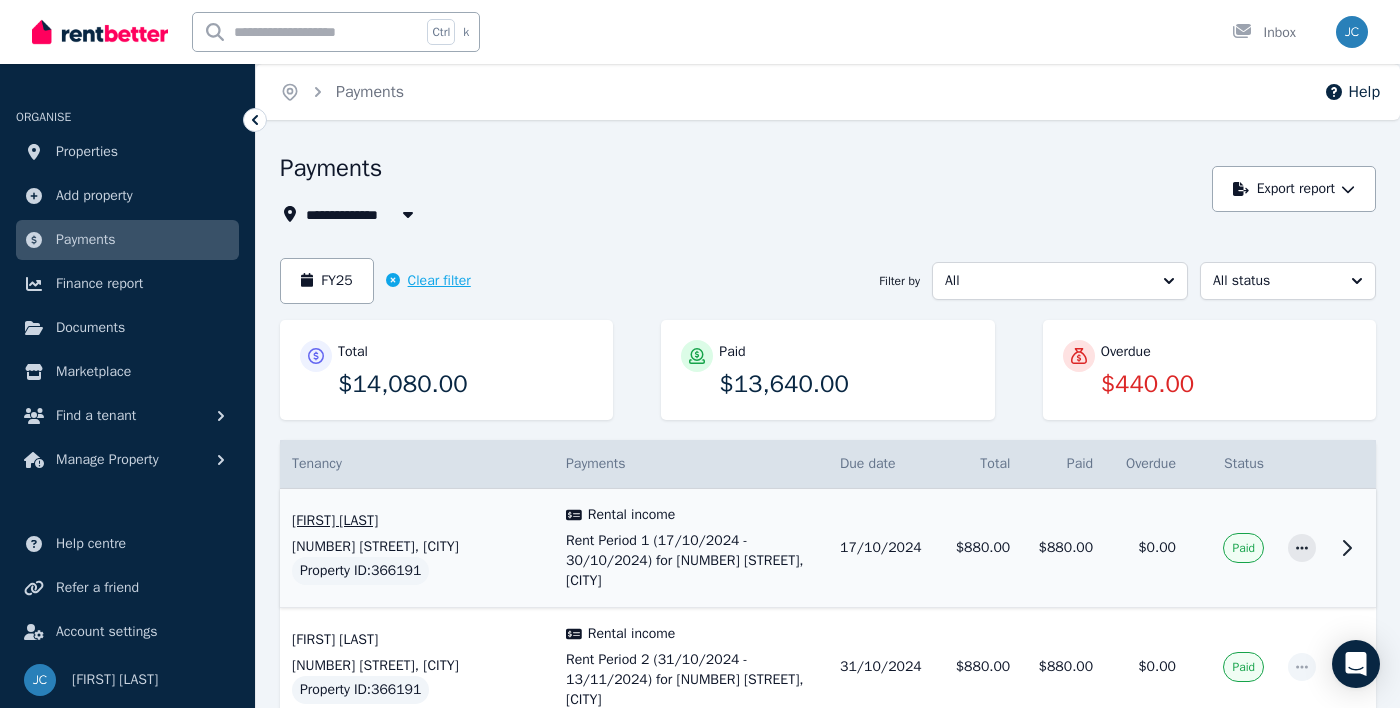 click on "Clear filter" at bounding box center (428, 281) 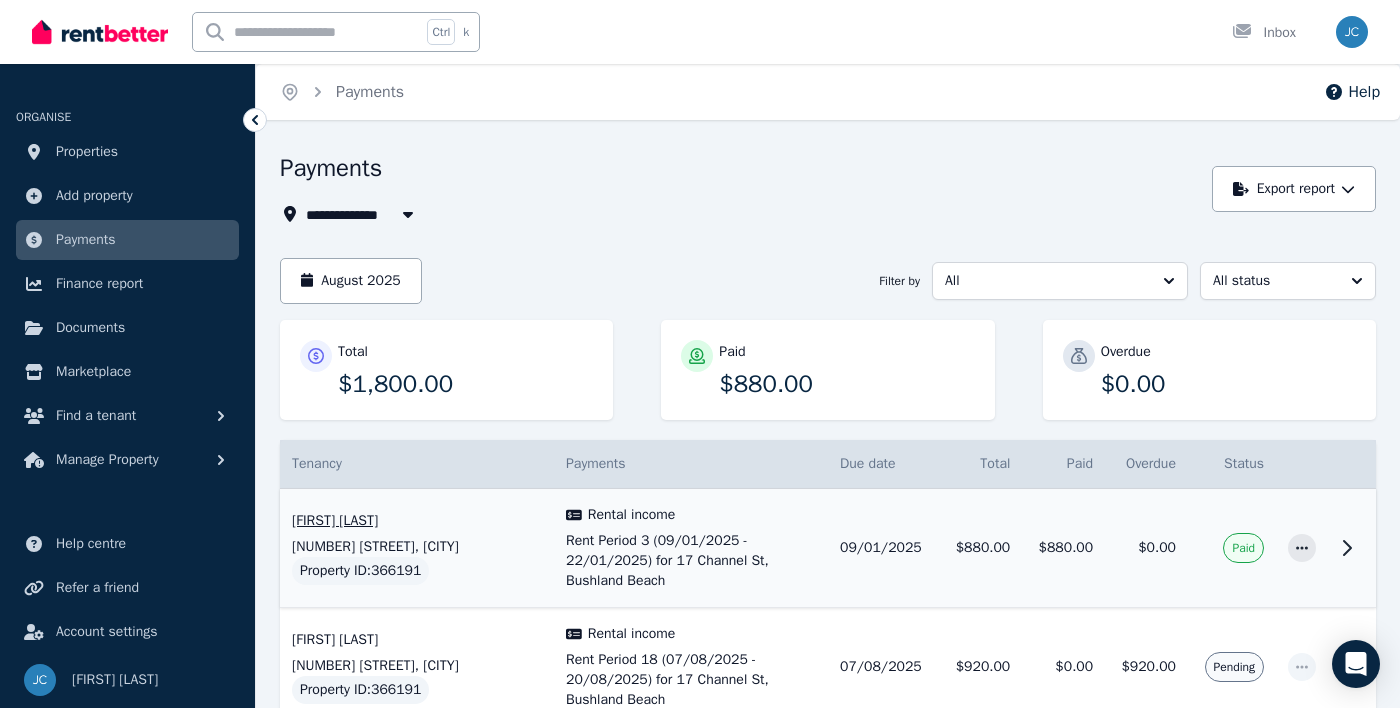 scroll, scrollTop: 126, scrollLeft: 0, axis: vertical 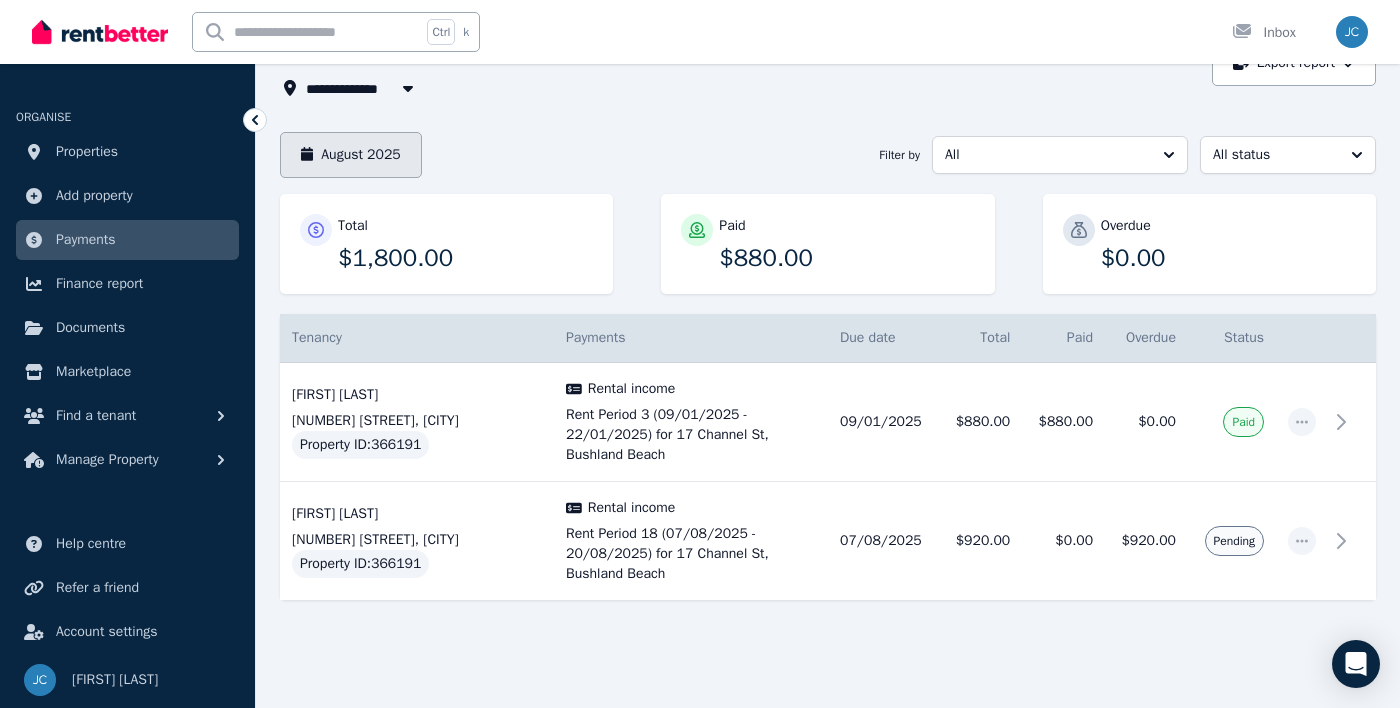 click on "August 2025" at bounding box center (351, 155) 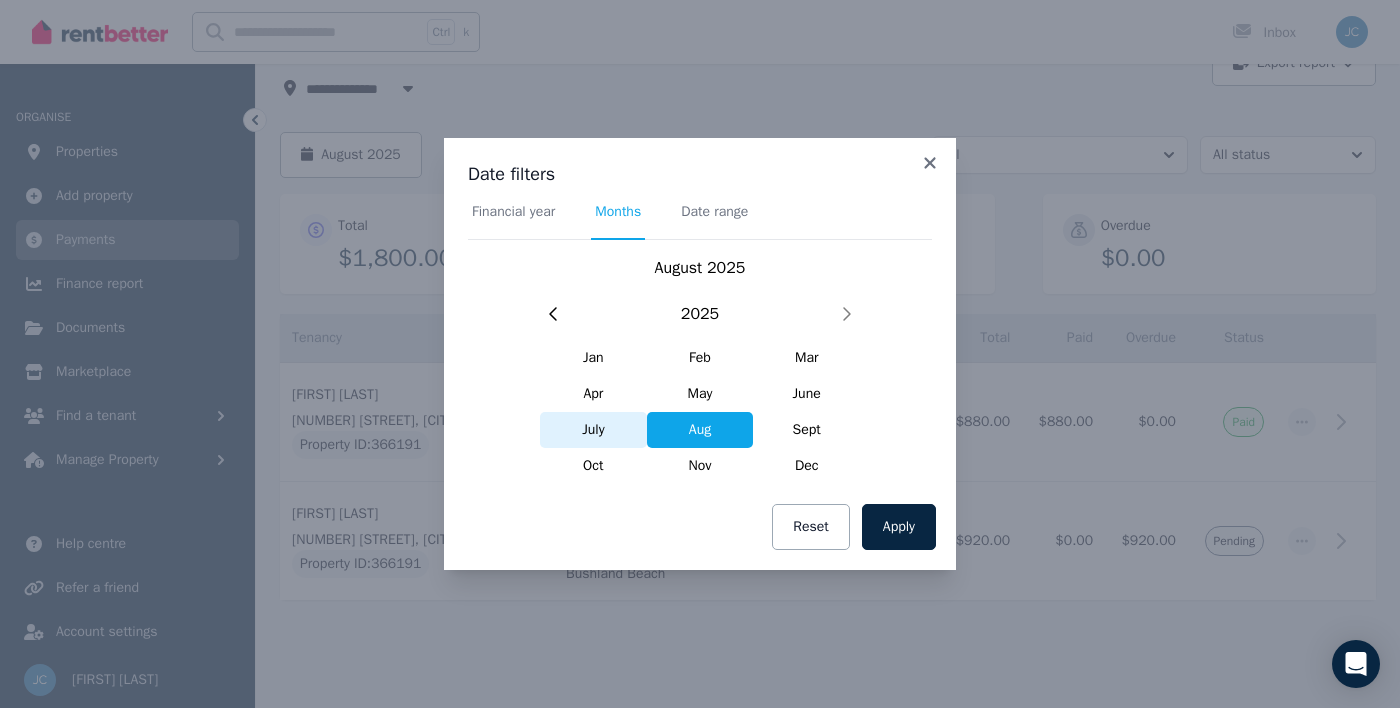 click on "July" at bounding box center [593, 430] 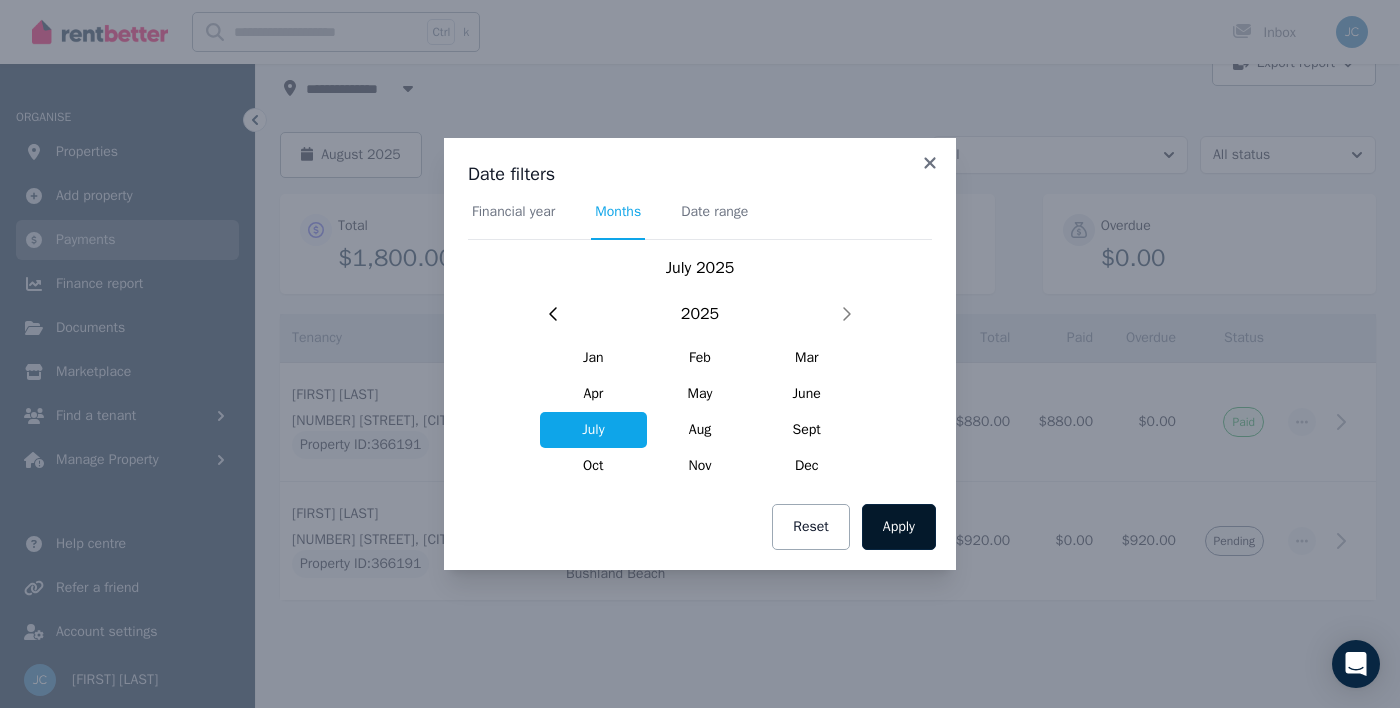 click on "Apply" at bounding box center (899, 527) 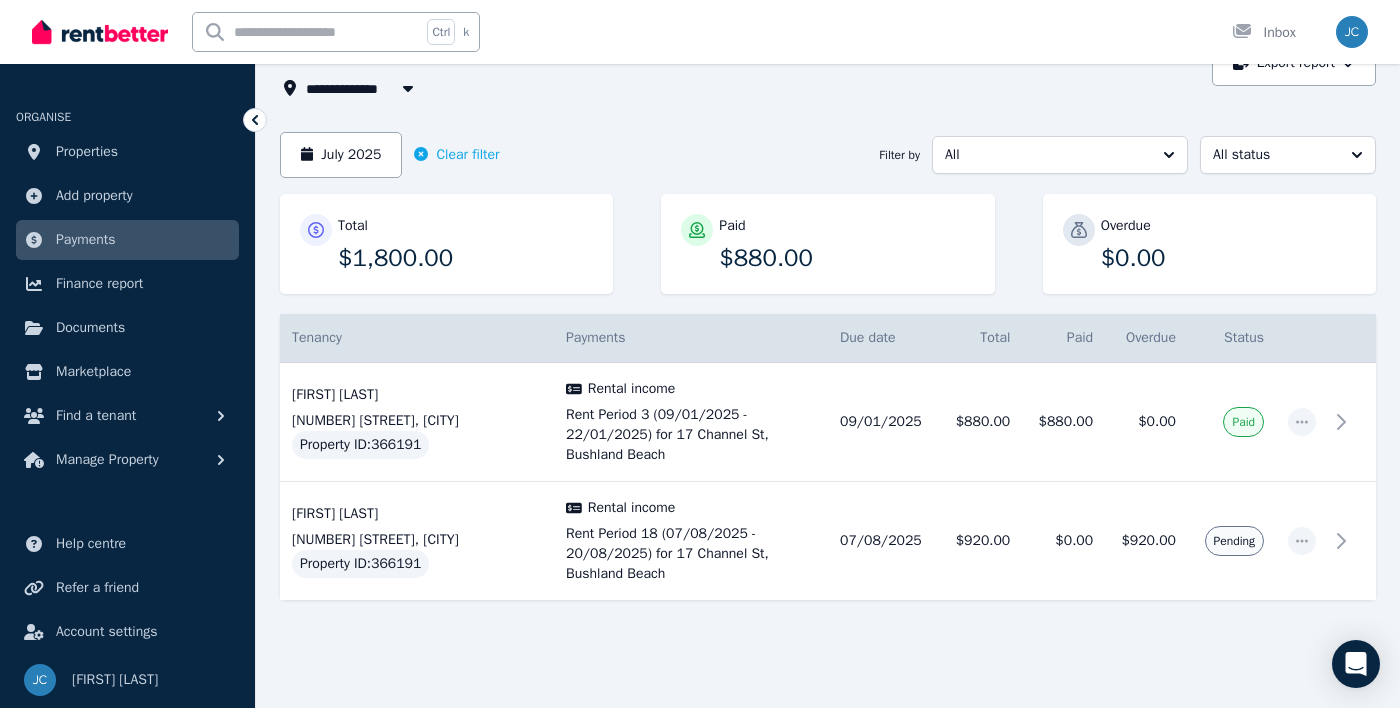 scroll, scrollTop: 0, scrollLeft: 0, axis: both 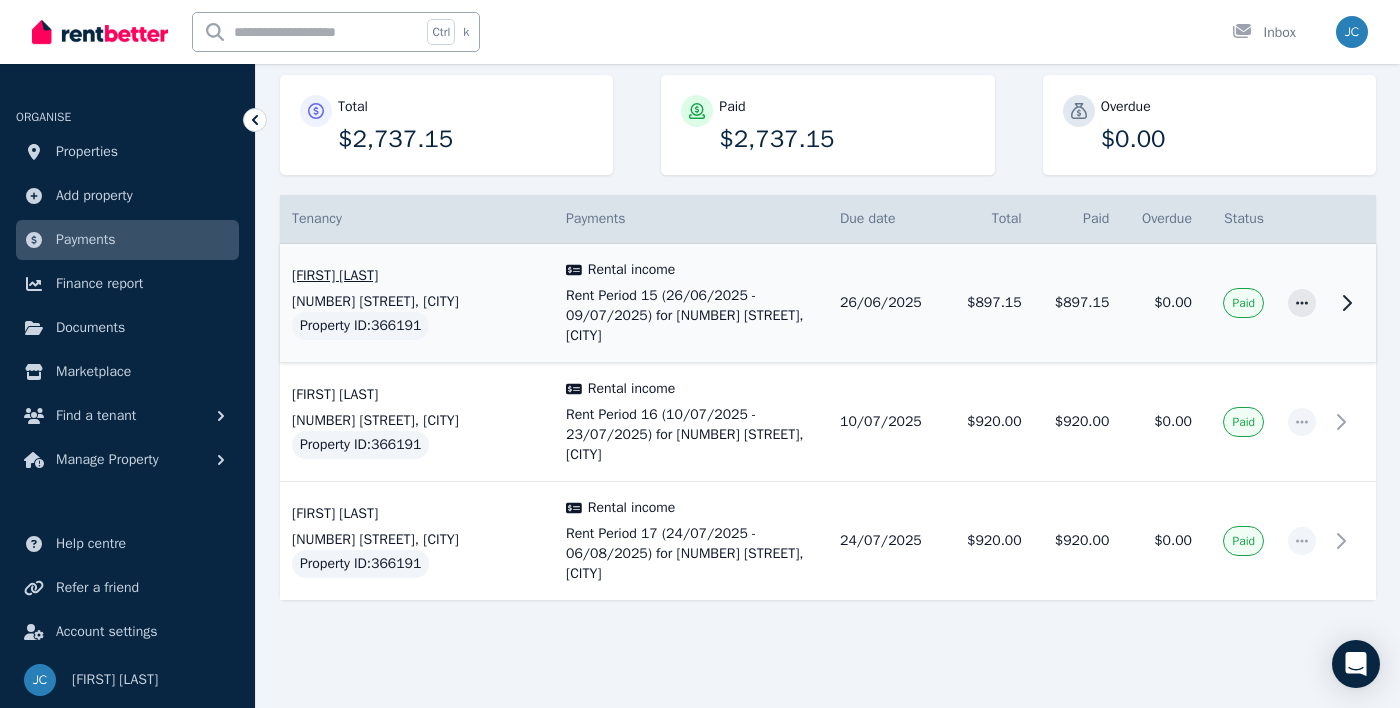 click 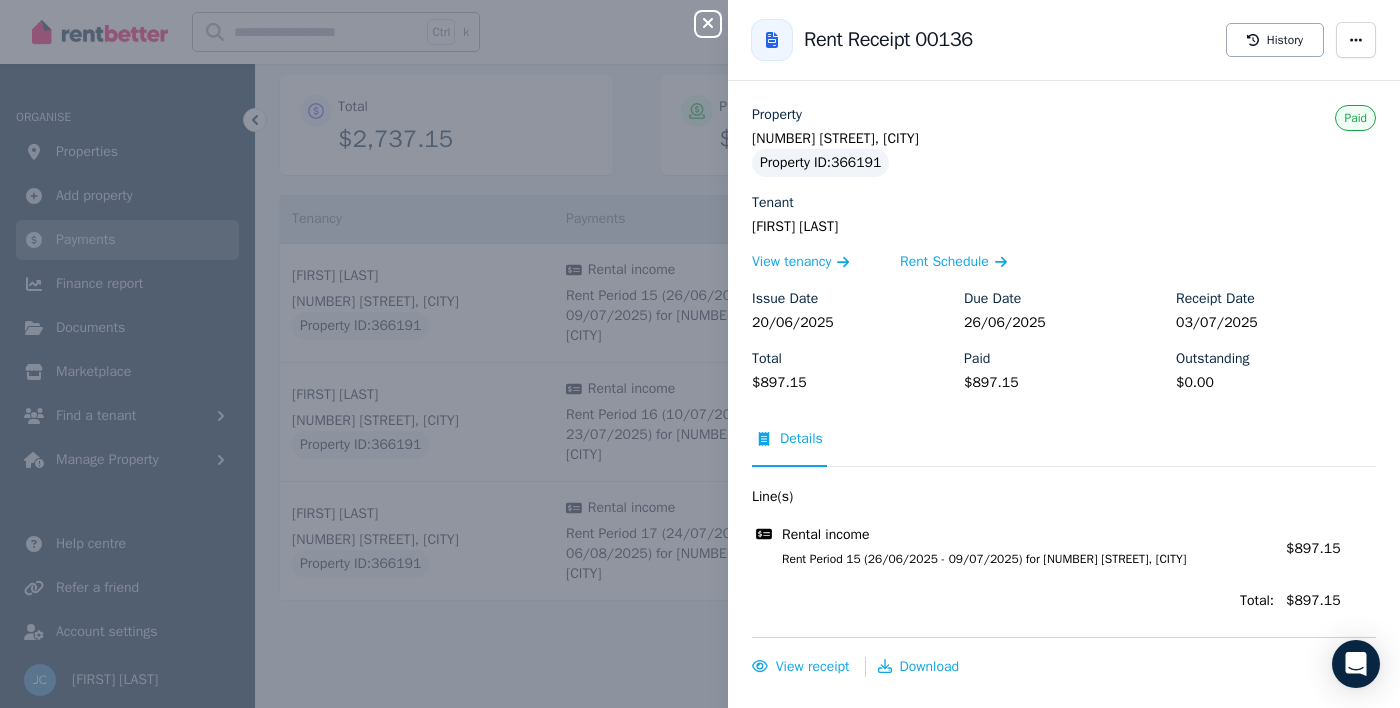 click at bounding box center [772, 40] 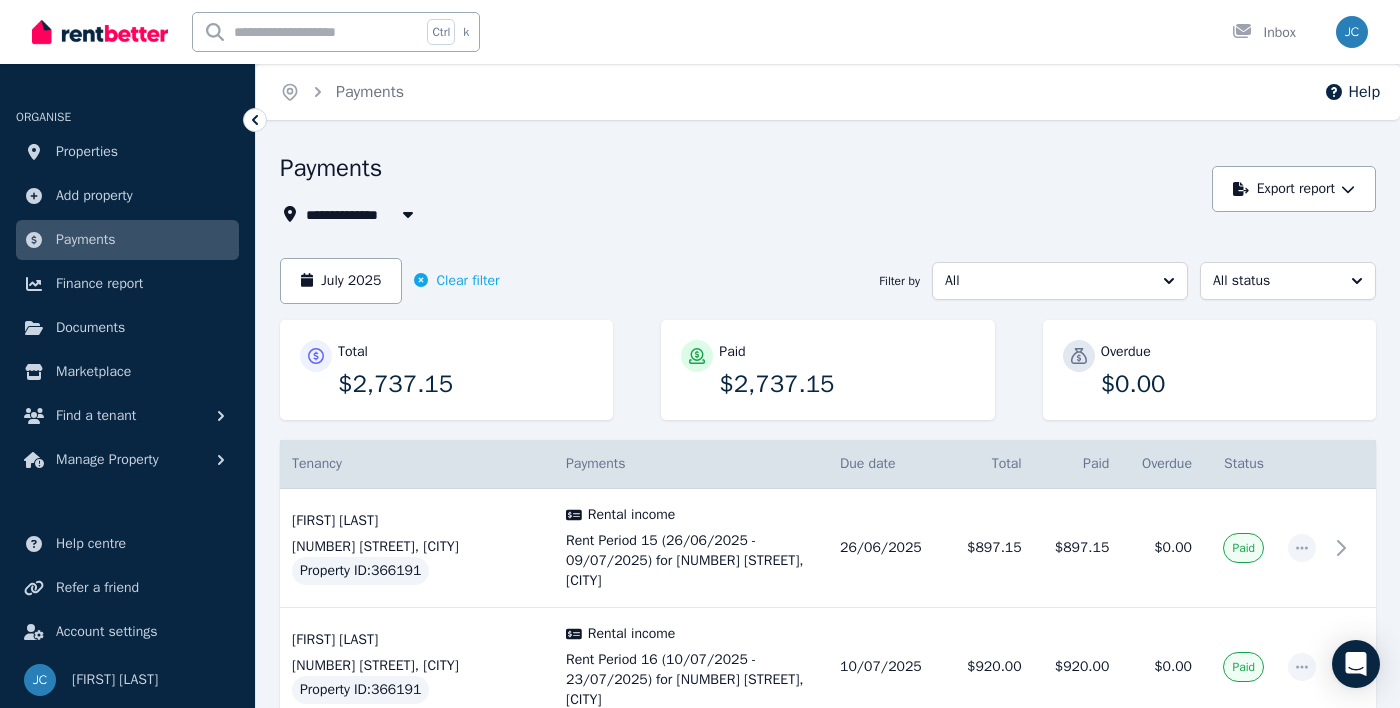 scroll, scrollTop: 0, scrollLeft: 0, axis: both 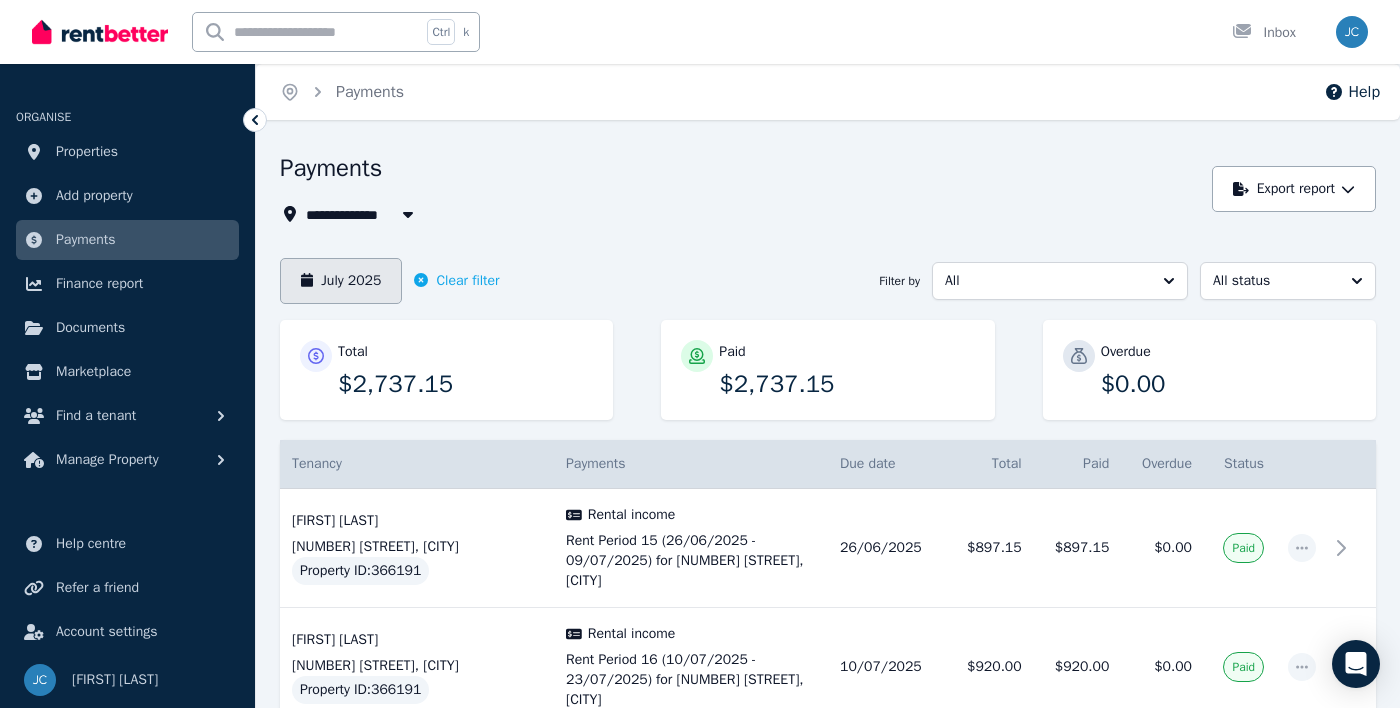 click on "July 2025" at bounding box center (341, 281) 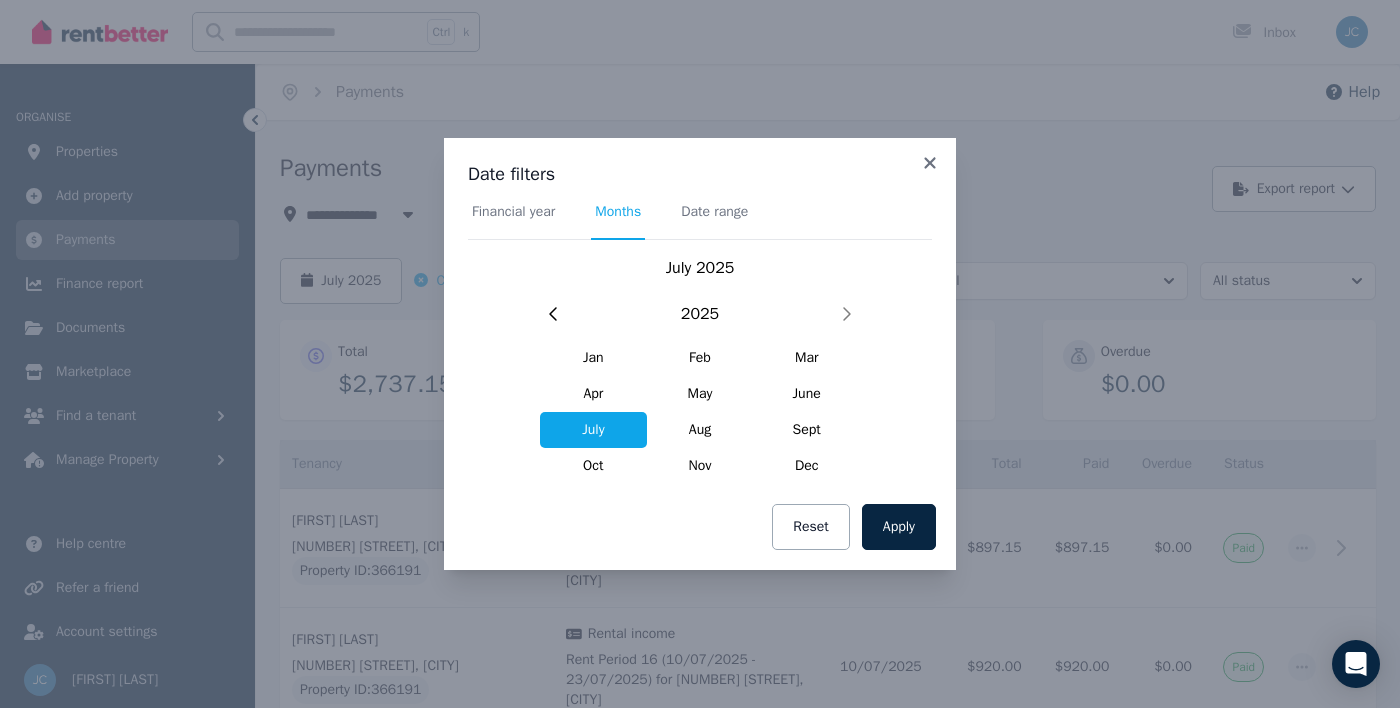 click on "Financial year" at bounding box center (513, 221) 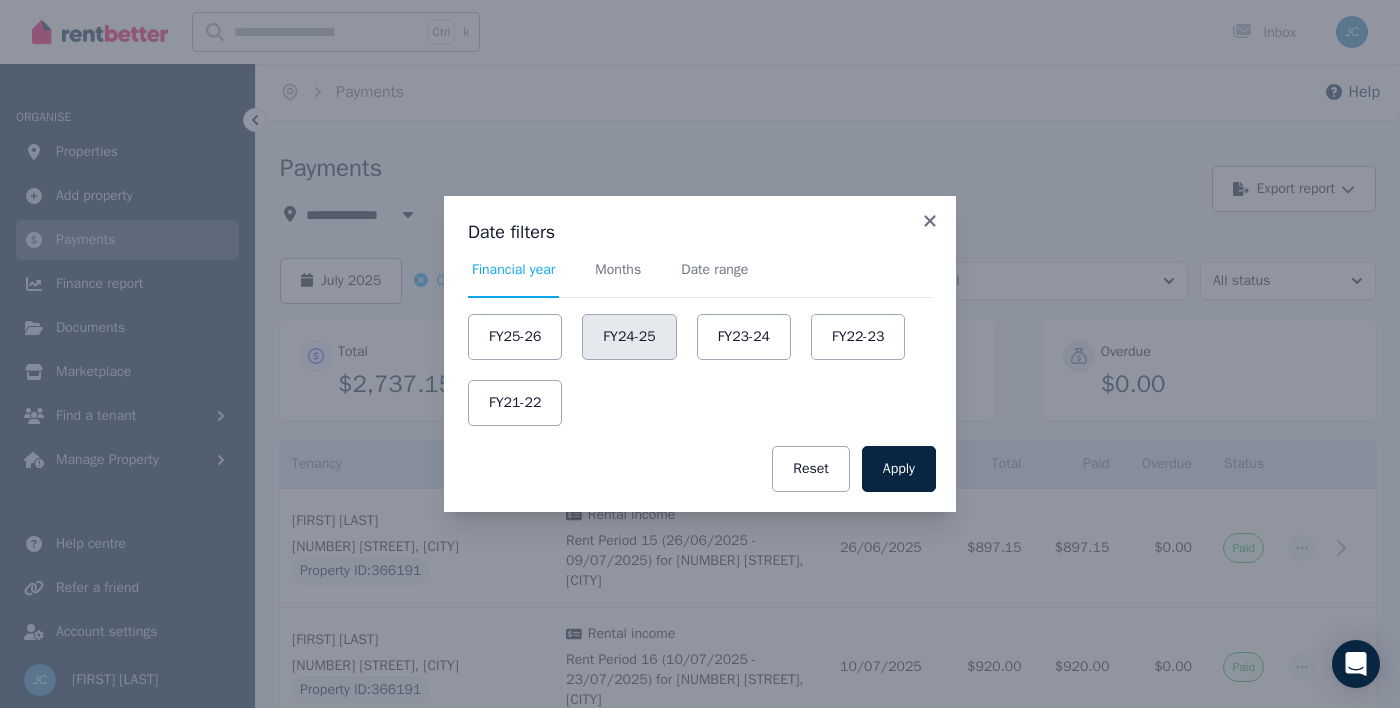 click on "FY24-25" at bounding box center [629, 337] 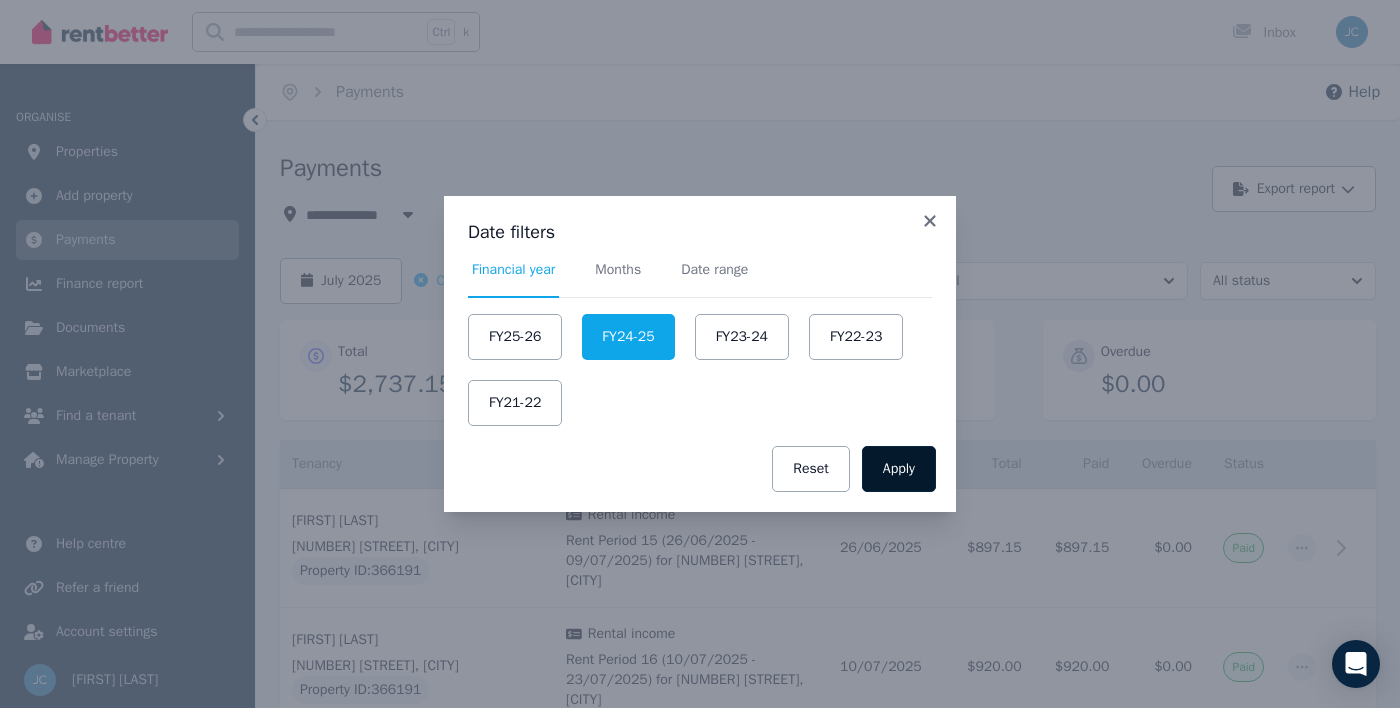 click on "Apply" at bounding box center (899, 469) 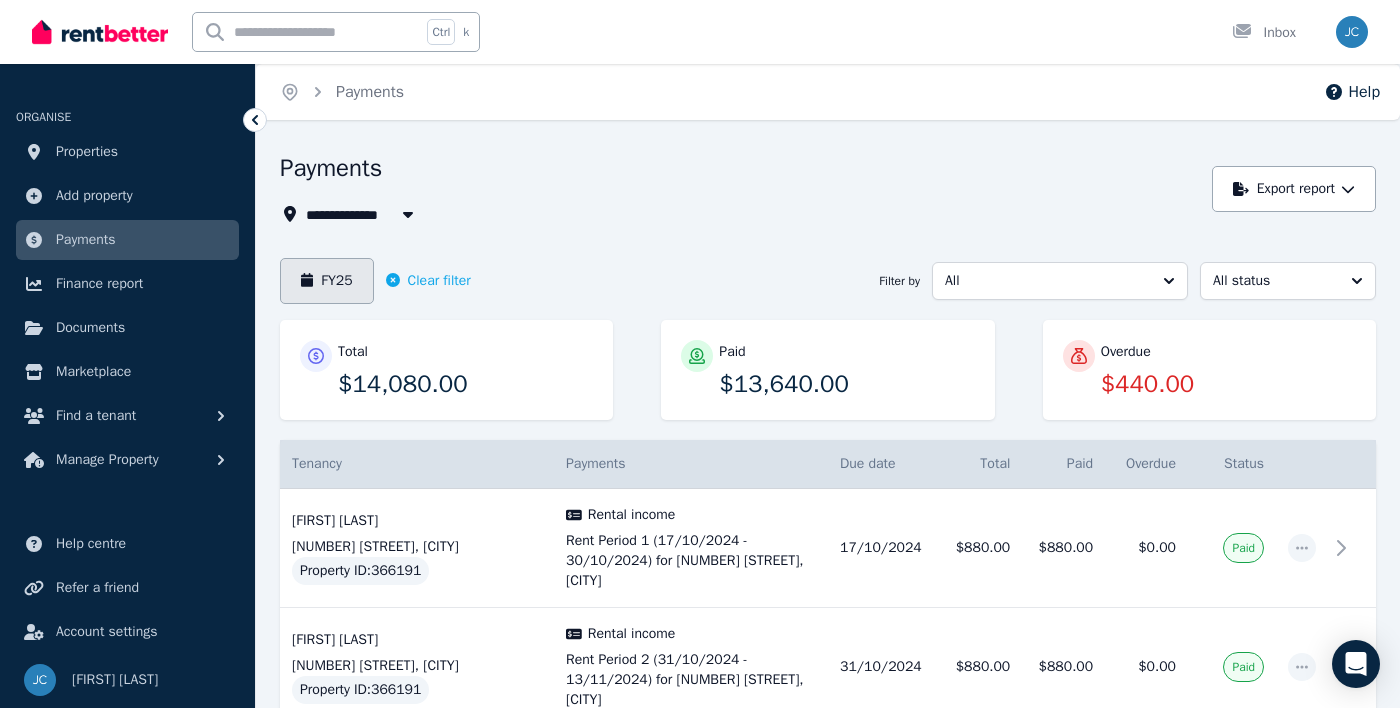 click on "FY25" at bounding box center (327, 281) 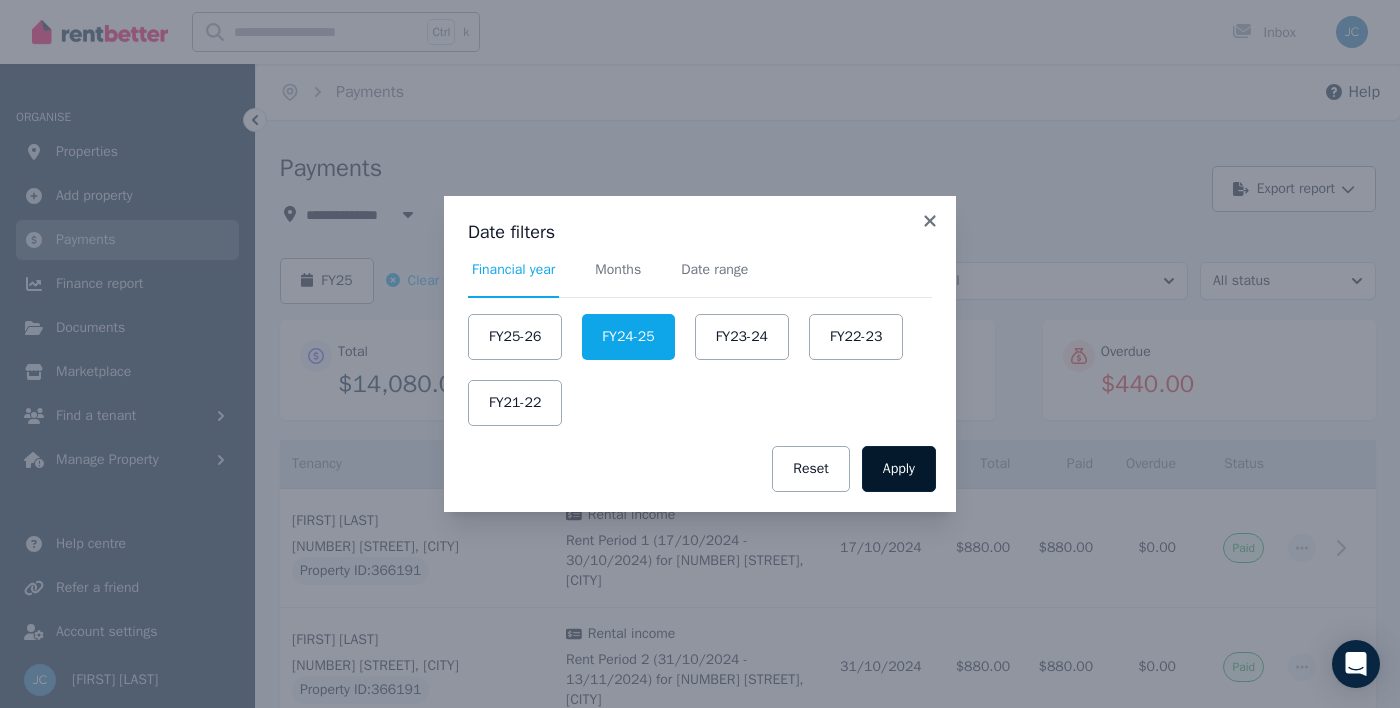 click on "Apply" at bounding box center [899, 469] 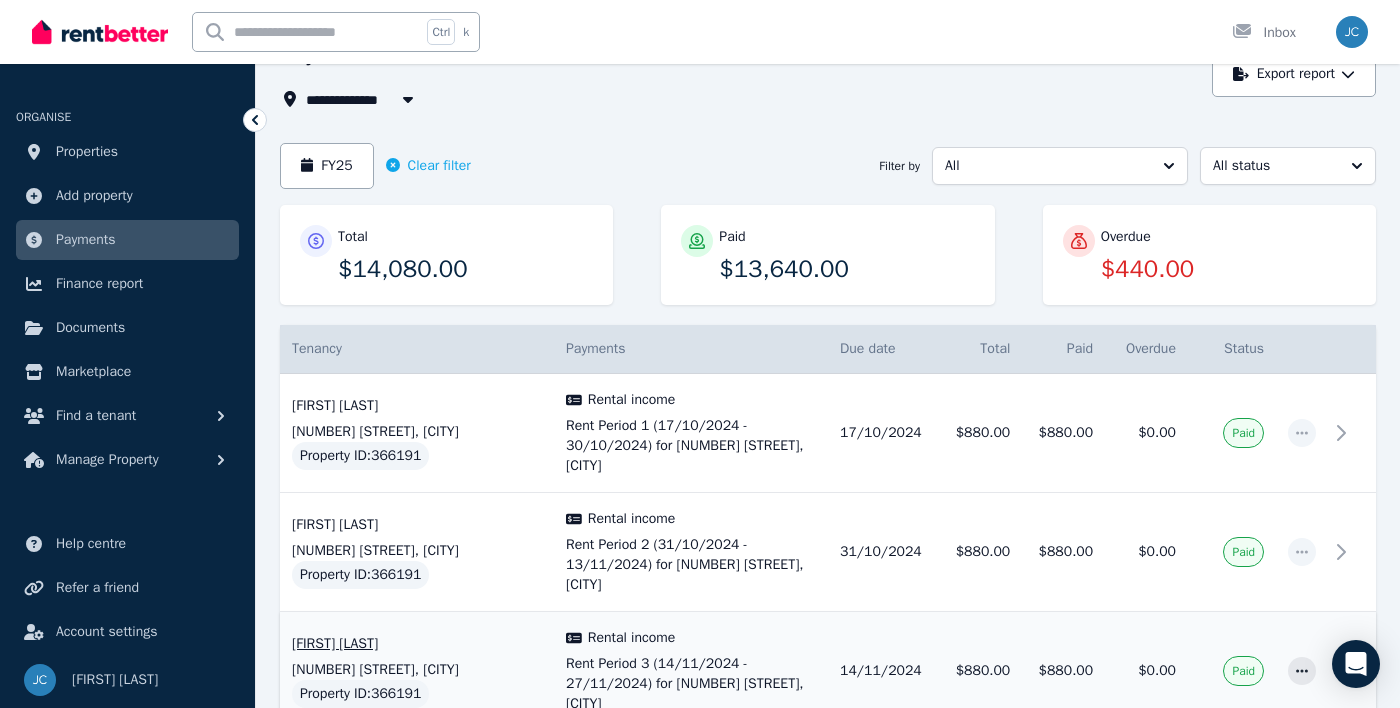 scroll, scrollTop: 0, scrollLeft: 0, axis: both 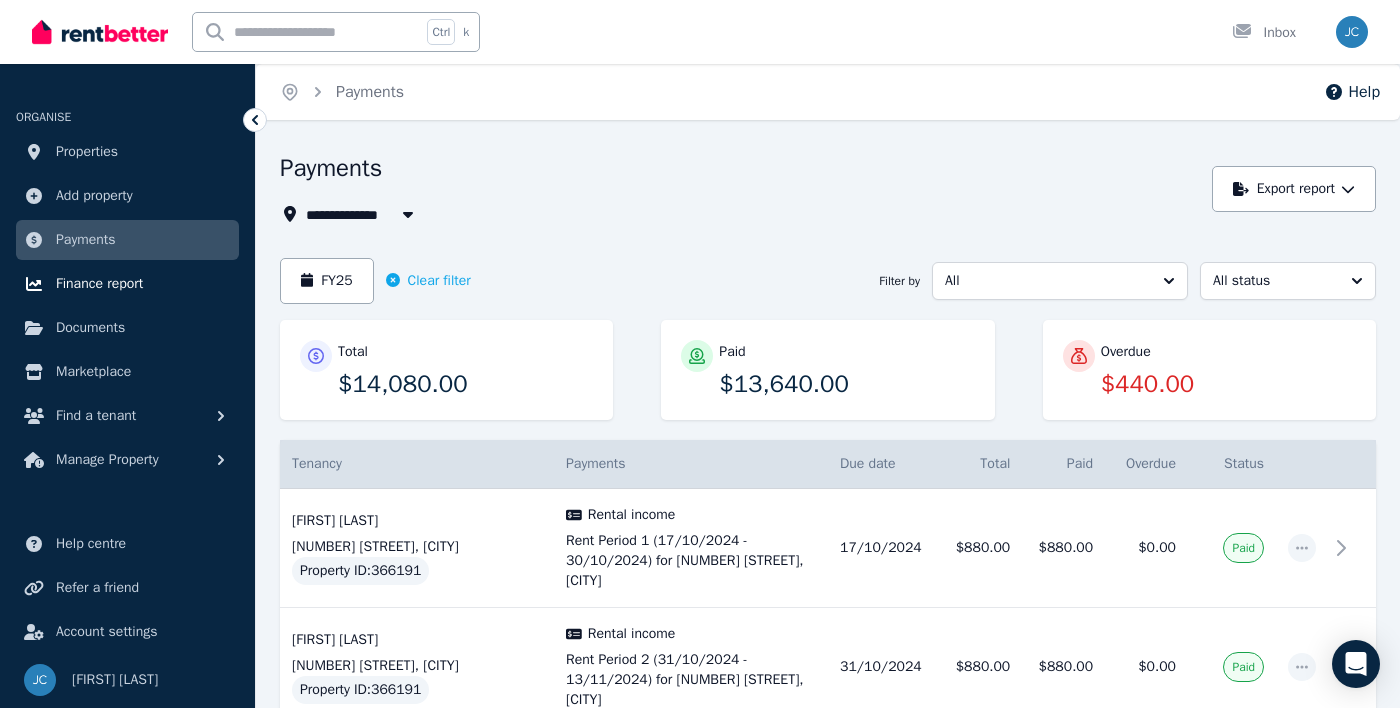 click on "Finance report" at bounding box center (99, 284) 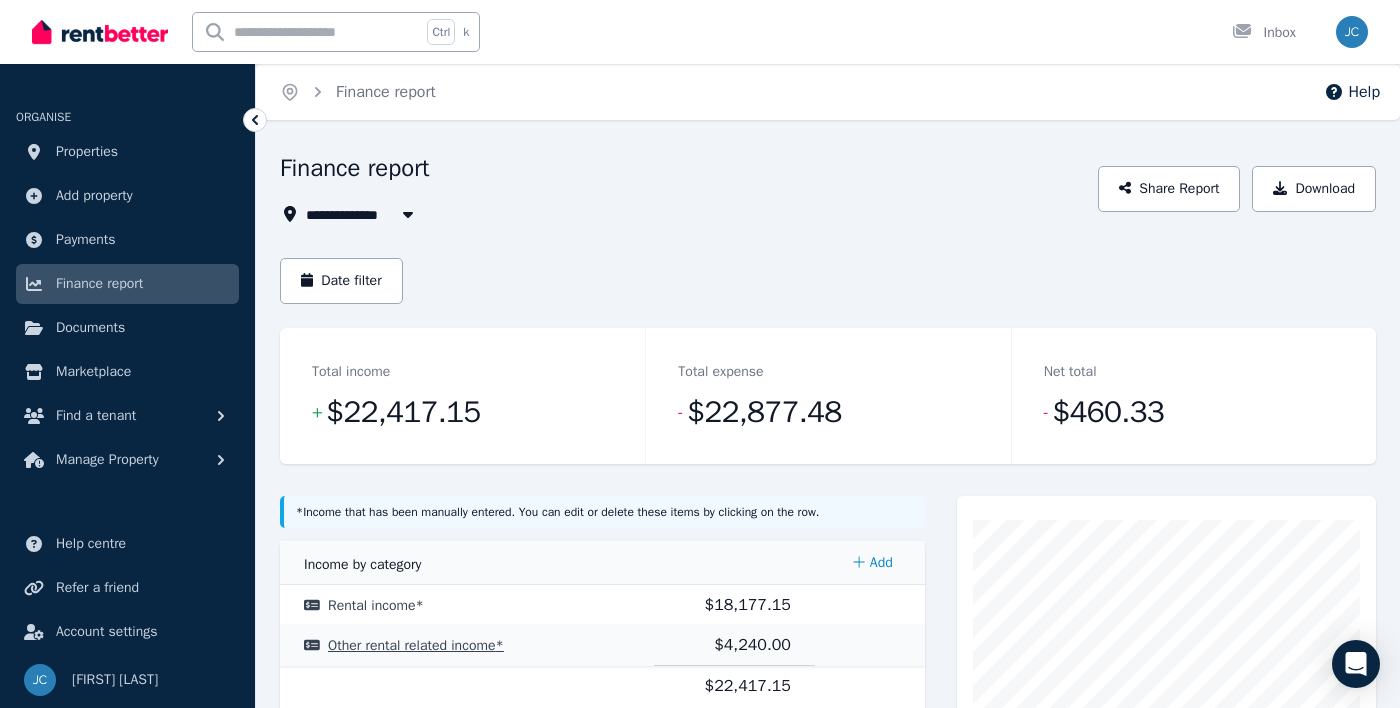 click on "Other rental related income *" at bounding box center (416, 645) 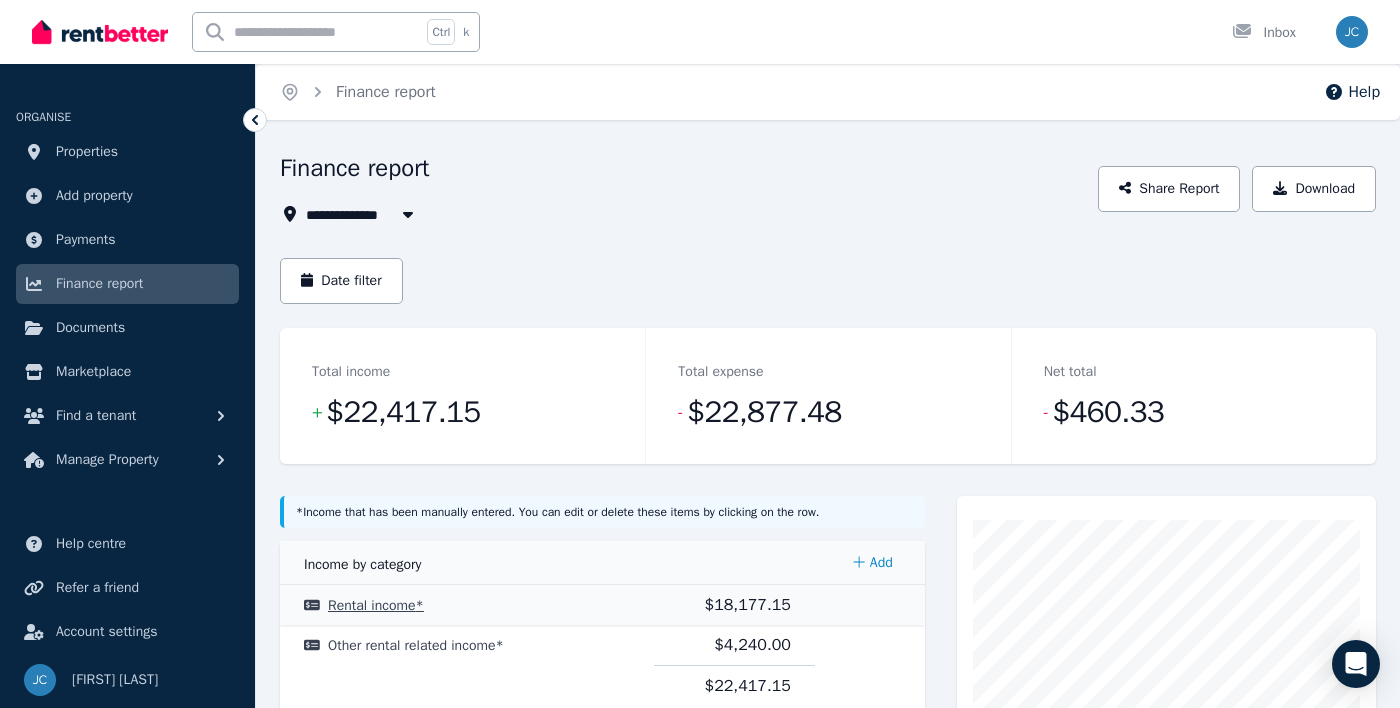 click on "Rental income *" at bounding box center (376, 605) 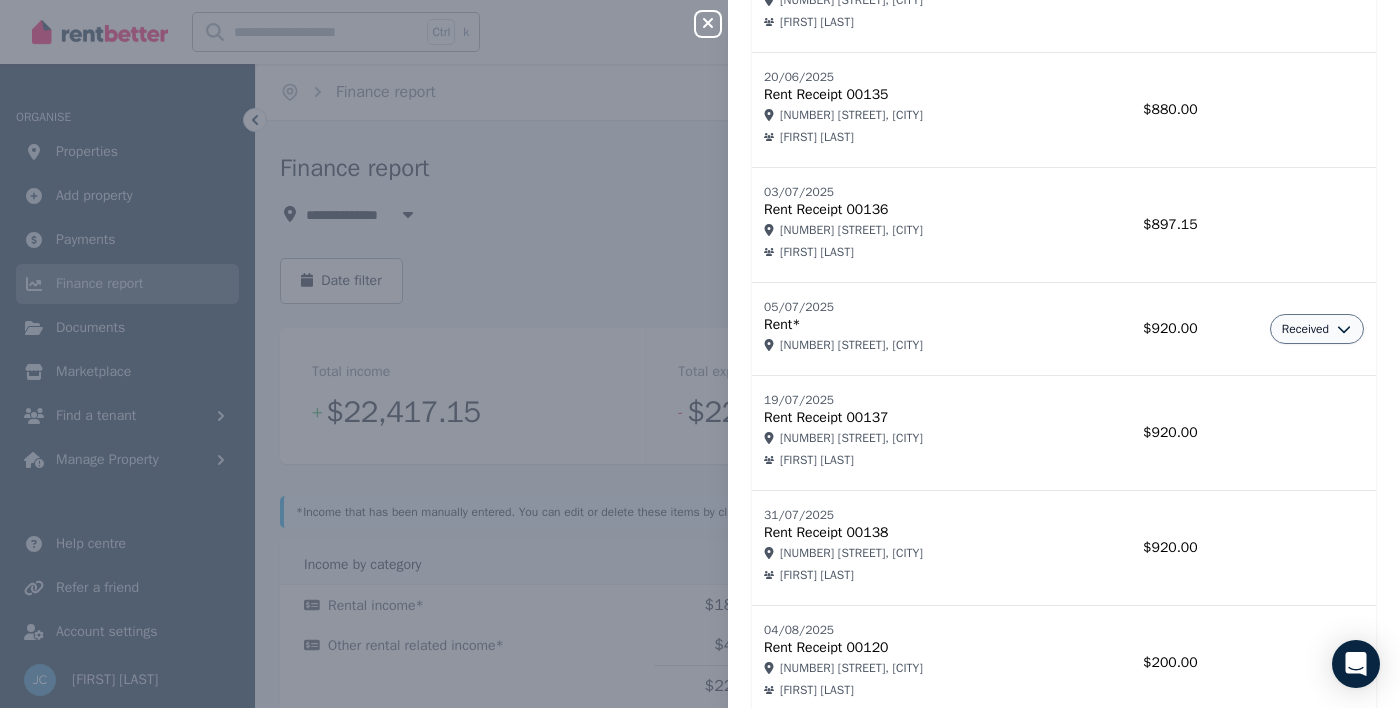 scroll, scrollTop: 2803, scrollLeft: 0, axis: vertical 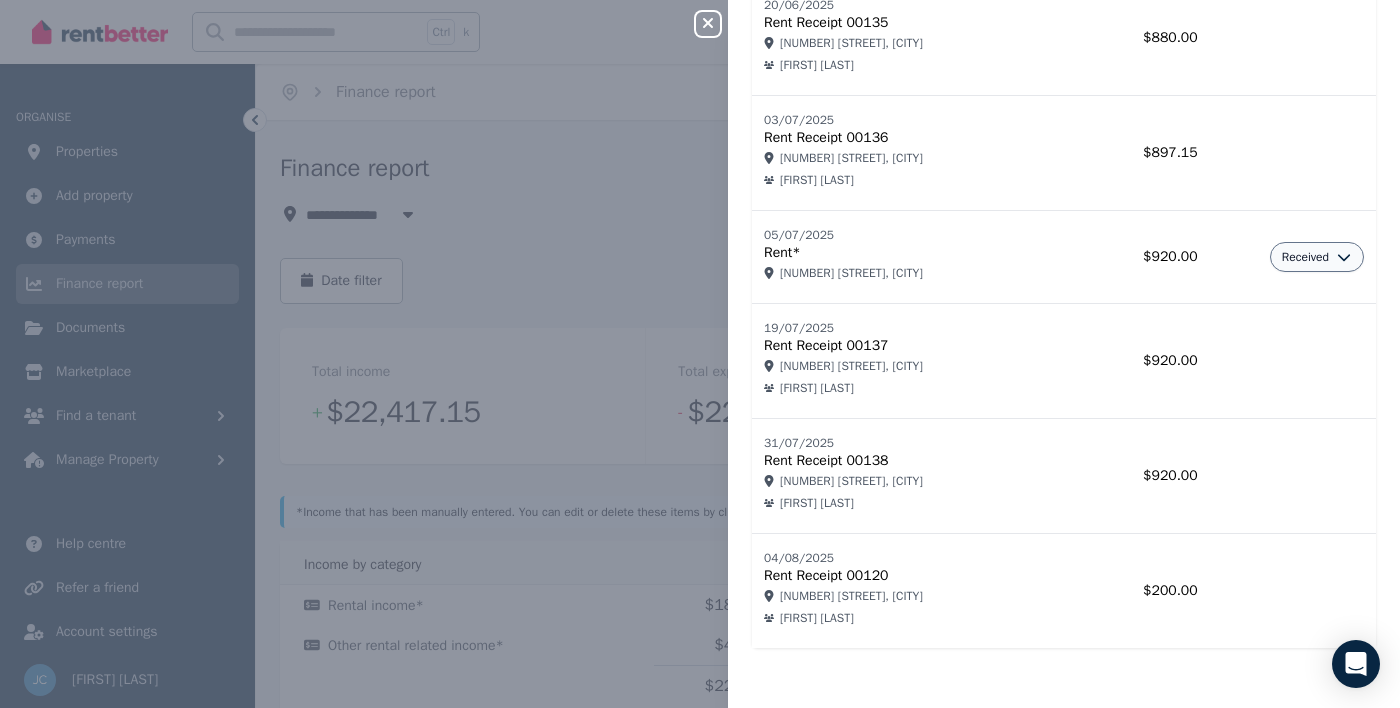 click 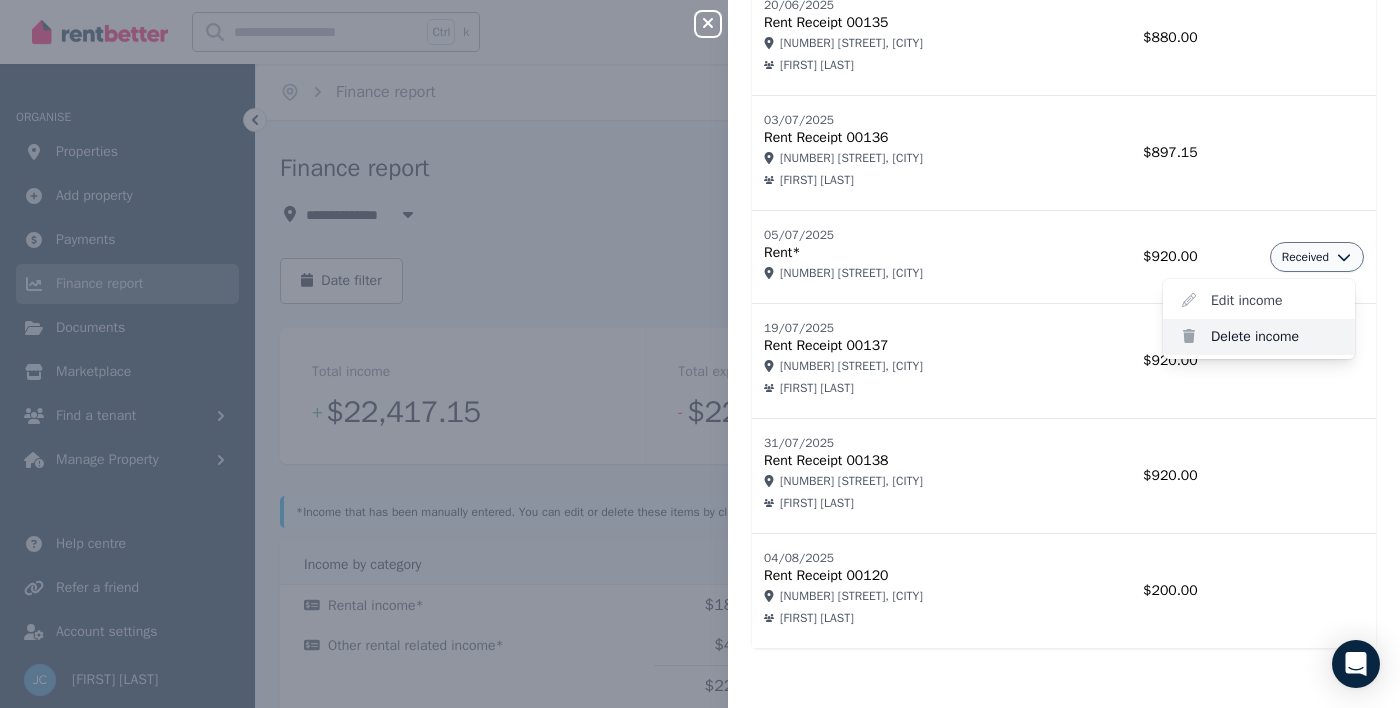 click on "Delete income" at bounding box center [1259, 337] 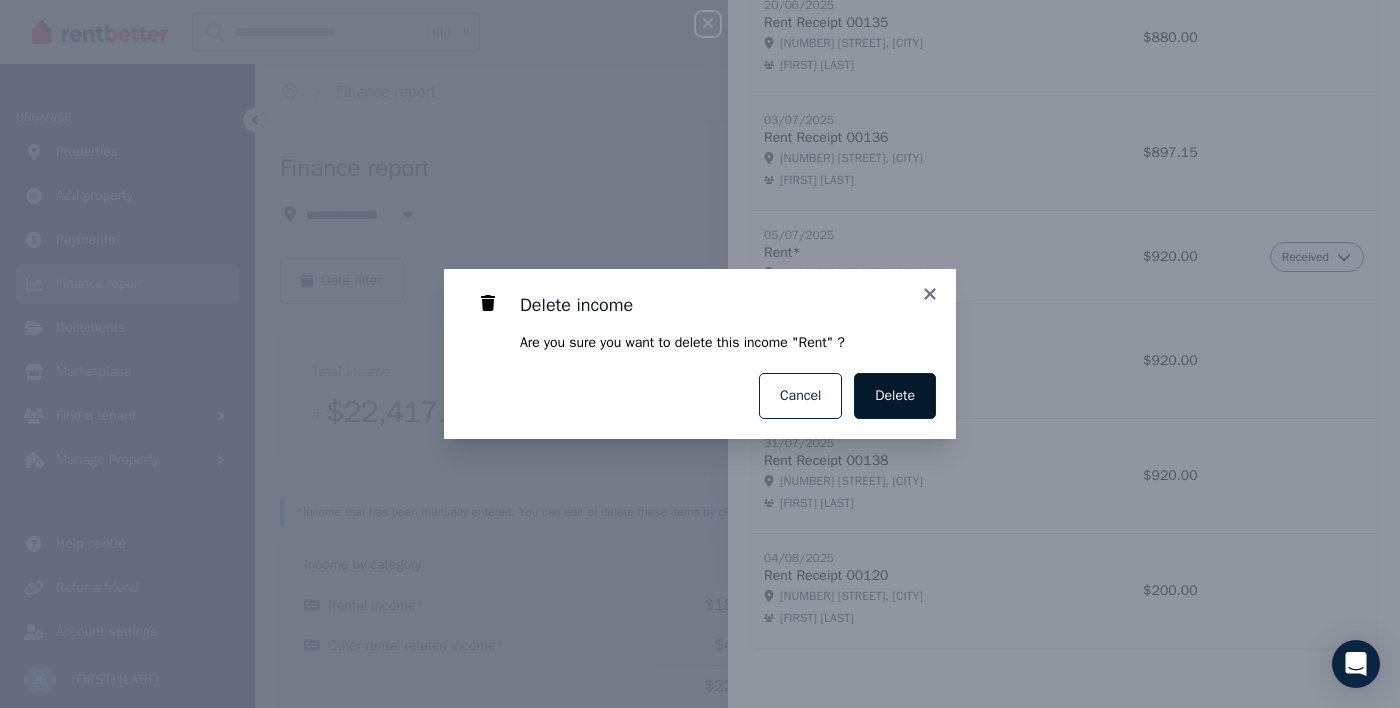 scroll, scrollTop: 0, scrollLeft: 0, axis: both 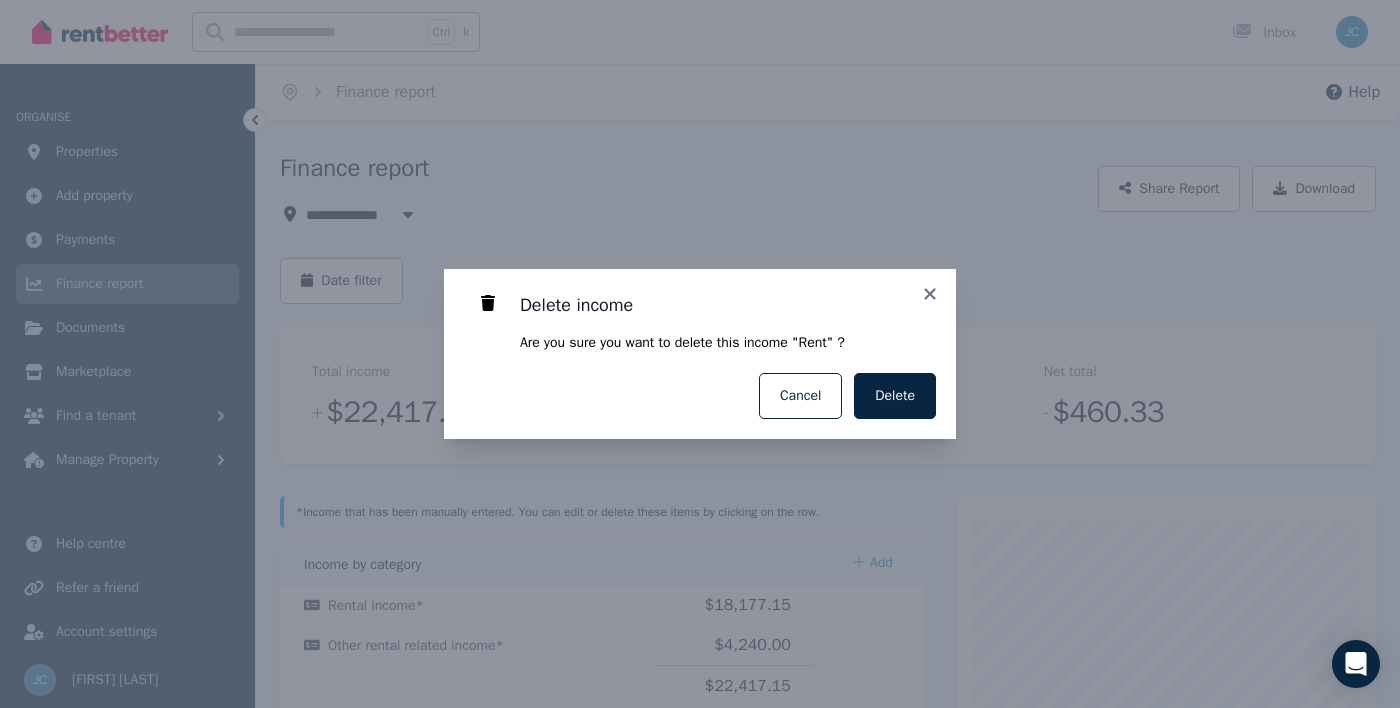 click on "Delete" at bounding box center [895, 396] 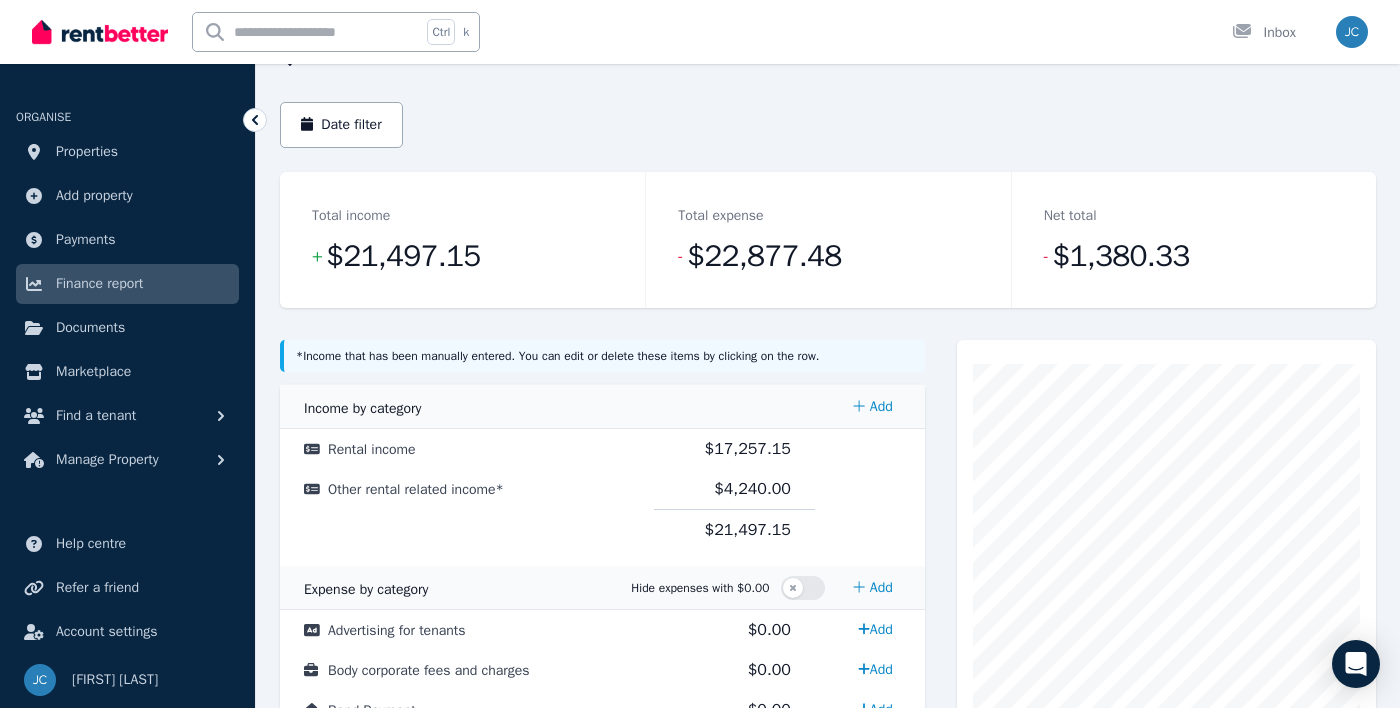 scroll, scrollTop: 156, scrollLeft: 0, axis: vertical 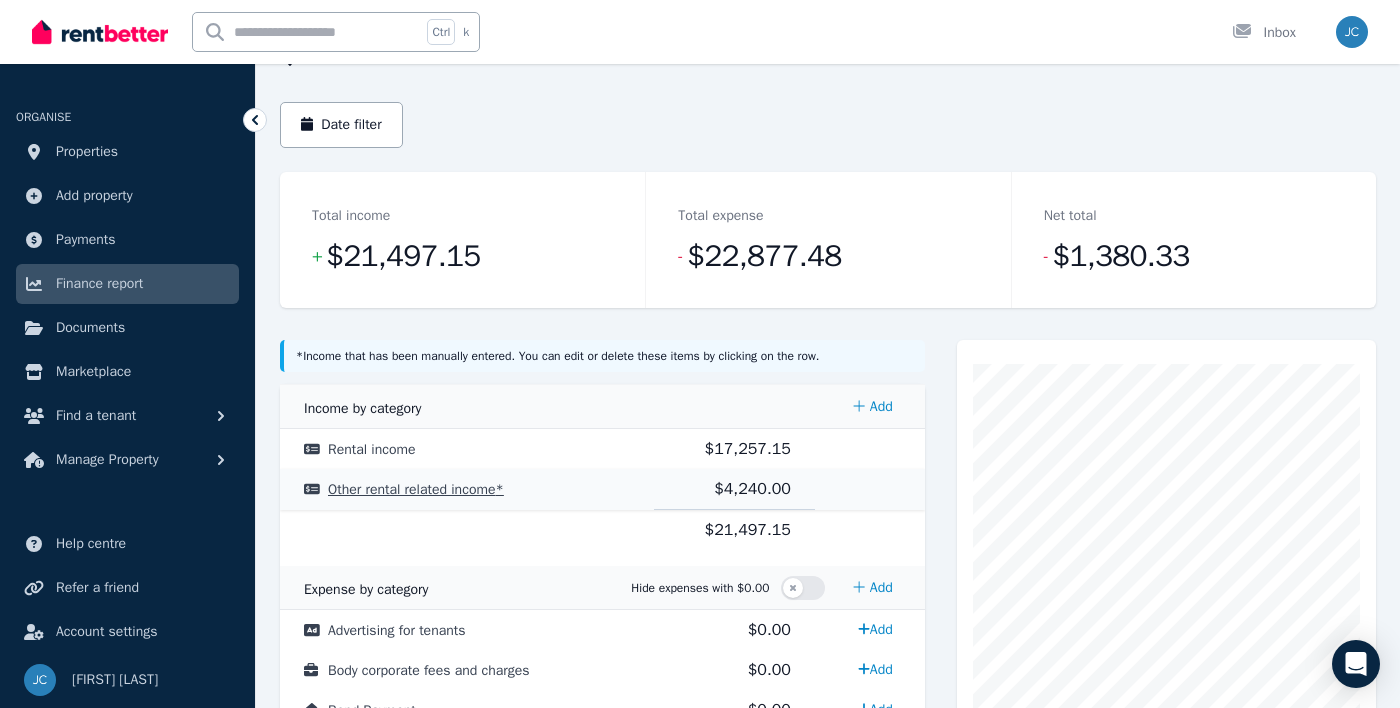 click on "$4,240.00" at bounding box center (752, 489) 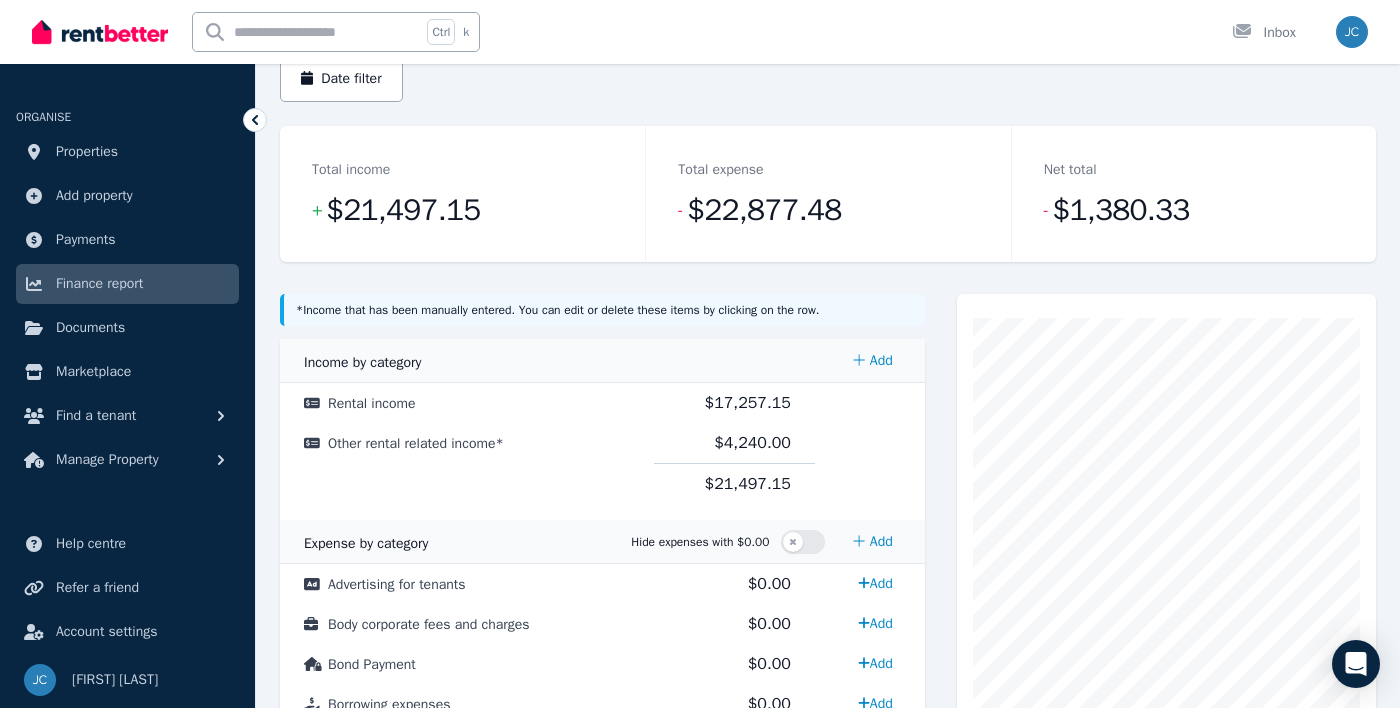 scroll, scrollTop: 213, scrollLeft: 0, axis: vertical 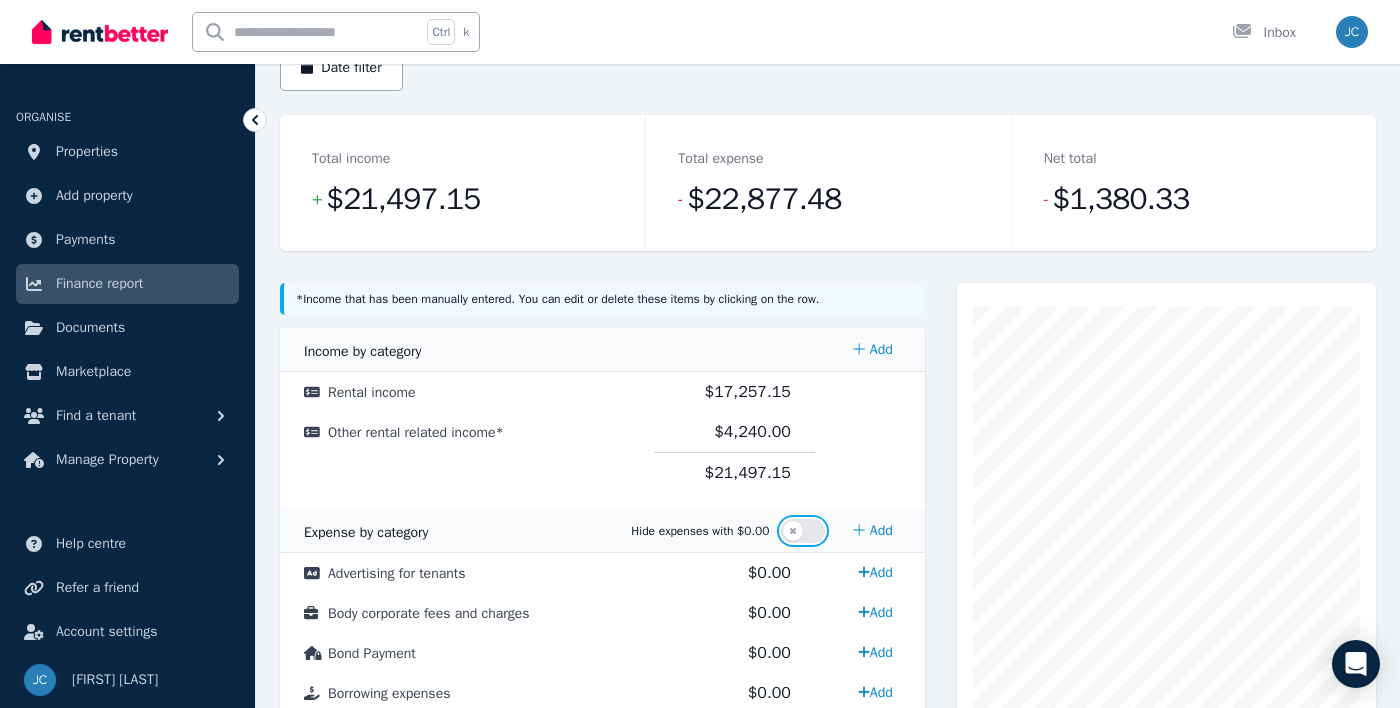 click at bounding box center (803, 531) 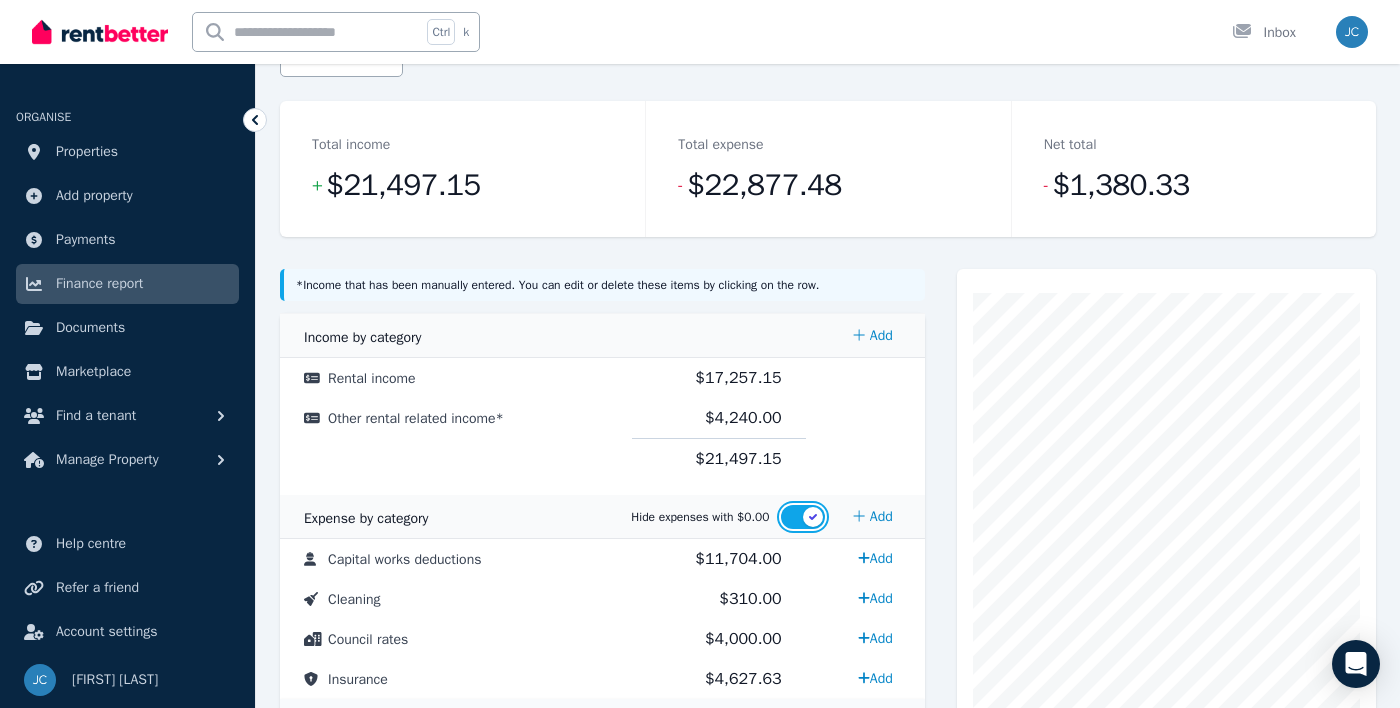 scroll, scrollTop: 311, scrollLeft: 0, axis: vertical 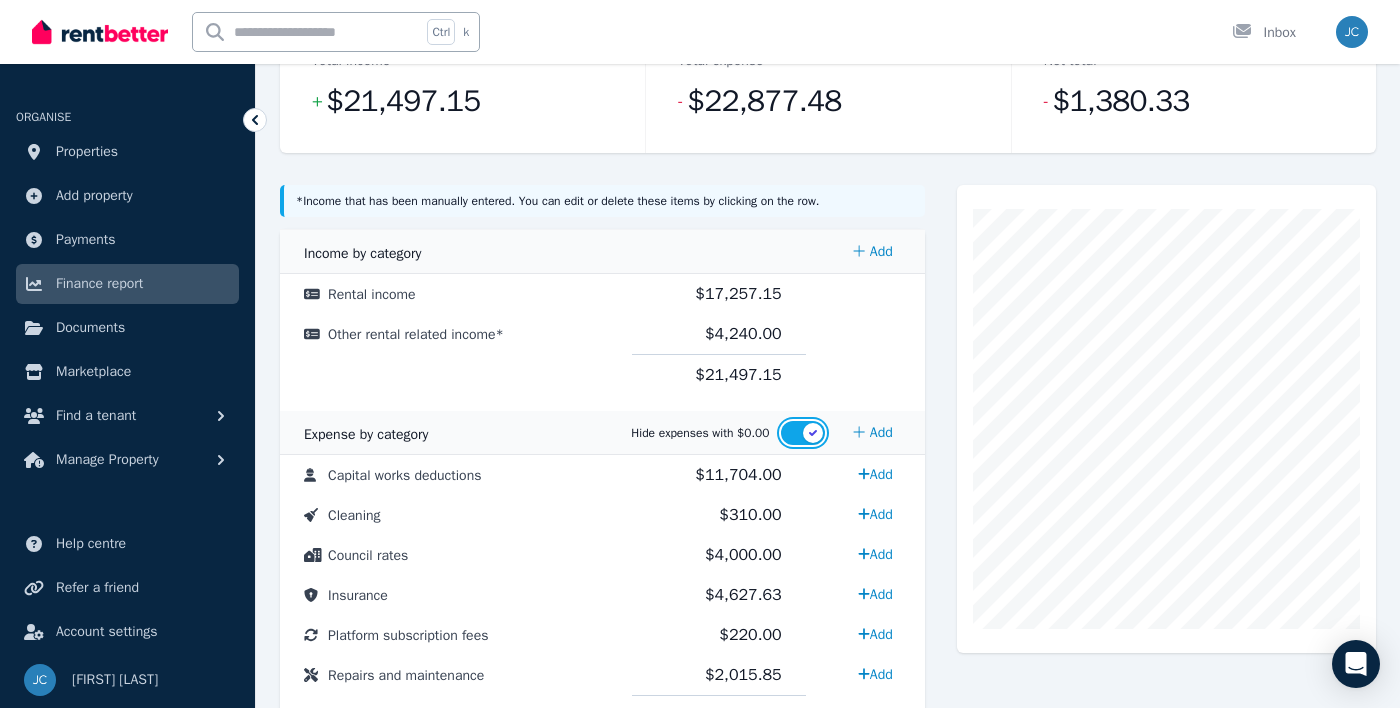 click at bounding box center (803, 433) 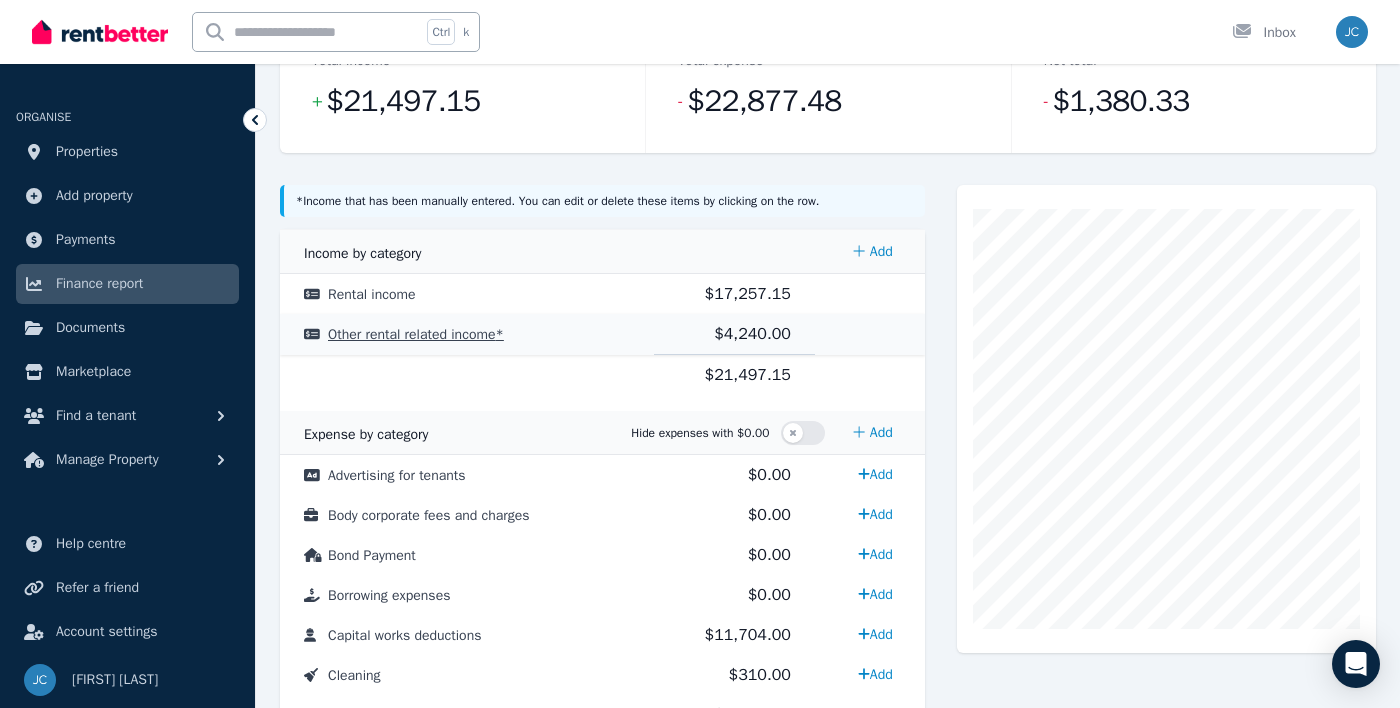 click on "Other rental related income *" at bounding box center (416, 334) 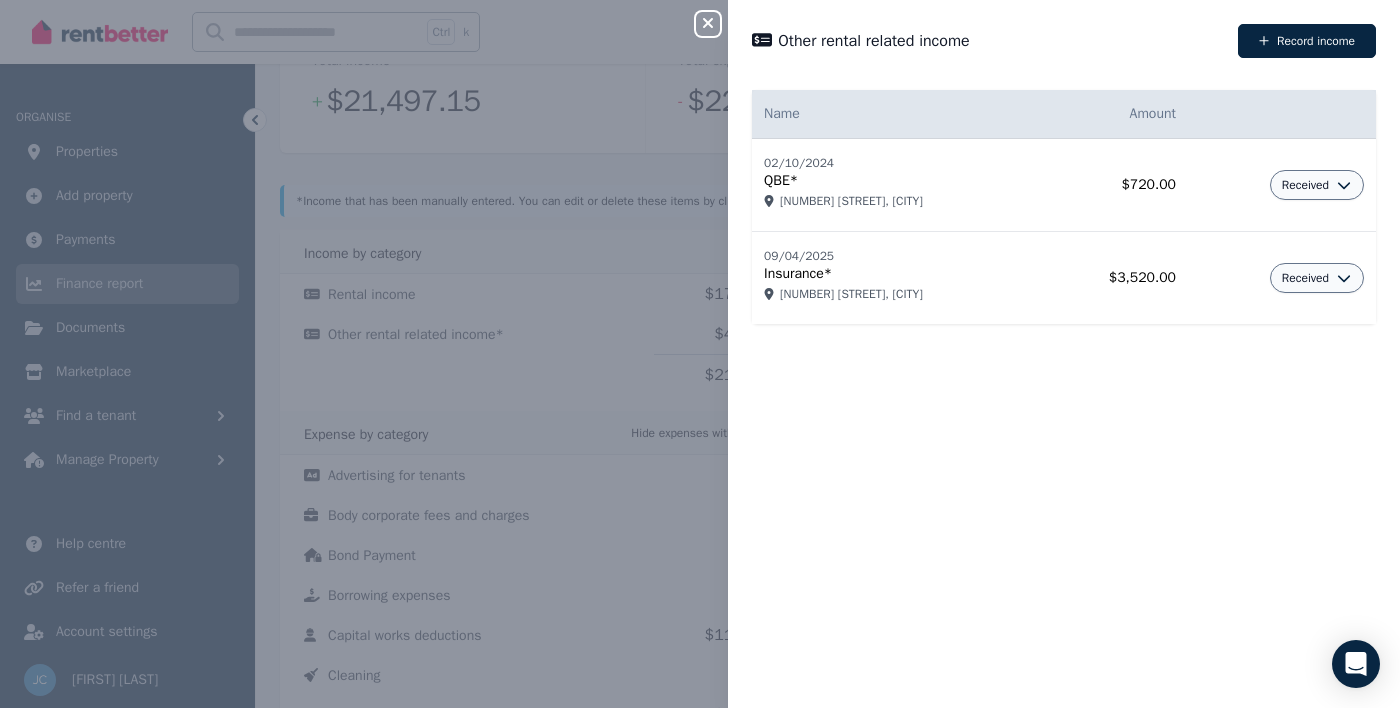 click on "Record income" at bounding box center (1307, 41) 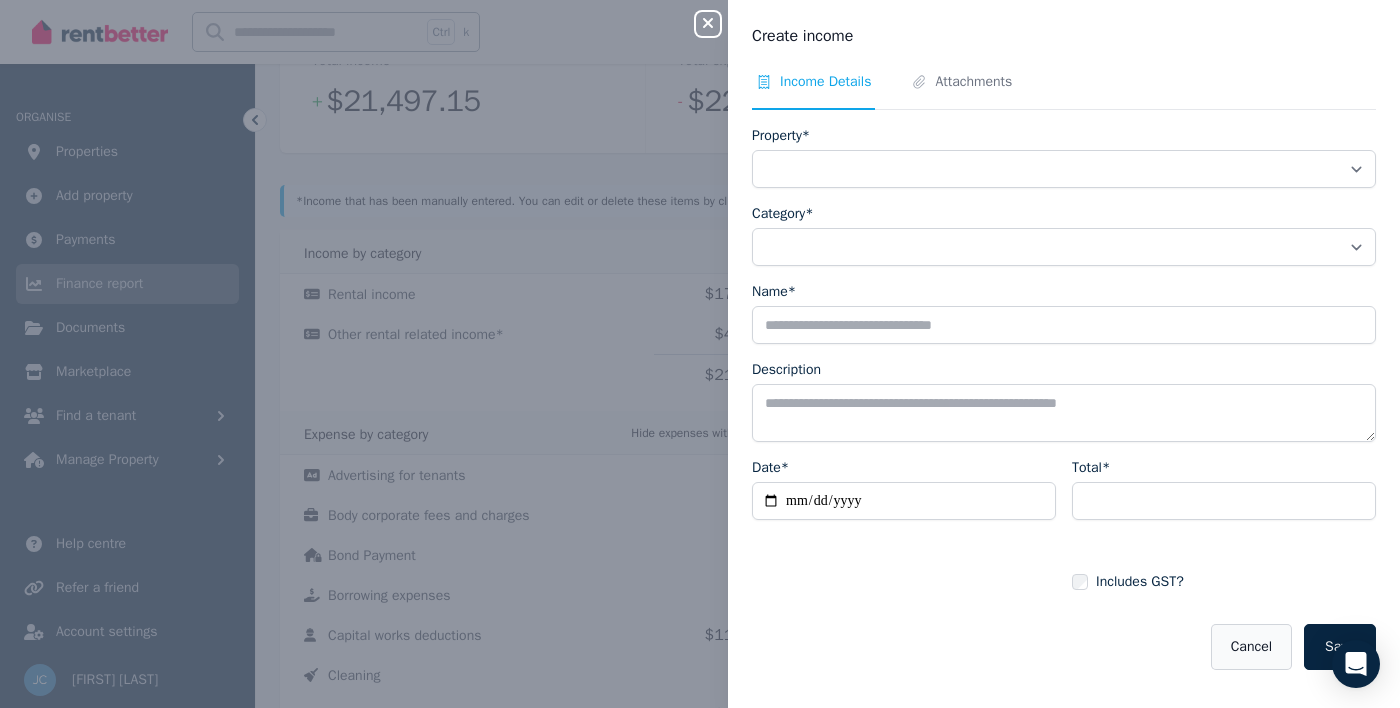 click on "Cancel" at bounding box center [1251, 647] 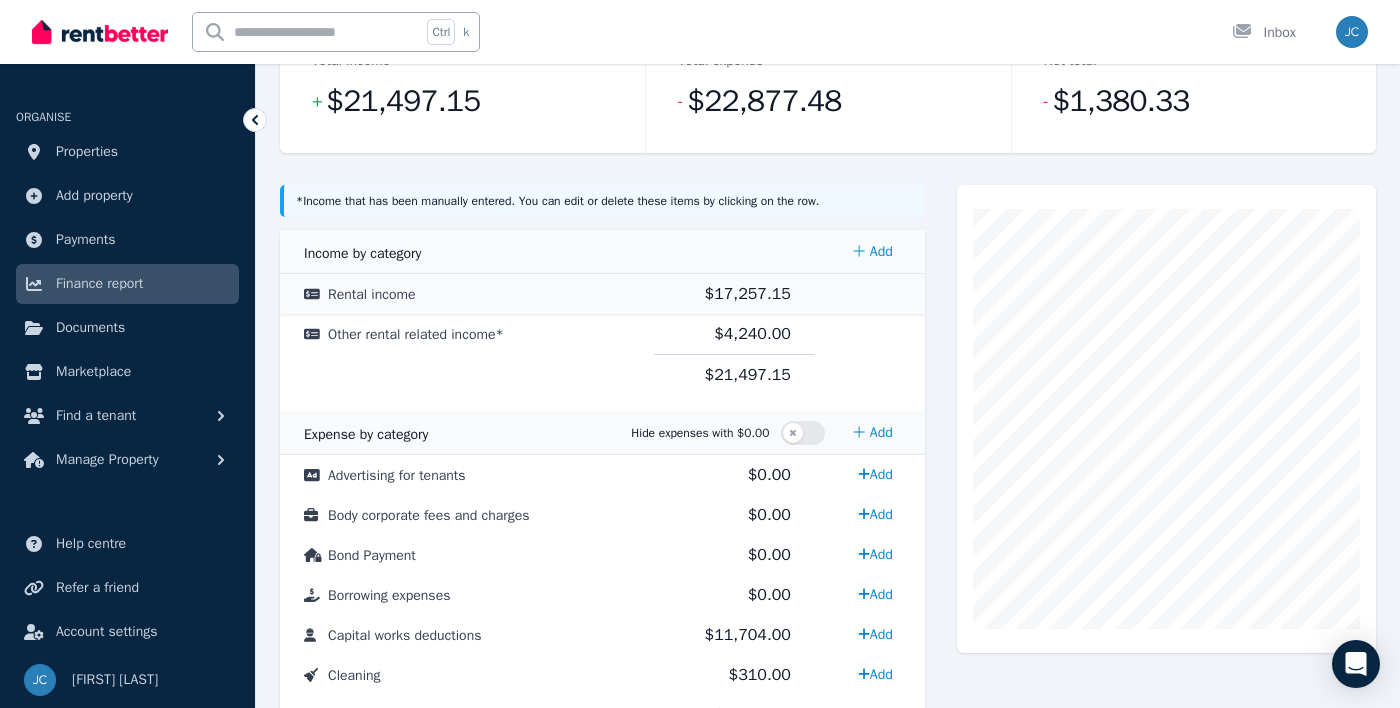 click on "Rental income" at bounding box center (372, 294) 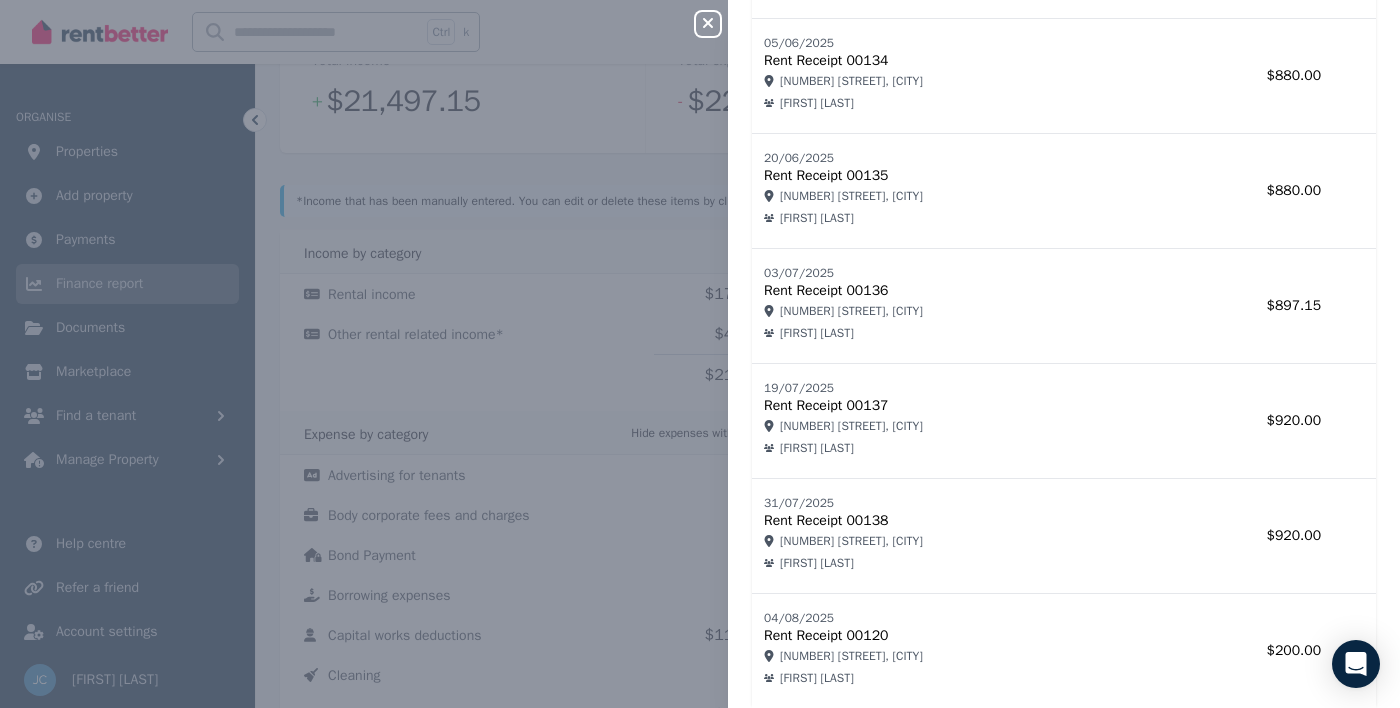 scroll, scrollTop: 2710, scrollLeft: 0, axis: vertical 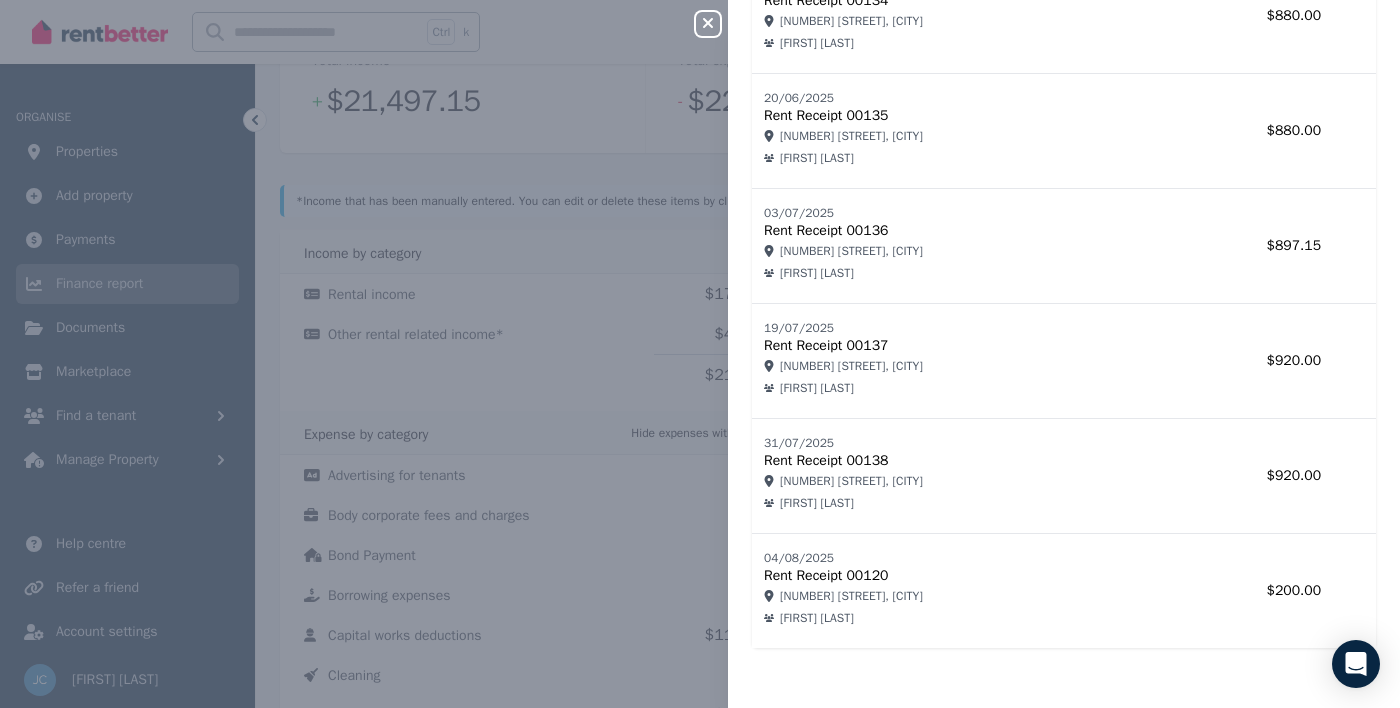 click on "$200.00" at bounding box center [1263, 591] 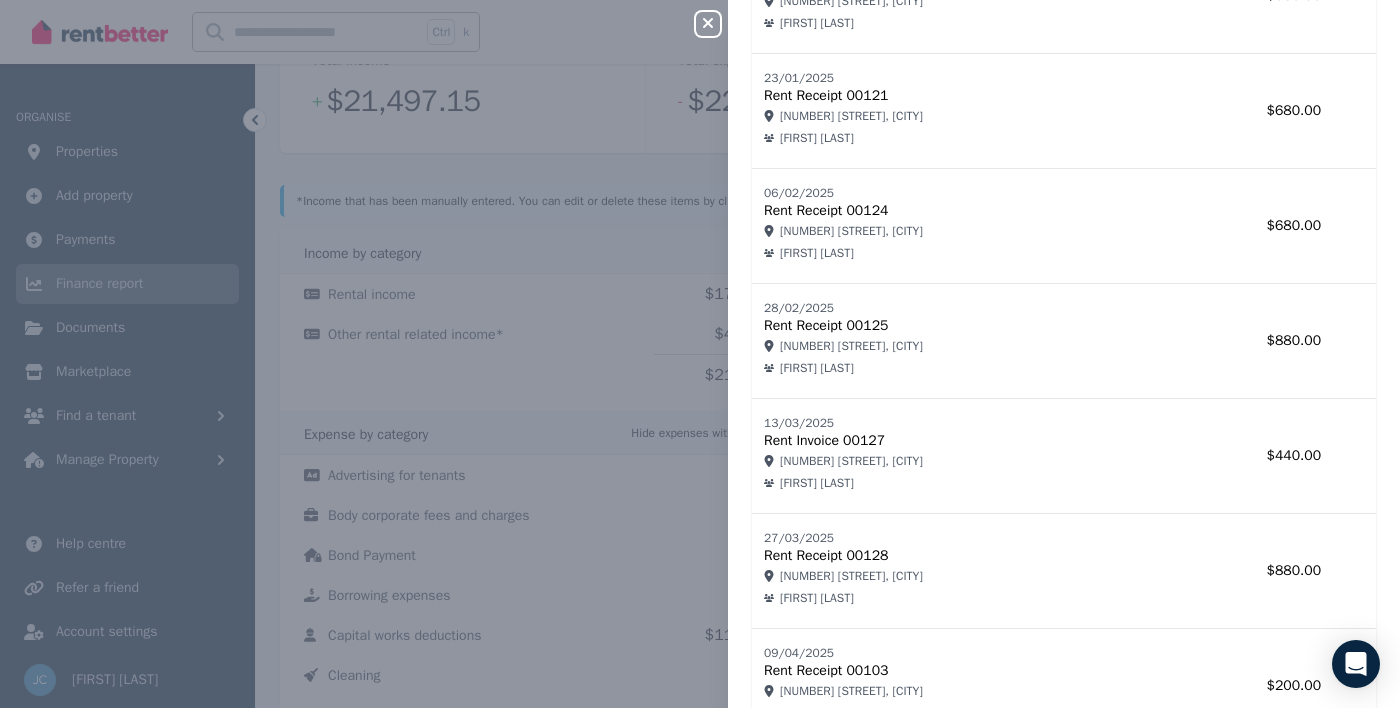 scroll, scrollTop: 888, scrollLeft: 0, axis: vertical 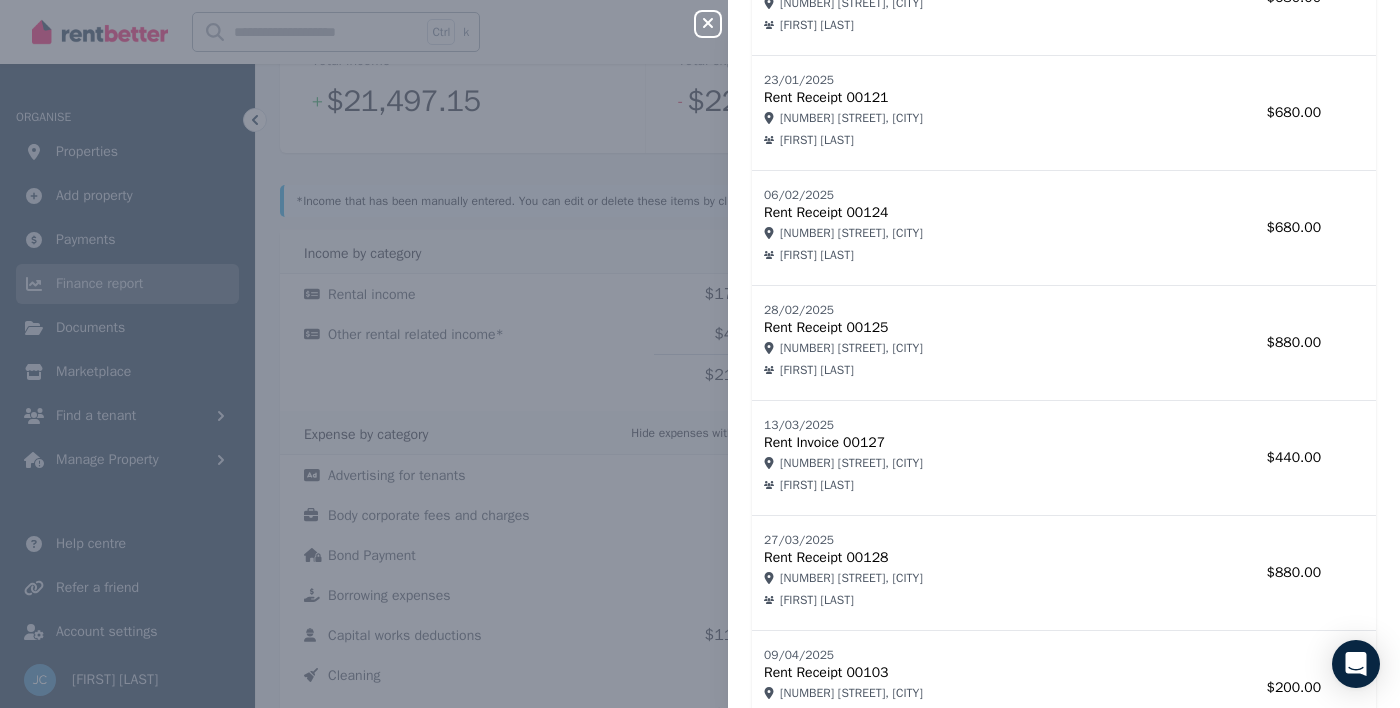 click 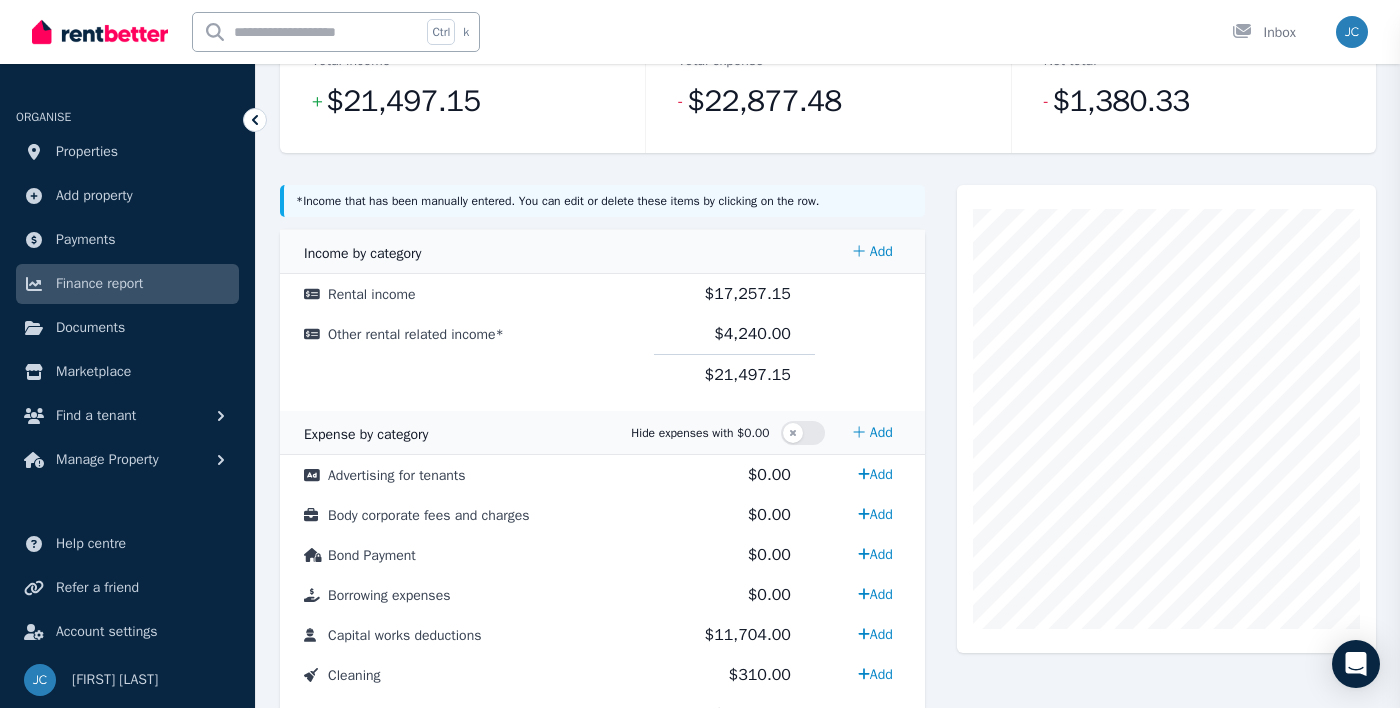 scroll, scrollTop: 0, scrollLeft: 0, axis: both 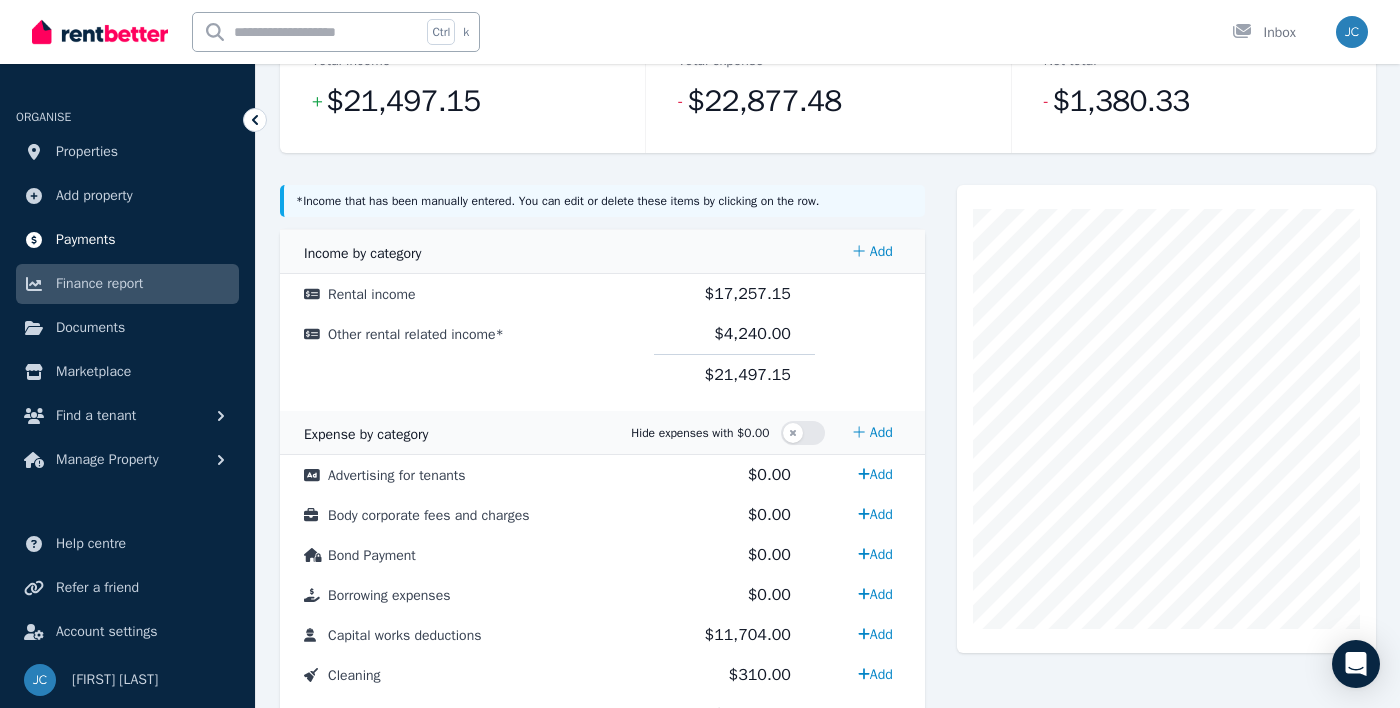 click on "Payments" at bounding box center [86, 240] 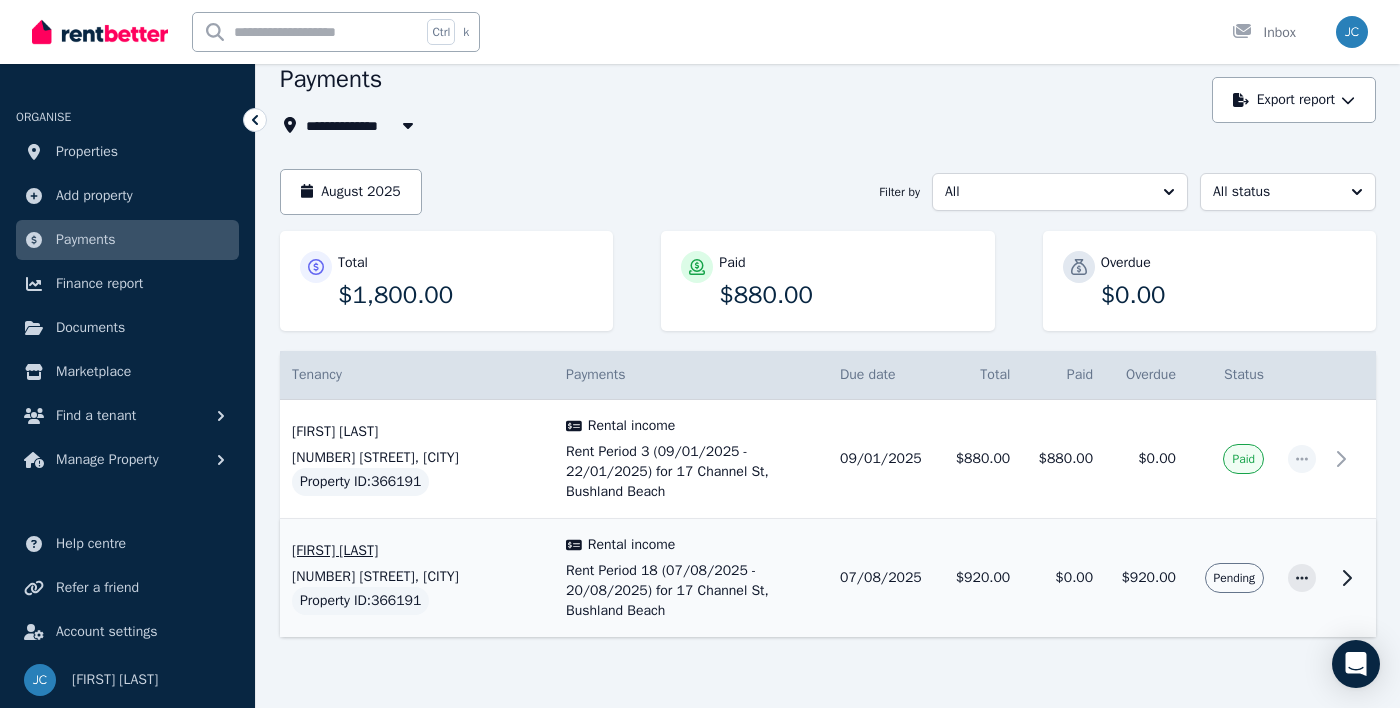scroll, scrollTop: 126, scrollLeft: 0, axis: vertical 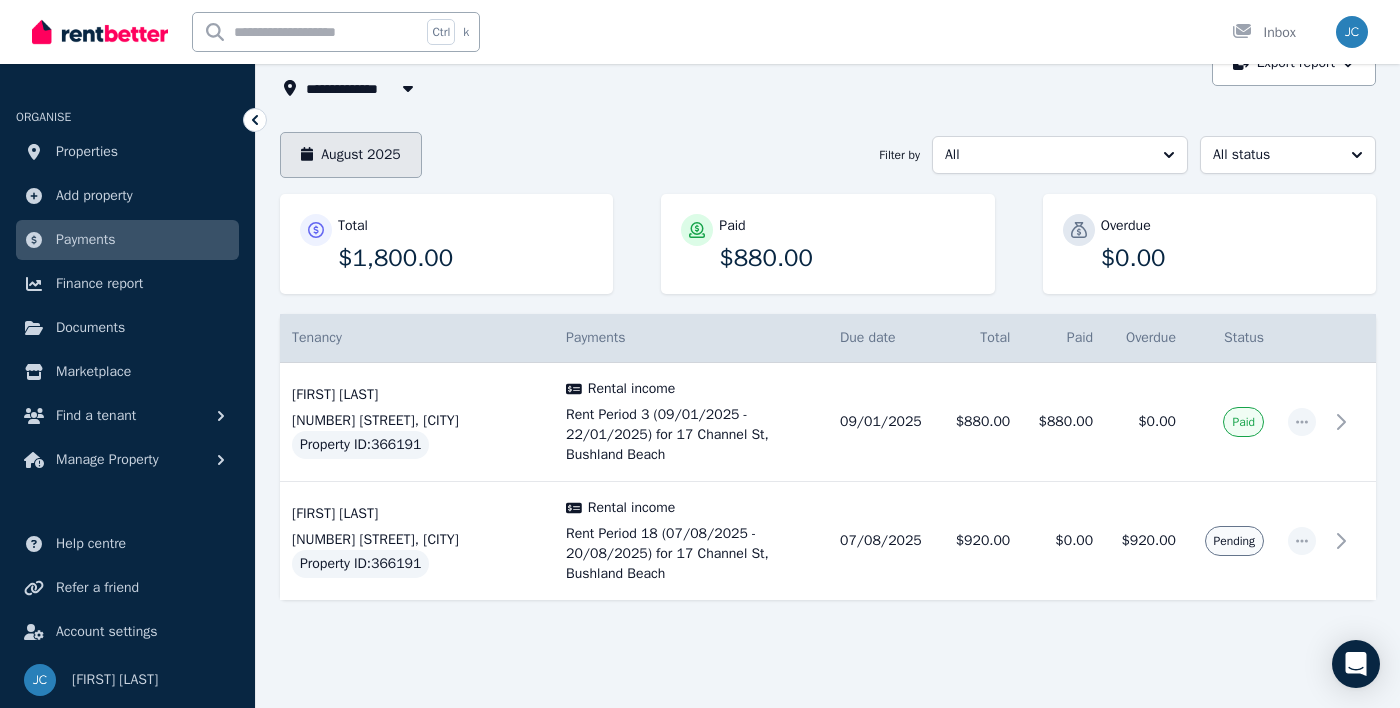 click on "August 2025" at bounding box center (351, 155) 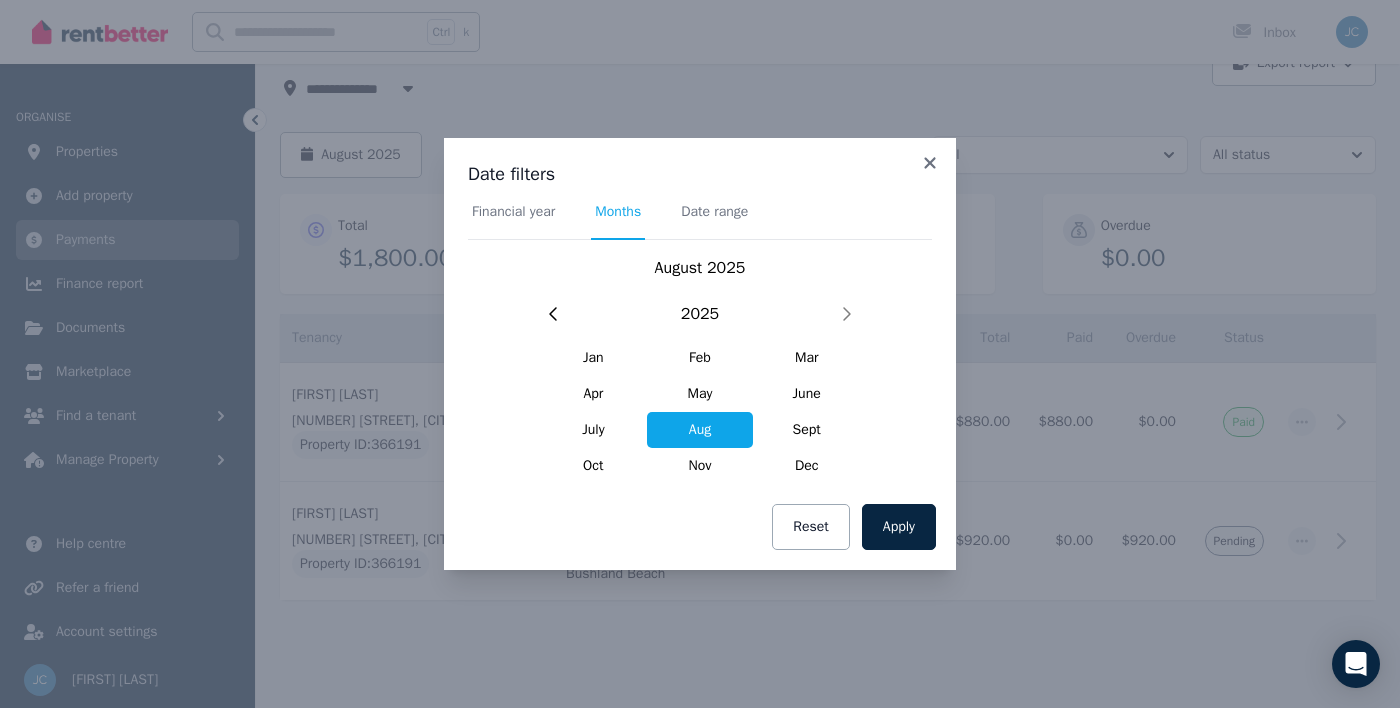 click on "Financial year" at bounding box center (513, 212) 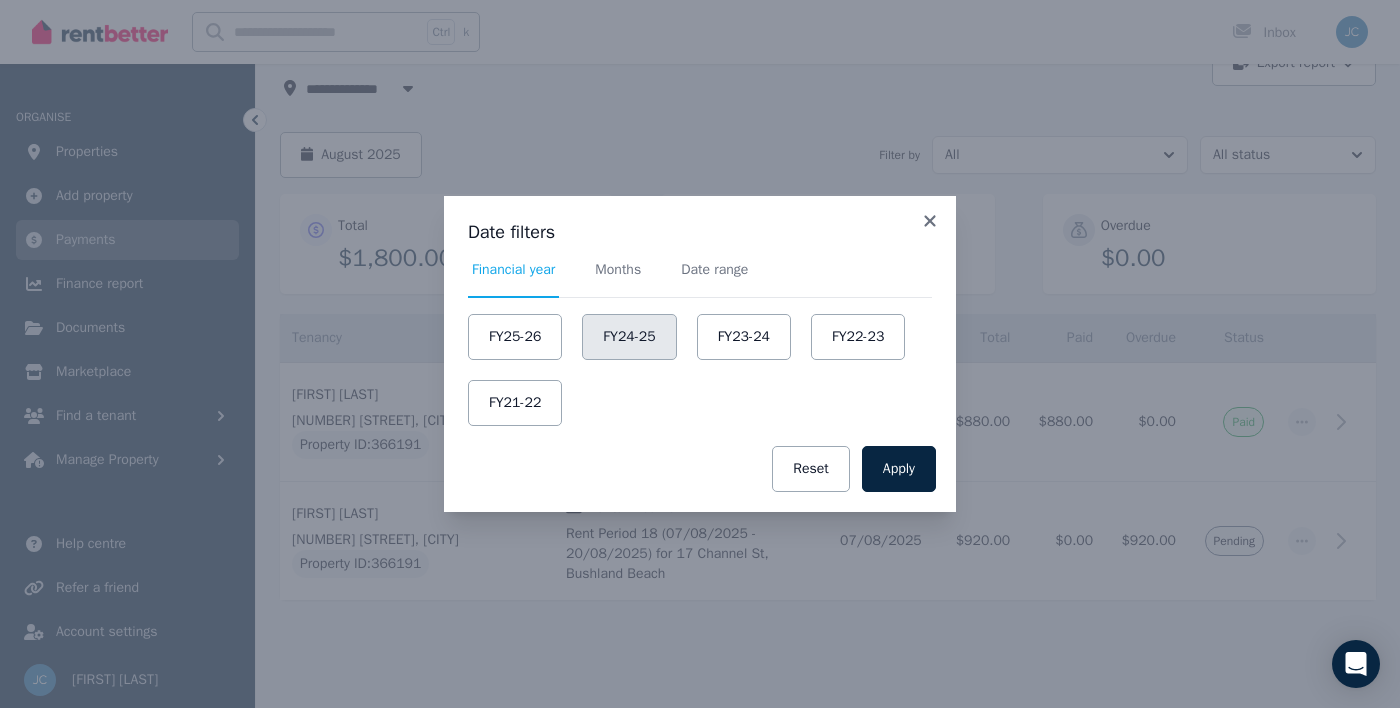 click on "FY24-25" at bounding box center [629, 337] 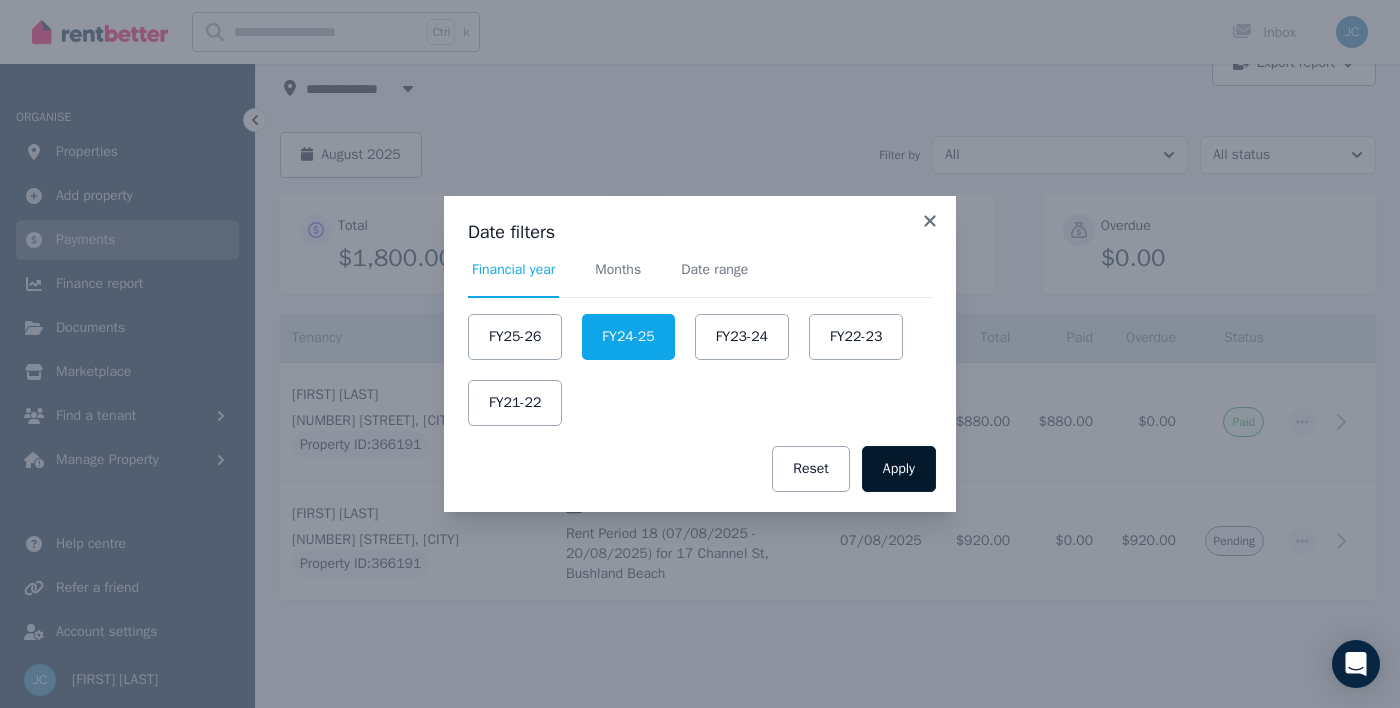 click on "Apply" at bounding box center (899, 469) 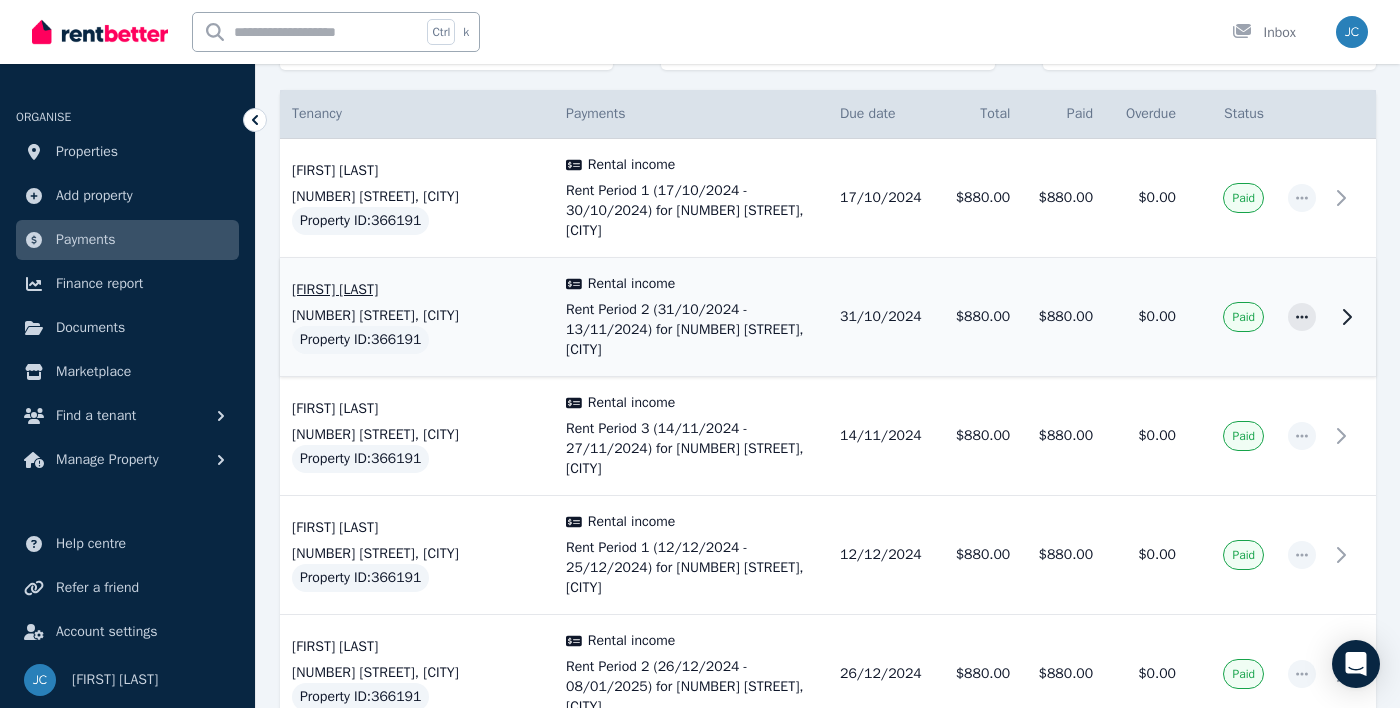 scroll, scrollTop: 356, scrollLeft: 0, axis: vertical 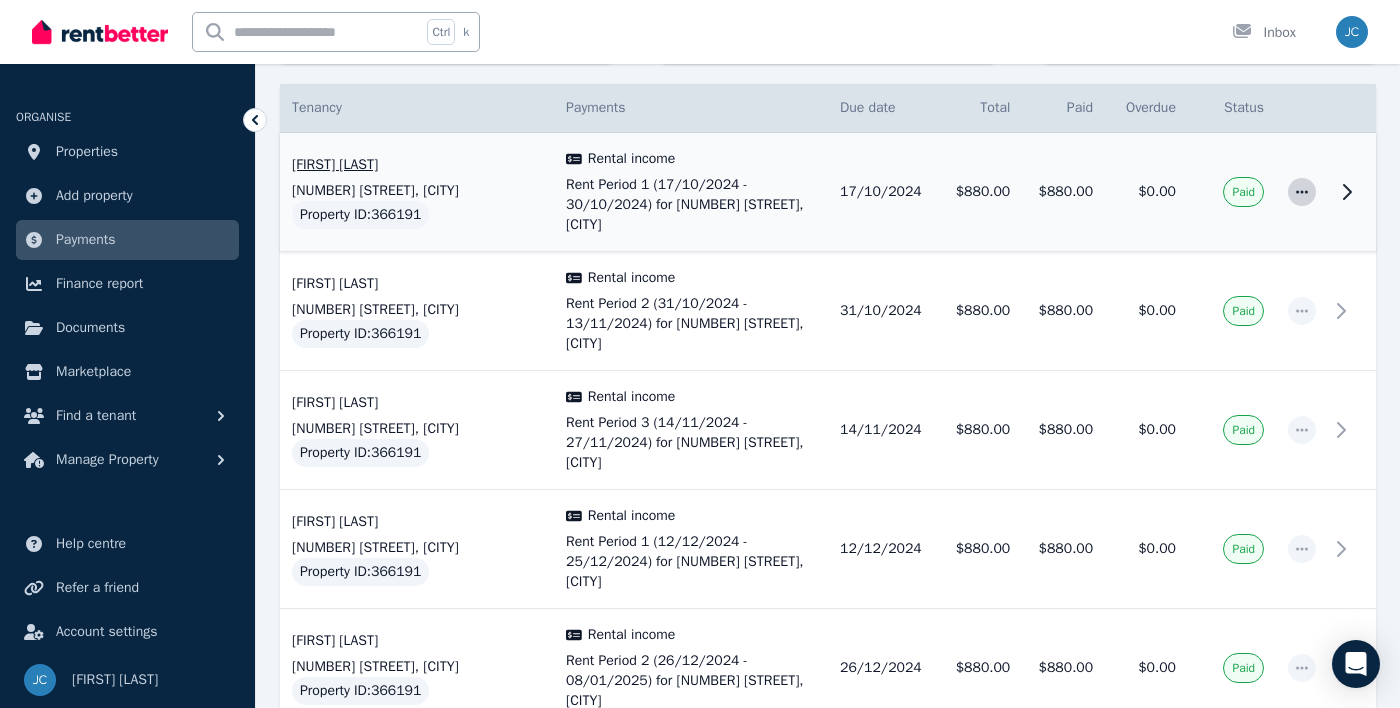 click 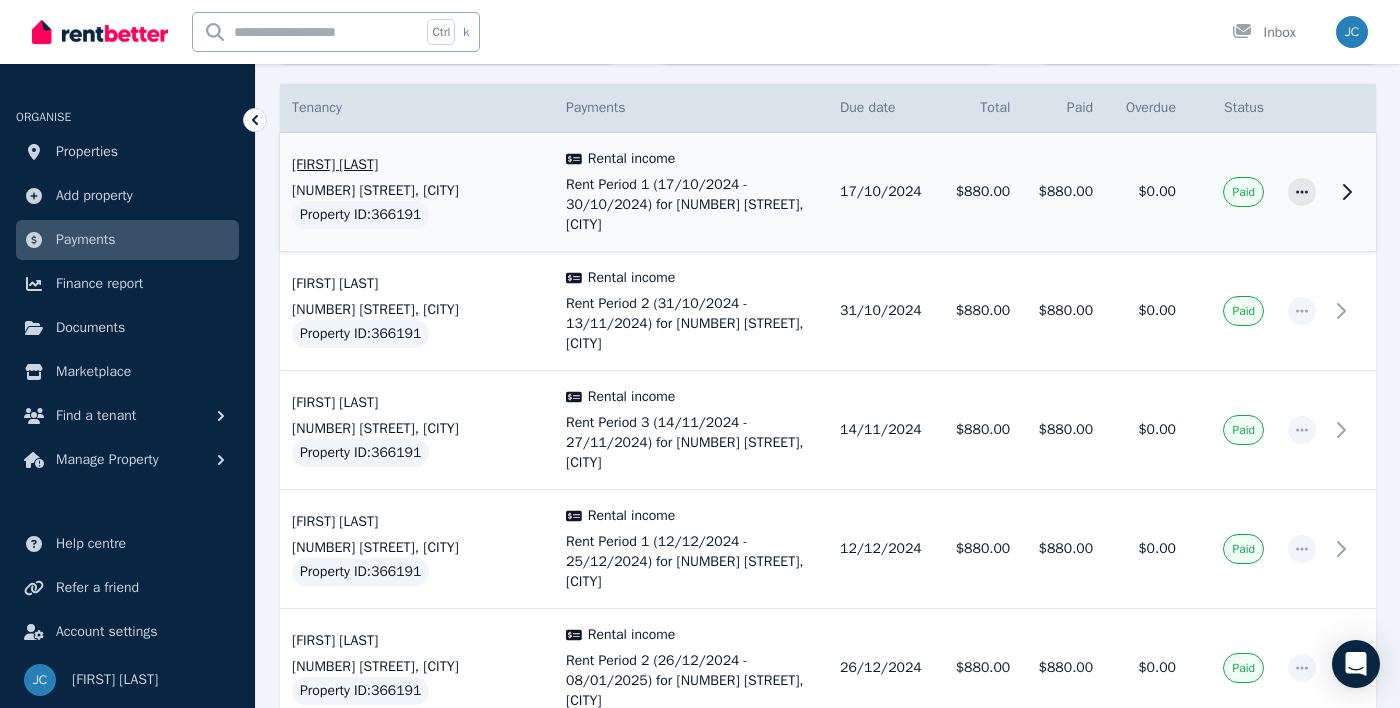 click 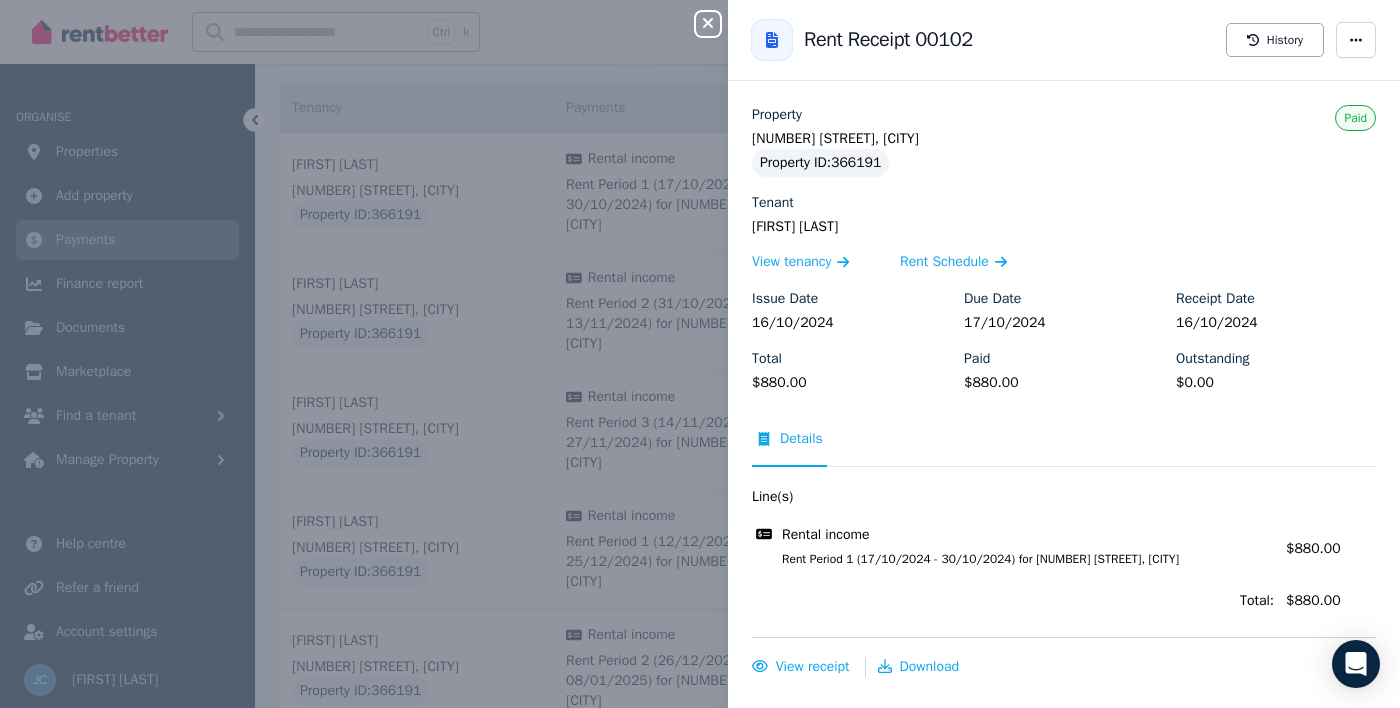 click on "History" at bounding box center (1275, 40) 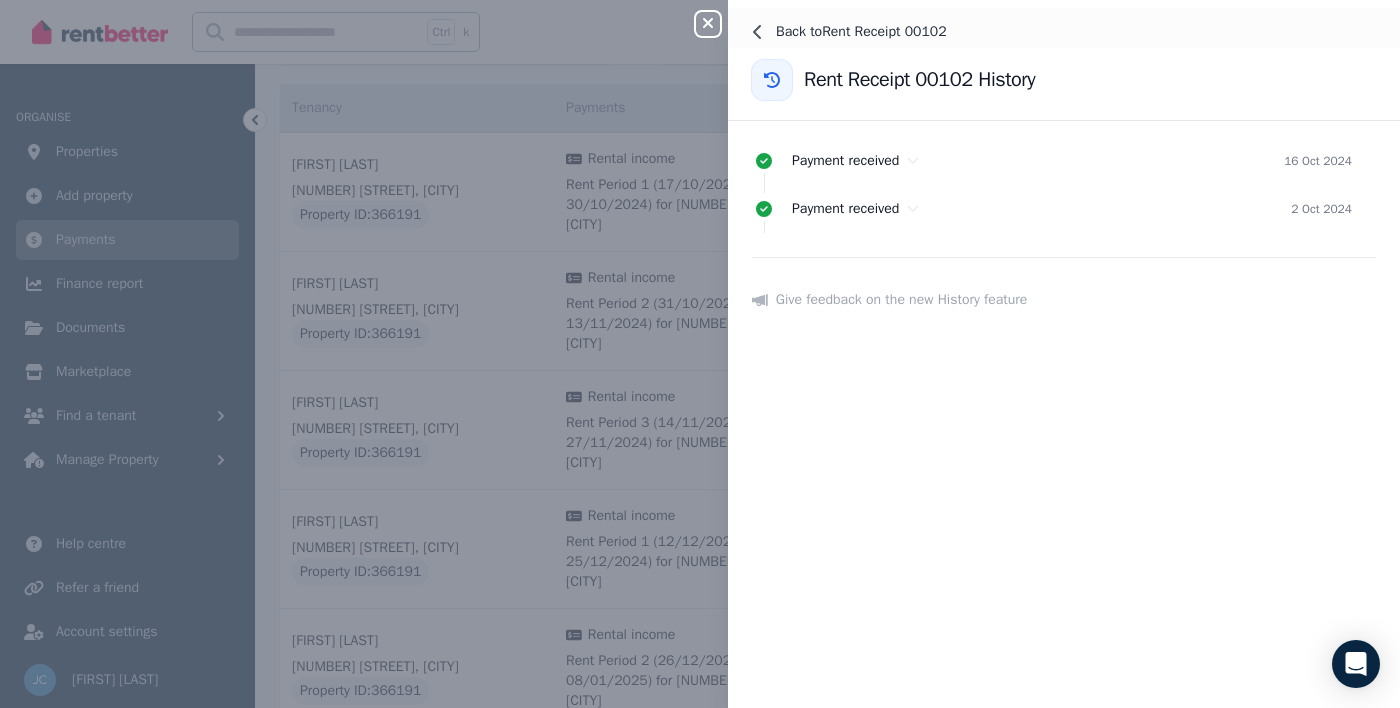 click 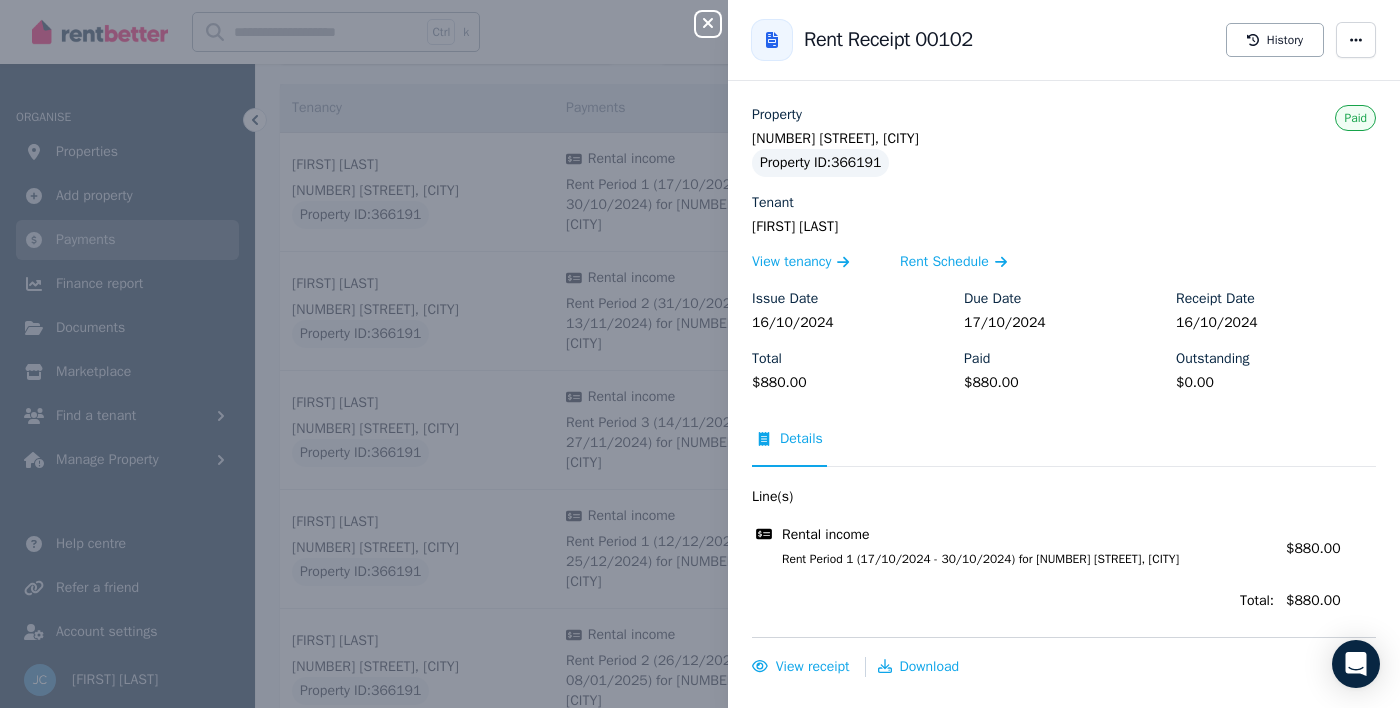 click 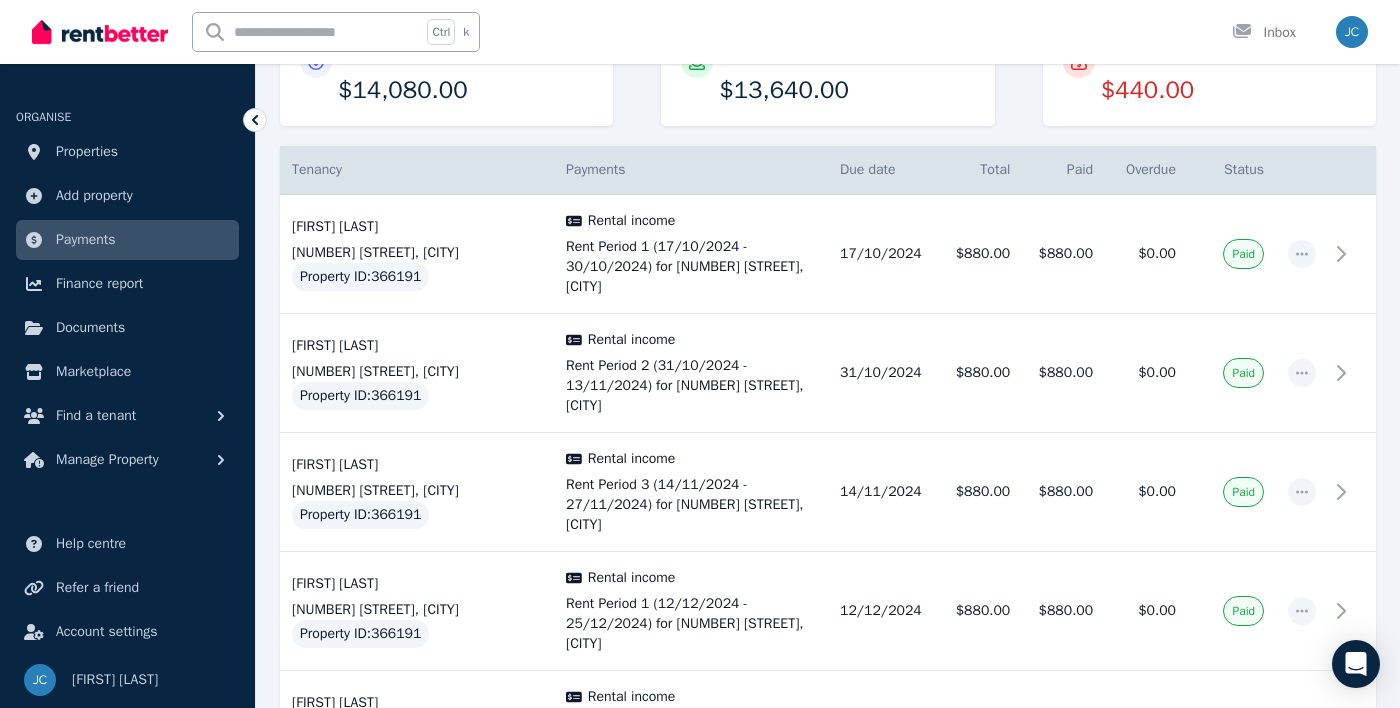 scroll, scrollTop: 0, scrollLeft: 0, axis: both 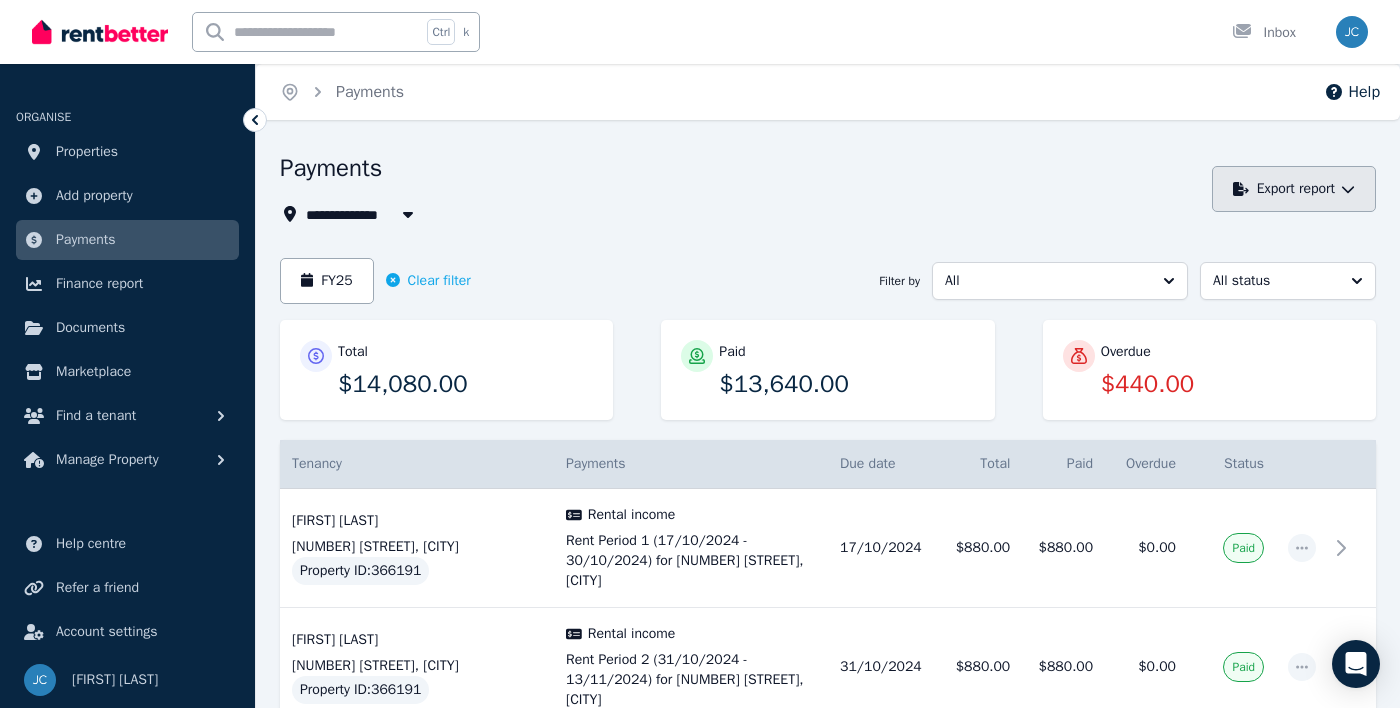 click on "Export report" at bounding box center (1294, 189) 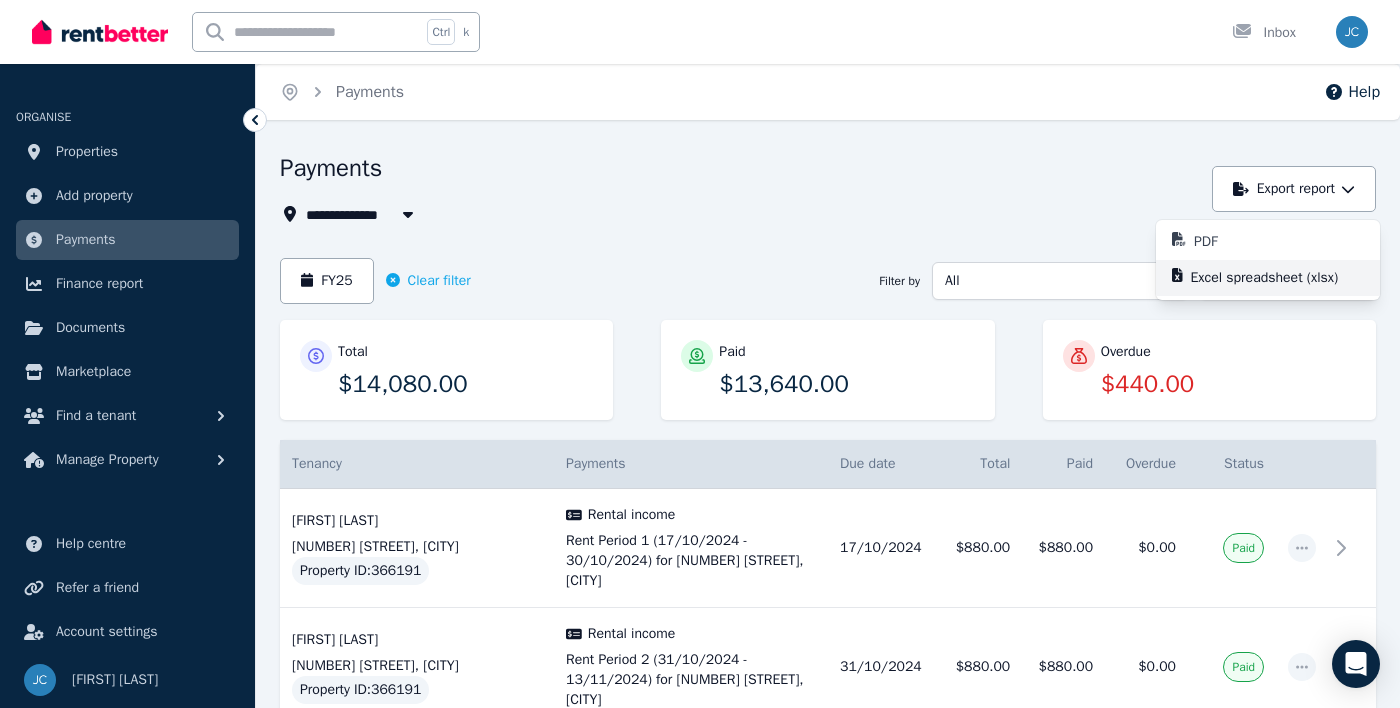 click on "Excel spreadsheet (xlsx)" at bounding box center [1273, 278] 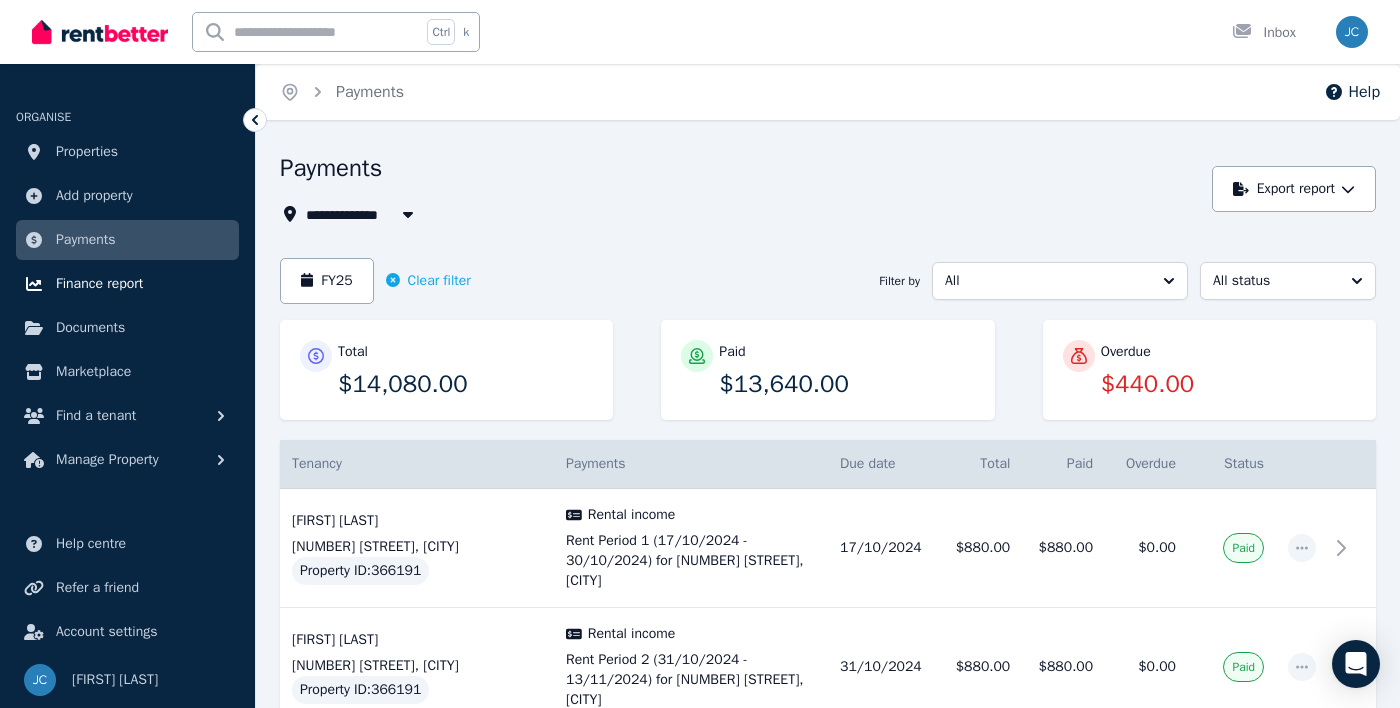 click on "Finance report" at bounding box center (127, 284) 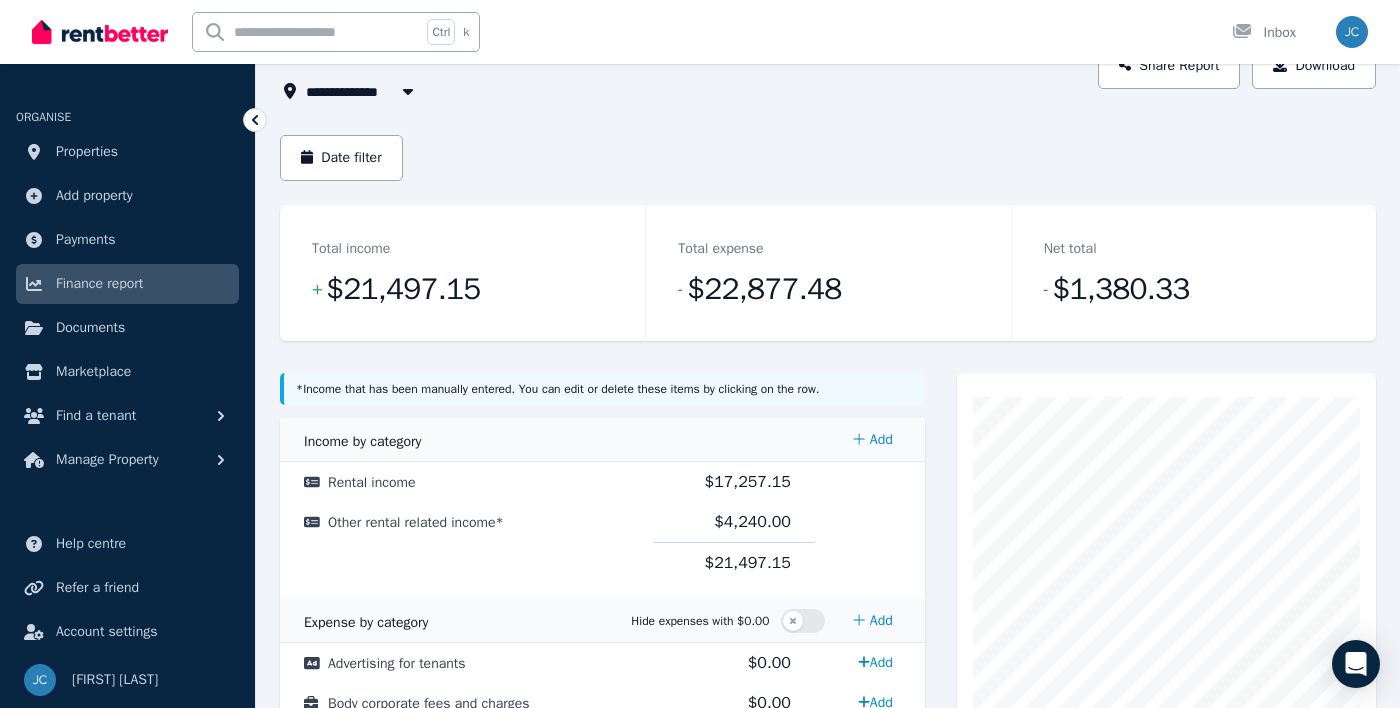 scroll, scrollTop: 131, scrollLeft: 0, axis: vertical 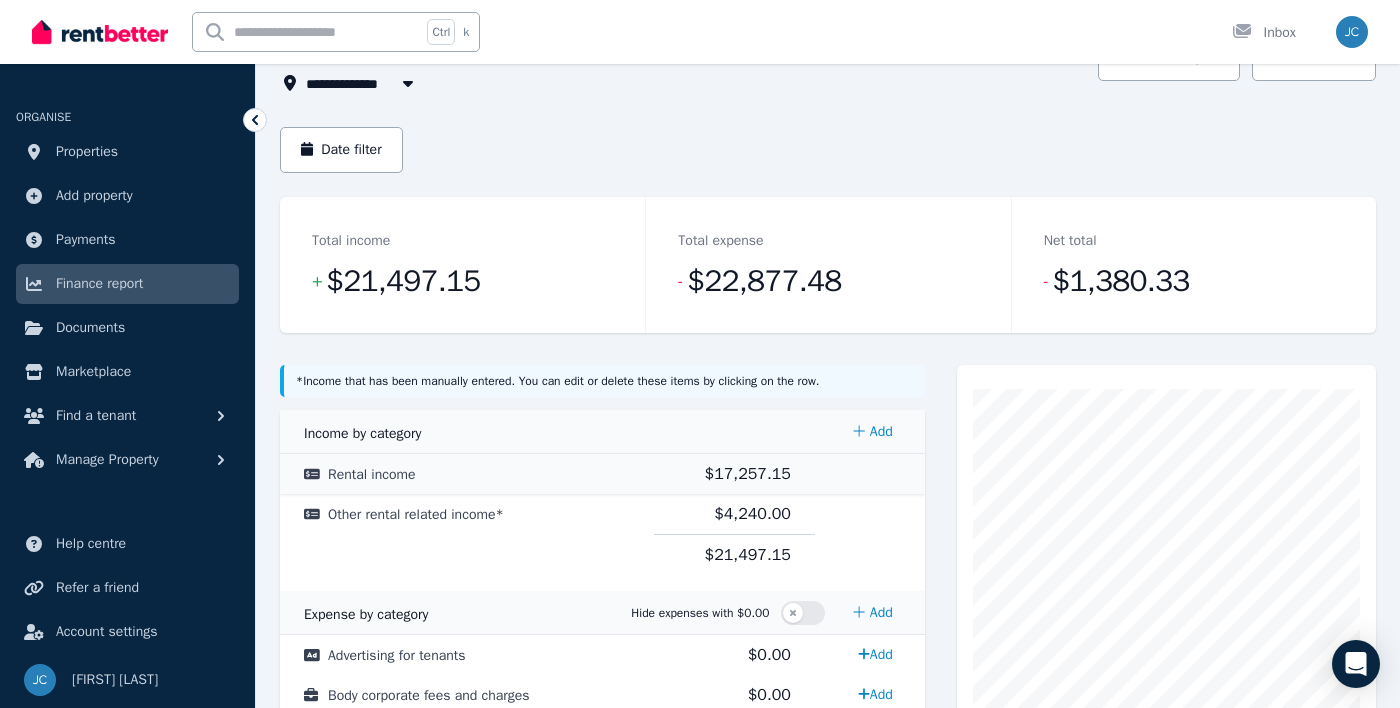 click on "Rental income" at bounding box center [372, 474] 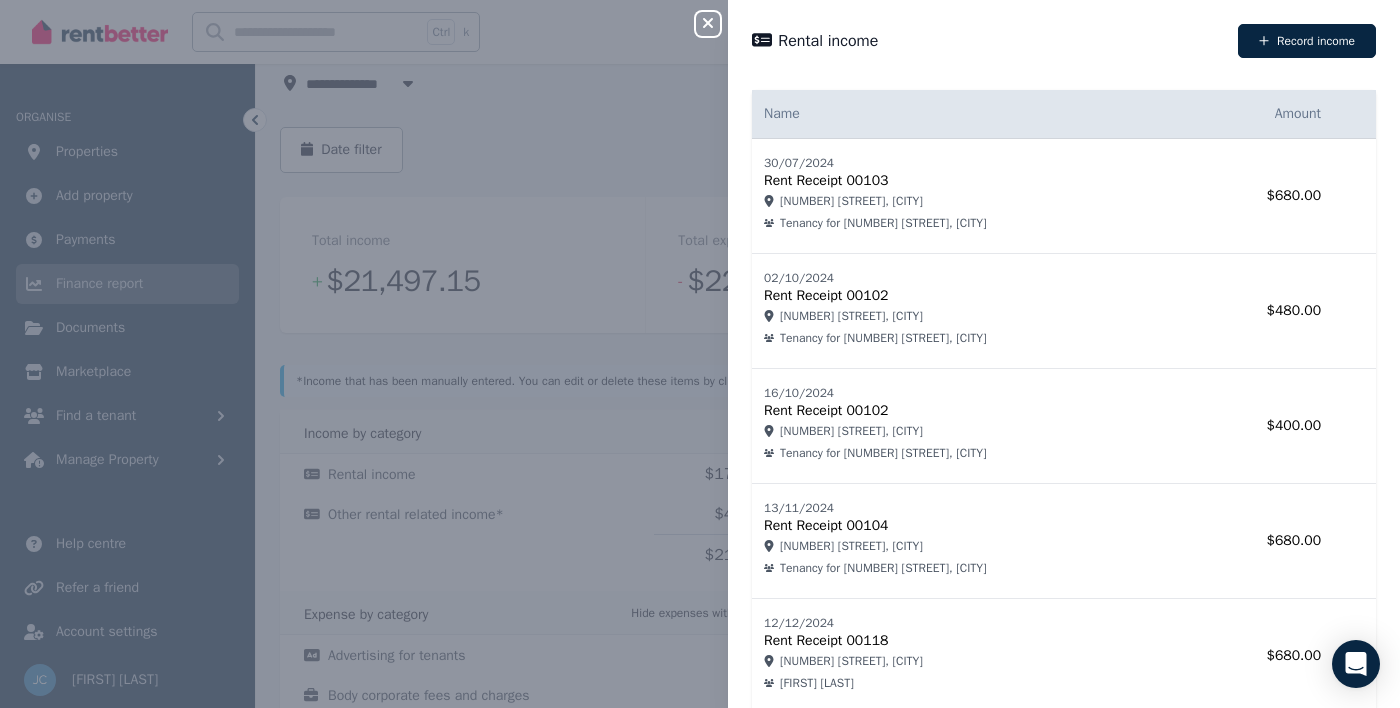 click on "Record income" at bounding box center (1307, 41) 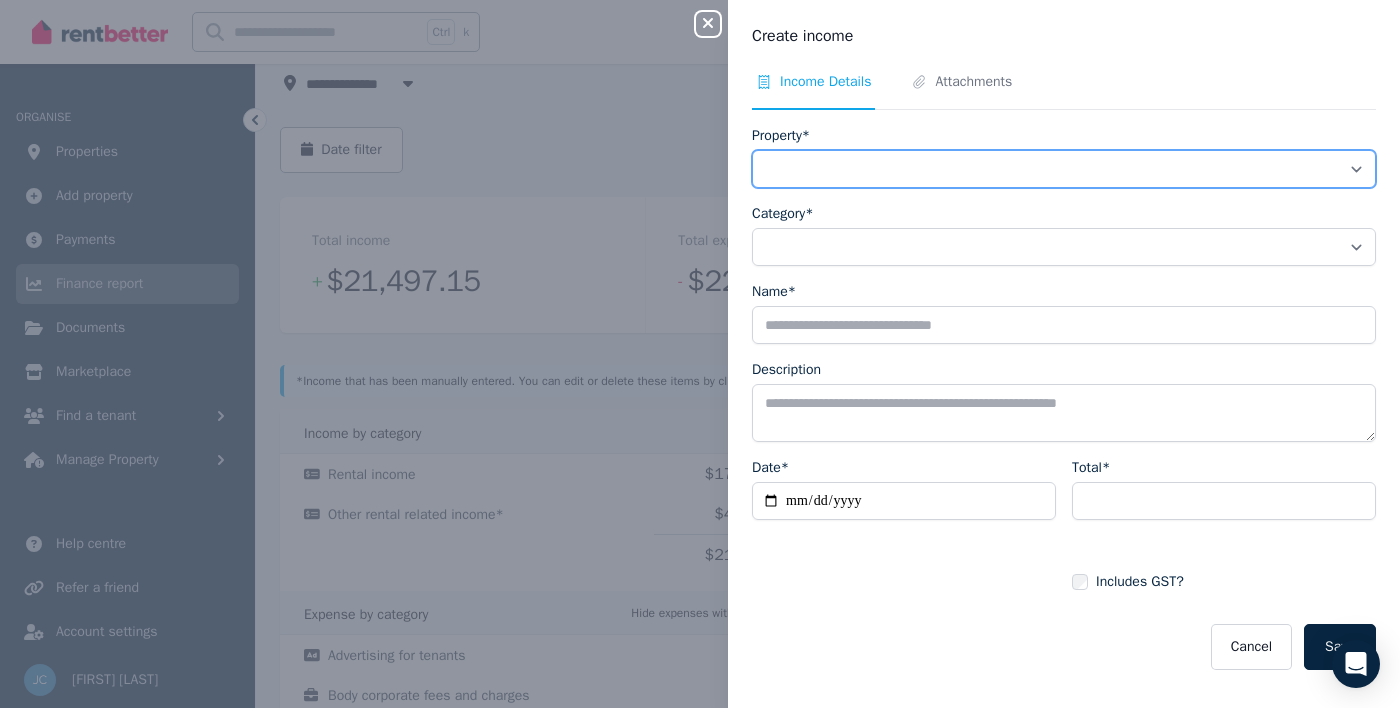 click on "**********" at bounding box center (1064, 169) 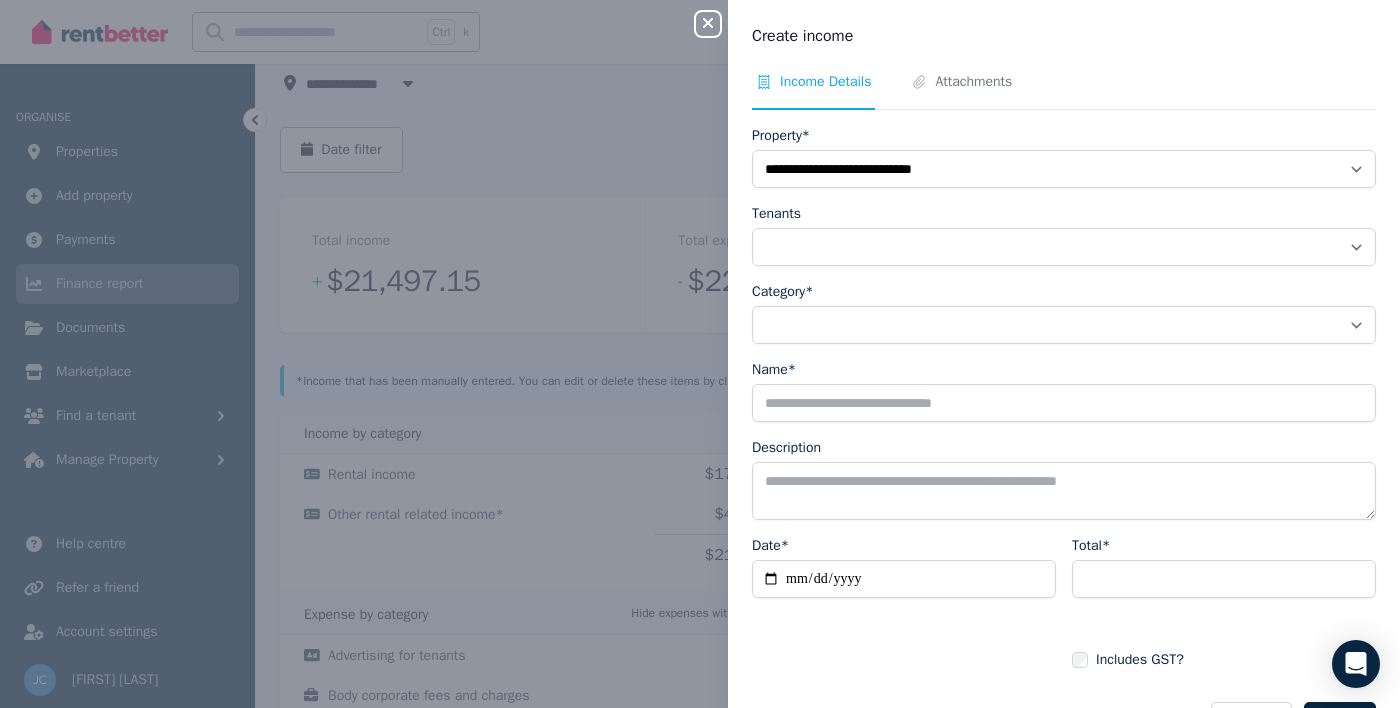 click on "**********" at bounding box center (1064, 313) 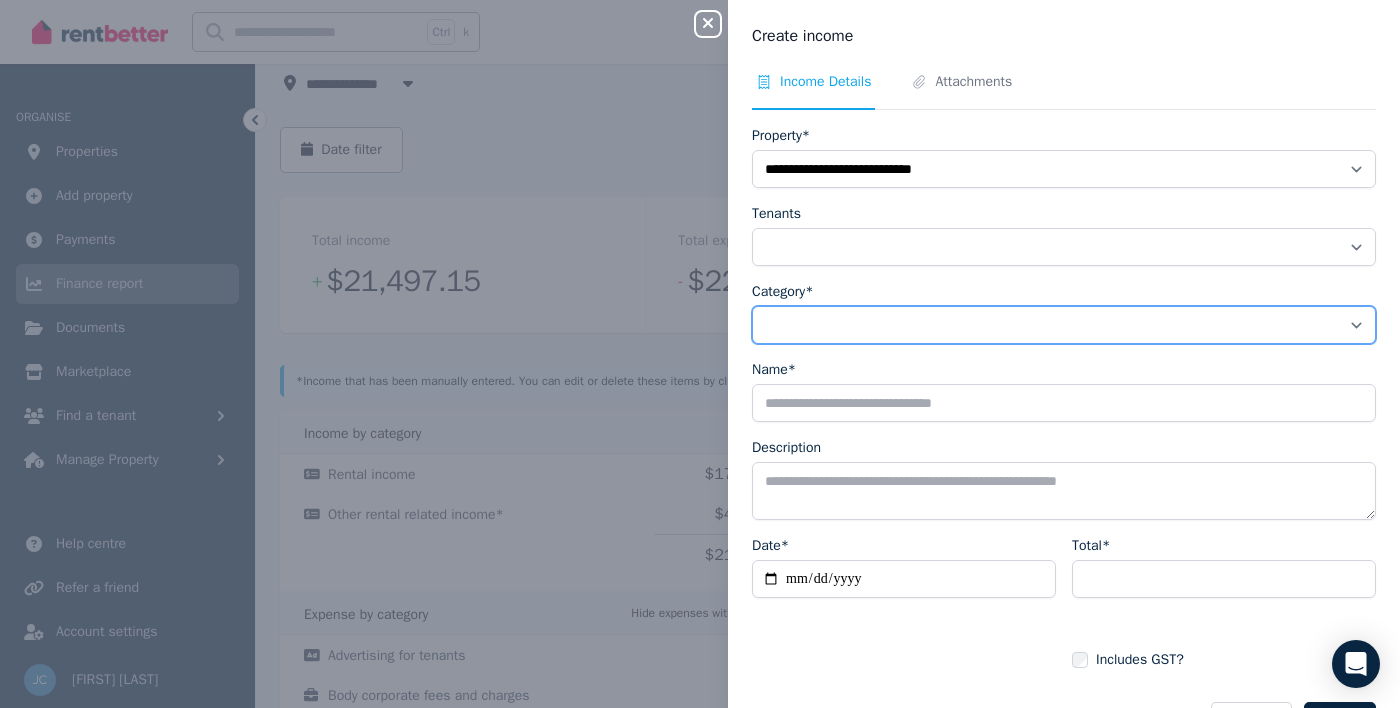 click on "**********" at bounding box center (1064, 325) 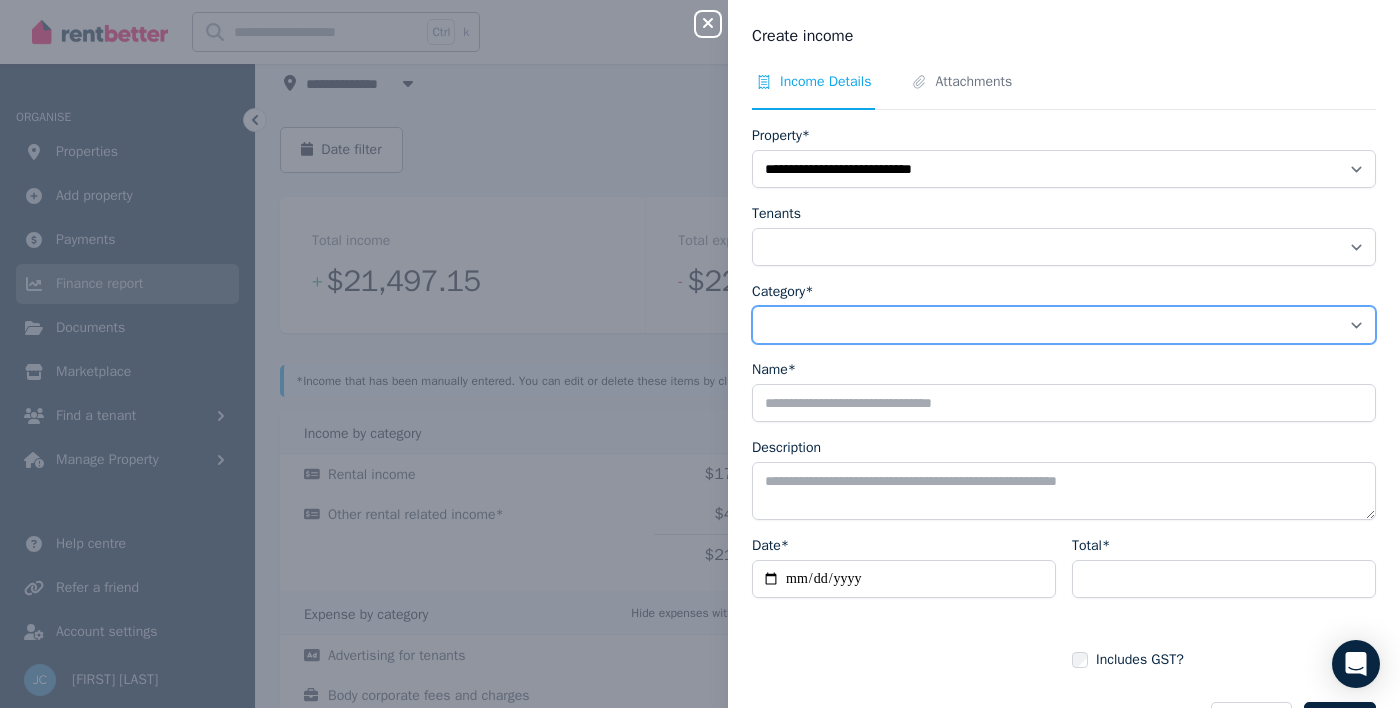 select on "**********" 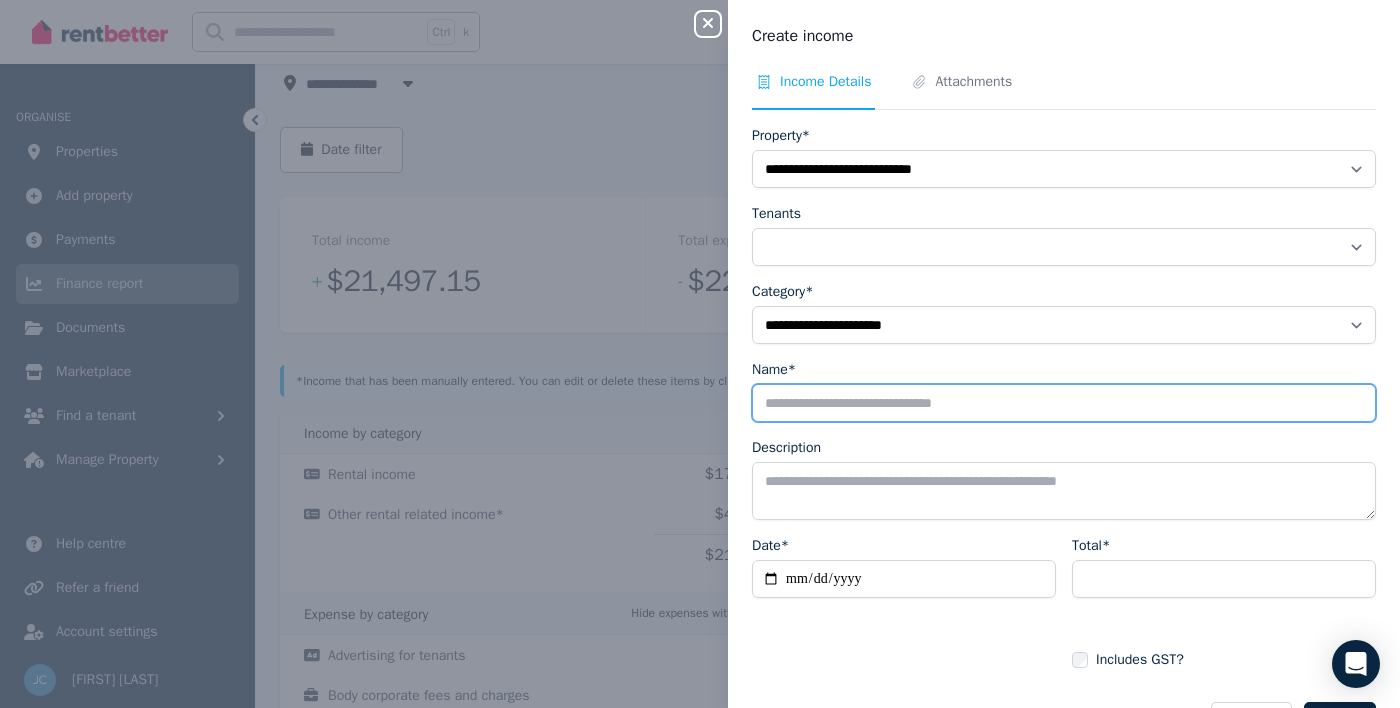 click on "Name*" at bounding box center [1064, 403] 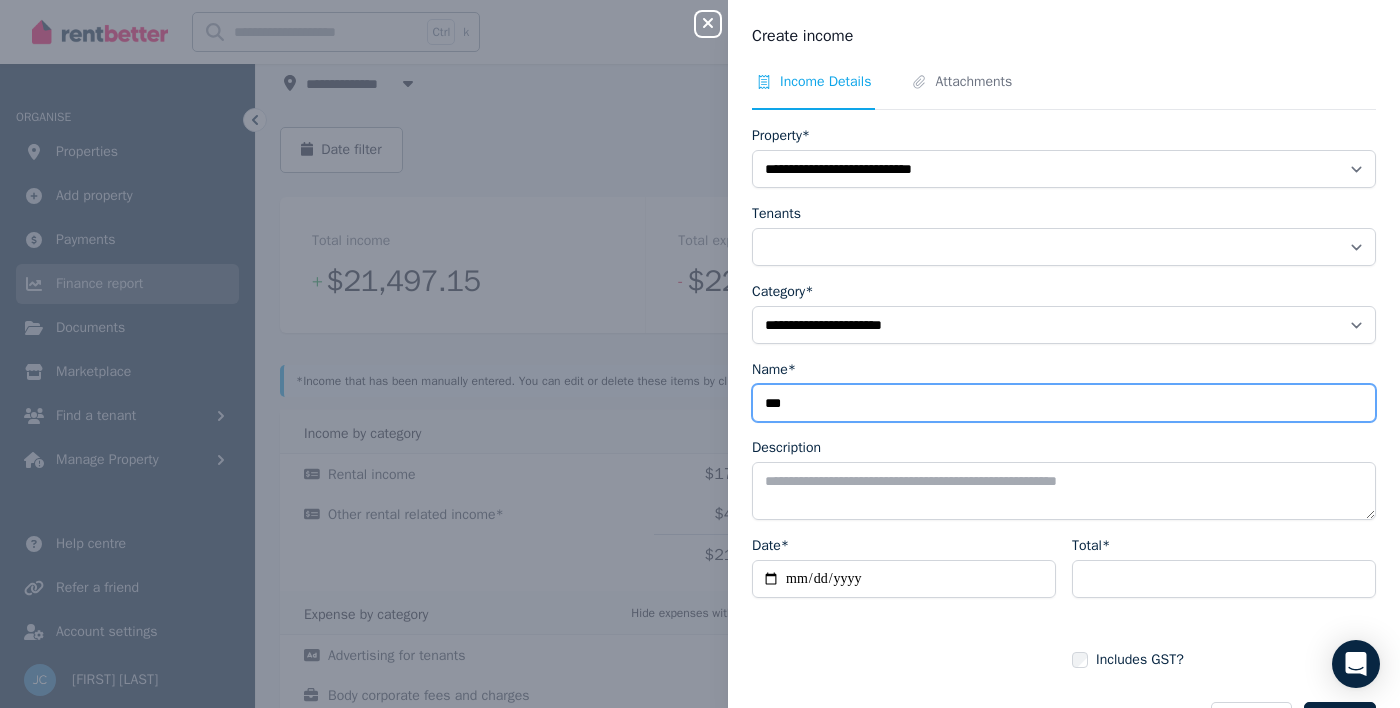 type on "****" 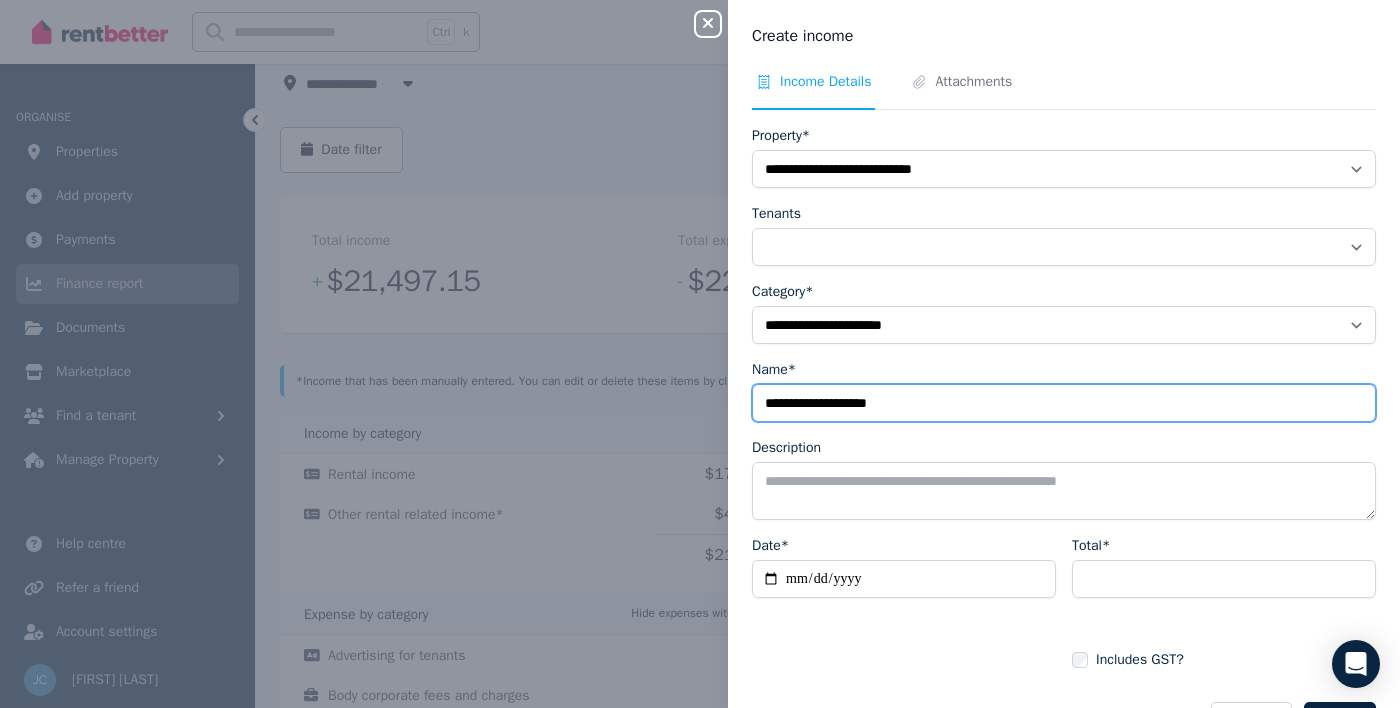 type on "**********" 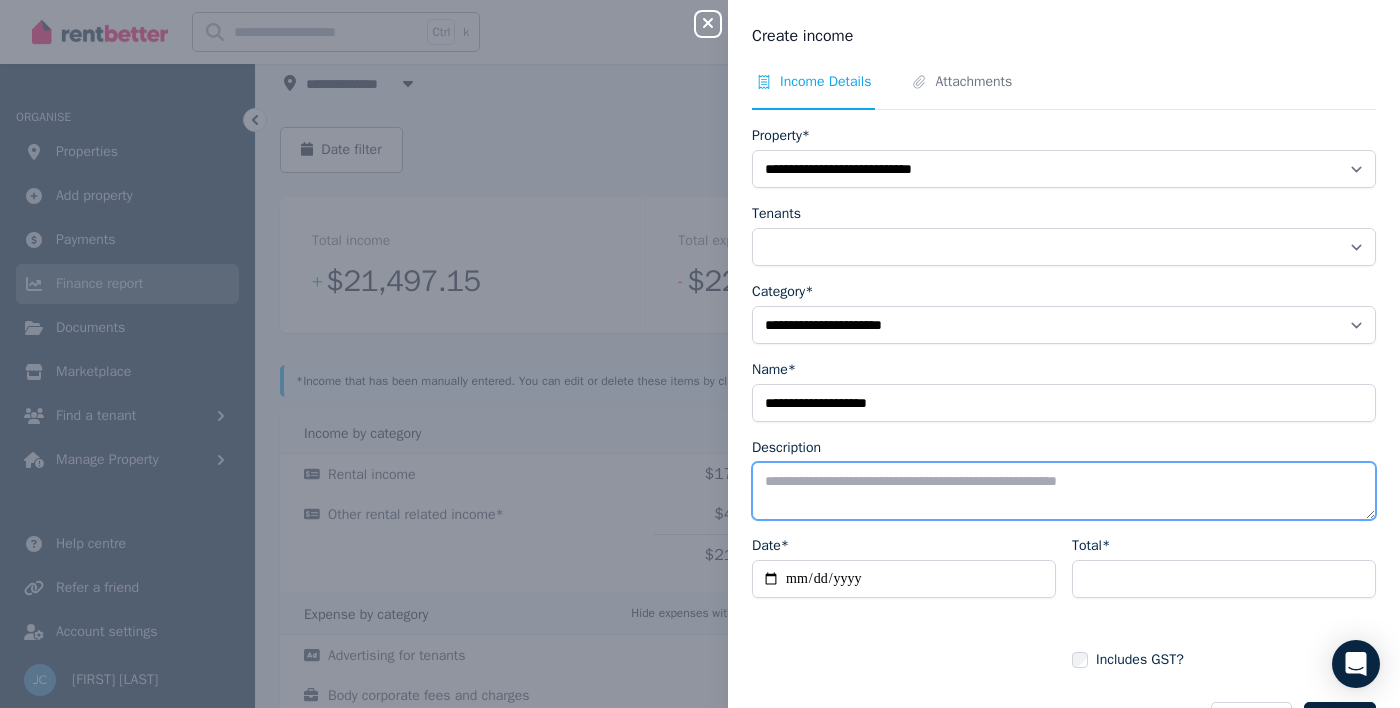 click on "Description" at bounding box center [1064, 491] 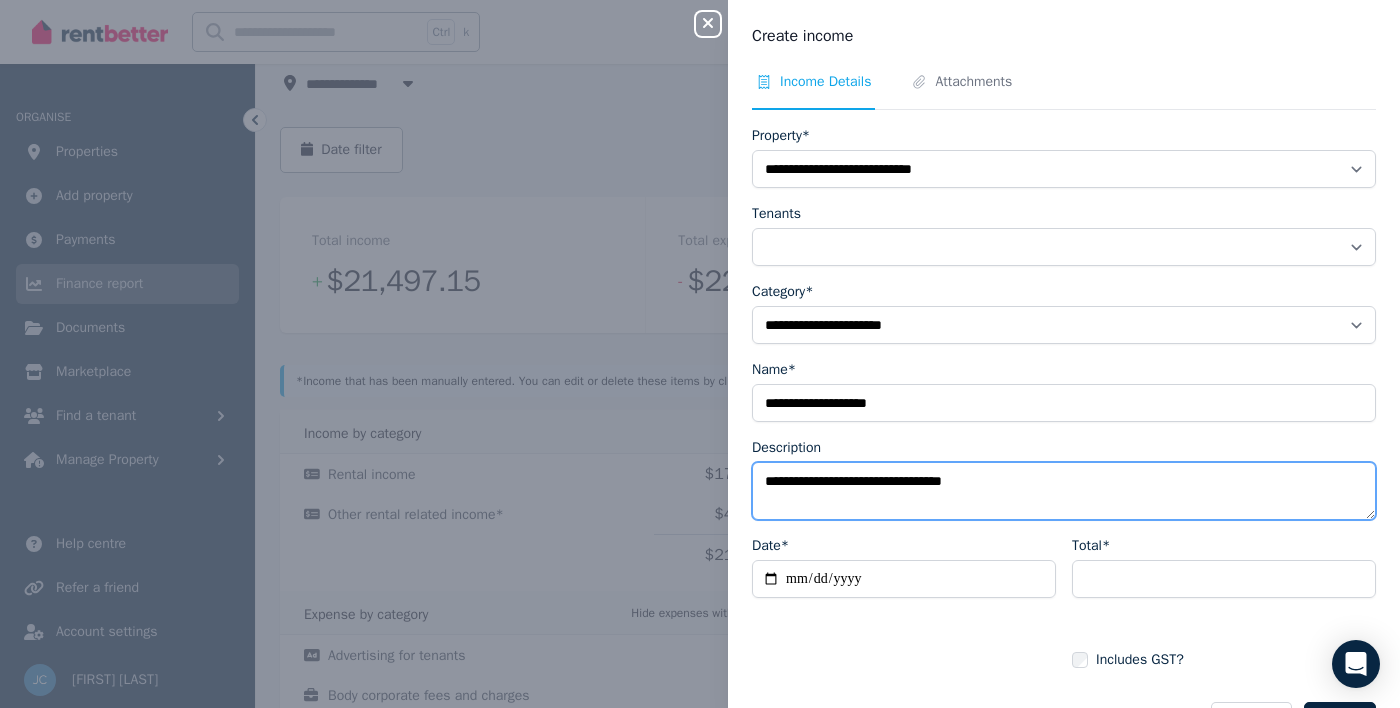 type on "**********" 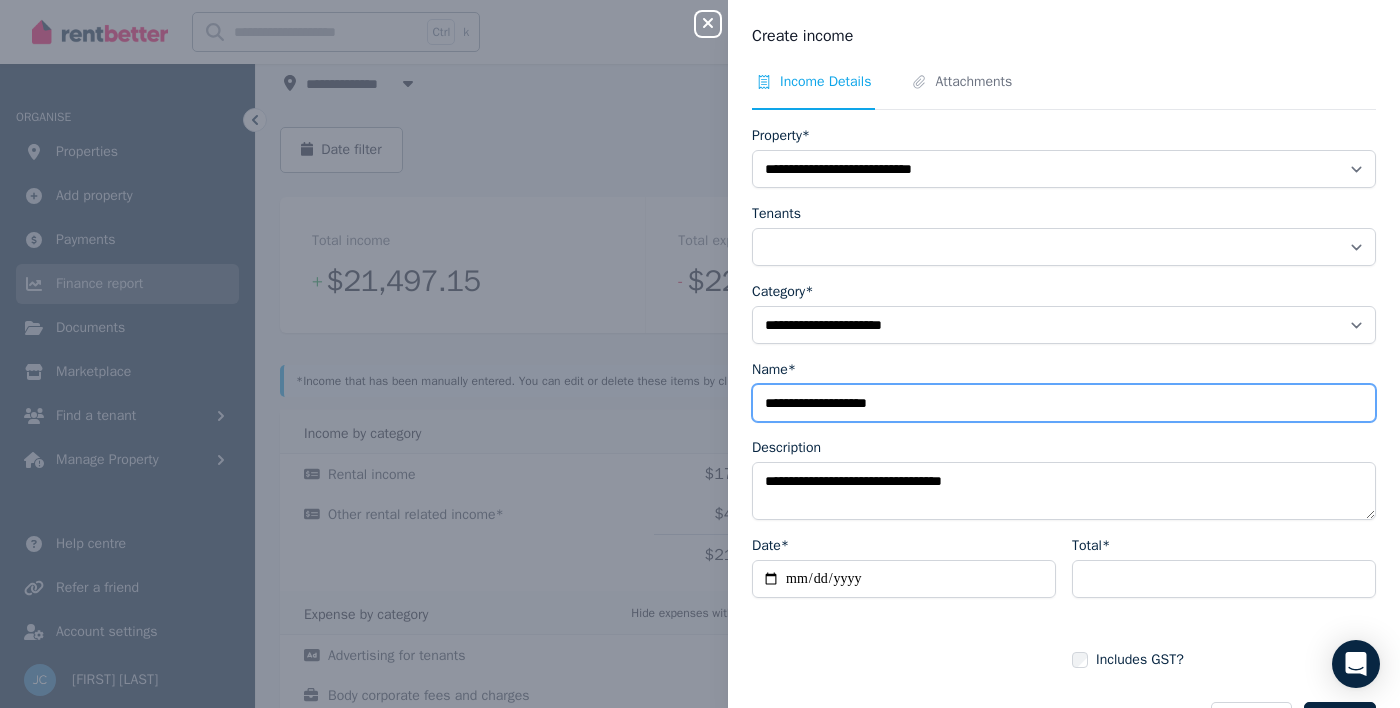 click on "**********" at bounding box center [1064, 403] 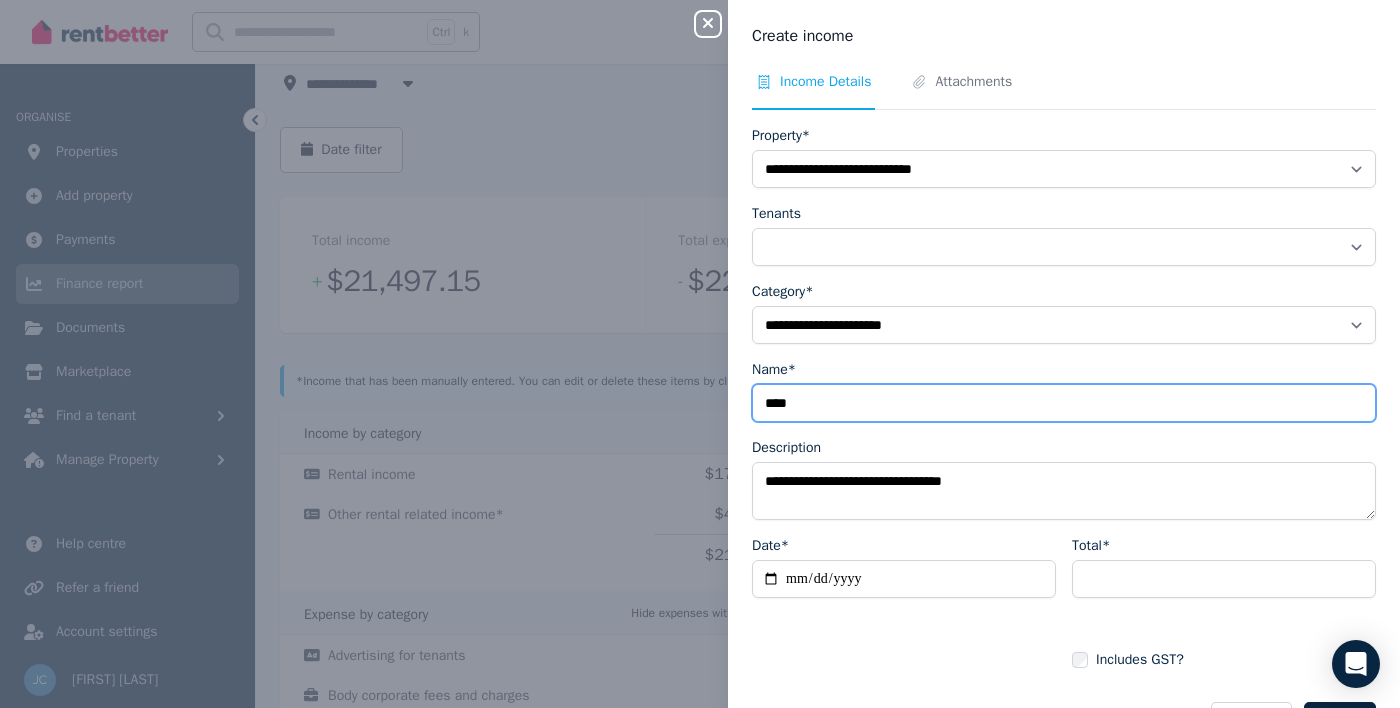 type on "****" 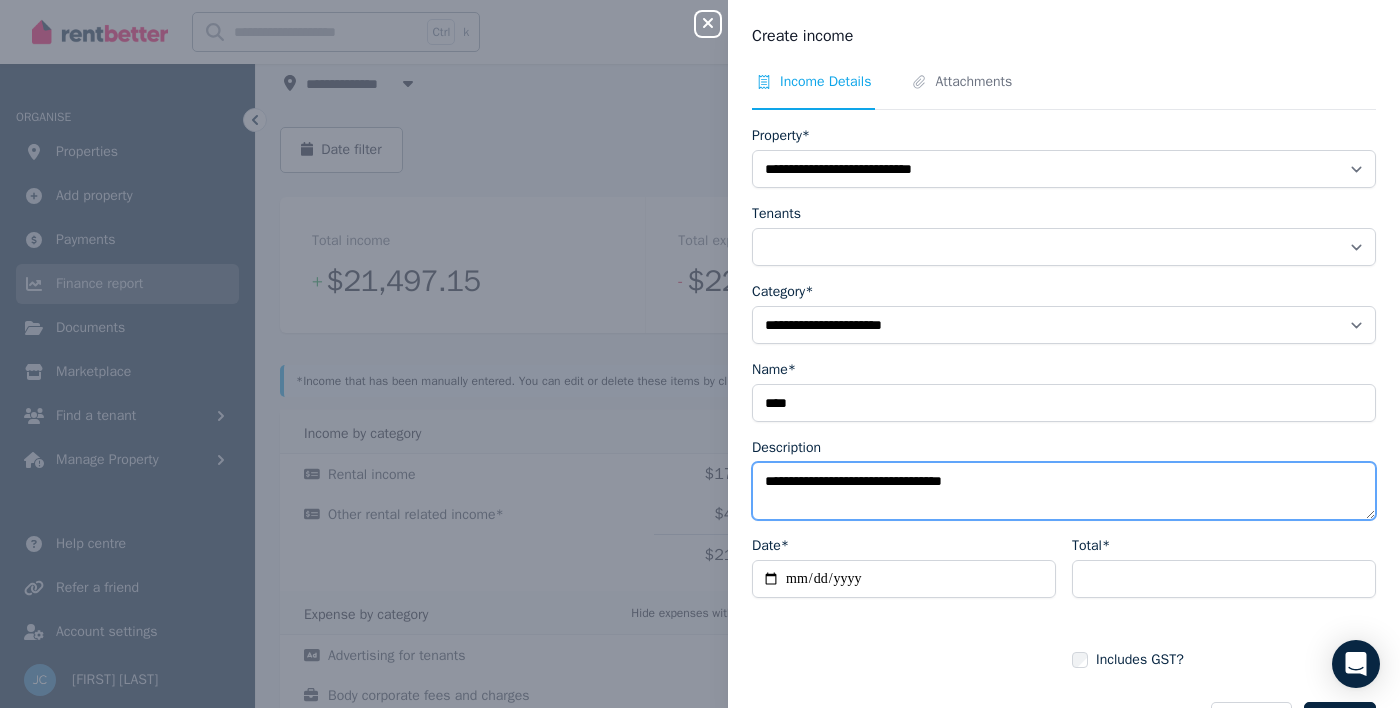 click on "**********" at bounding box center (1064, 491) 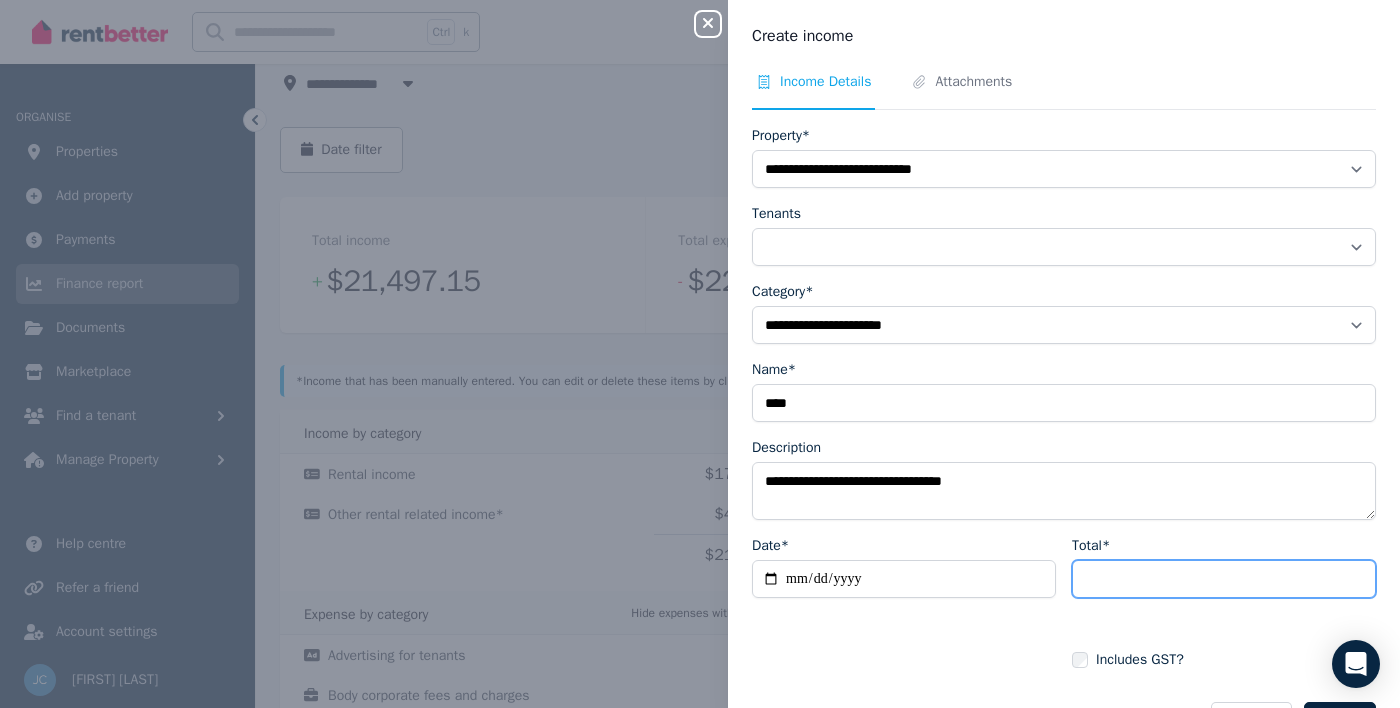 click on "Total*" at bounding box center (1224, 579) 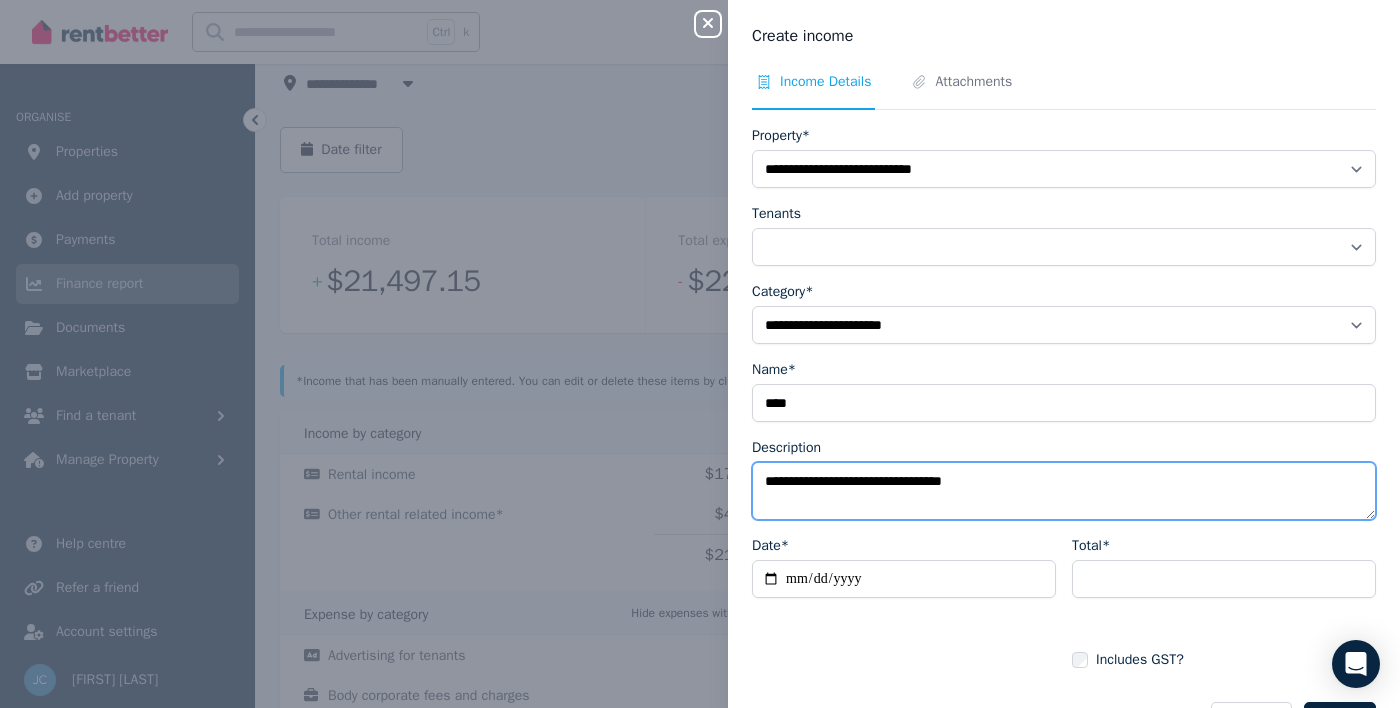 click on "**********" at bounding box center [1064, 491] 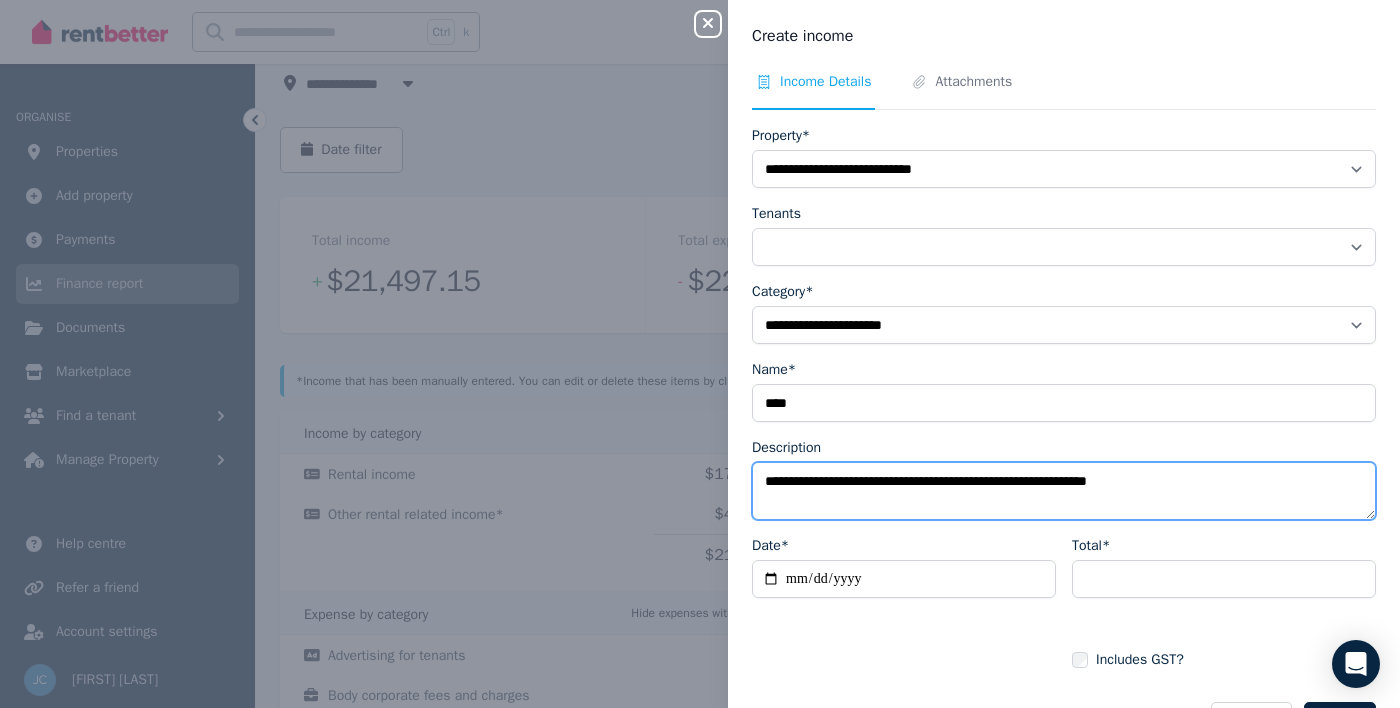 click on "**********" at bounding box center (1064, 491) 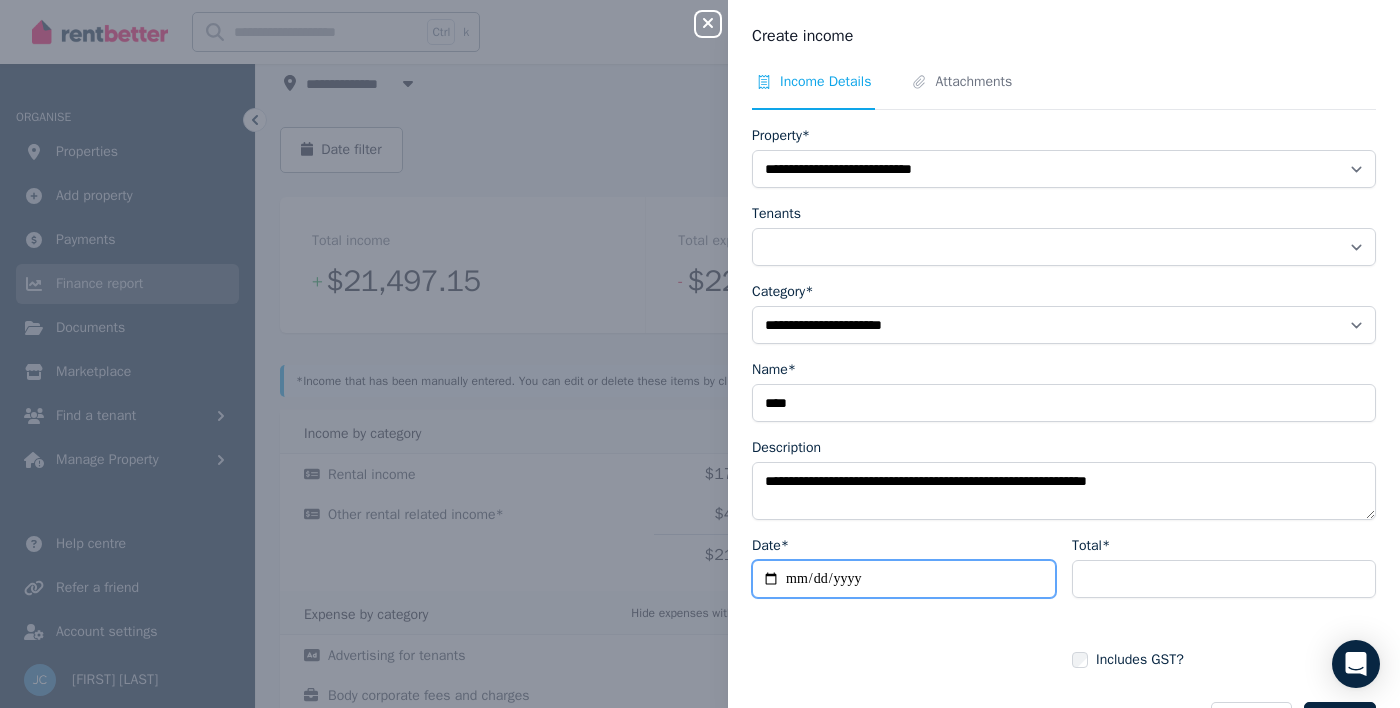 click on "Date*" at bounding box center [904, 579] 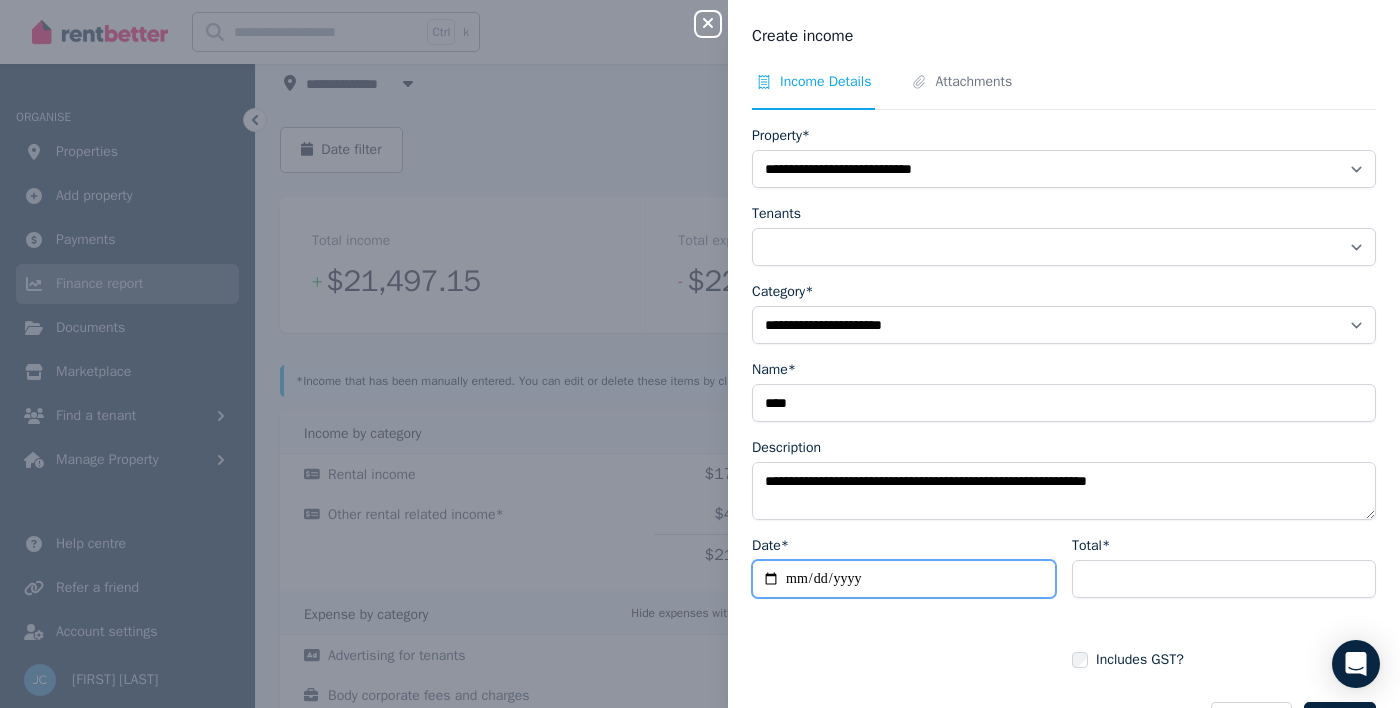 type on "**********" 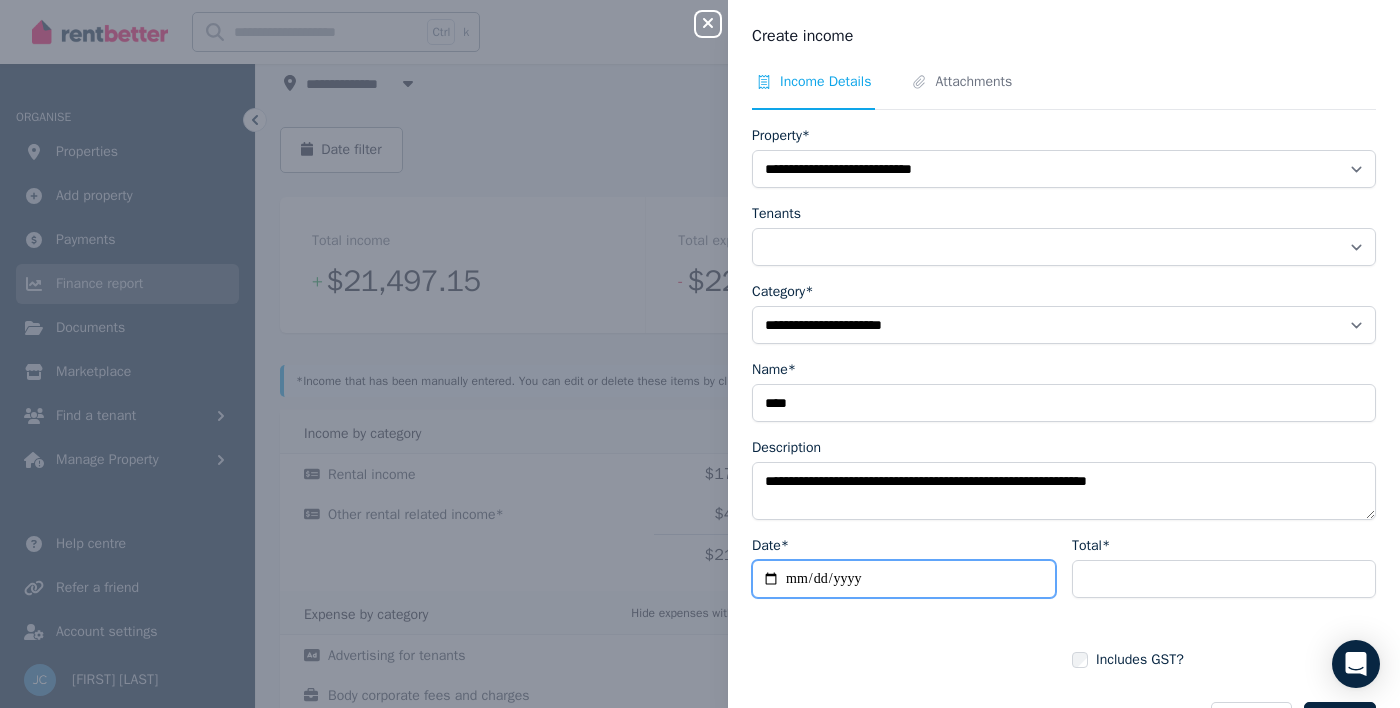 click on "**********" at bounding box center (904, 579) 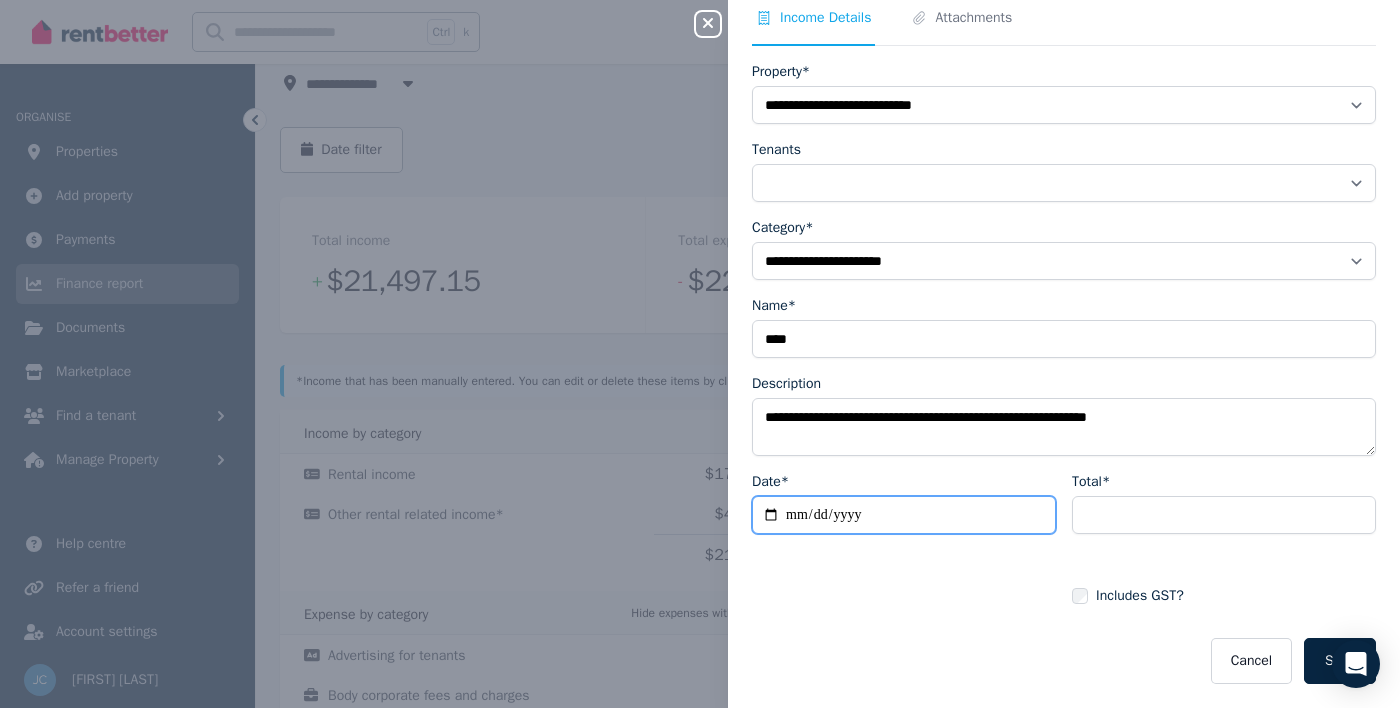 scroll, scrollTop: 63, scrollLeft: 0, axis: vertical 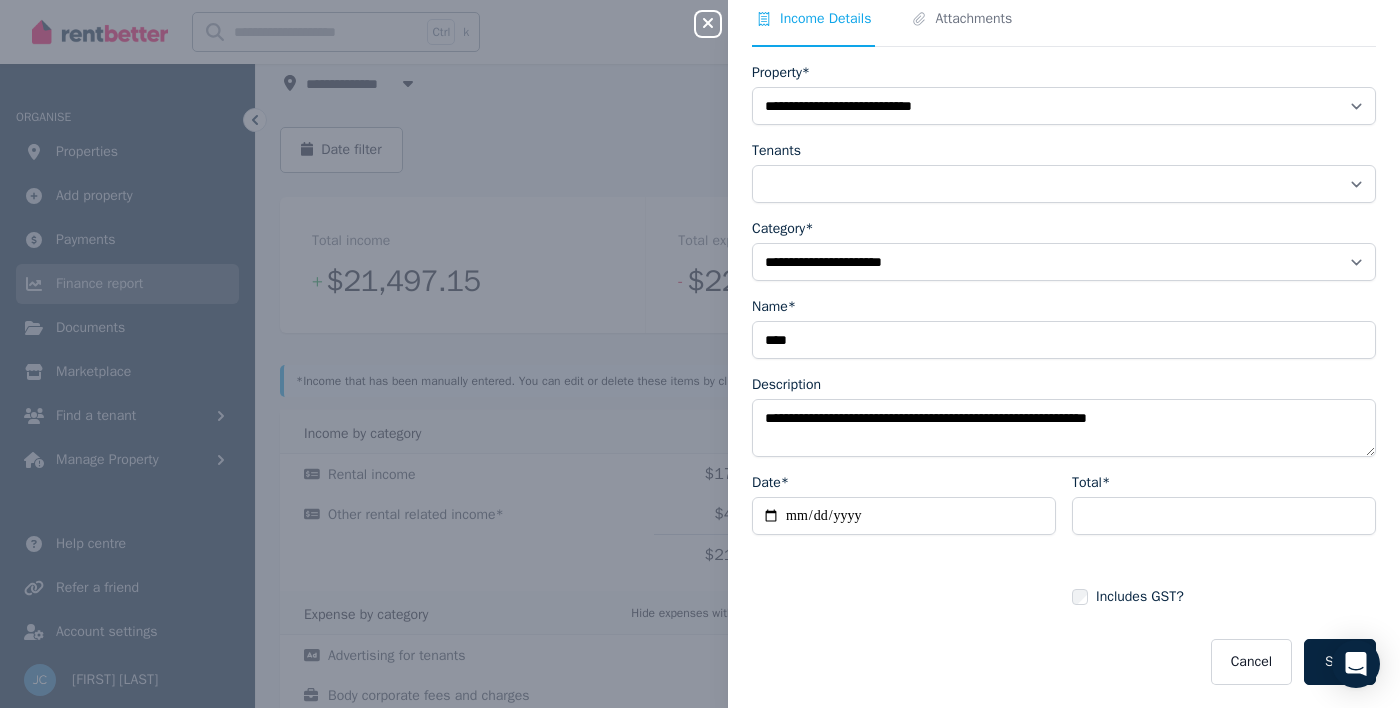 click on "Save" at bounding box center [1340, 662] 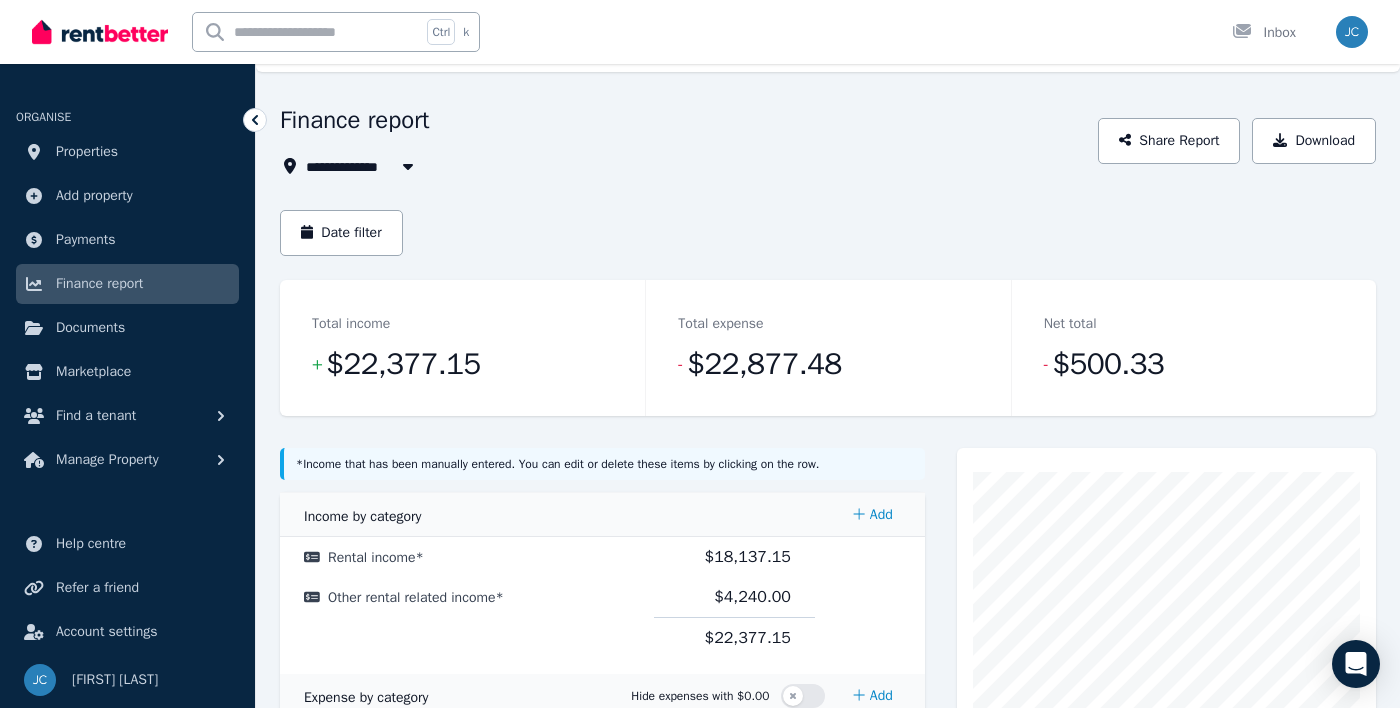scroll, scrollTop: 54, scrollLeft: 0, axis: vertical 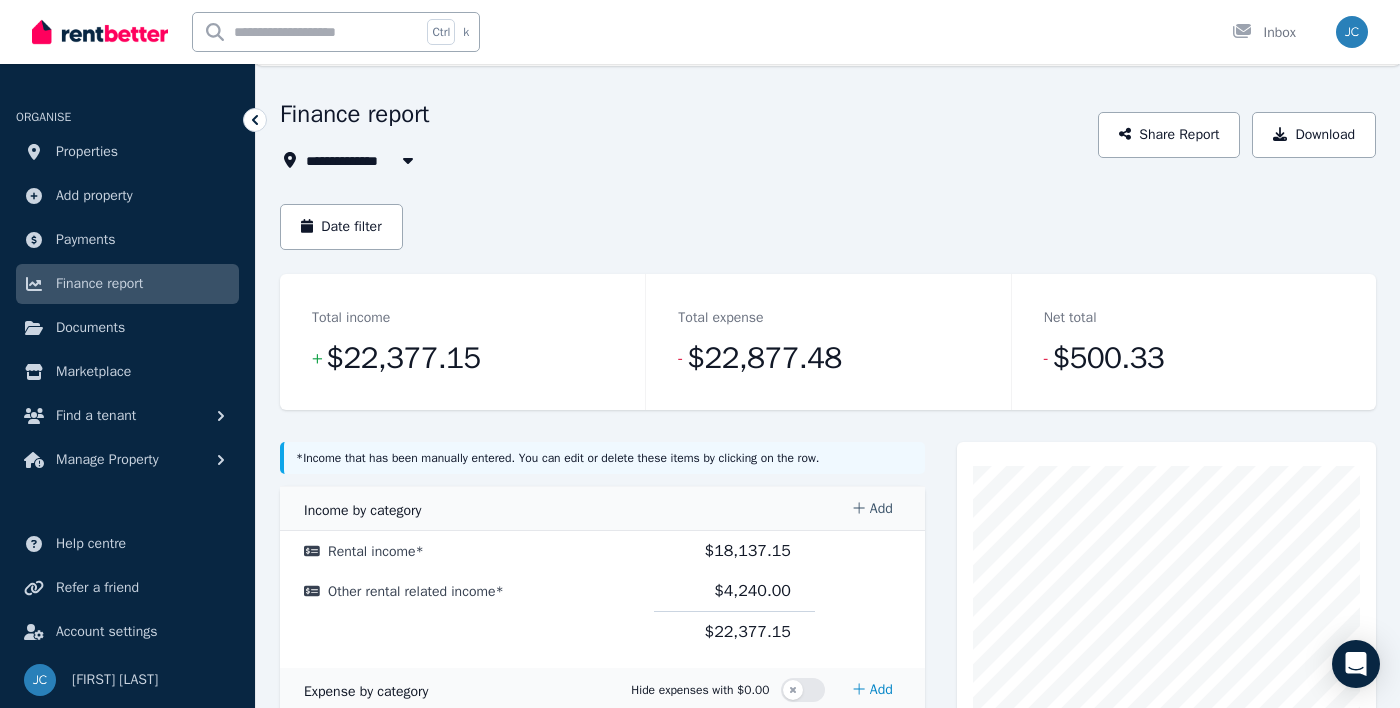 click on "Add" at bounding box center [872, 509] 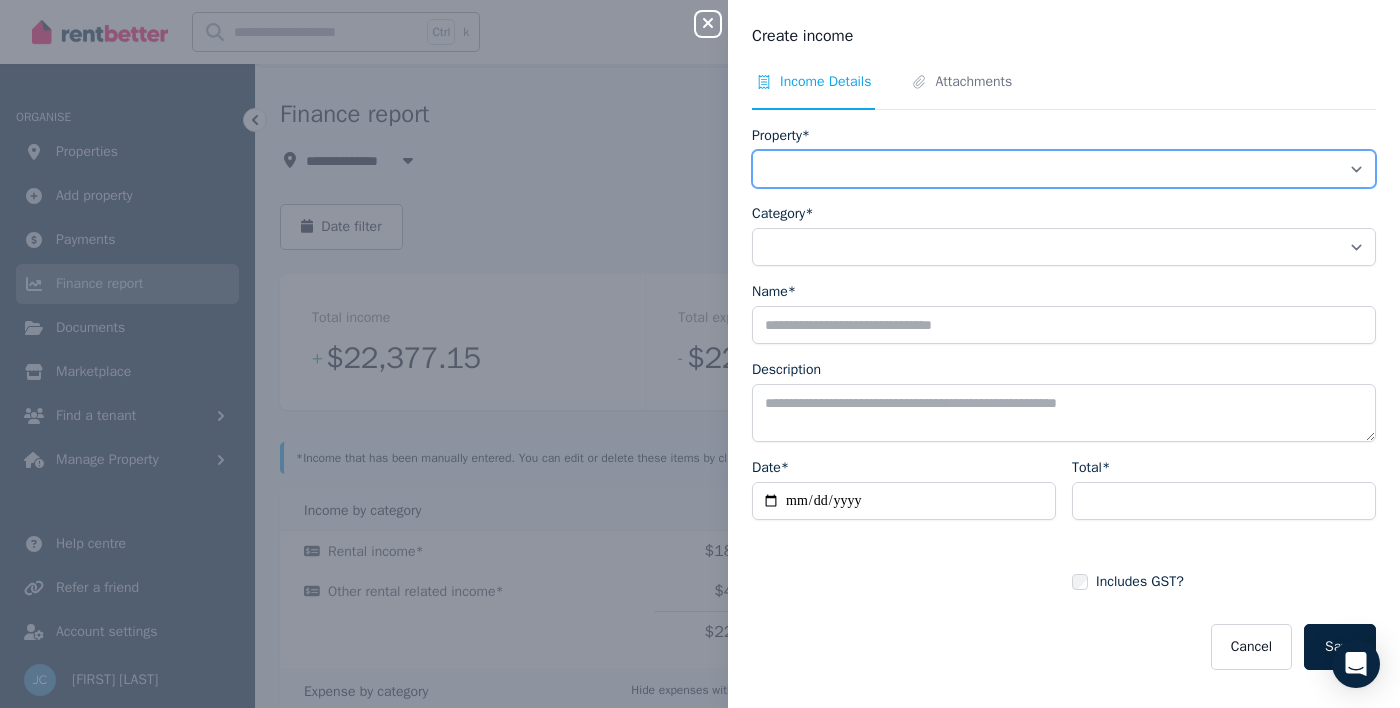 click on "**********" at bounding box center (1064, 169) 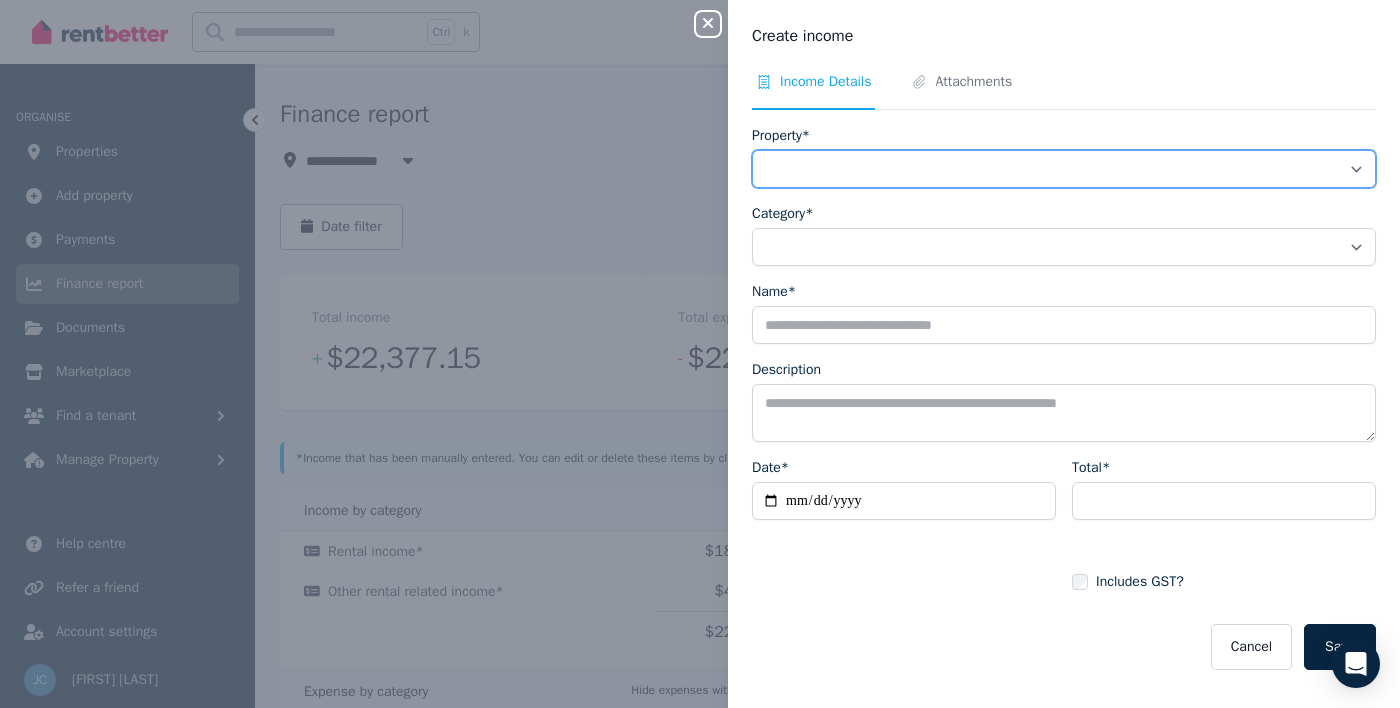 select on "**********" 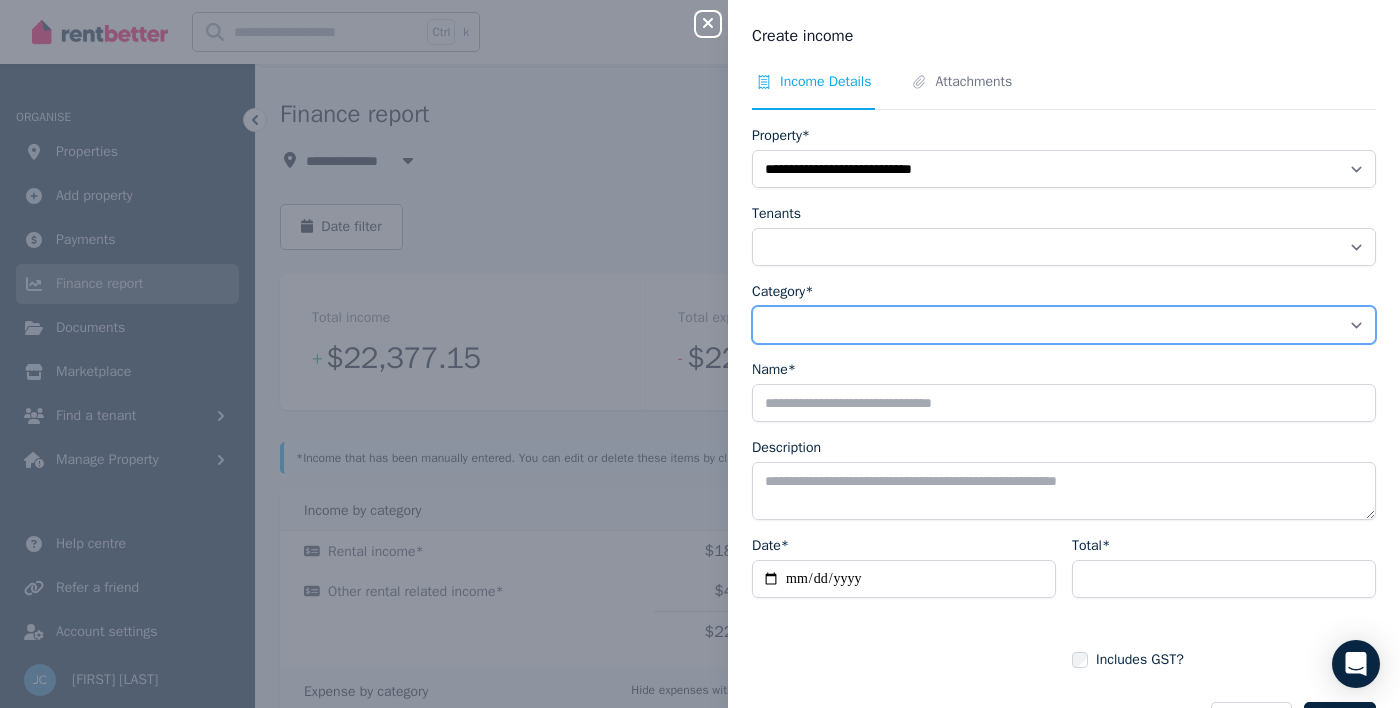 click on "**********" at bounding box center (1064, 325) 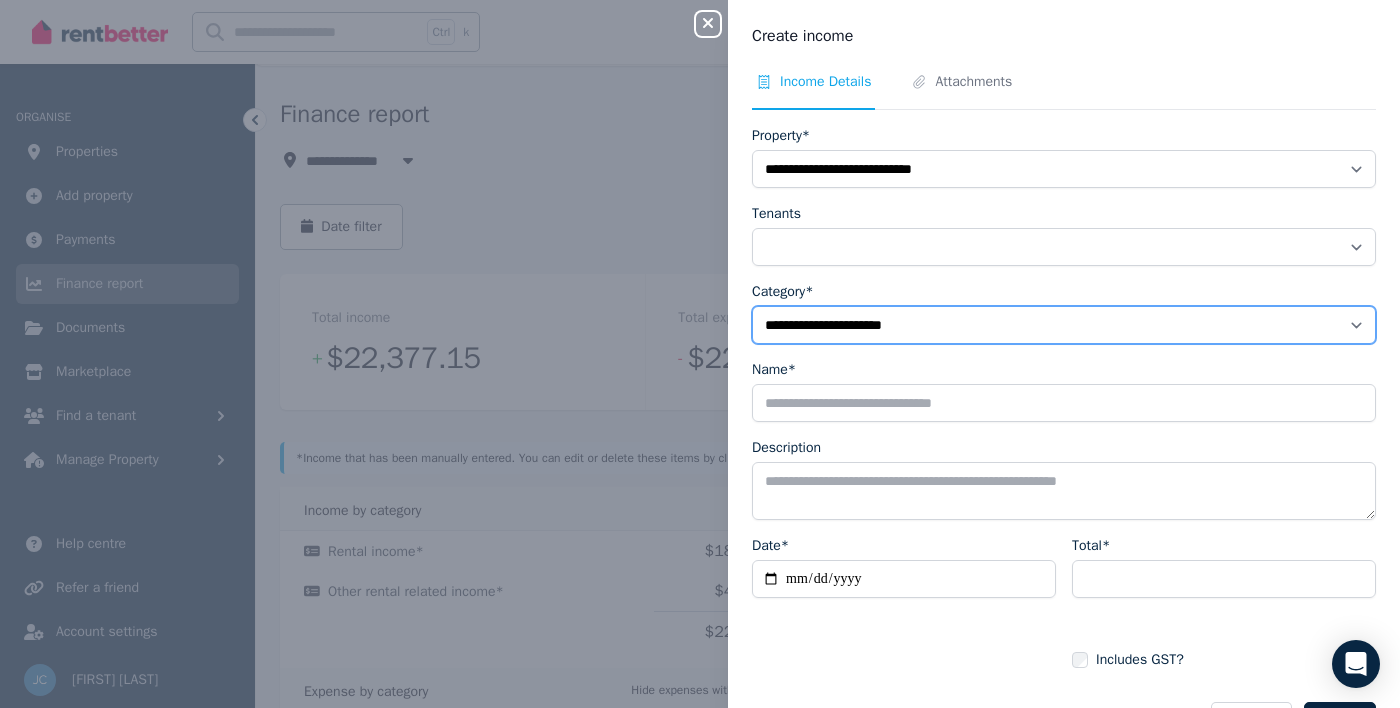 select on "**********" 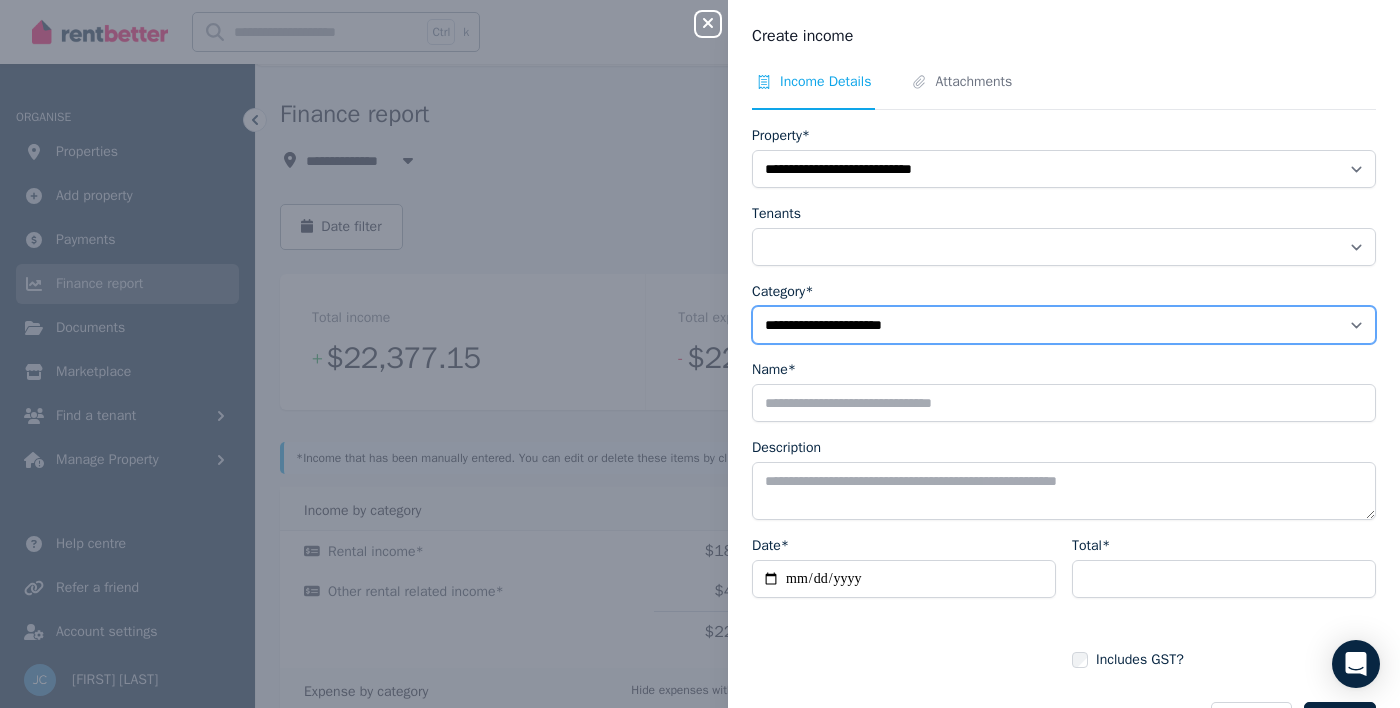 click on "**********" at bounding box center [1064, 325] 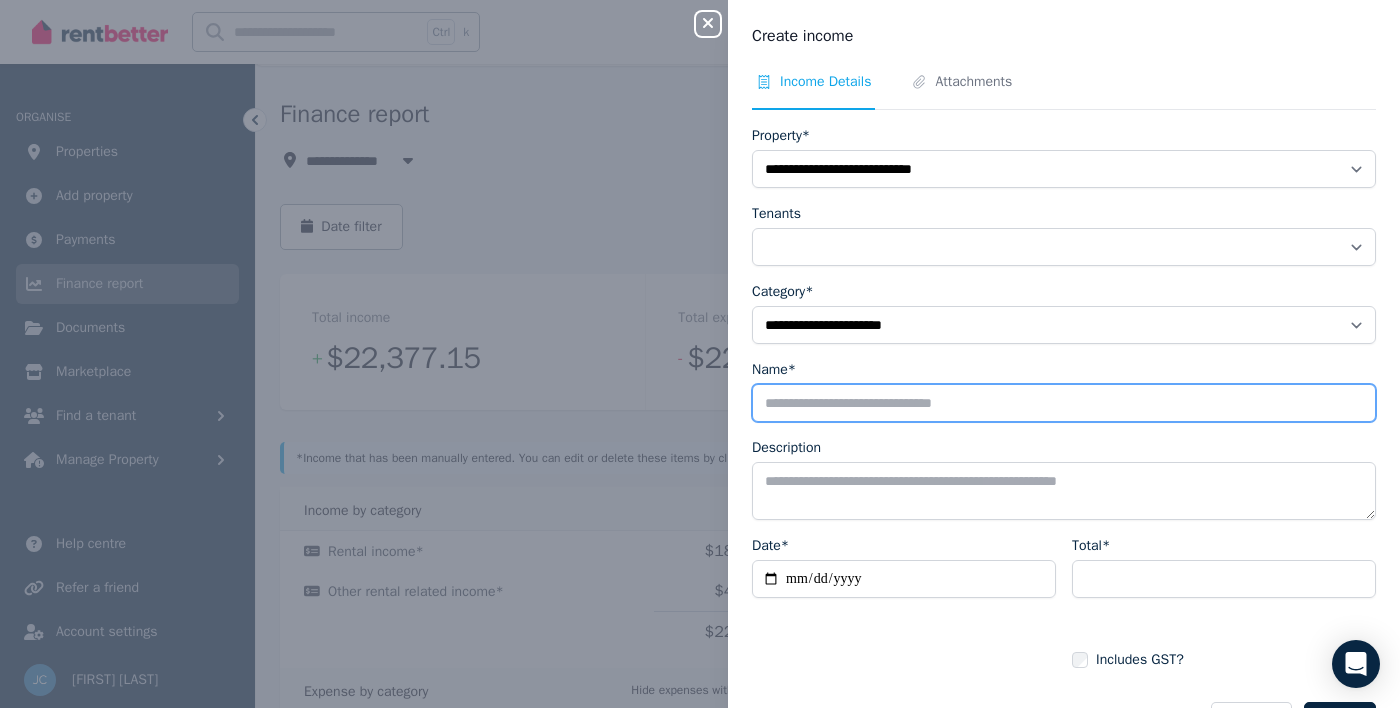 click on "Name*" at bounding box center (1064, 403) 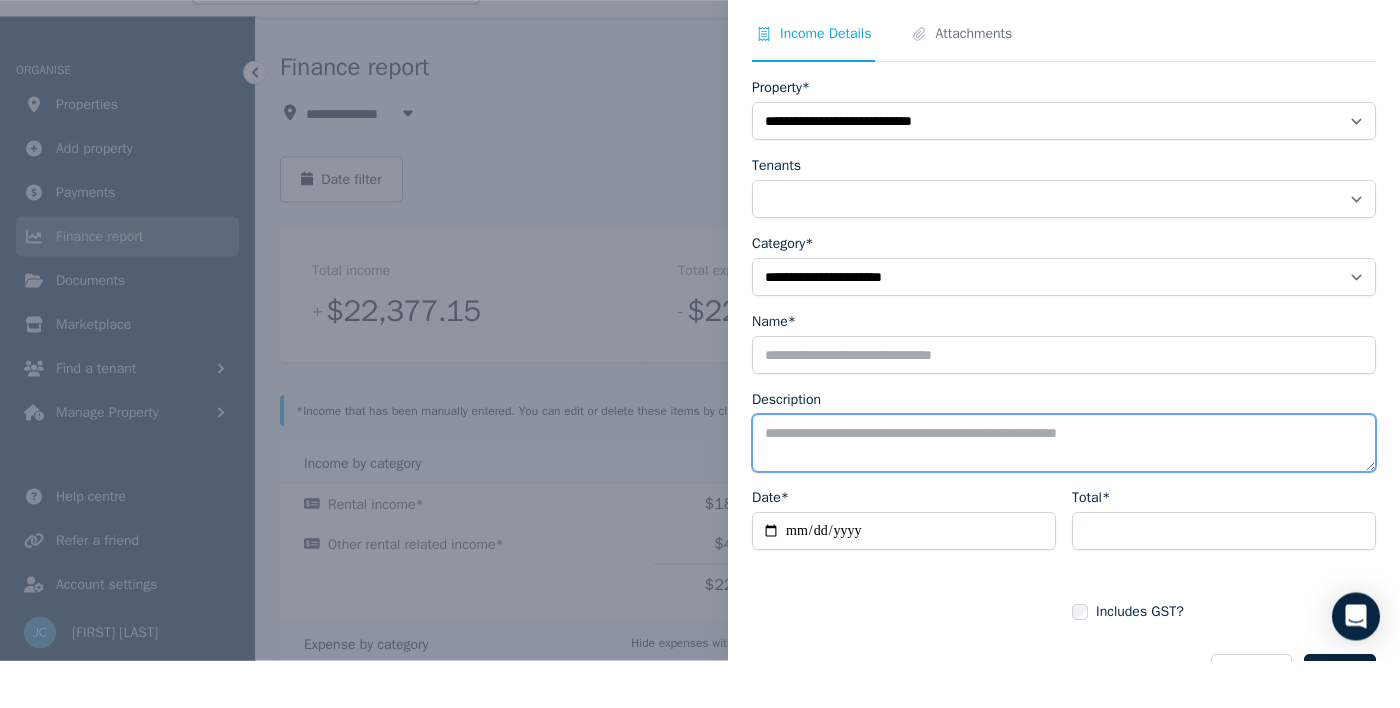 click on "Description" at bounding box center [1064, 491] 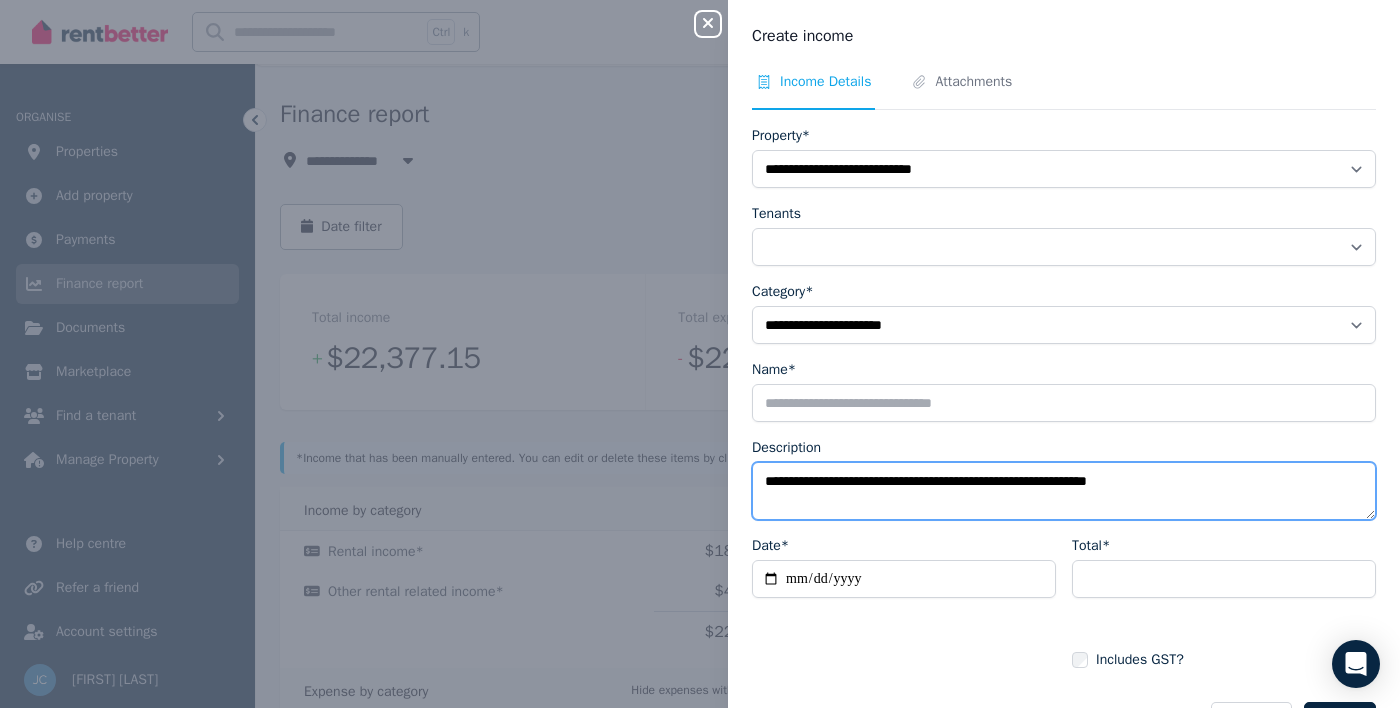 type on "**********" 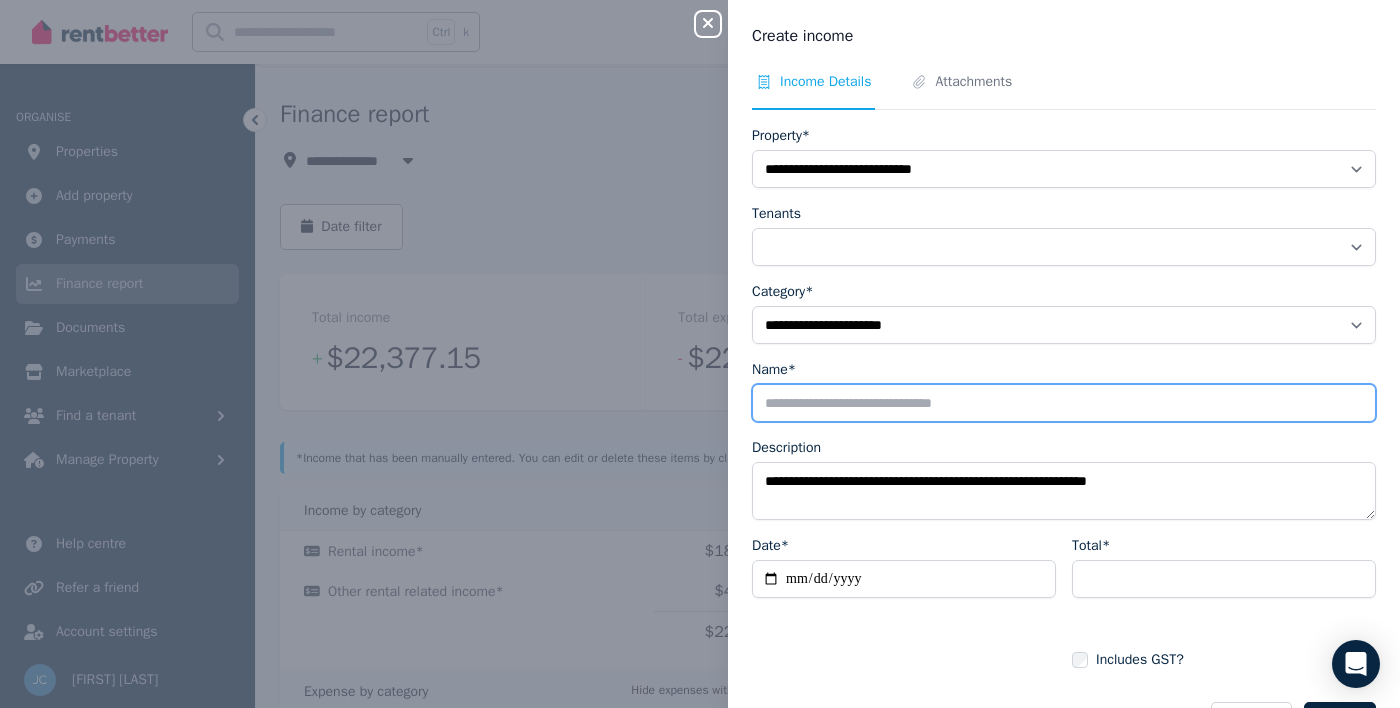 click on "Name*" at bounding box center (1064, 403) 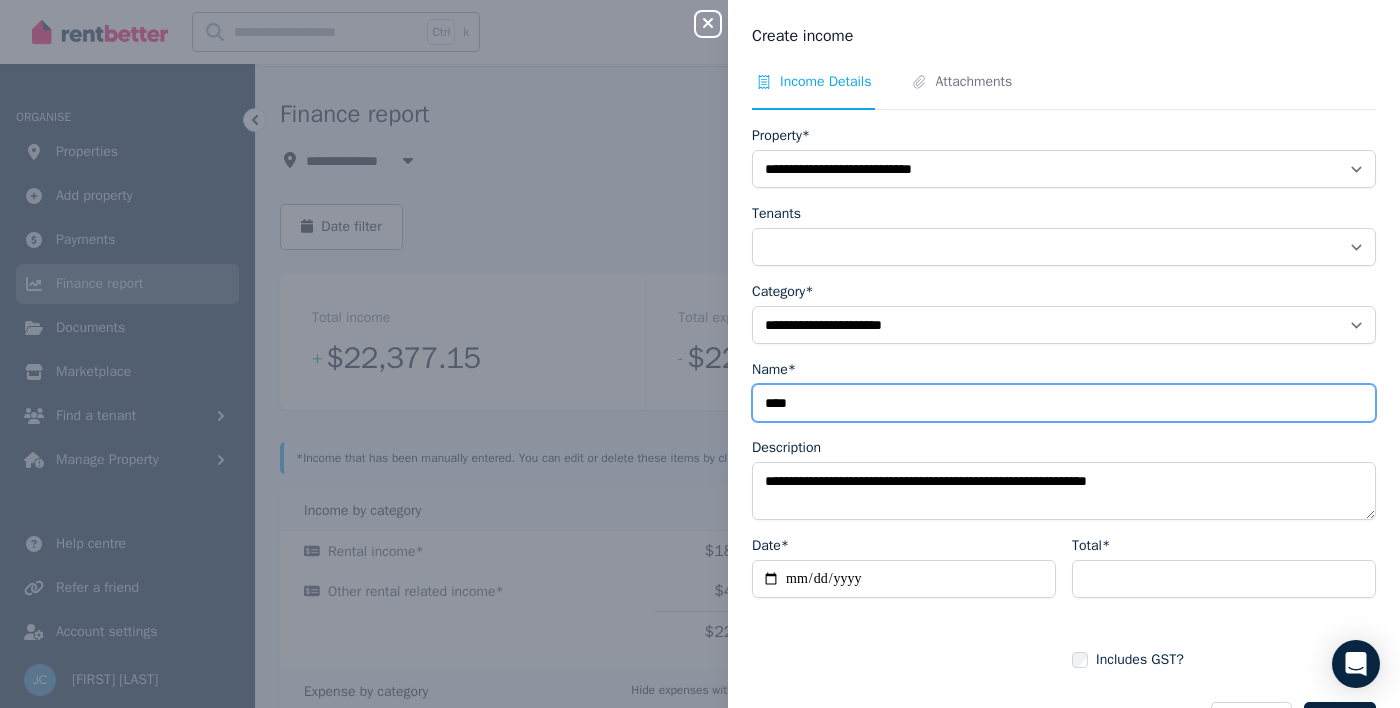 type on "****" 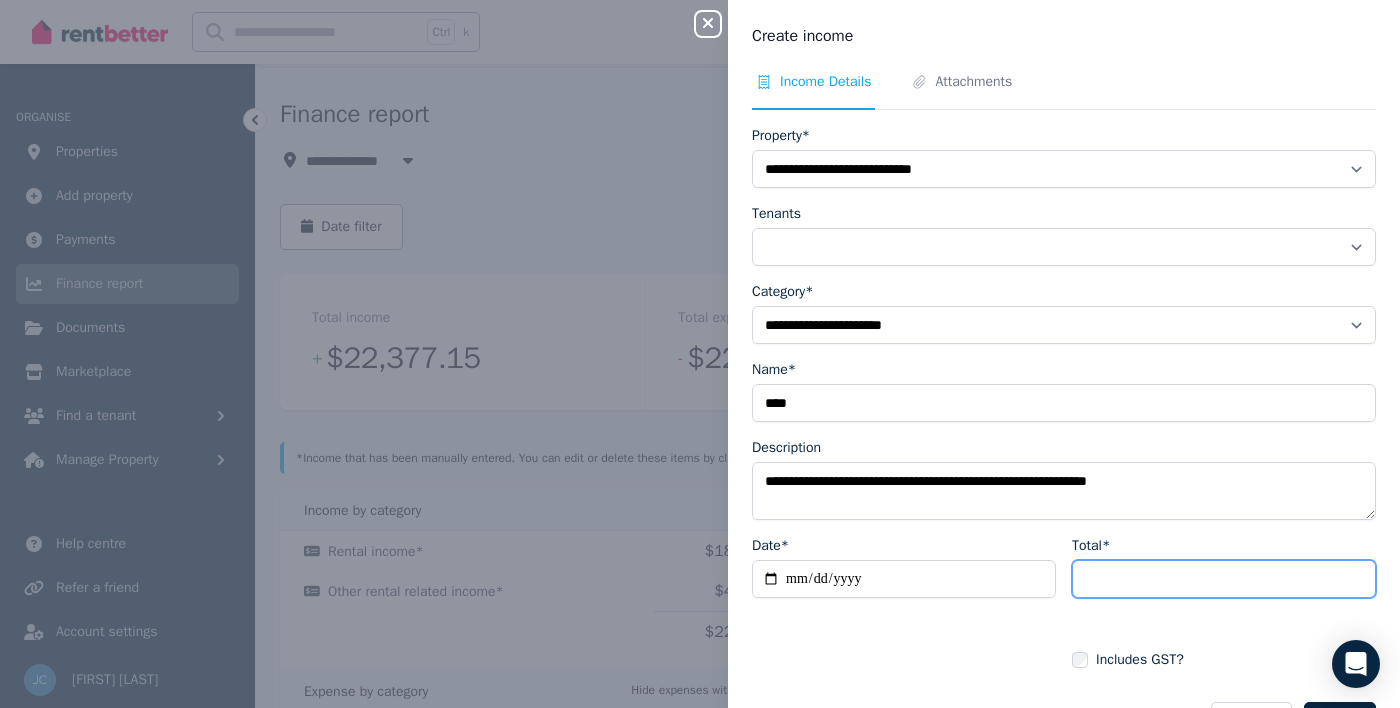 click on "Total*" at bounding box center (1224, 579) 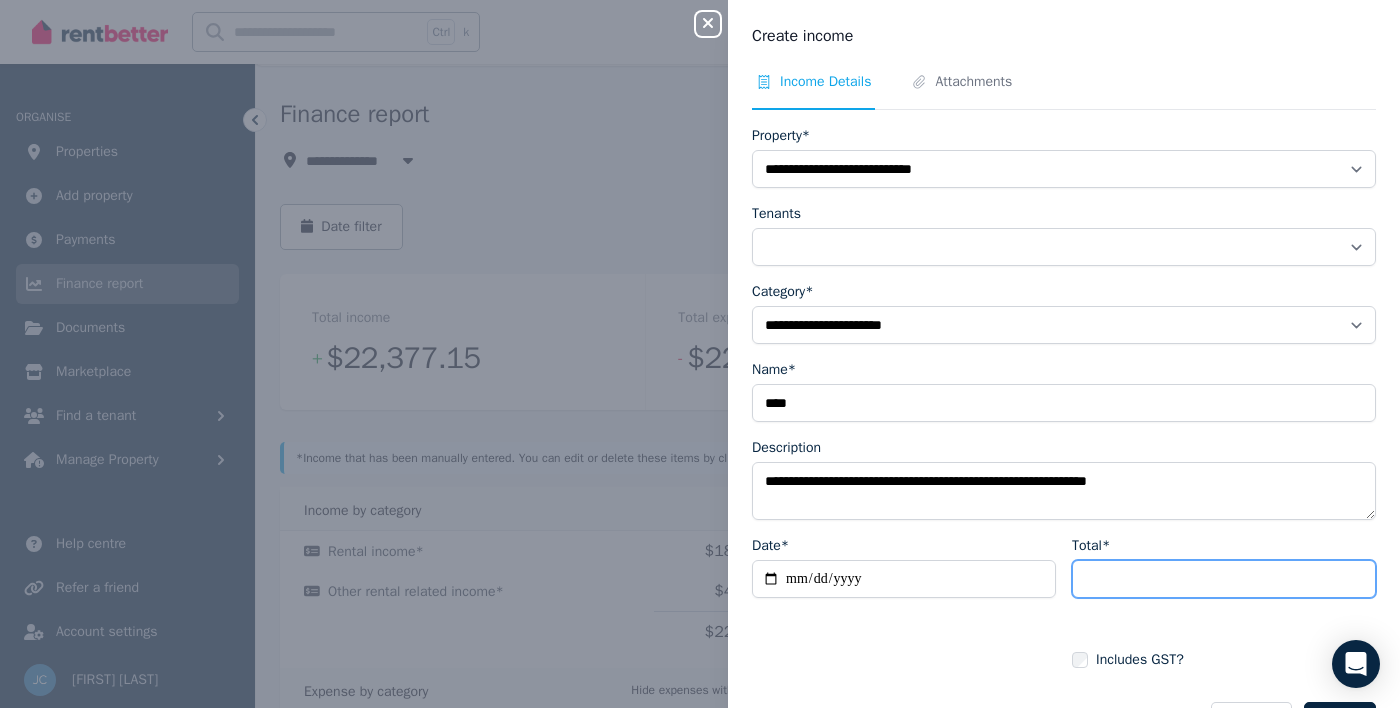 type on "***" 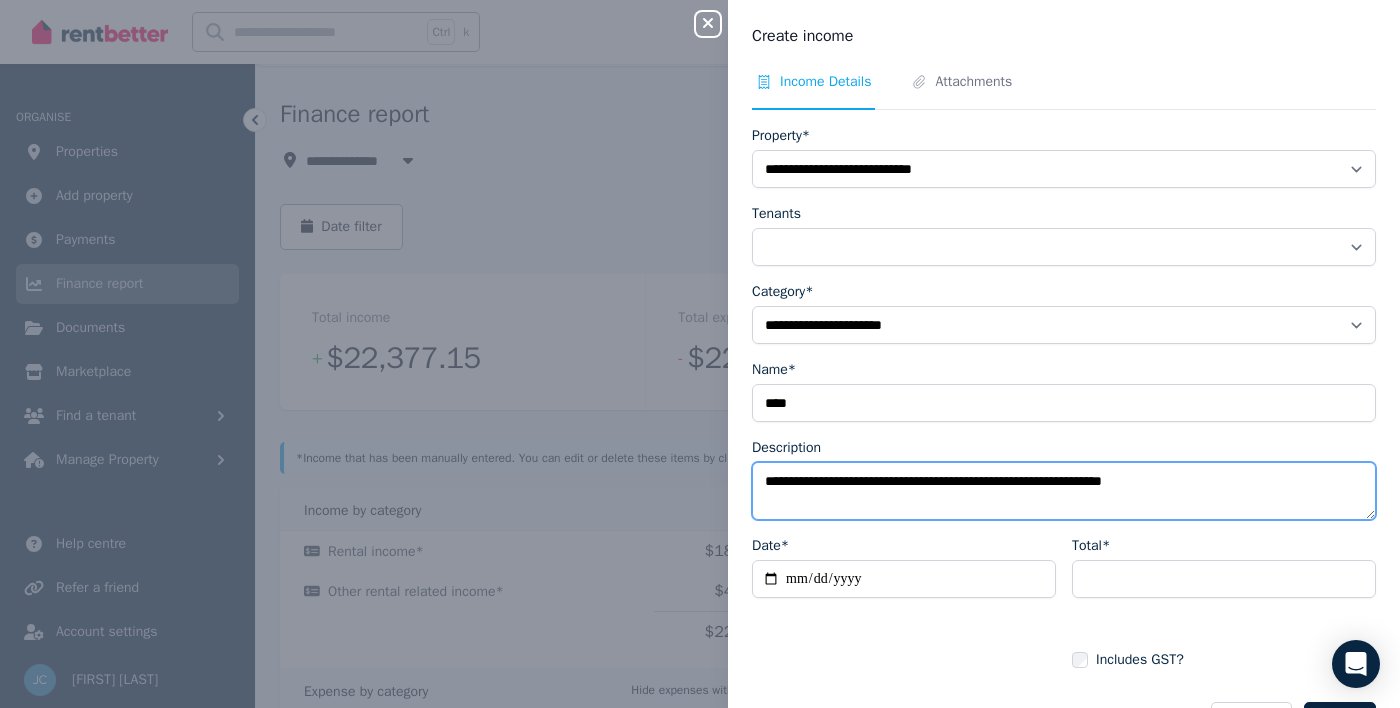 type on "**********" 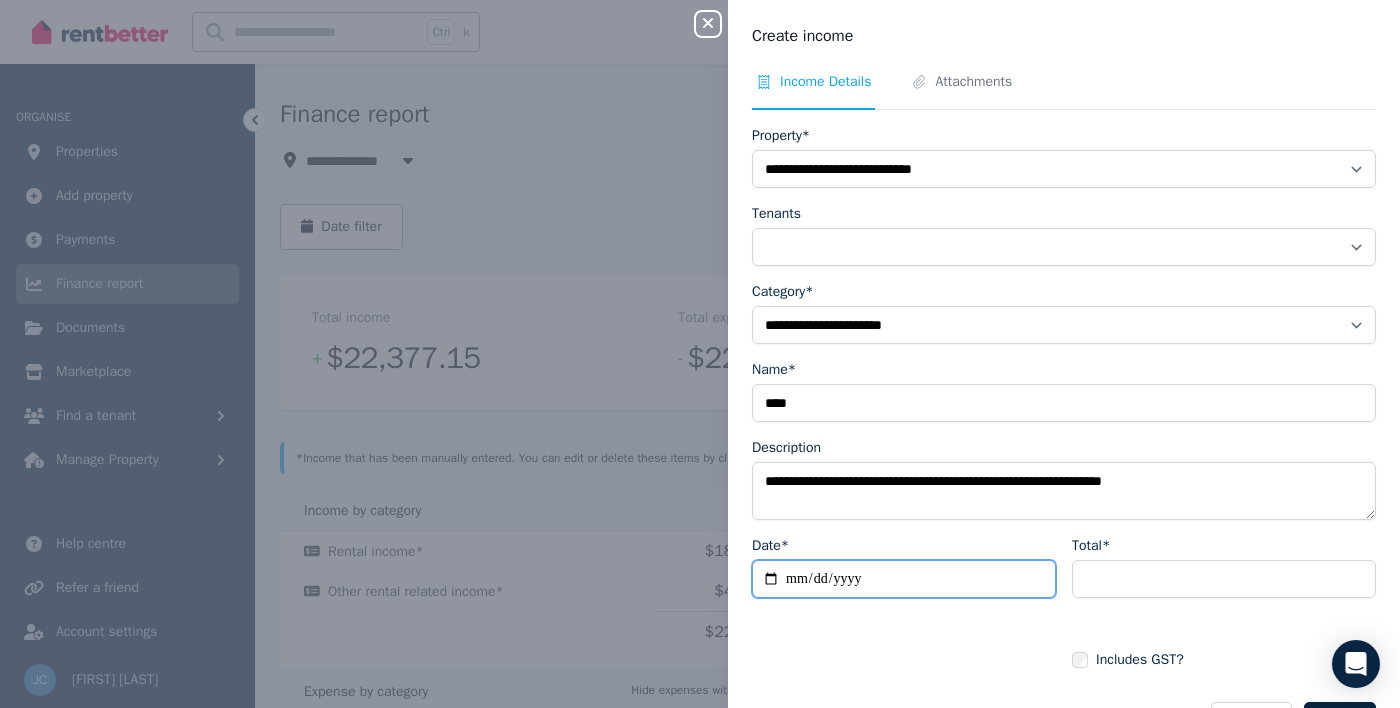 click on "Date*" at bounding box center (904, 579) 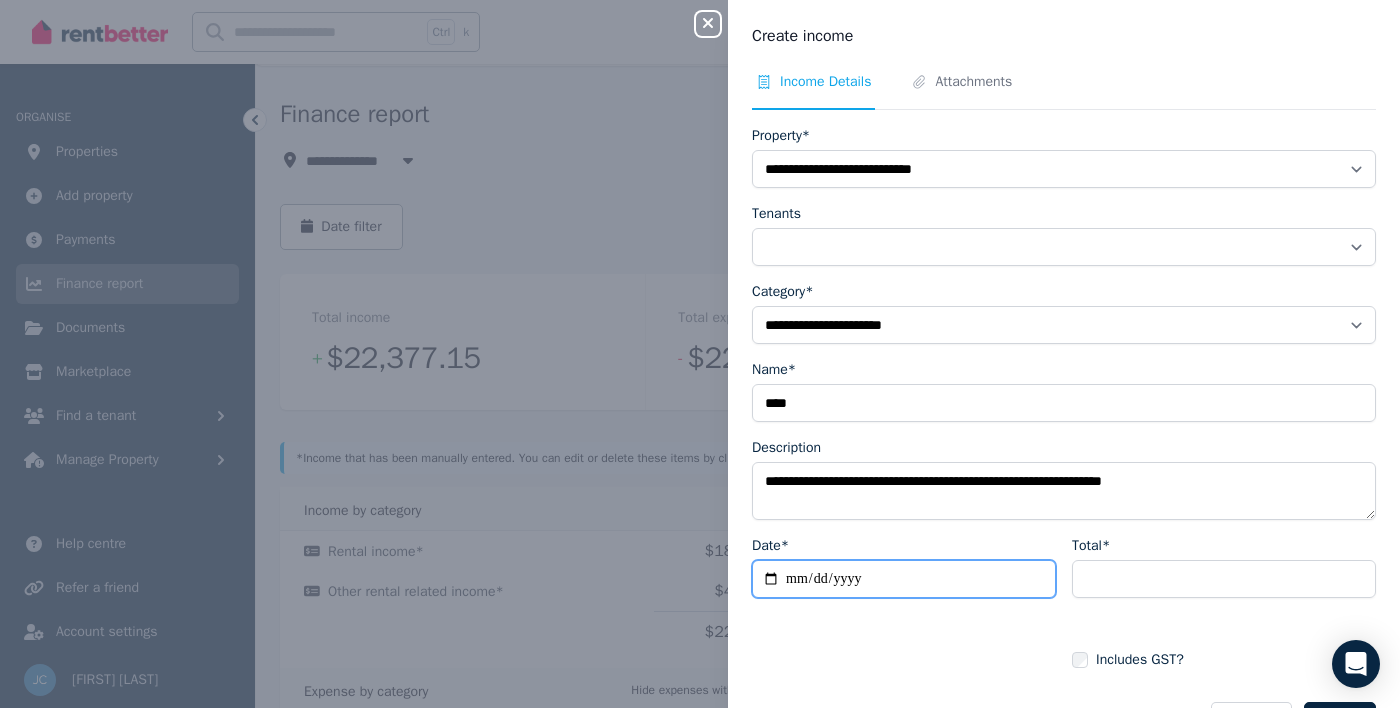type on "**********" 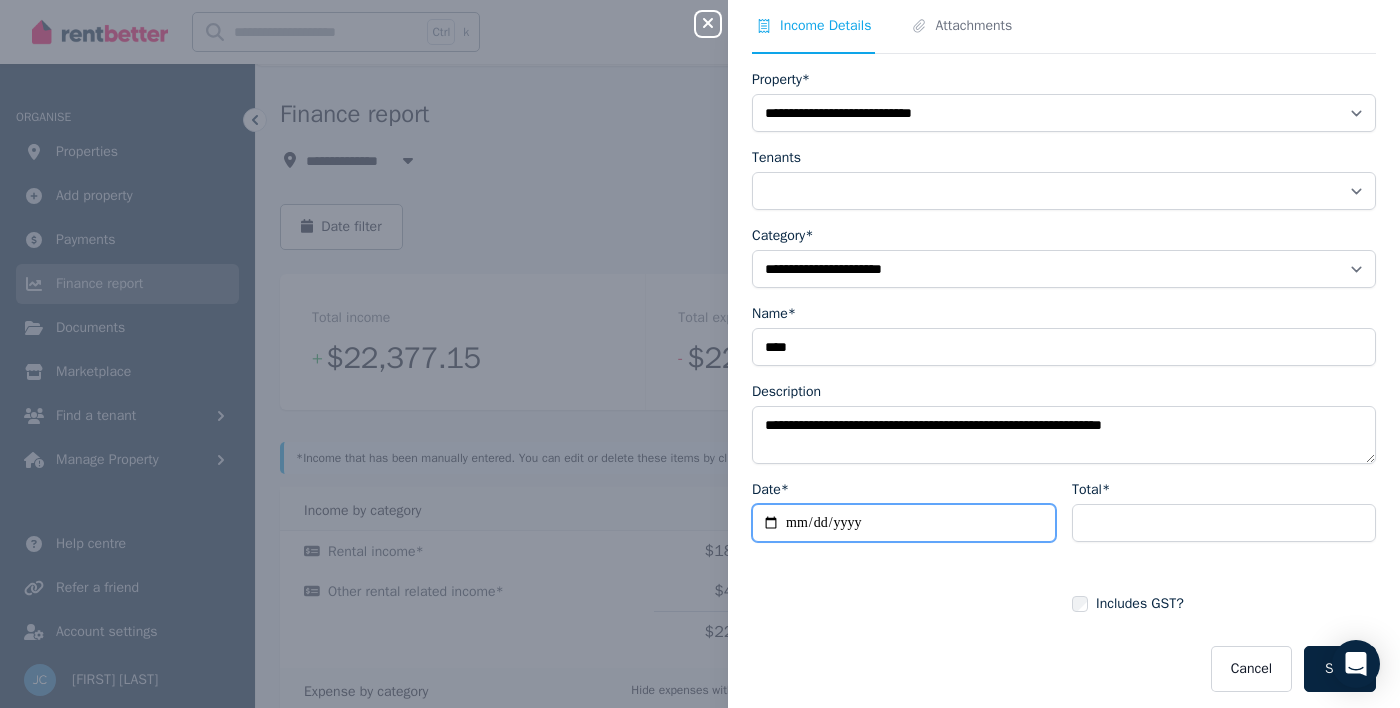 scroll, scrollTop: 64, scrollLeft: 0, axis: vertical 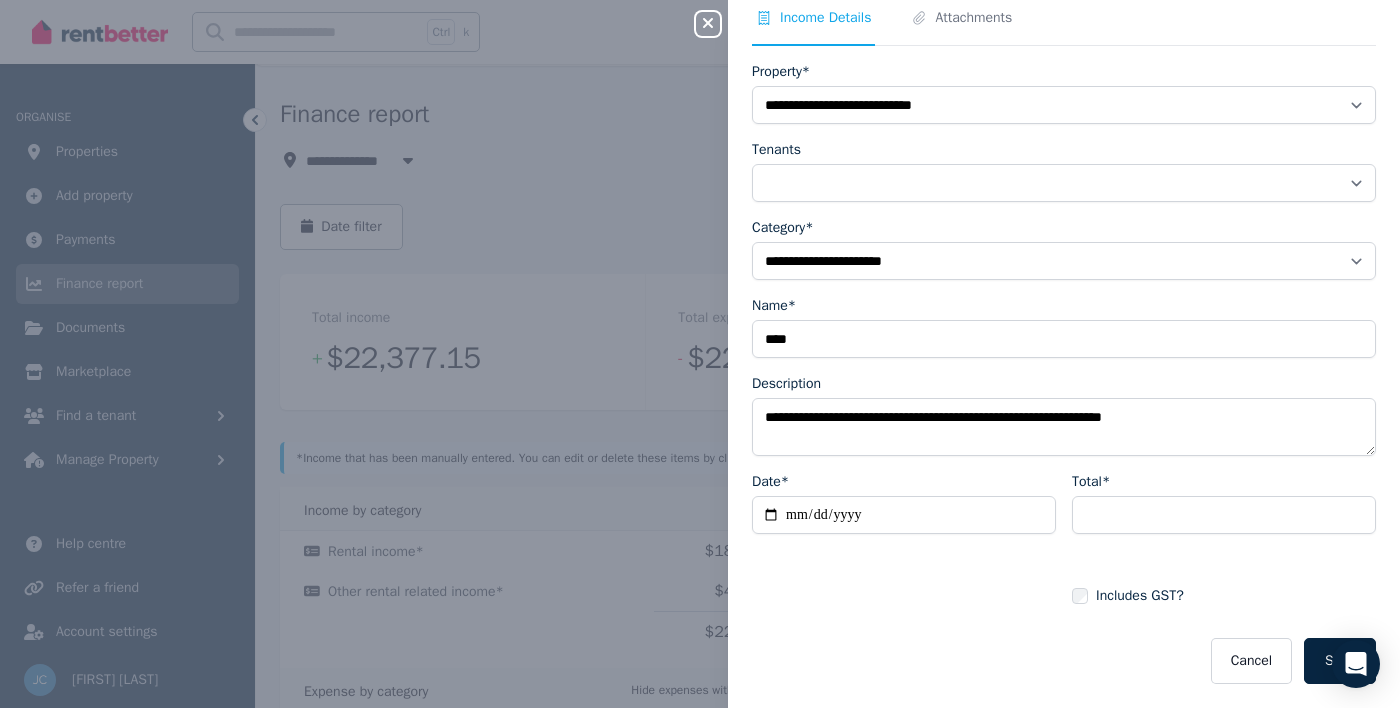 click on "Save" at bounding box center (1340, 661) 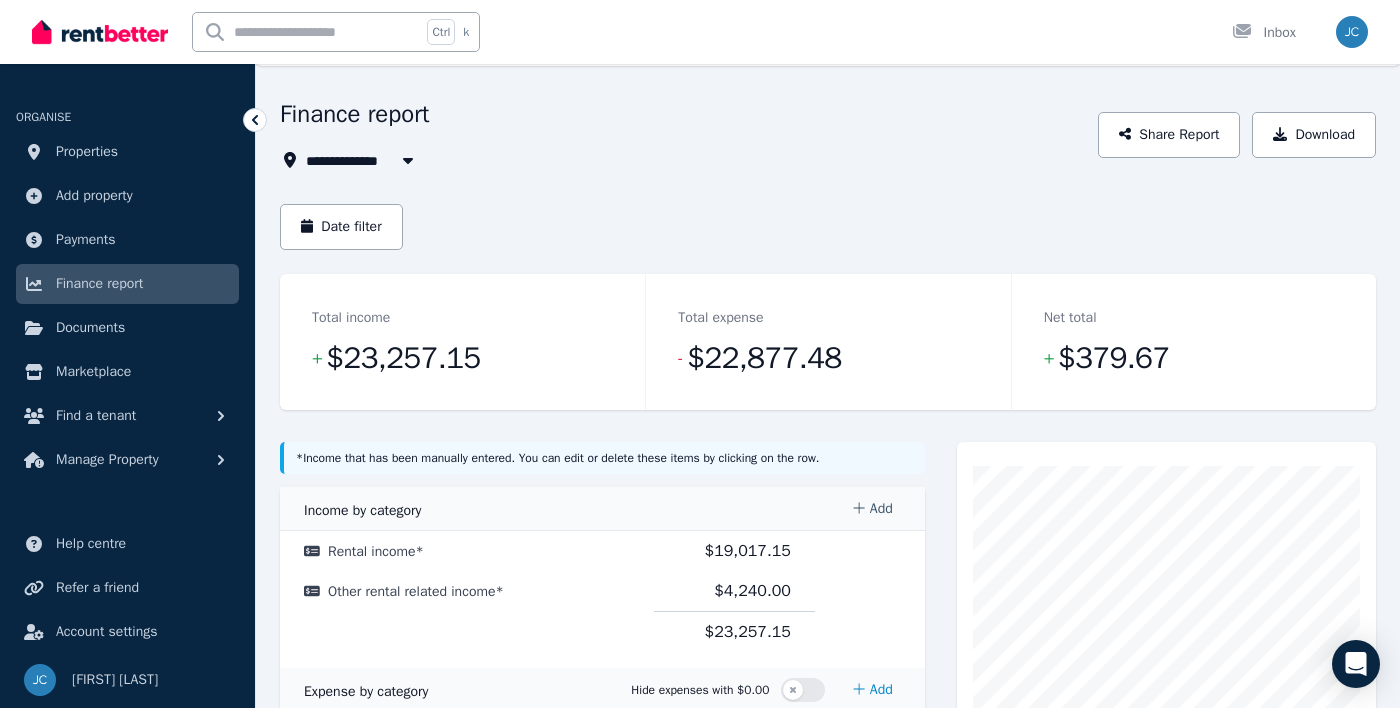click on "Add" at bounding box center [872, 509] 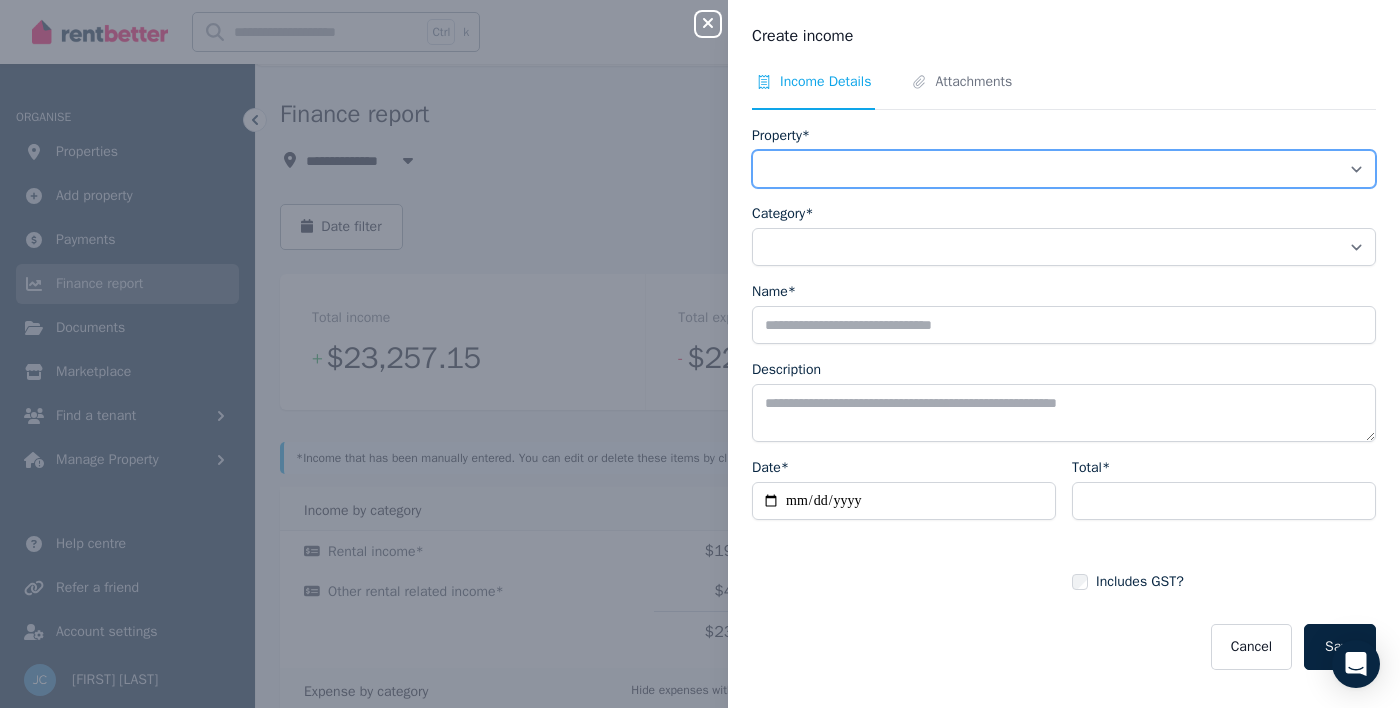 click on "**********" at bounding box center (1064, 169) 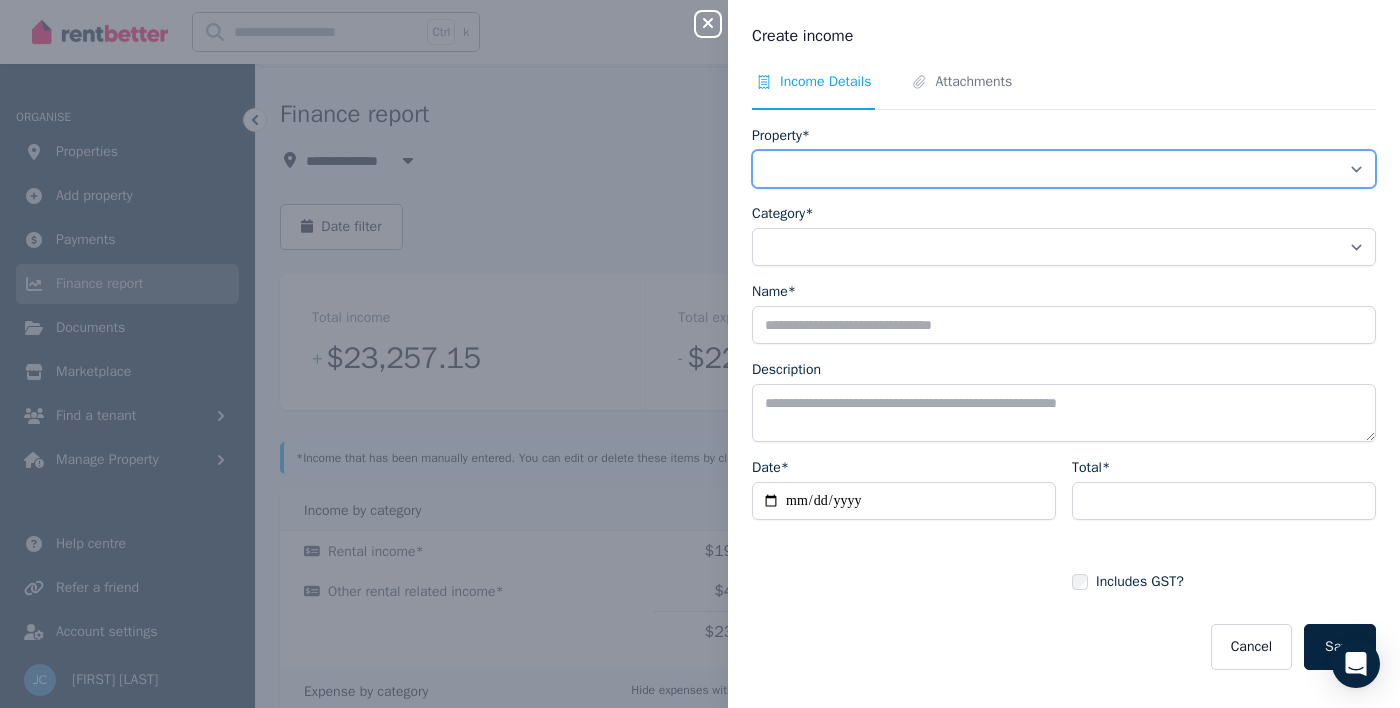 select on "**********" 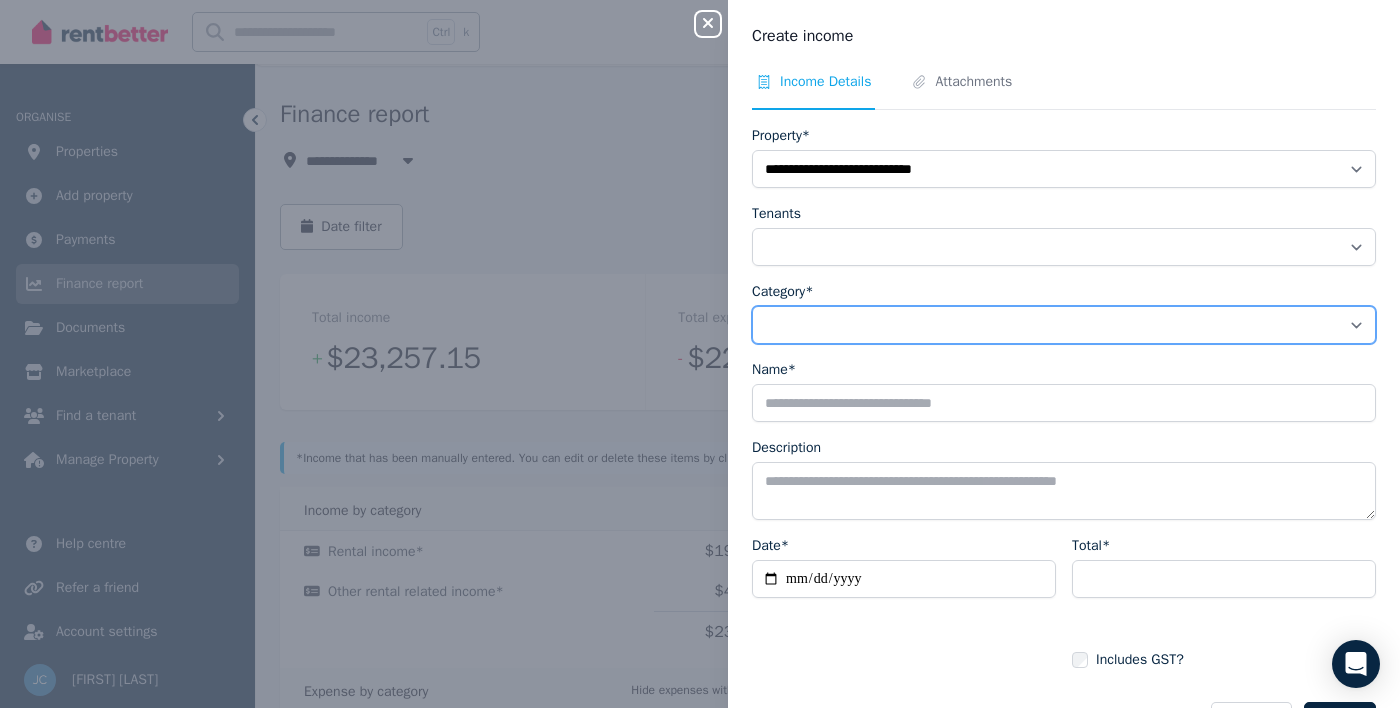 click on "**********" at bounding box center (1064, 325) 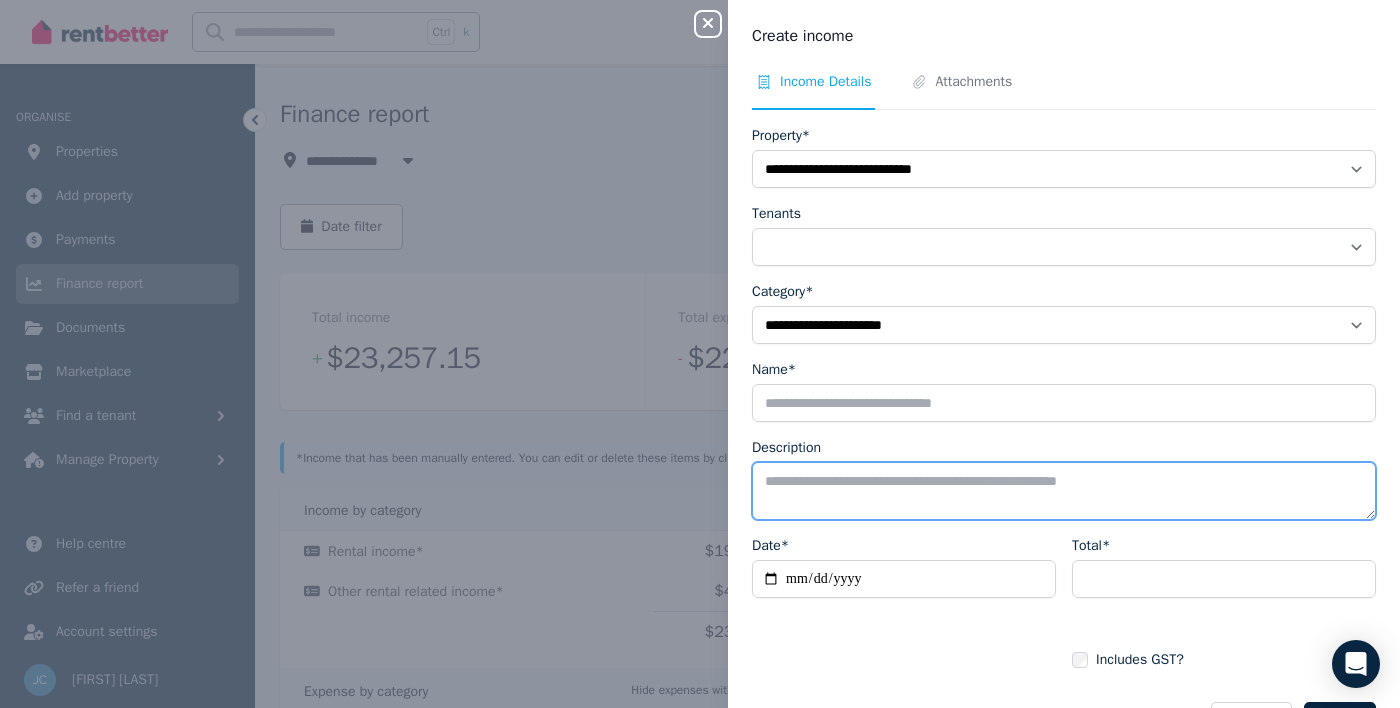 click on "Description" at bounding box center [1064, 491] 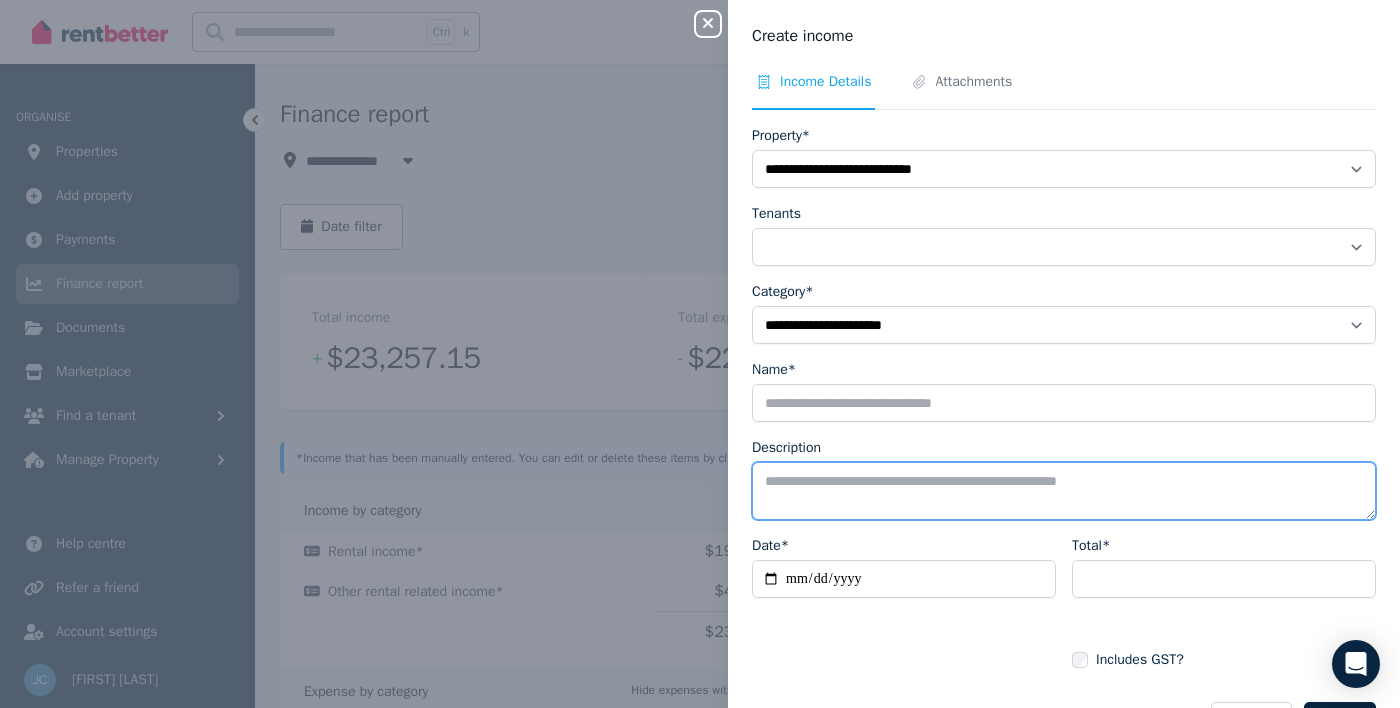paste on "**********" 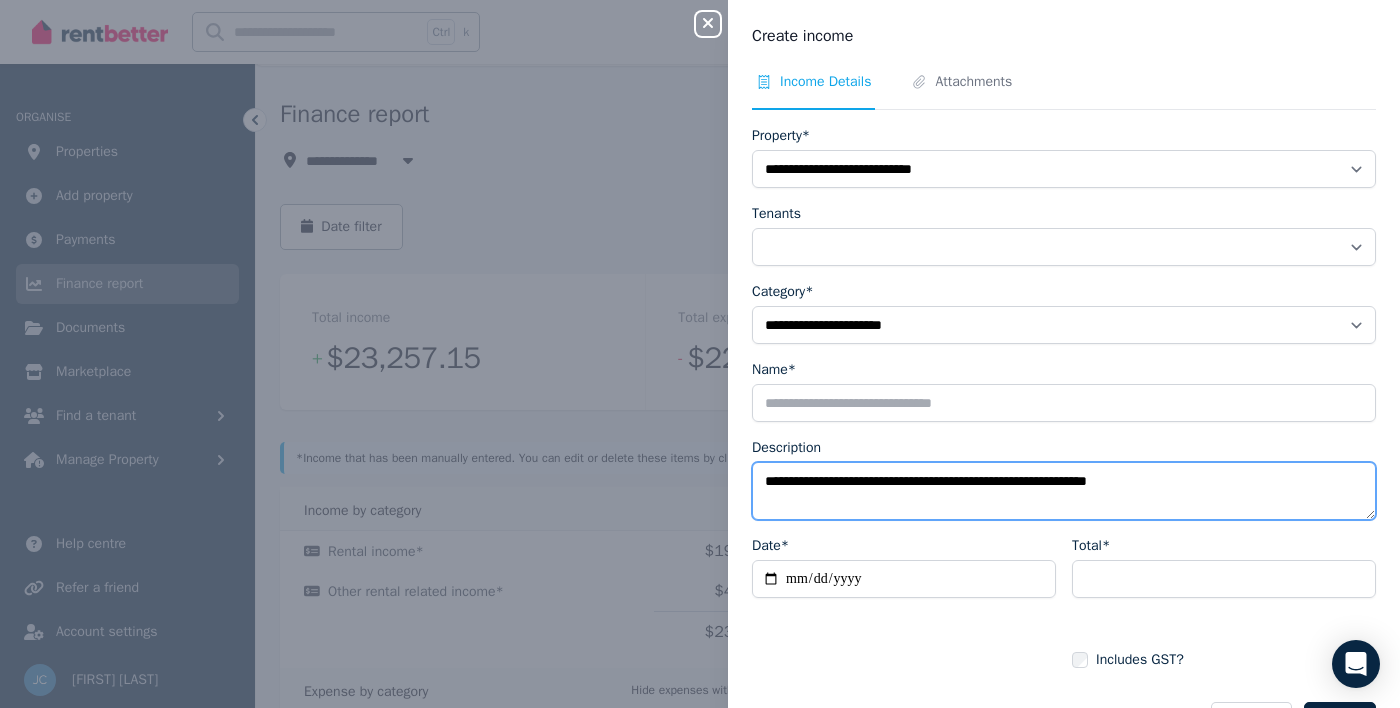 type on "**********" 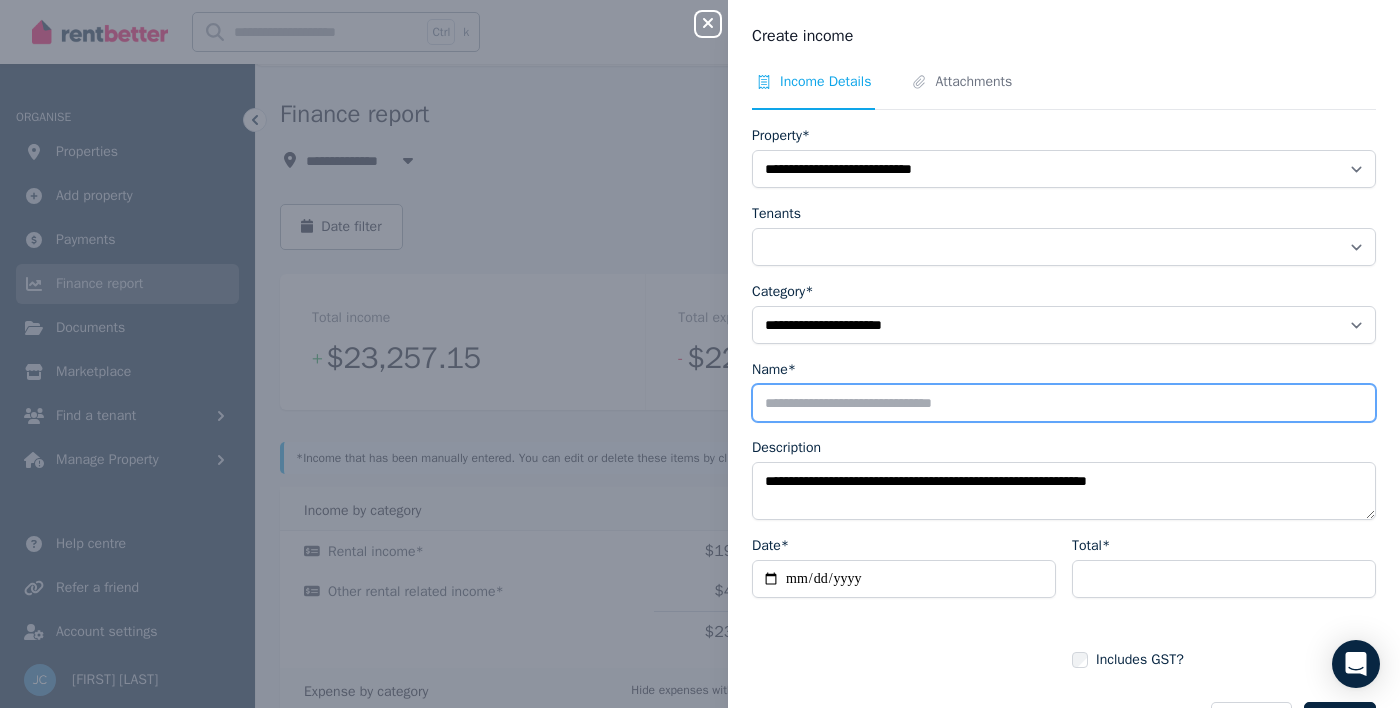 click on "Name*" at bounding box center (1064, 403) 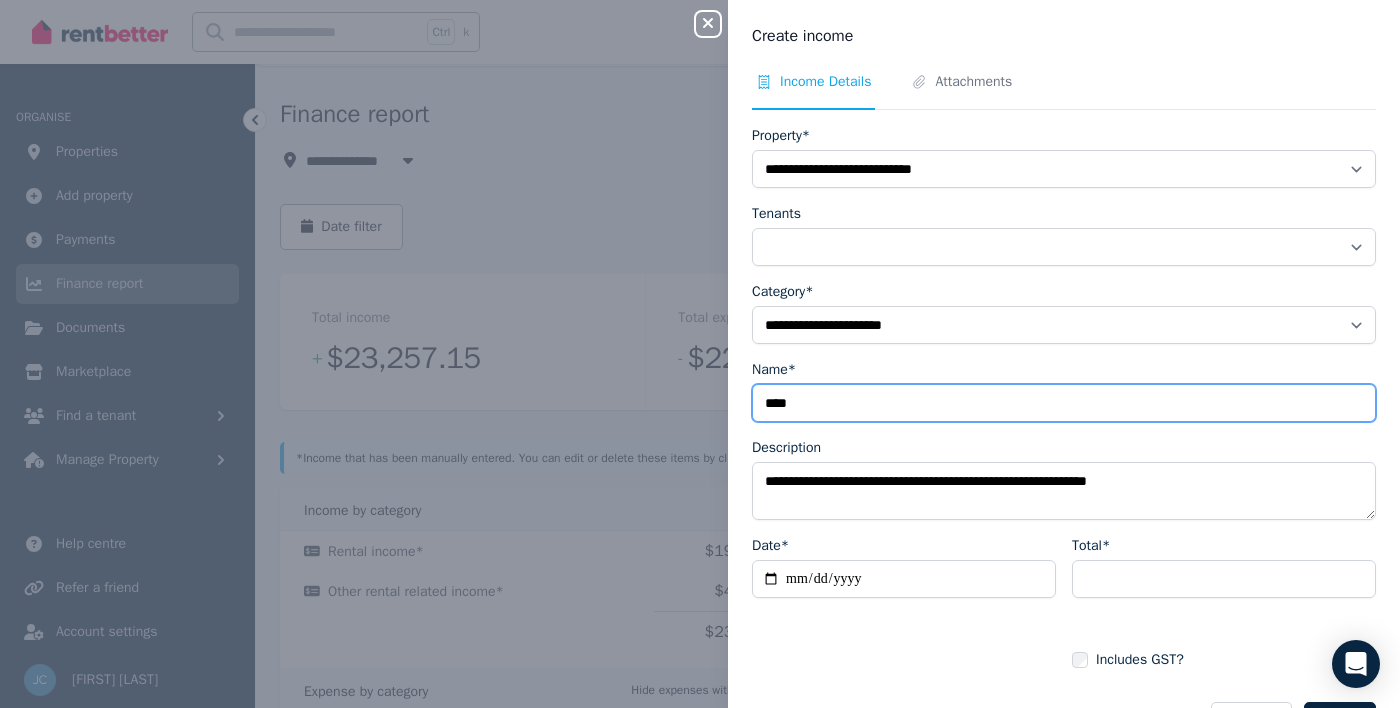 type on "****" 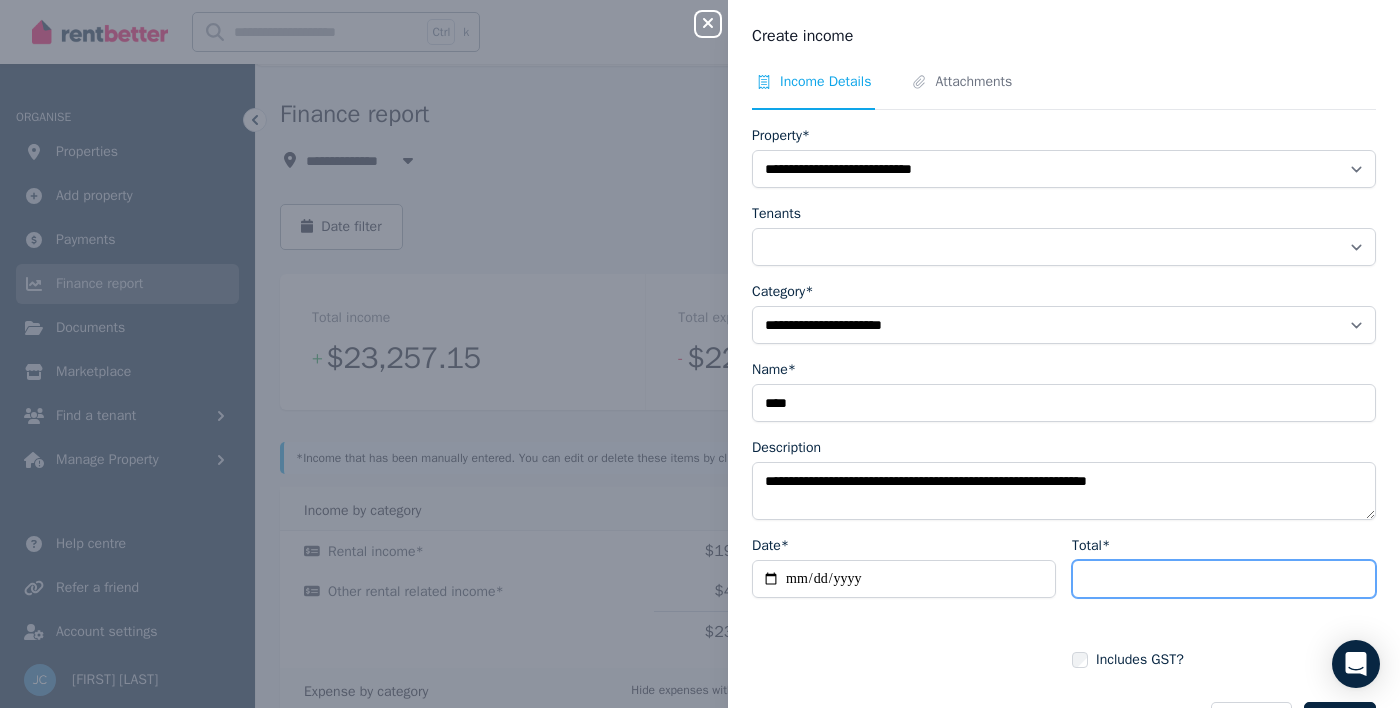 click on "Total*" at bounding box center (1224, 579) 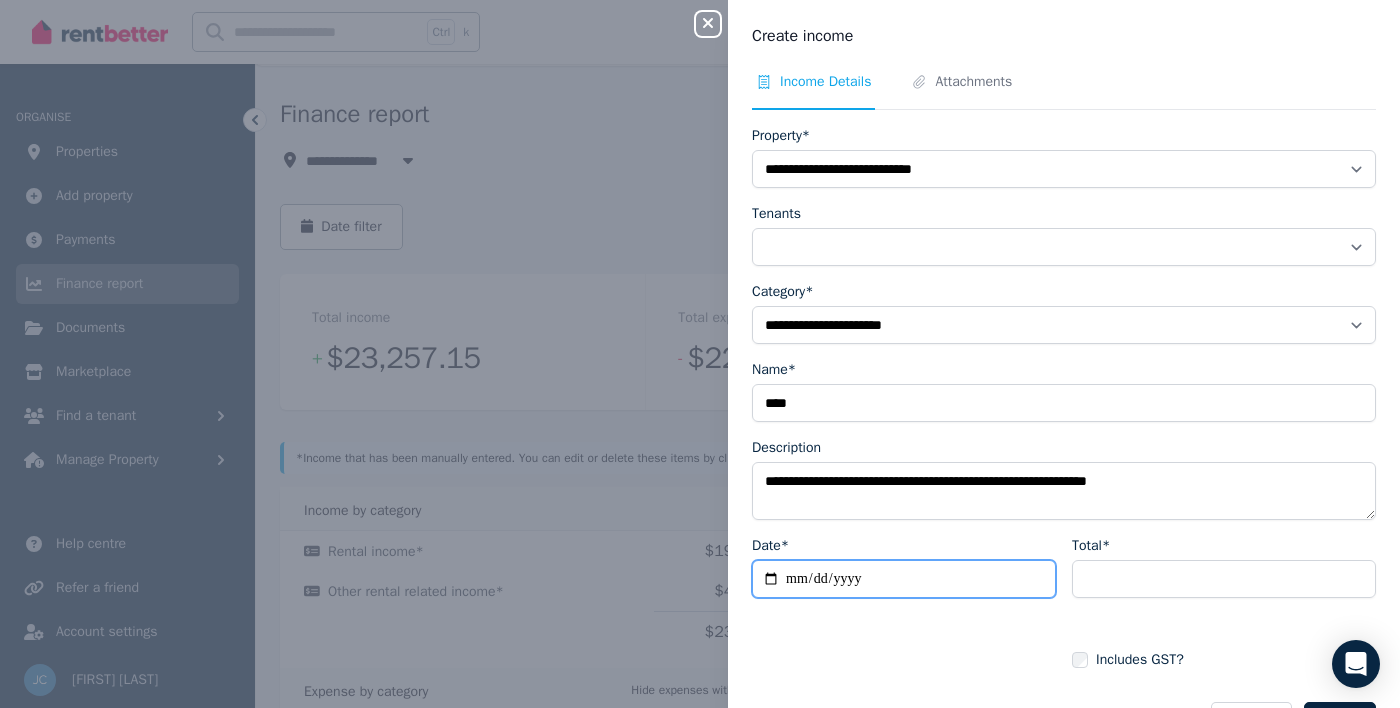 click on "Date*" at bounding box center [904, 579] 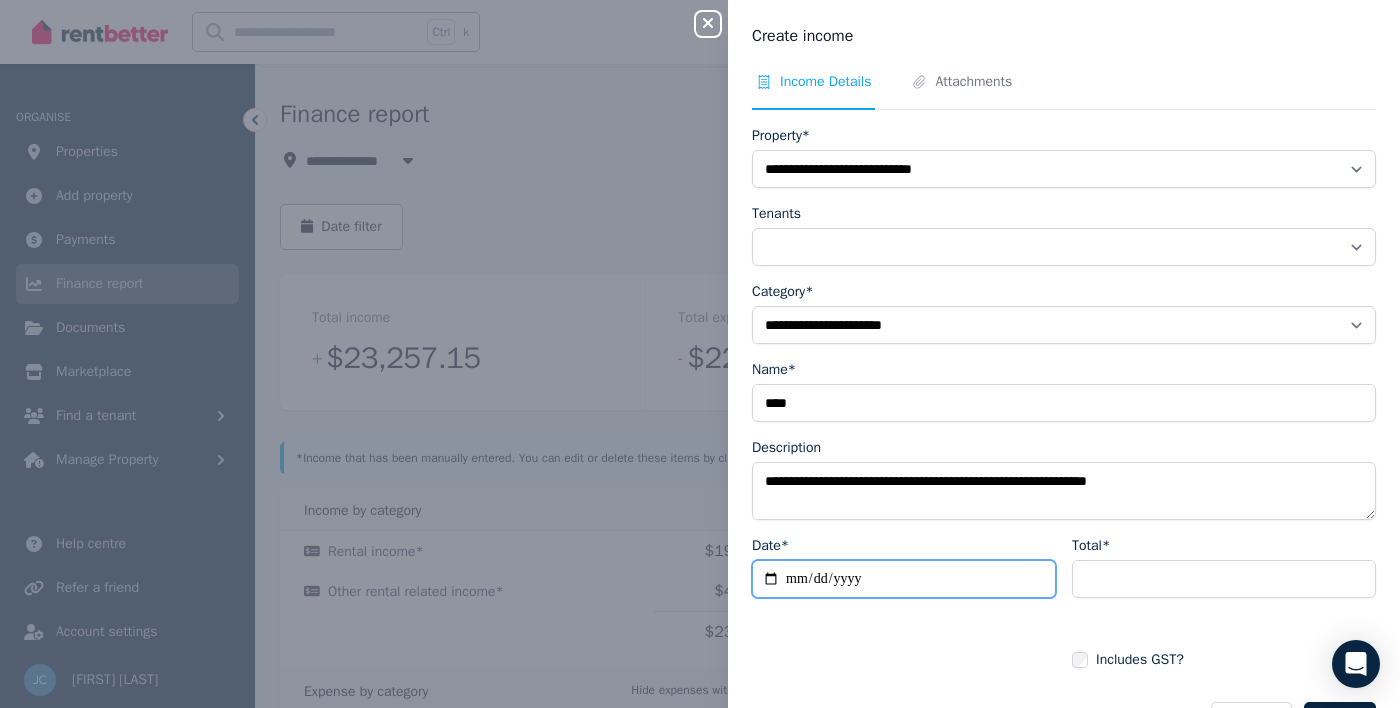 type on "**********" 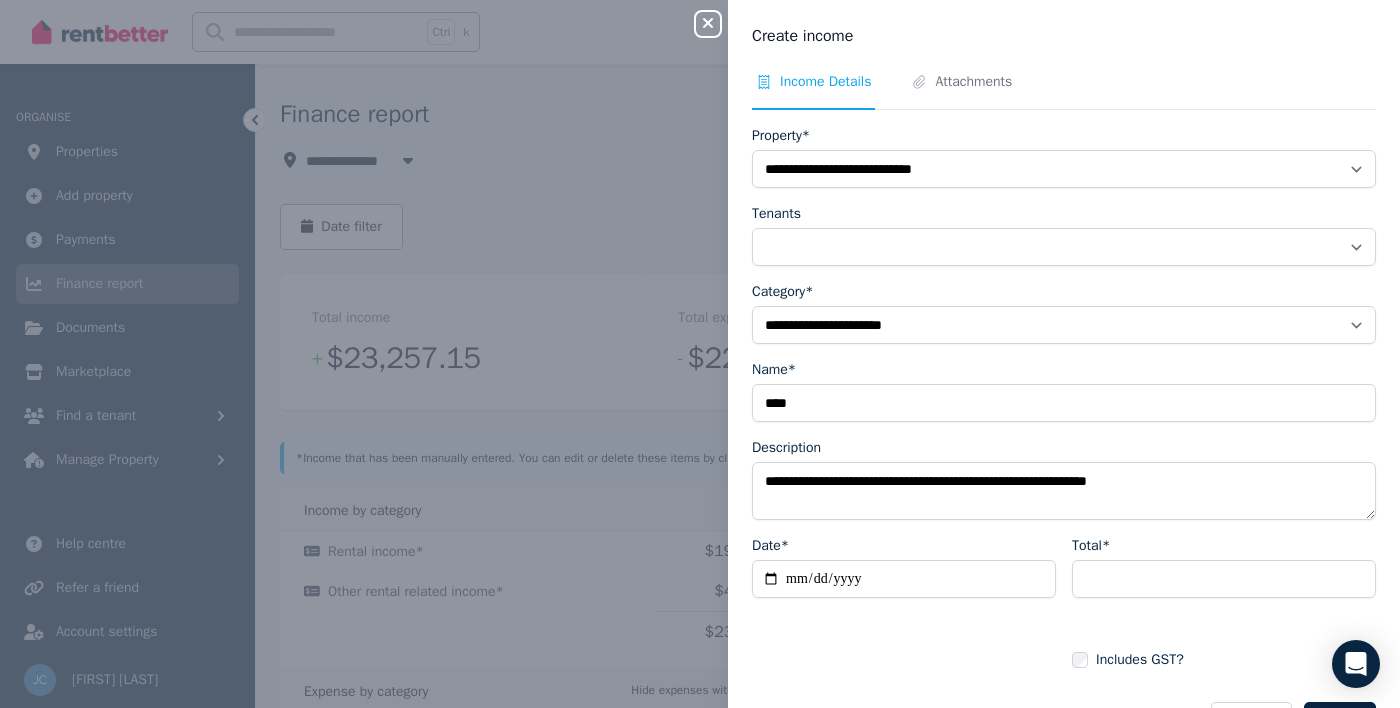 click on "Save" at bounding box center [1340, 725] 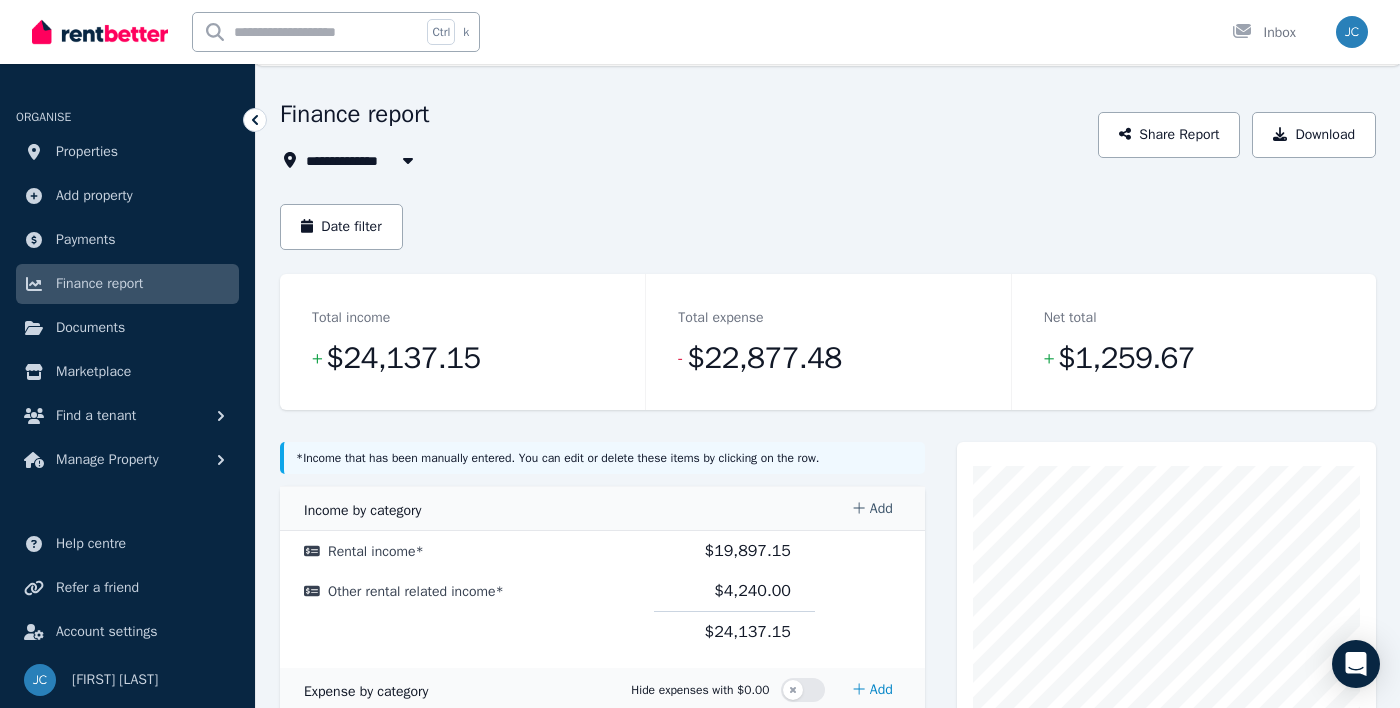 click on "Add" at bounding box center [872, 509] 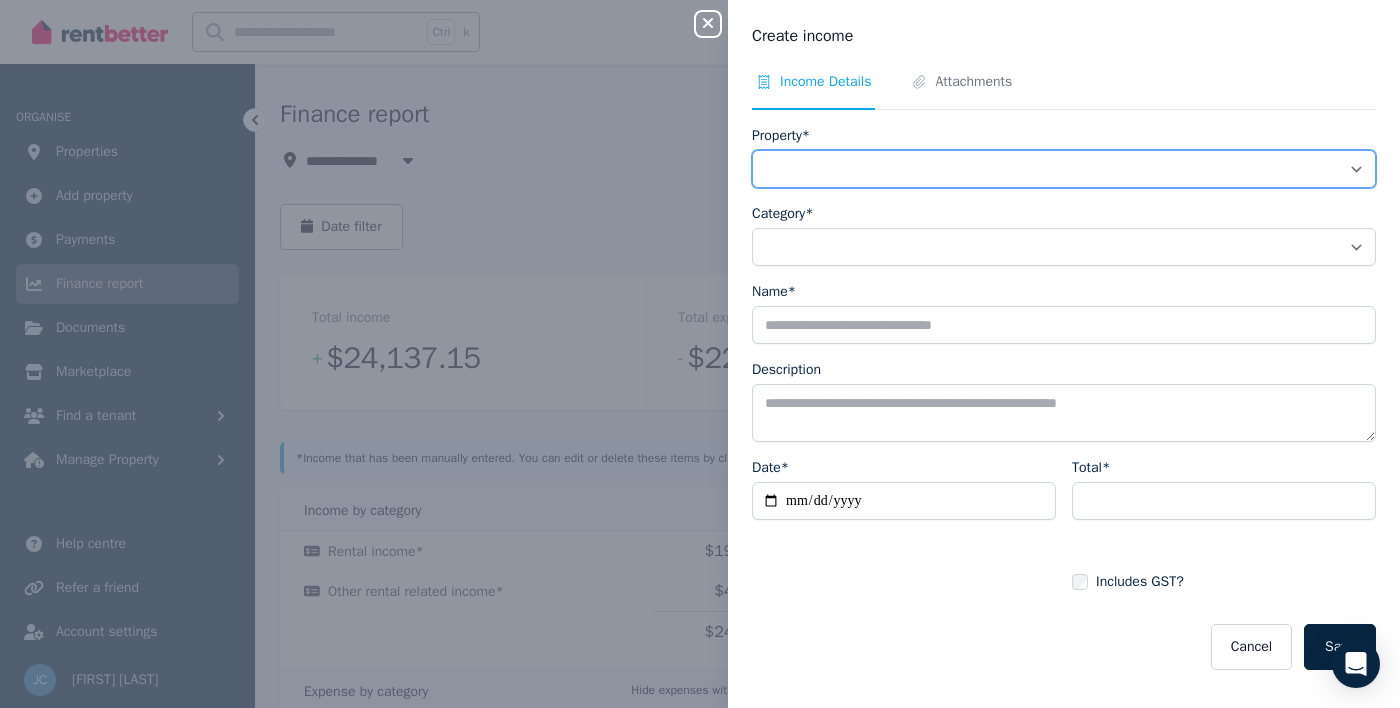click on "**********" at bounding box center [1064, 169] 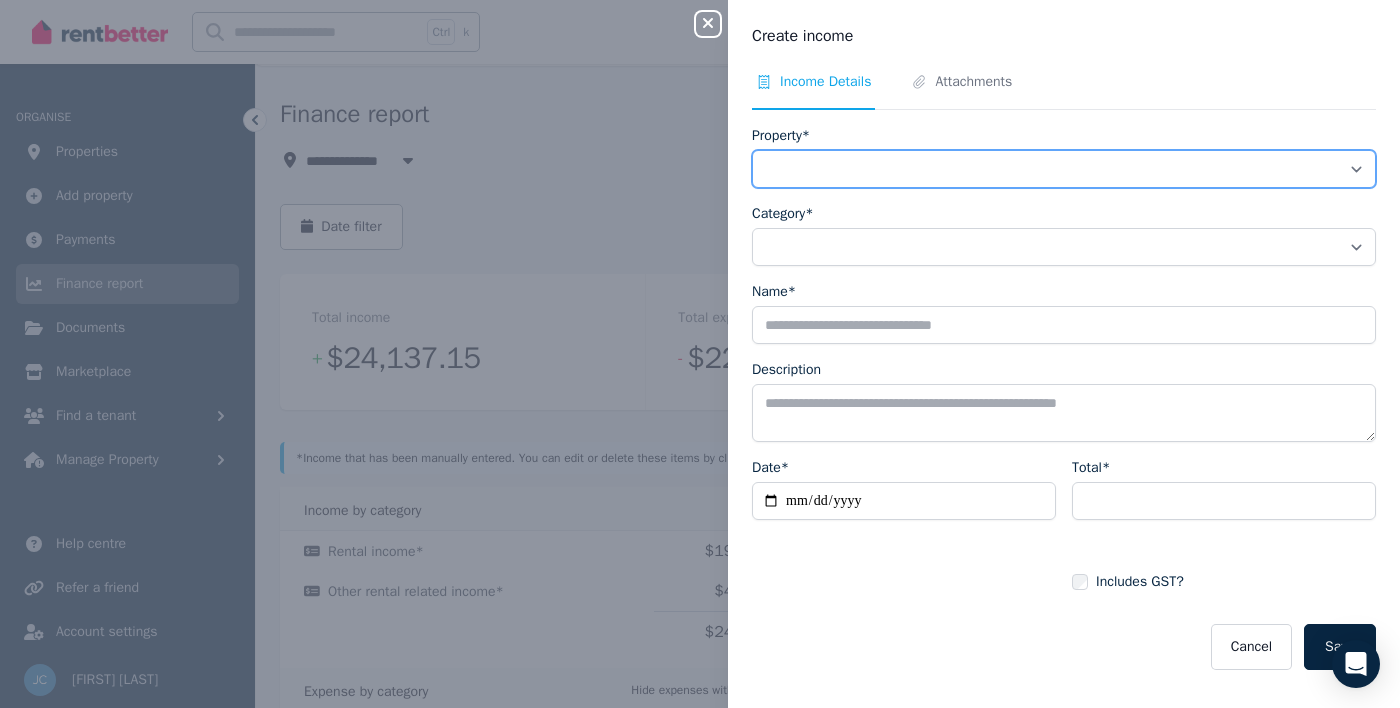 select on "**********" 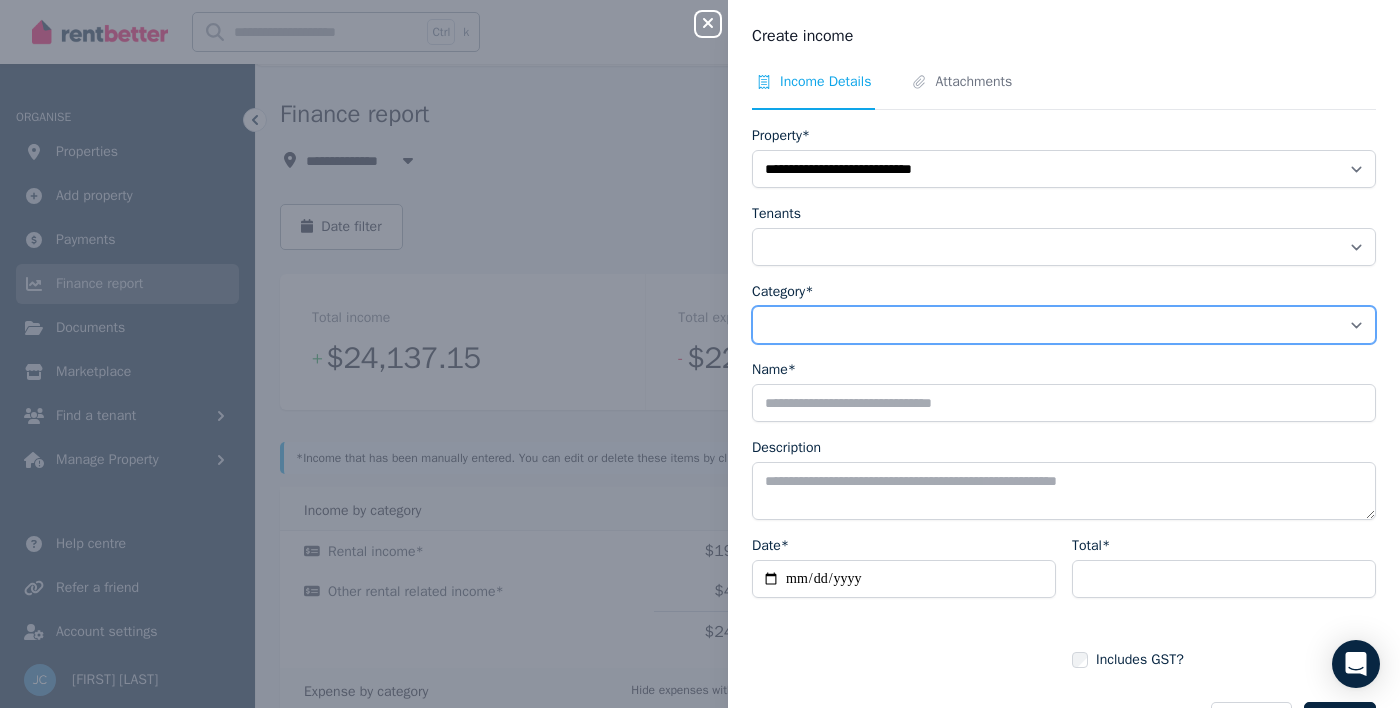 click on "**********" at bounding box center (1064, 325) 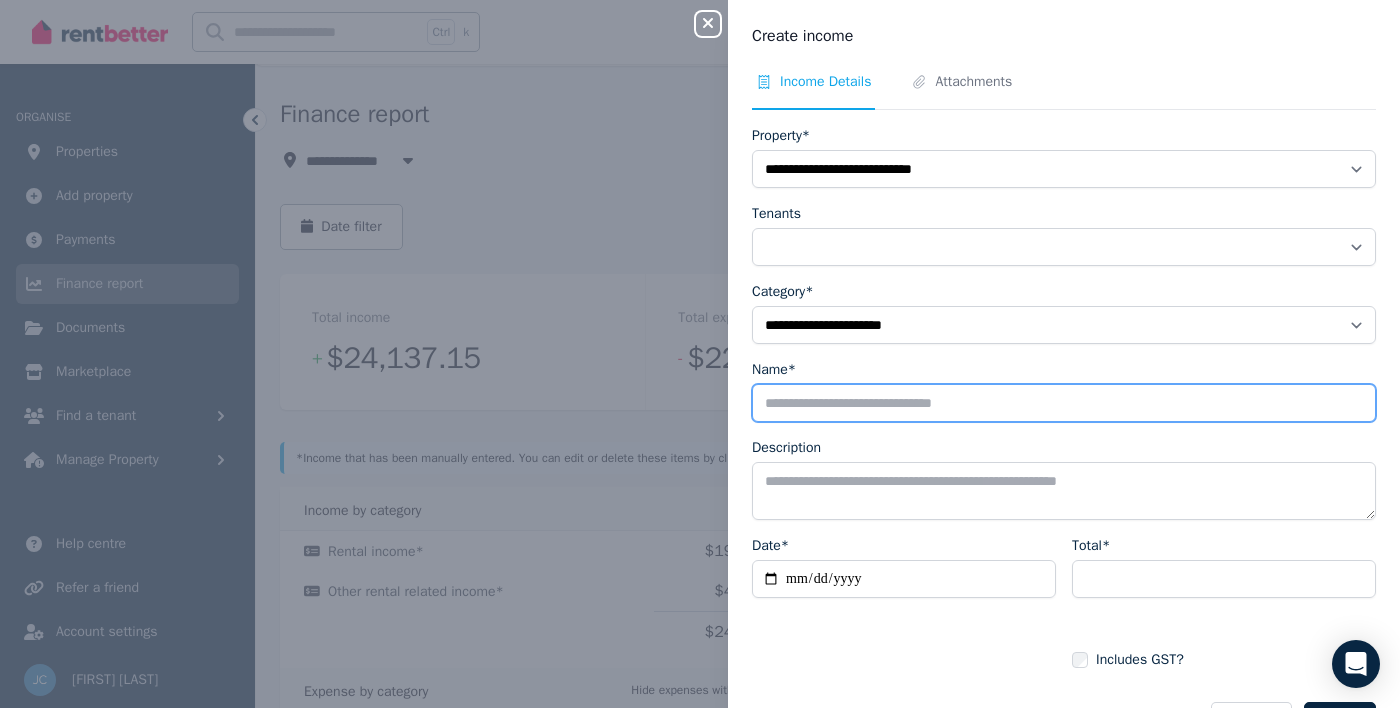 click on "Name*" at bounding box center (1064, 403) 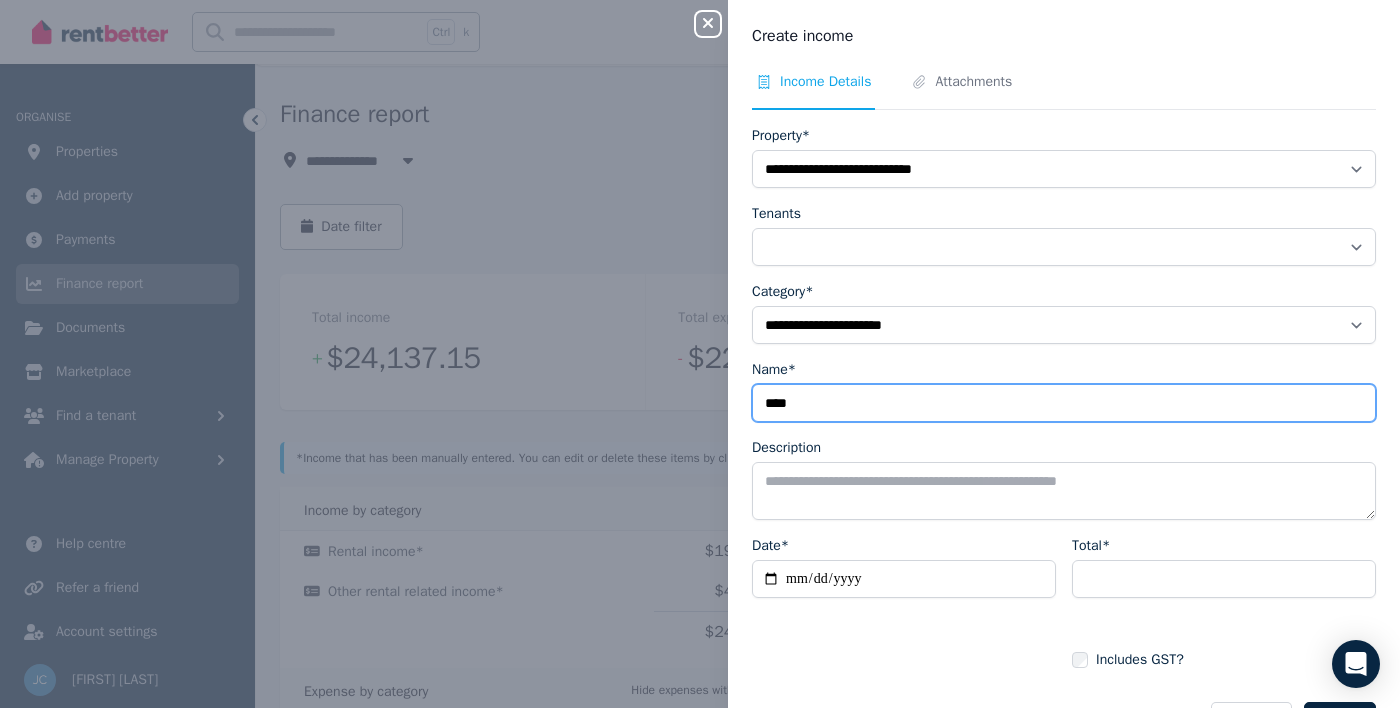 type on "****" 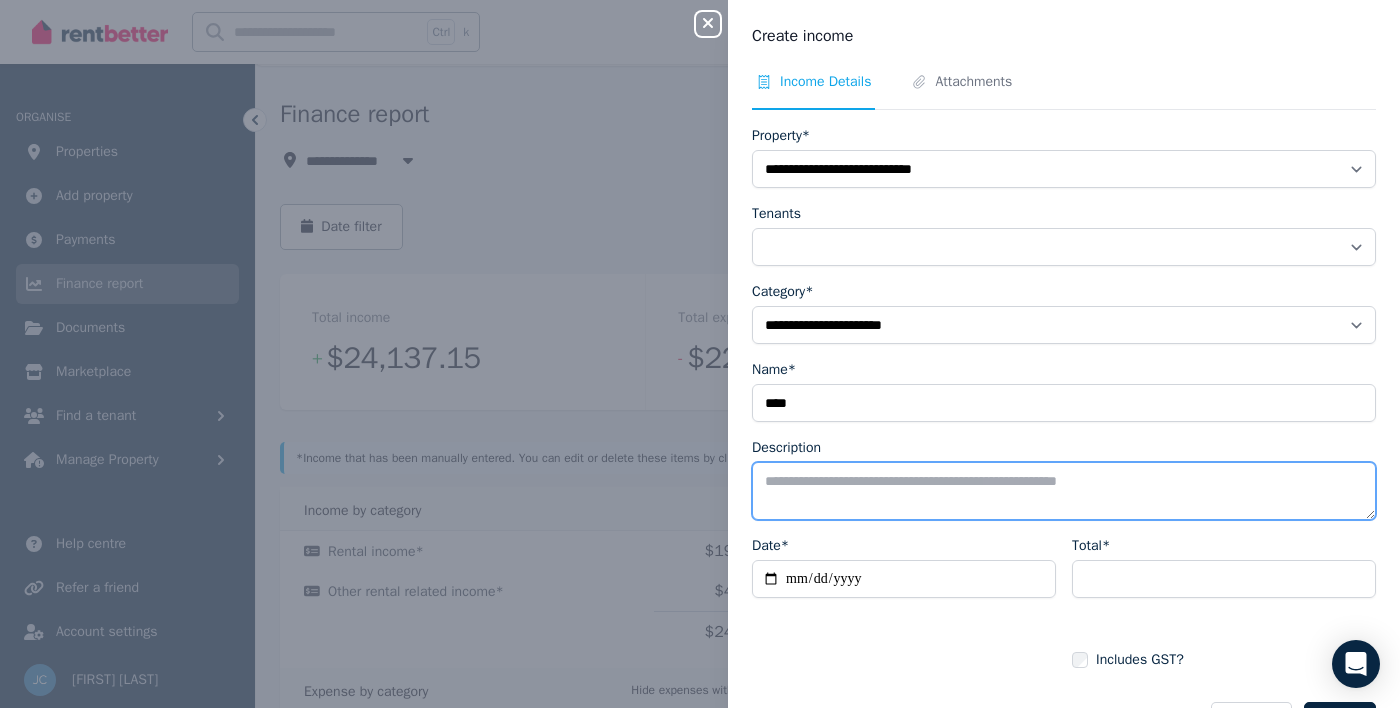 click on "Description" at bounding box center [1064, 491] 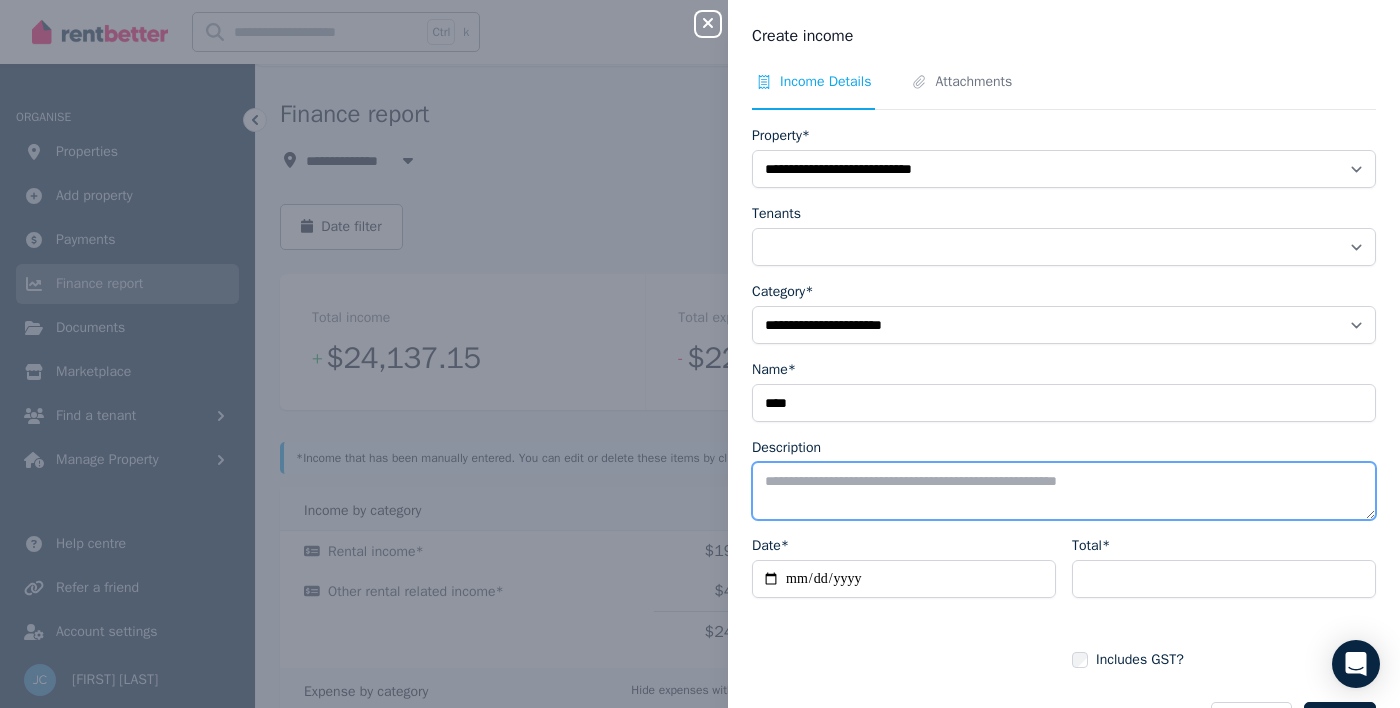 paste on "**********" 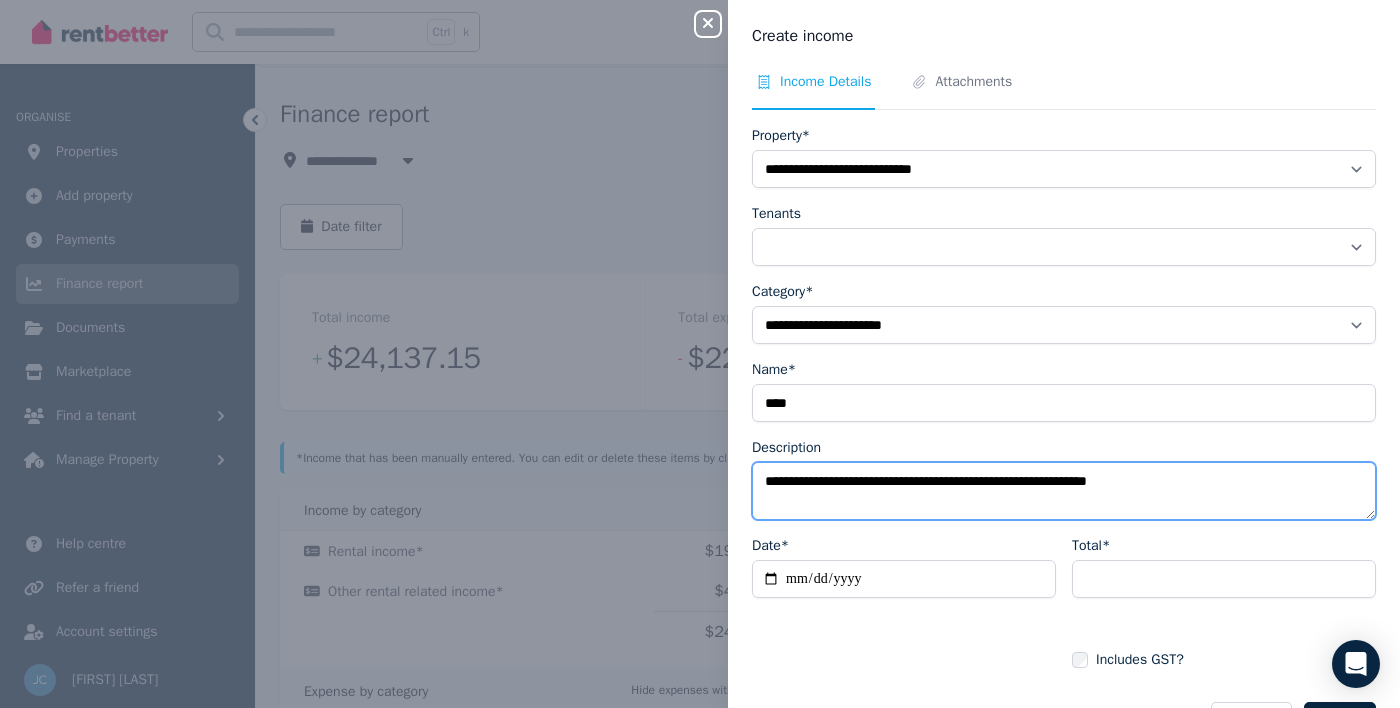type on "**********" 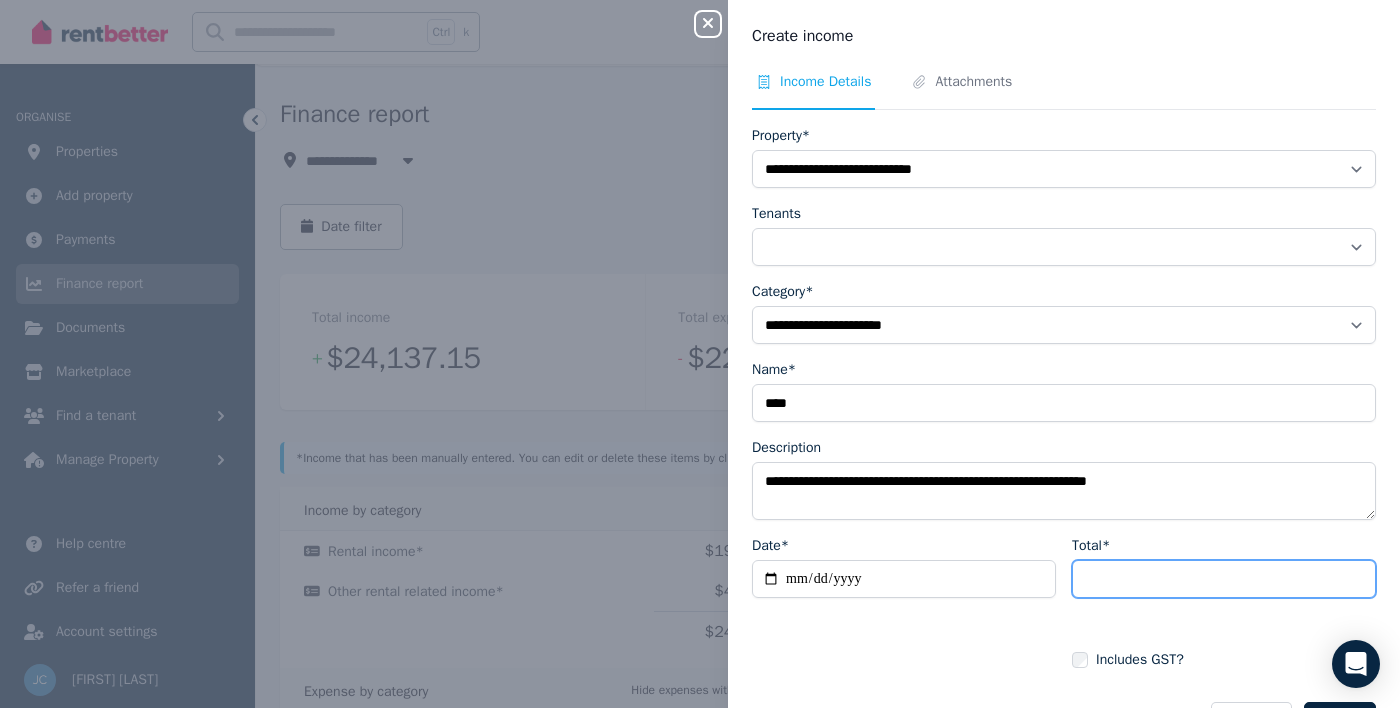 click on "Total*" at bounding box center [1224, 579] 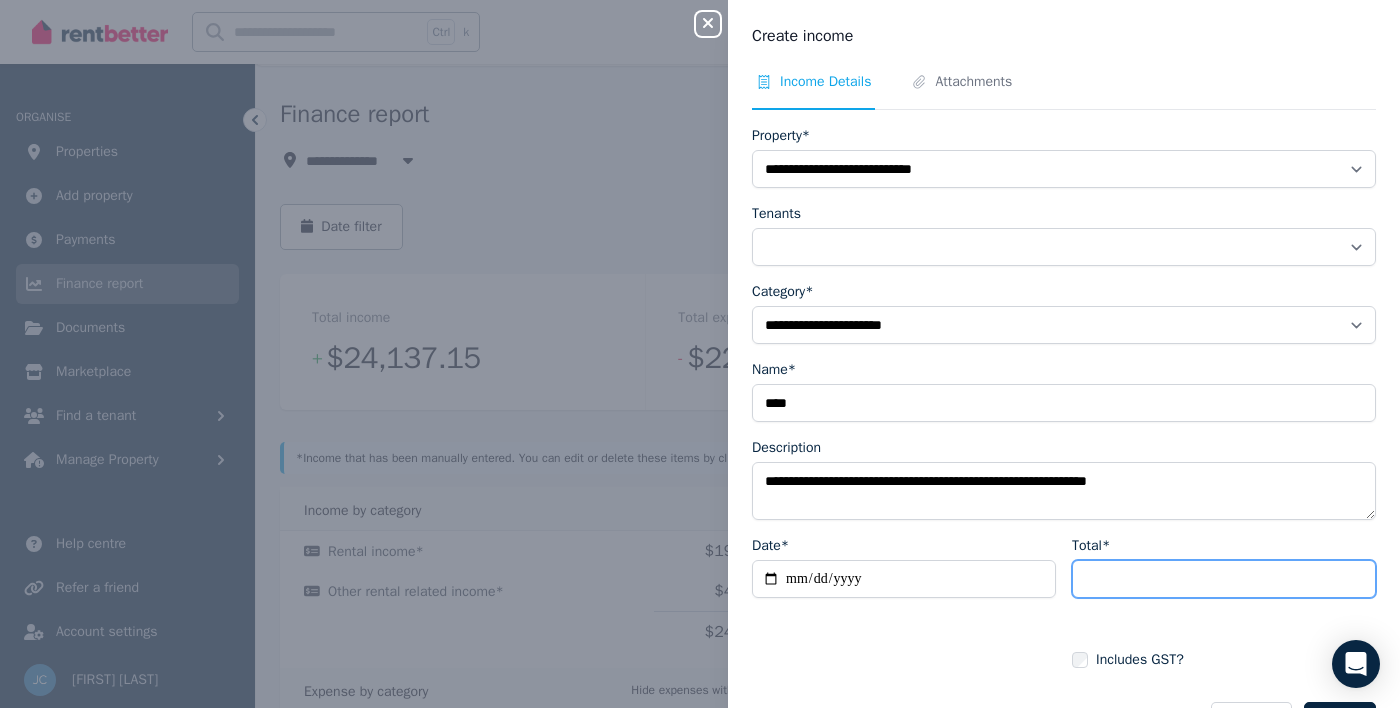 type on "***" 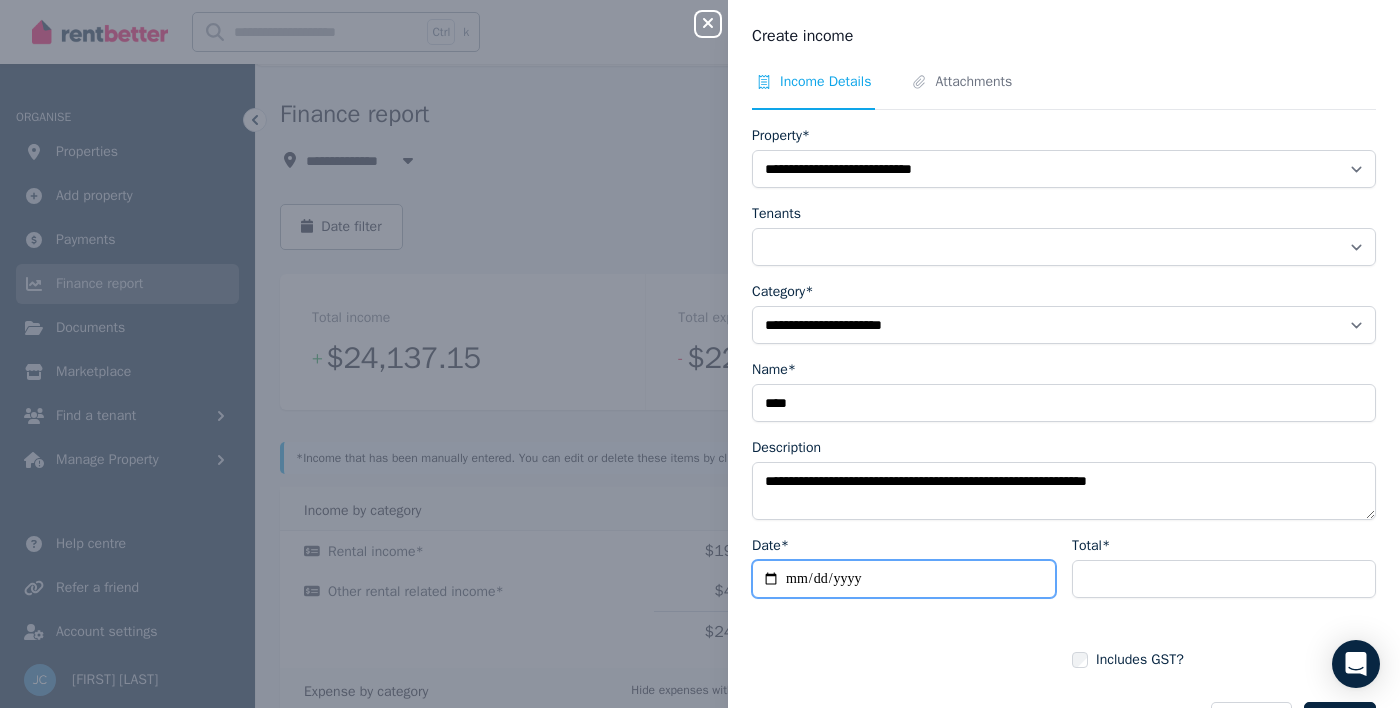 click on "Date*" at bounding box center (904, 579) 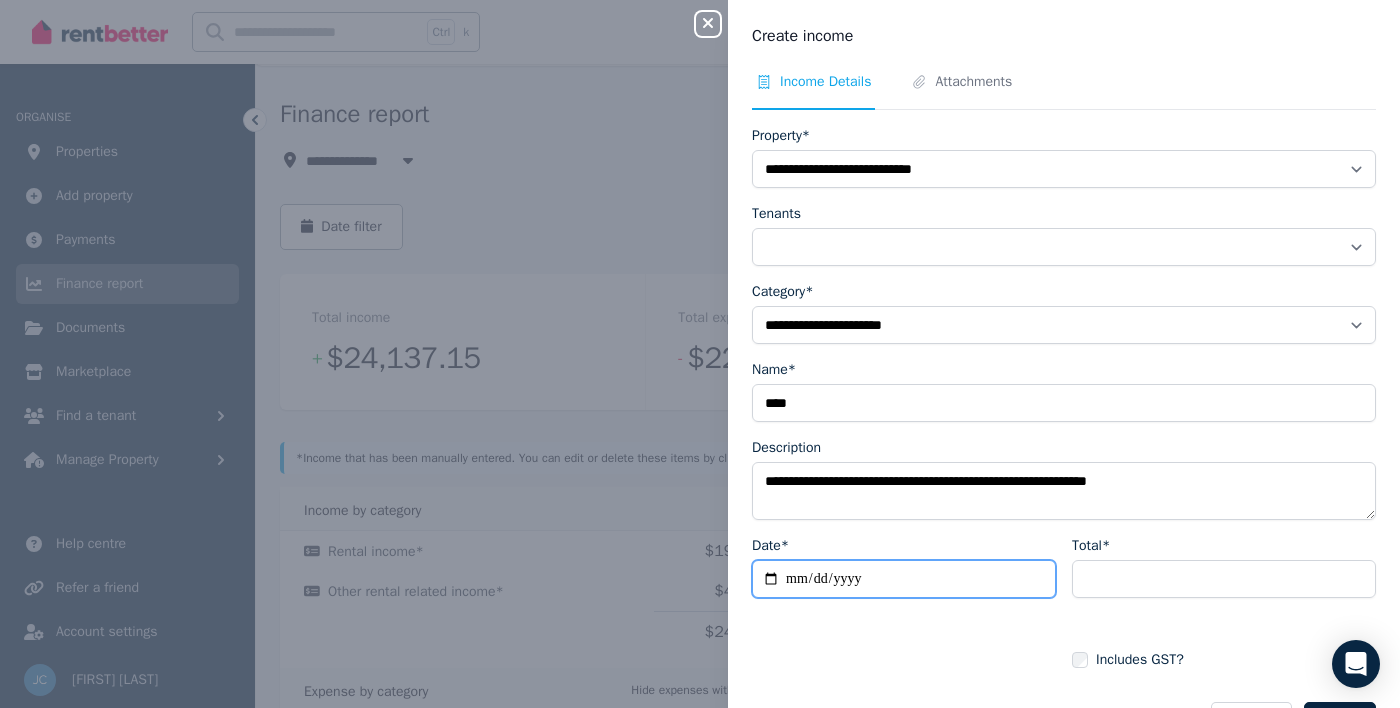 type on "**********" 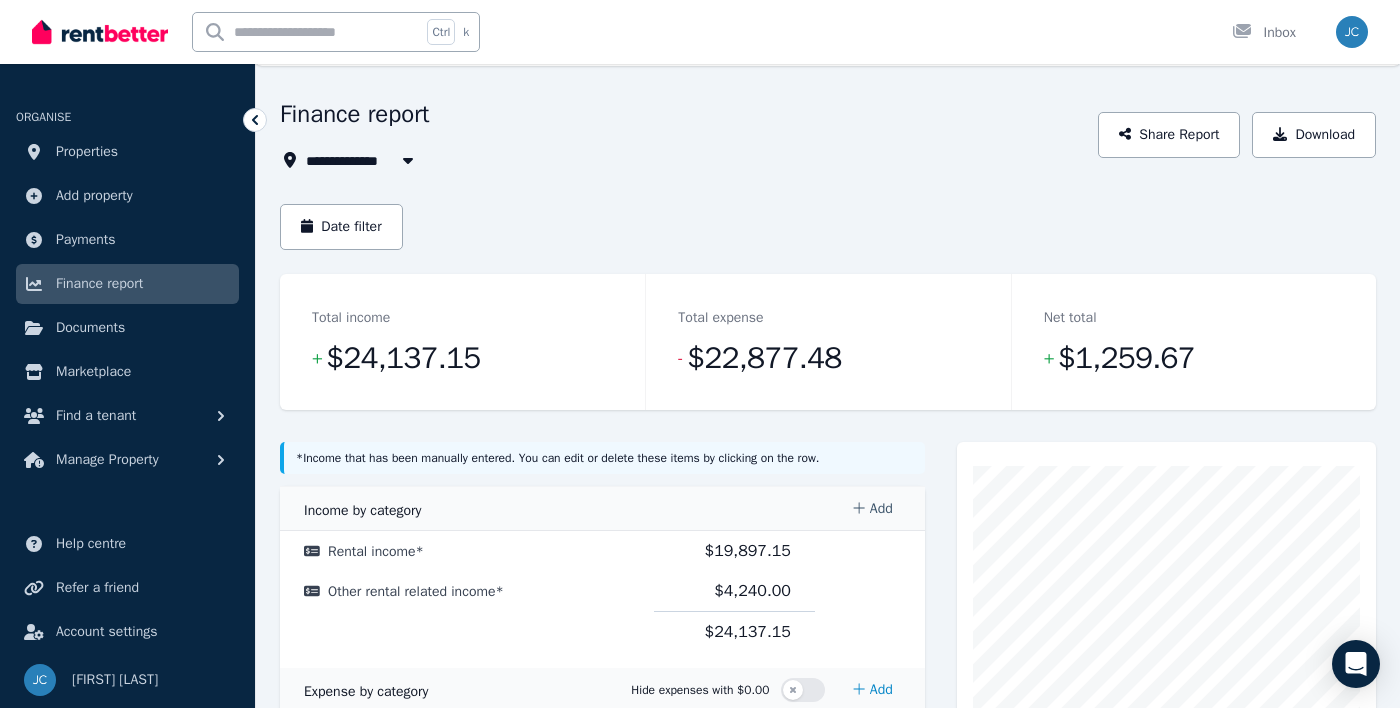 click on "Add" at bounding box center [872, 509] 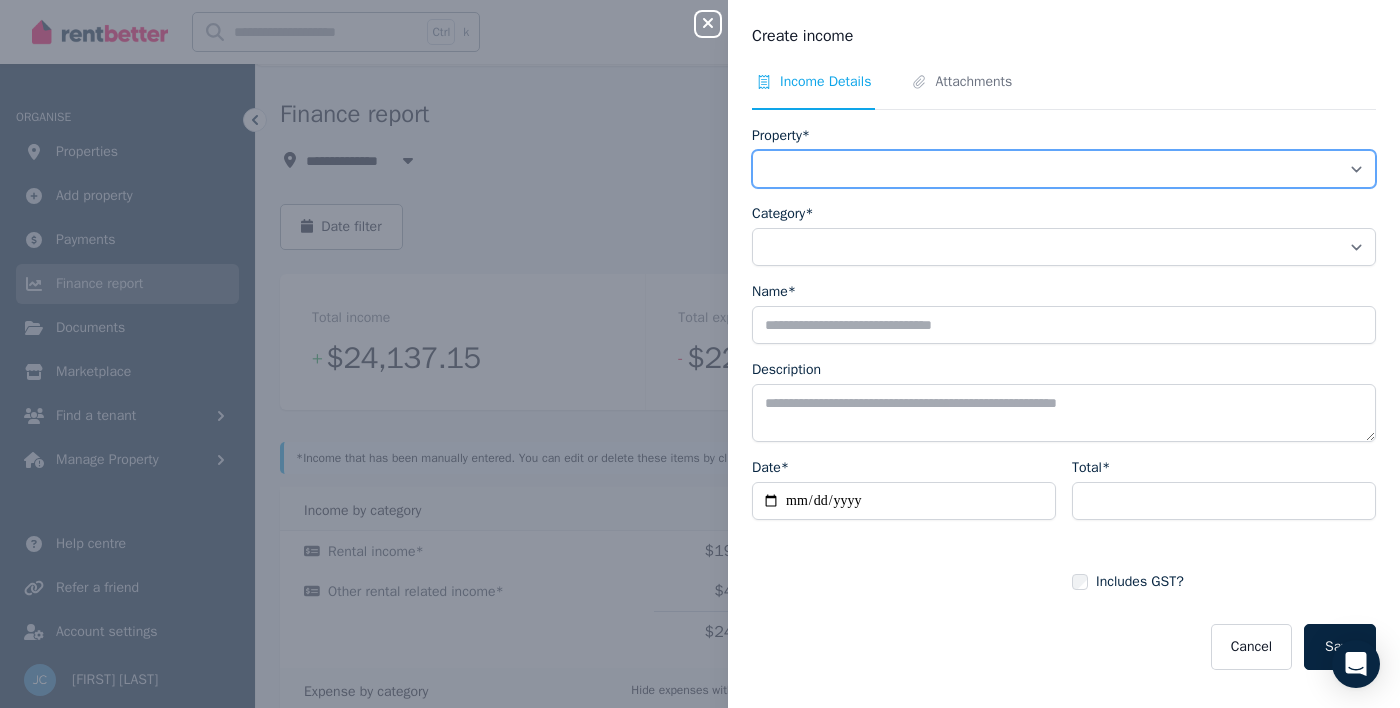 click on "**********" at bounding box center (1064, 169) 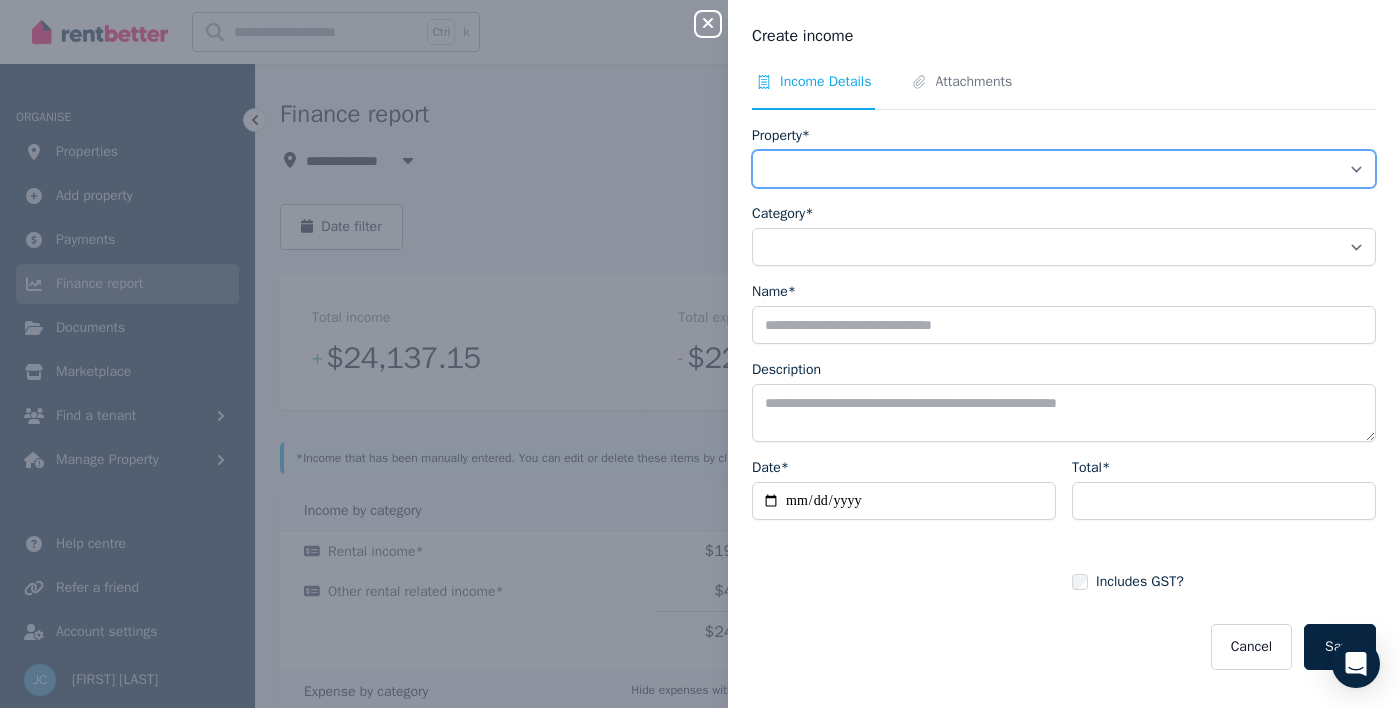 select on "**********" 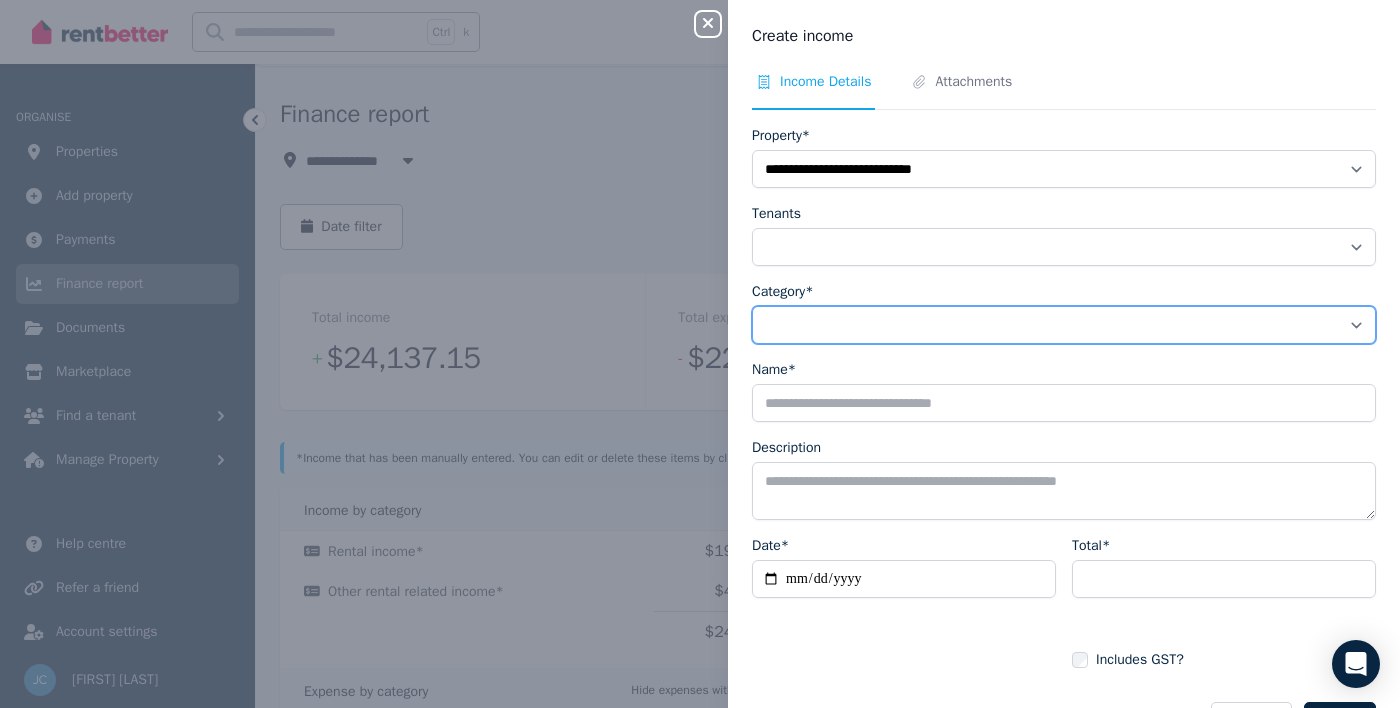 click on "**********" at bounding box center (1064, 325) 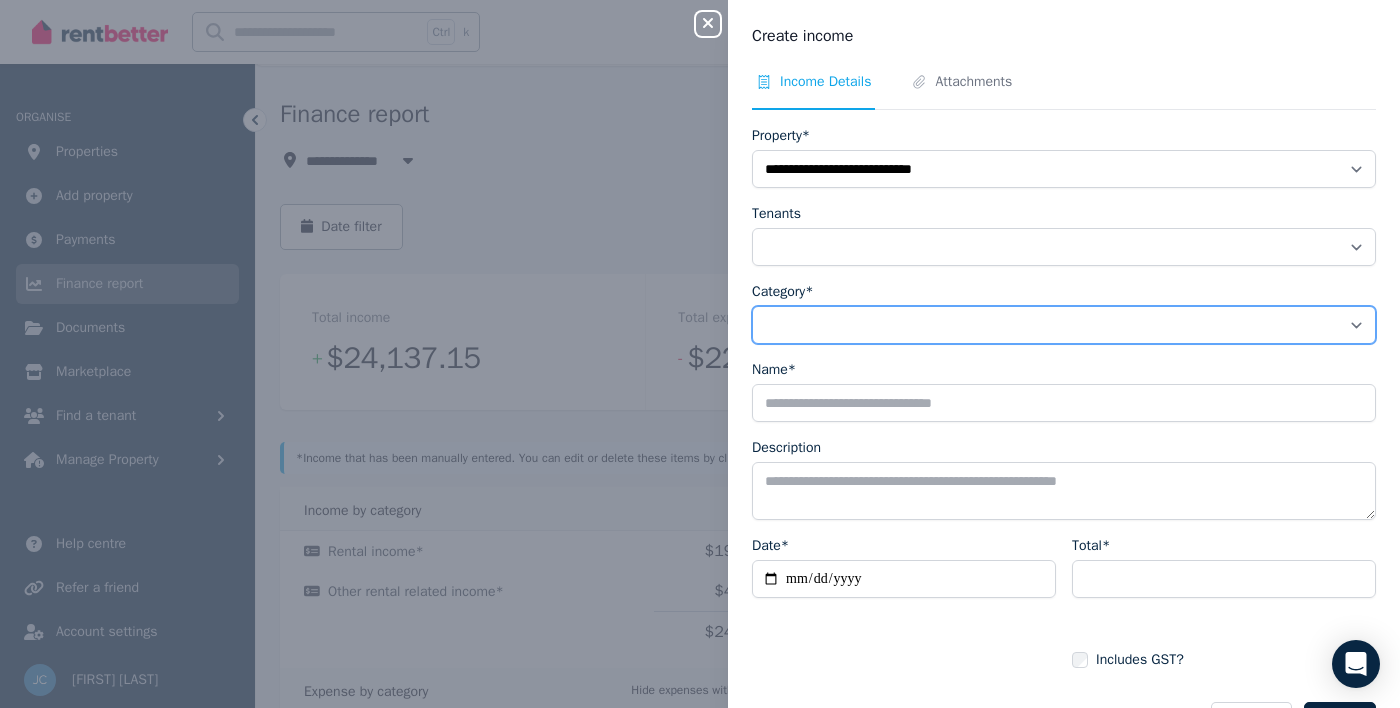 select on "**********" 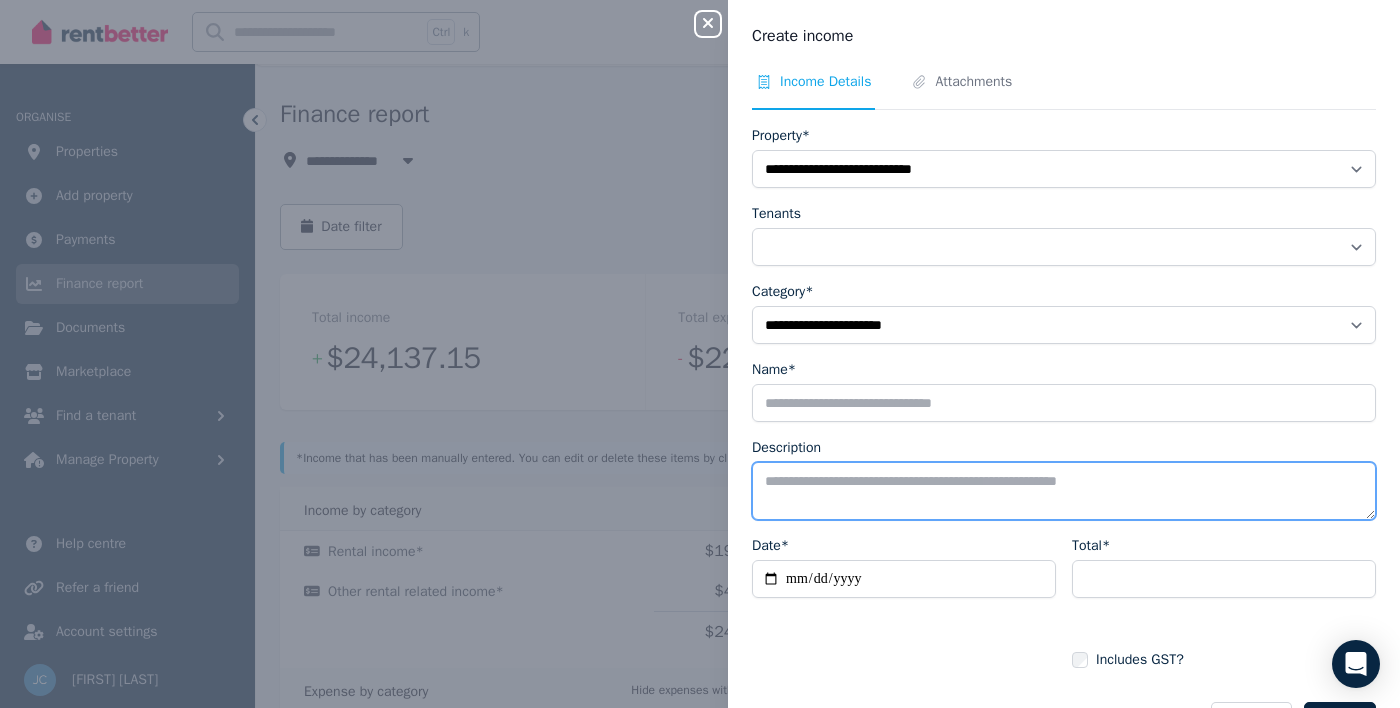 click on "Description" at bounding box center [1064, 491] 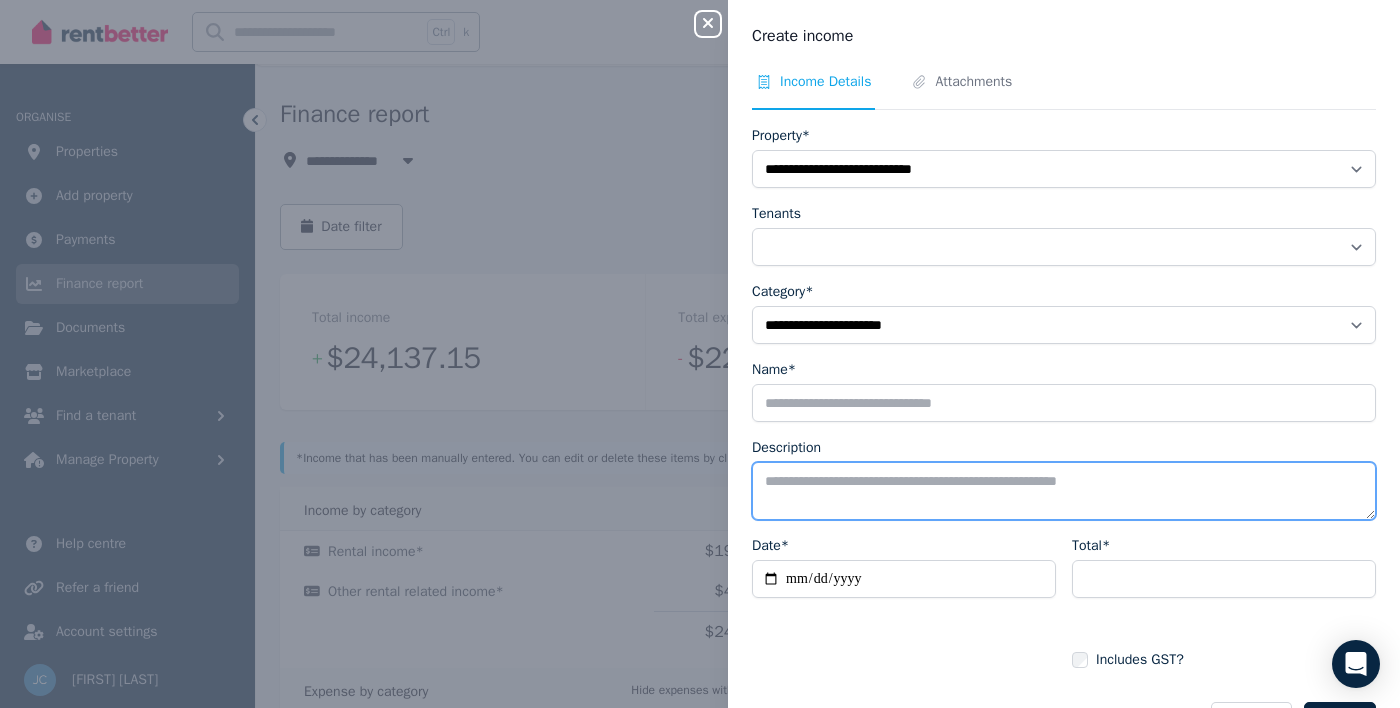 paste on "**********" 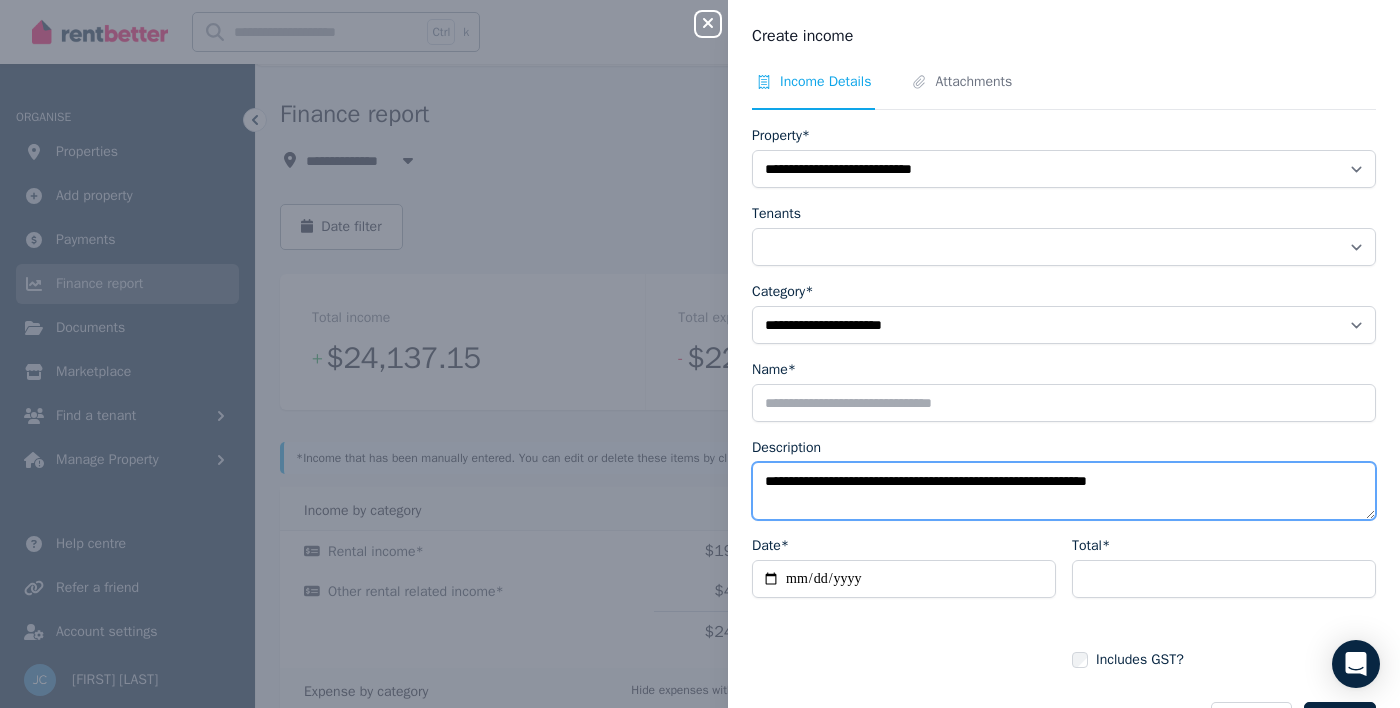 type on "**********" 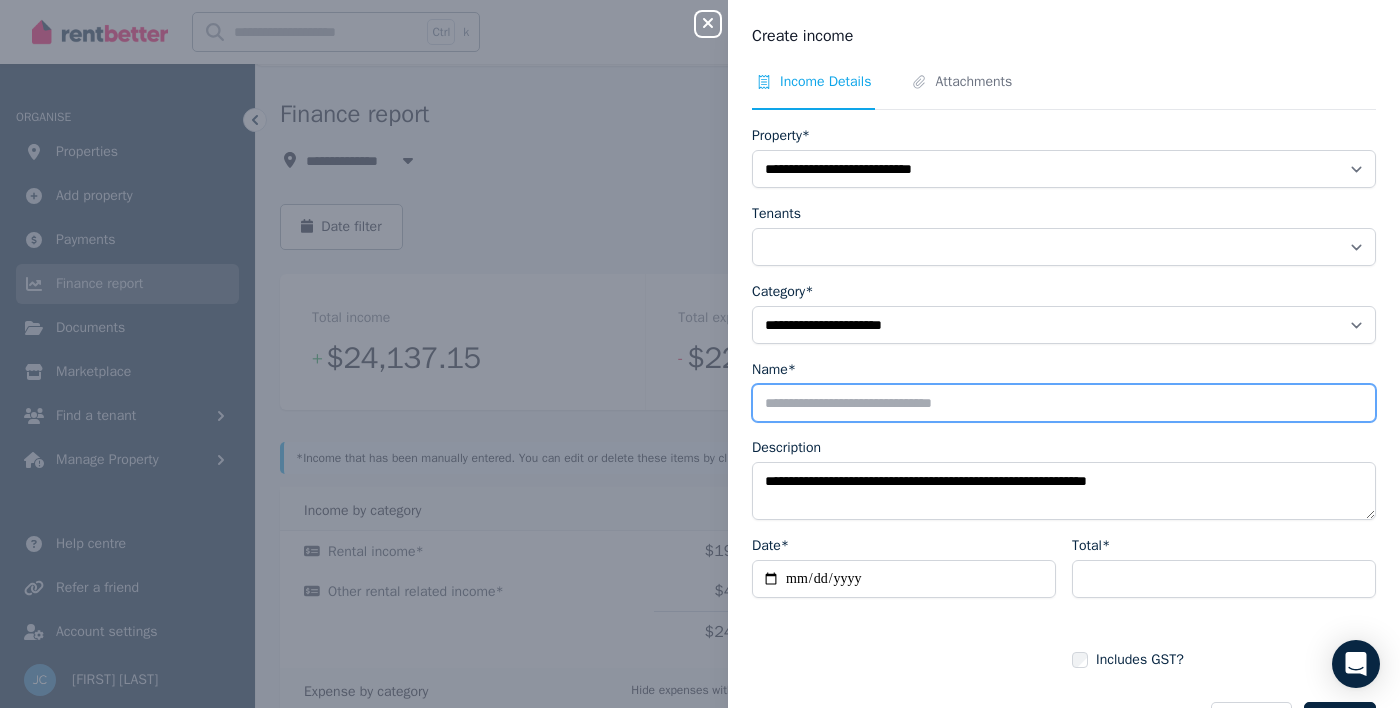 click on "Name*" at bounding box center [1064, 403] 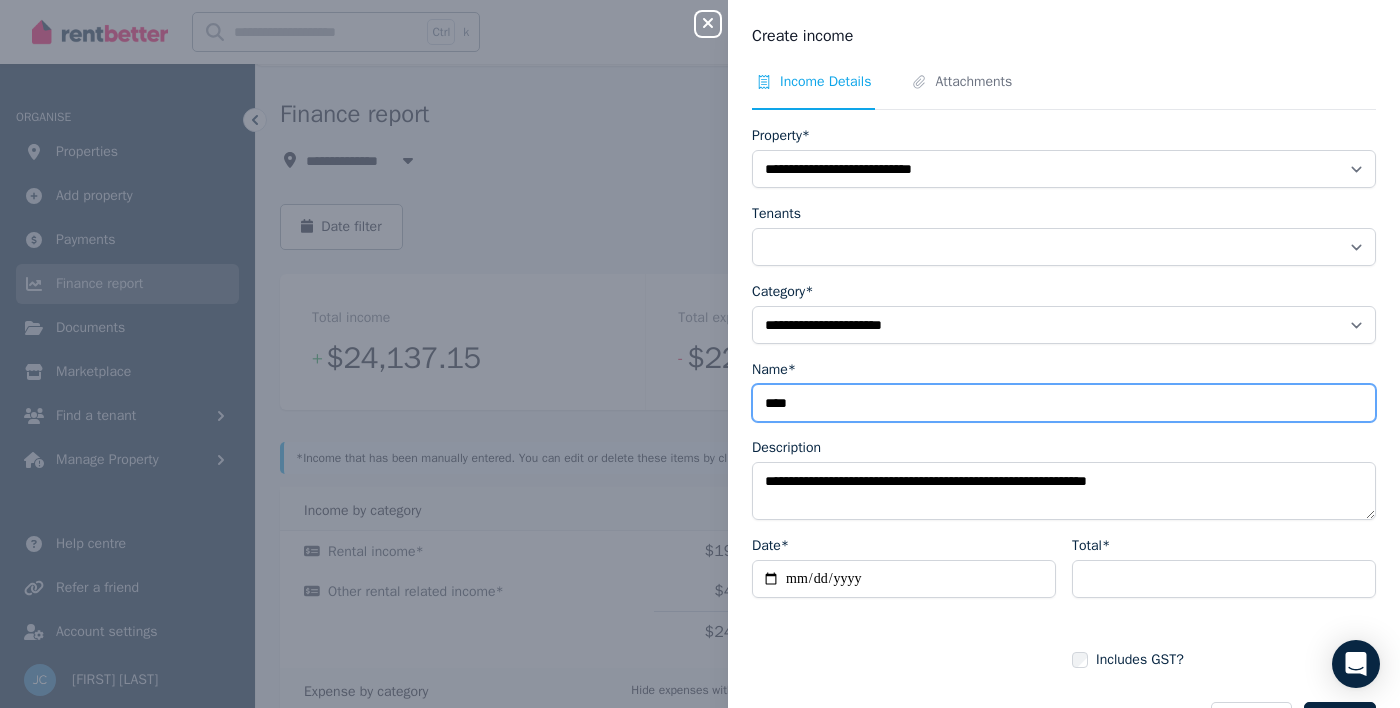 type on "****" 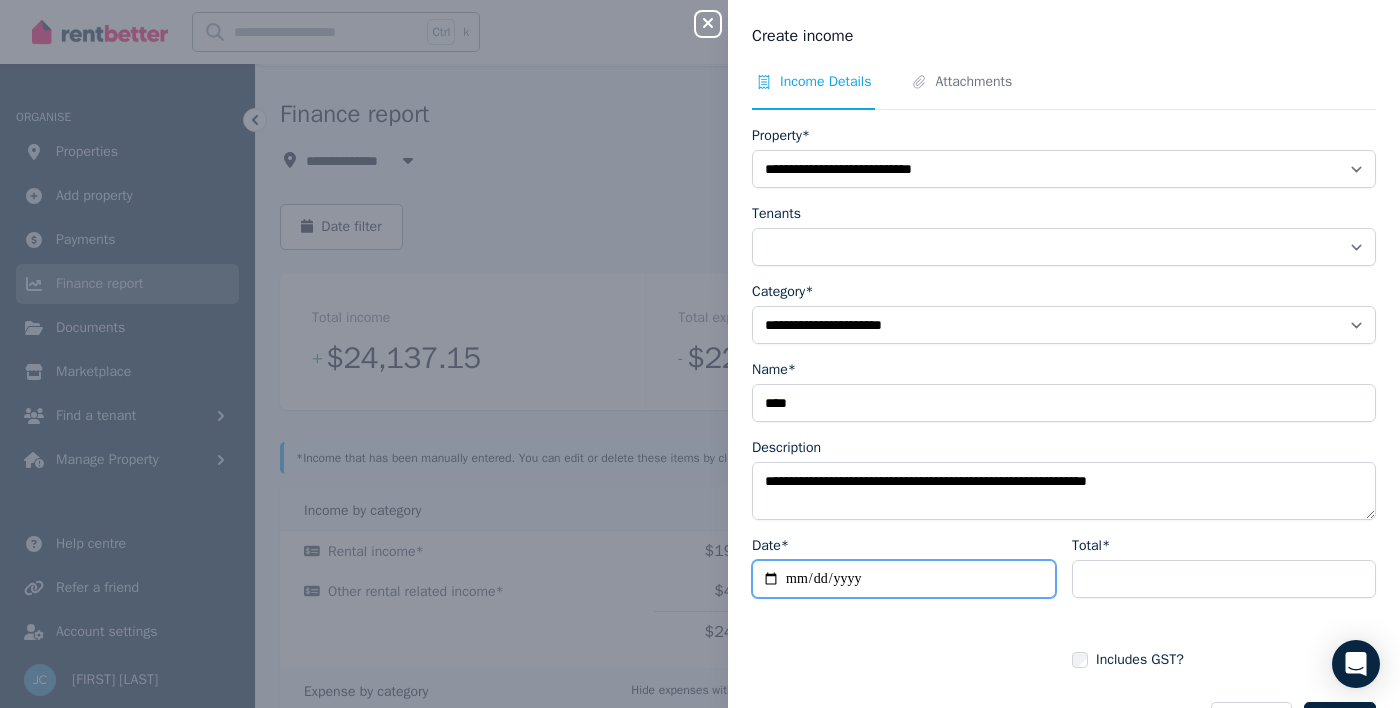 click on "Date*" at bounding box center [904, 579] 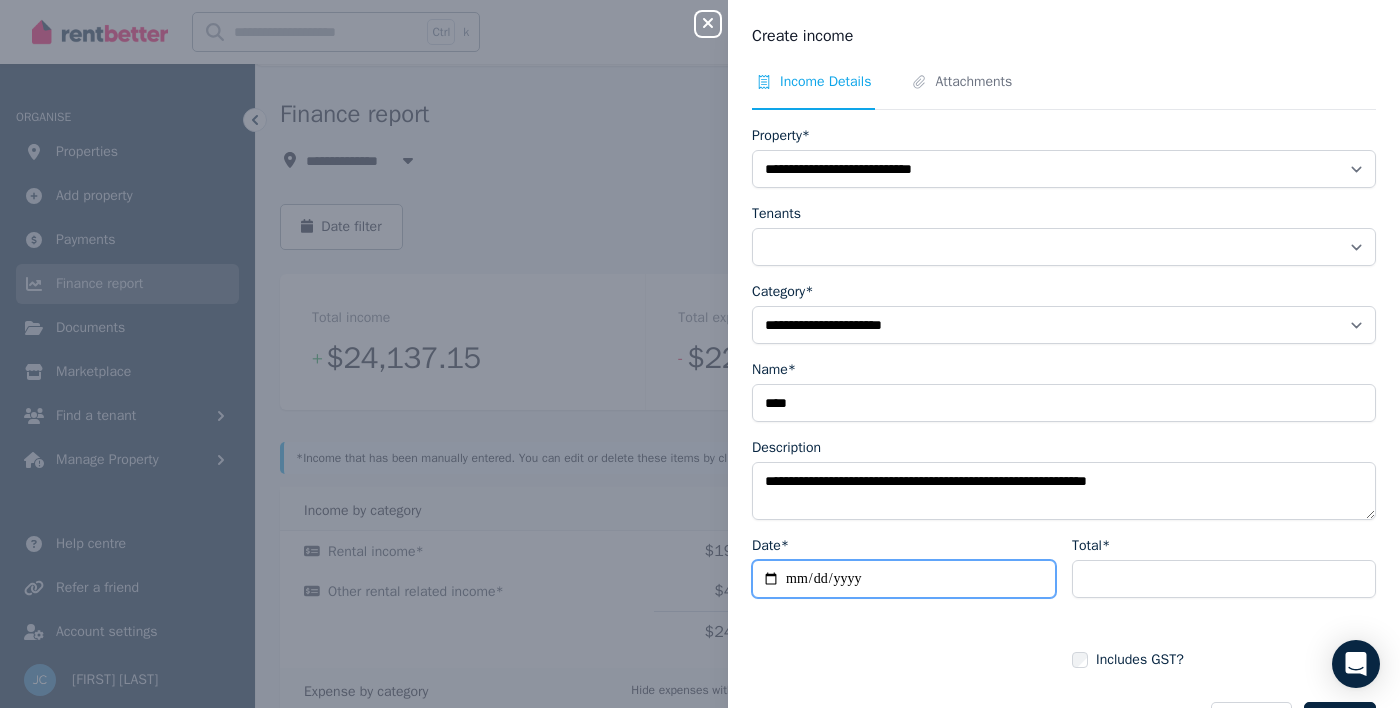 type on "**********" 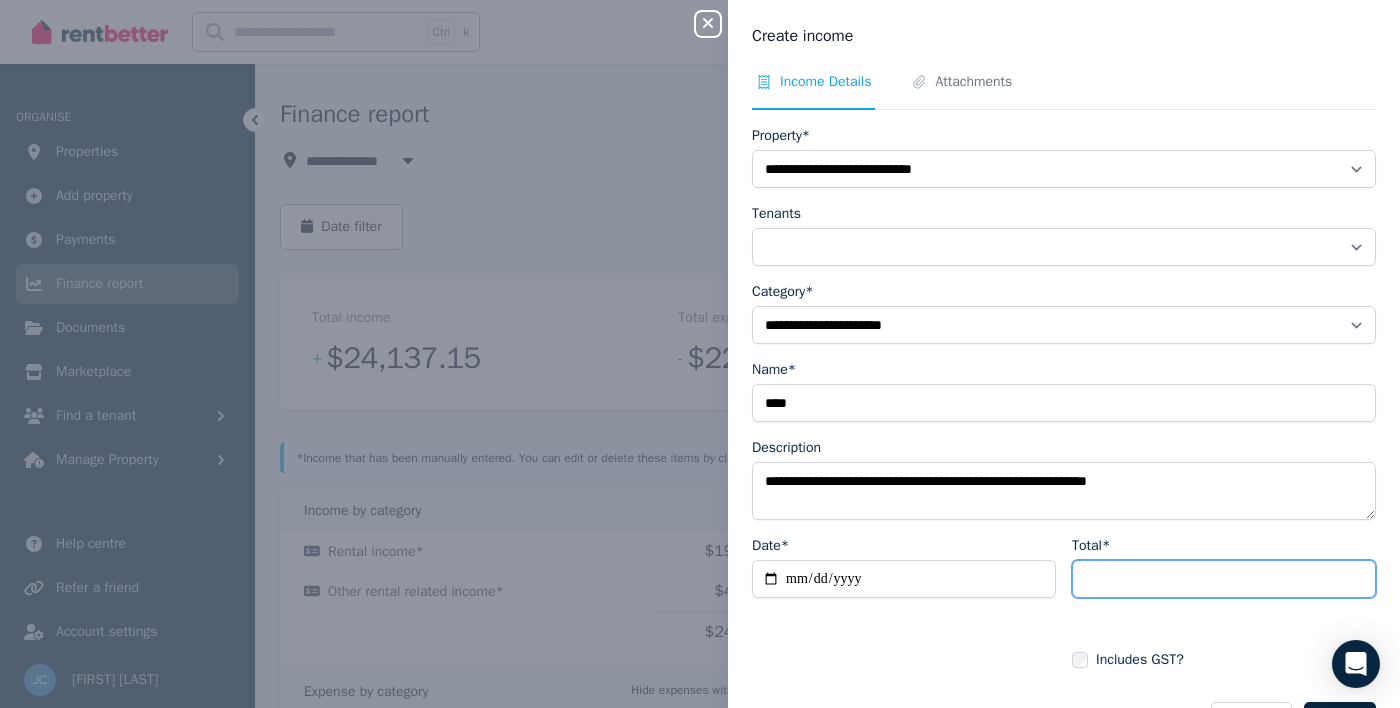 click on "Total*" at bounding box center (1224, 579) 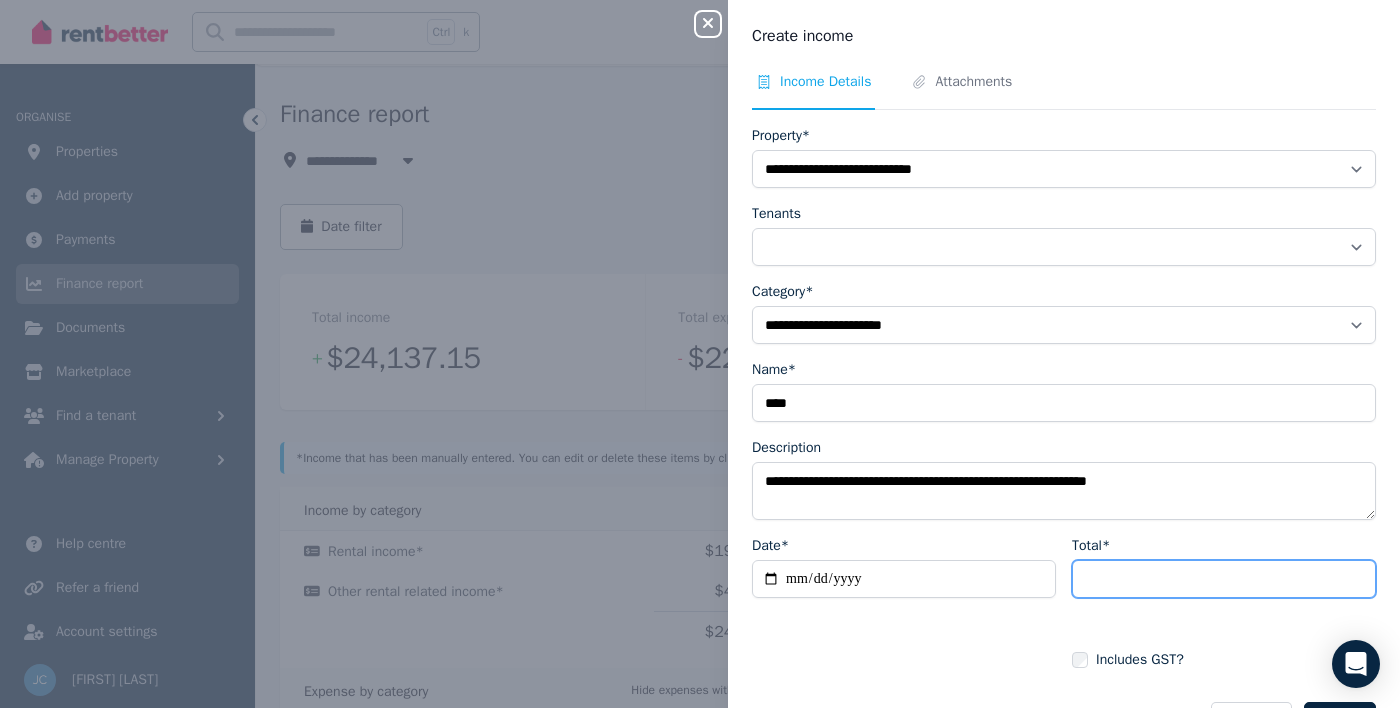 type on "***" 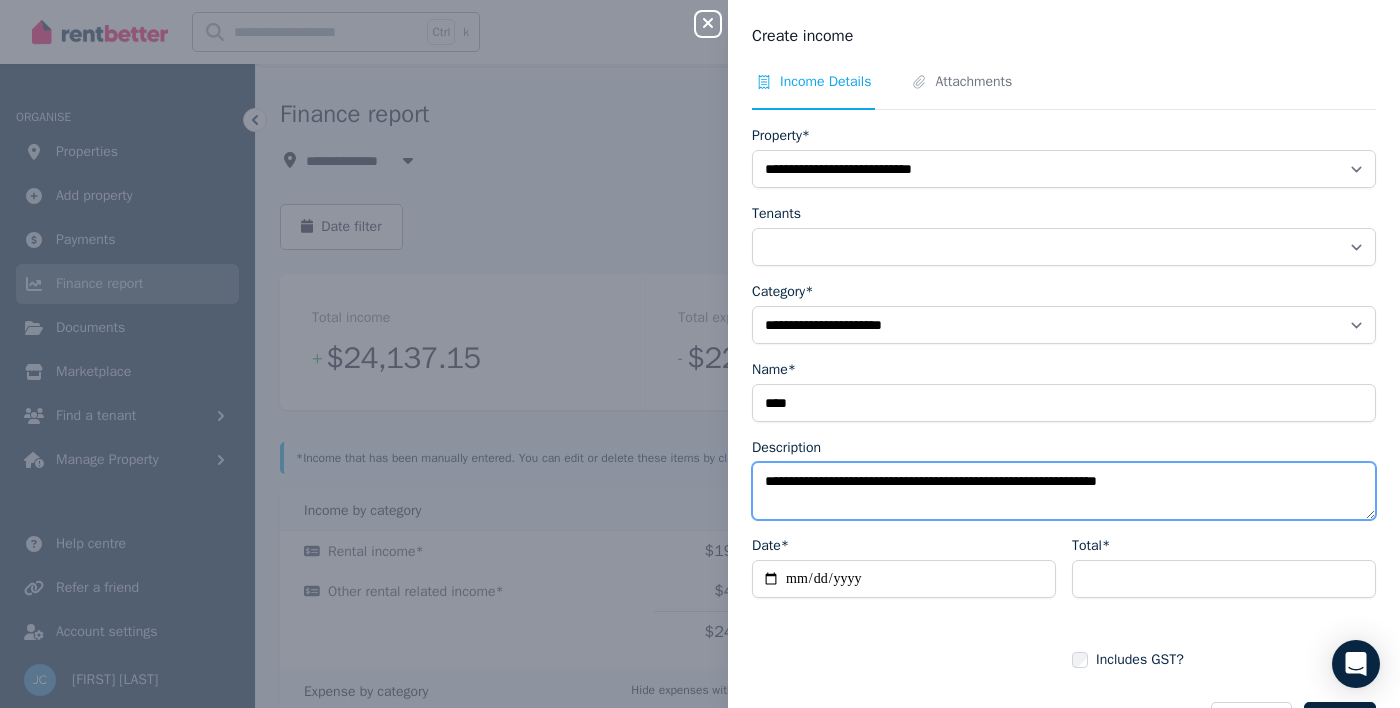 scroll, scrollTop: 64, scrollLeft: 0, axis: vertical 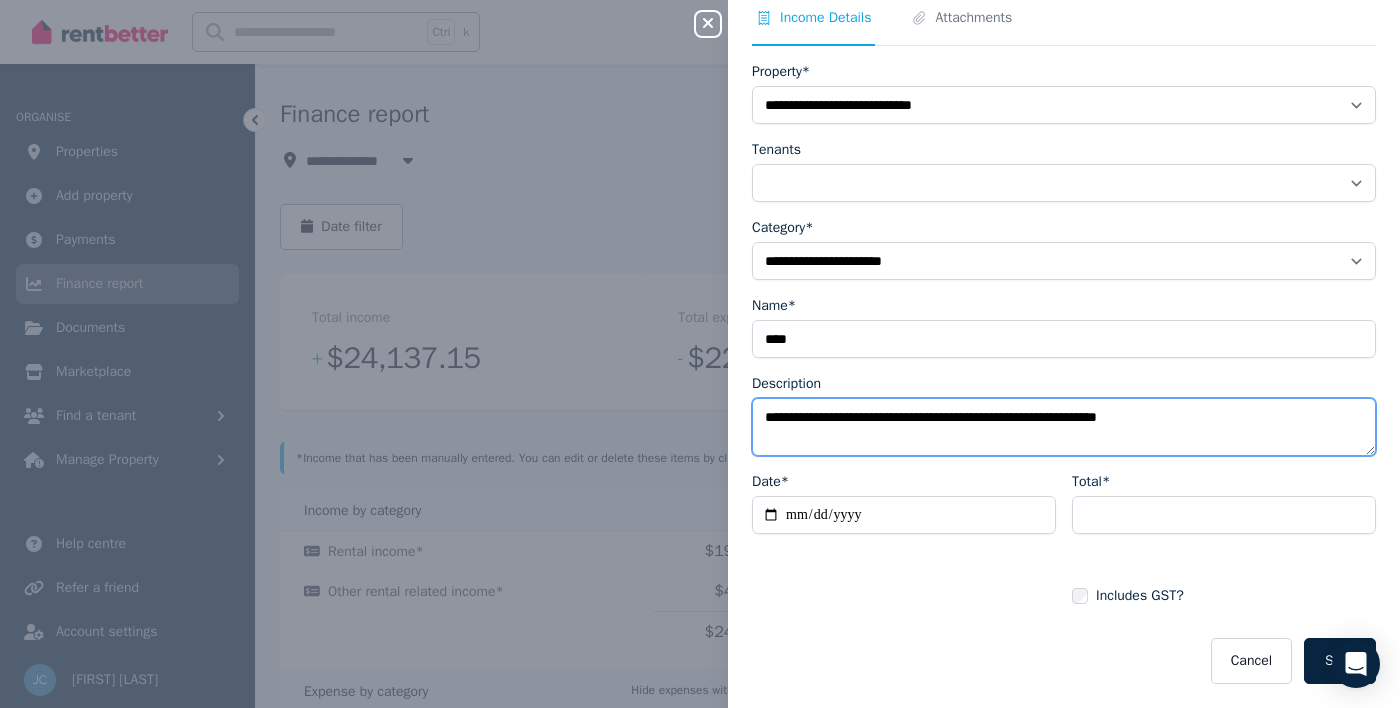 type on "**********" 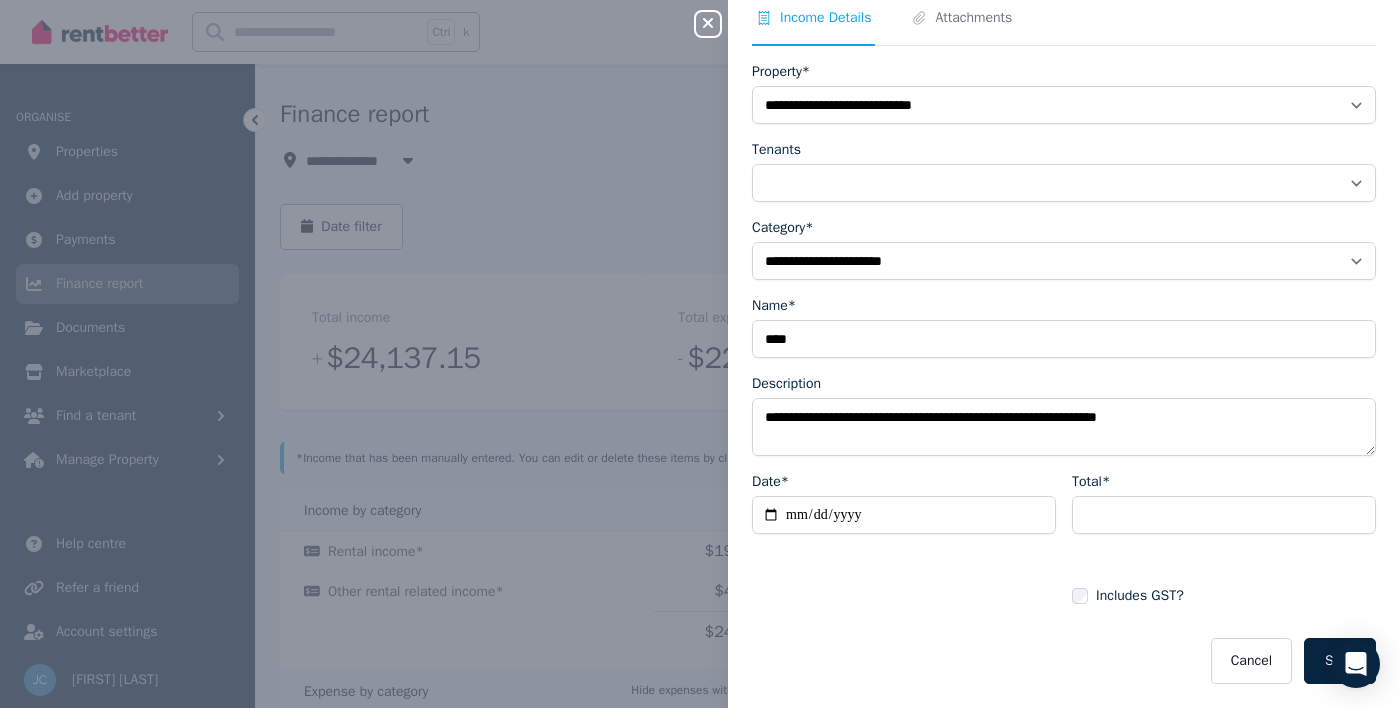 click on "Save" at bounding box center [1340, 661] 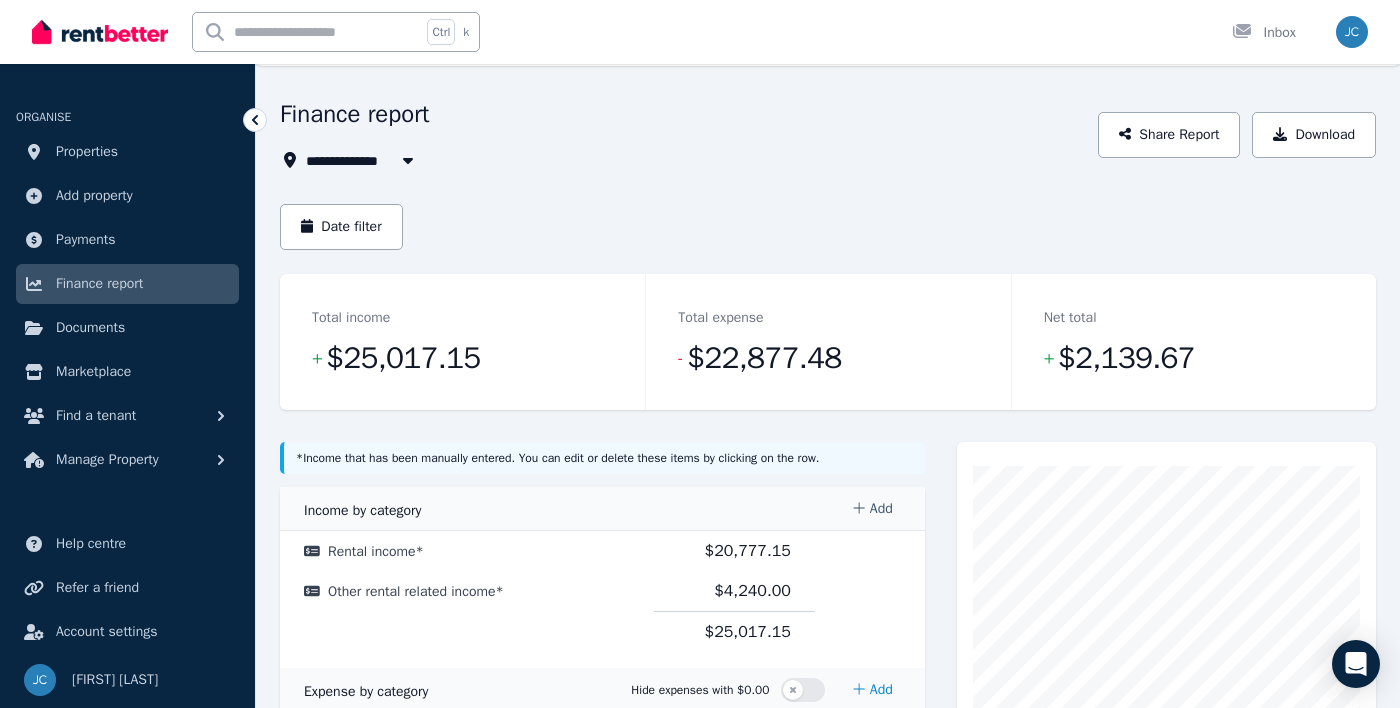click on "Add" at bounding box center [872, 509] 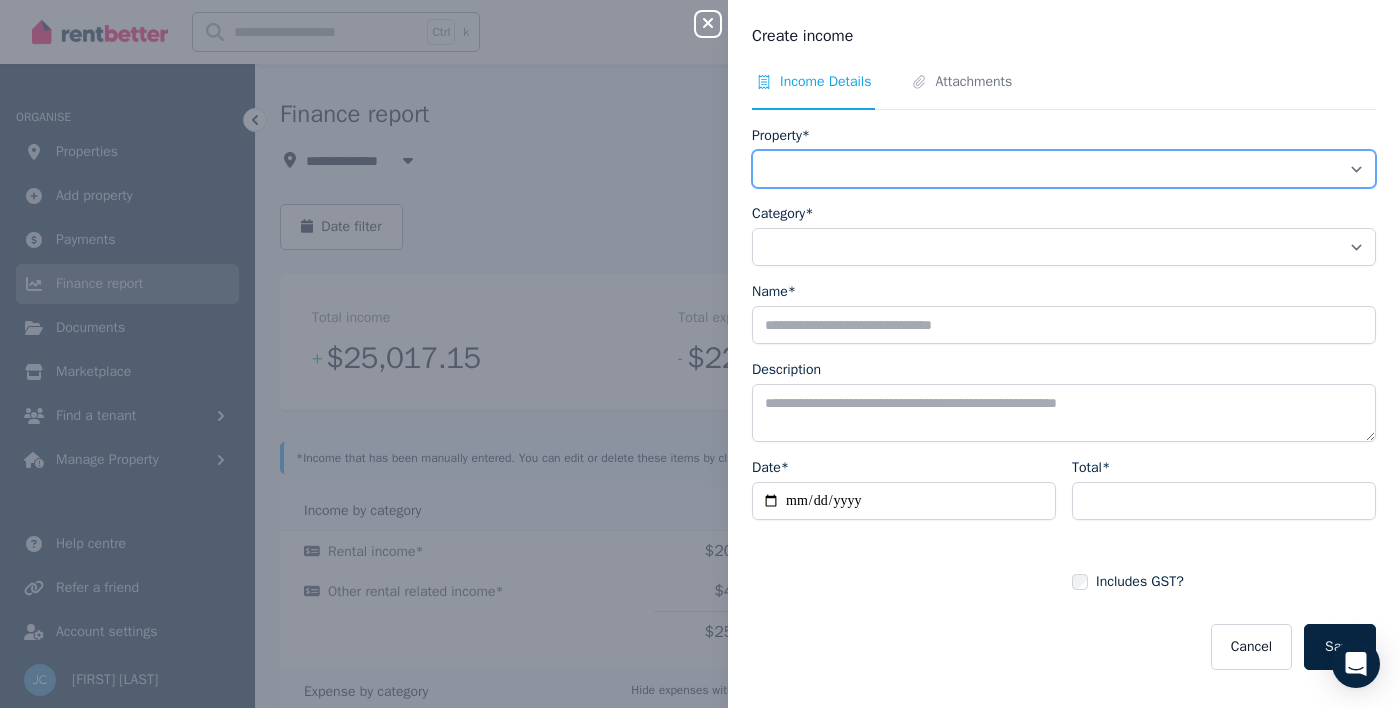 click on "**********" at bounding box center [1064, 169] 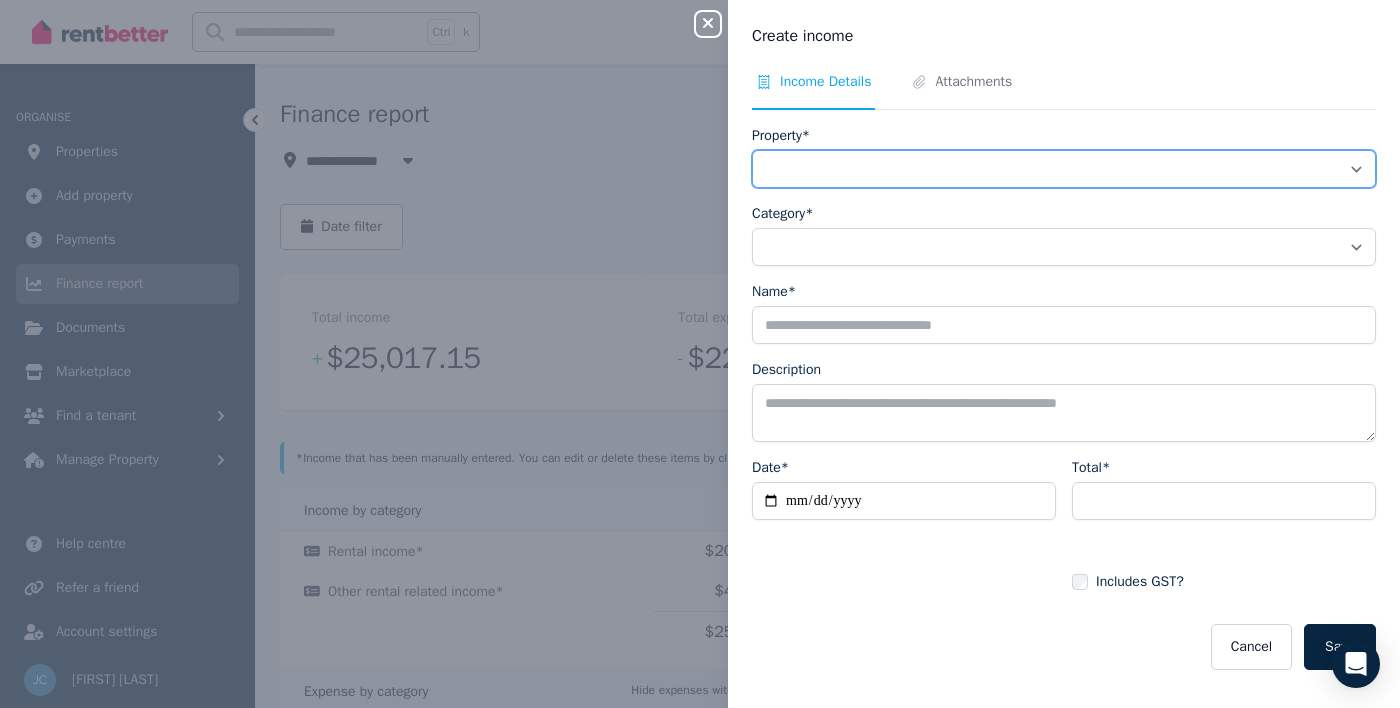 select on "**********" 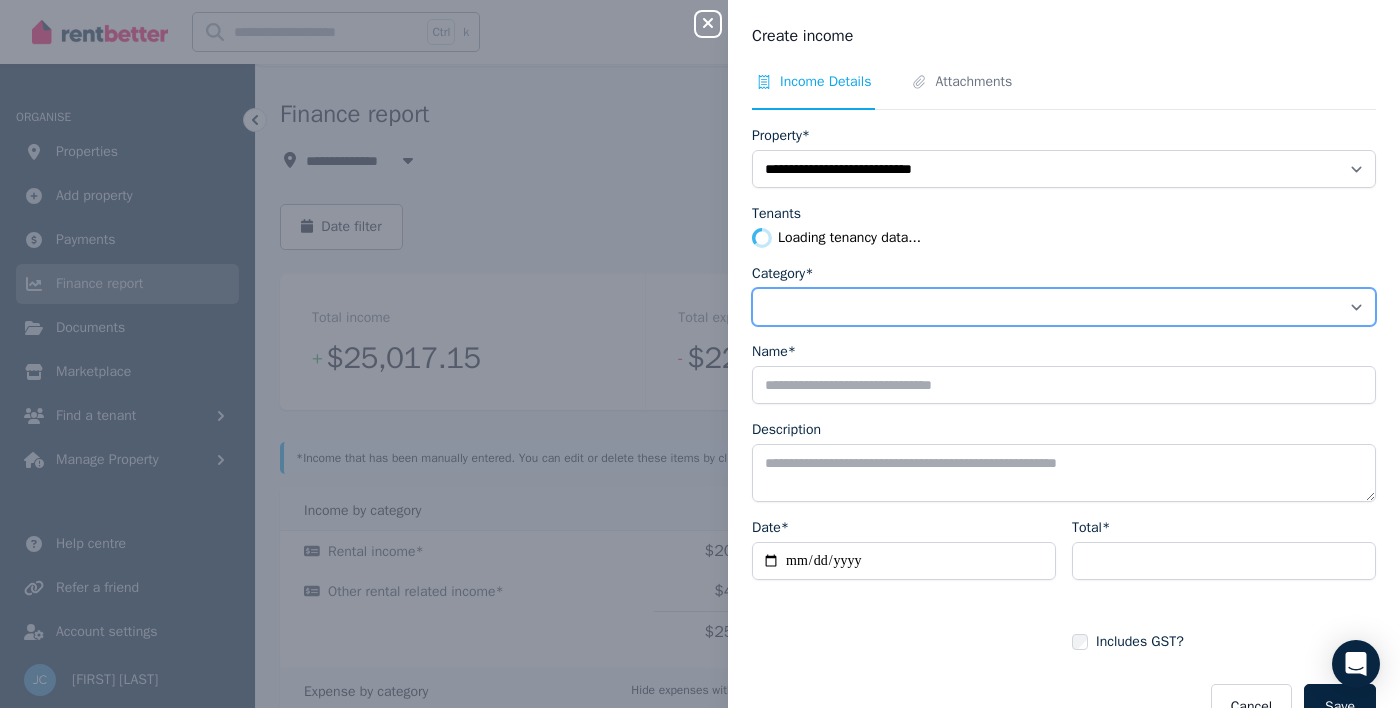 click on "**********" at bounding box center (1064, 307) 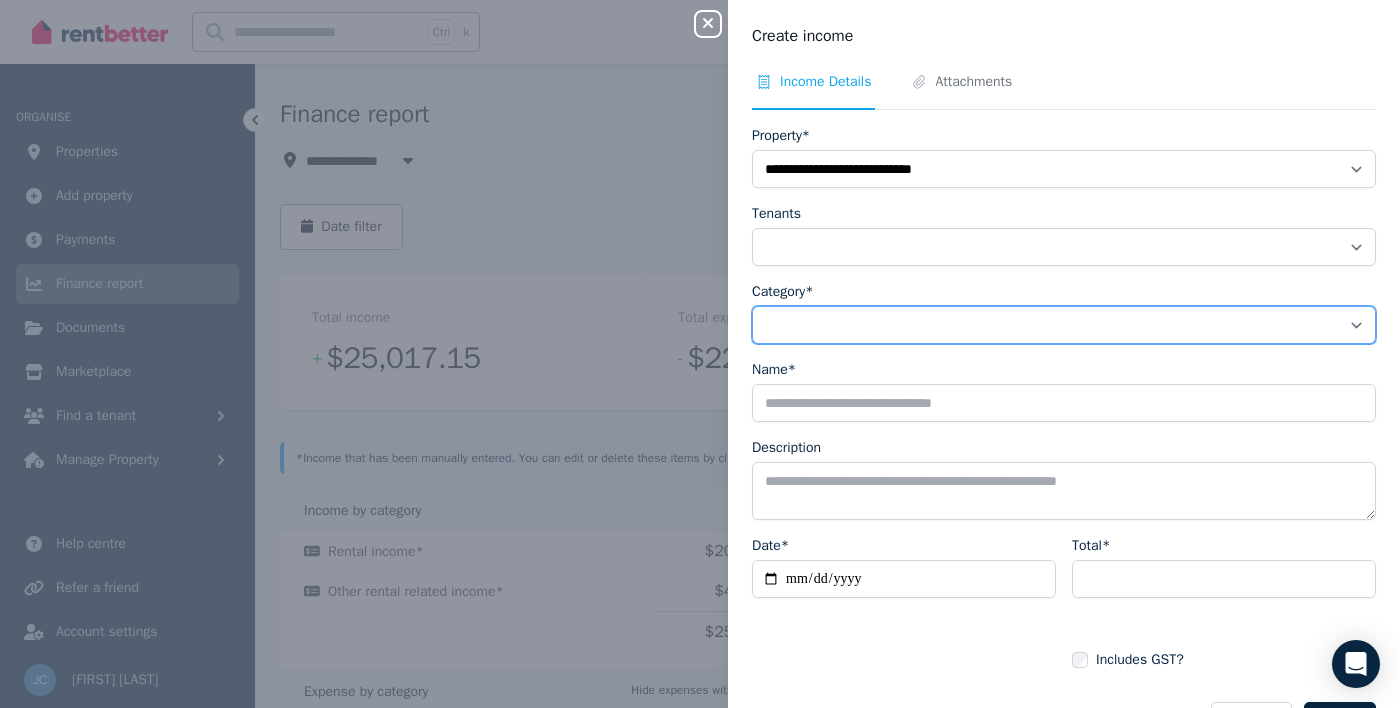 select on "**********" 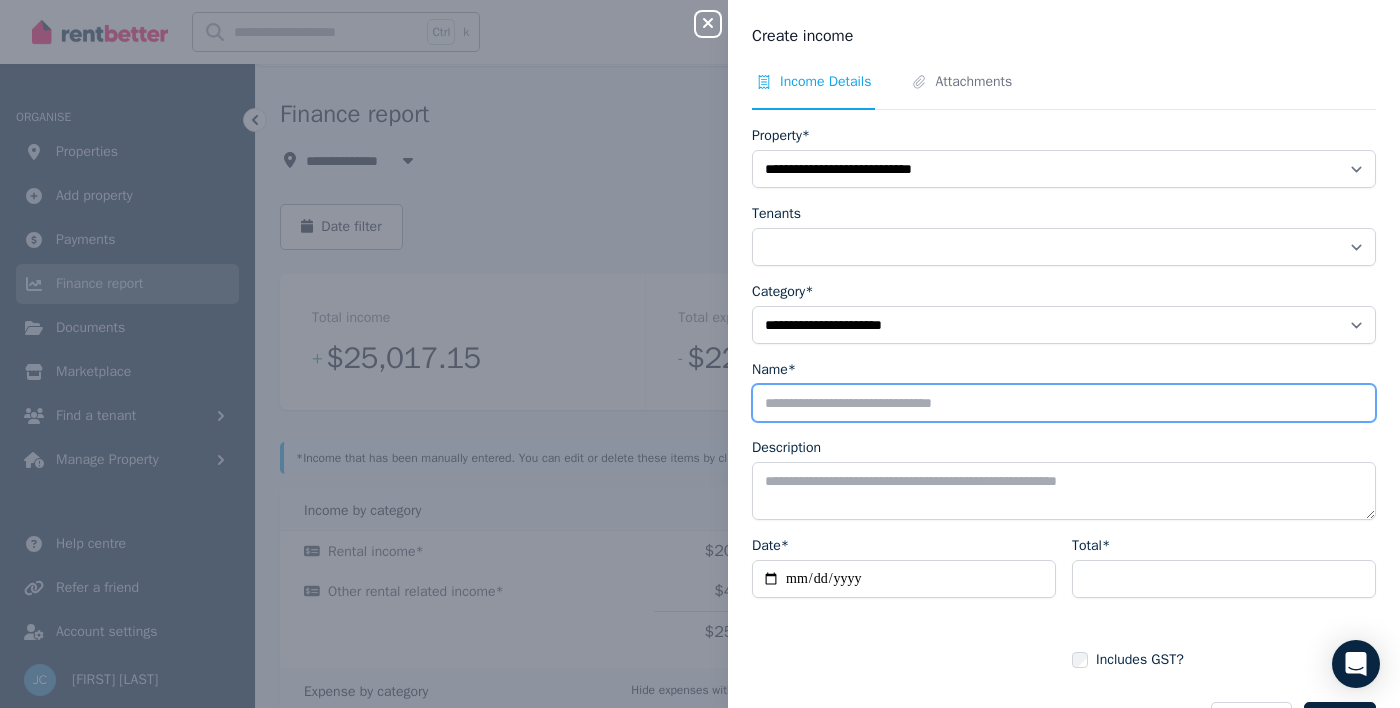click on "Name*" at bounding box center [1064, 403] 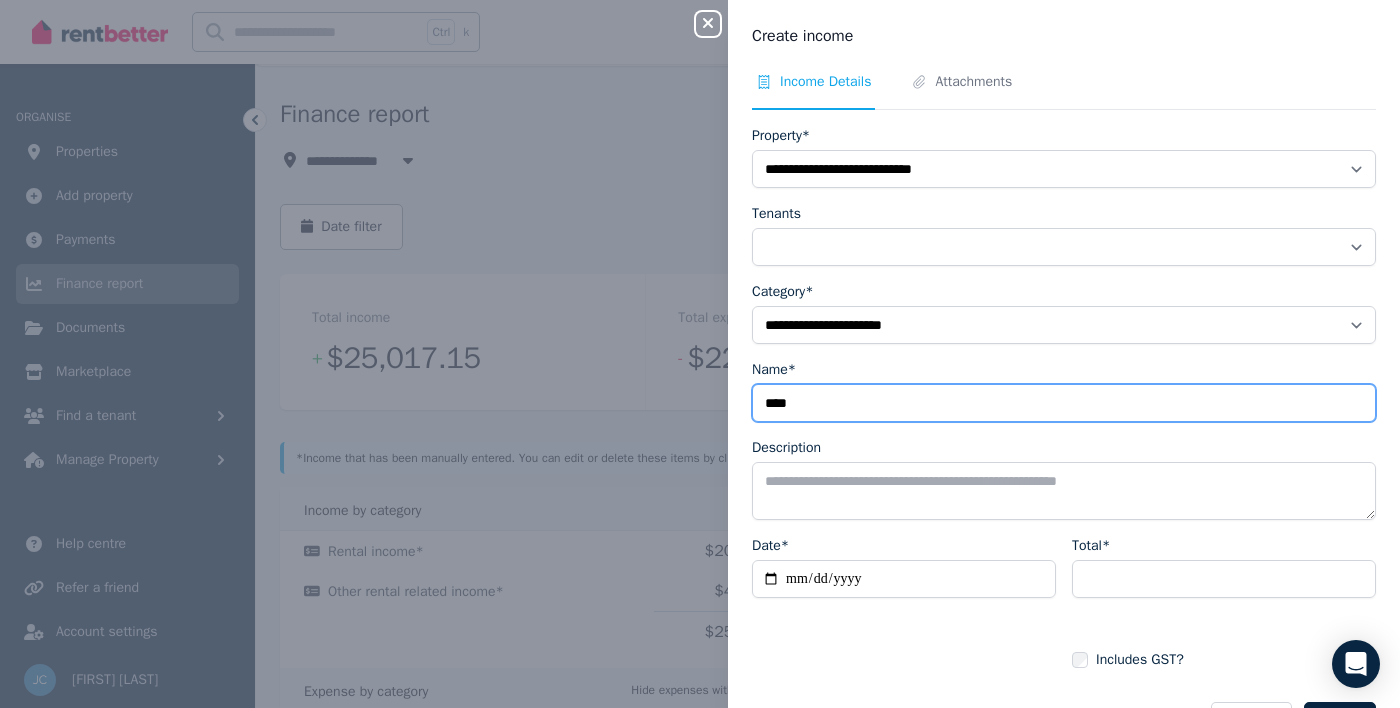 type on "****" 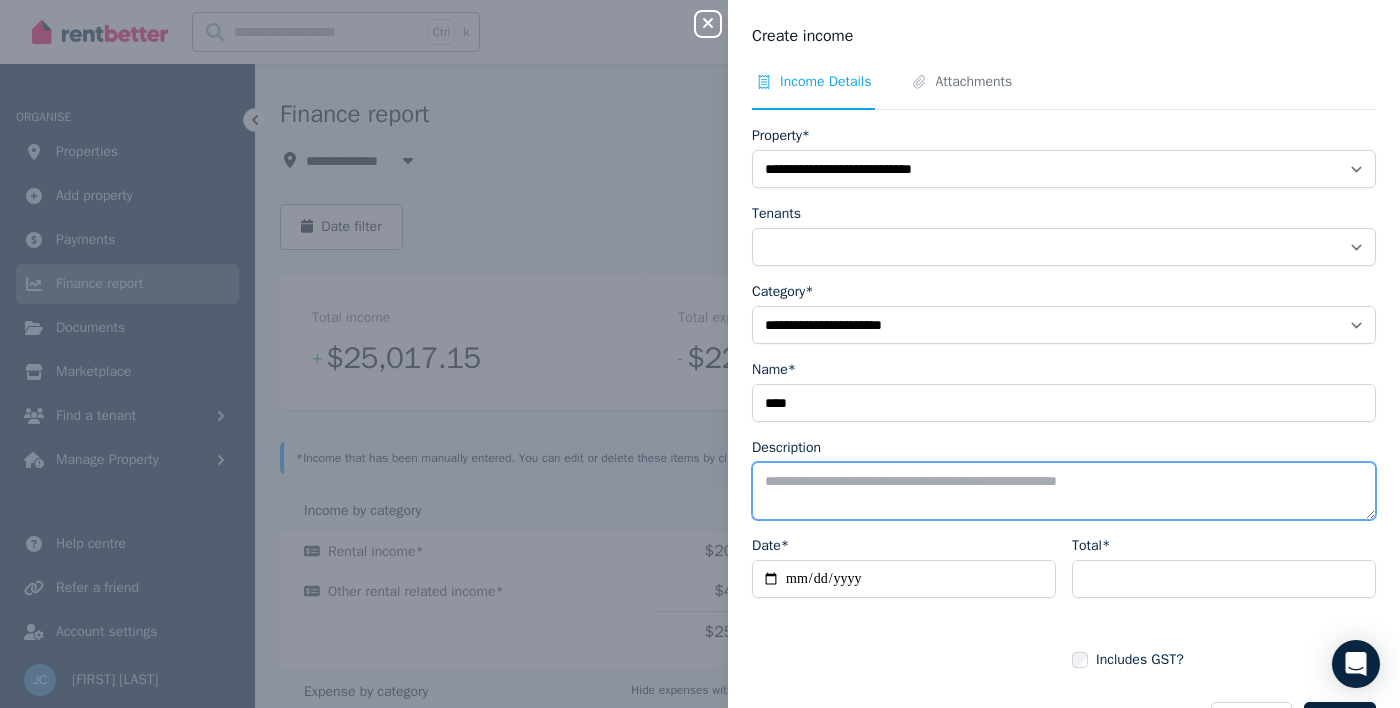 click on "Description" at bounding box center [1064, 491] 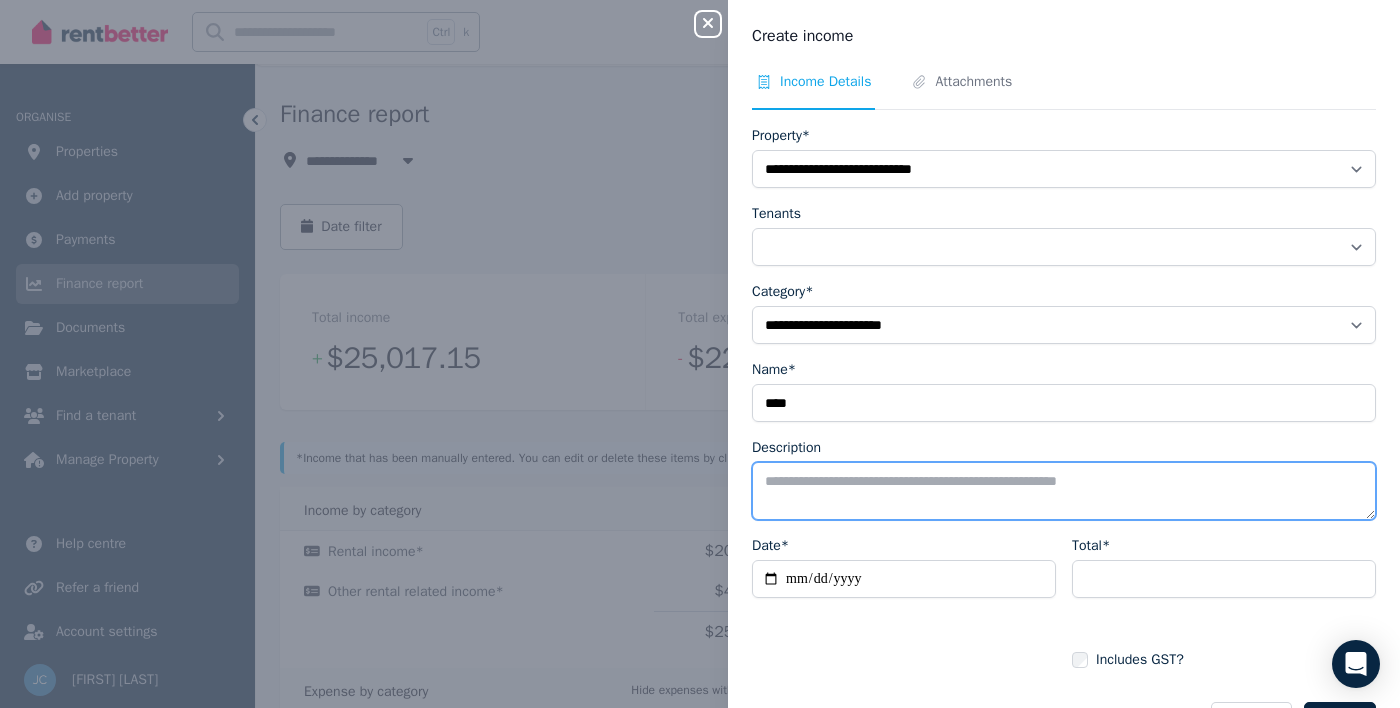 paste on "**********" 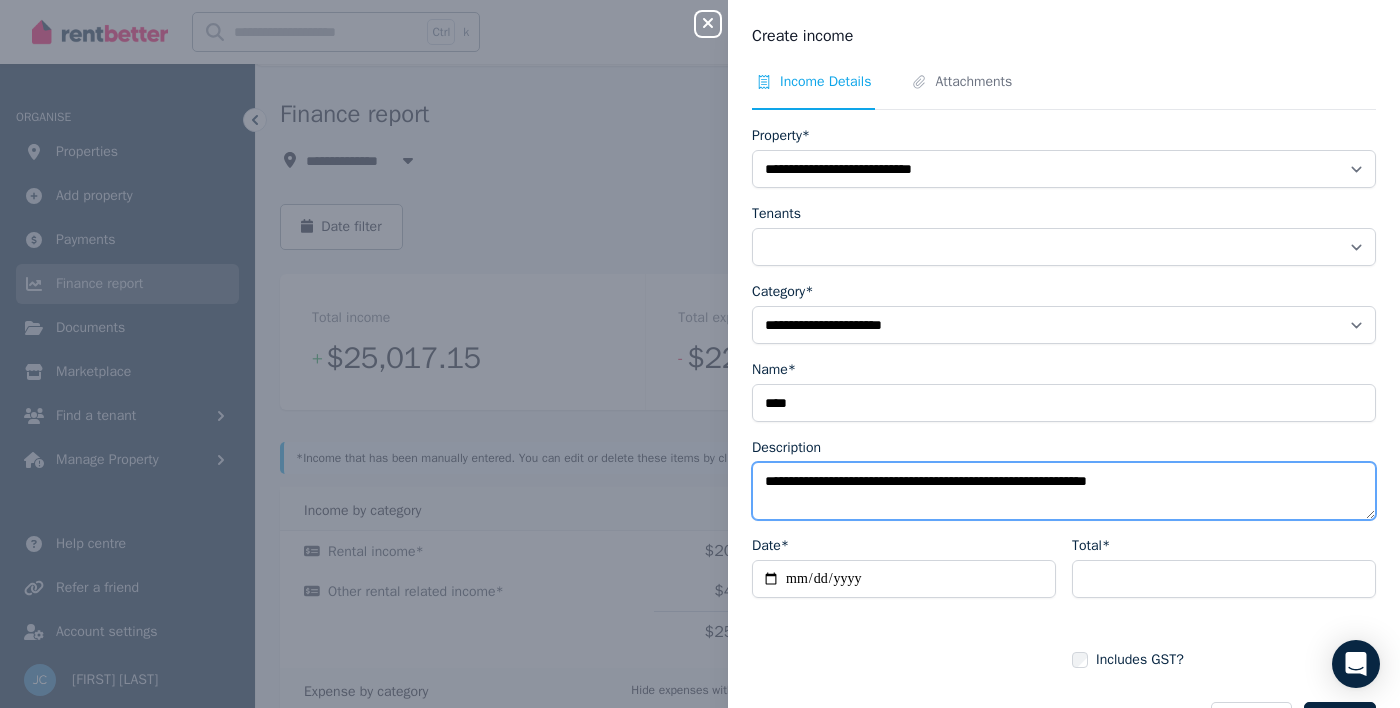 type on "**********" 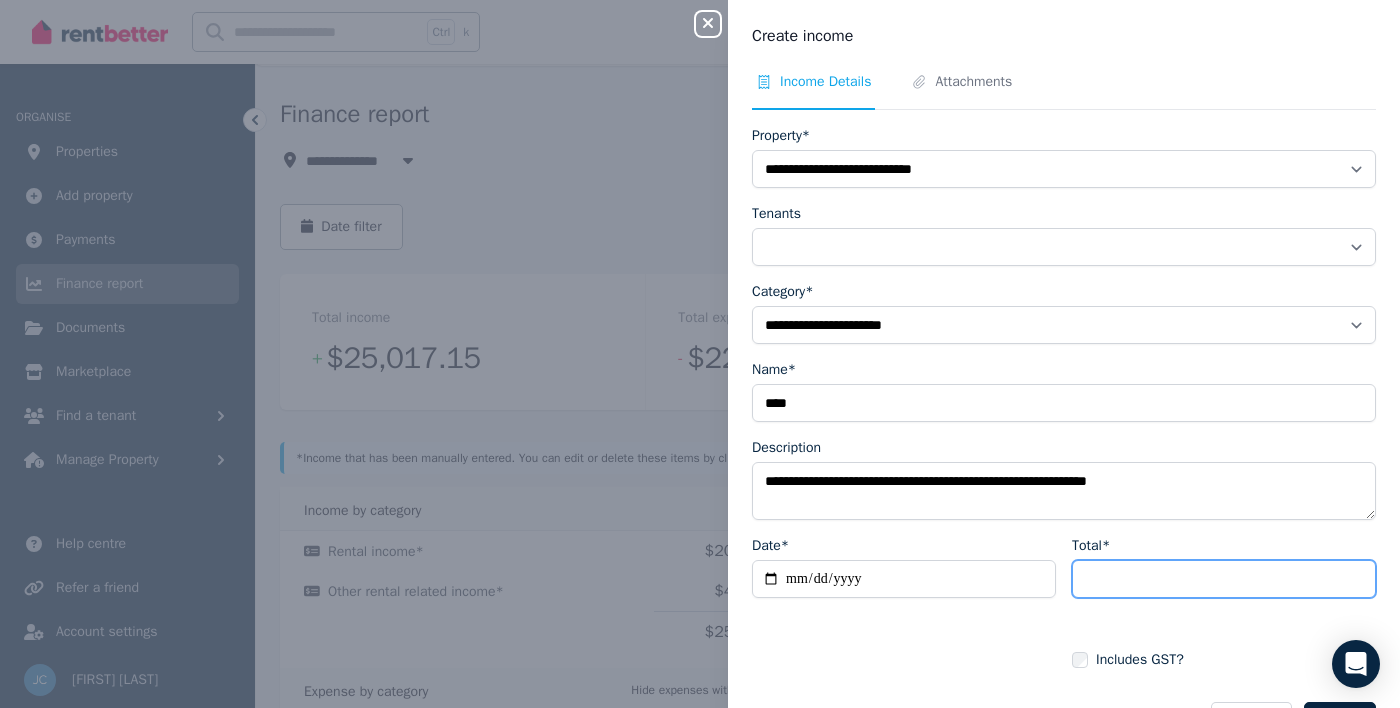 click on "Total*" at bounding box center [1224, 579] 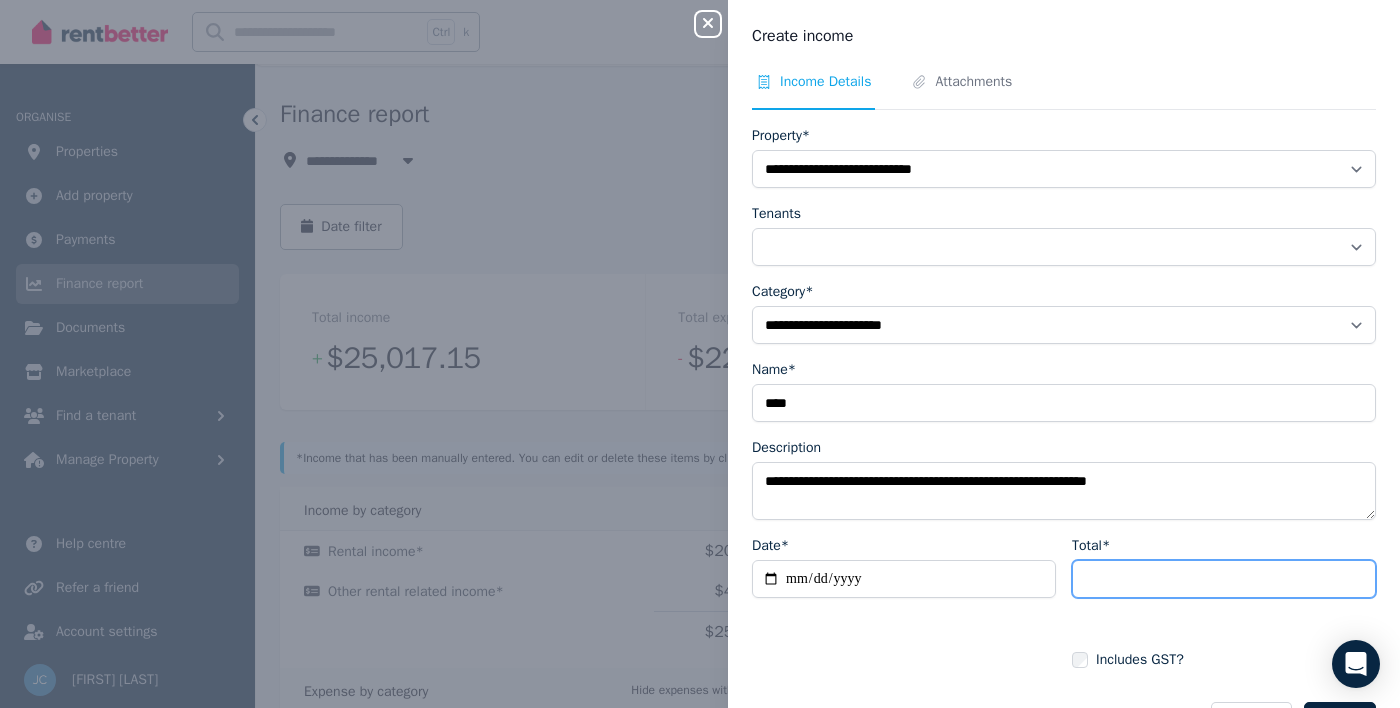 type on "***" 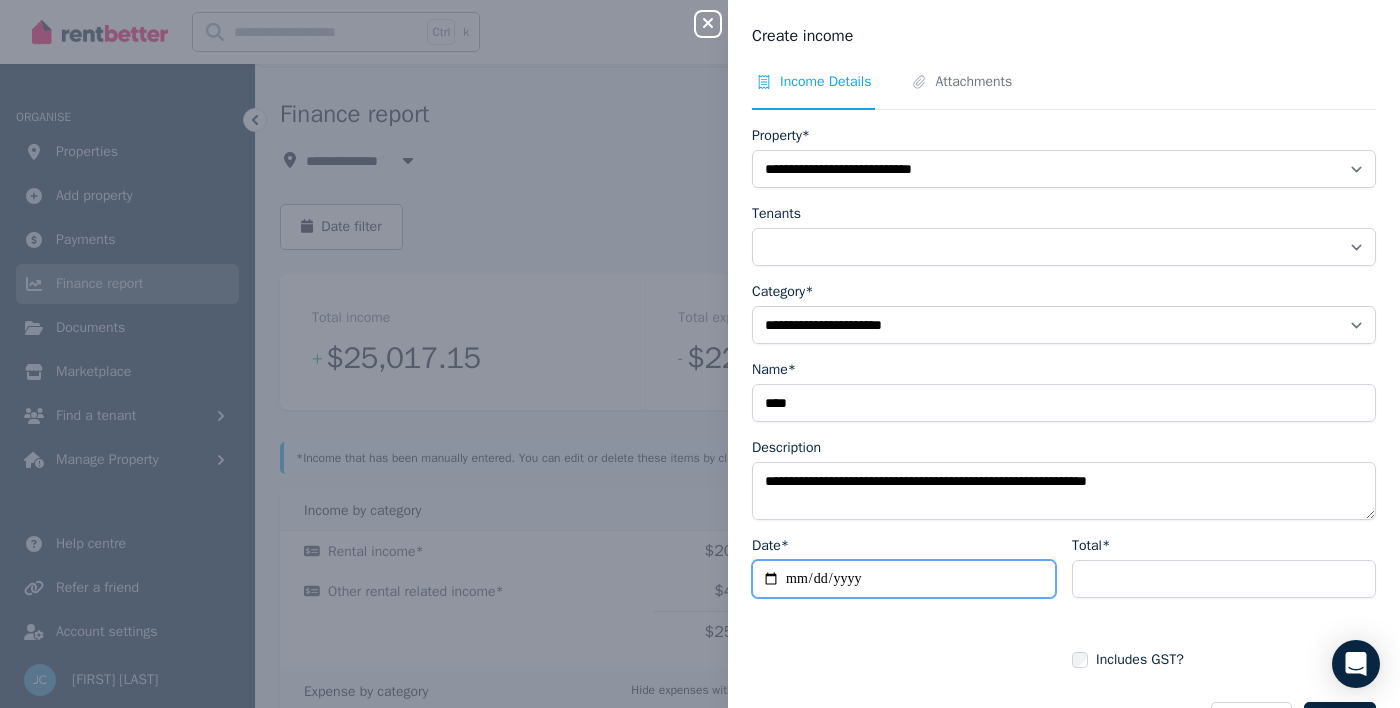 click on "Date*" at bounding box center (904, 579) 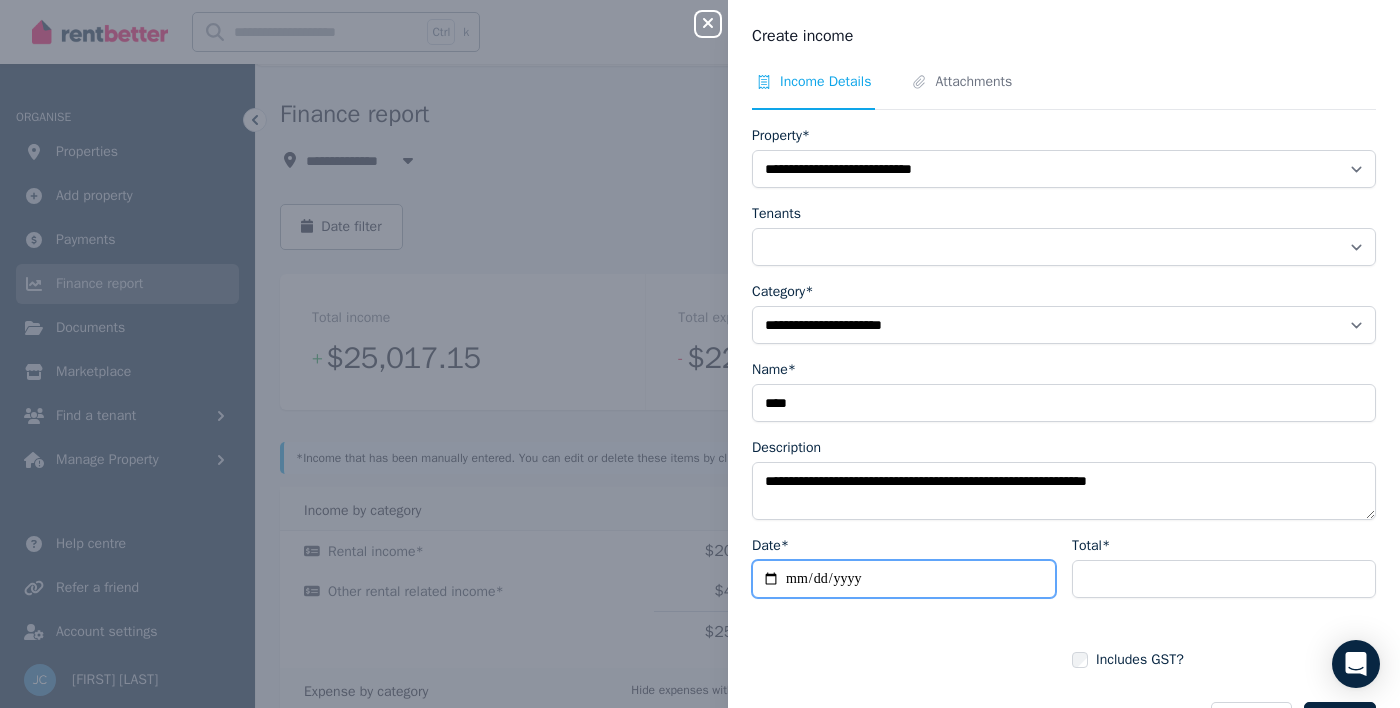 type on "**********" 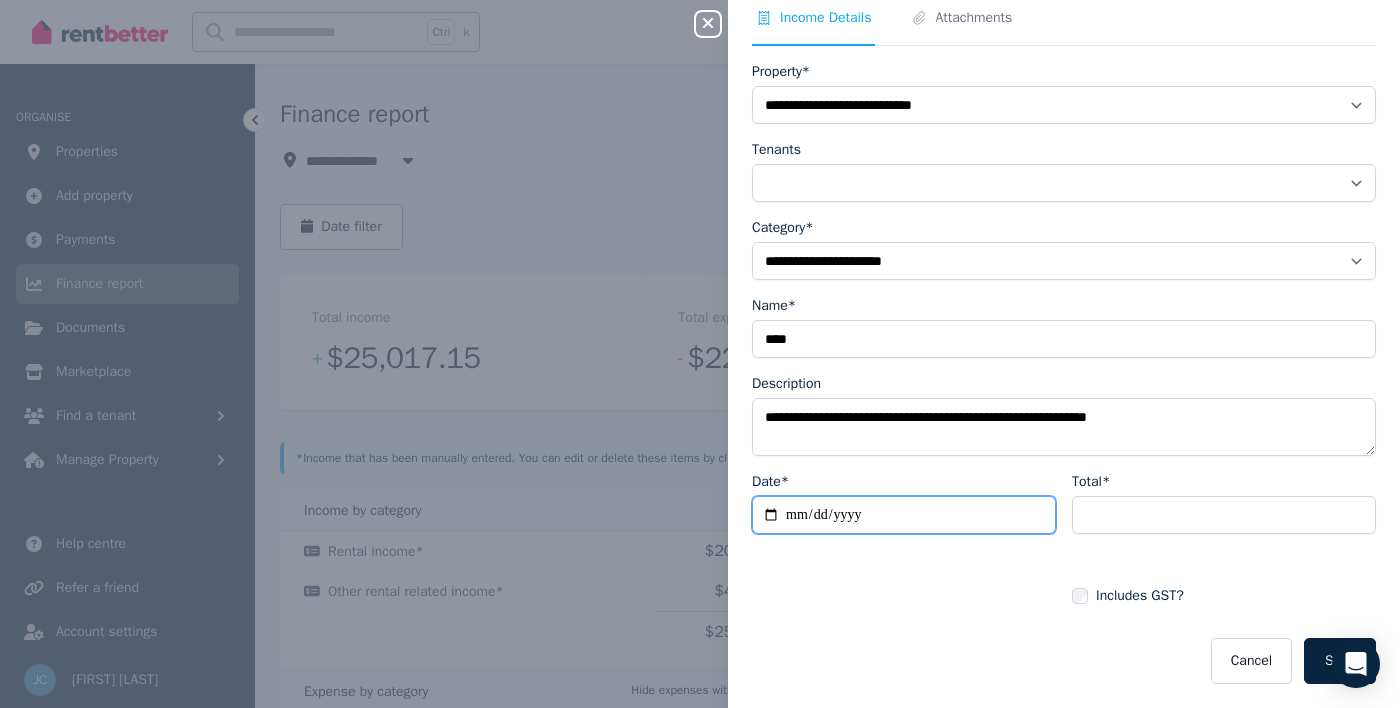 scroll, scrollTop: 62, scrollLeft: 0, axis: vertical 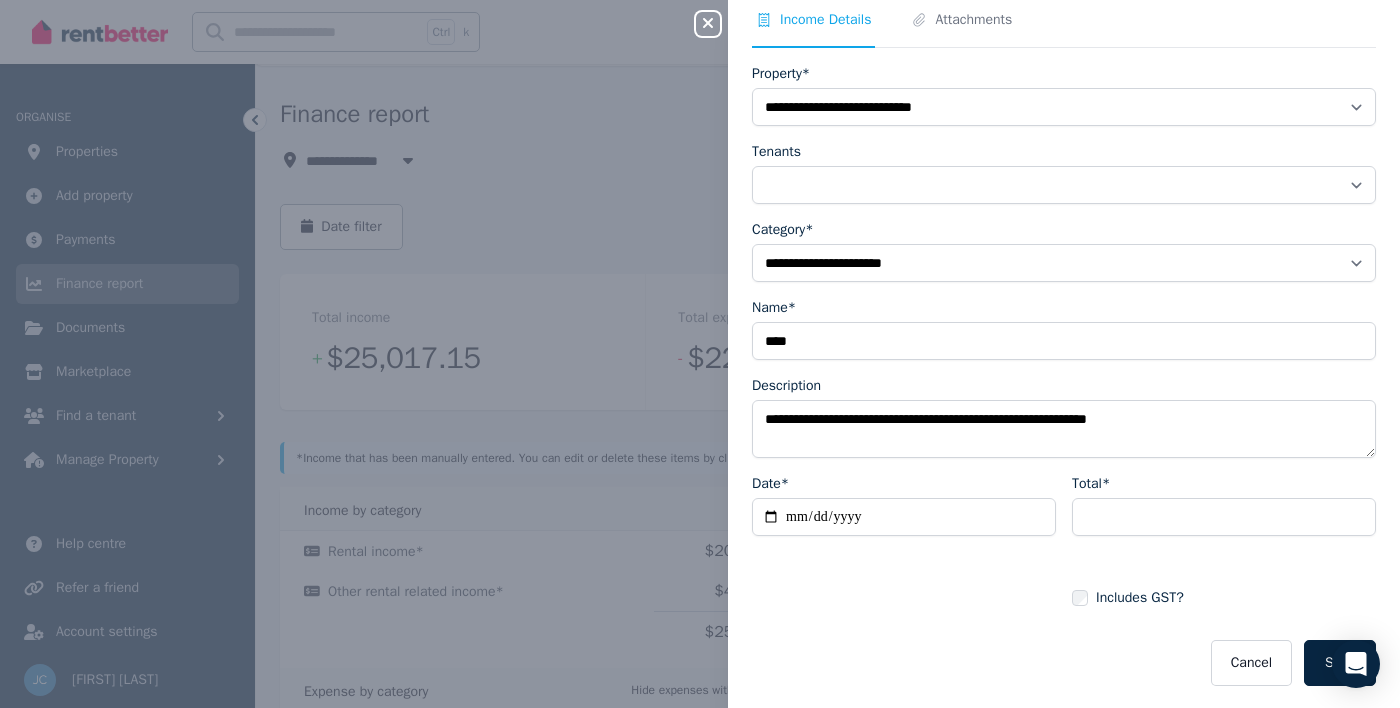 click on "Save" at bounding box center [1340, 663] 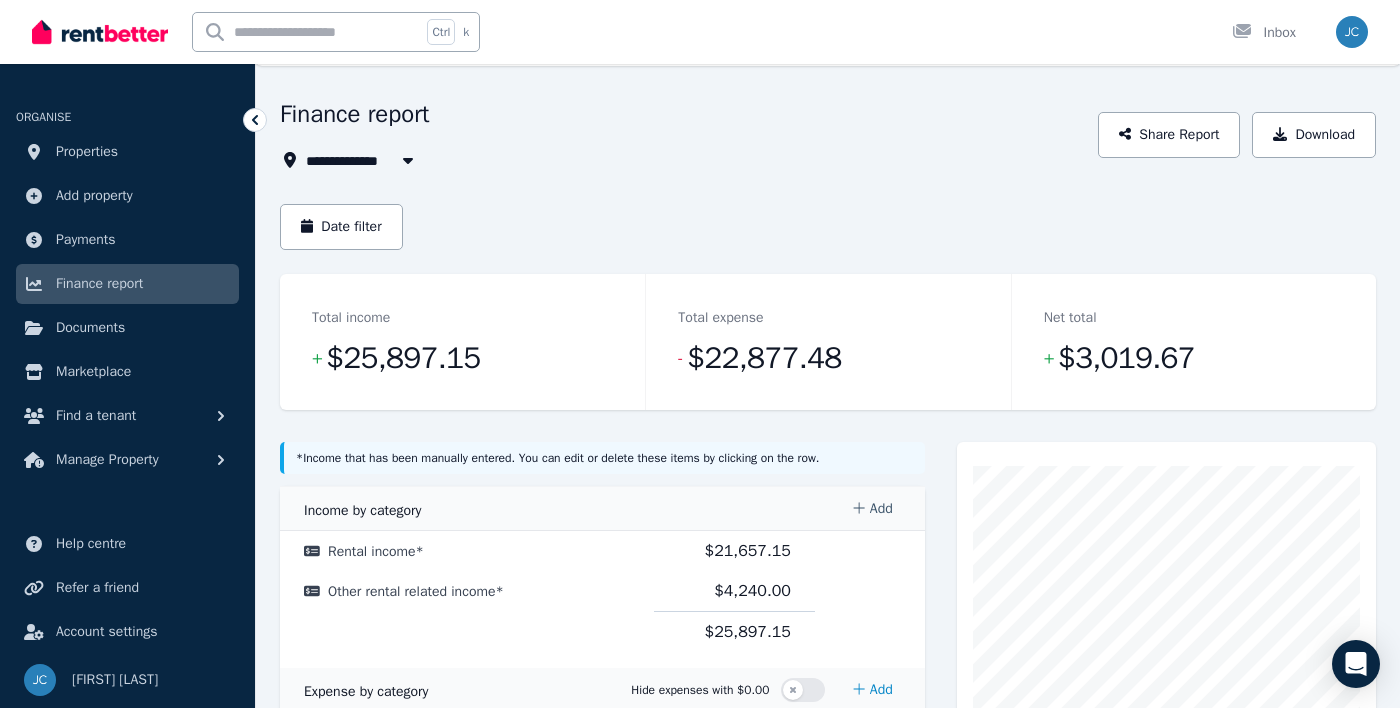click on "Add" at bounding box center [872, 509] 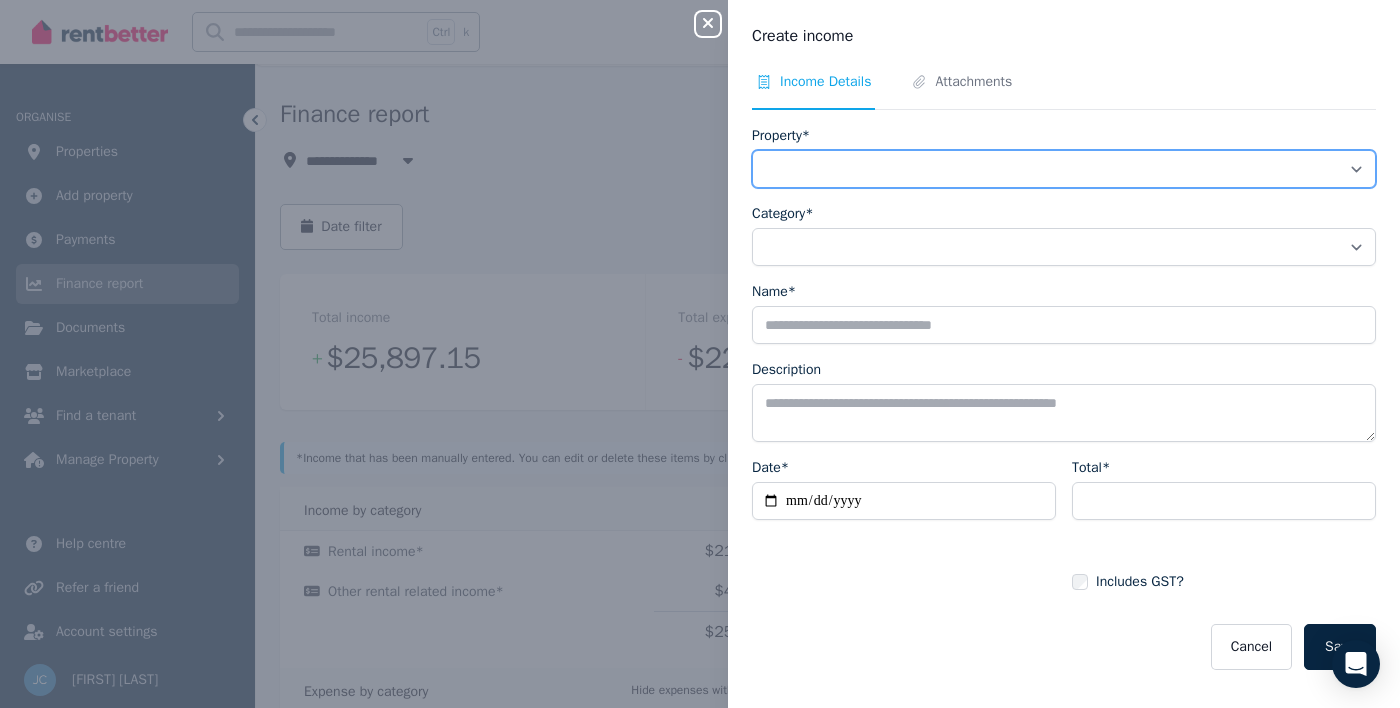 click on "**********" at bounding box center [1064, 169] 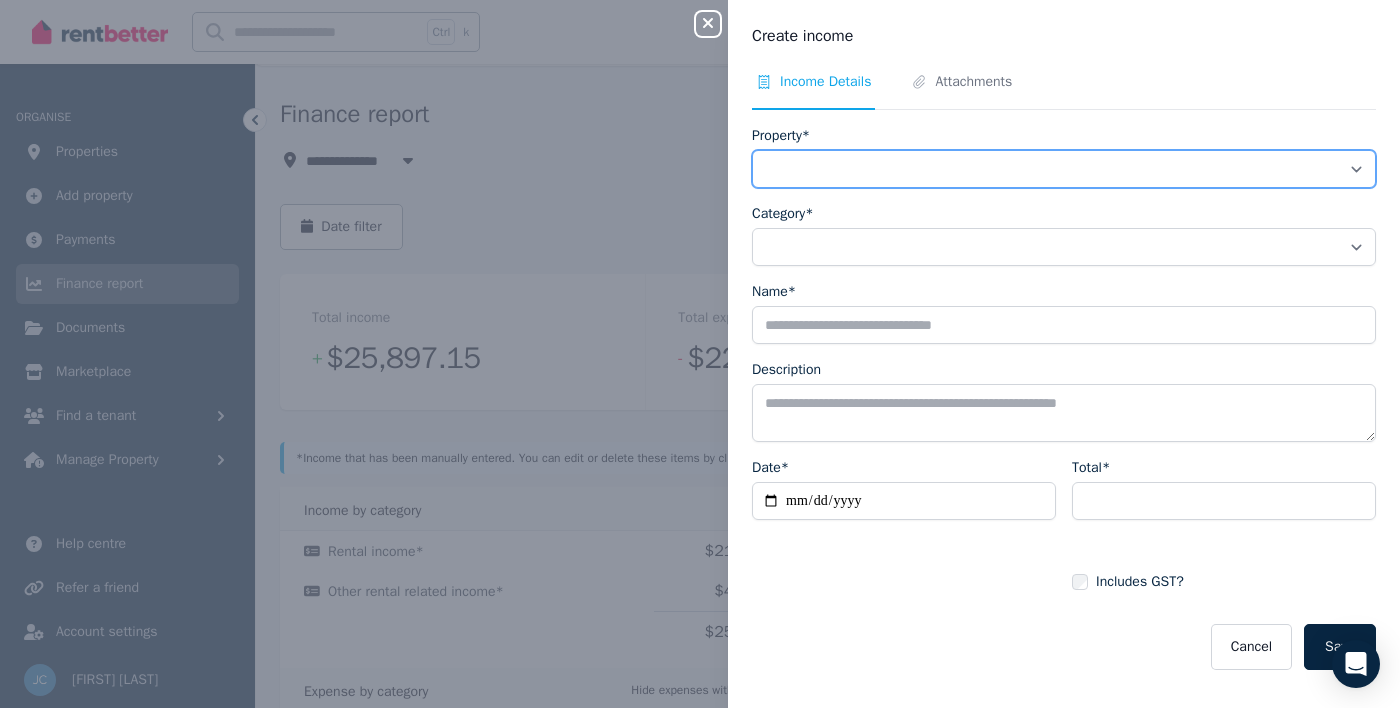 select on "**********" 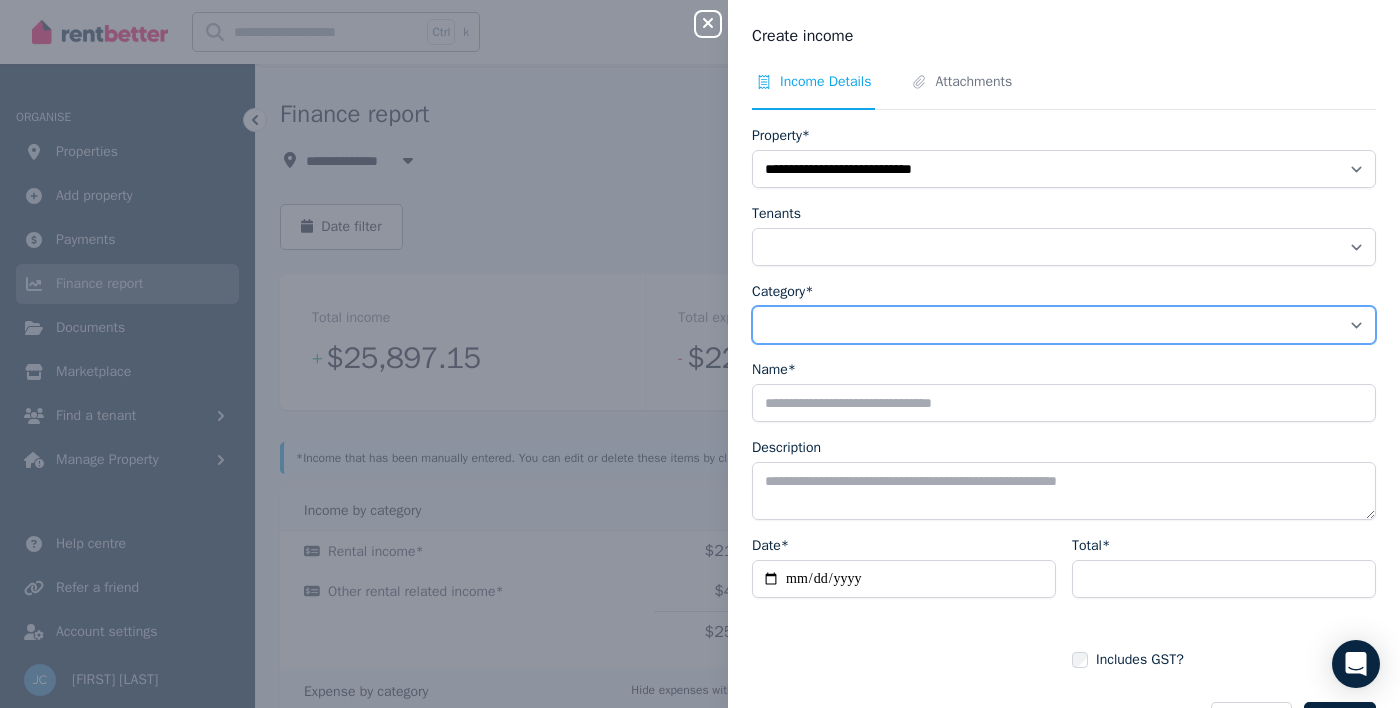click on "**********" at bounding box center [1064, 325] 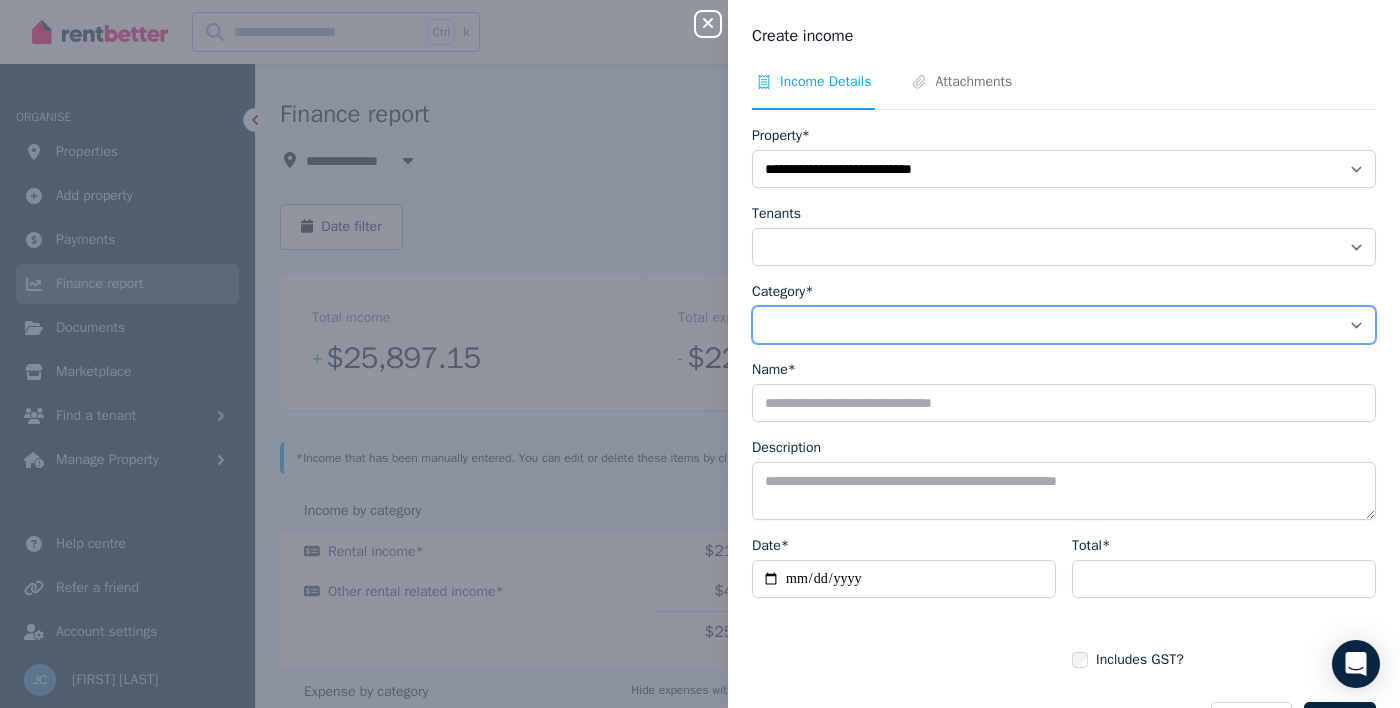 select on "**********" 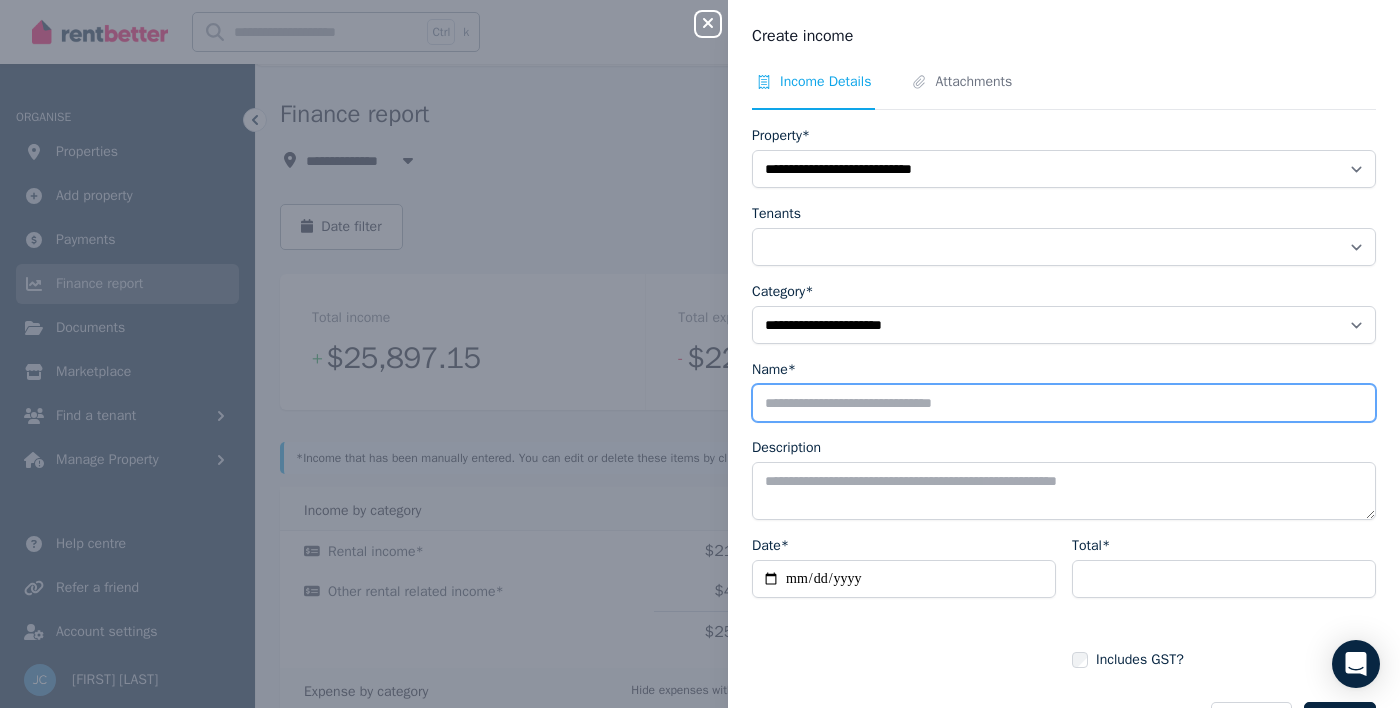 click on "Name*" at bounding box center [1064, 403] 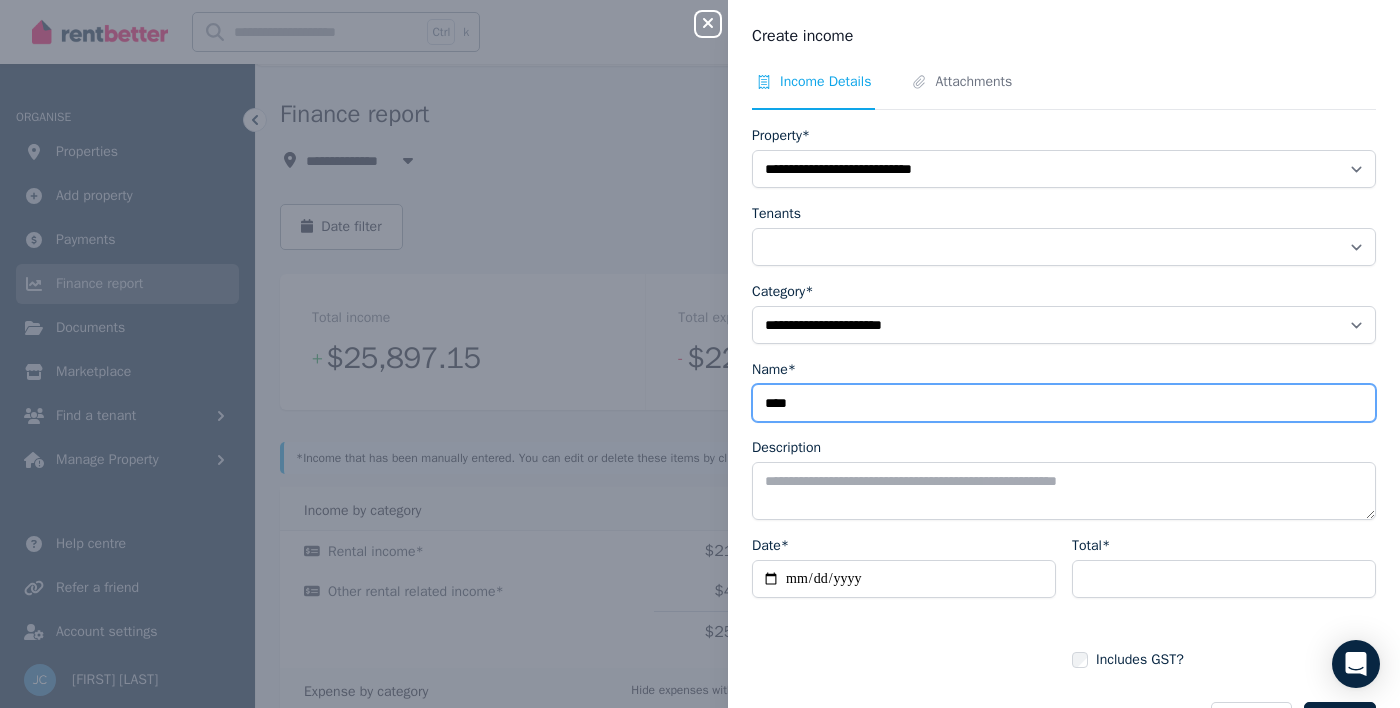 type on "****" 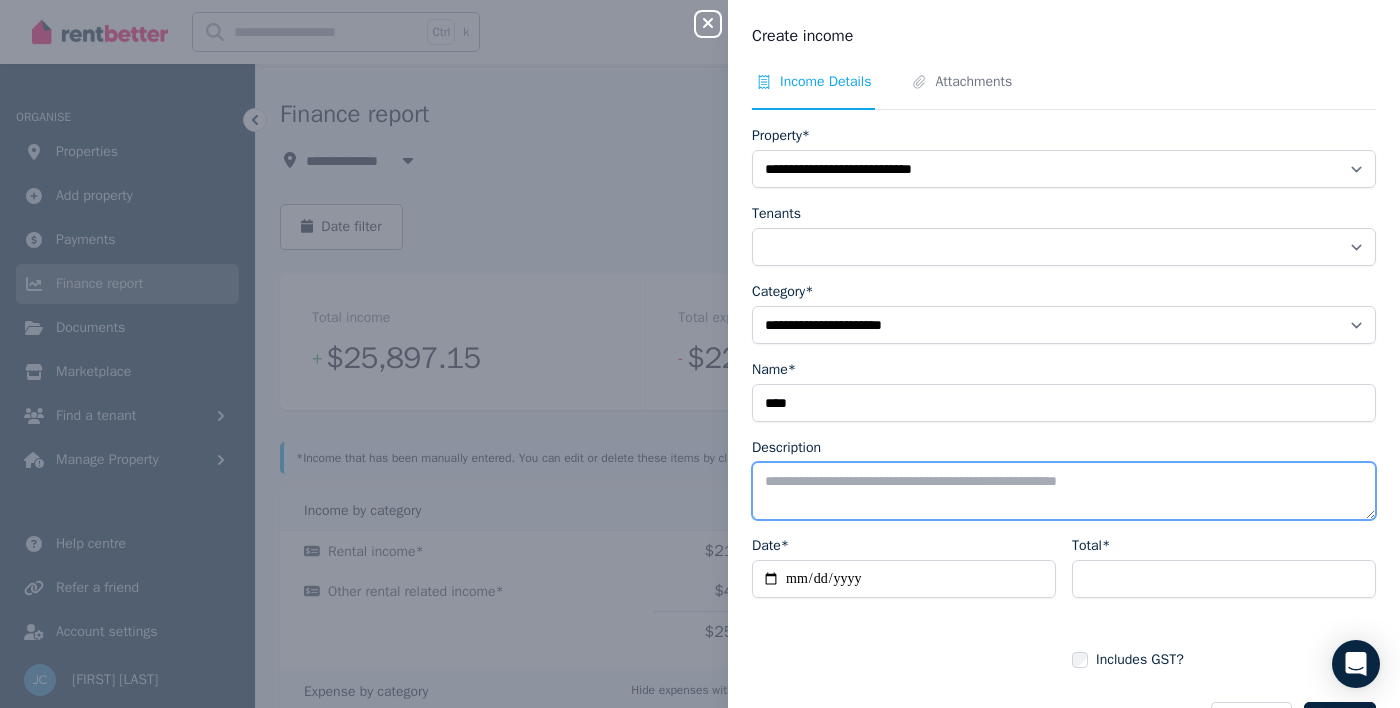 click on "Description" at bounding box center [1064, 491] 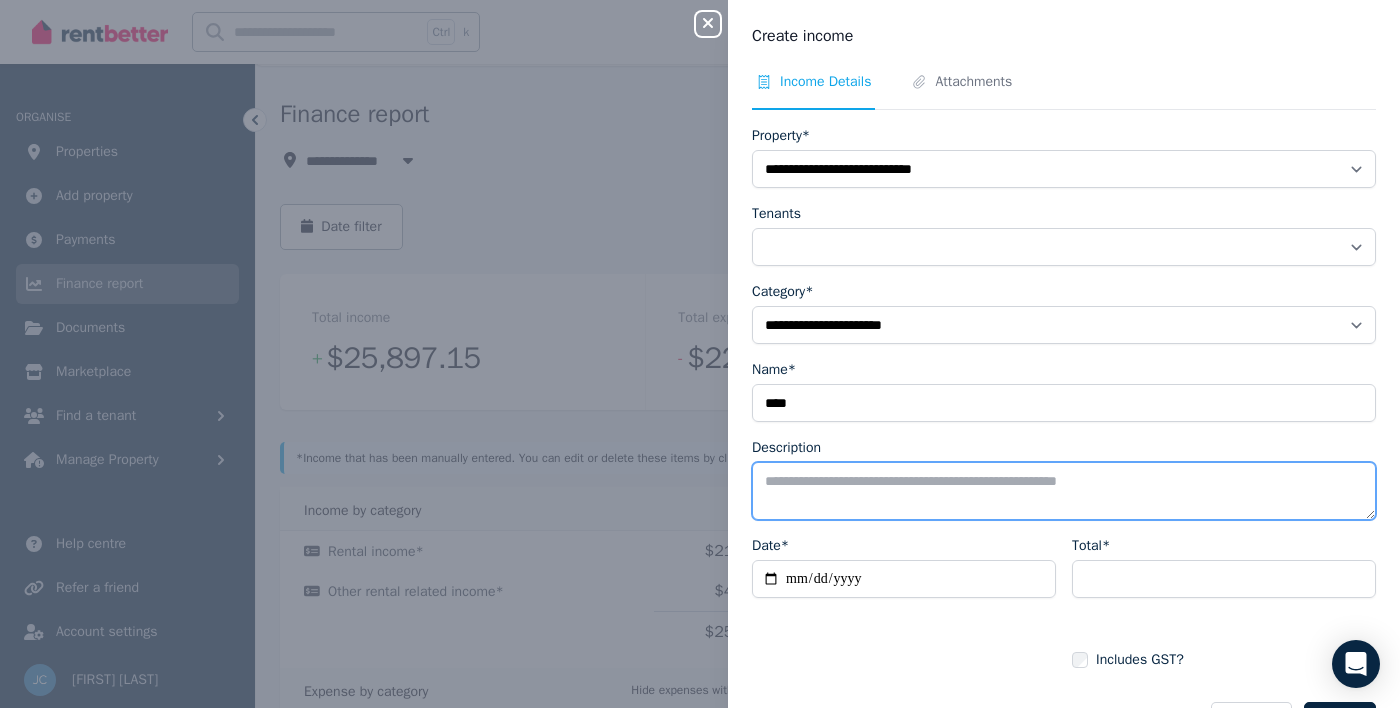 paste on "**********" 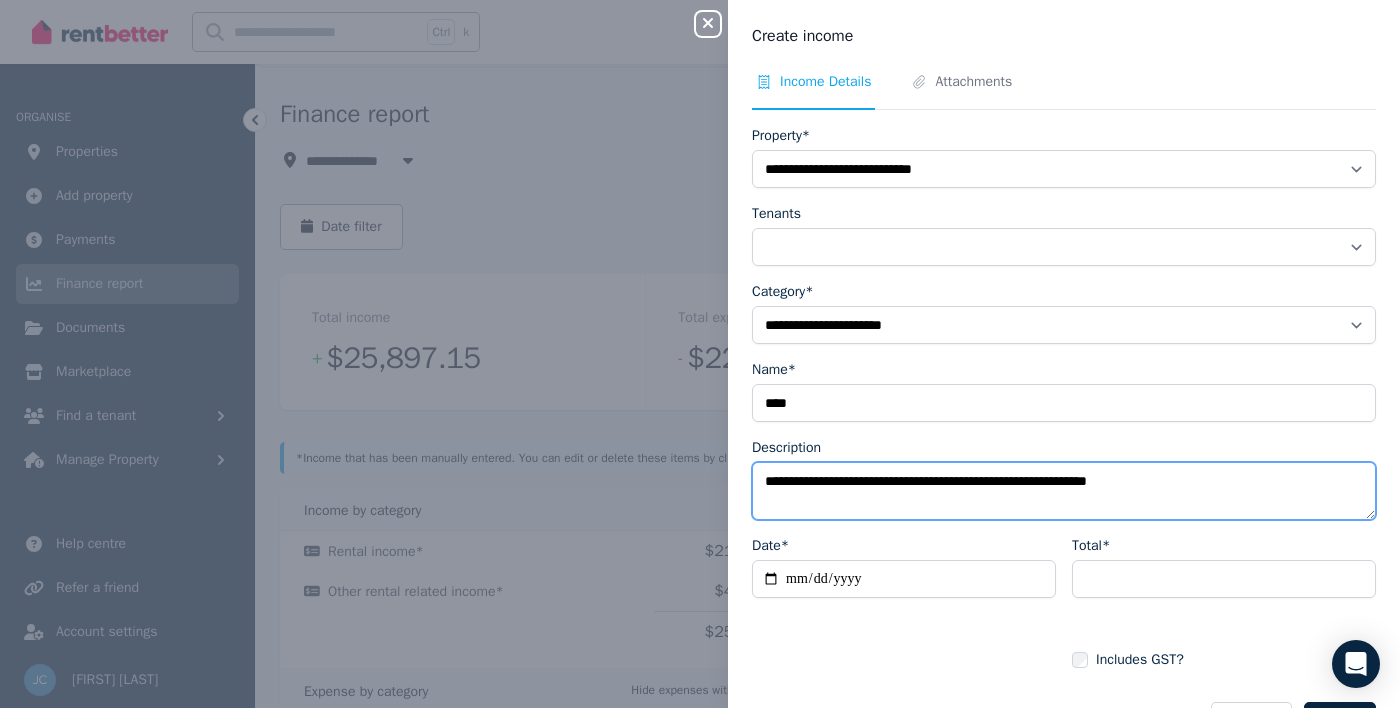 type on "**********" 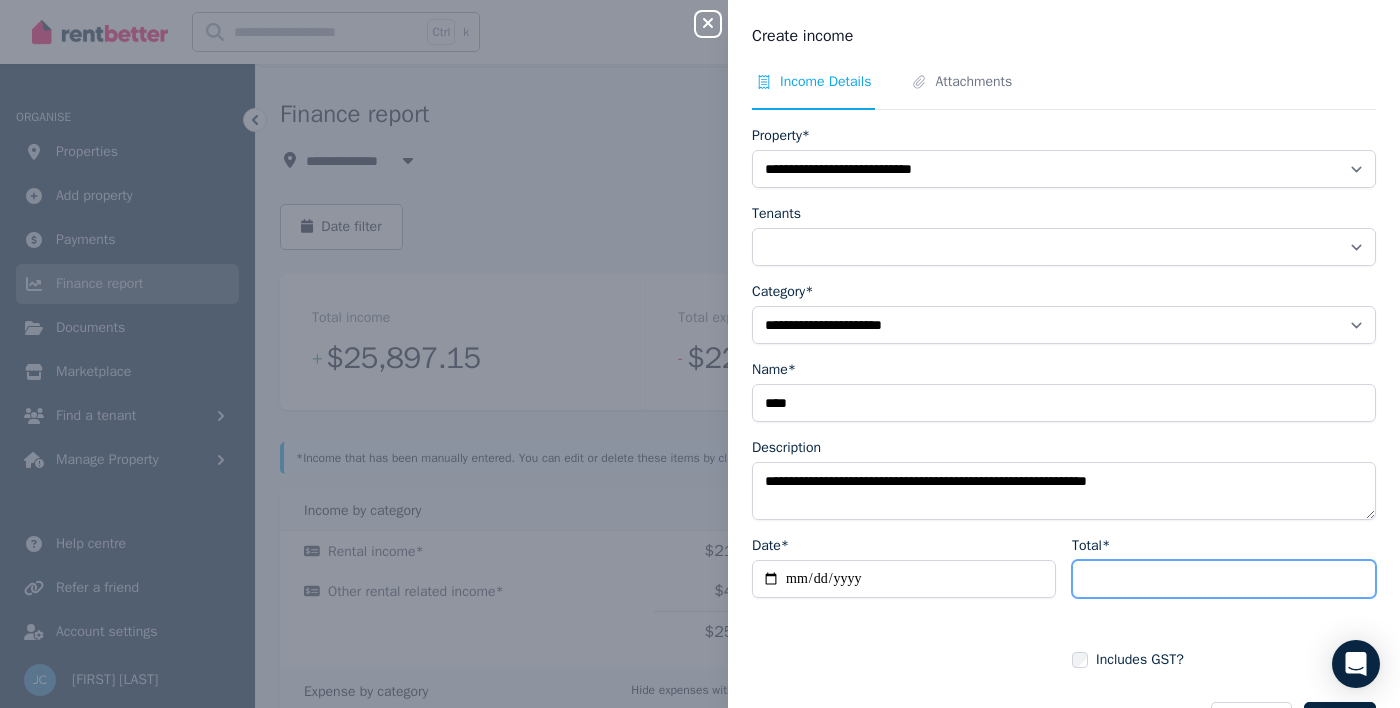 click on "Total*" at bounding box center [1224, 579] 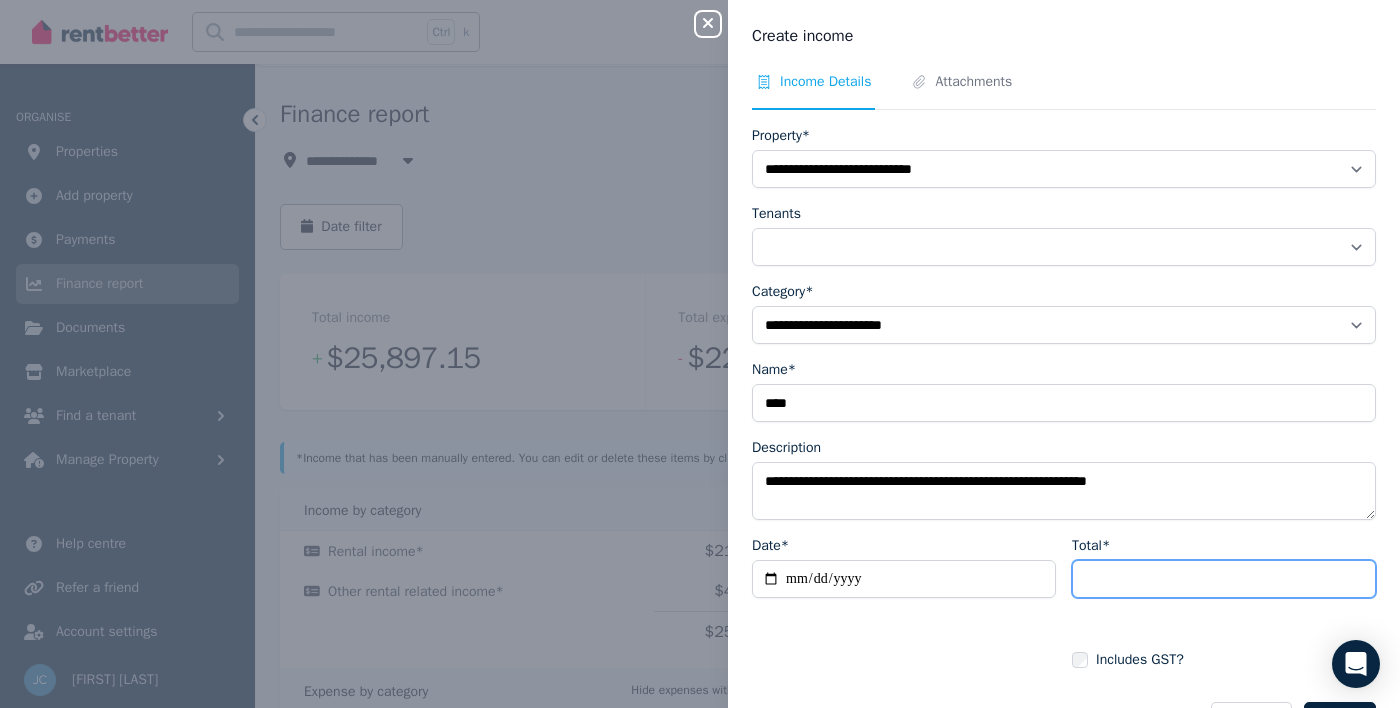 type on "***" 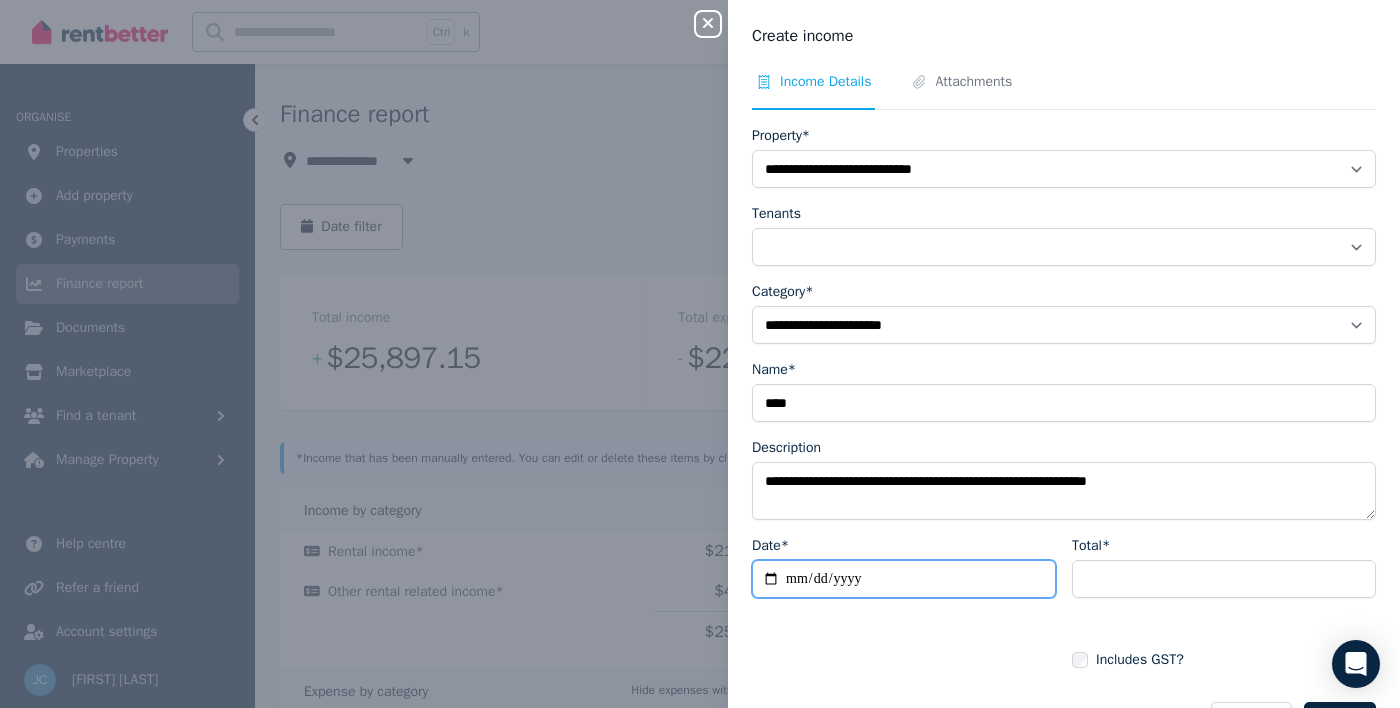 click on "Date*" at bounding box center [904, 579] 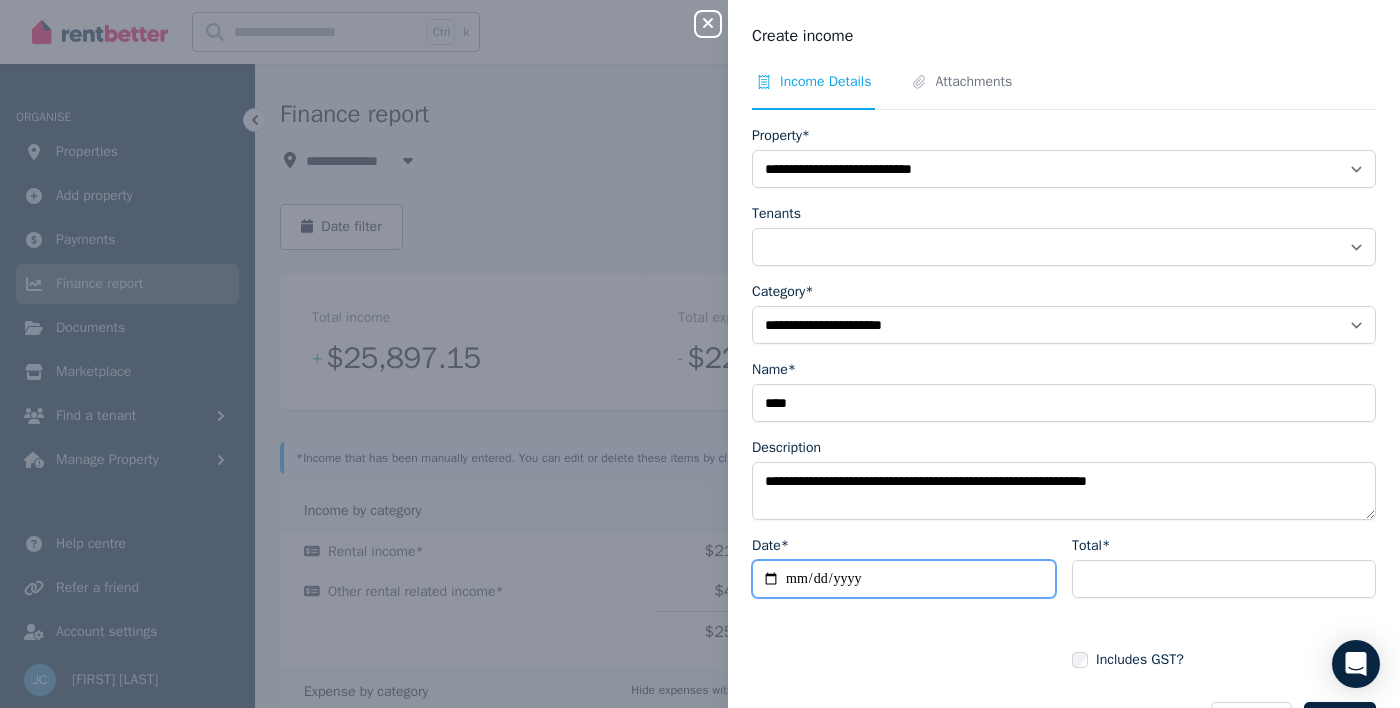 type on "**********" 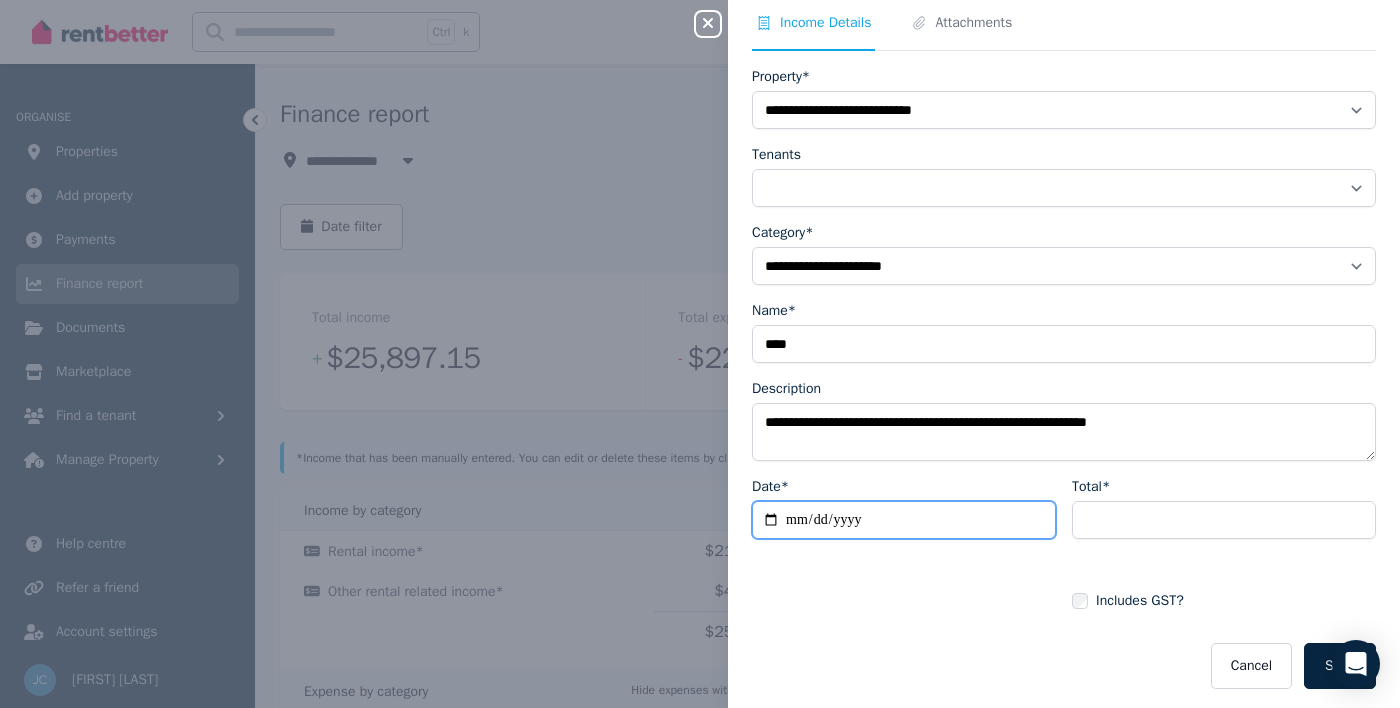 scroll, scrollTop: 64, scrollLeft: 0, axis: vertical 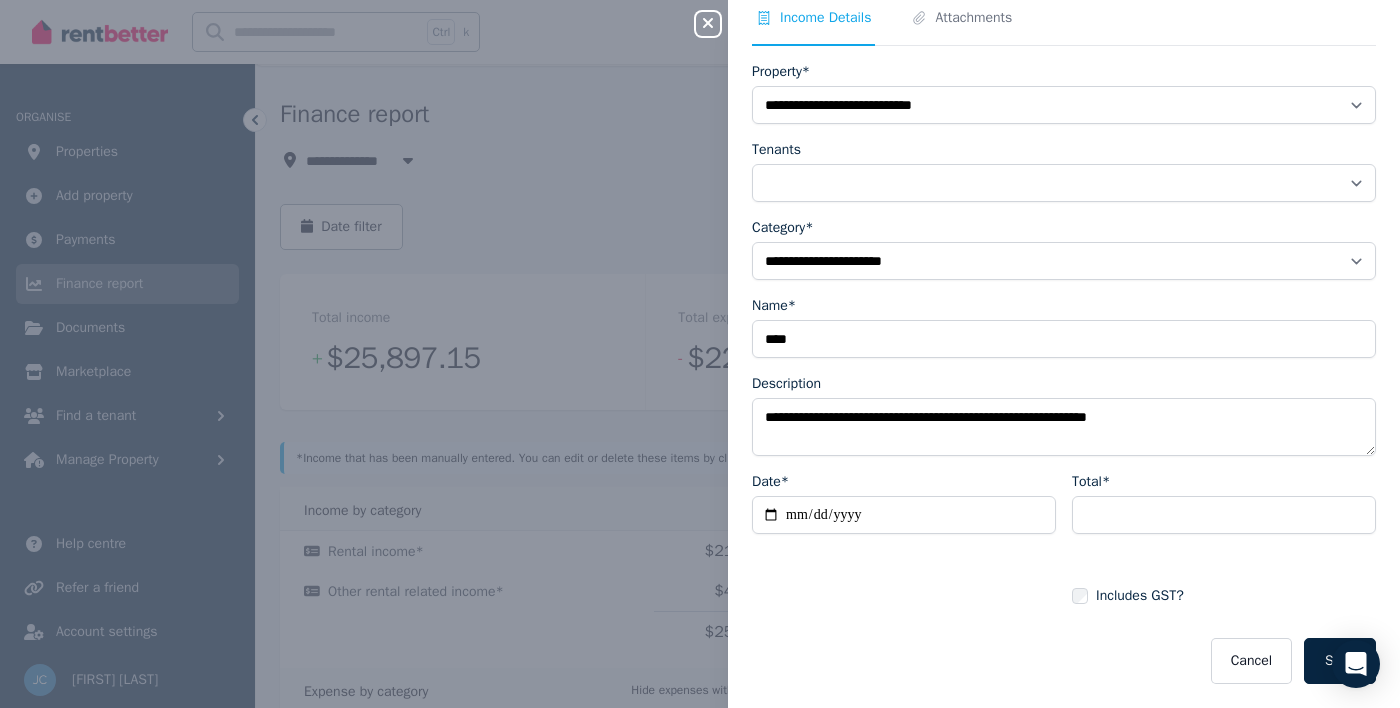 click on "Save" at bounding box center (1340, 661) 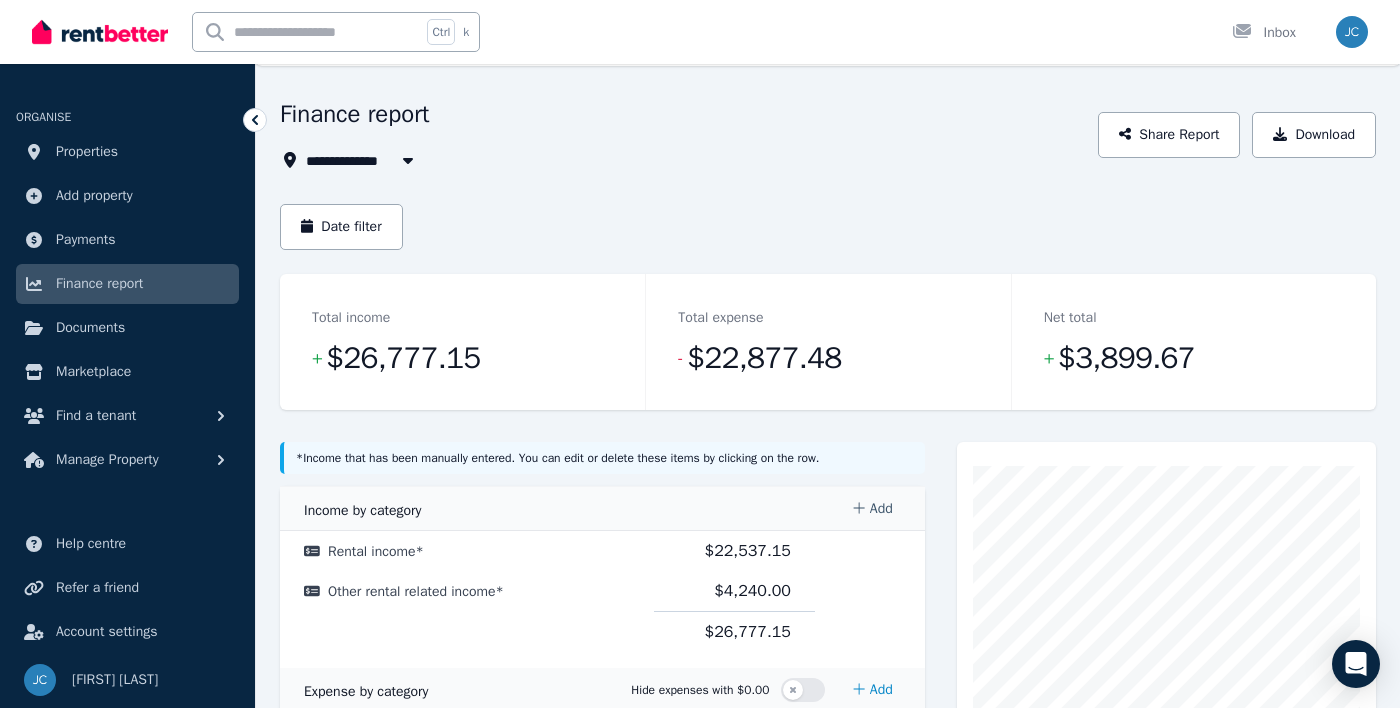 click on "Add" at bounding box center [872, 509] 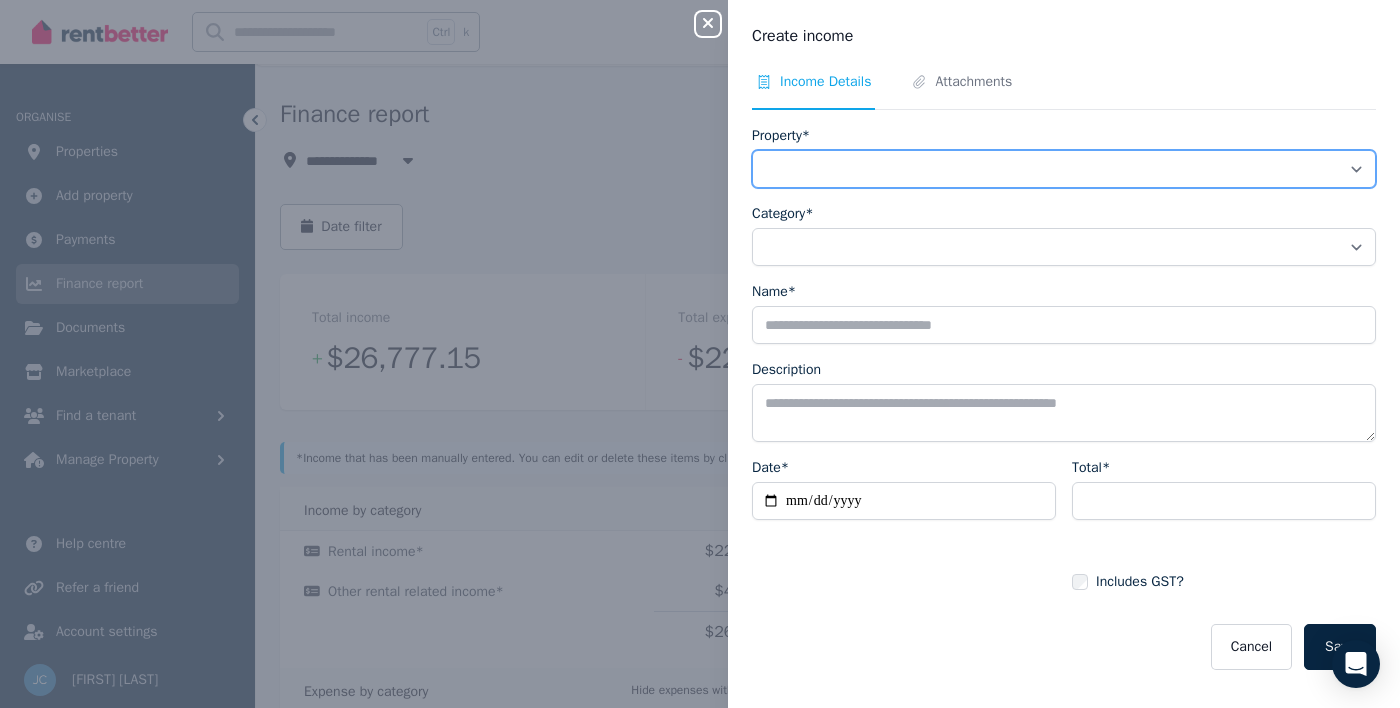 click on "**********" at bounding box center (1064, 169) 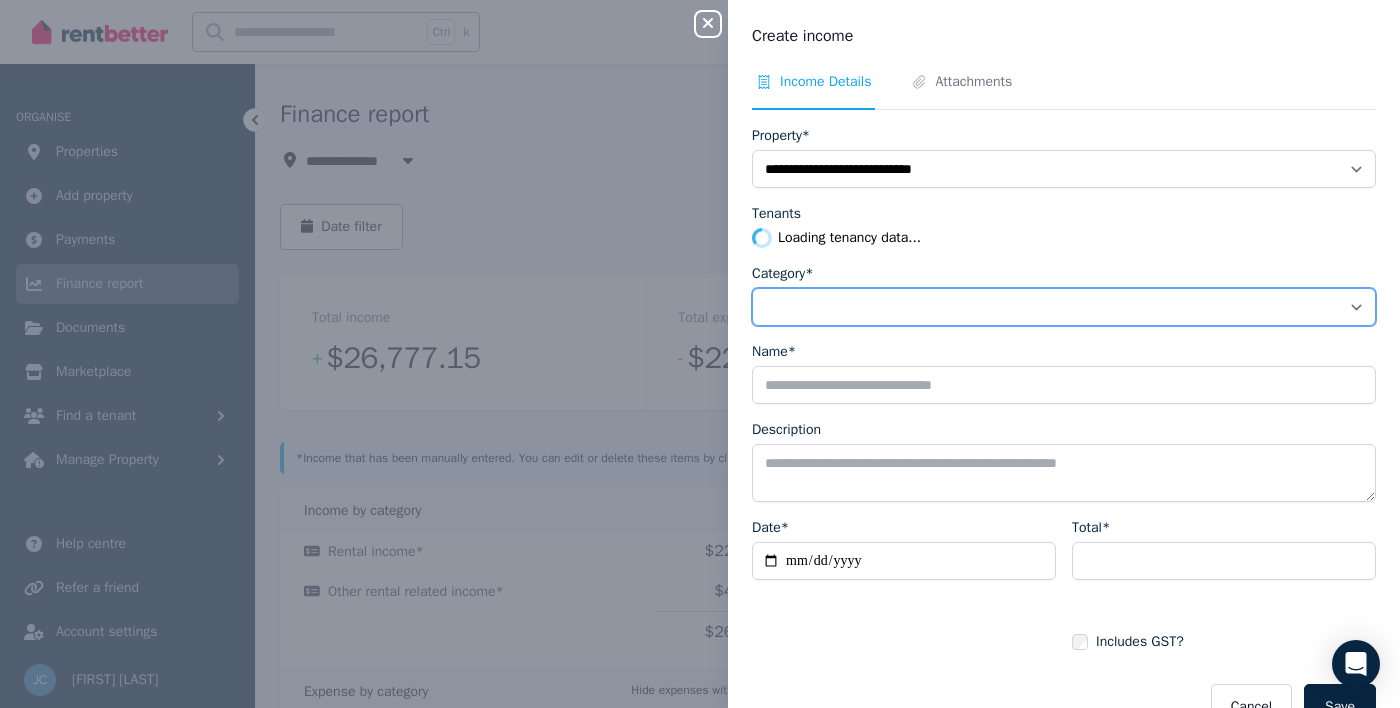 click on "**********" at bounding box center (1064, 307) 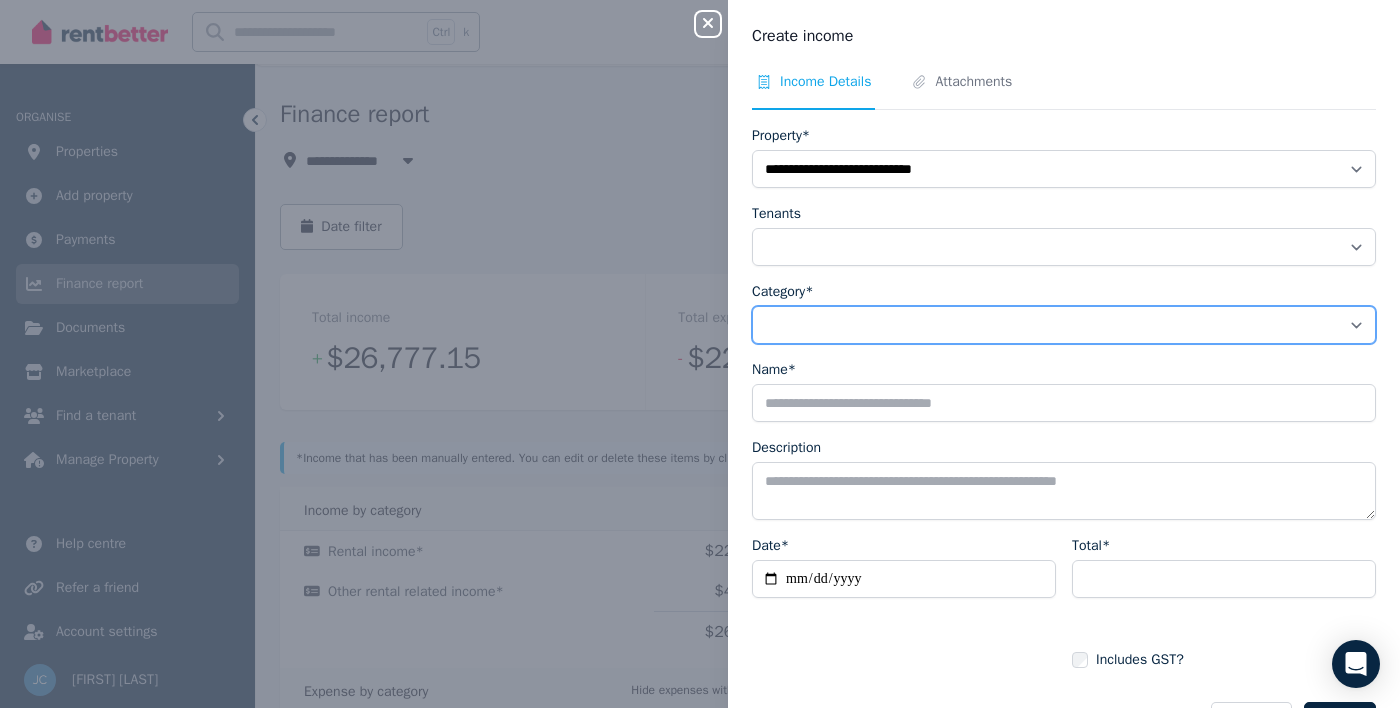 select on "**********" 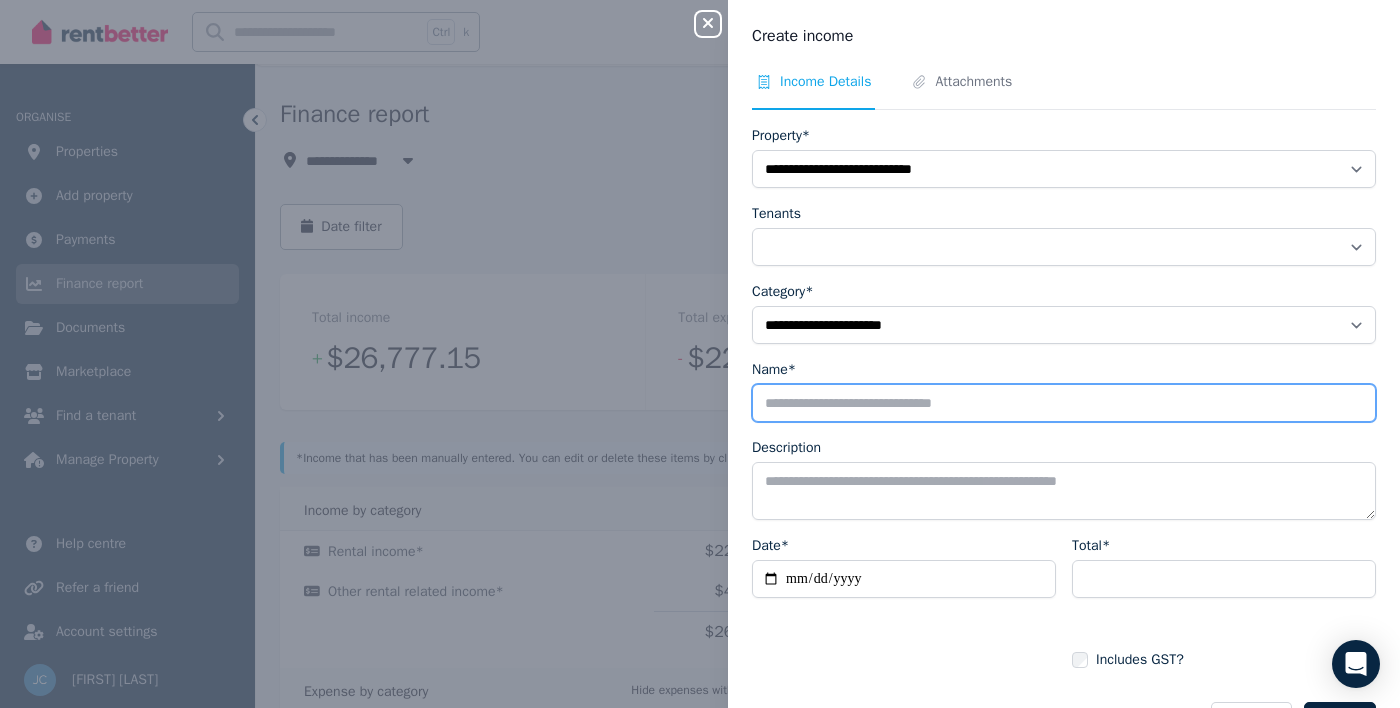 click on "Name*" at bounding box center (1064, 403) 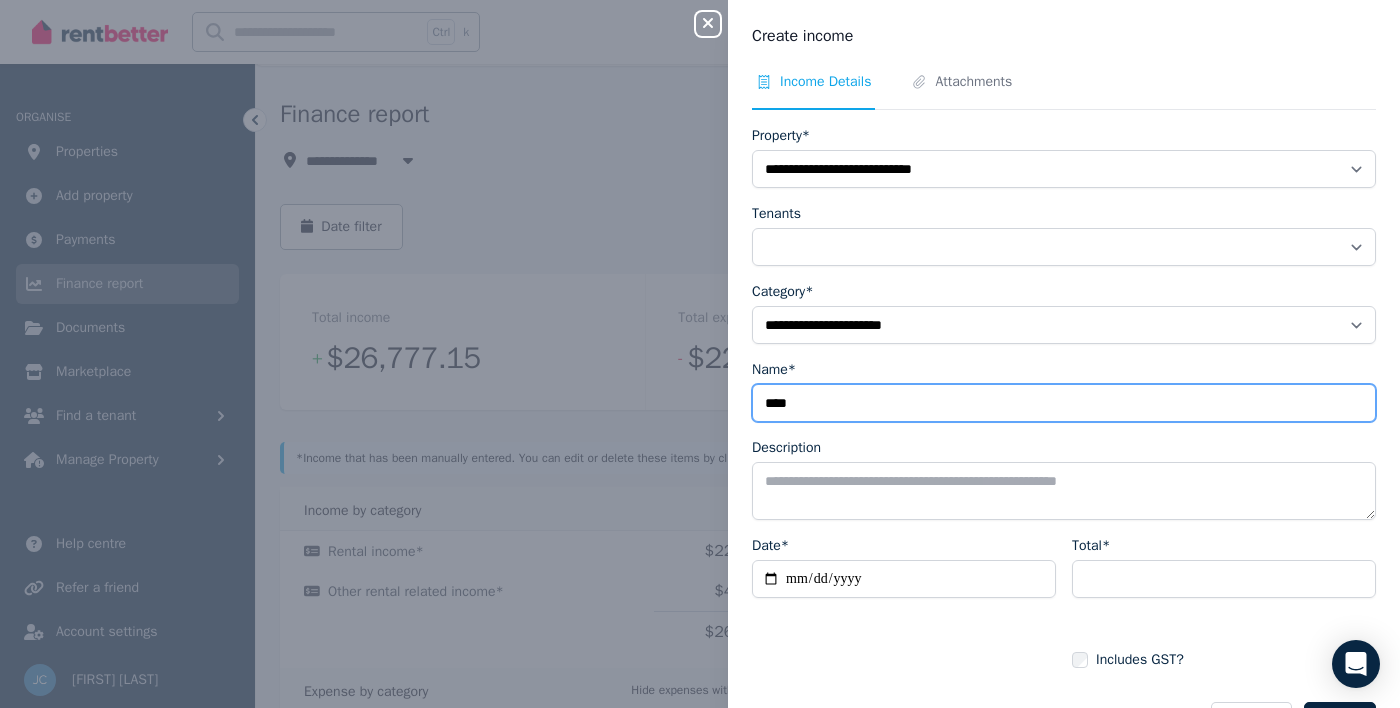 type on "****" 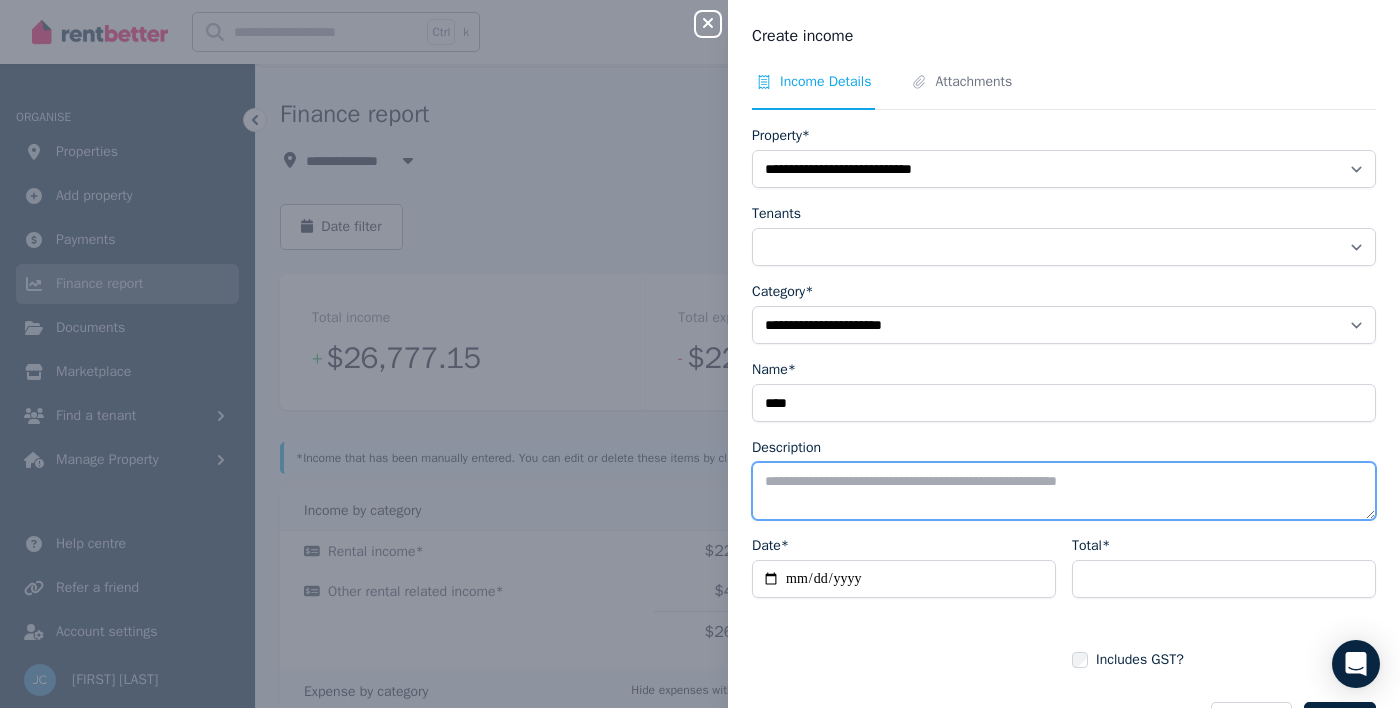 click on "Description" at bounding box center (1064, 491) 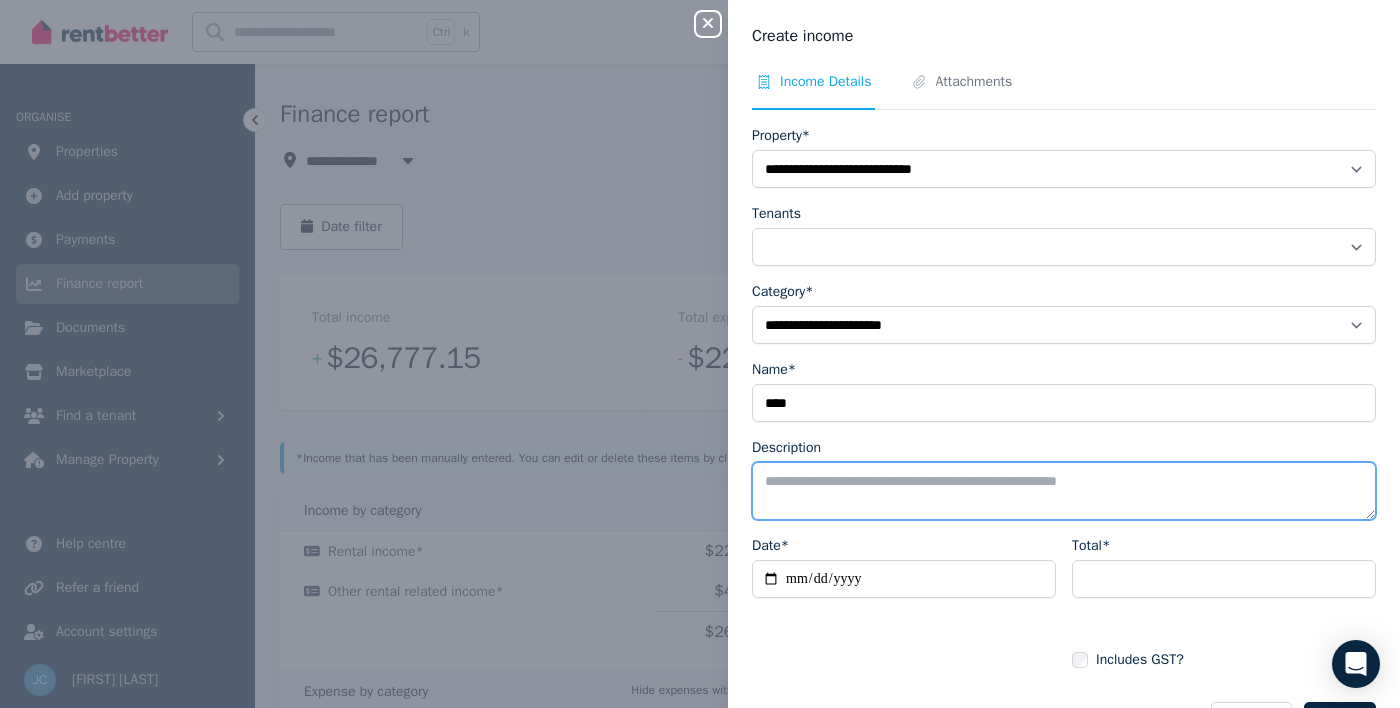 paste on "**********" 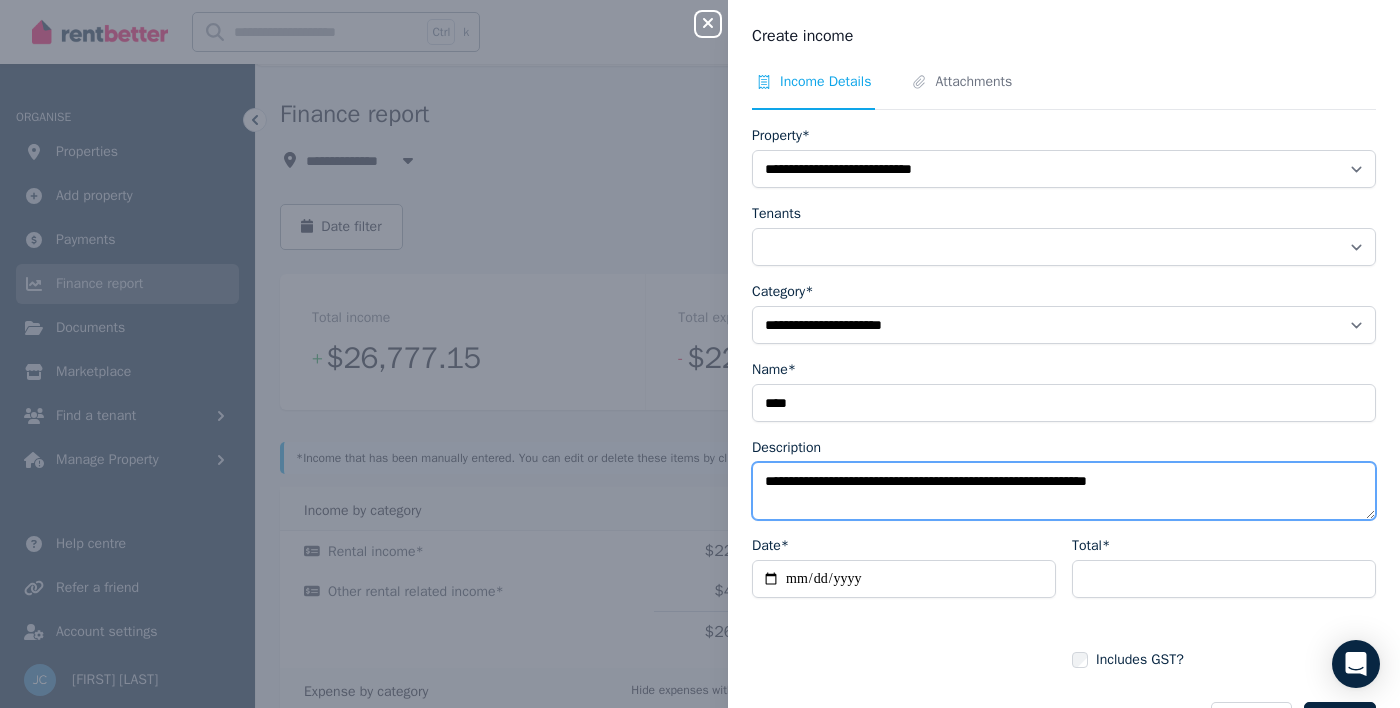 type on "**********" 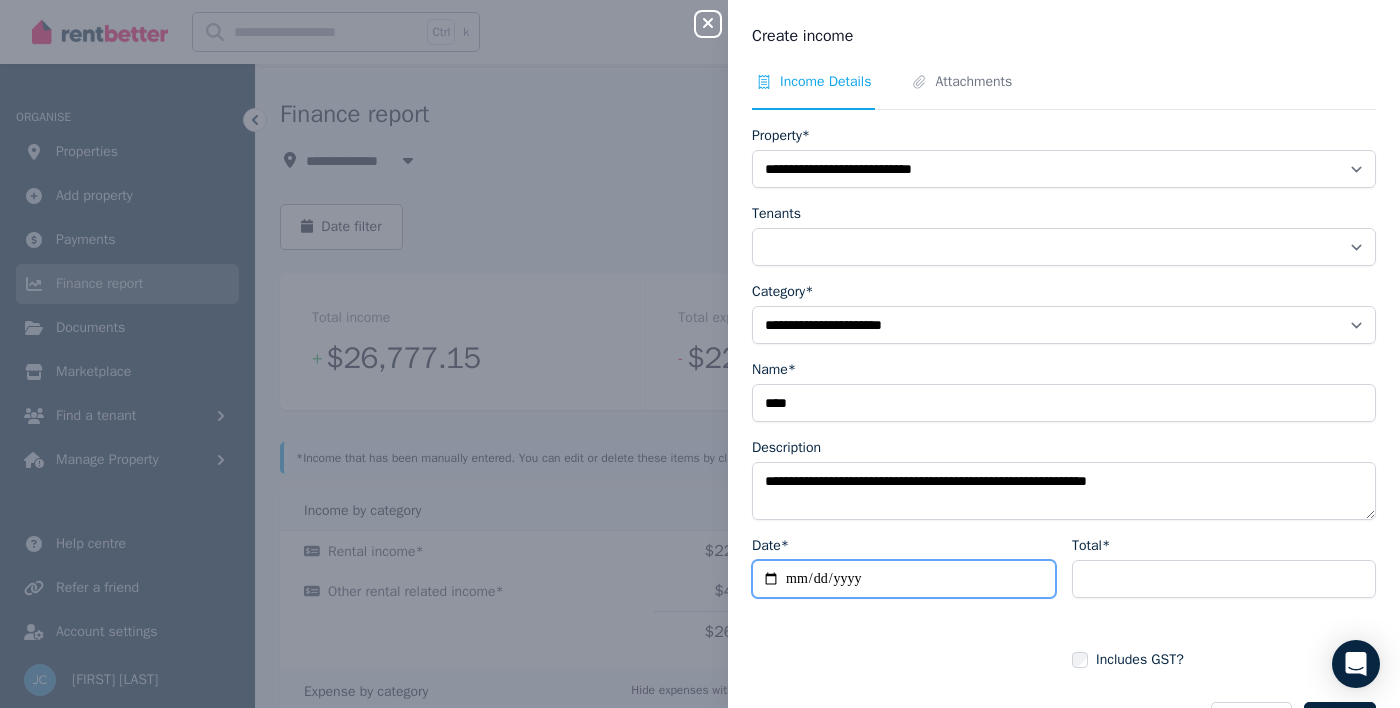 click on "Date*" at bounding box center (904, 579) 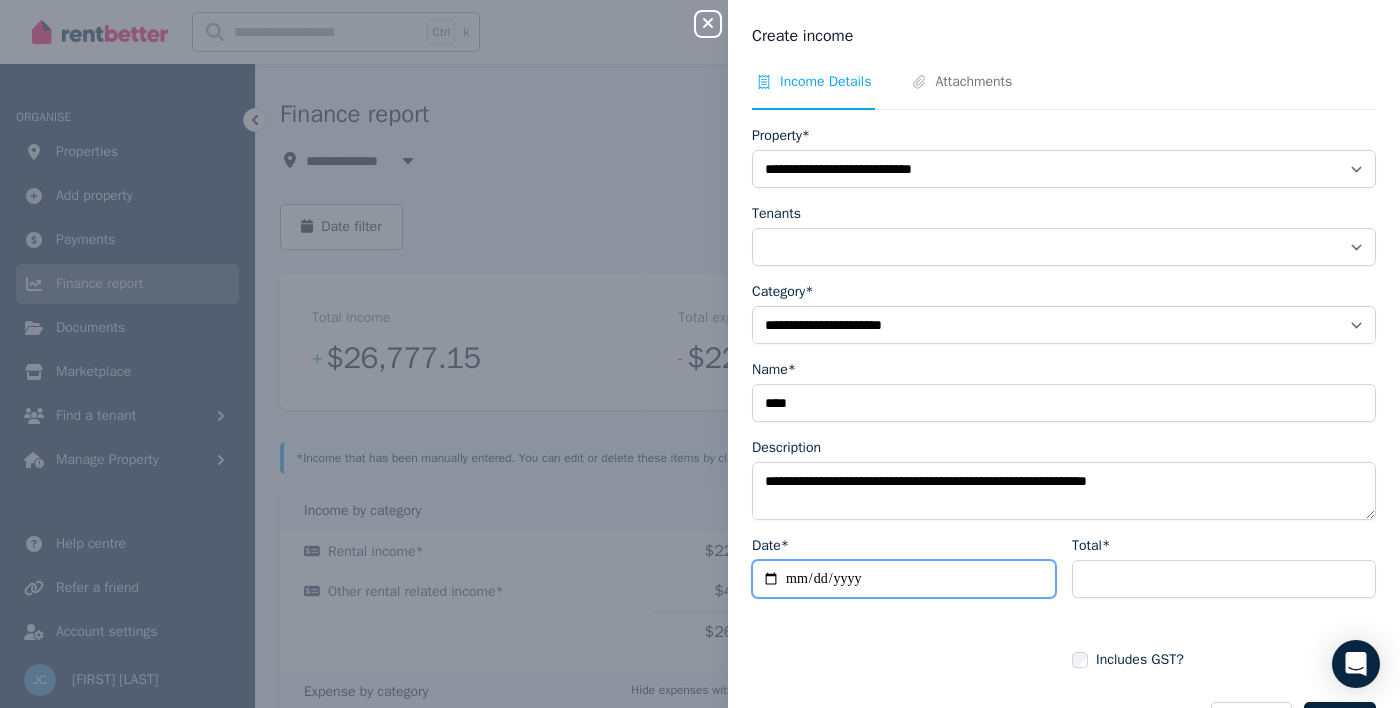 type on "**********" 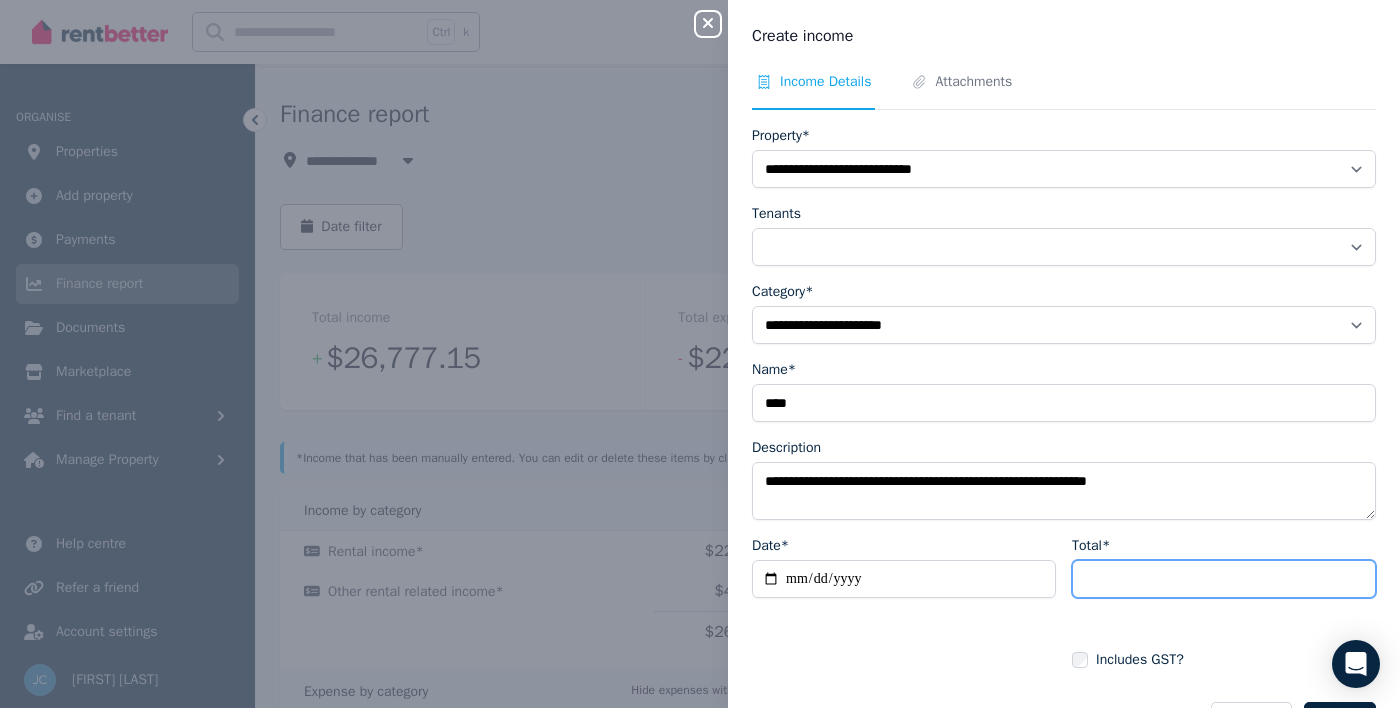click on "Total*" at bounding box center (1224, 579) 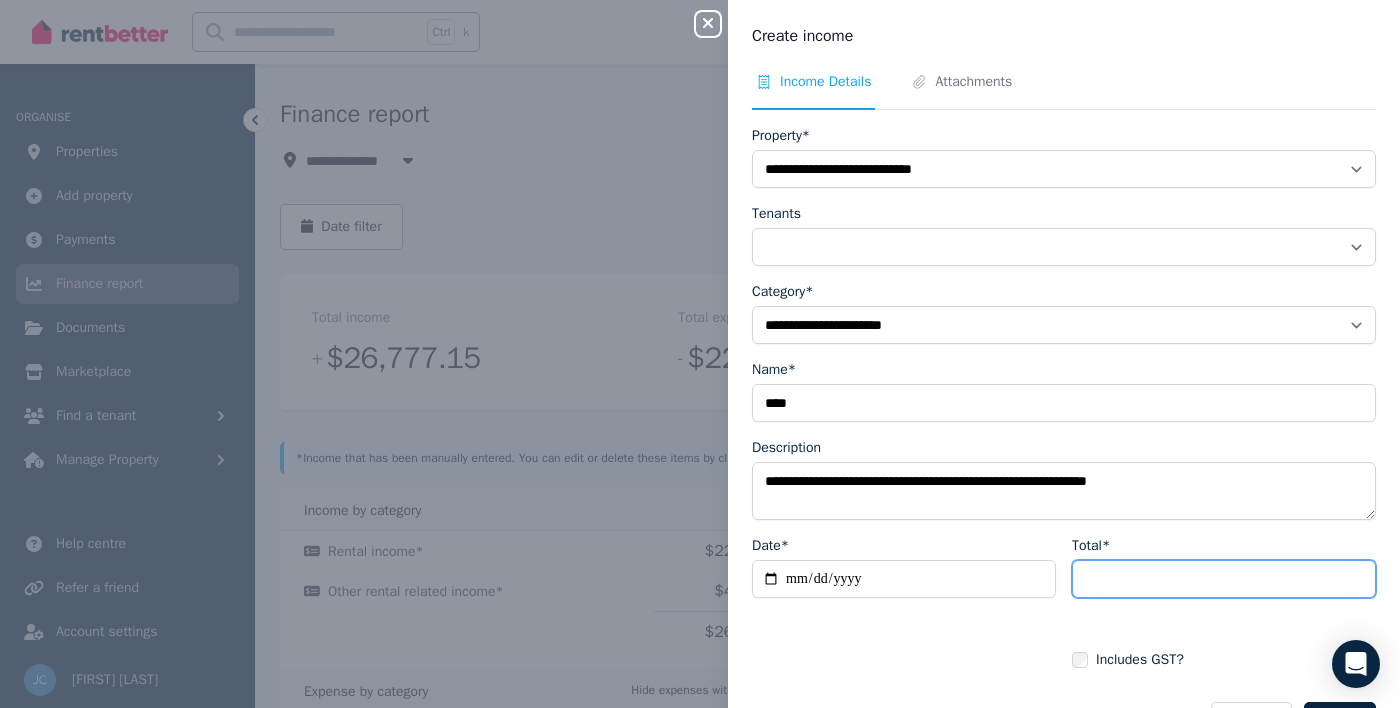 type on "***" 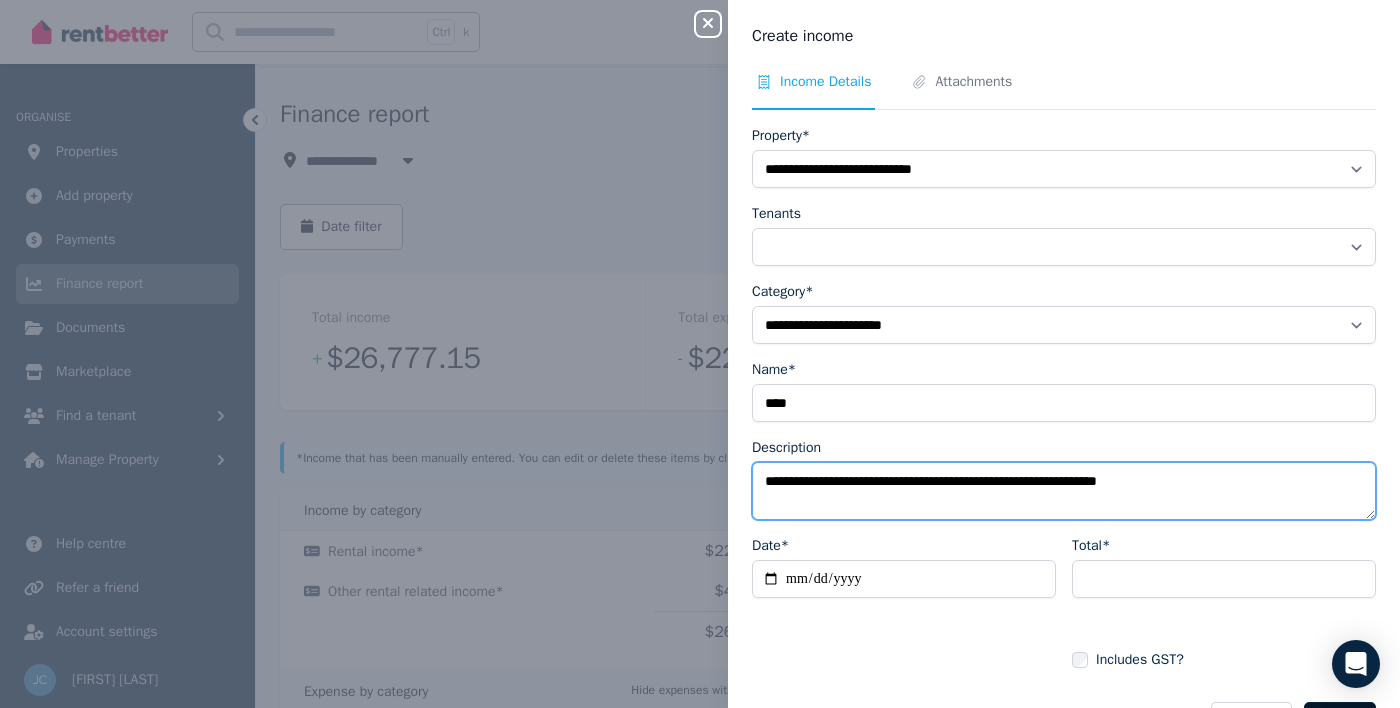 type on "**********" 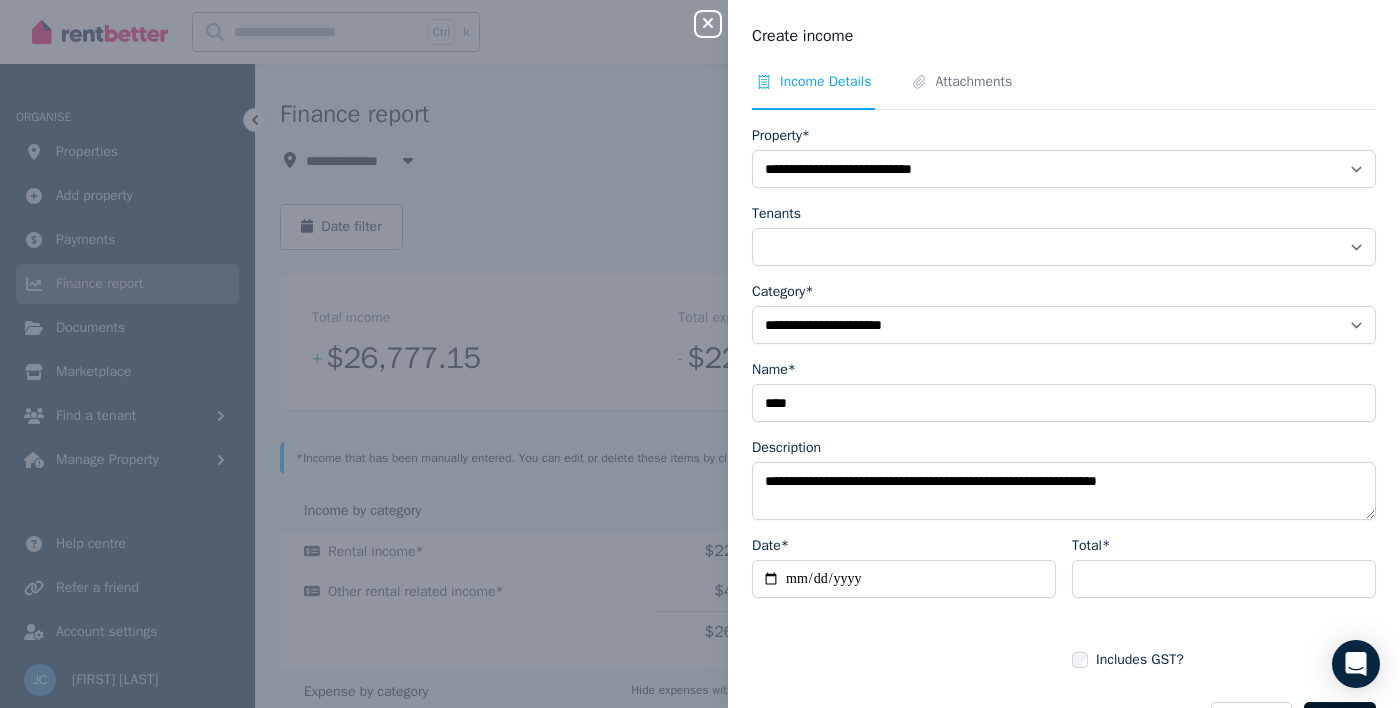 click on "Save" at bounding box center (1340, 725) 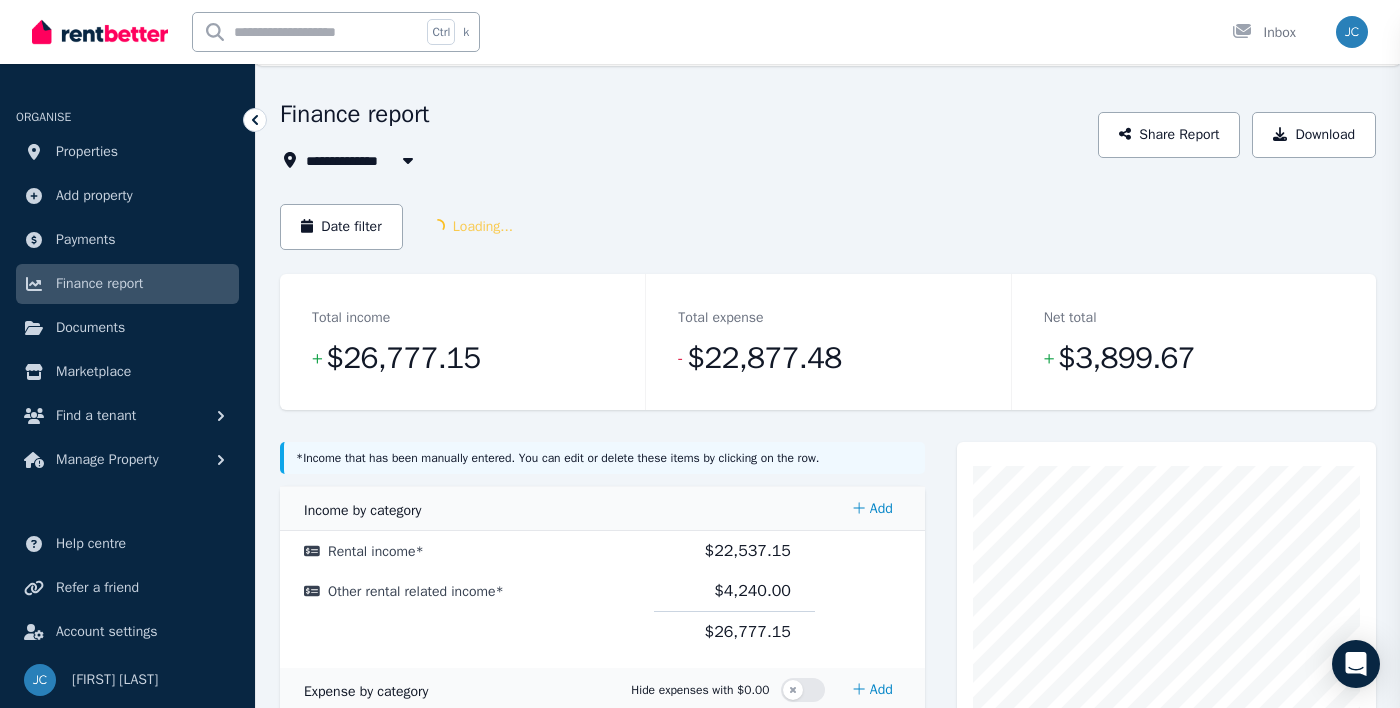 click on "**********" at bounding box center (1736, 437) 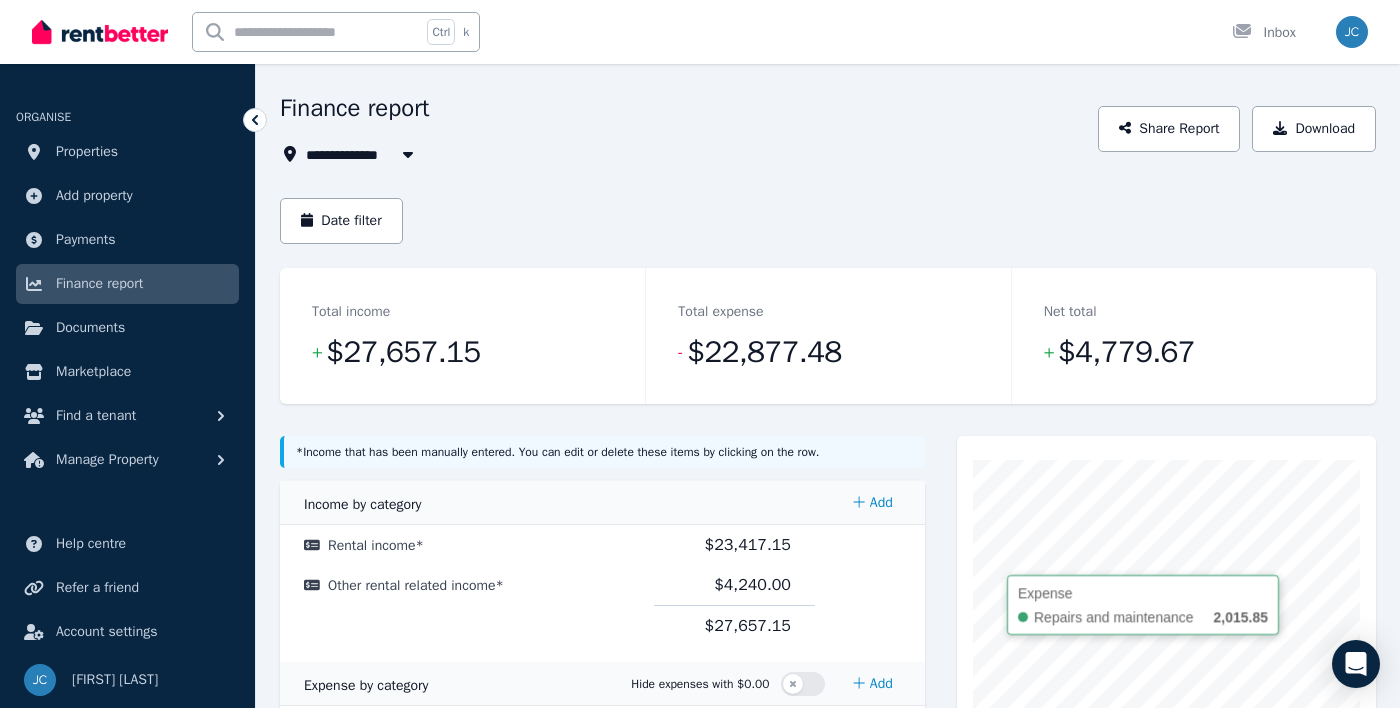 scroll, scrollTop: 68, scrollLeft: 0, axis: vertical 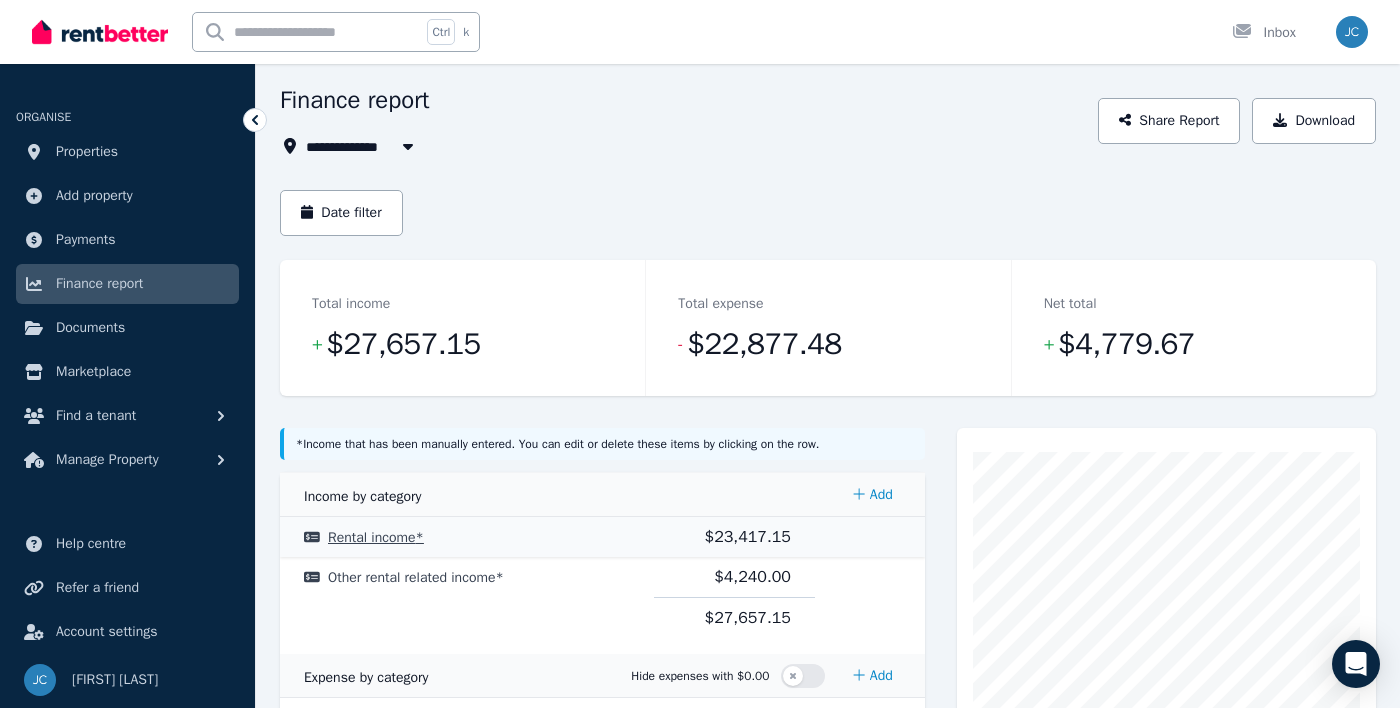 click on "Rental income *" at bounding box center (376, 537) 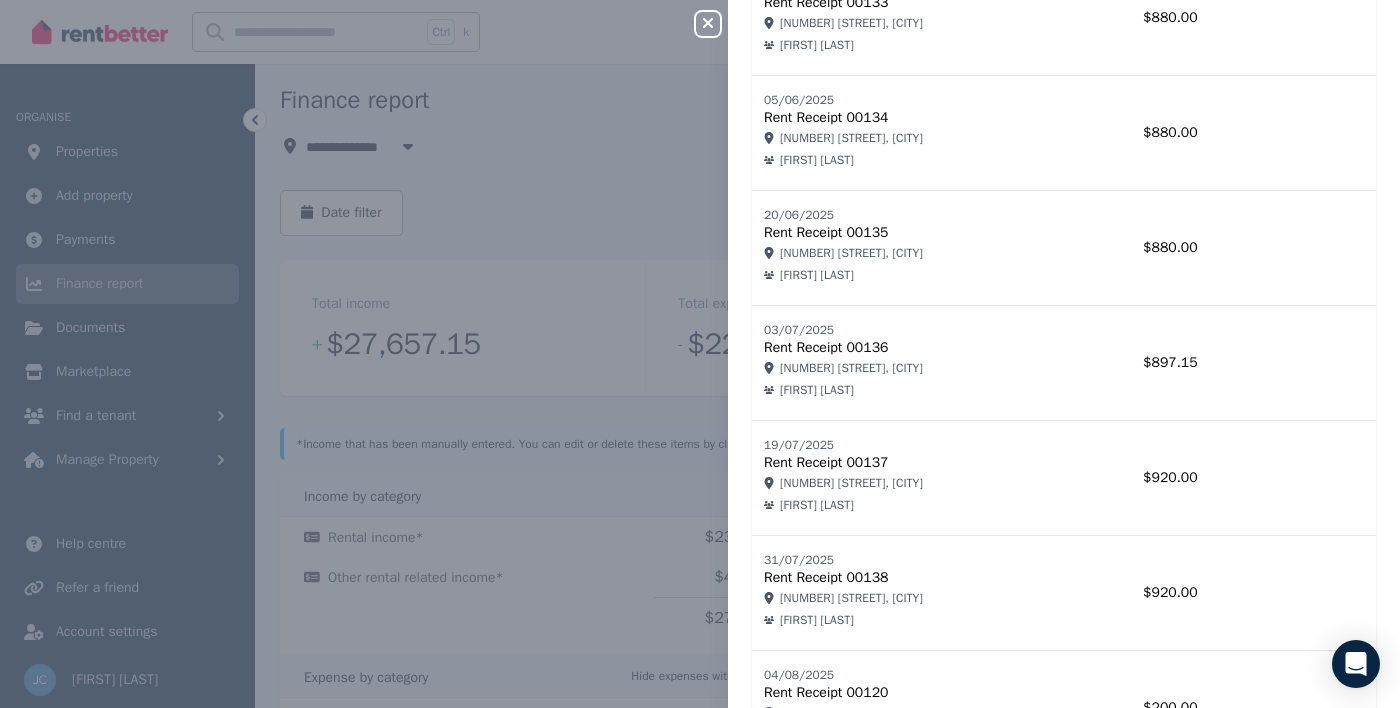 scroll, scrollTop: 3265, scrollLeft: 0, axis: vertical 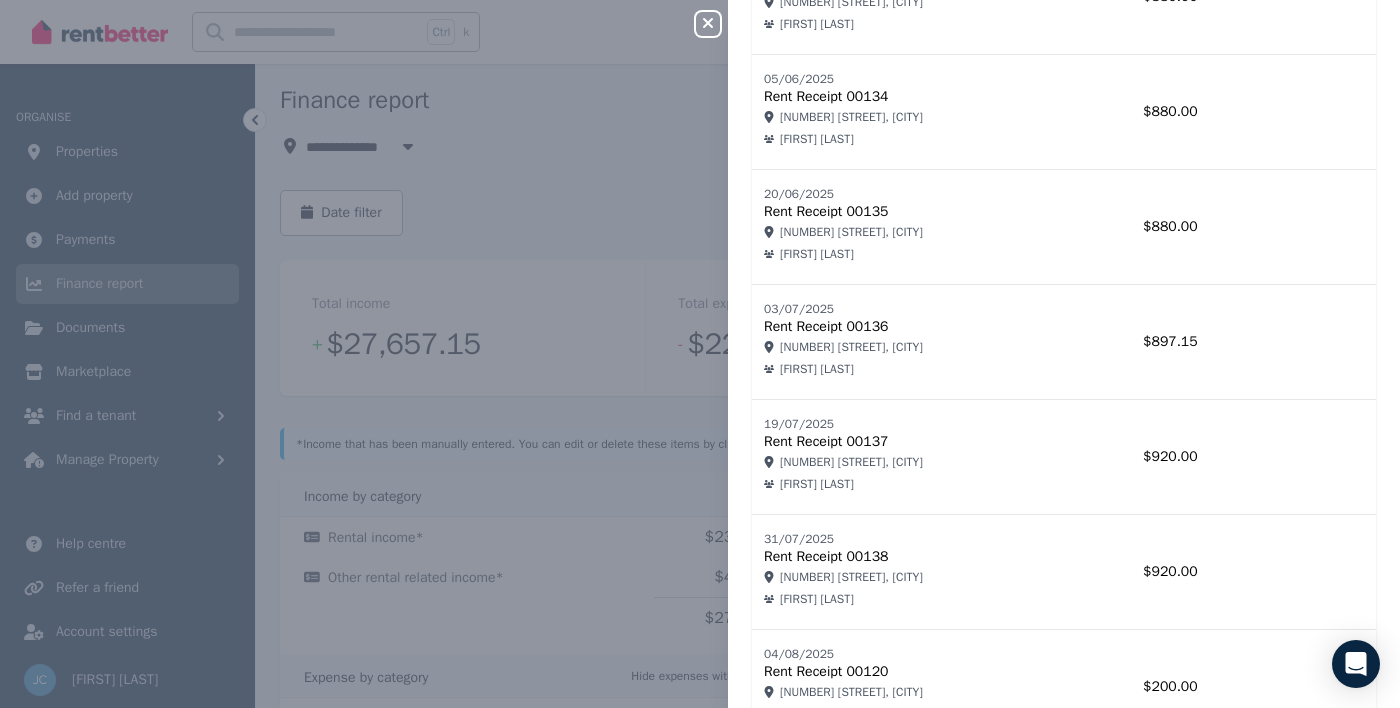 click on "$200.00" at bounding box center (1154, 687) 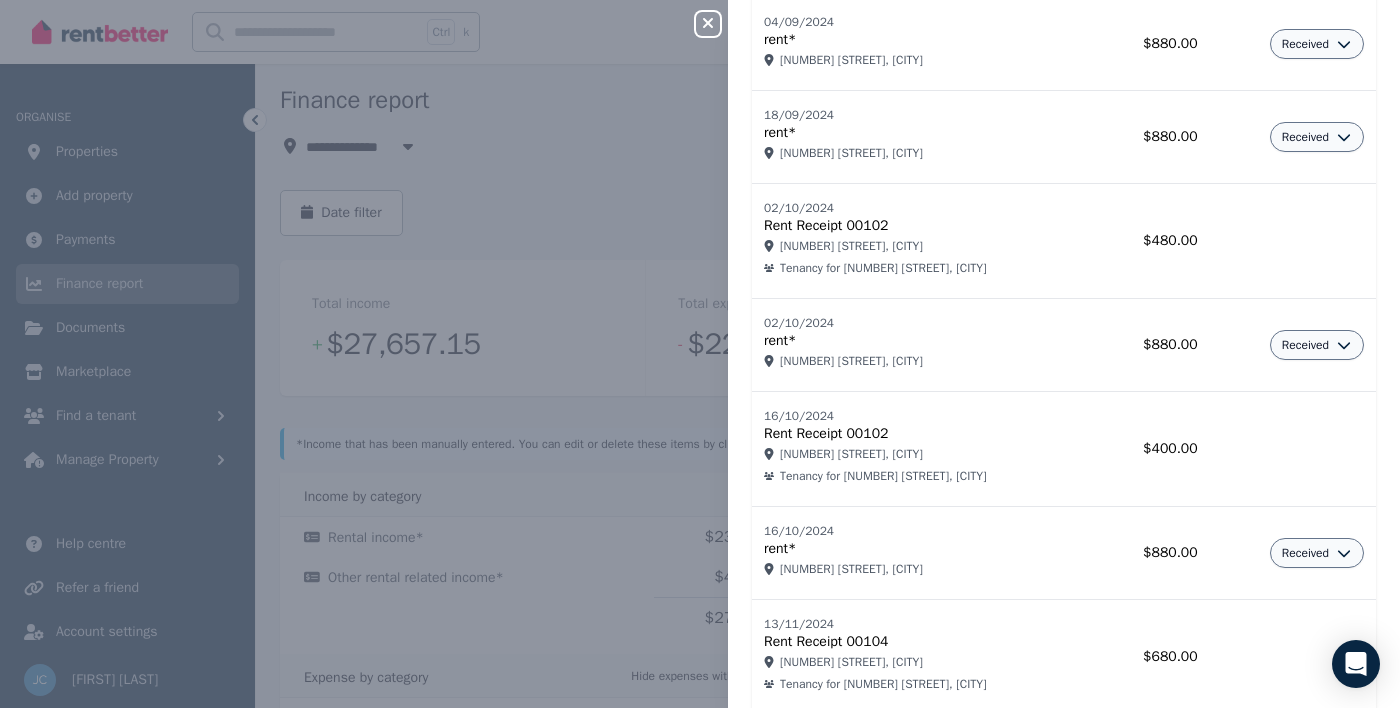 scroll, scrollTop: 0, scrollLeft: 0, axis: both 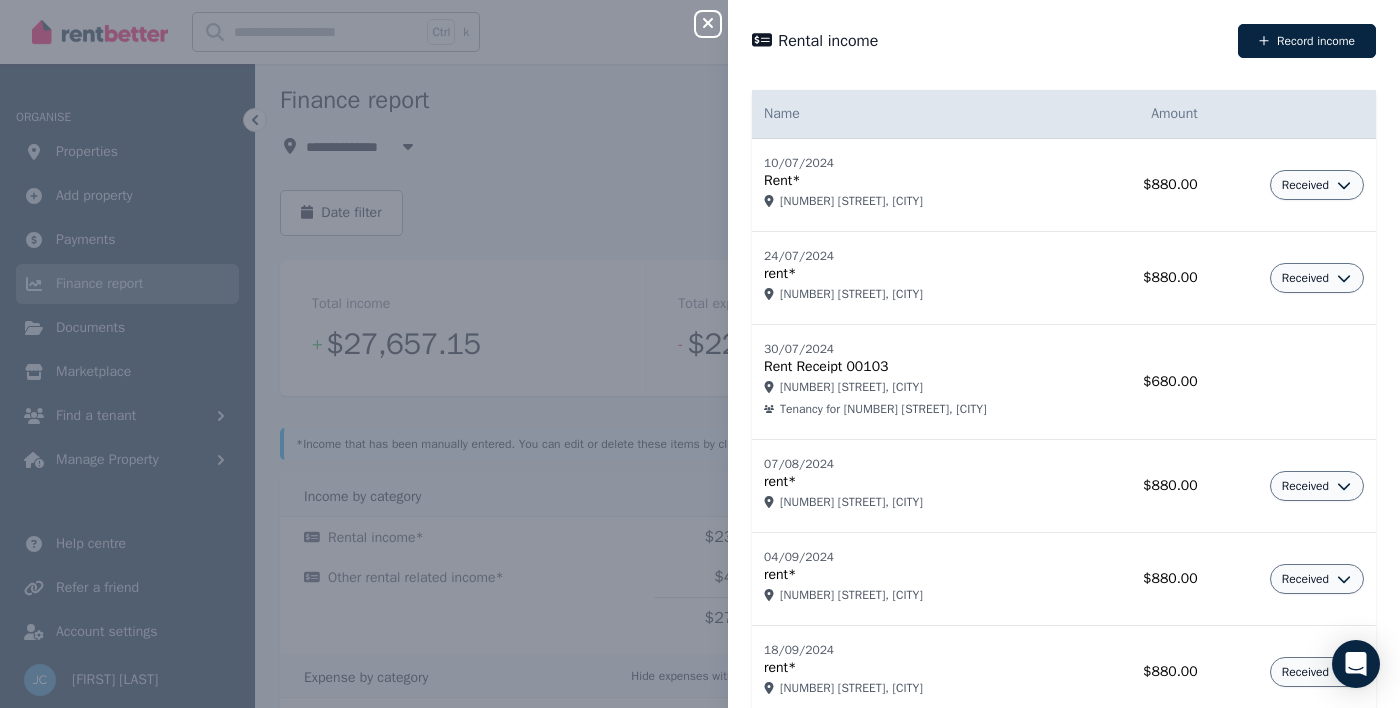 click on "Close panel Rental income Record income Name Amount 10/07/2024 Rent* [NUMBER] [STREET], [CITY] $880.00 Received 24/07/2024 rent* [NUMBER] [STREET], [CITY] $880.00 Received 30/07/2024 Rent Receipt 00103 [NUMBER] [STREET], [CITY] Tenancy for [NUMBER] [STREET], [CITY] $680.00 07/08/2024 rent* [NUMBER] [STREET], [CITY] $880.00 Received 04/09/2024 rent* [NUMBER] [STREET], [CITY] $880.00 Received 18/09/2024 rent* [NUMBER] [STREET], [CITY] $880.00 Received 02/10/2024 Rent Receipt 00102 [NUMBER] [STREET], [CITY] Tenancy for [NUMBER] [STREET], [CITY] $480.00 02/10/2024 rent* [NUMBER] [STREET], [CITY] $880.00 Received 16/10/2024 Rent Receipt 00102 [NUMBER] [STREET], [CITY] Tenancy for [NUMBER] [STREET], [CITY] $400.00 16/10/2024 rent* [NUMBER] [STREET], [CITY] $880.00 Received 13/11/2024 Rent Receipt 00104 [NUMBER] [STREET], [CITY] Tenancy for [NUMBER] [STREET], [CITY] $680.00 12/12/2024 Rent Receipt 00118 [NUMBER] [STREET], [CITY] [FIRST] [LAST] $680.00" at bounding box center [700, 354] 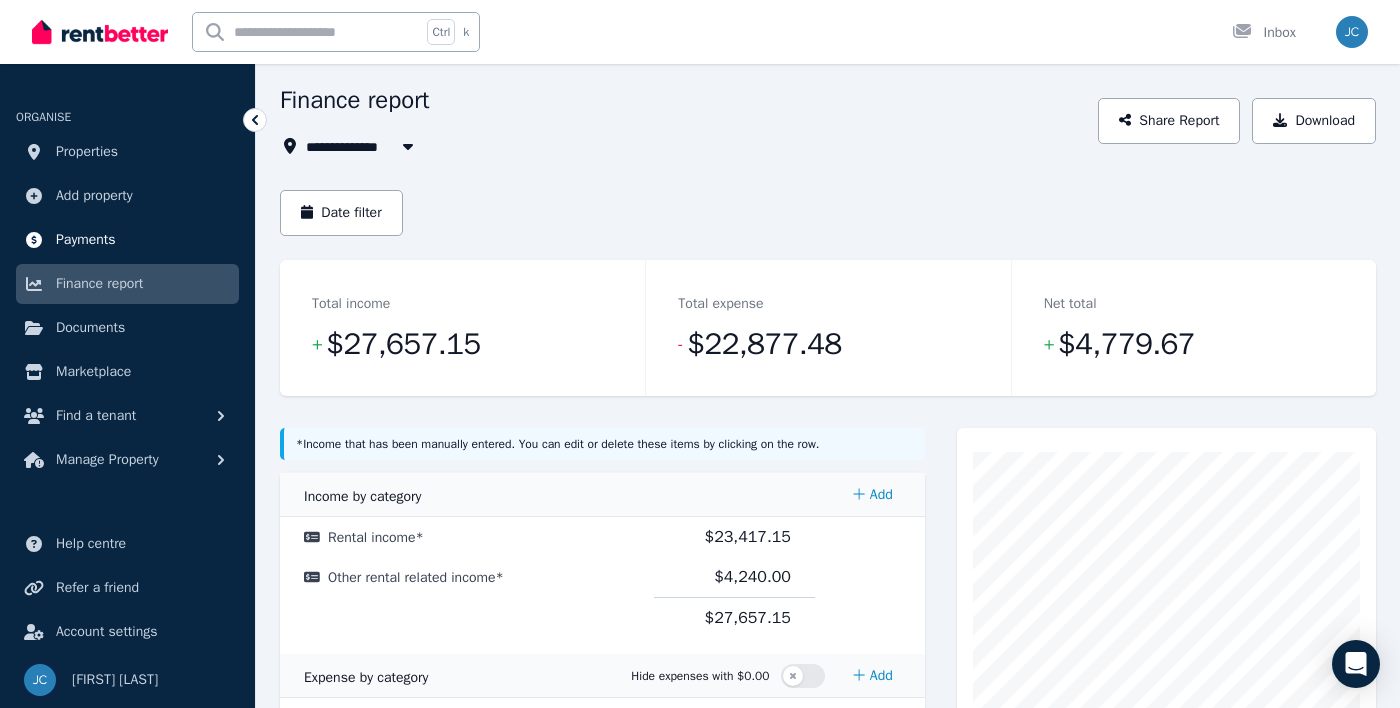 click on "Payments" at bounding box center [86, 240] 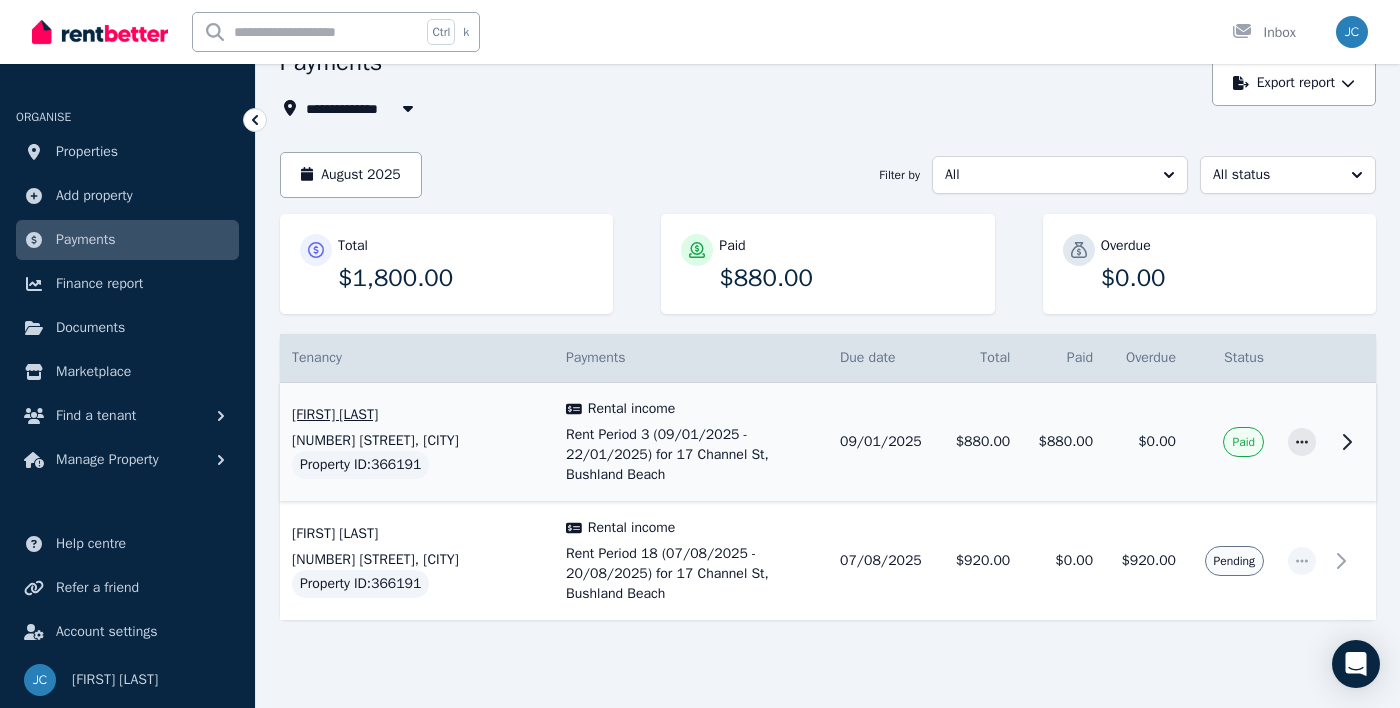 scroll, scrollTop: 126, scrollLeft: 0, axis: vertical 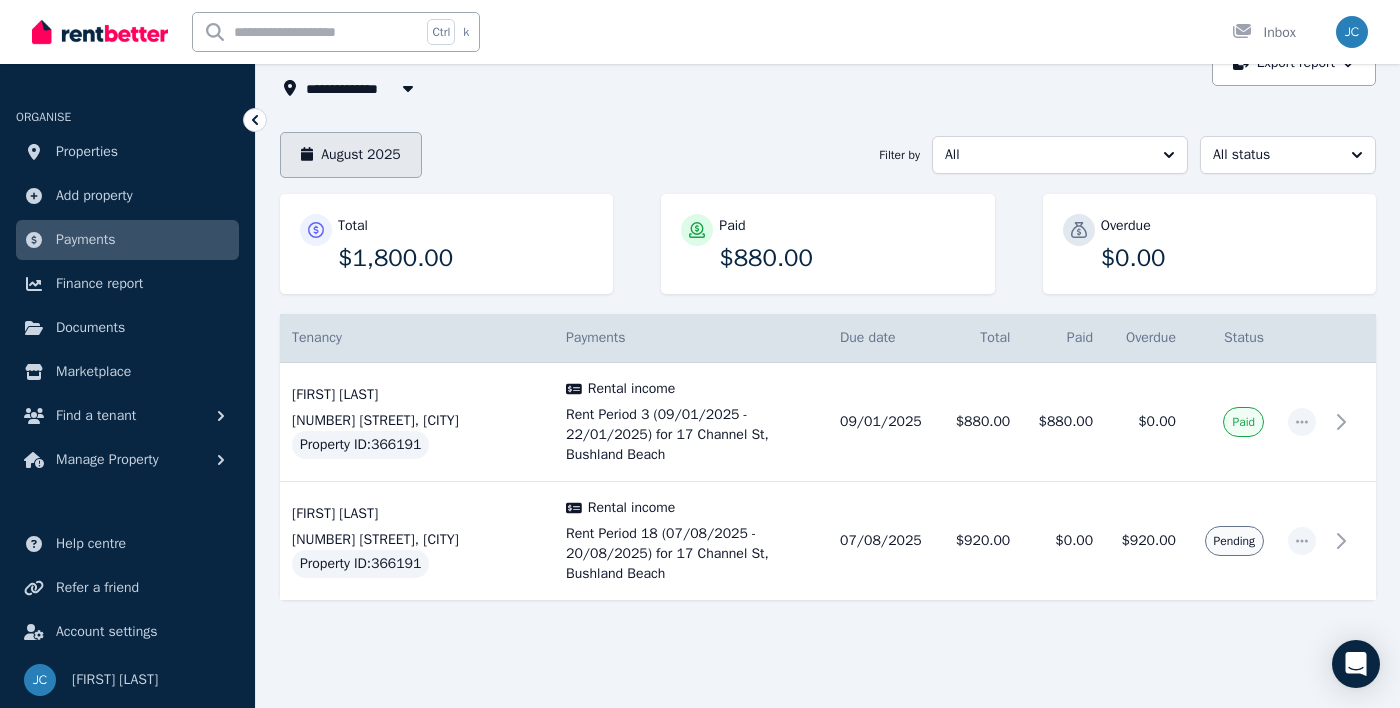 click on "August 2025" at bounding box center [351, 155] 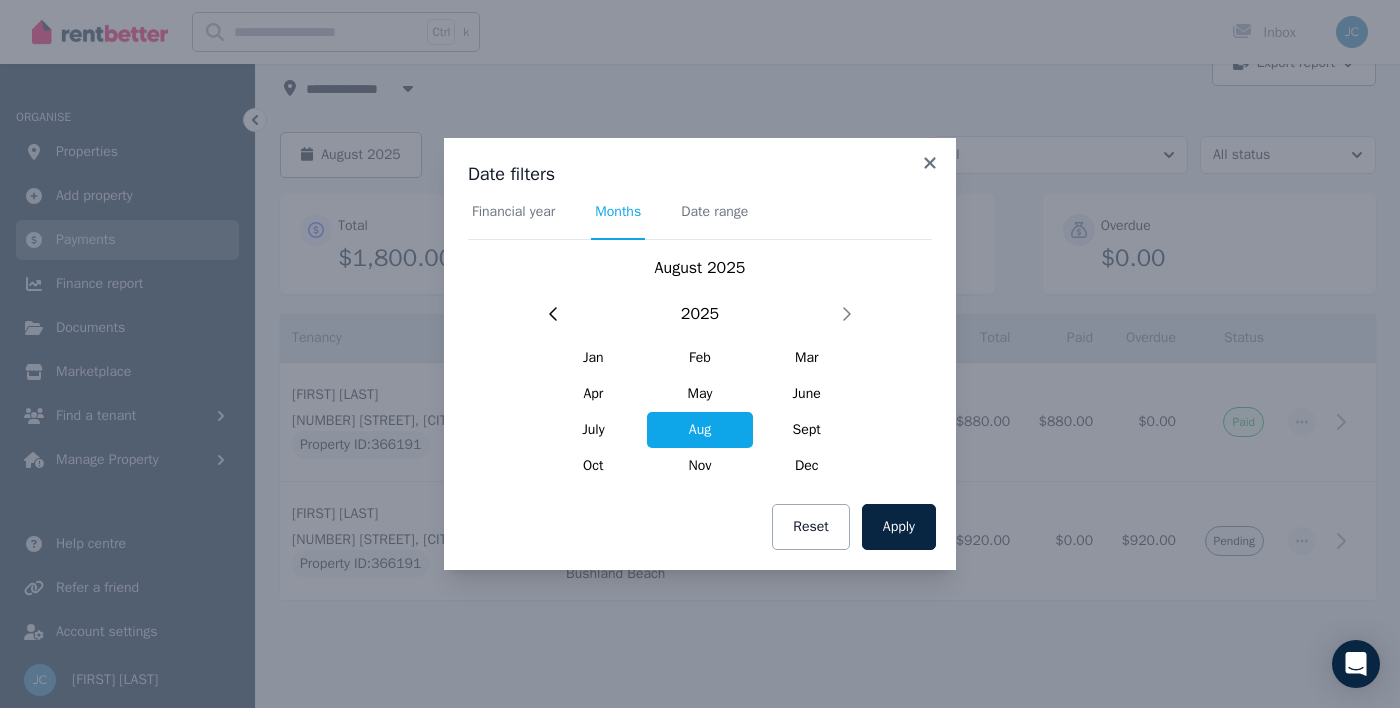 click on "Financial year" at bounding box center [513, 212] 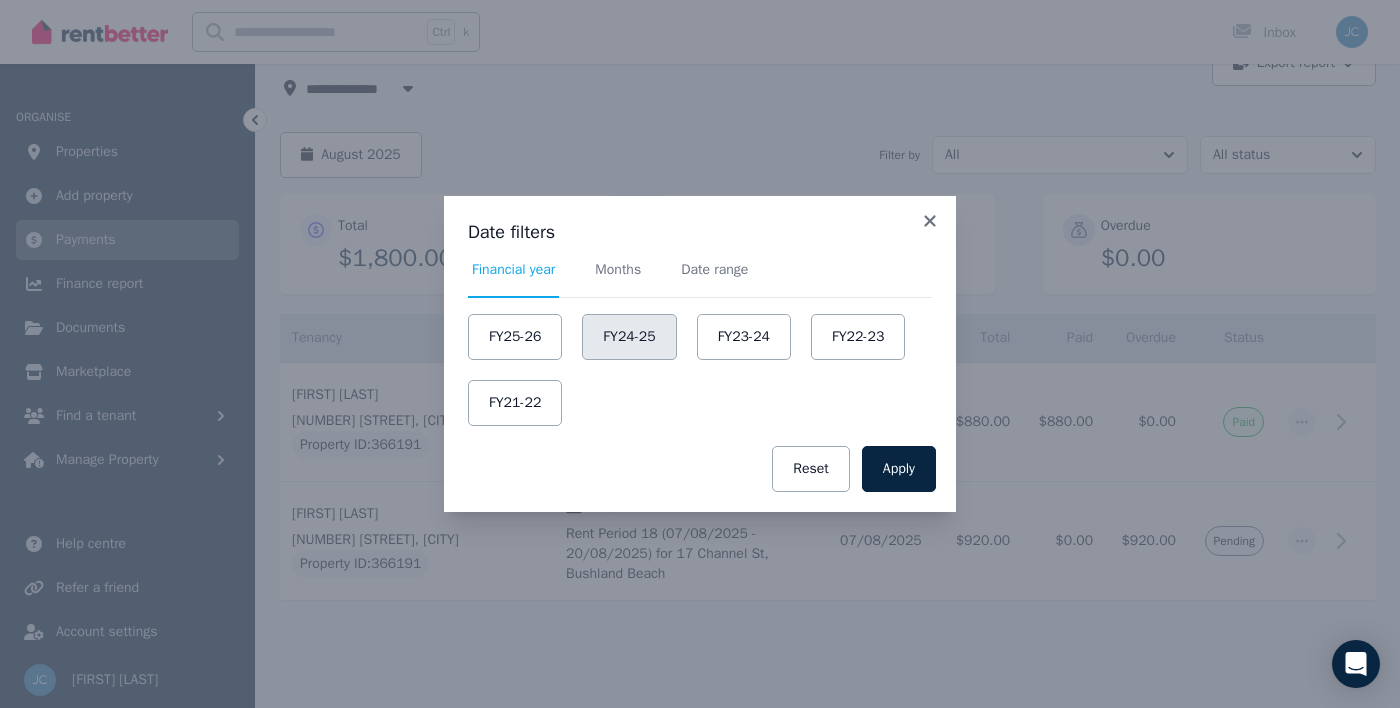 click on "FY24-25" at bounding box center [629, 337] 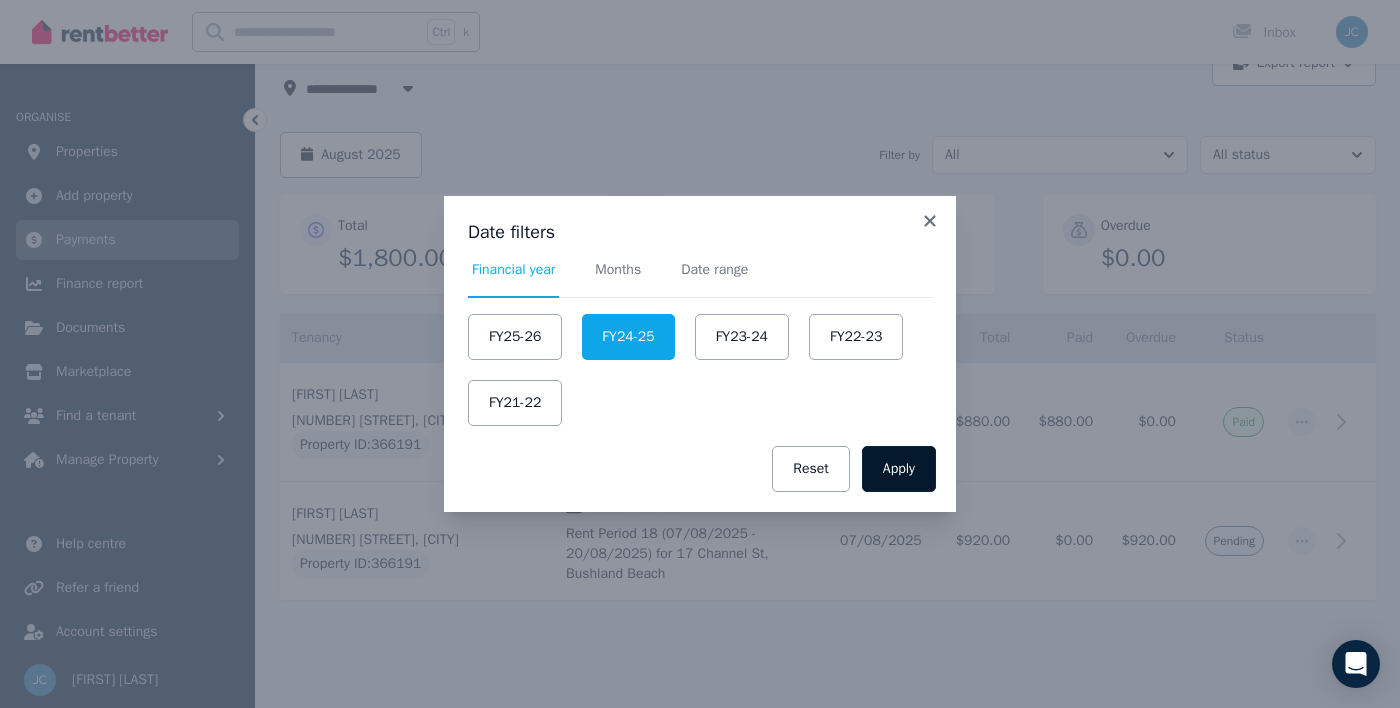 click on "Apply" at bounding box center [899, 469] 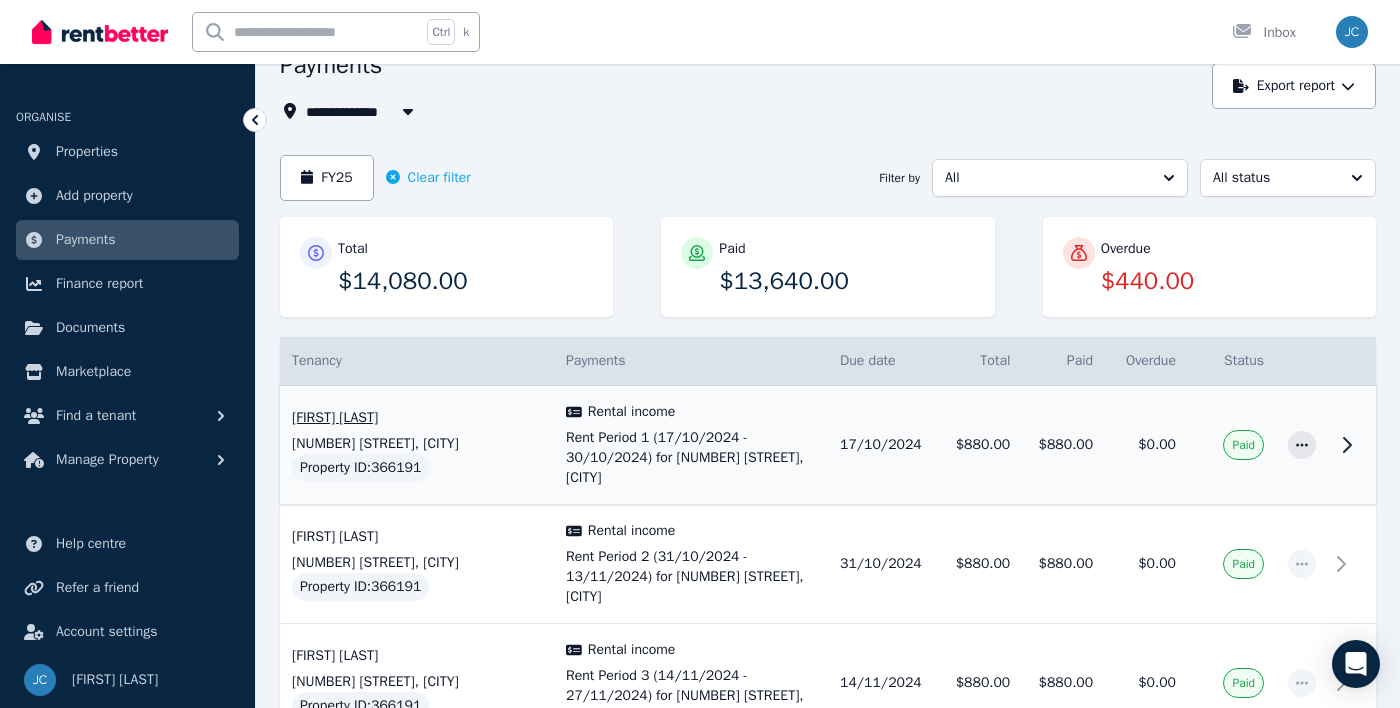 scroll, scrollTop: 104, scrollLeft: 0, axis: vertical 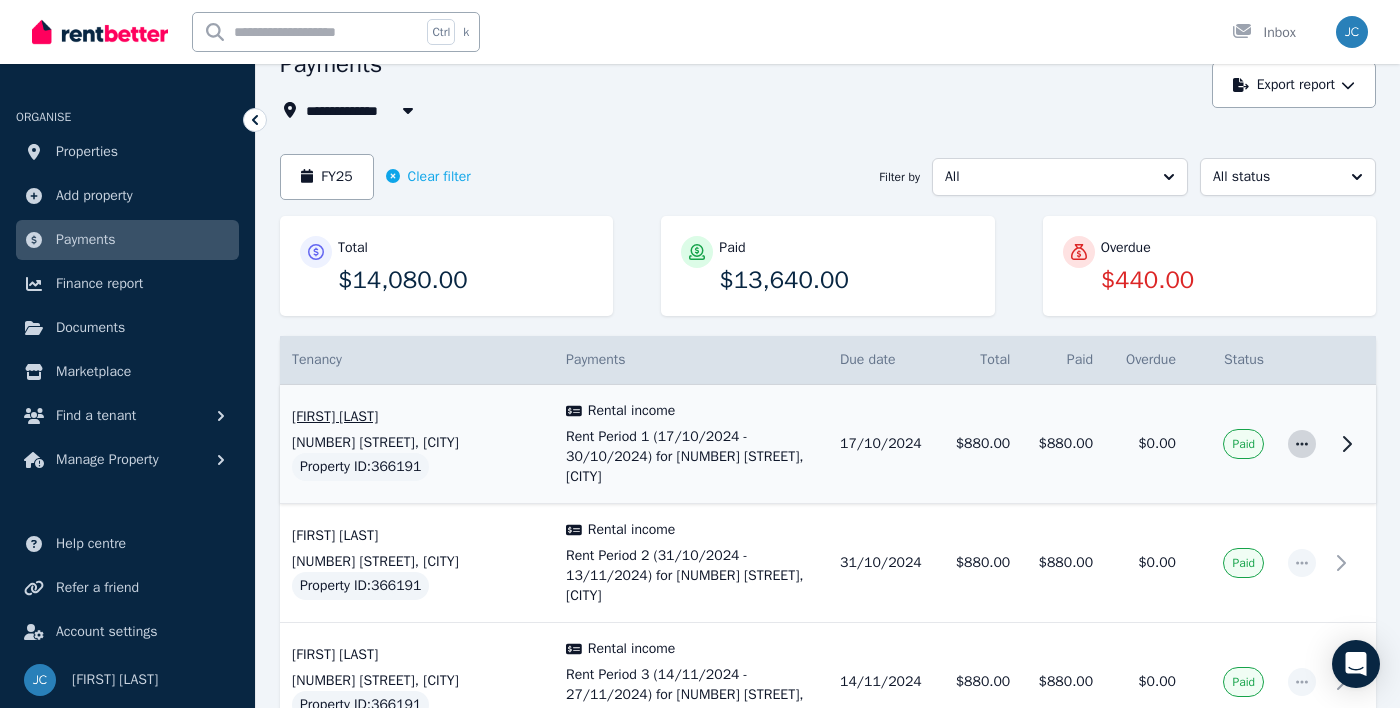 click 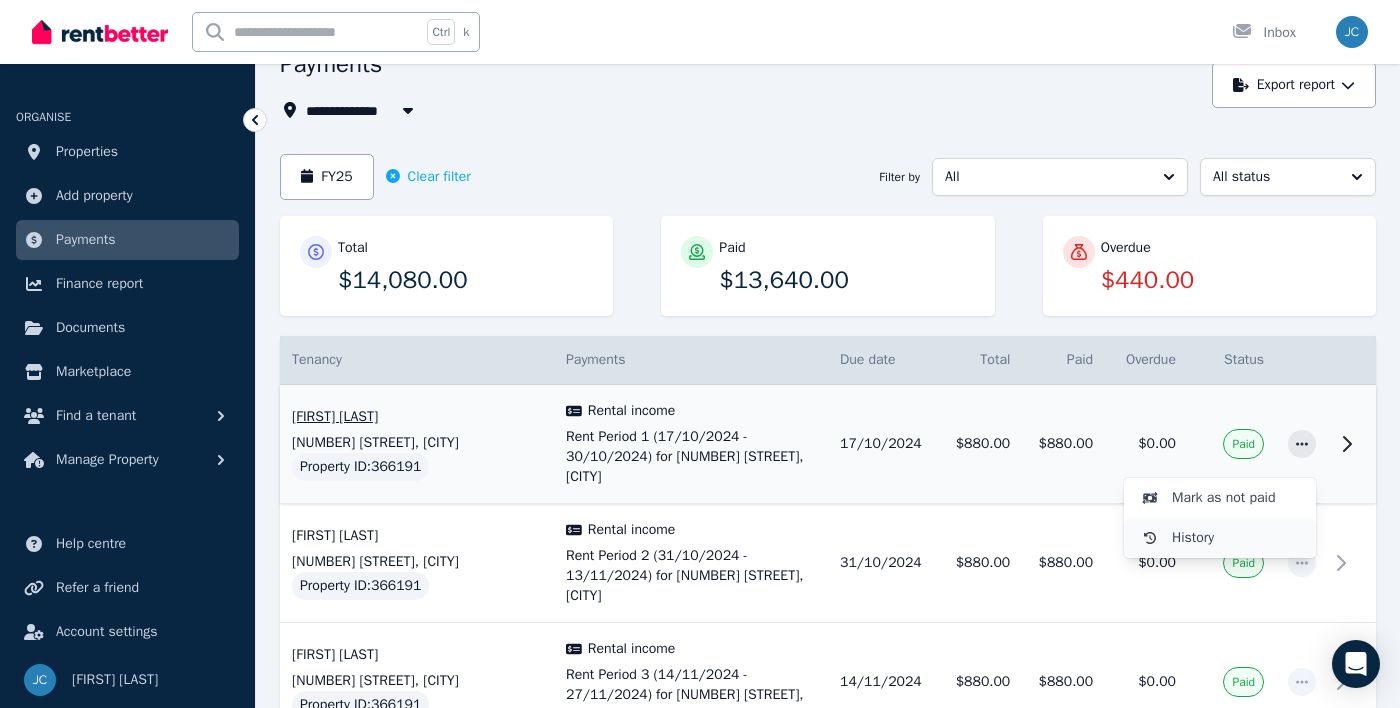click on "History" at bounding box center [1236, 538] 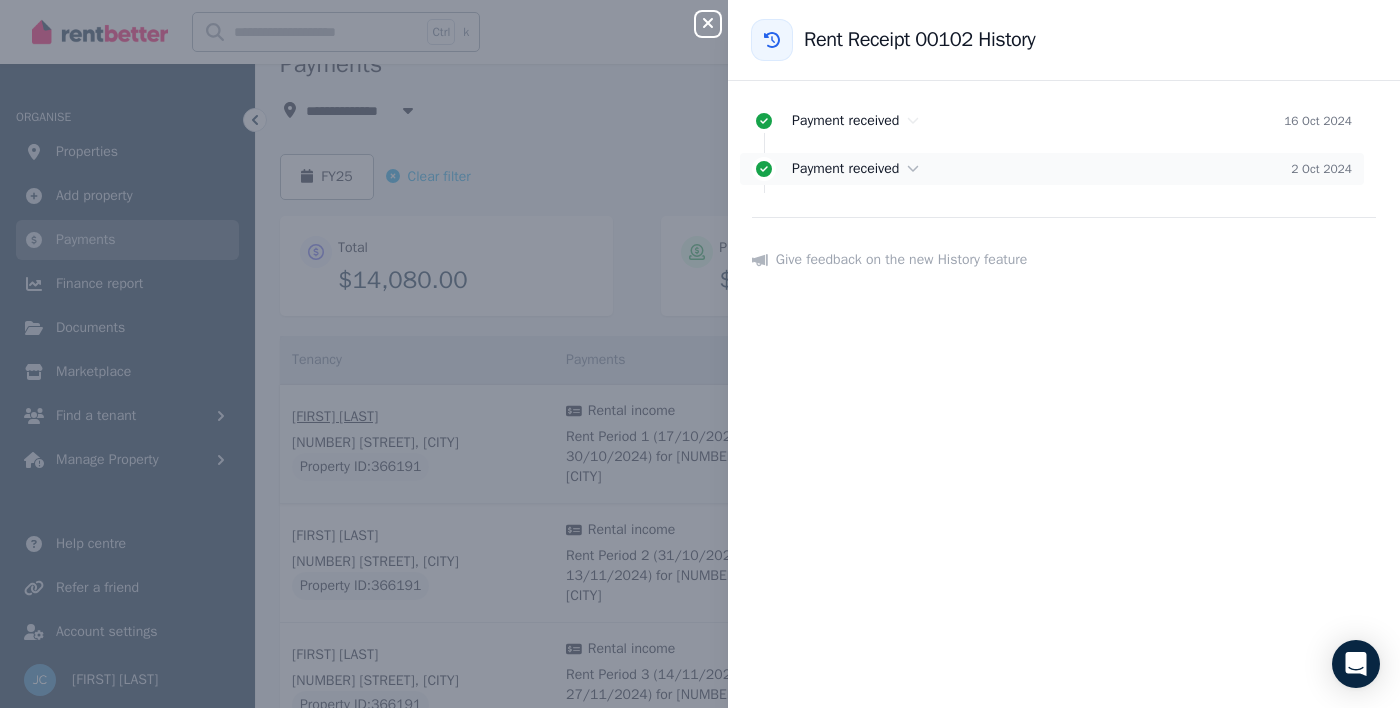 click 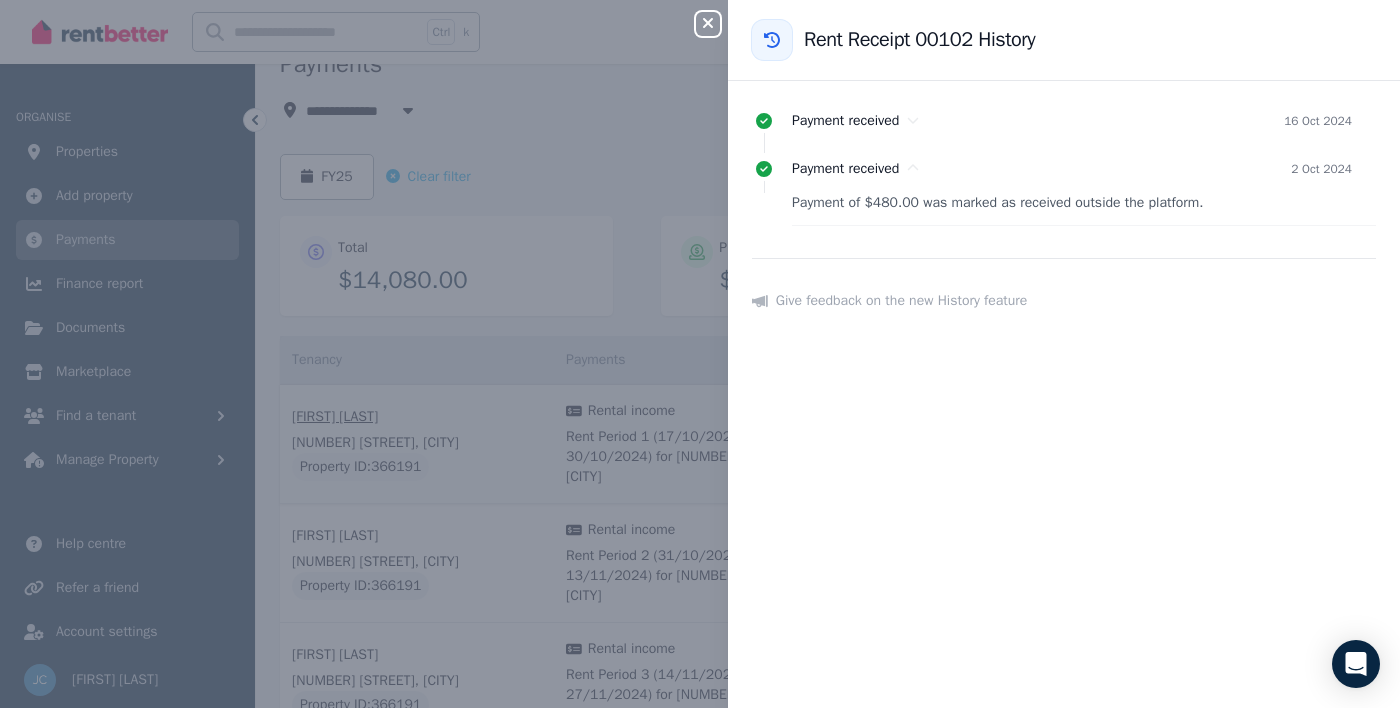 click on "Payment of $480.00 was marked as received outside the platform." at bounding box center [1084, 203] 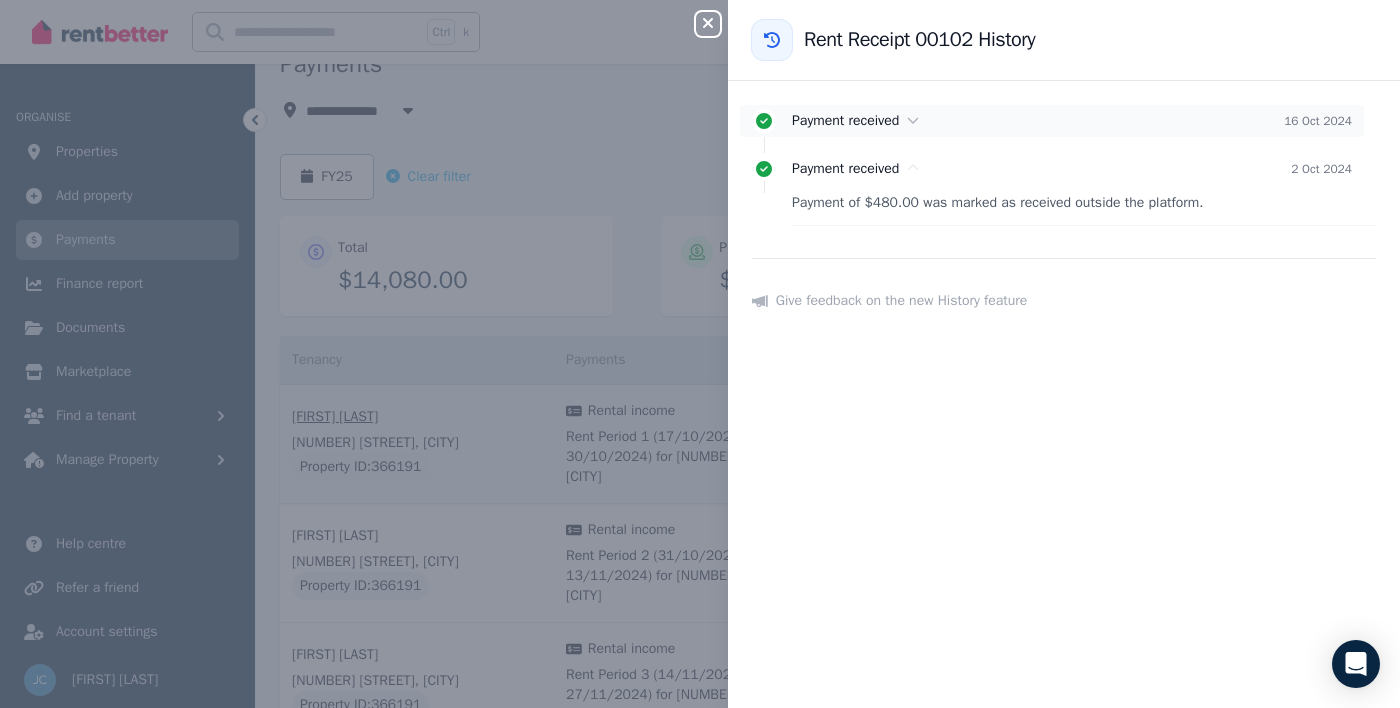click on "Payment received" at bounding box center (845, 120) 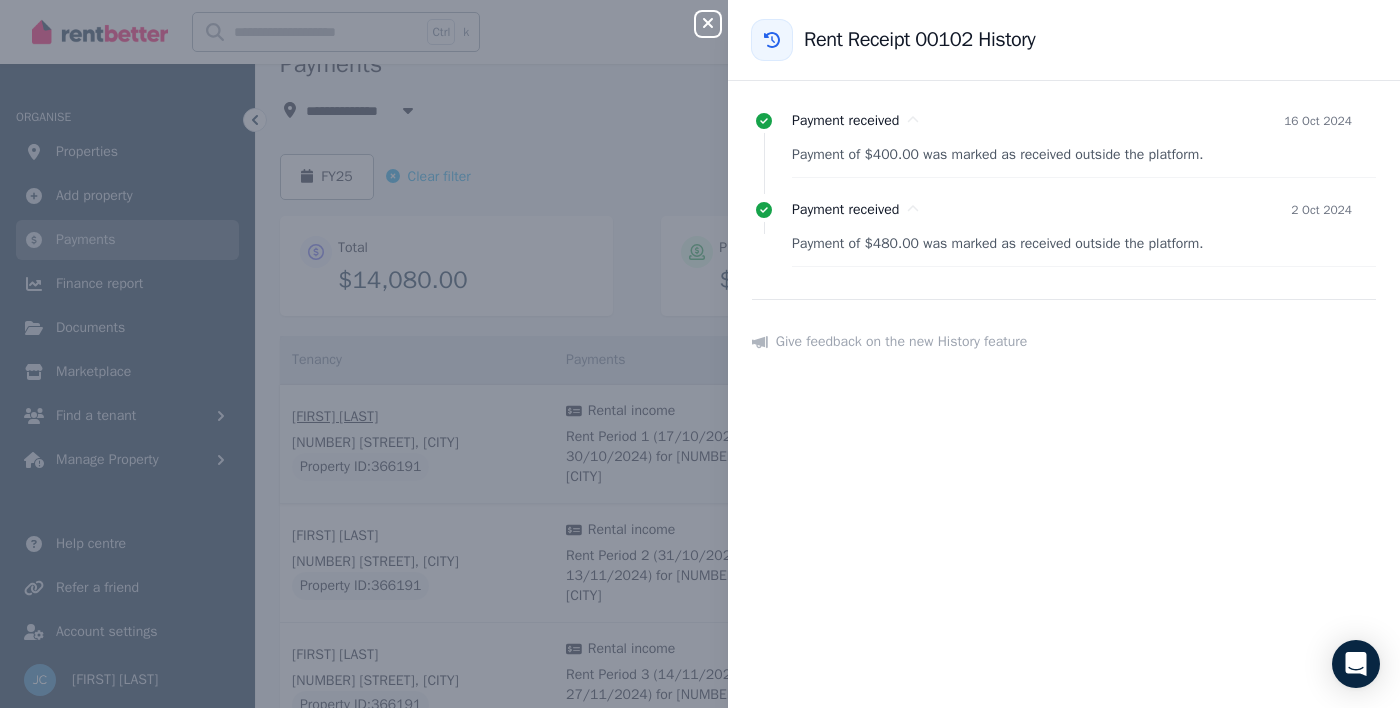 click on "Payment of $480.00 was marked as received outside the platform." at bounding box center (1084, 244) 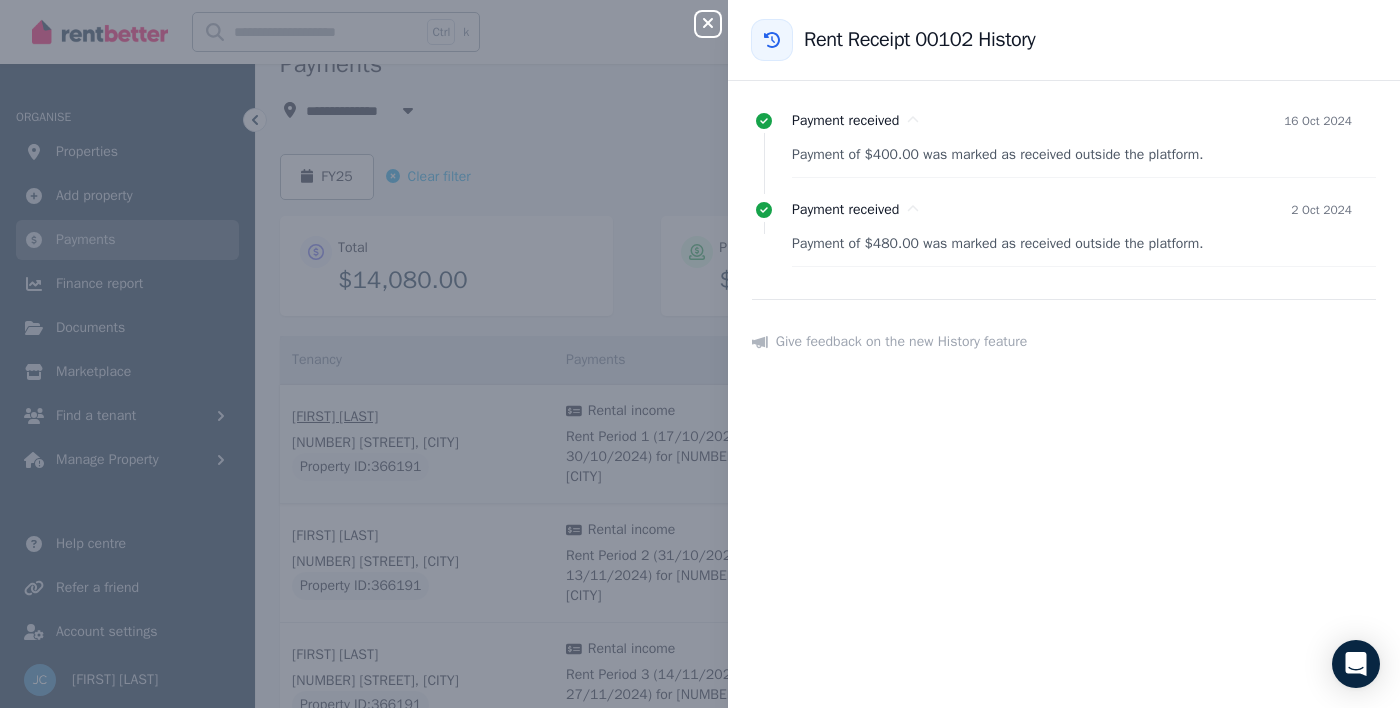 click at bounding box center (772, 40) 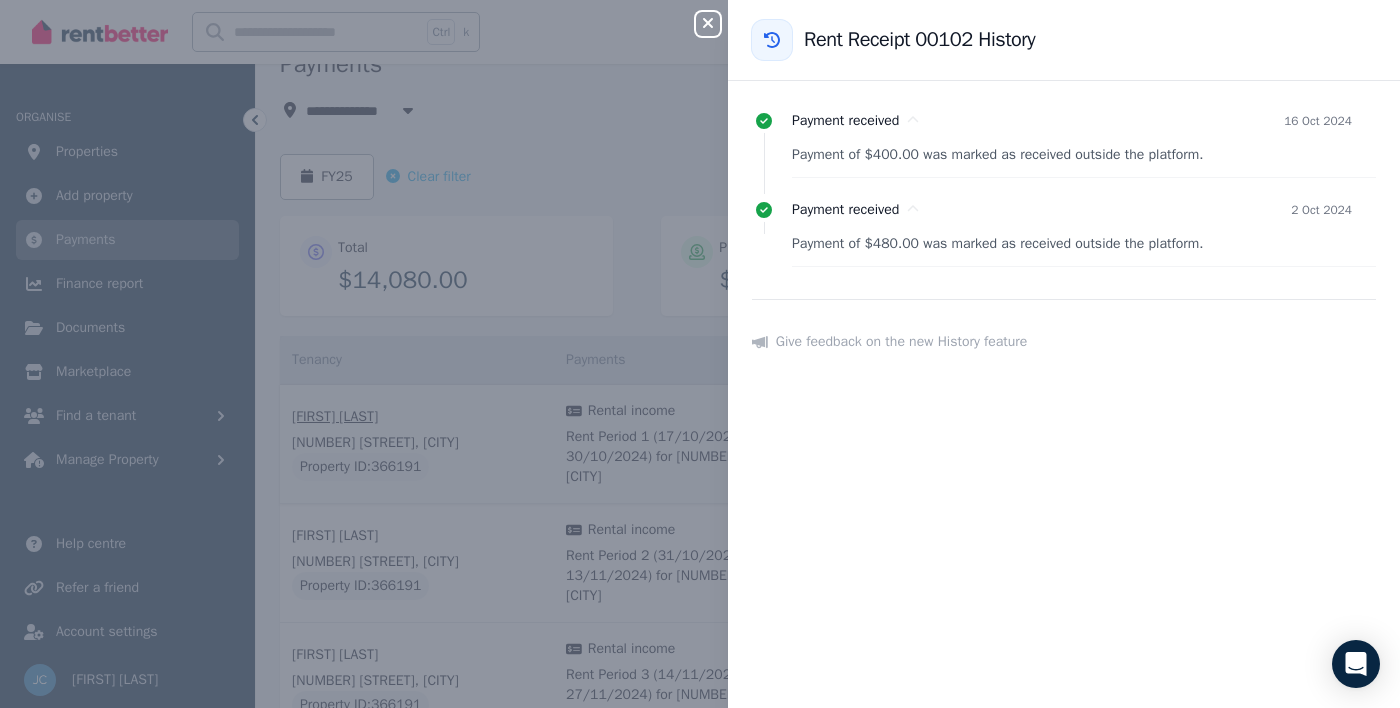 click on "Close panel" at bounding box center [708, 24] 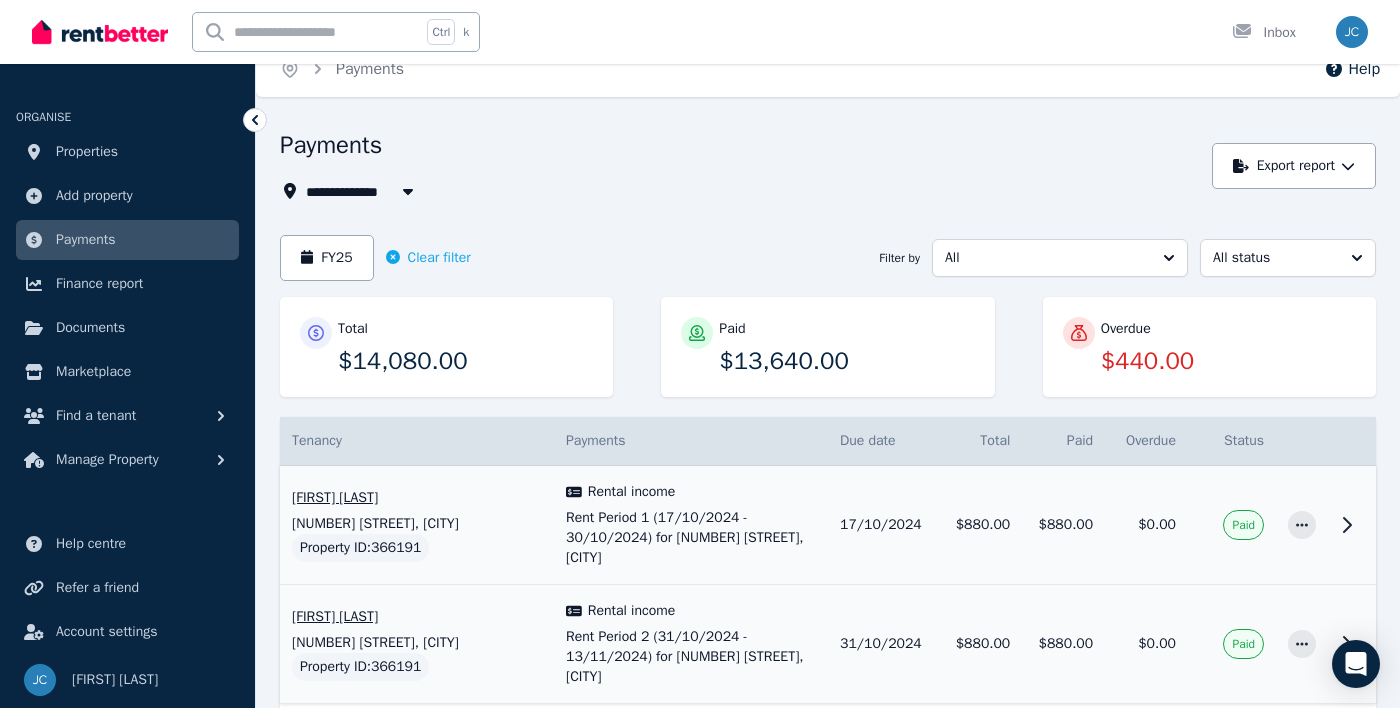 scroll, scrollTop: 0, scrollLeft: 0, axis: both 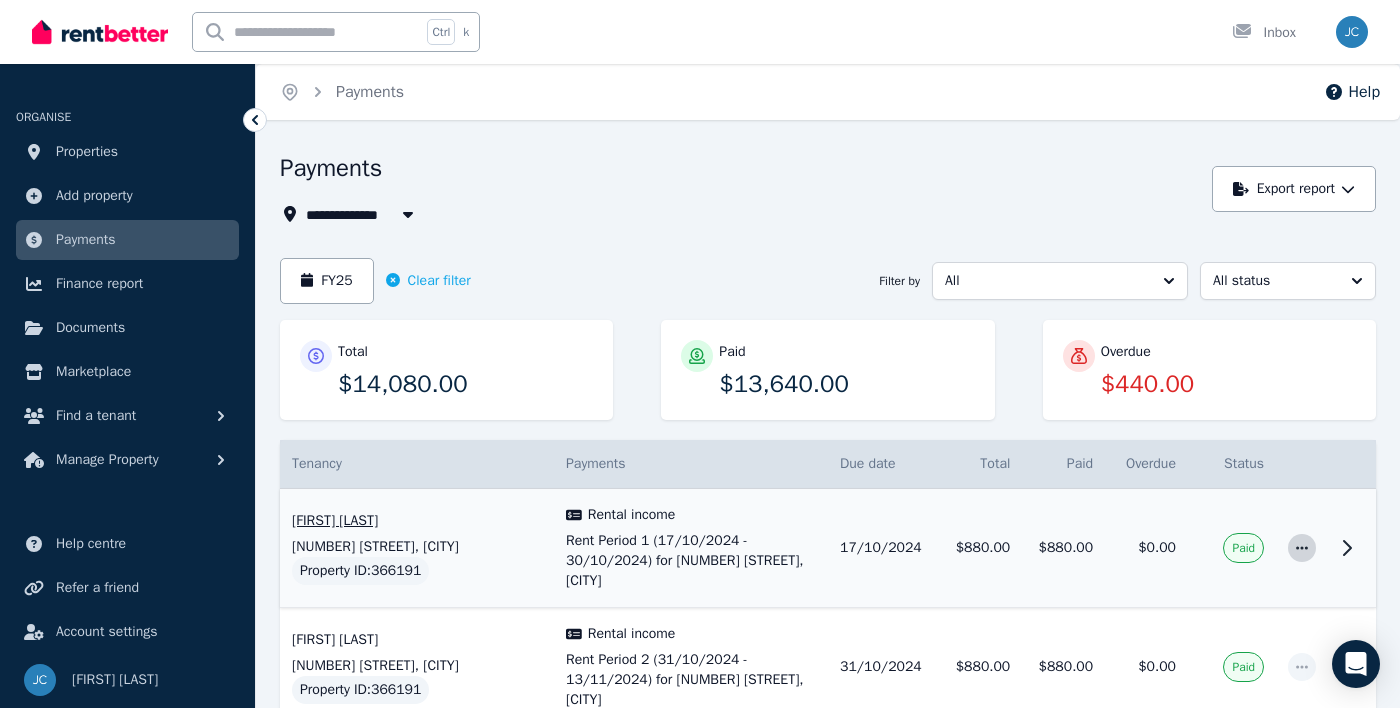 click at bounding box center (1302, 548) 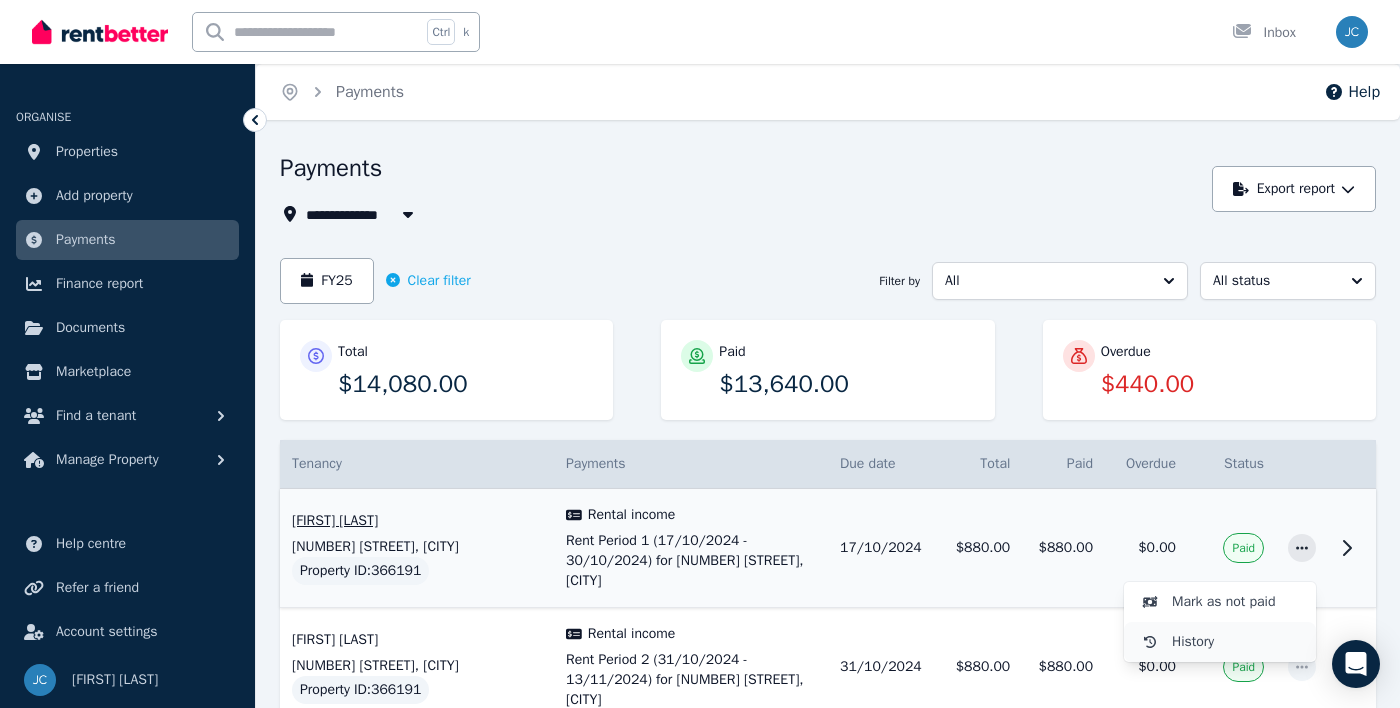 click on "History" at bounding box center (1236, 642) 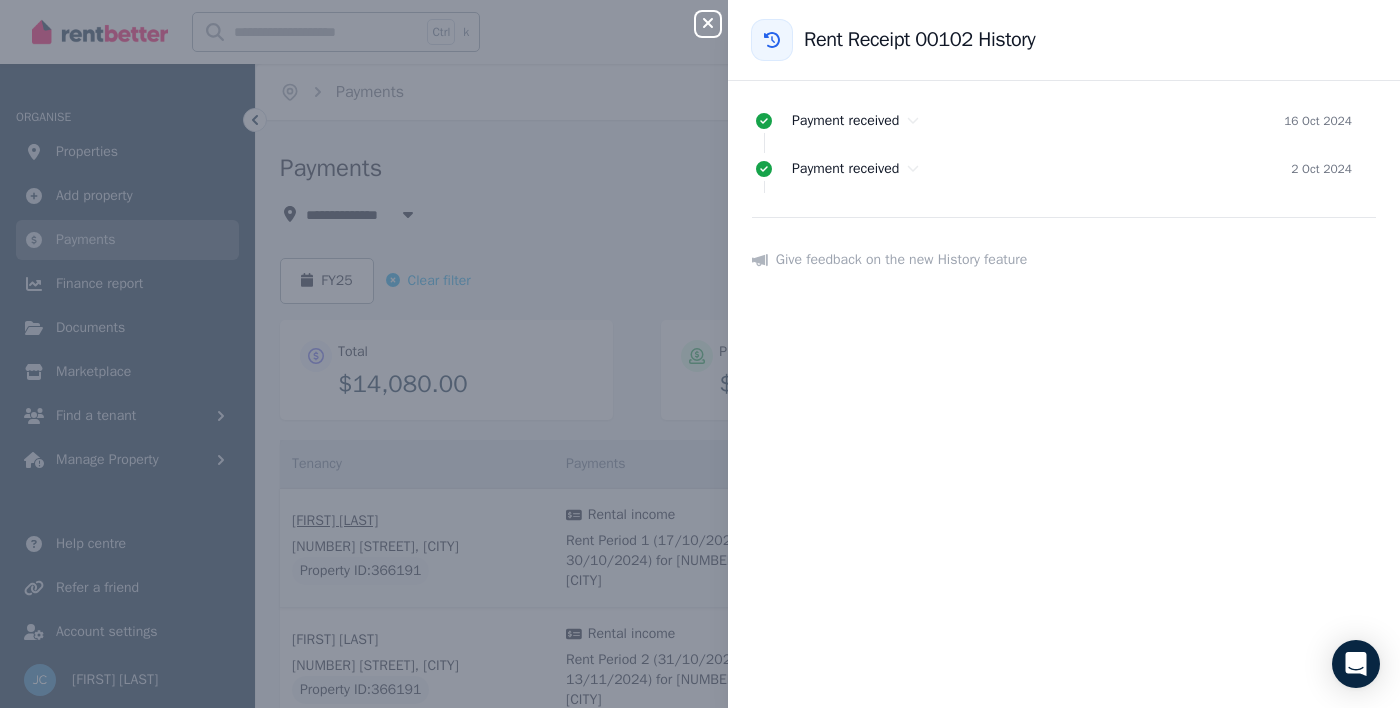 click 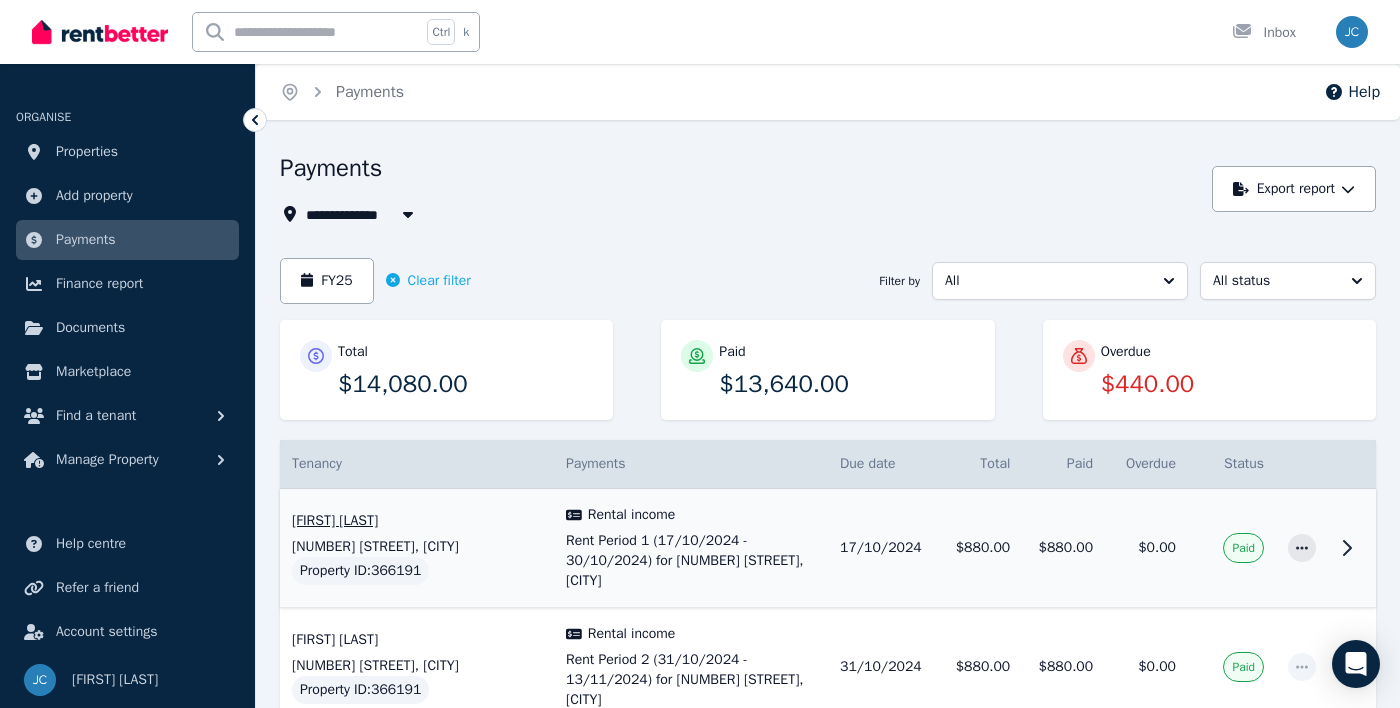 click 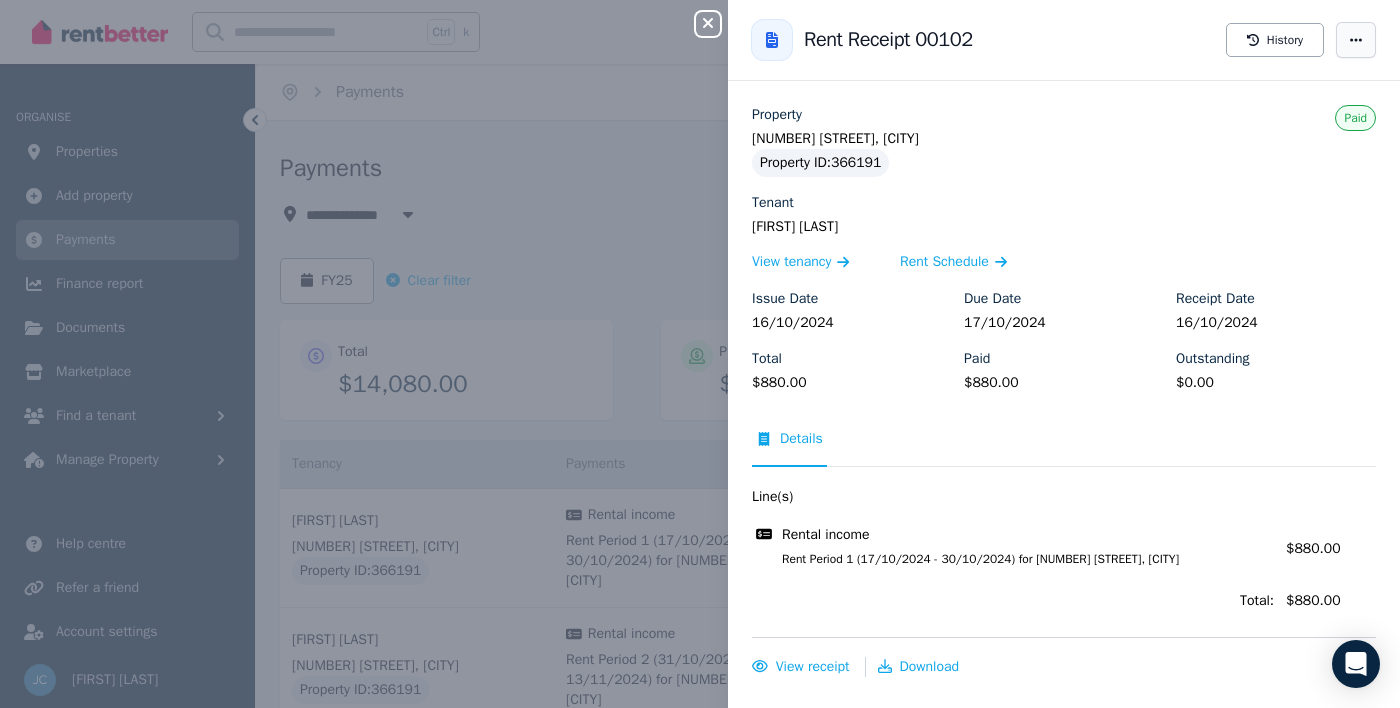 click 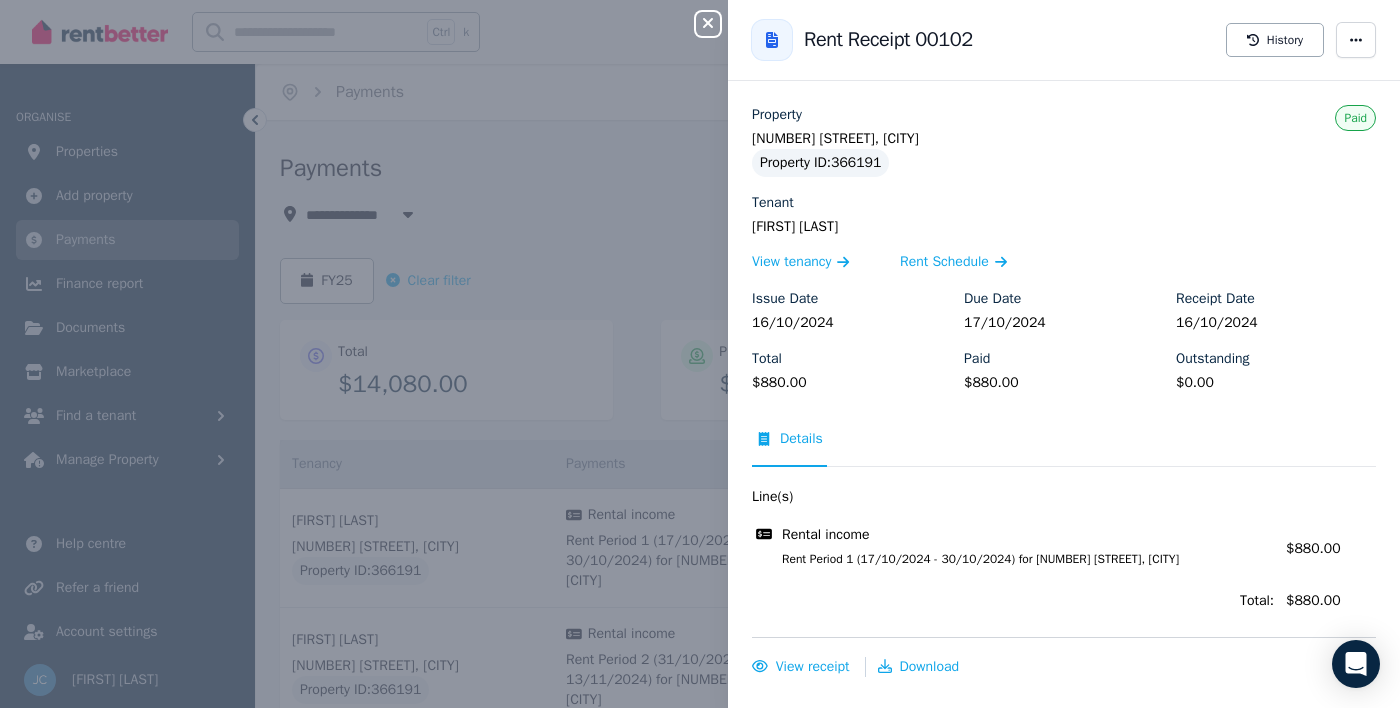 click on "Details" at bounding box center [801, 439] 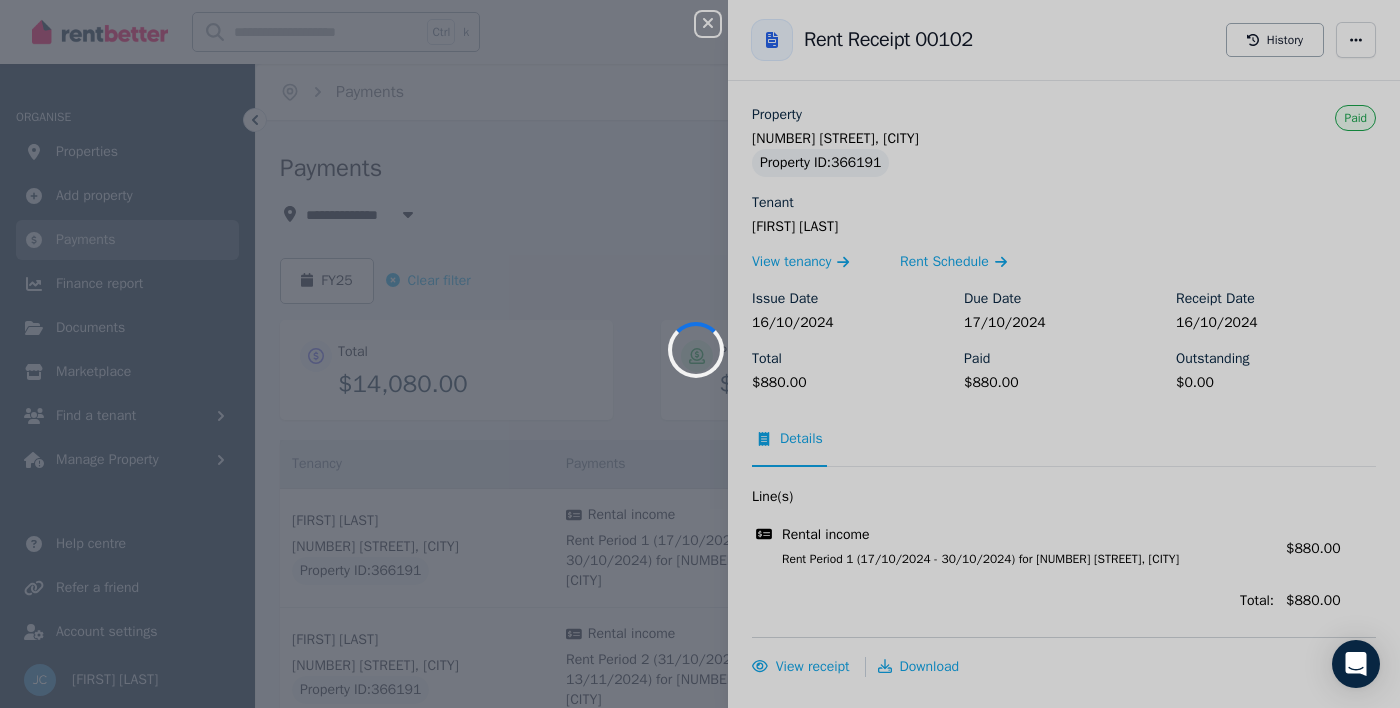 click at bounding box center (700, 354) 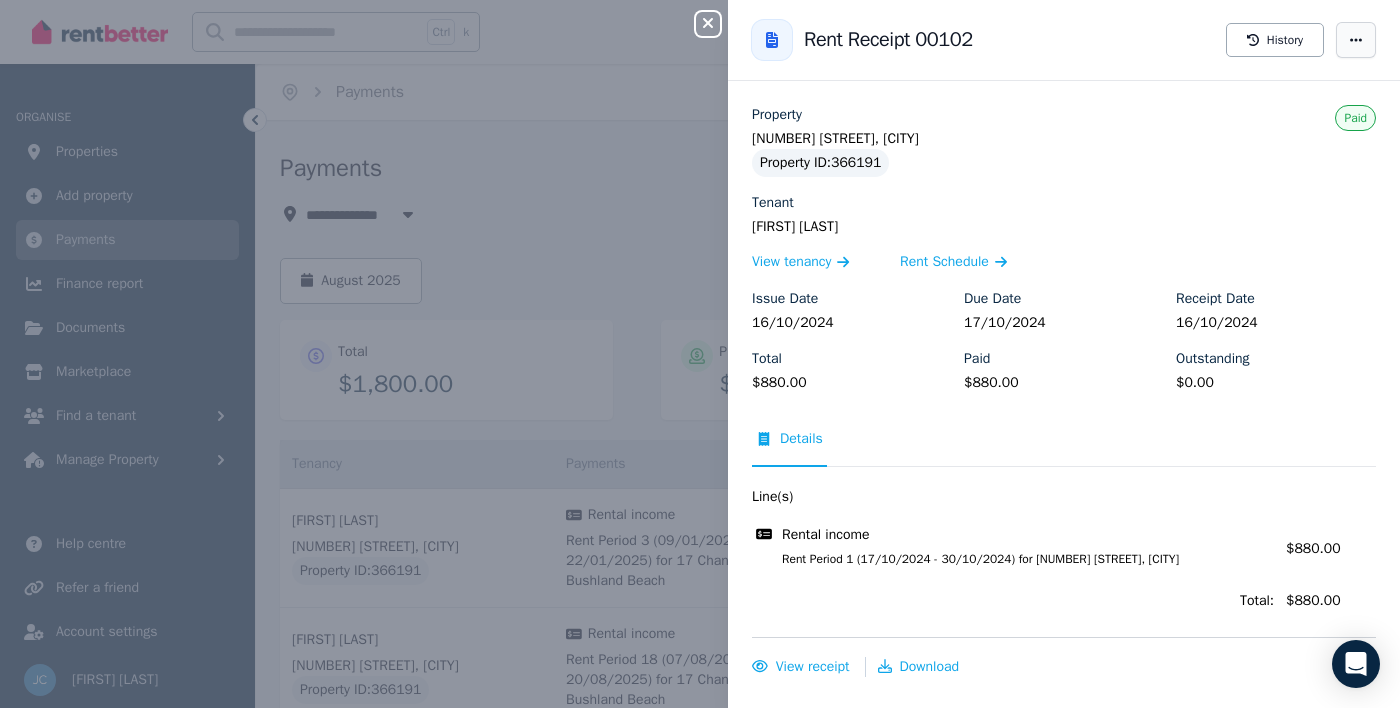 click 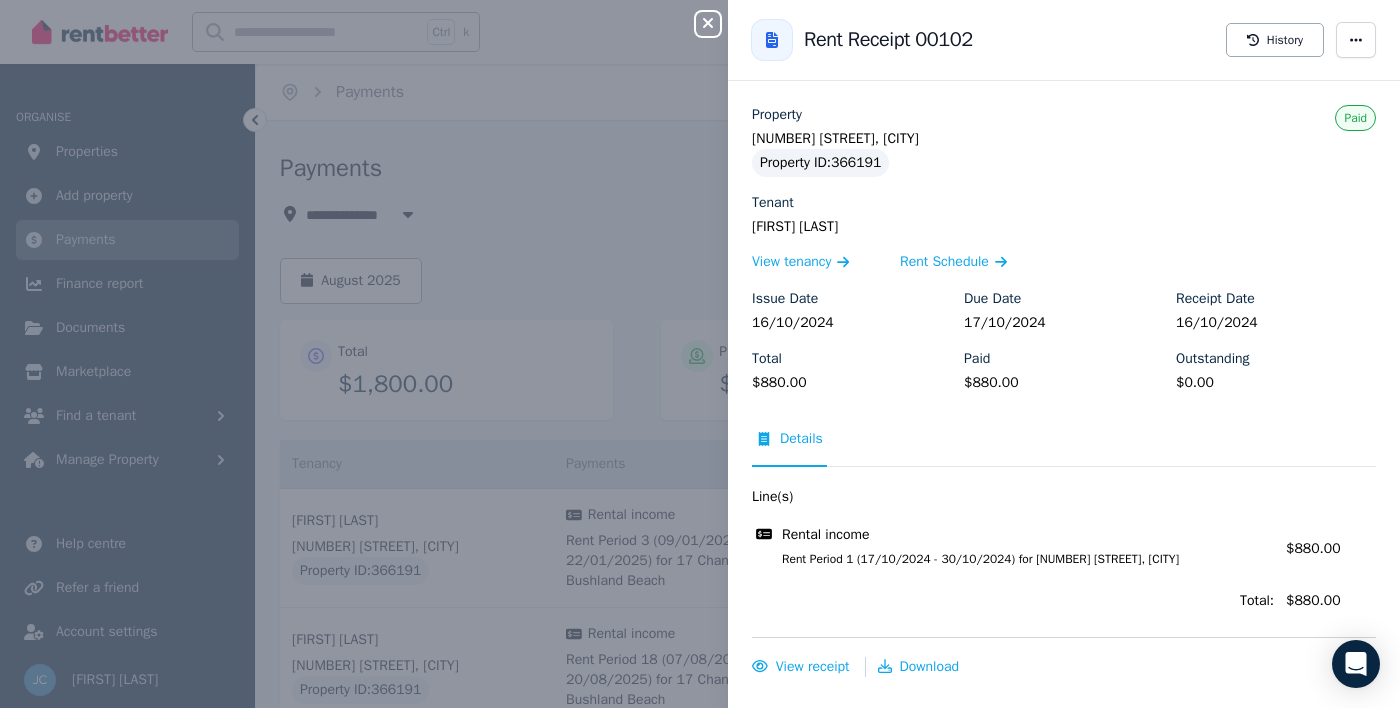 click 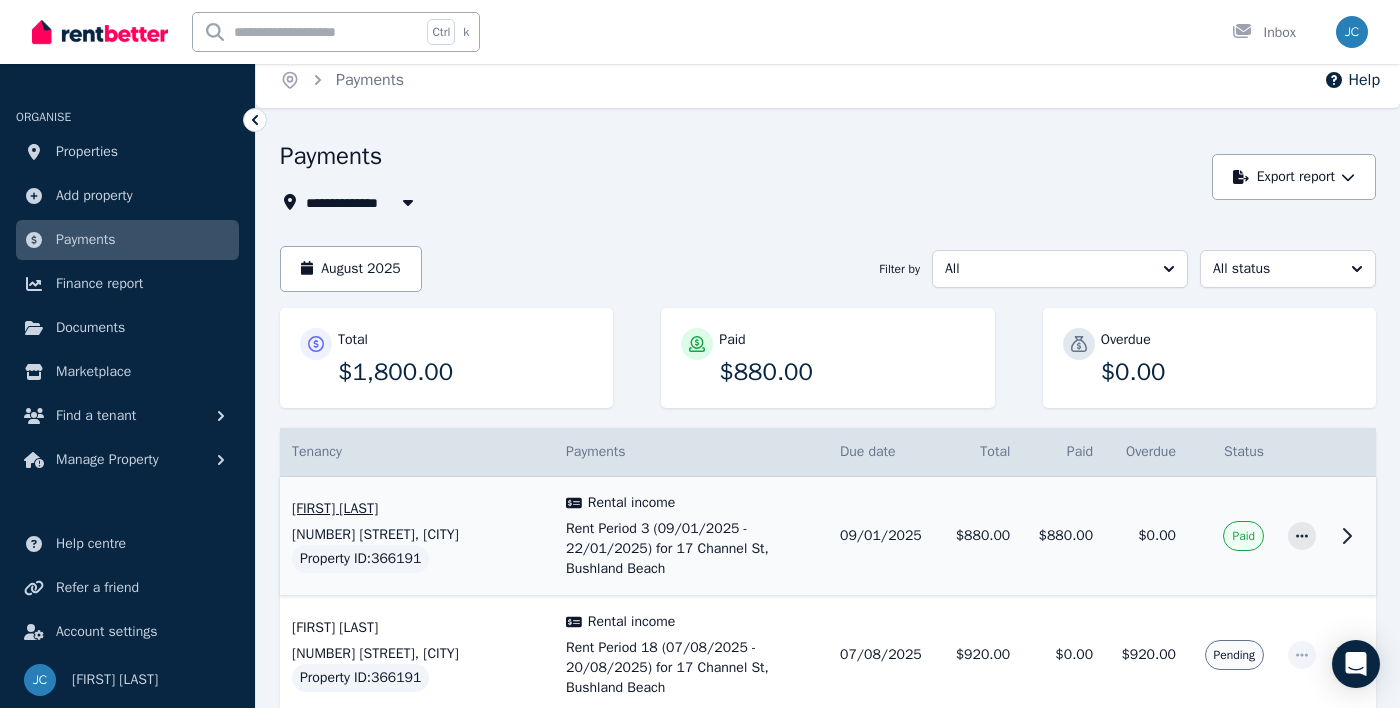 scroll, scrollTop: 0, scrollLeft: 0, axis: both 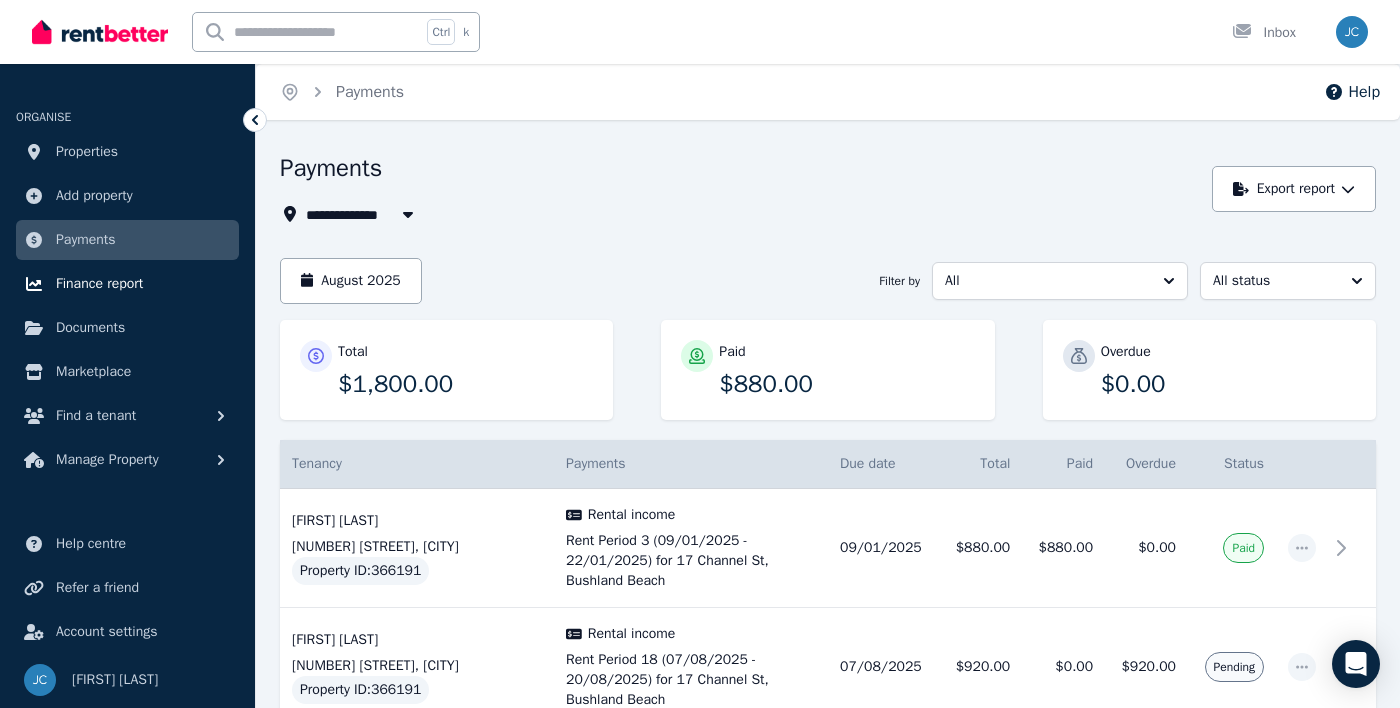 click on "Finance report" at bounding box center [127, 284] 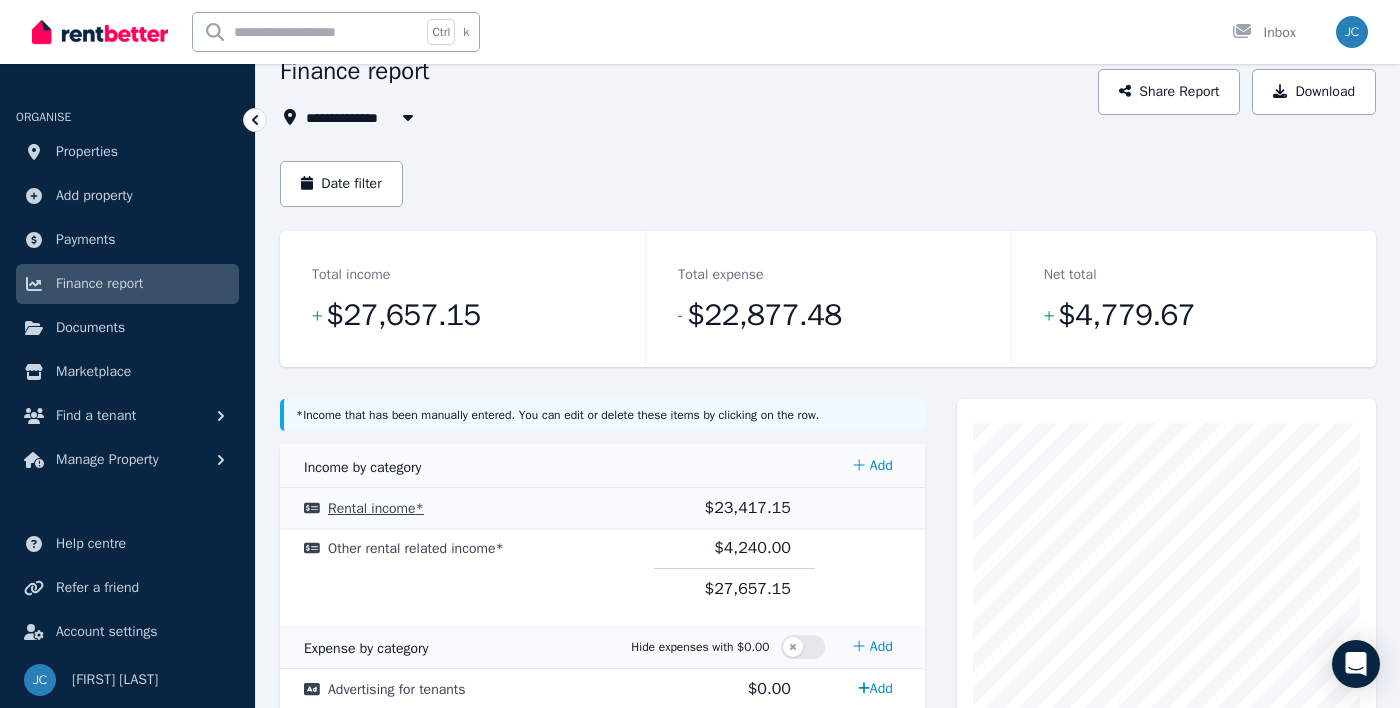 scroll, scrollTop: 115, scrollLeft: 0, axis: vertical 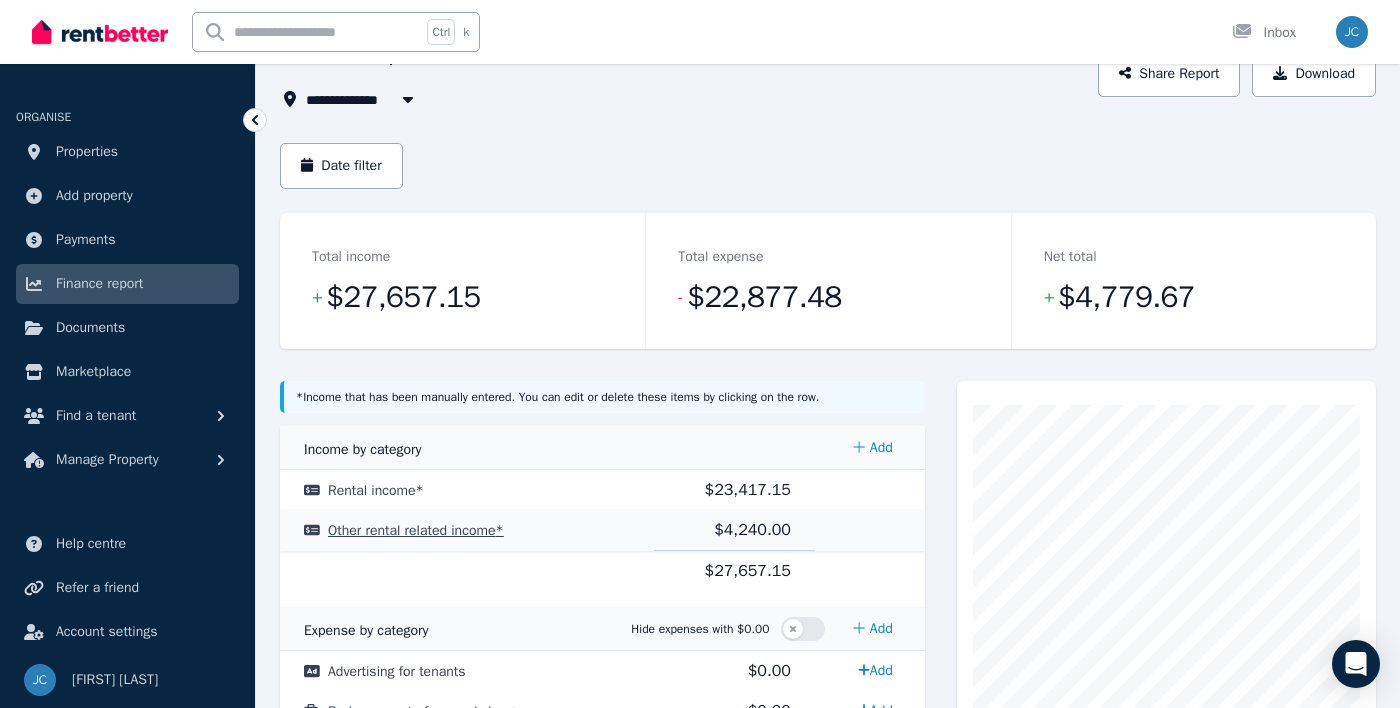 click on "Other rental related income *" at bounding box center (416, 530) 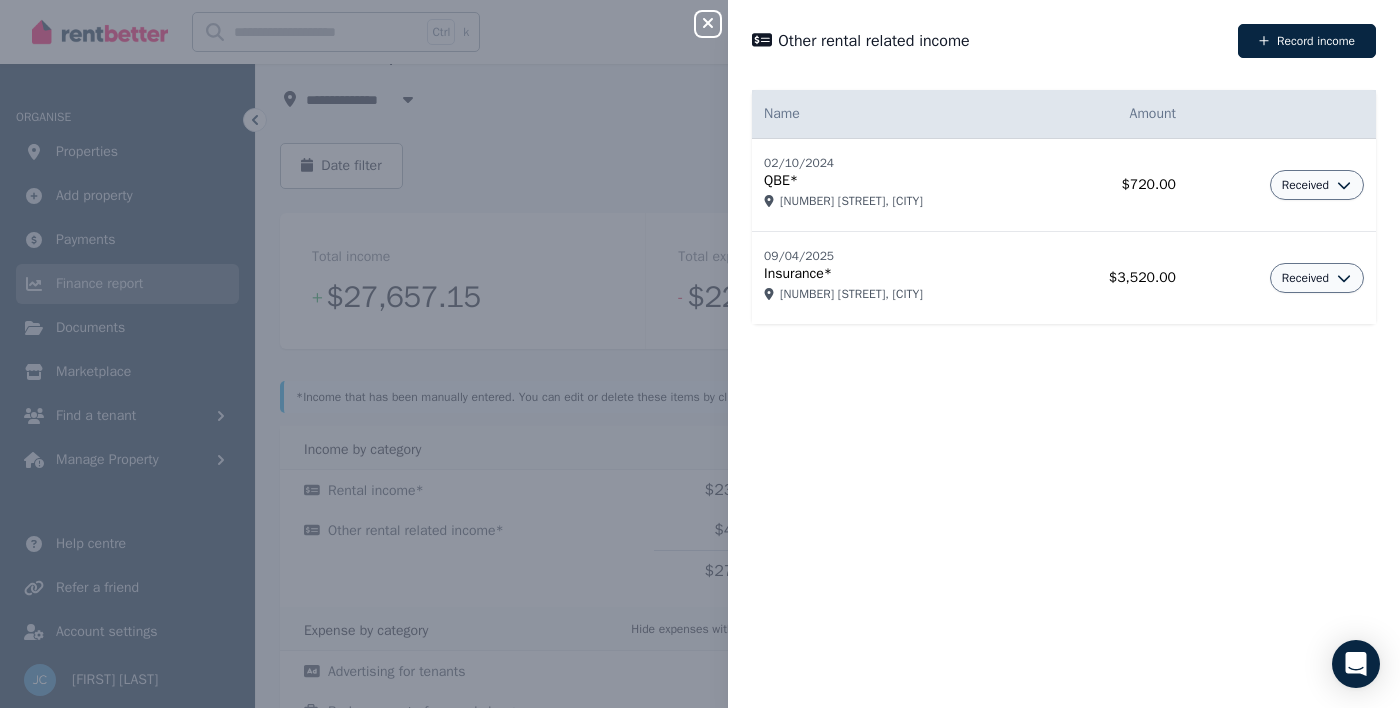click 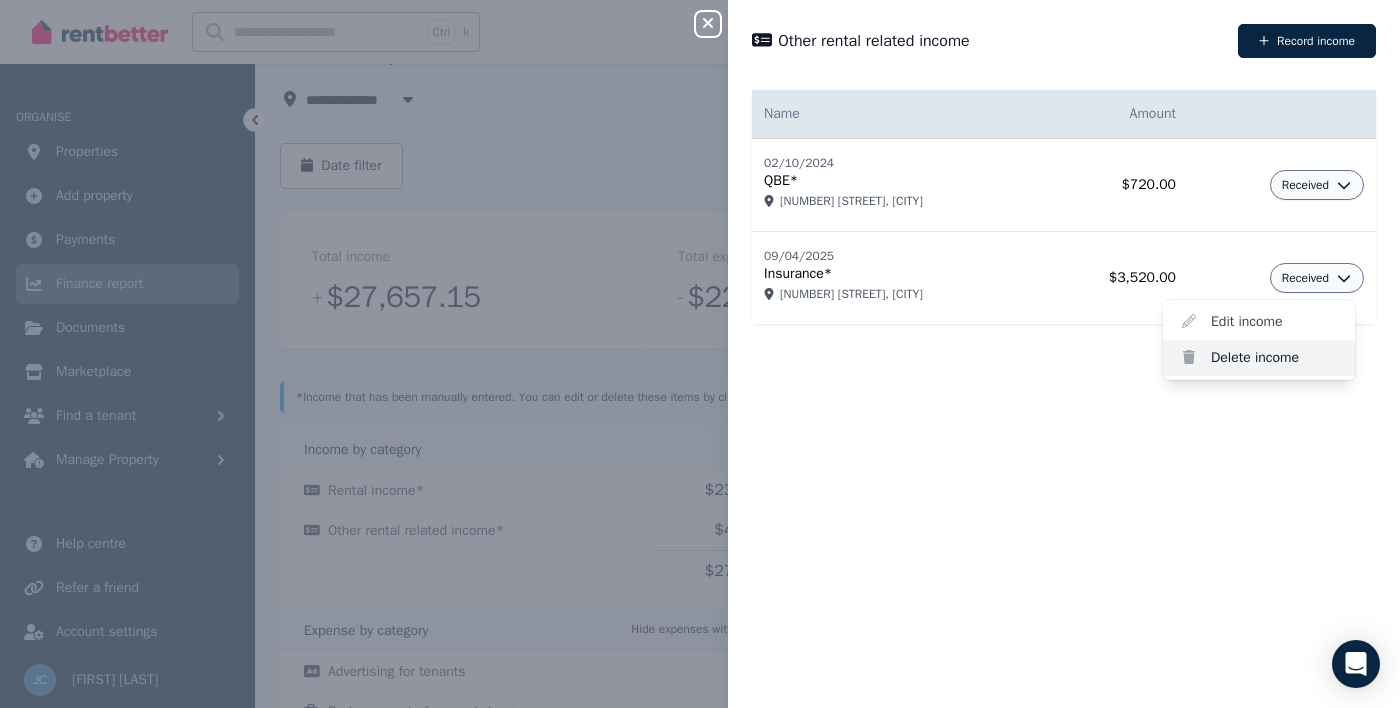 click on "Delete income" at bounding box center [1259, 358] 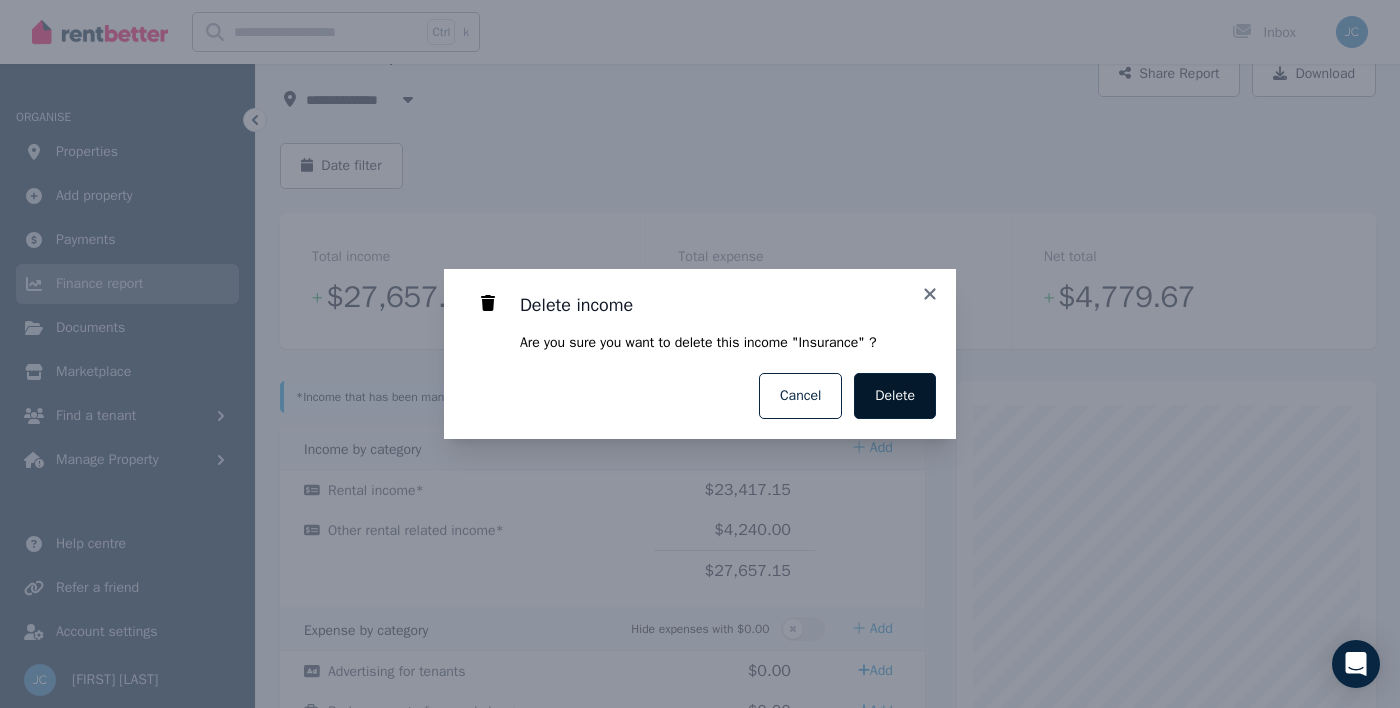 click on "Delete" at bounding box center (895, 396) 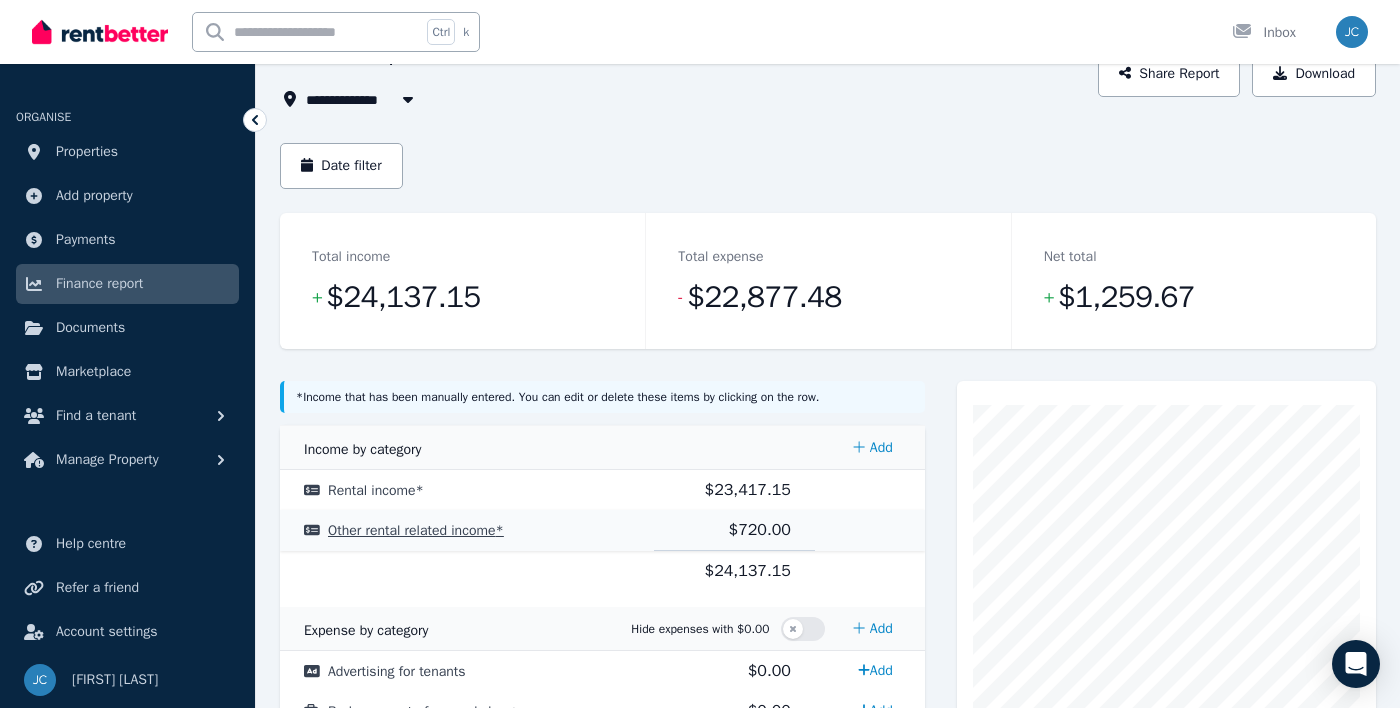 click on "Other rental related income *" at bounding box center (467, 530) 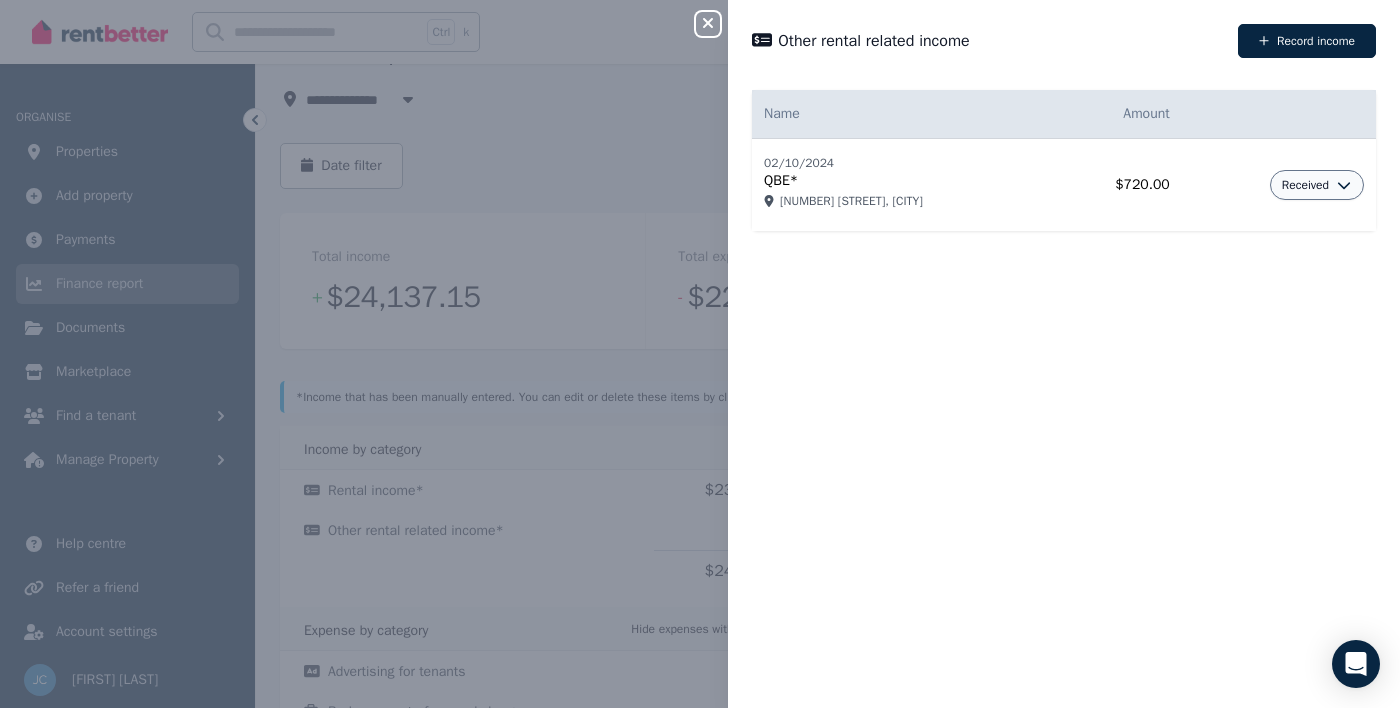 click on "Received" at bounding box center (1305, 185) 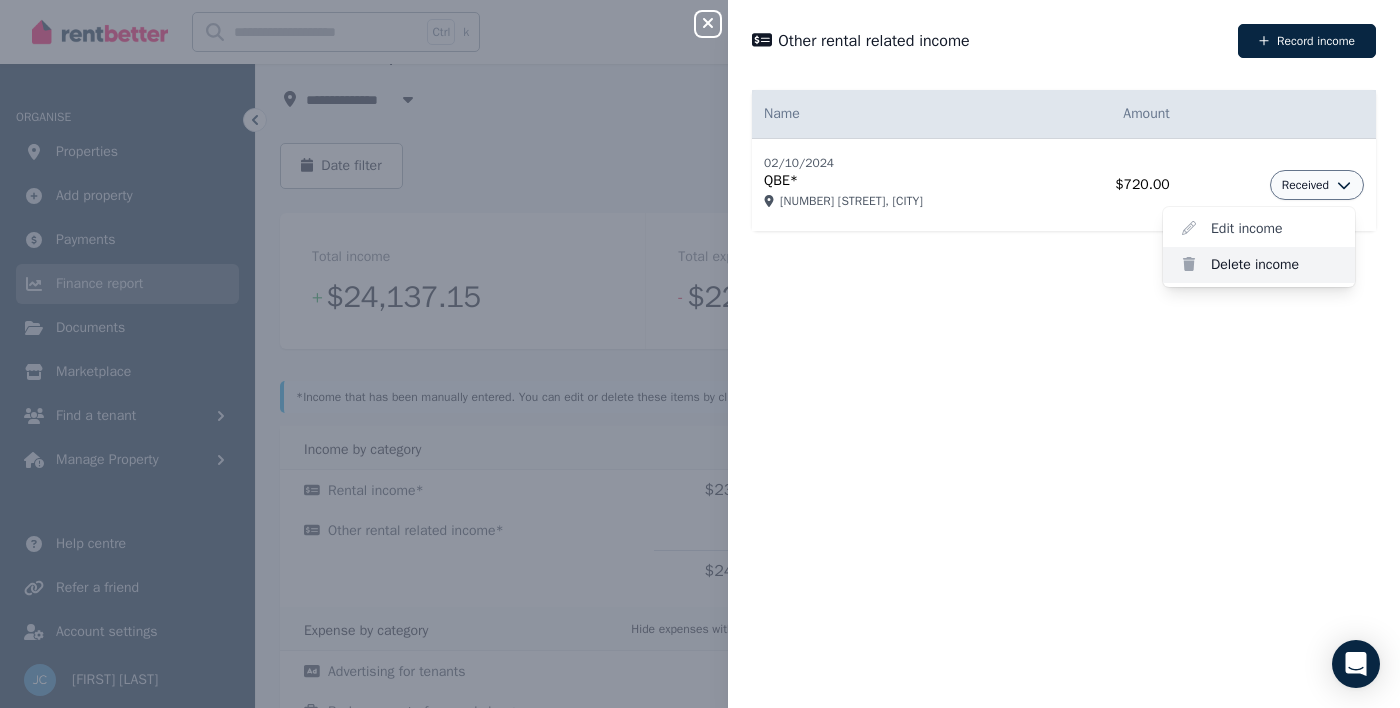 click on "Delete income" at bounding box center (1259, 265) 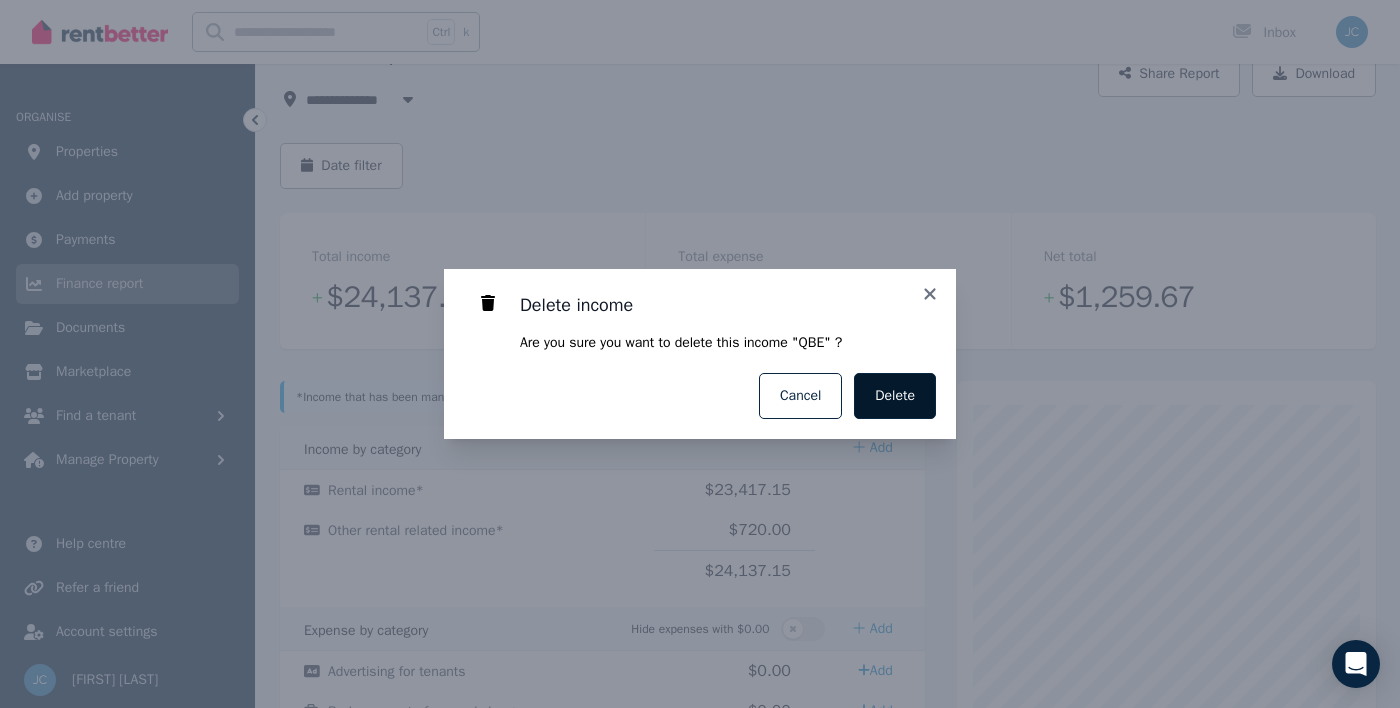 click on "Delete" at bounding box center [895, 396] 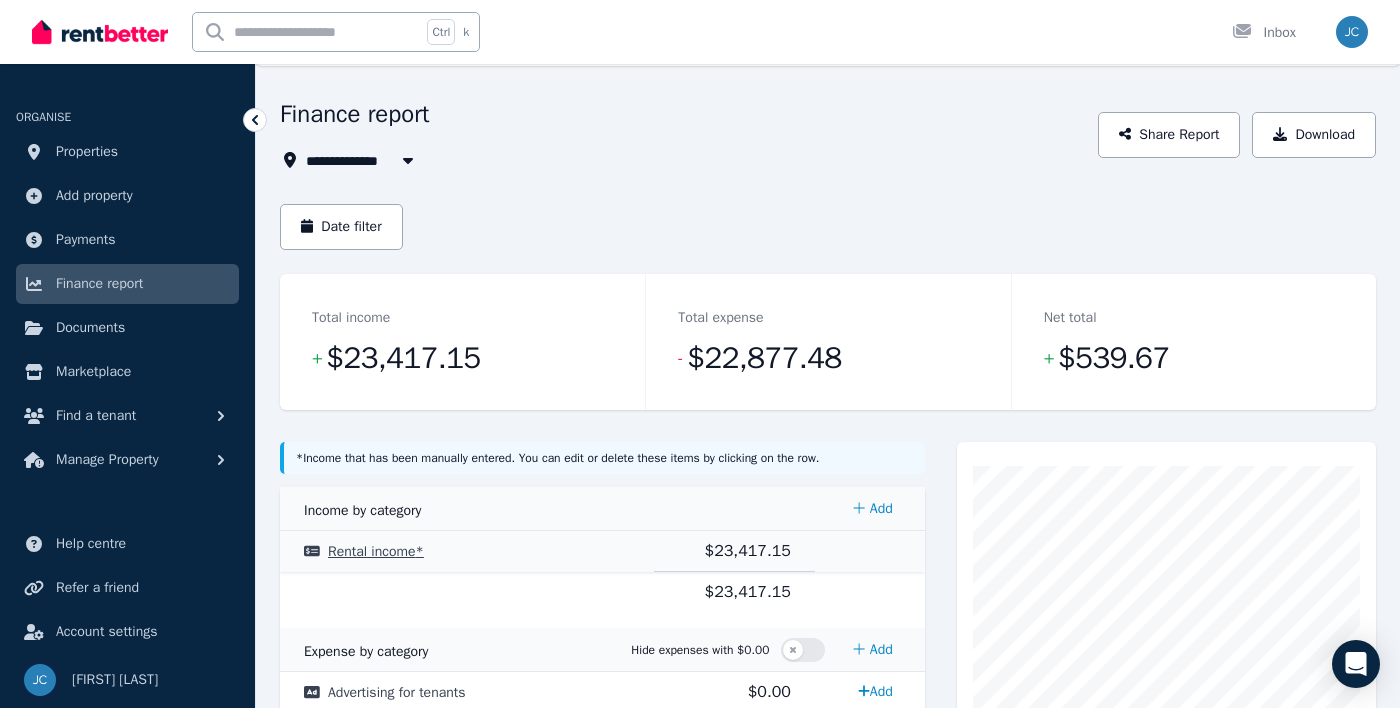 scroll, scrollTop: 0, scrollLeft: 0, axis: both 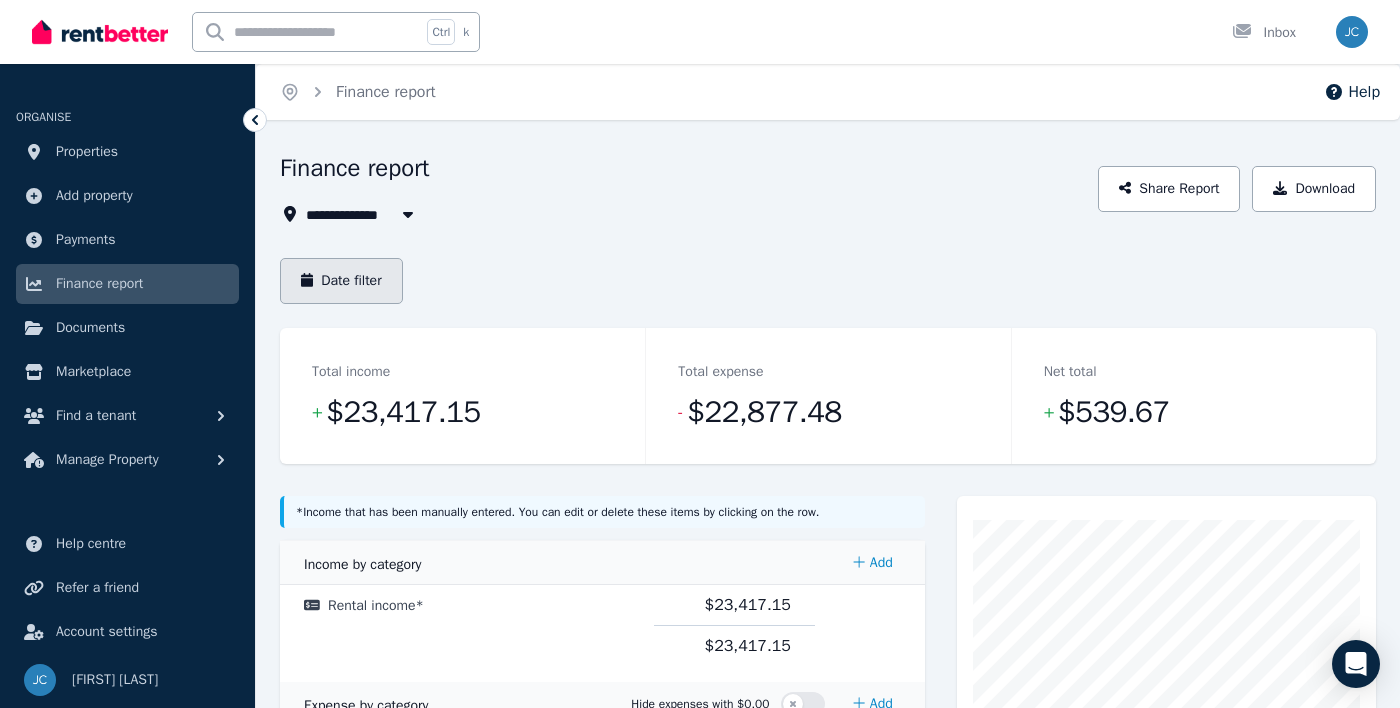 click on "Date filter" at bounding box center (341, 281) 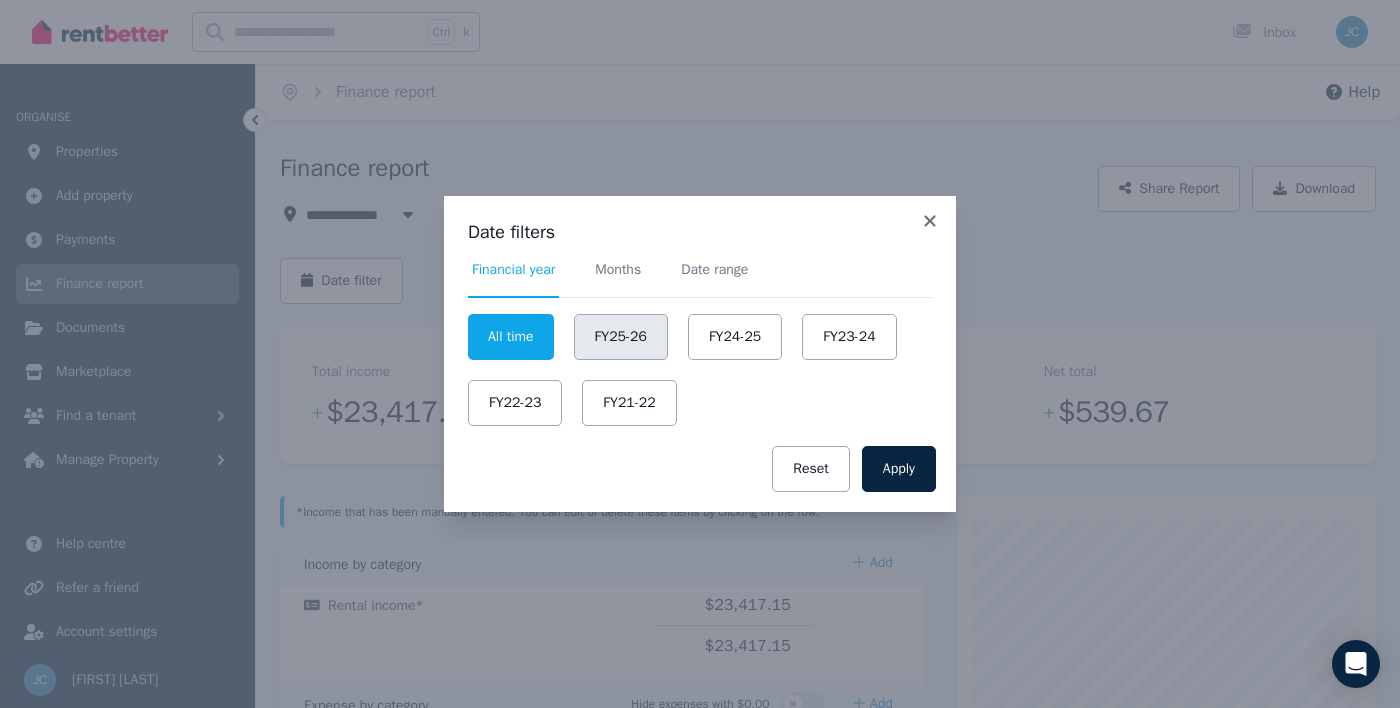 click on "FY25-26" at bounding box center [621, 337] 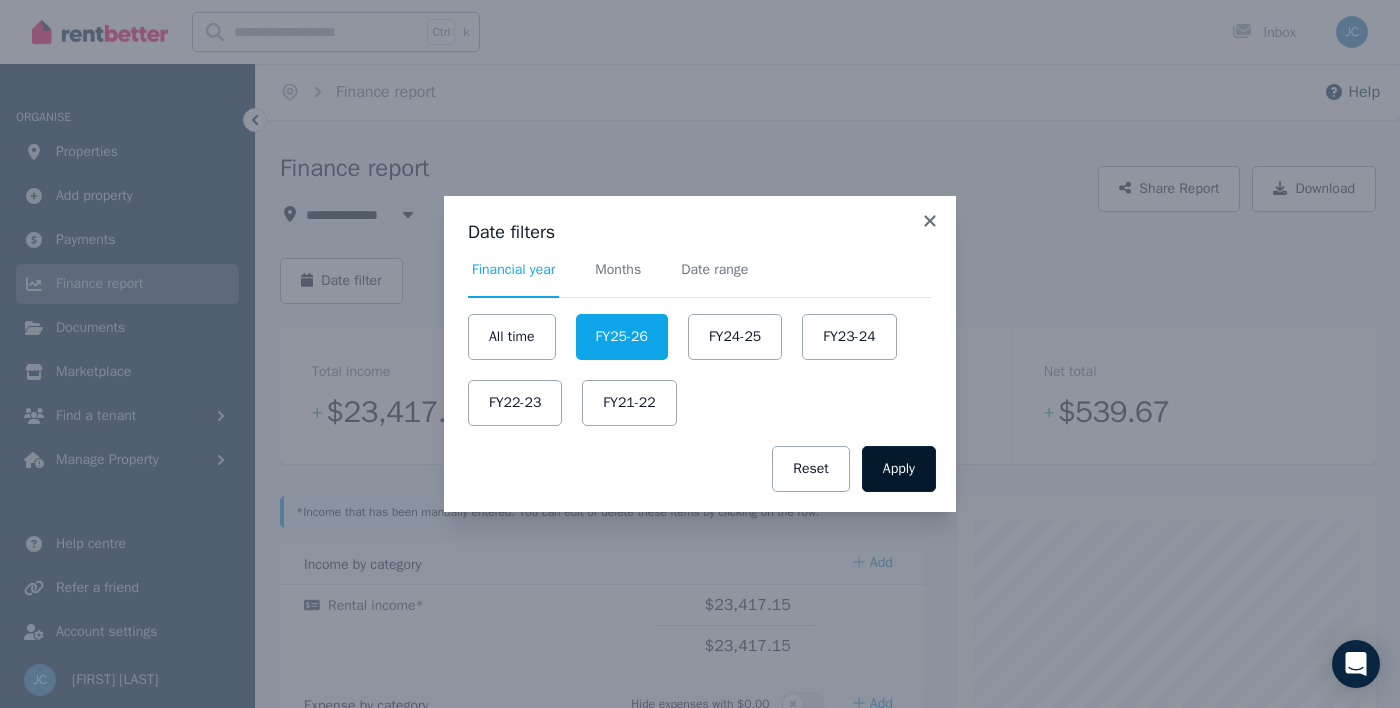 click on "Apply" at bounding box center [899, 469] 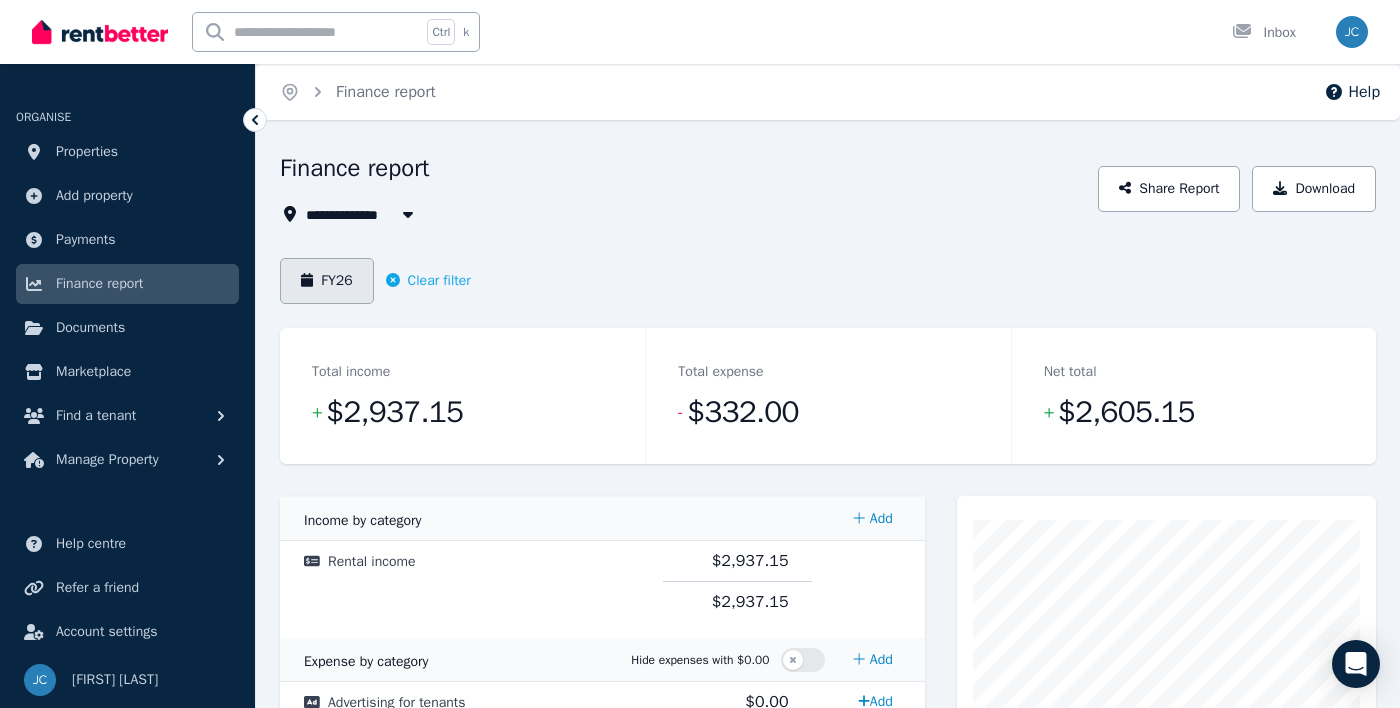 click on "FY26" at bounding box center [327, 281] 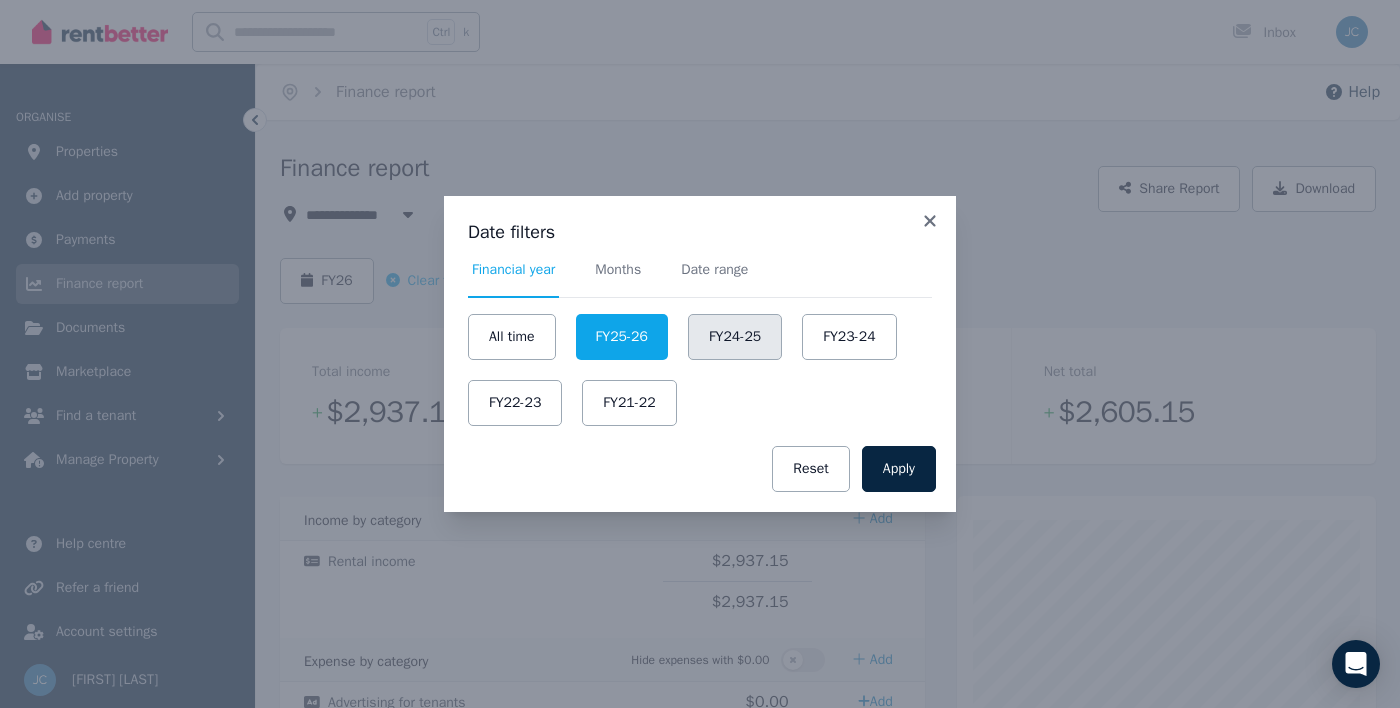 click on "FY24-25" at bounding box center (735, 337) 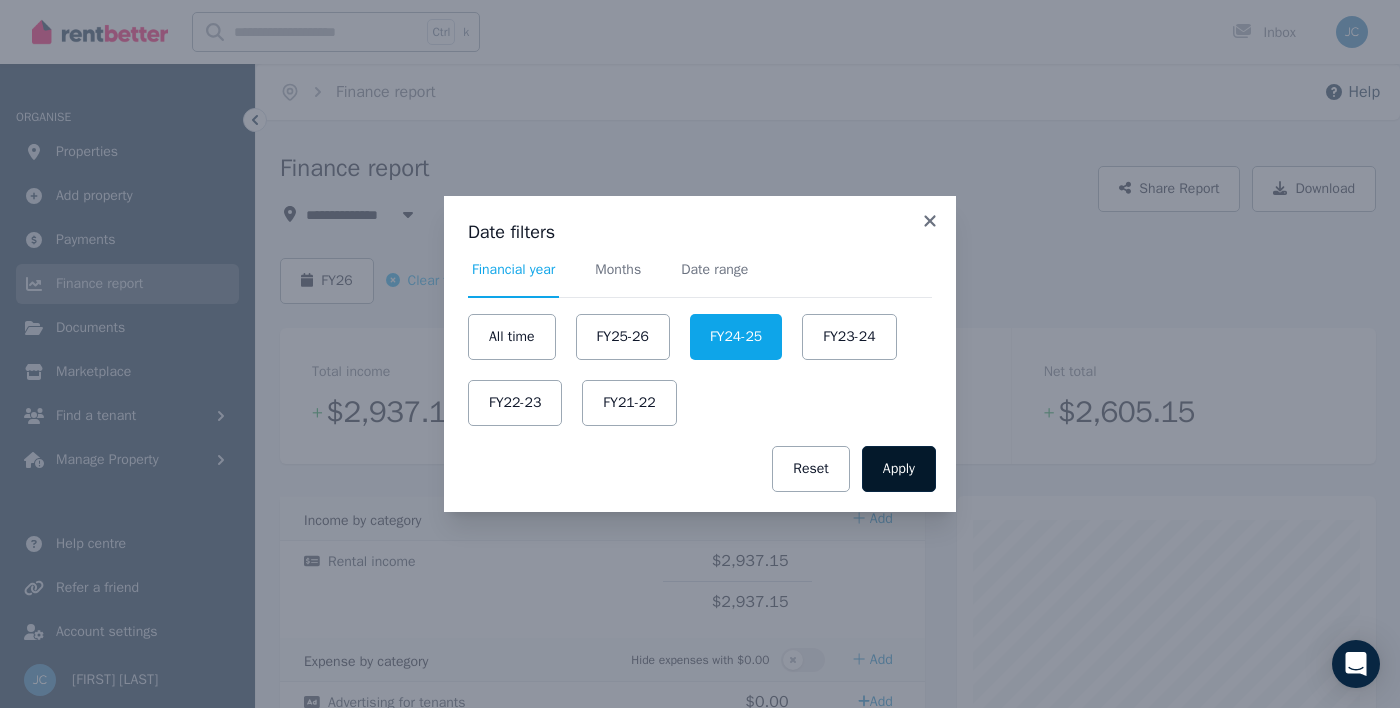 click on "Apply" at bounding box center (899, 469) 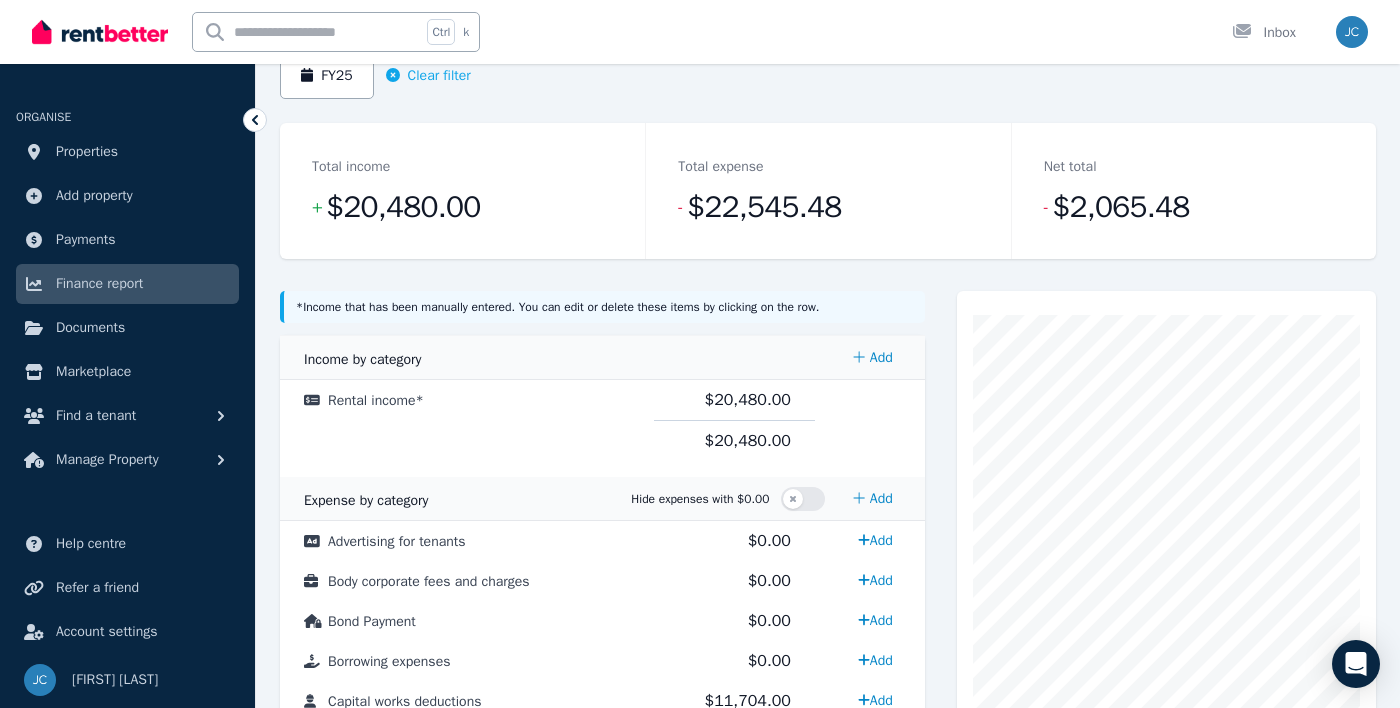 scroll, scrollTop: 0, scrollLeft: 0, axis: both 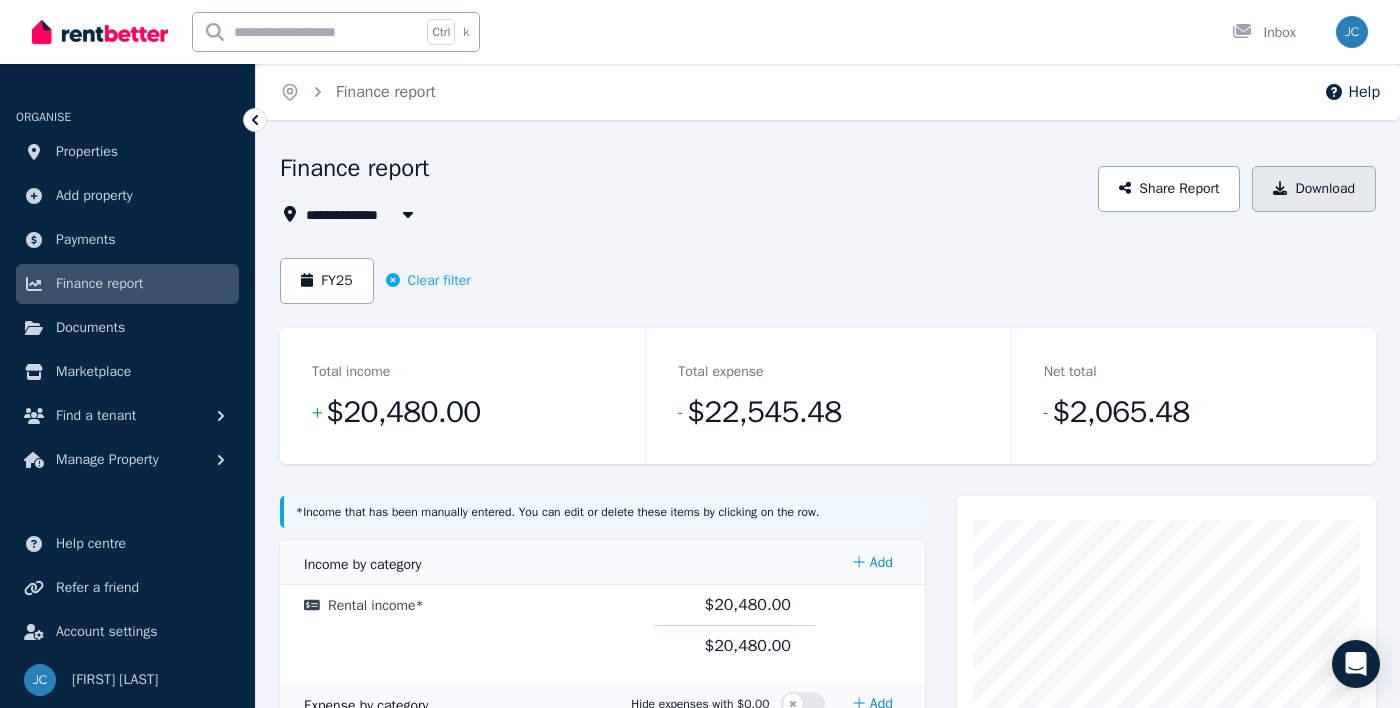 click on "Download" at bounding box center [1314, 189] 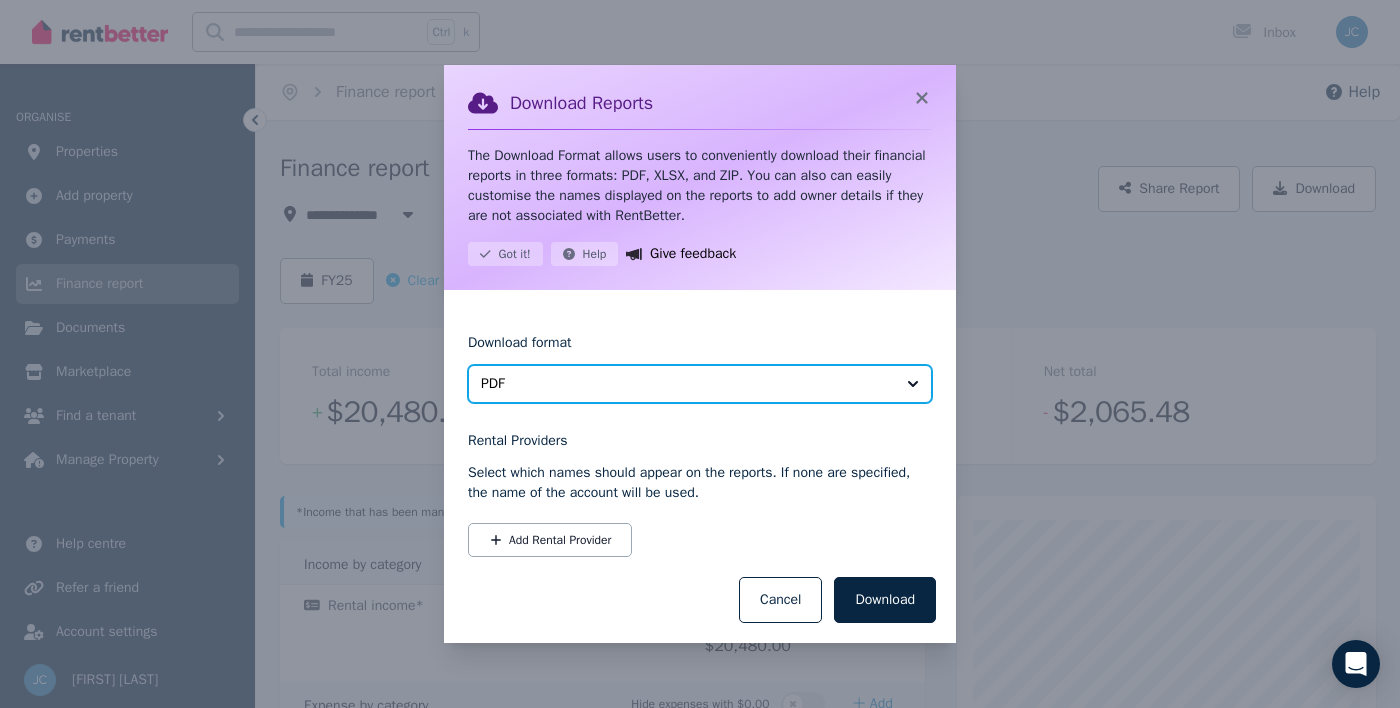 click on "PDF" at bounding box center [686, 384] 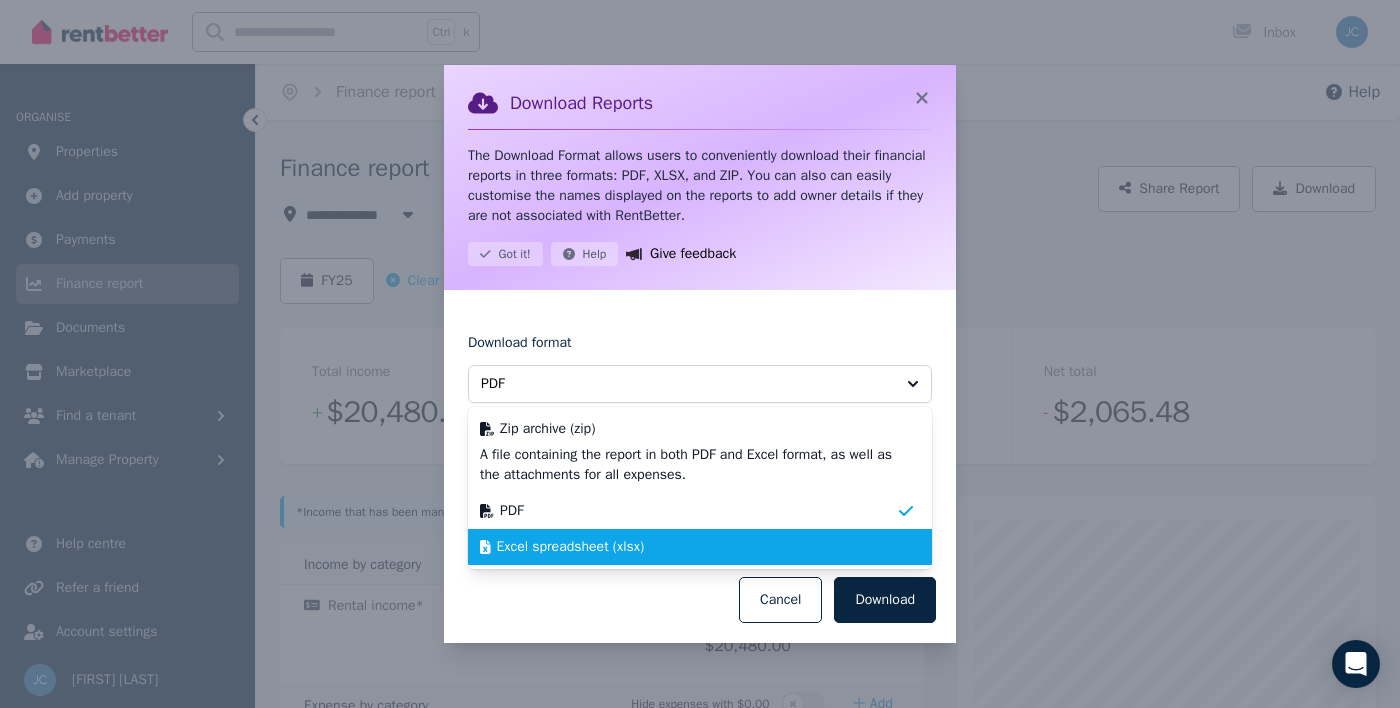 click on "Excel spreadsheet (xlsx)" at bounding box center (688, 547) 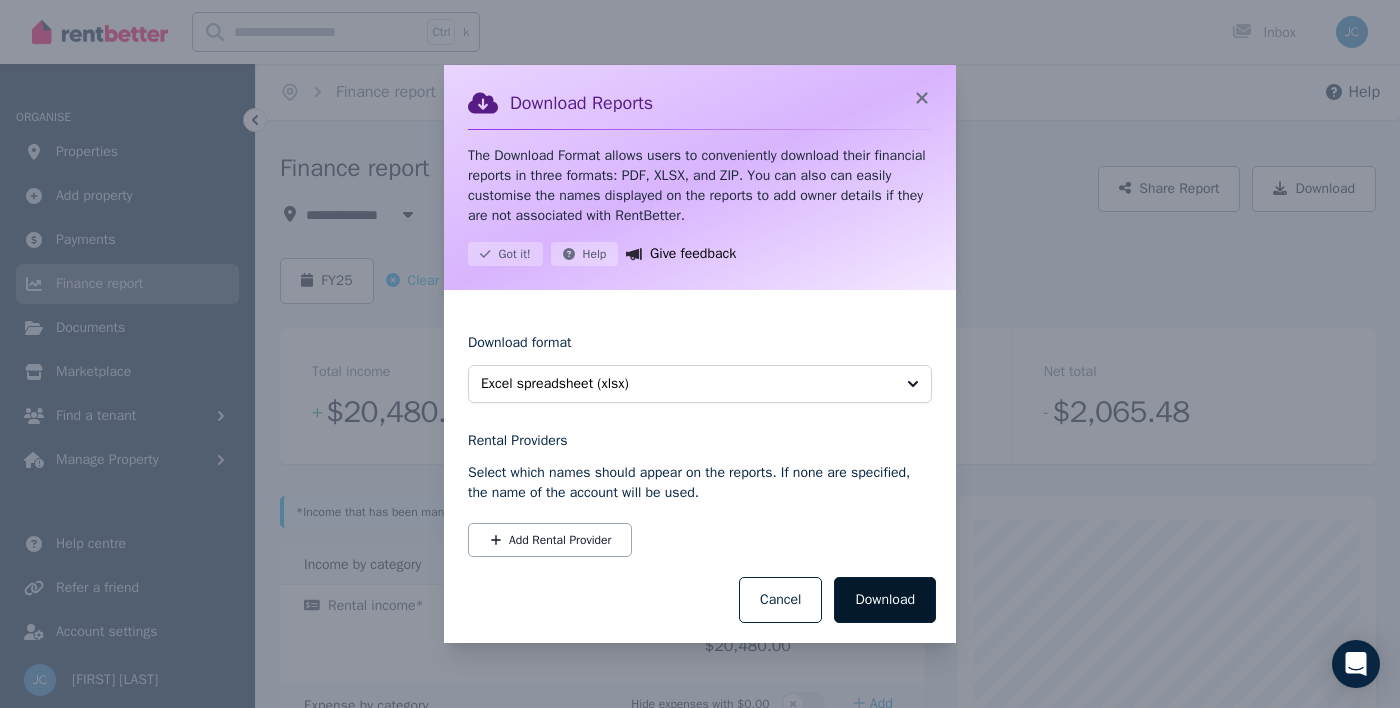click on "Download" at bounding box center (885, 600) 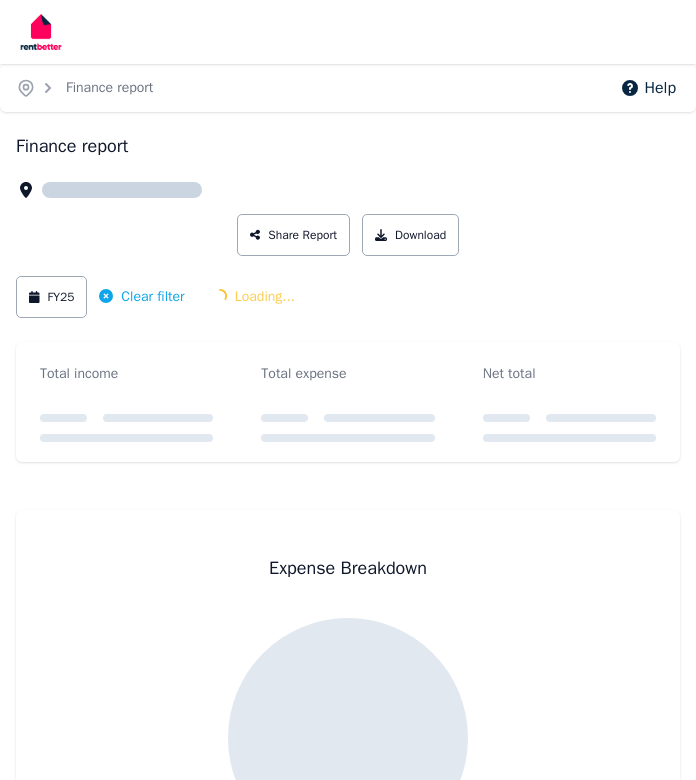 scroll, scrollTop: 0, scrollLeft: 0, axis: both 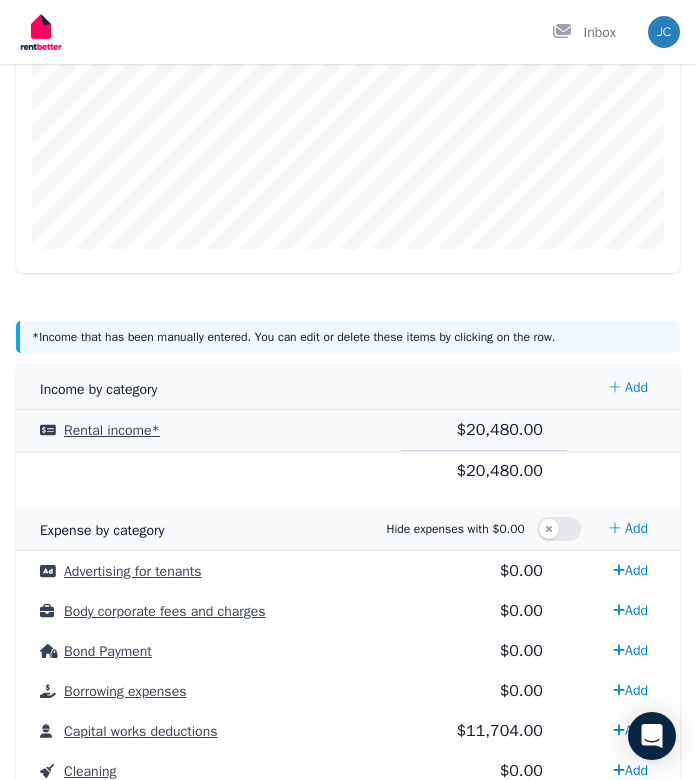 click on "Rental income *" at bounding box center [112, 430] 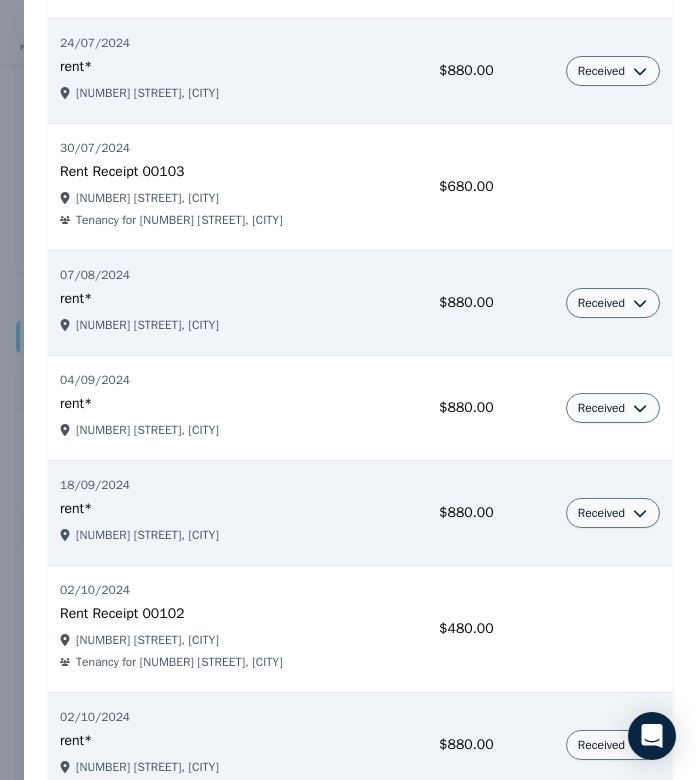 scroll, scrollTop: 0, scrollLeft: 0, axis: both 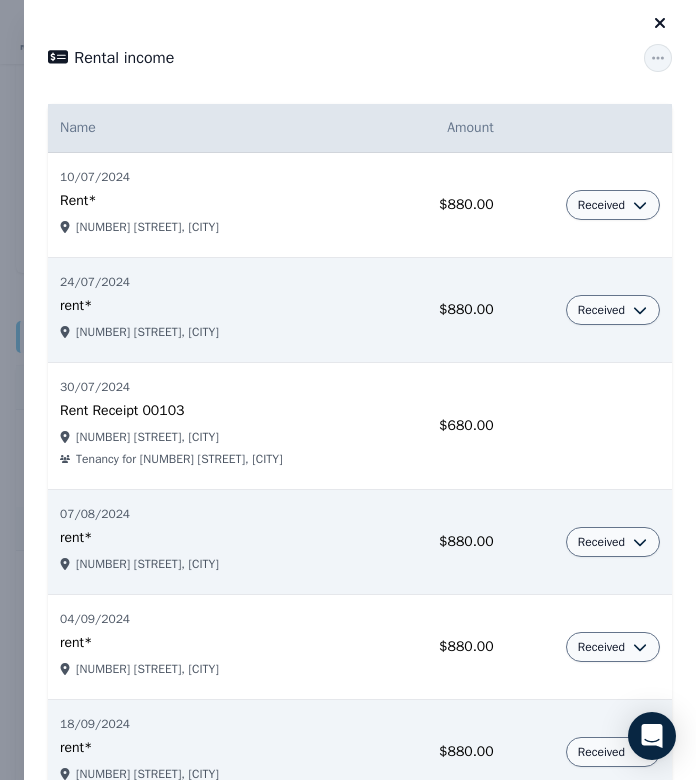 click 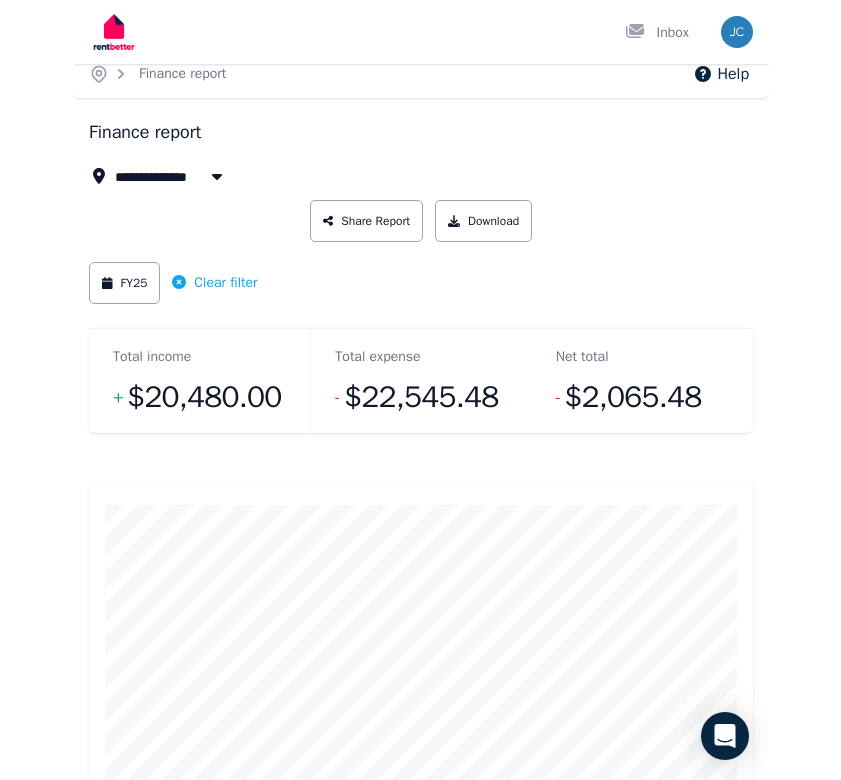 scroll, scrollTop: 0, scrollLeft: 0, axis: both 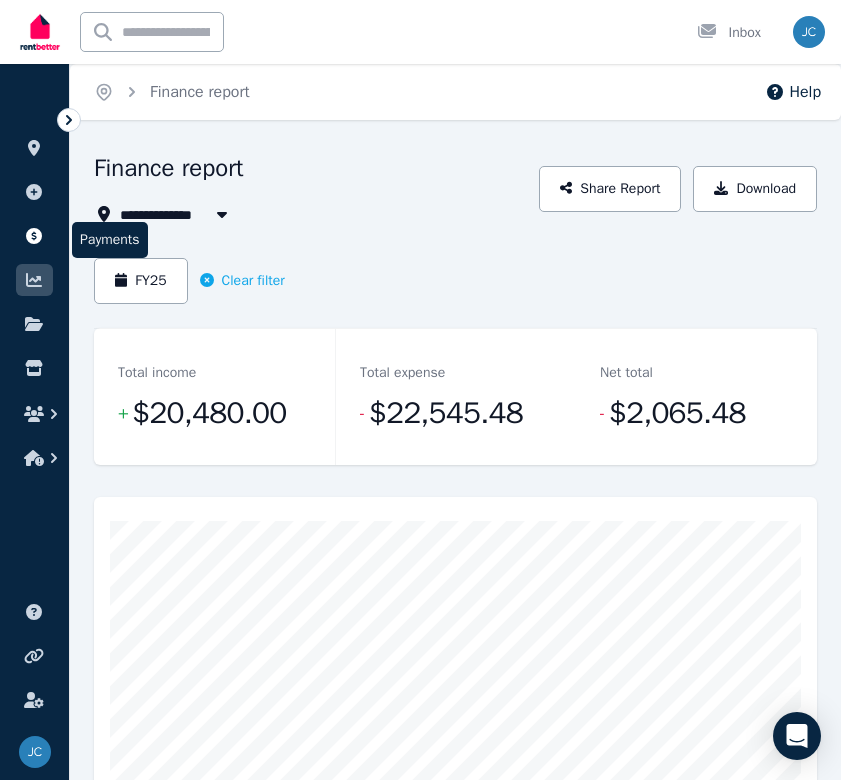 click 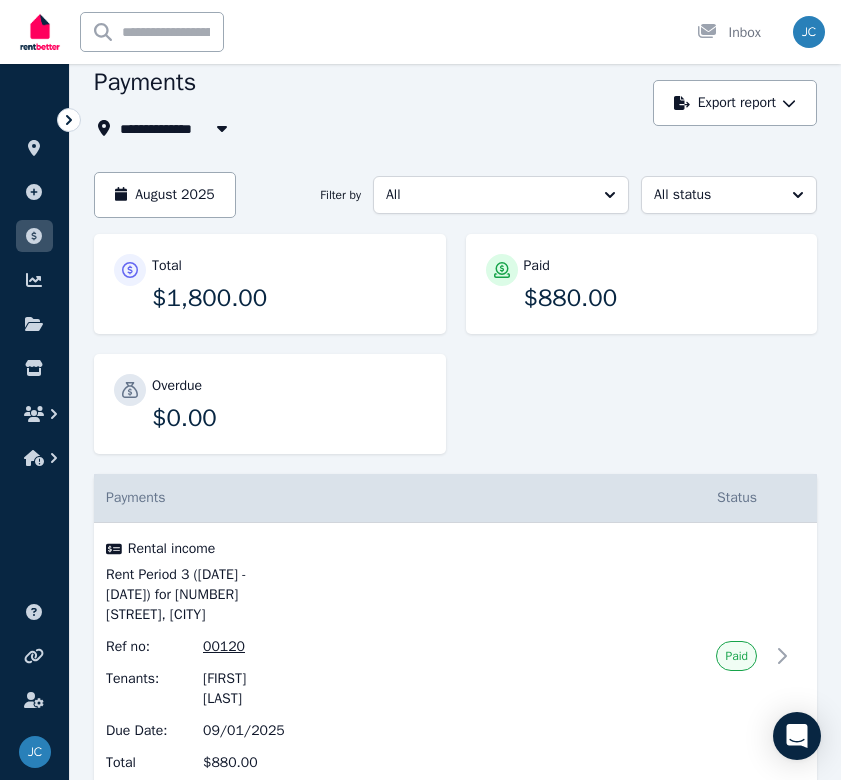 scroll, scrollTop: 0, scrollLeft: 0, axis: both 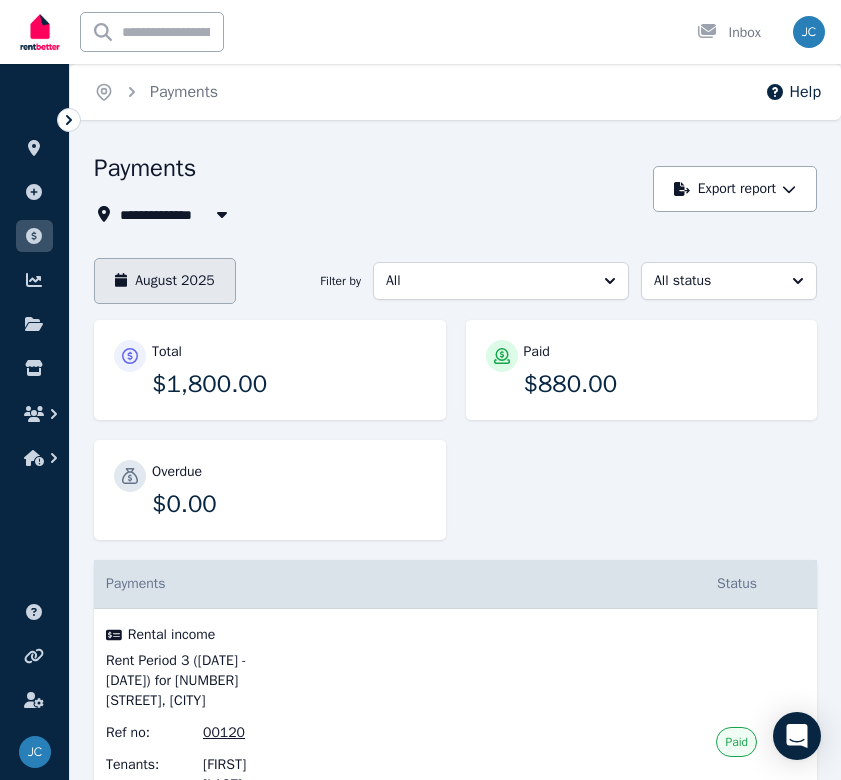 click on "August 2025" at bounding box center [165, 281] 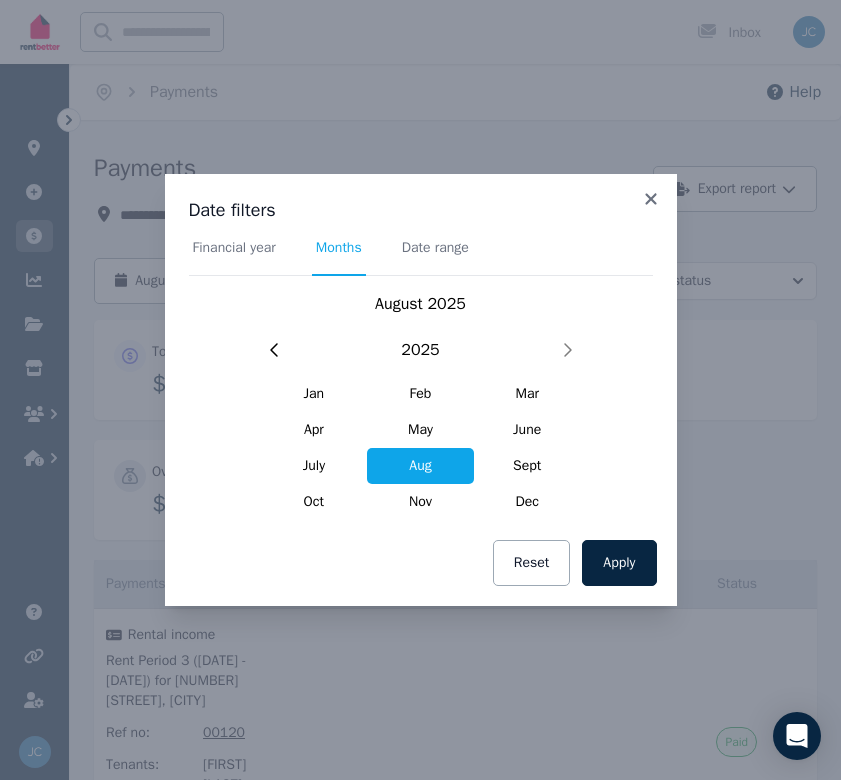 click on "Financial year" at bounding box center [234, 248] 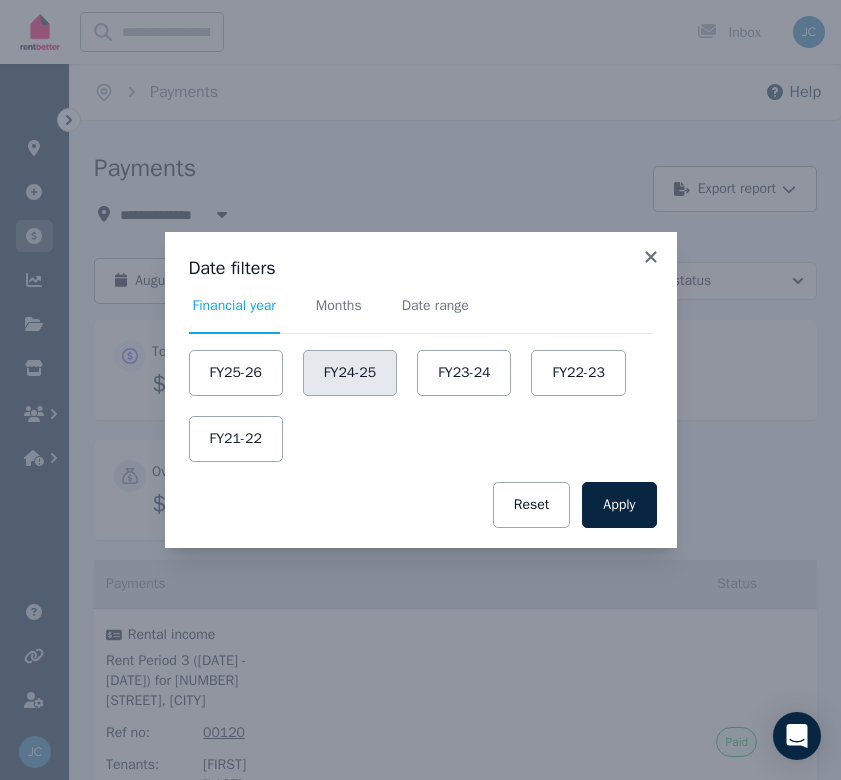 click on "FY24-25" at bounding box center (350, 373) 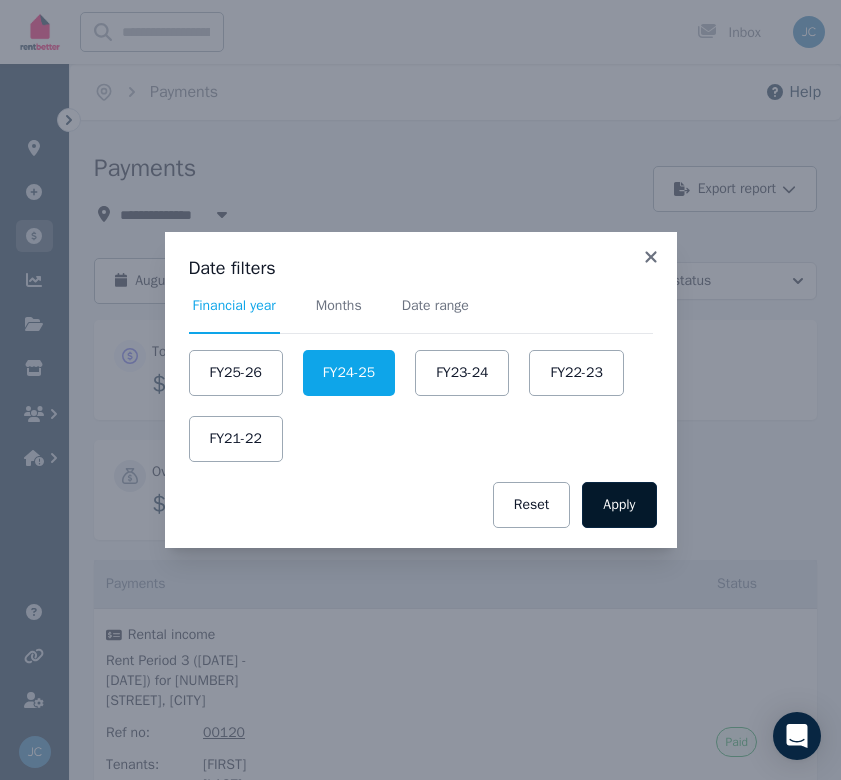 click on "Apply" at bounding box center [619, 505] 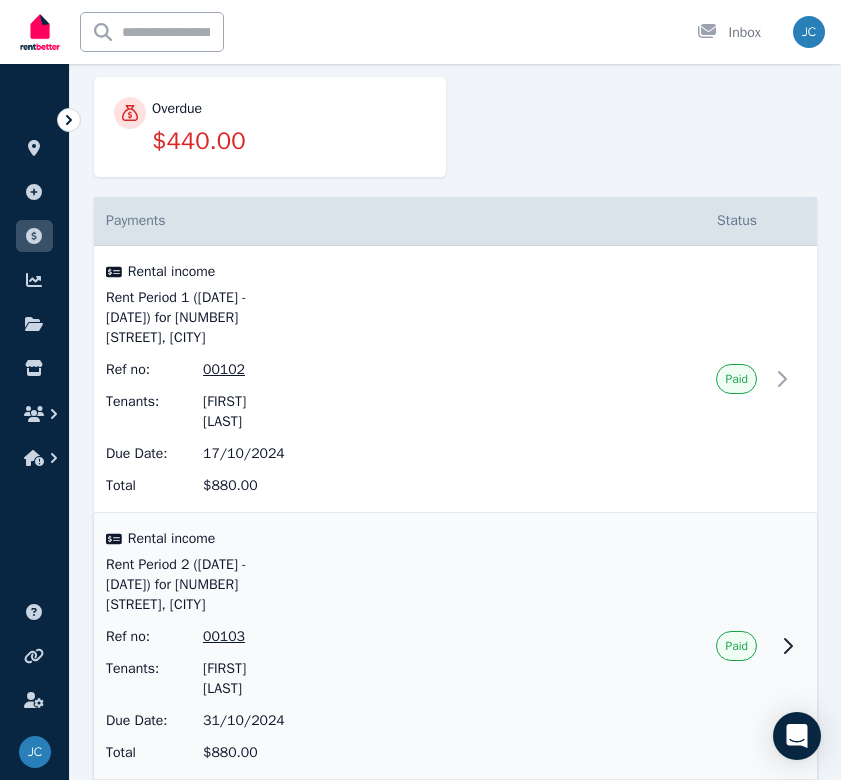 scroll, scrollTop: 363, scrollLeft: 0, axis: vertical 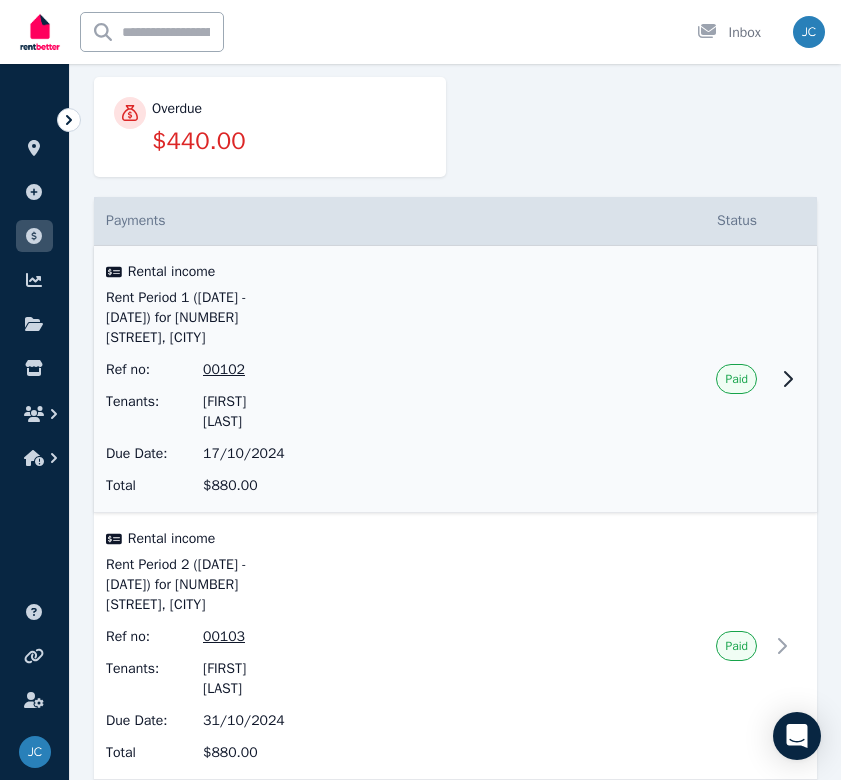 click 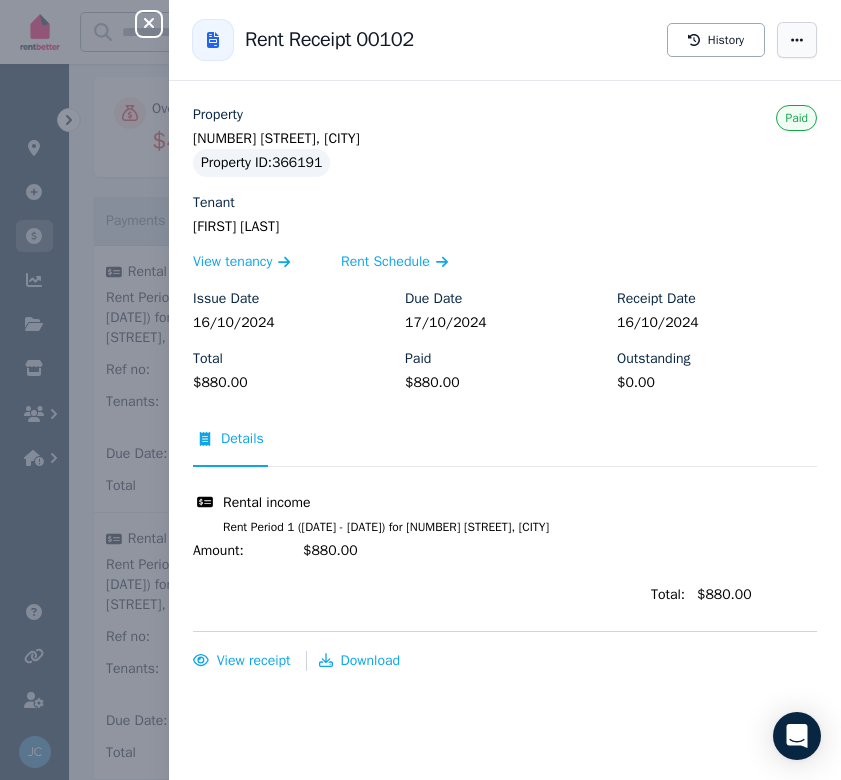 click at bounding box center [797, 40] 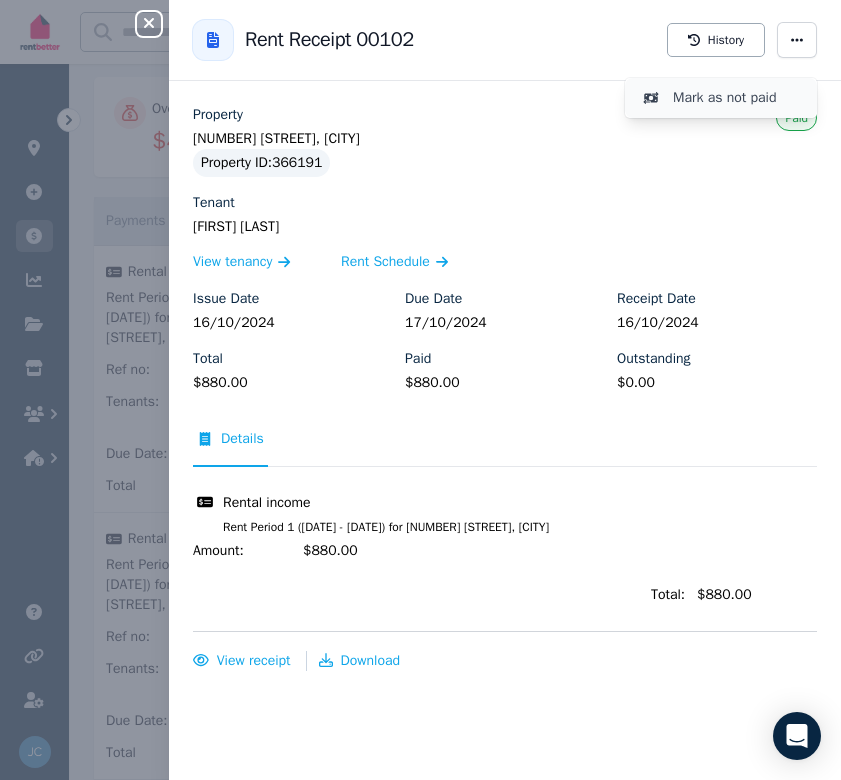 click on "Mark as not paid" at bounding box center (737, 98) 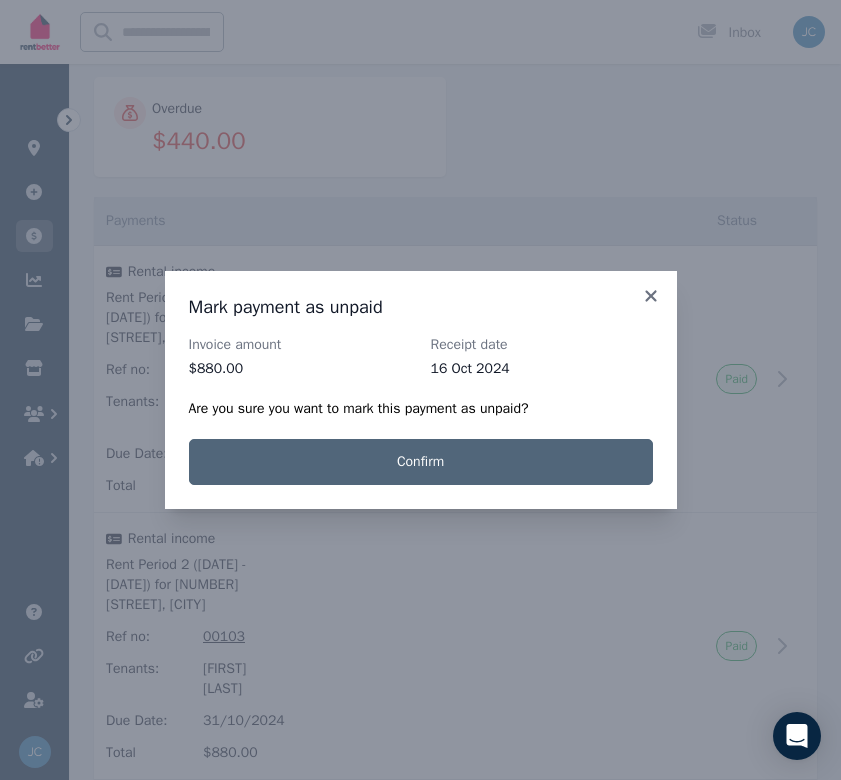 click on "Confirm" at bounding box center [421, 462] 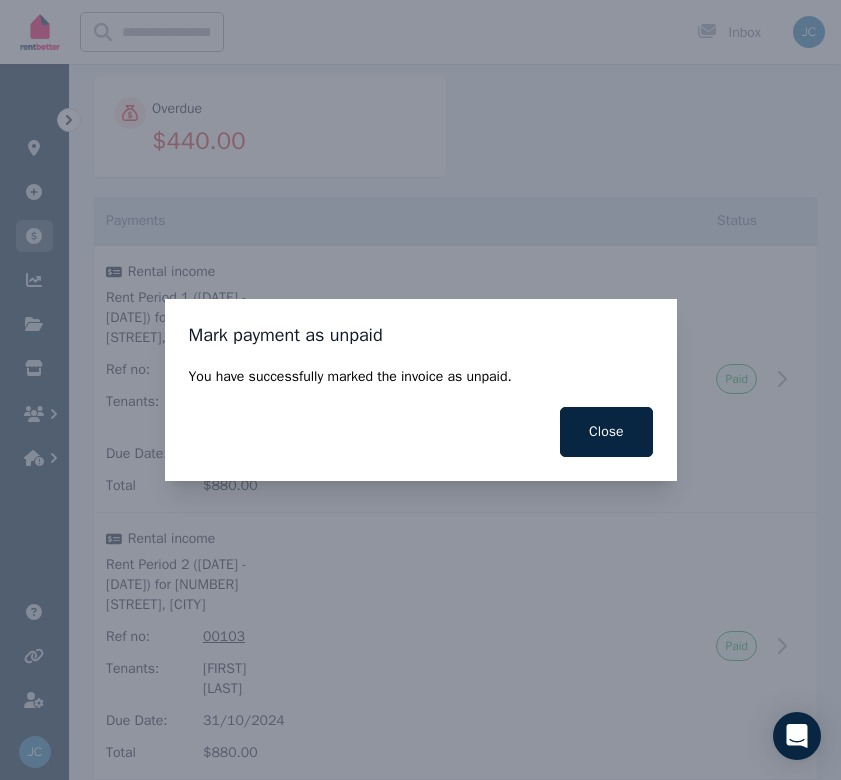 click on "Close" at bounding box center (606, 432) 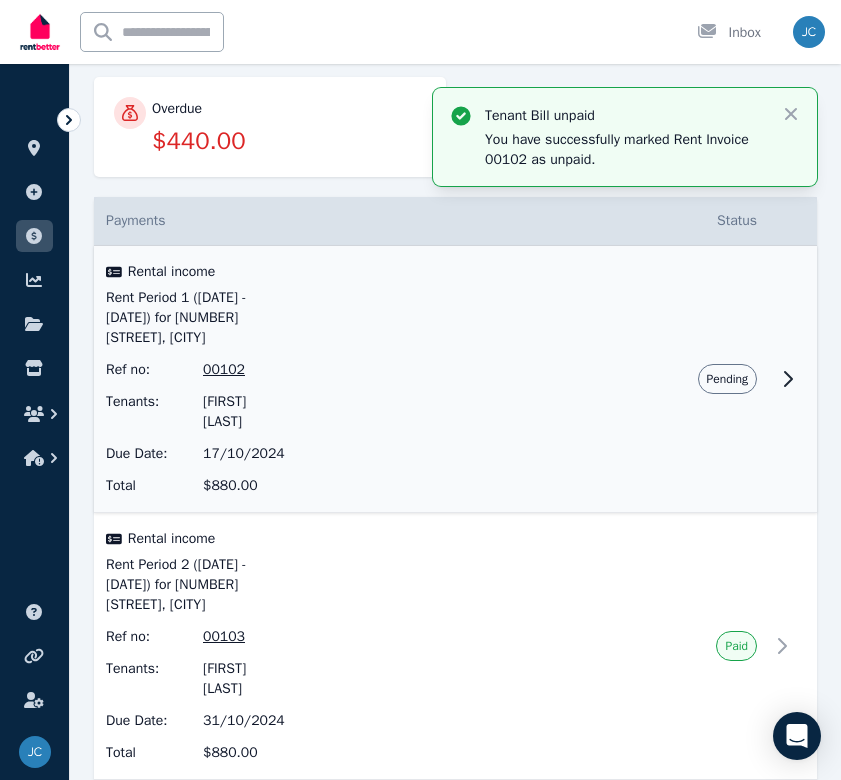 click 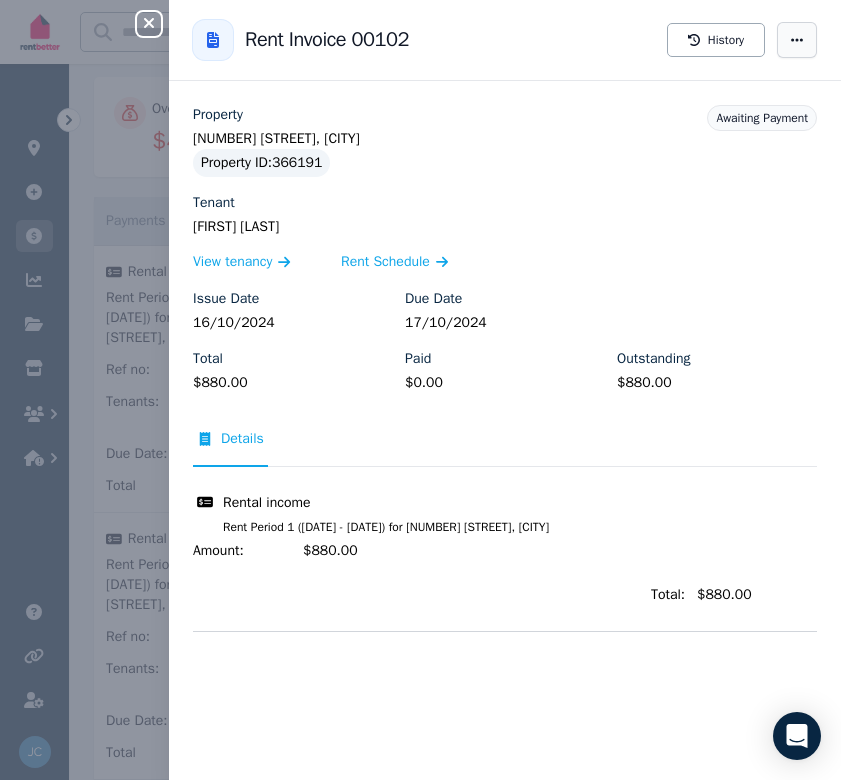 click 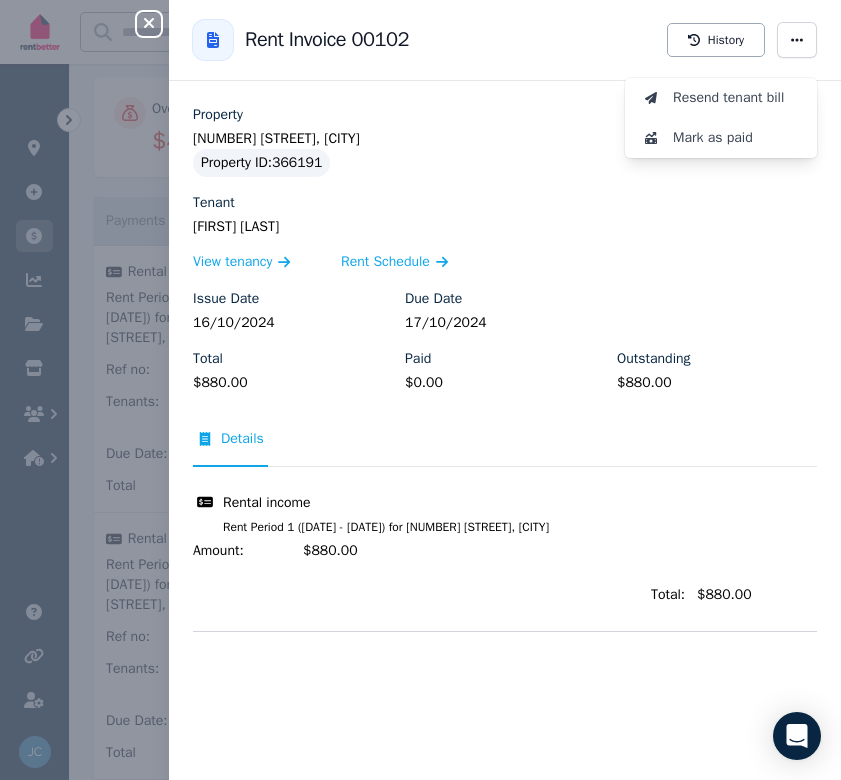 click 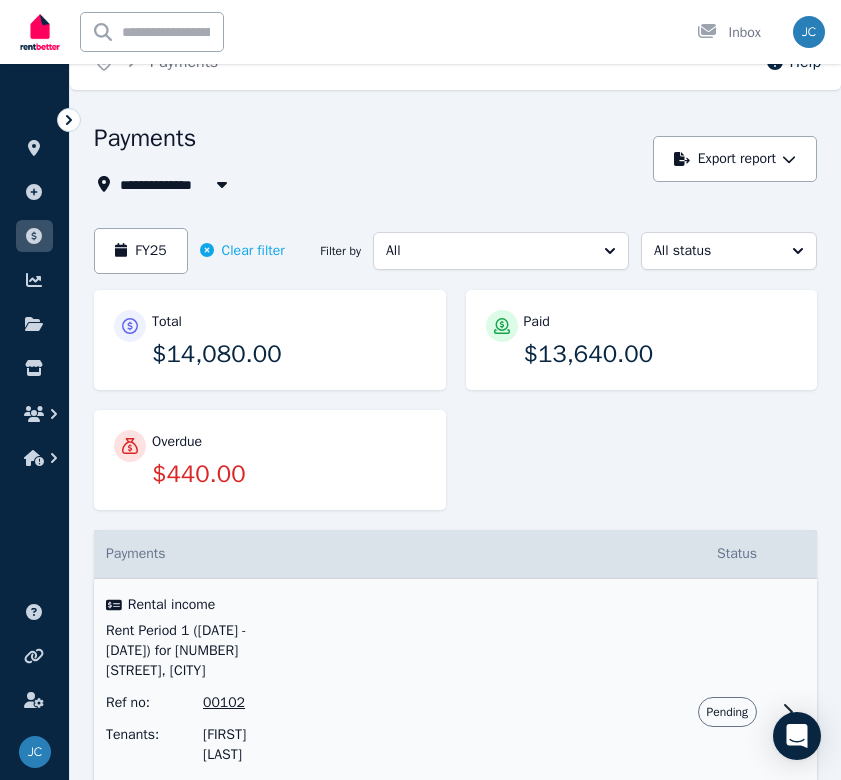 scroll, scrollTop: 0, scrollLeft: 0, axis: both 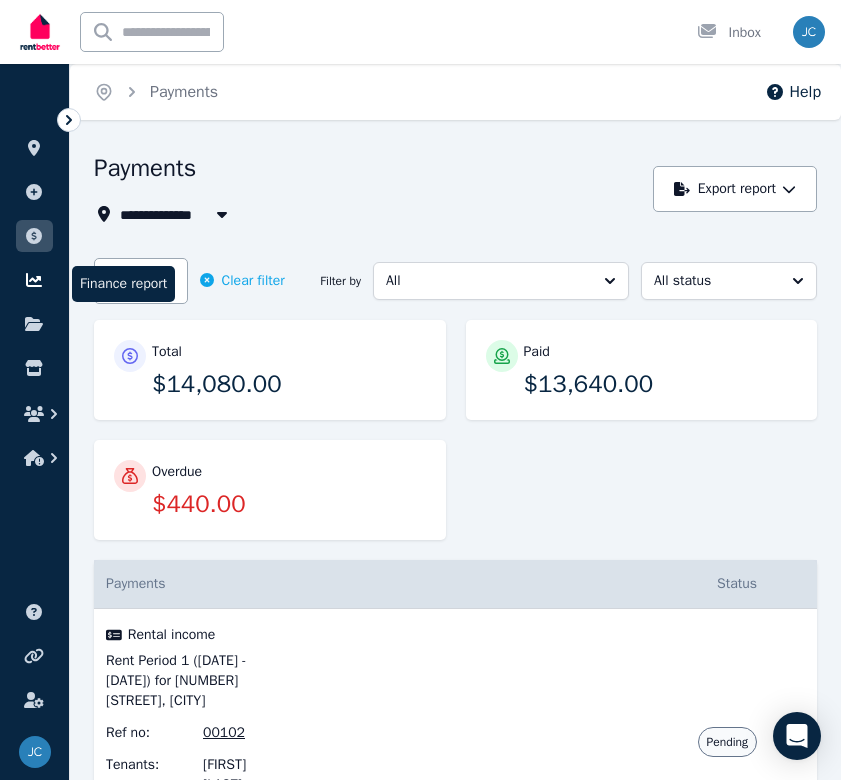 click 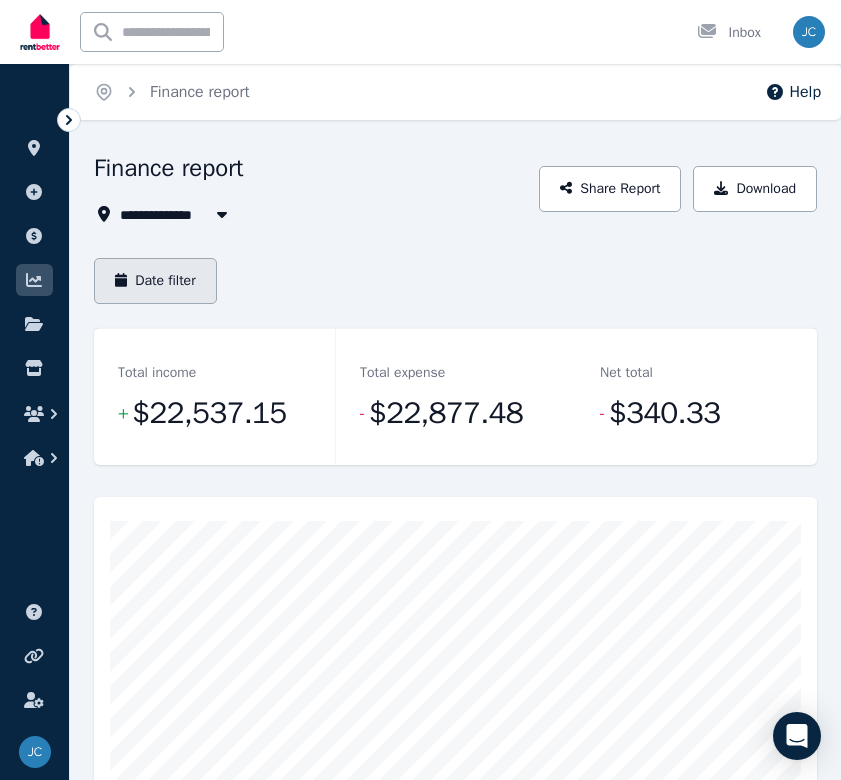 click on "Date filter" at bounding box center (155, 281) 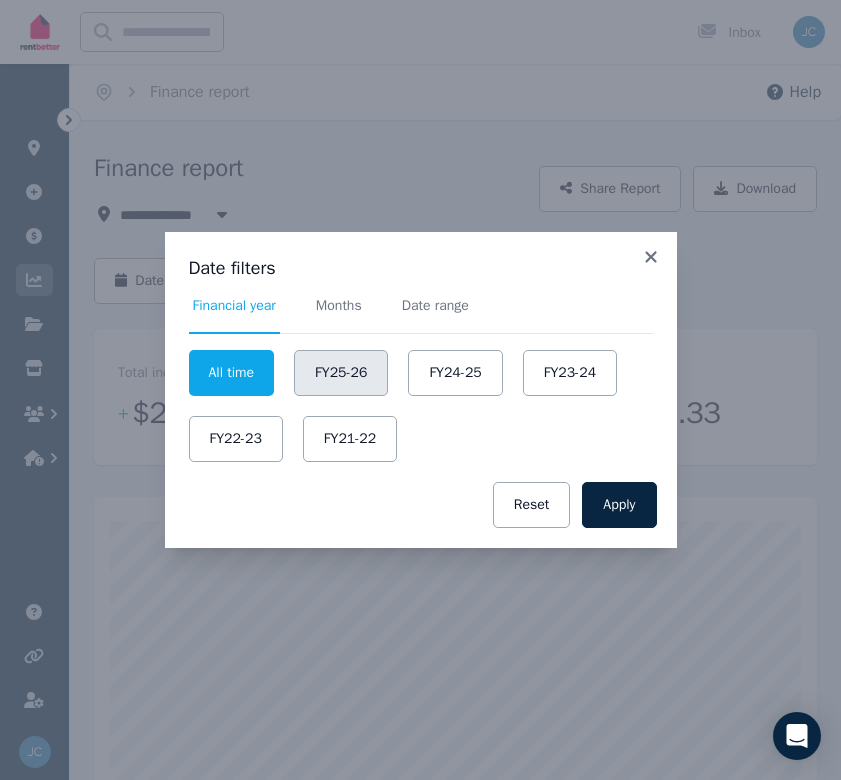 click on "FY25-26" at bounding box center (341, 373) 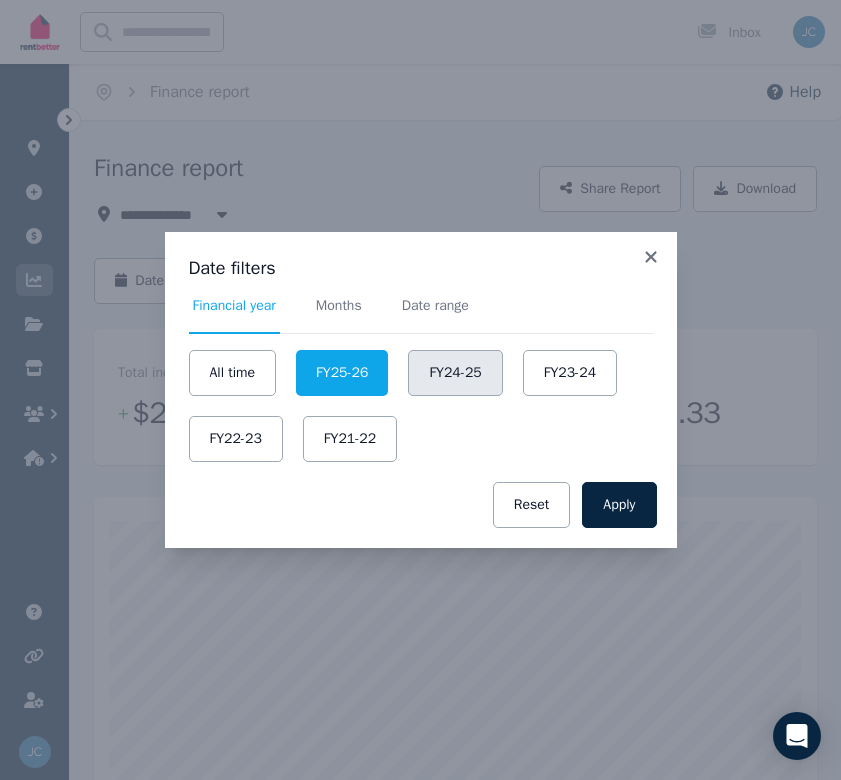 click on "FY24-25" at bounding box center (455, 373) 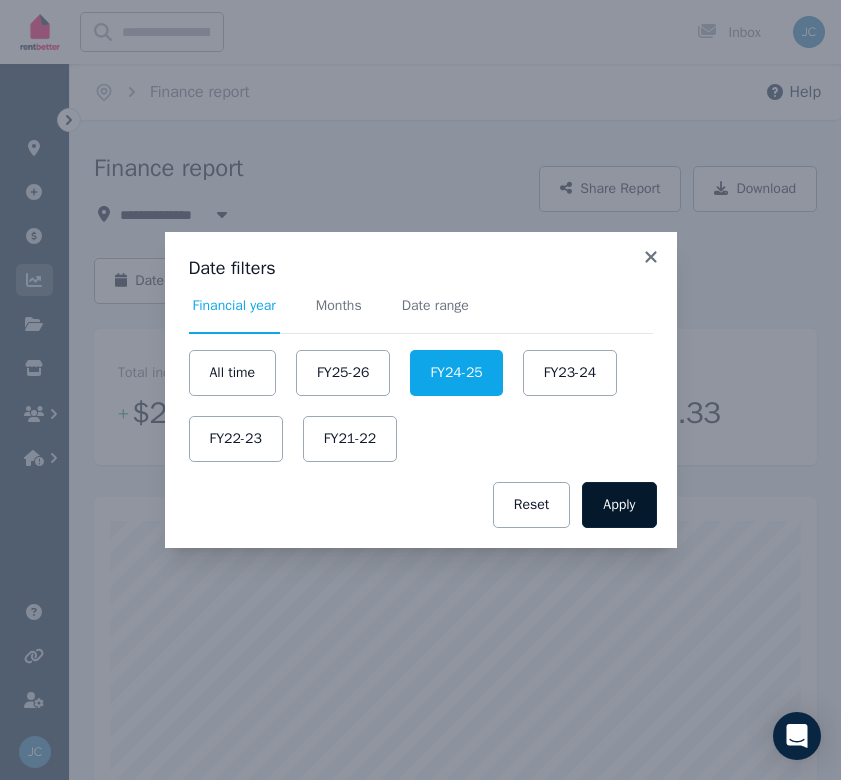 click on "Apply" at bounding box center (619, 505) 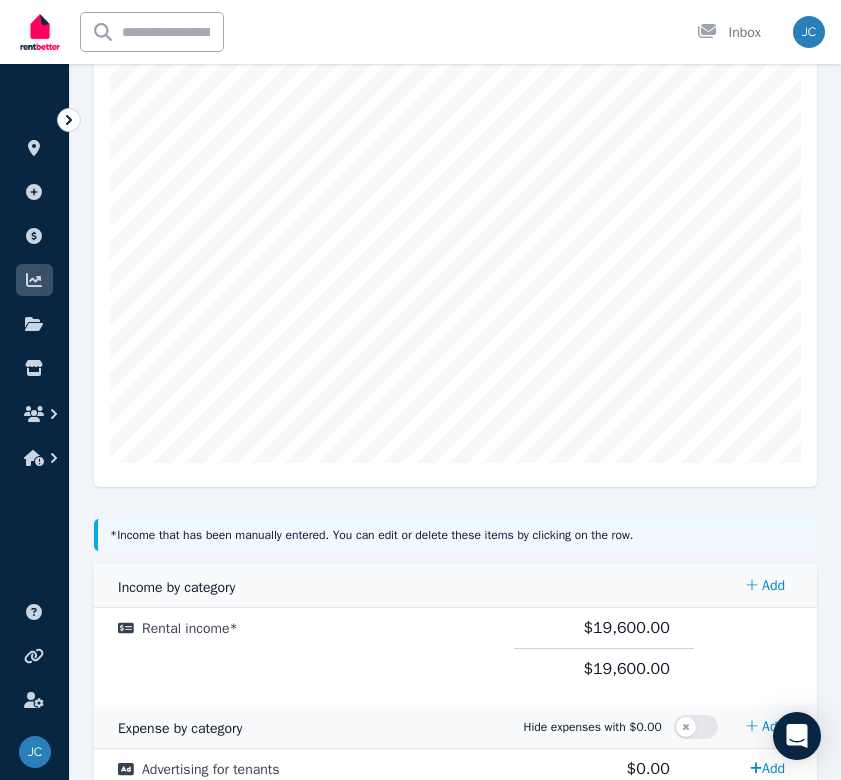 scroll, scrollTop: 482, scrollLeft: 0, axis: vertical 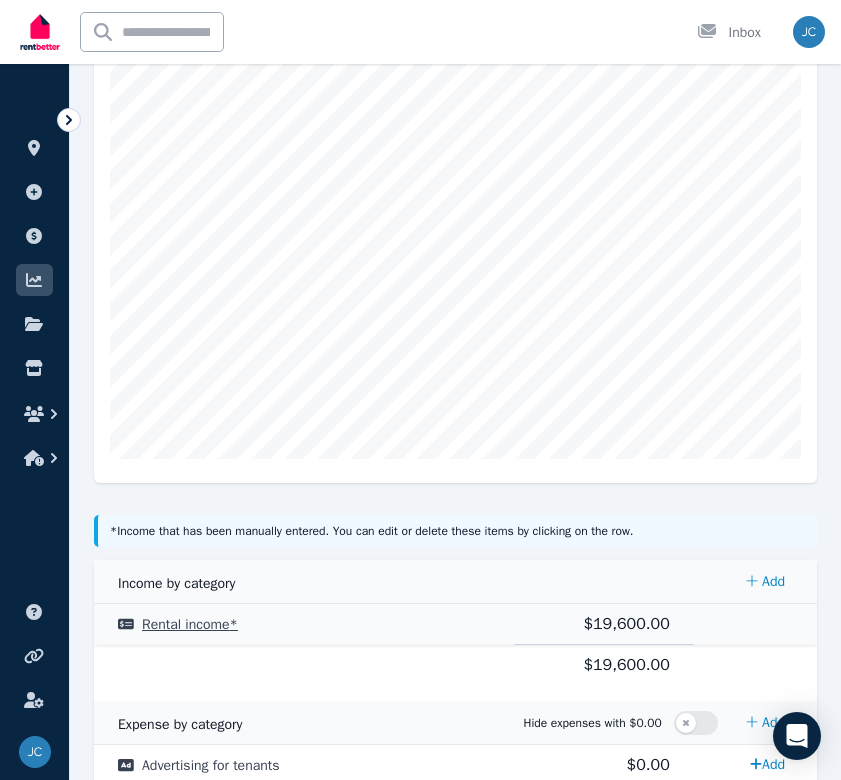 click on "$19,600.00" at bounding box center (626, 624) 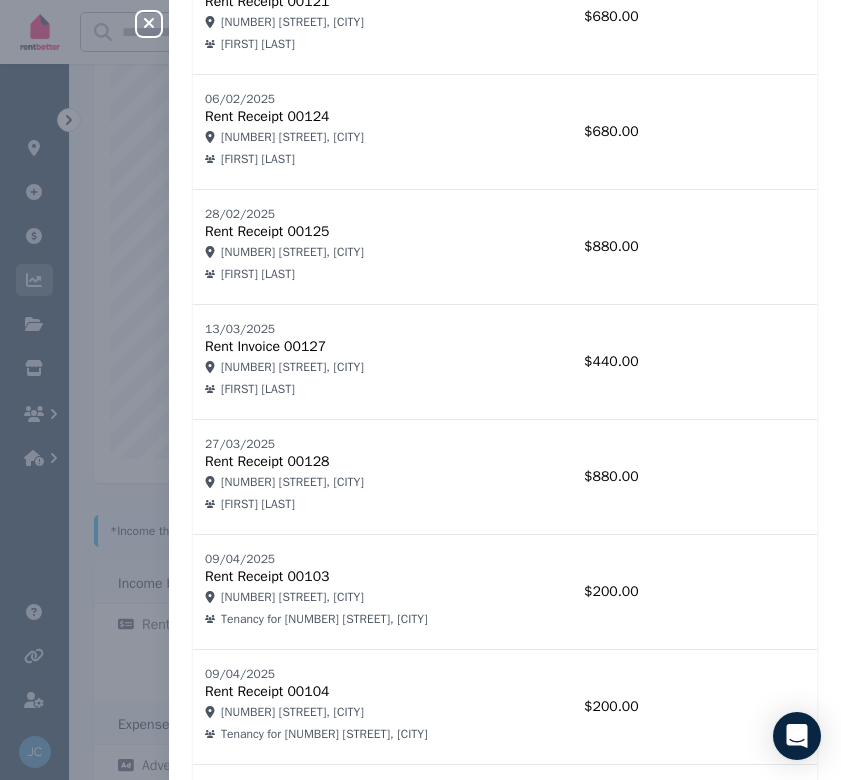 scroll, scrollTop: 1428, scrollLeft: 0, axis: vertical 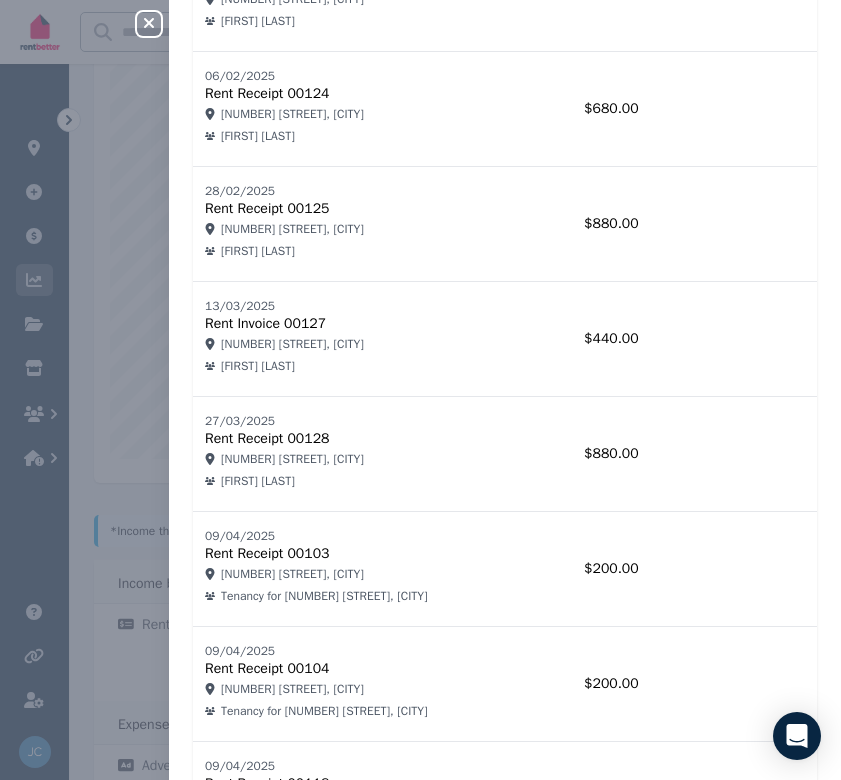 click at bounding box center [734, 569] 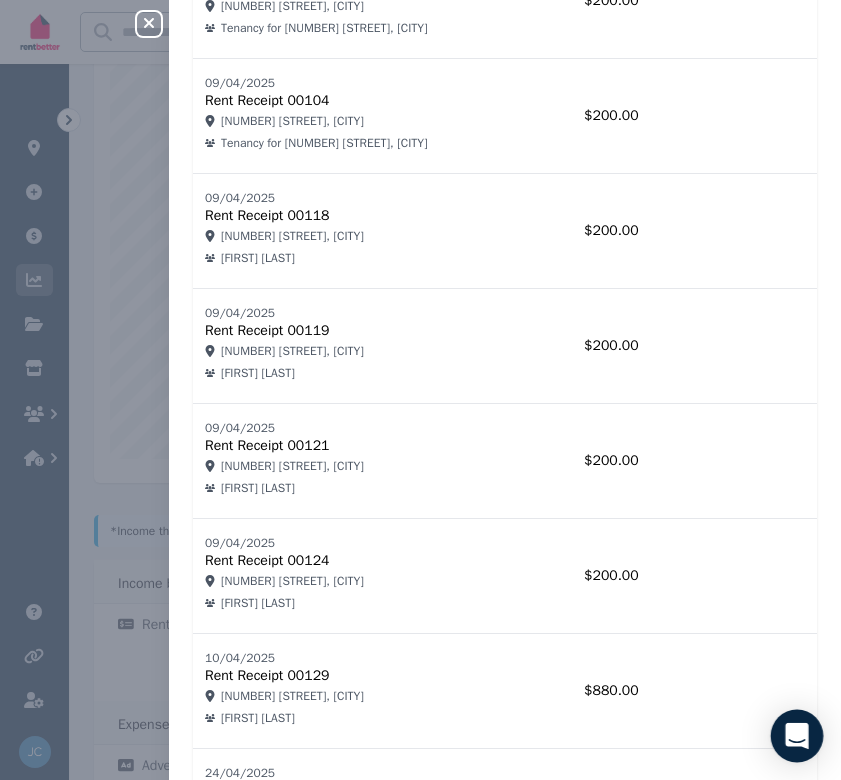 scroll, scrollTop: 1999, scrollLeft: 0, axis: vertical 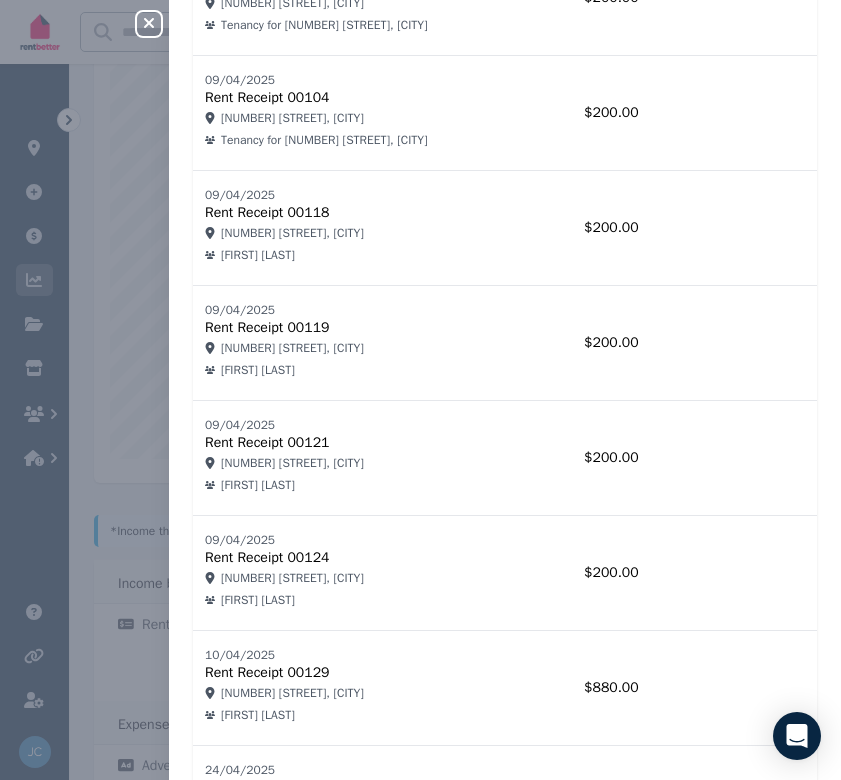 click 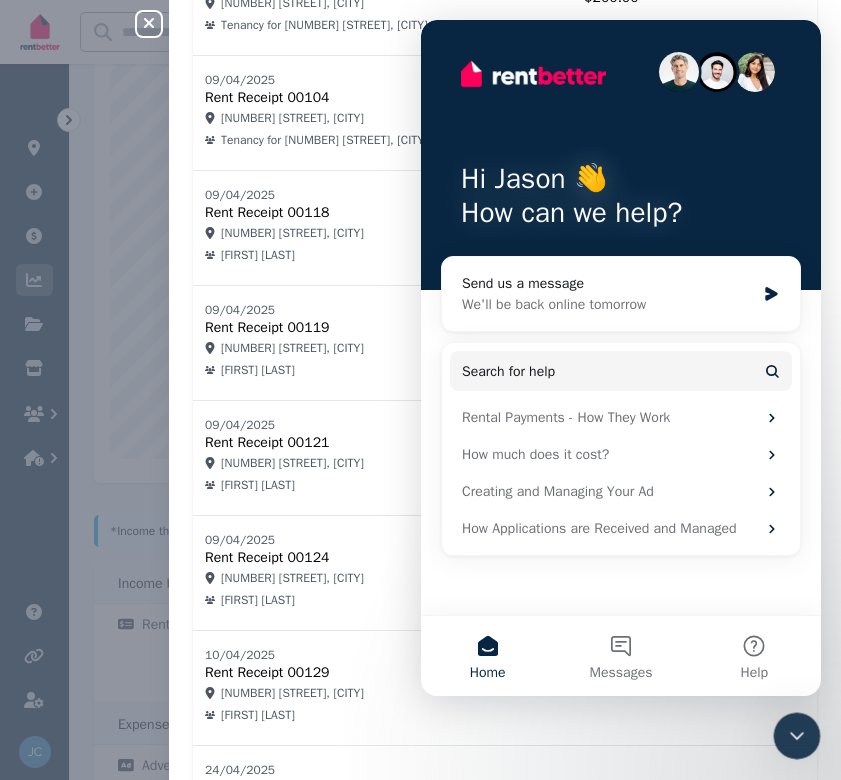 scroll, scrollTop: 0, scrollLeft: 0, axis: both 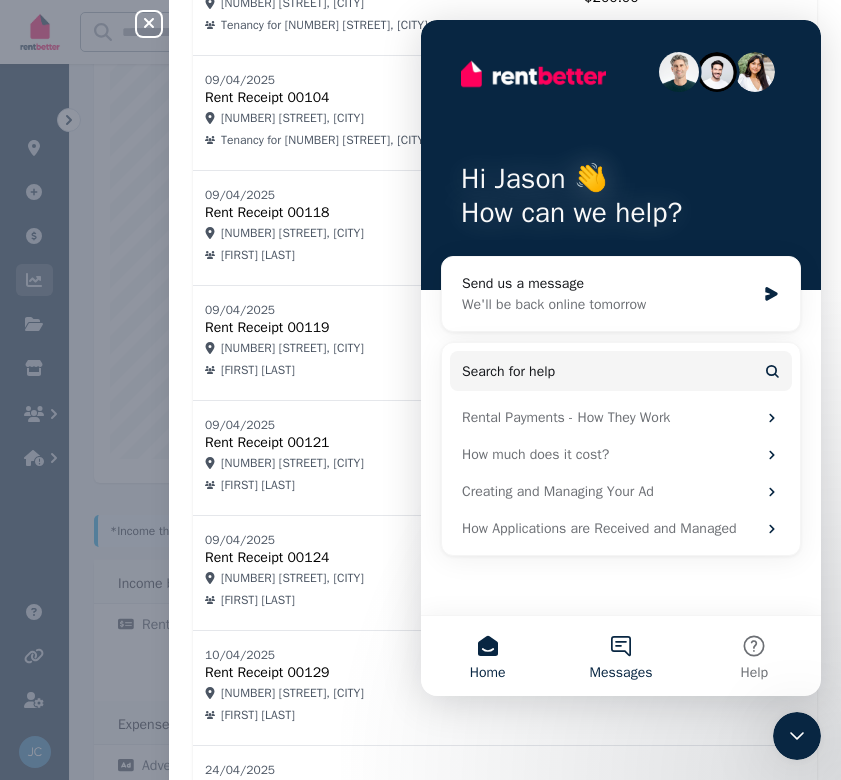click on "Messages" at bounding box center (620, 656) 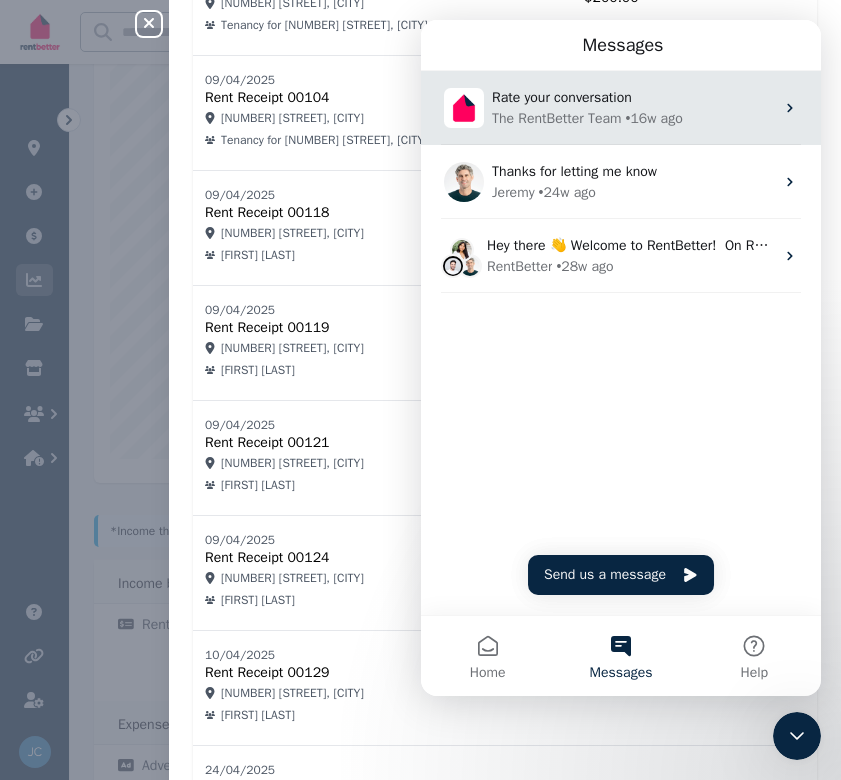 click on "The RentBetter Team •  16w ago" at bounding box center (633, 118) 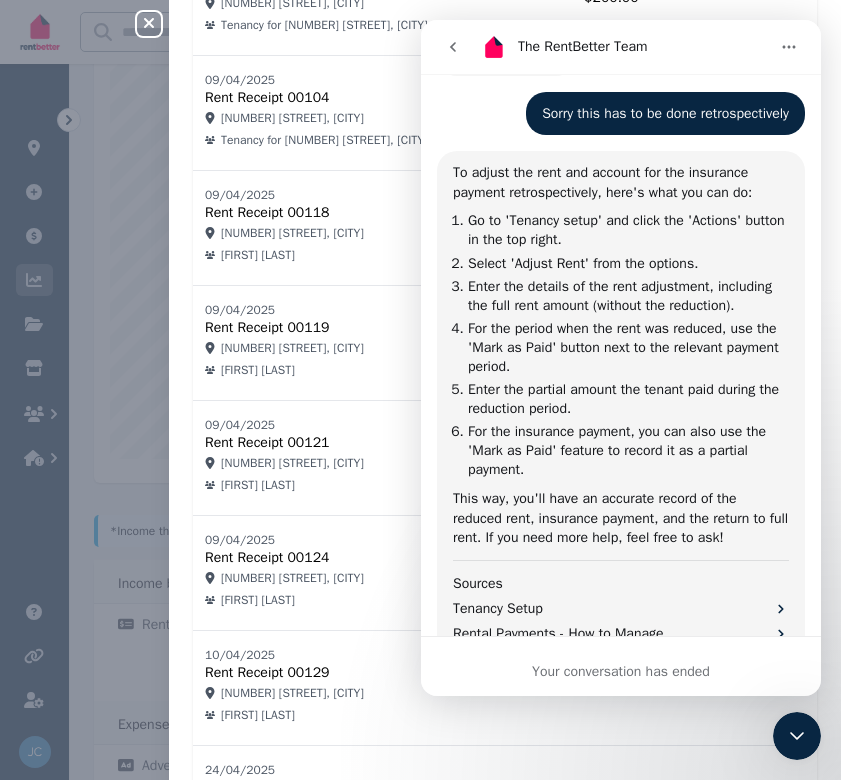 scroll, scrollTop: 983, scrollLeft: 0, axis: vertical 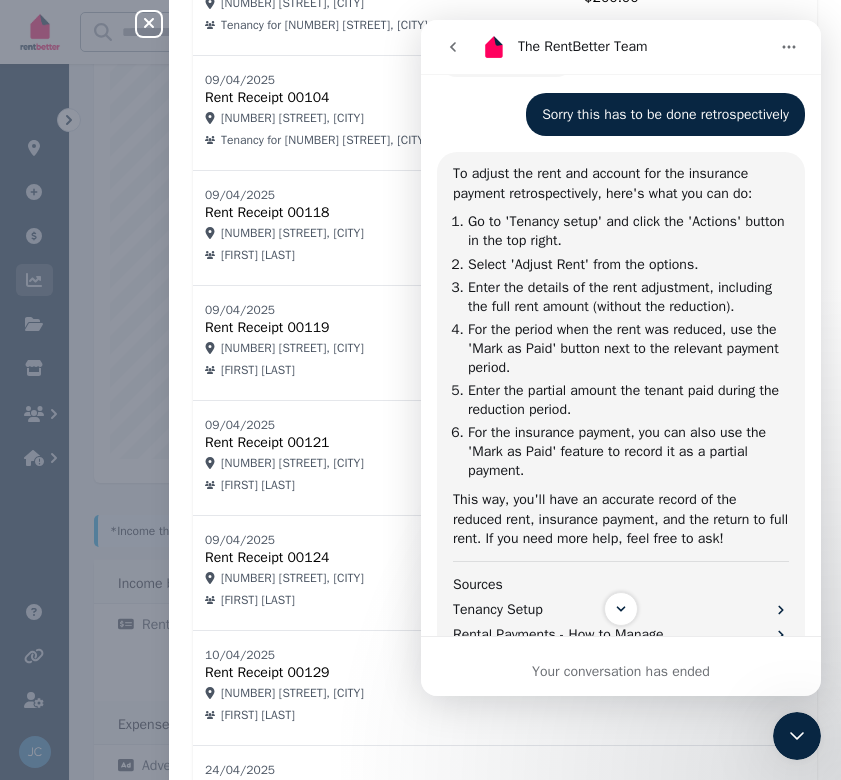click on "09/04/2025 Rent Receipt 00104 17 Channel St, Bushland Beach Tenancy for 17 Channel St, Bushland Beach" at bounding box center [366, 113] 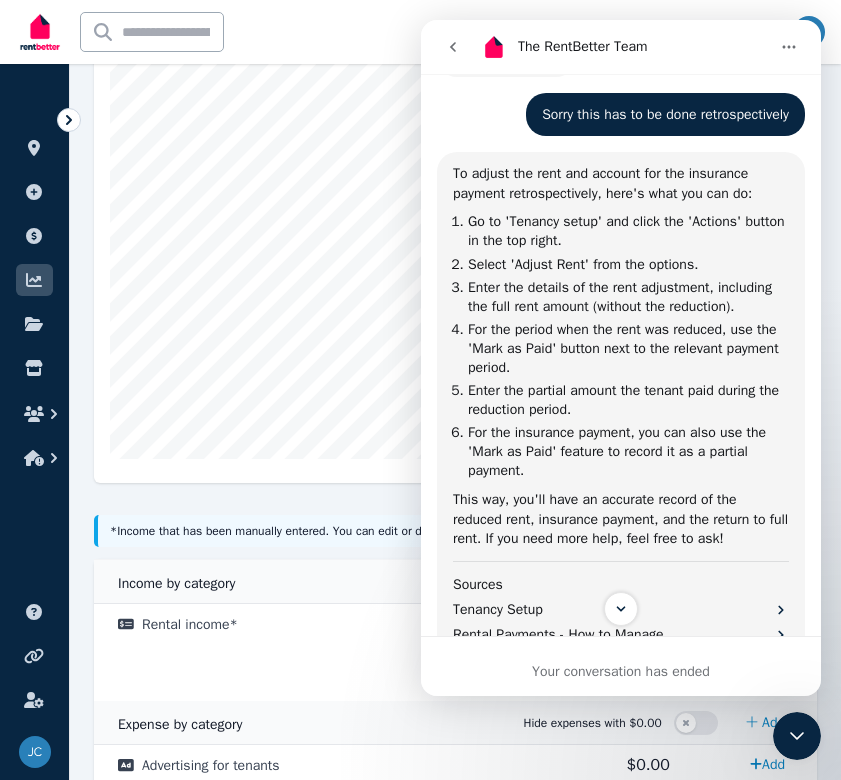 click 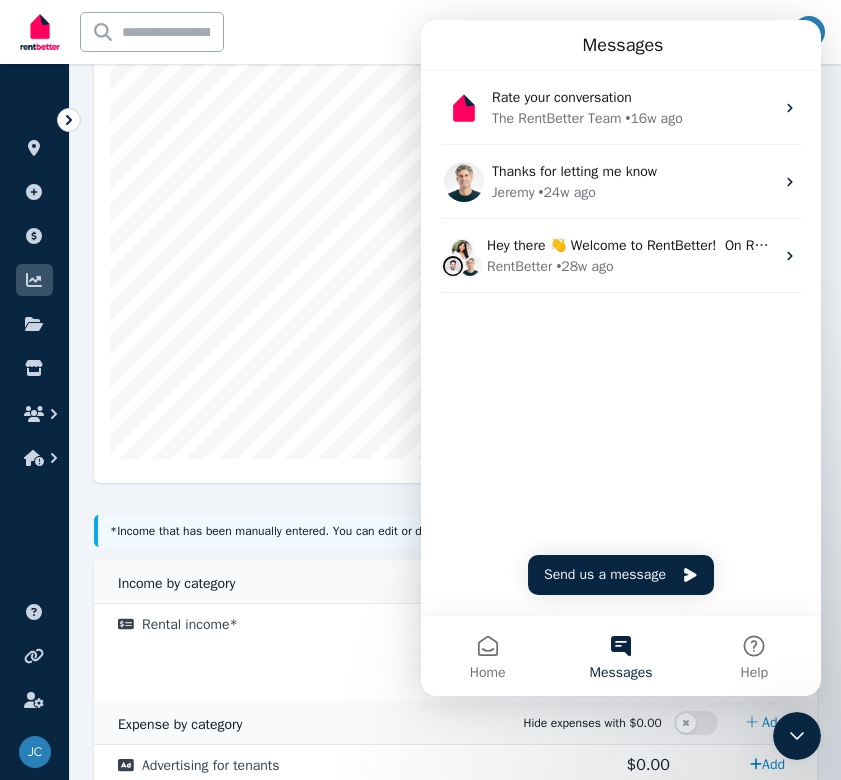 scroll, scrollTop: 0, scrollLeft: 0, axis: both 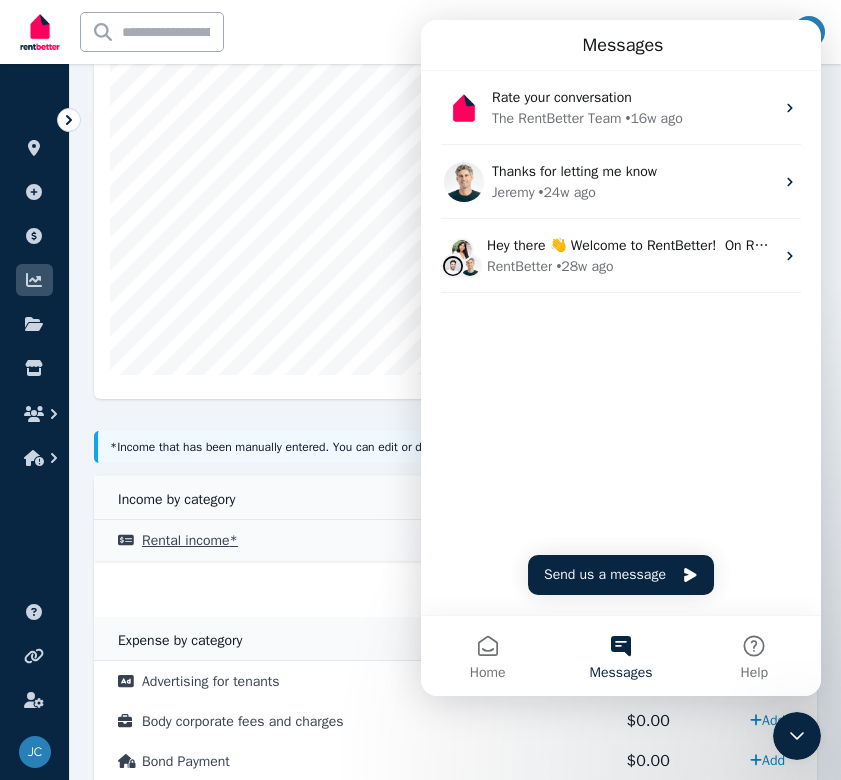 click on "Rental income *" at bounding box center [304, 540] 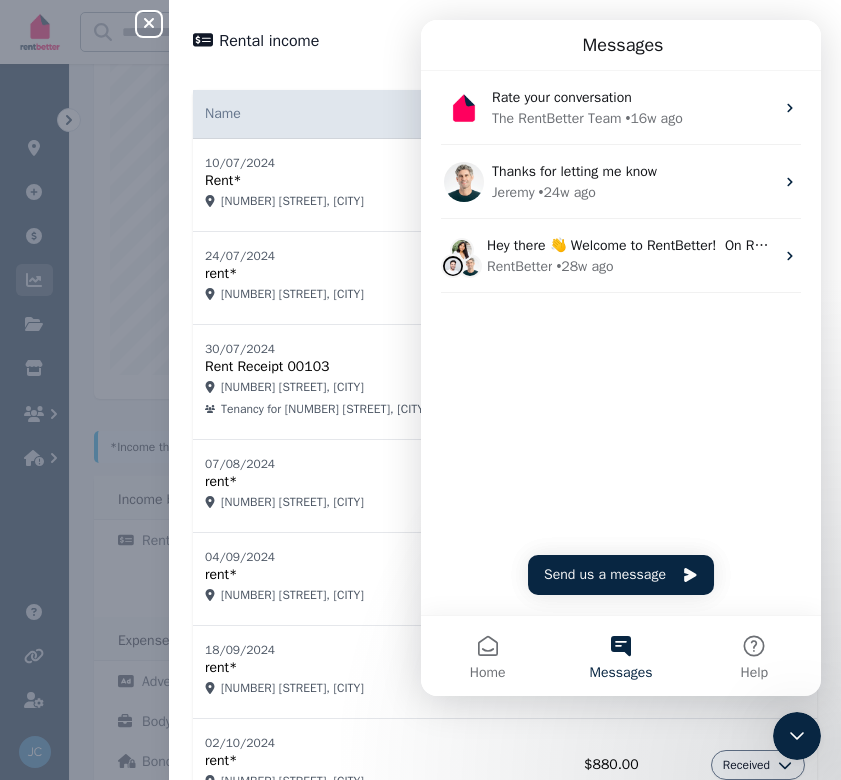 click on "Close panel Rental income Record income Name Amount 10/07/2024 Rent* 17 Channel St, Bushland Beach $880.00 Received 24/07/2024 rent* 17 Channel St, Bushland Beach $880.00 Received 30/07/2024 Rent Receipt 00103 17 Channel St, Bushland Beach Tenancy for 17 Channel St, Bushland Beach $680.00 07/08/2024 rent* 17 Channel St, Bushland Beach $880.00 Received 04/09/2024 rent* 17 Channel St, Bushland Beach $880.00 Received 18/09/2024 rent* 17 Channel St, Bushland Beach $880.00 Received 02/10/2024 rent* 17 Channel St, Bushland Beach $880.00 Received 16/10/2024 rent* 17 Channel St, Bushland Beach $880.00 Received 13/11/2024 Rent Receipt 00104 17 Channel St, Bushland Beach Tenancy for 17 Channel St, Bushland Beach $680.00 12/12/2024 Rent Receipt 00118 17 Channel St, Bushland Beach Denise Johnson $680.00 26/12/2024 Rent Receipt 00119 17 Channel St, Bushland Beach Denise Johnson $680.00 09/01/2025 Rent Receipt 00120 17 Channel St, Bushland Beach Denise Johnson $680.00 23/01/2025 Rent Receipt 00121 Denise Johnson $680.00" at bounding box center (420, 390) 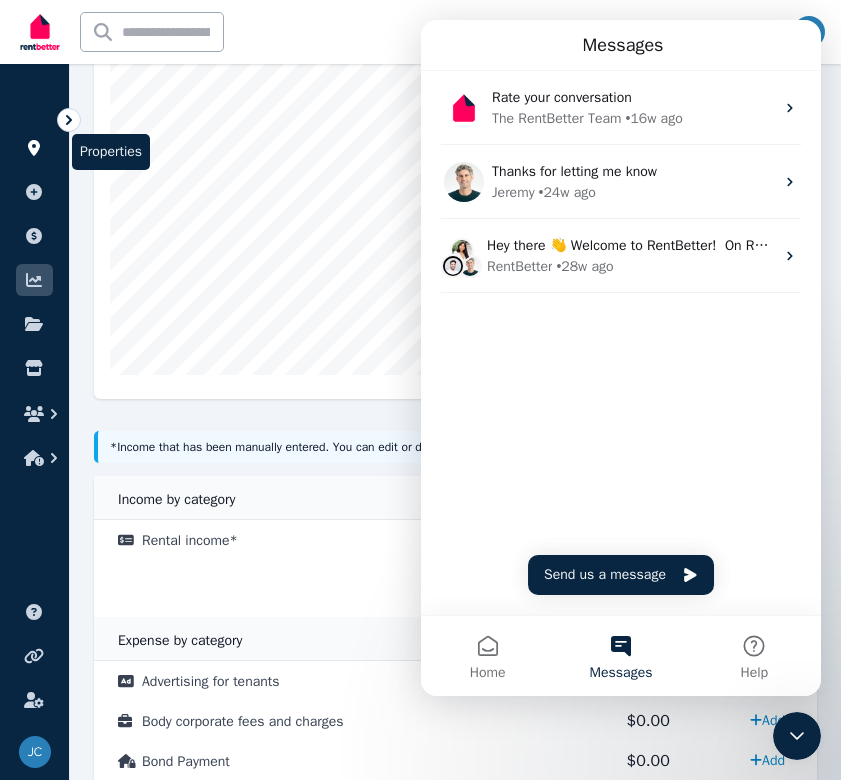 click 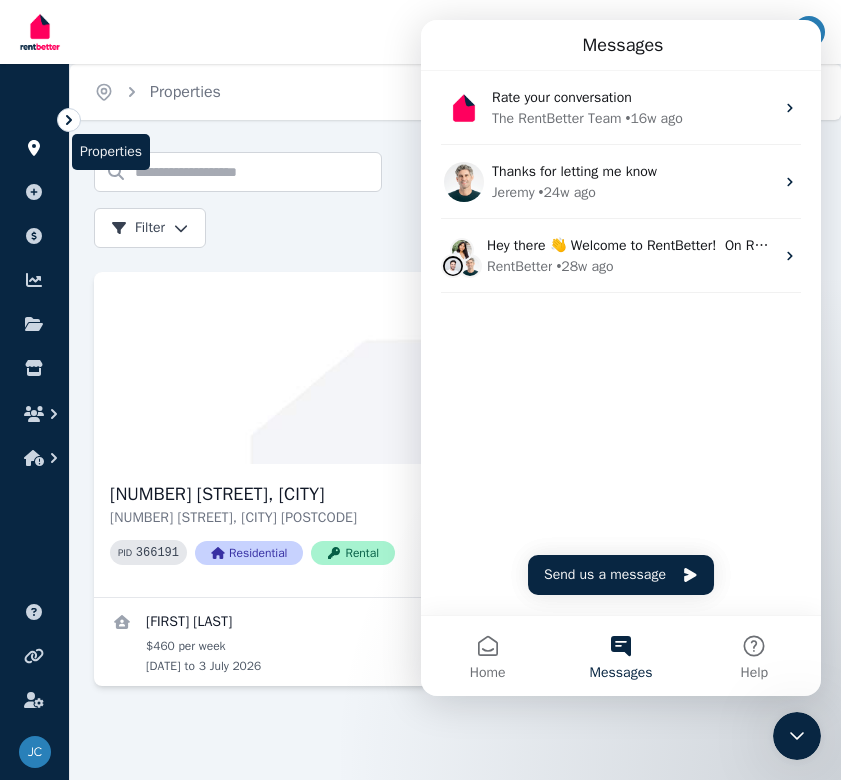 click 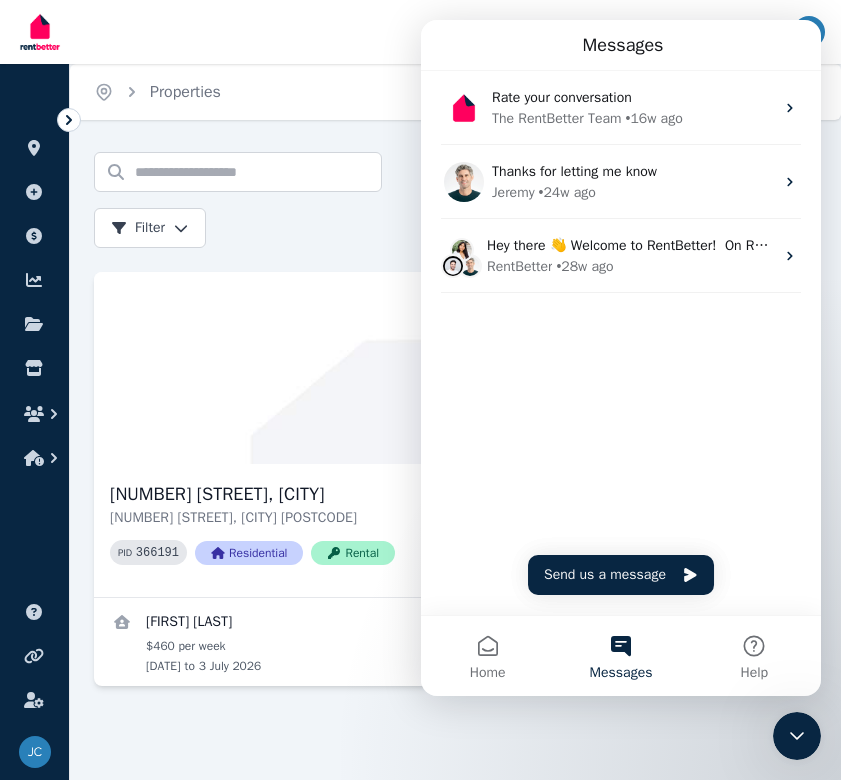 click on "Messages" at bounding box center (623, 45) 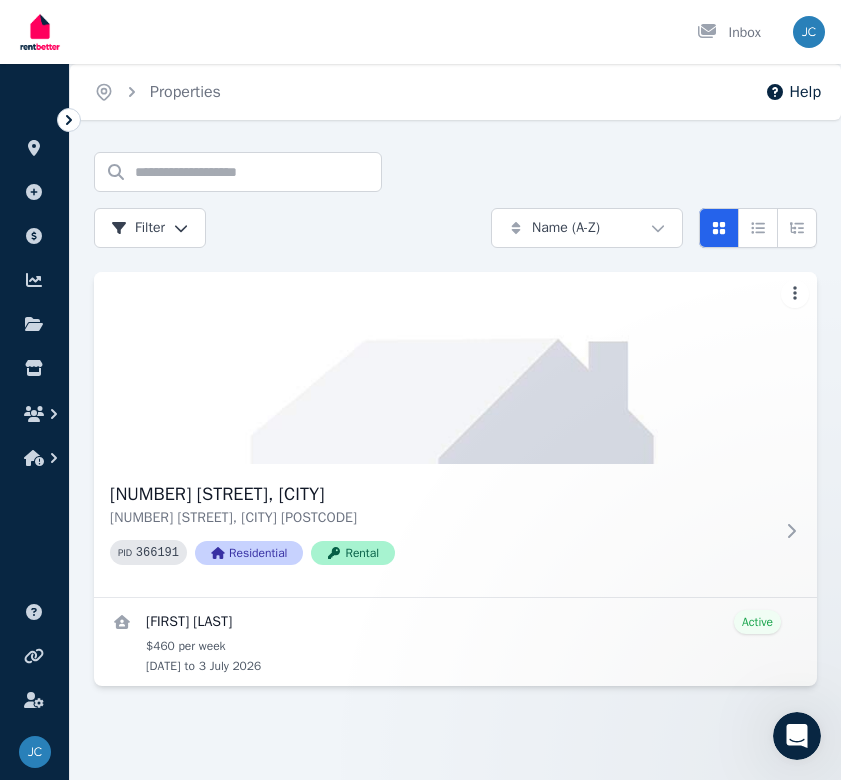 scroll, scrollTop: 0, scrollLeft: 0, axis: both 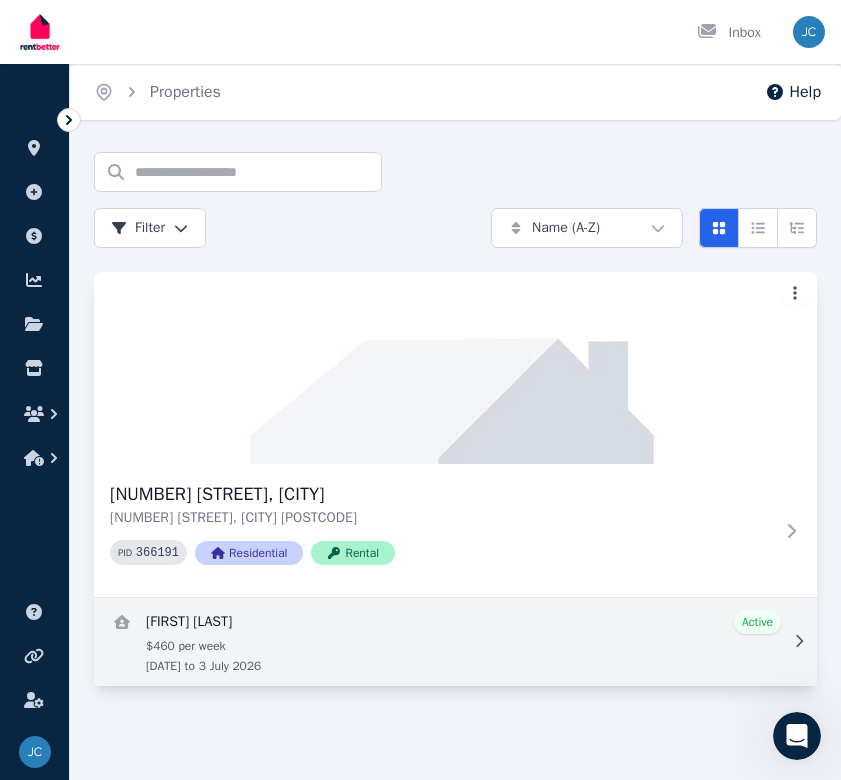 click at bounding box center (455, 642) 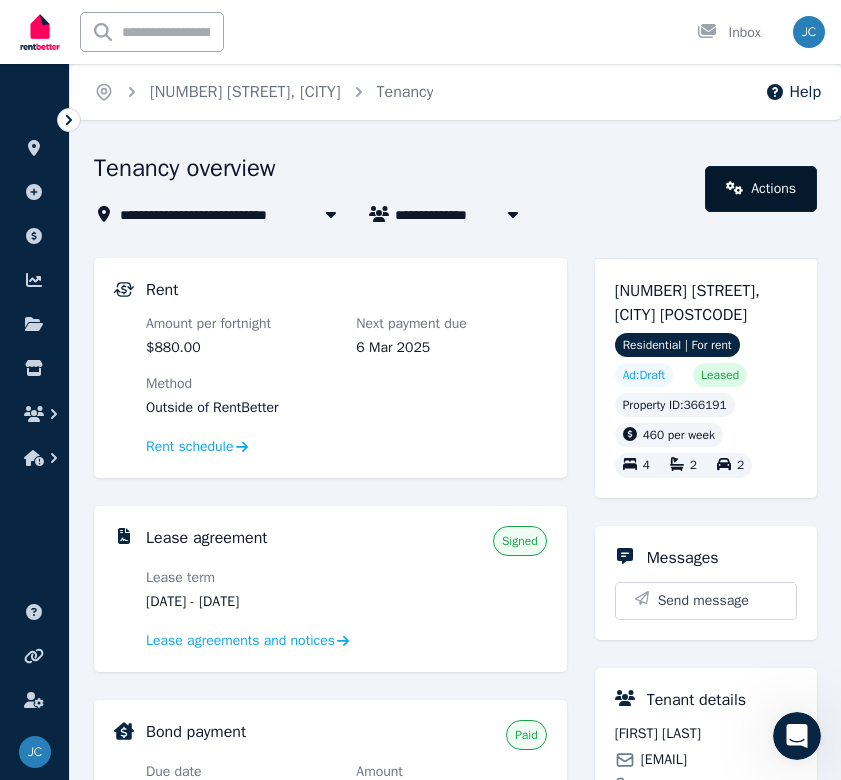 click on "Actions" at bounding box center (761, 189) 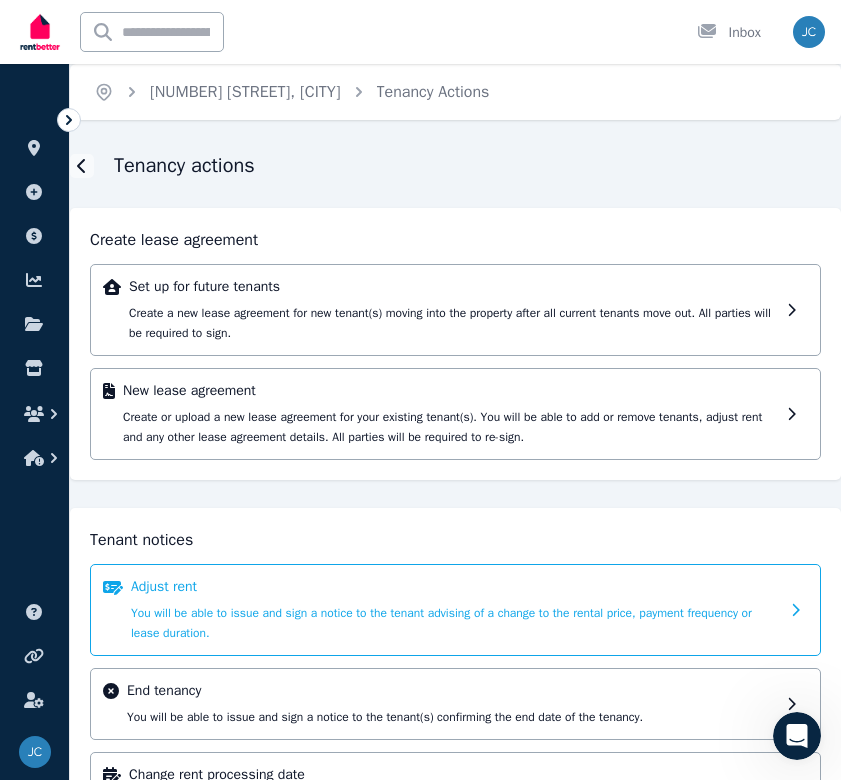click on "You will be able to issue and sign a notice to the tenant advising of a change to the rental price, payment frequency or lease duration." at bounding box center (441, 623) 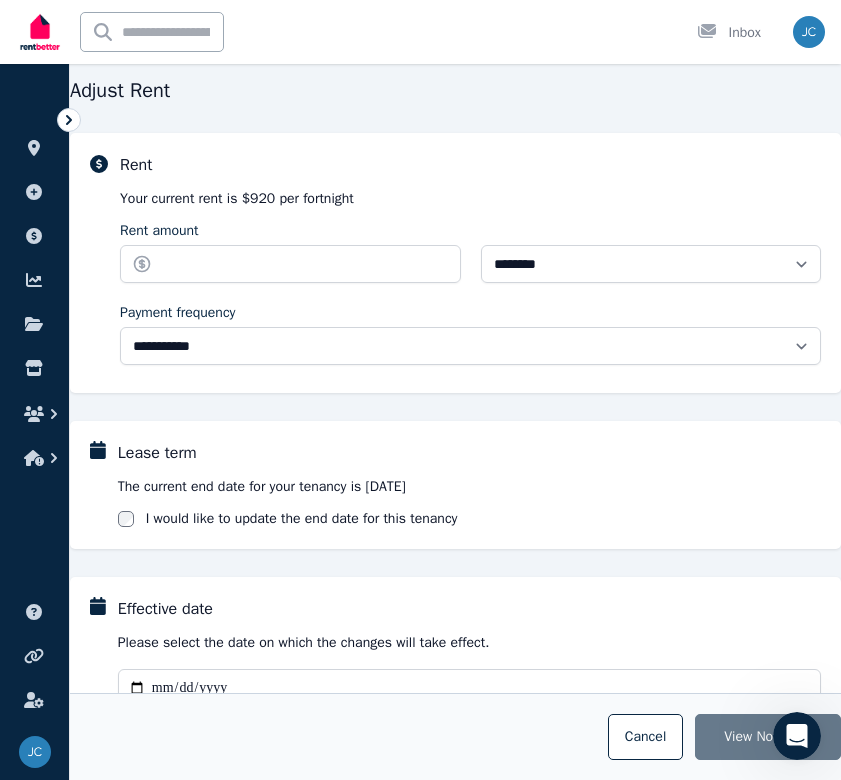 scroll, scrollTop: 72, scrollLeft: 0, axis: vertical 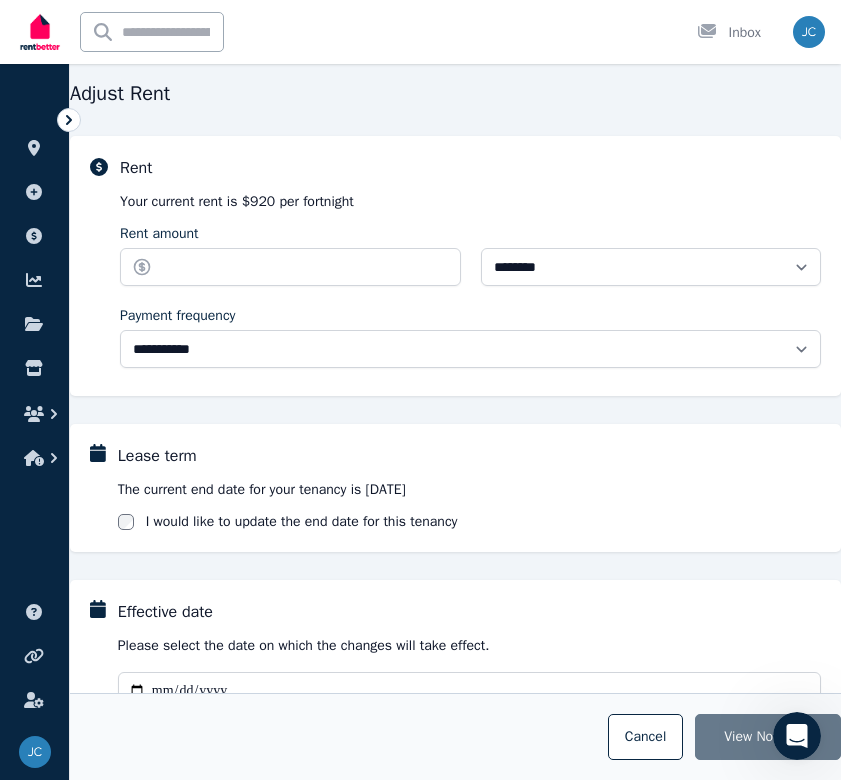 click 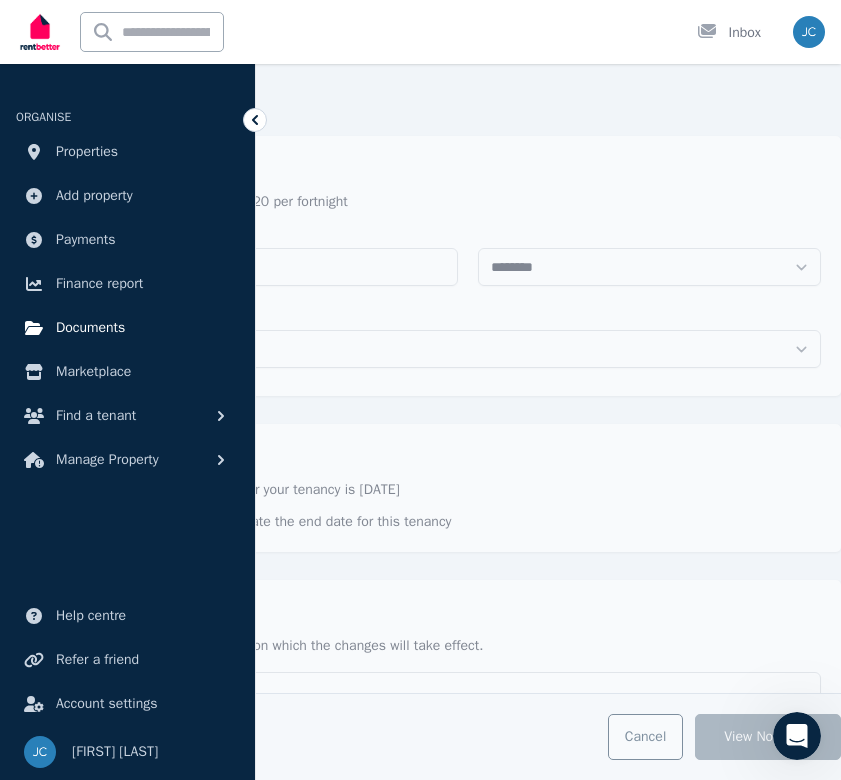 click on "Documents" at bounding box center (90, 328) 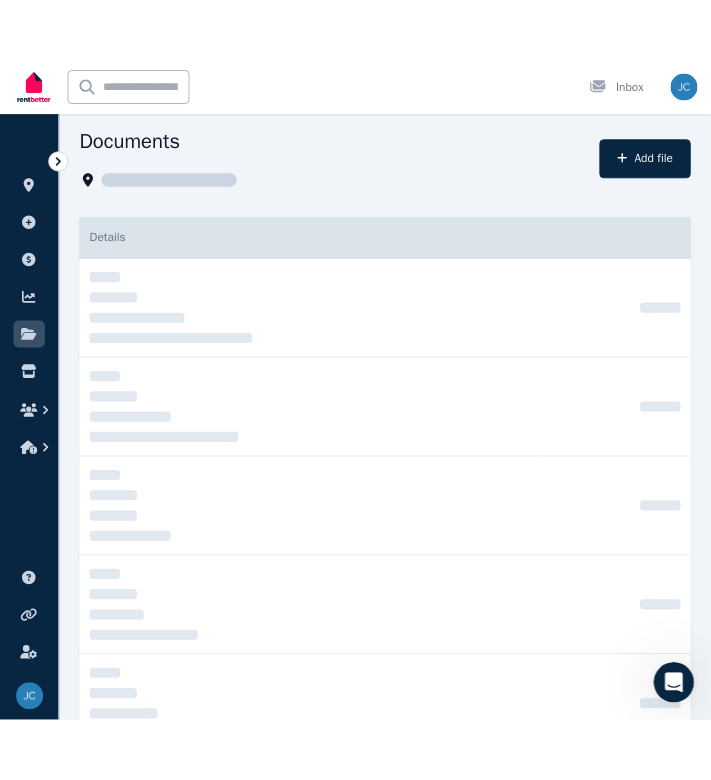 scroll, scrollTop: 0, scrollLeft: 0, axis: both 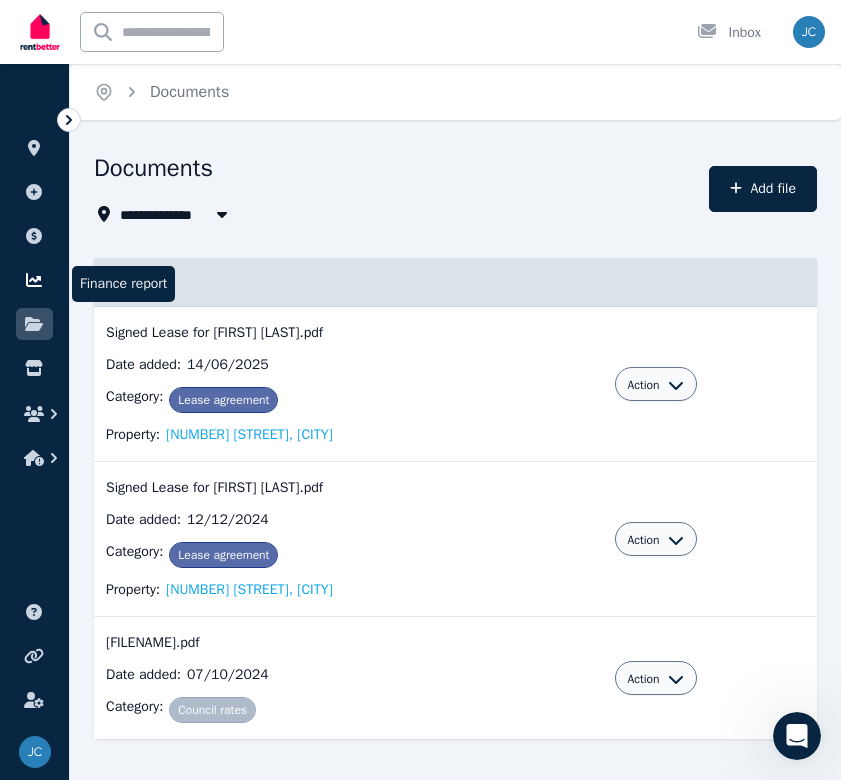 click 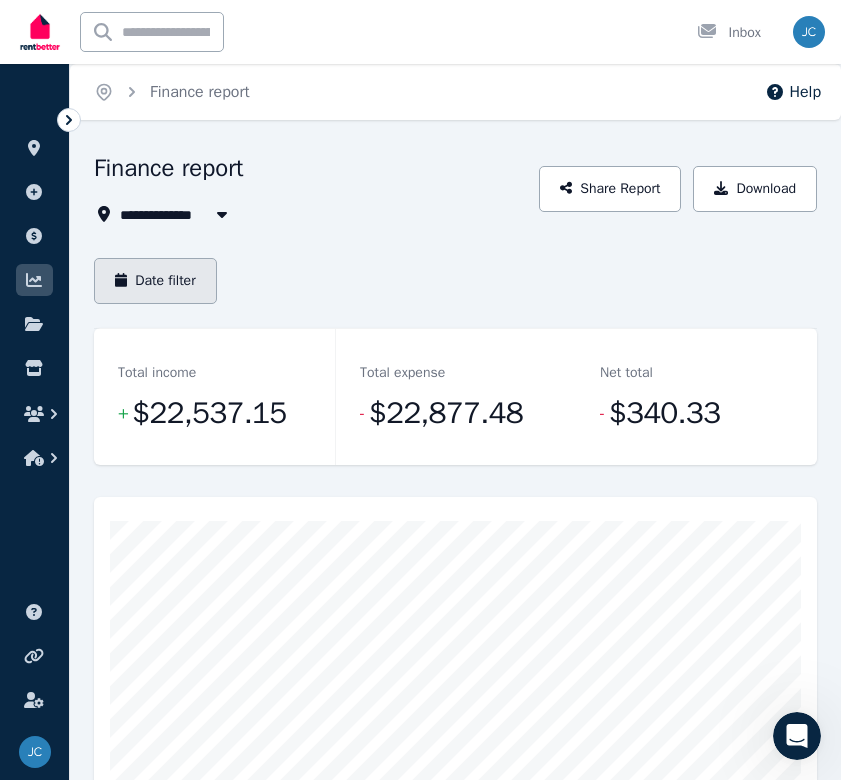 click on "Date filter" at bounding box center (155, 281) 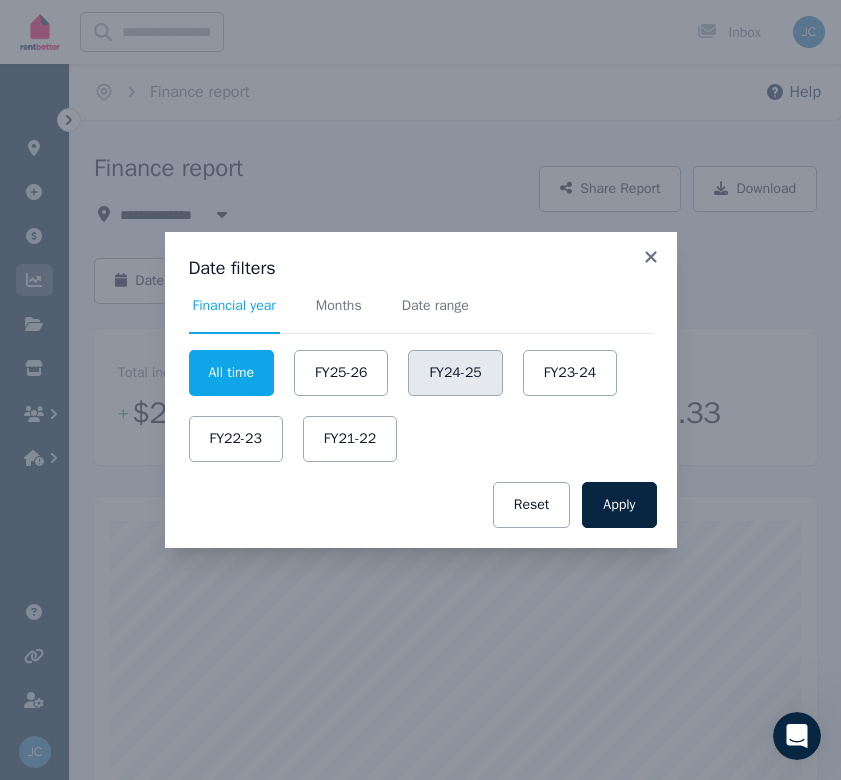 click on "FY24-25" at bounding box center (455, 373) 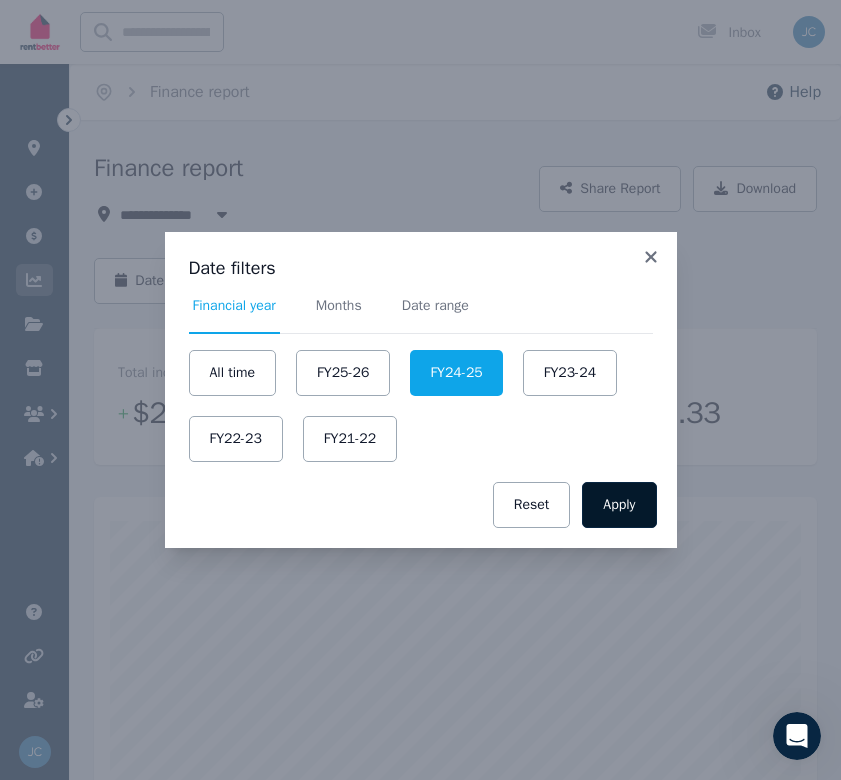 click on "Apply" at bounding box center [619, 505] 